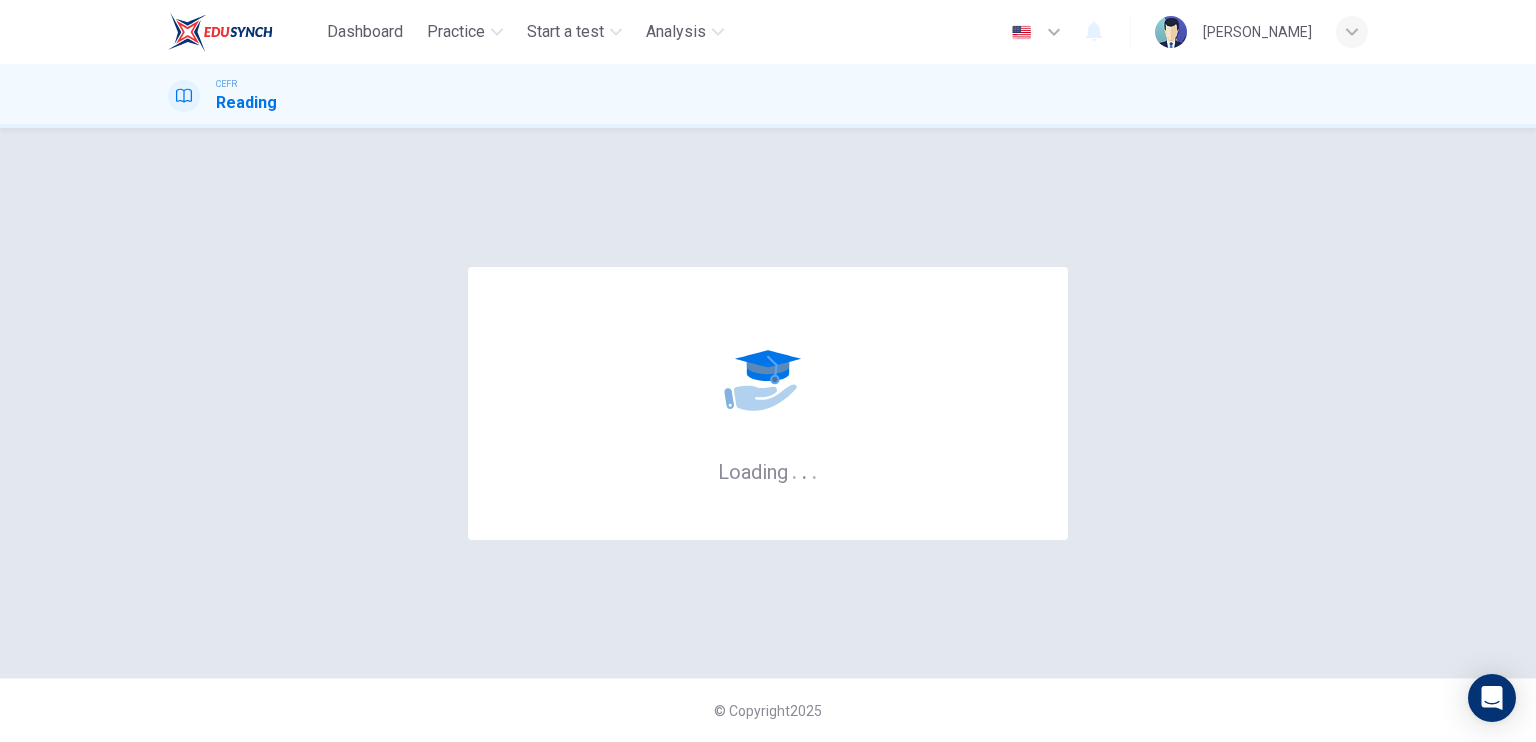 scroll, scrollTop: 0, scrollLeft: 0, axis: both 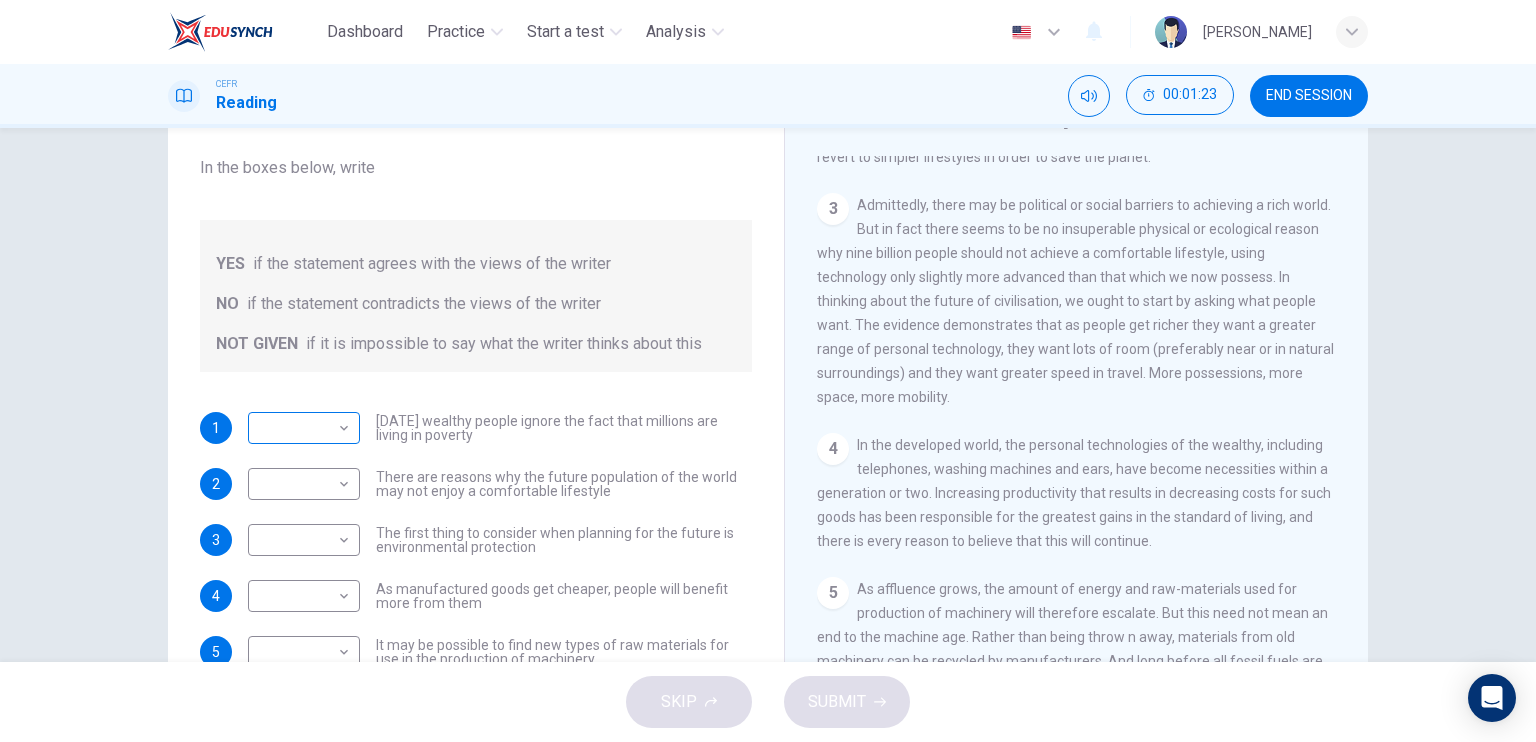 click on "Dashboard Practice Start a test Analysis English en ​ NOOR QURRATU'AINI BINTI MOHD RASHIDI CEFR Reading 00:01:23 END SESSION Questions 1 - 6 Do the following statements reflect the claims of the writer in the Reading Passage?
In the boxes below, write YES if the statement agrees with the views of the writer NO if the statement contradicts the views of the writer NOT GIVEN if it is impossible to say what the writer thinks about this 1 ​ ​ Today's wealthy people ignore the fact that millions are living in poverty 2 ​ ​ There are reasons why the future population of the world may not enjoy a comfortable lifestyle 3 ​ ​ The first thing to consider when planning for the future is environmental protection 4 ​ ​ As manufactured goods get cheaper, people will benefit more from them 5 ​ ​ It may be possible to find new types of raw materials for use in the production of machinery 6 ​ ​ The rising prices of fossil fuels may bring some benefits Worldly Wealth CLICK TO ZOOM Click to Zoom 1 2 3" at bounding box center [768, 371] 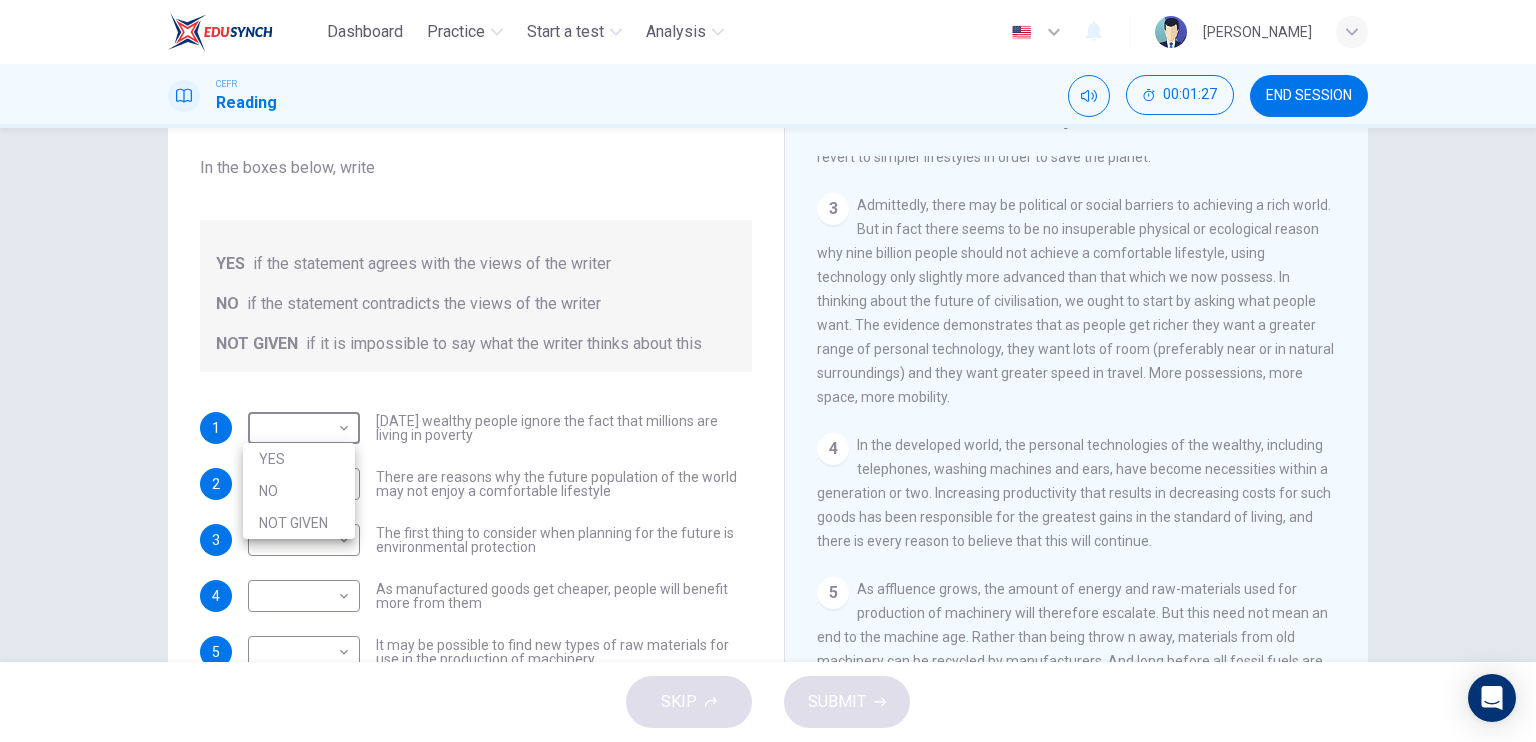 click on "NOT GIVEN" at bounding box center (299, 523) 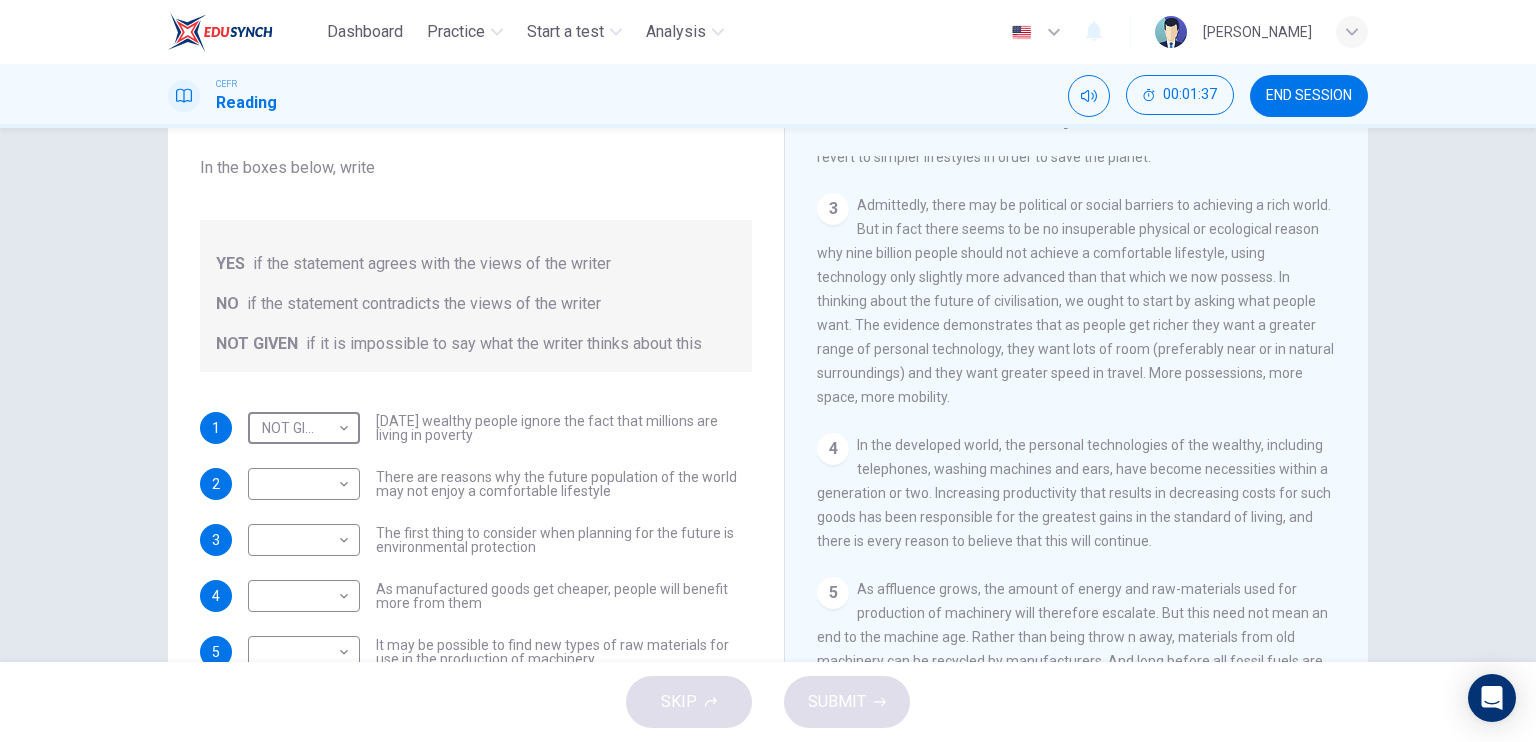 scroll, scrollTop: 0, scrollLeft: 0, axis: both 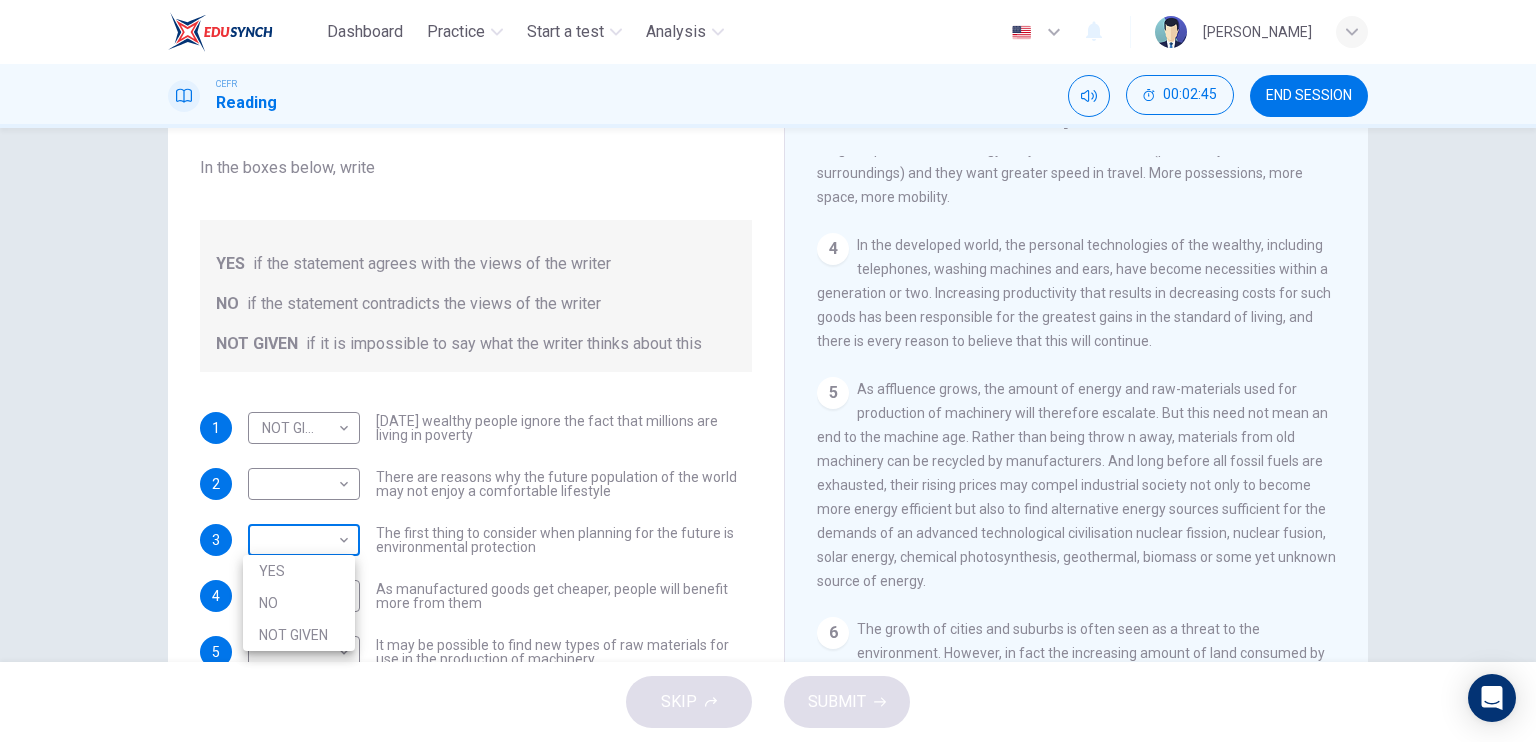click on "Dashboard Practice Start a test Analysis English en ​ NOOR QURRATU'AINI BINTI MOHD RASHIDI CEFR Reading 00:02:45 END SESSION Questions 1 - 6 Do the following statements reflect the claims of the writer in the Reading Passage?
In the boxes below, write YES if the statement agrees with the views of the writer NO if the statement contradicts the views of the writer NOT GIVEN if it is impossible to say what the writer thinks about this 1 NOT GIVEN NOT GIVEN ​ Today's wealthy people ignore the fact that millions are living in poverty 2 ​ ​ There are reasons why the future population of the world may not enjoy a comfortable lifestyle 3 ​ ​ The first thing to consider when planning for the future is environmental protection 4 ​ ​ As manufactured goods get cheaper, people will benefit more from them 5 ​ ​ It may be possible to find new types of raw materials for use in the production of machinery 6 ​ ​ The rising prices of fossil fuels may bring some benefits Worldly Wealth CLICK TO ZOOM 1 2" at bounding box center (768, 371) 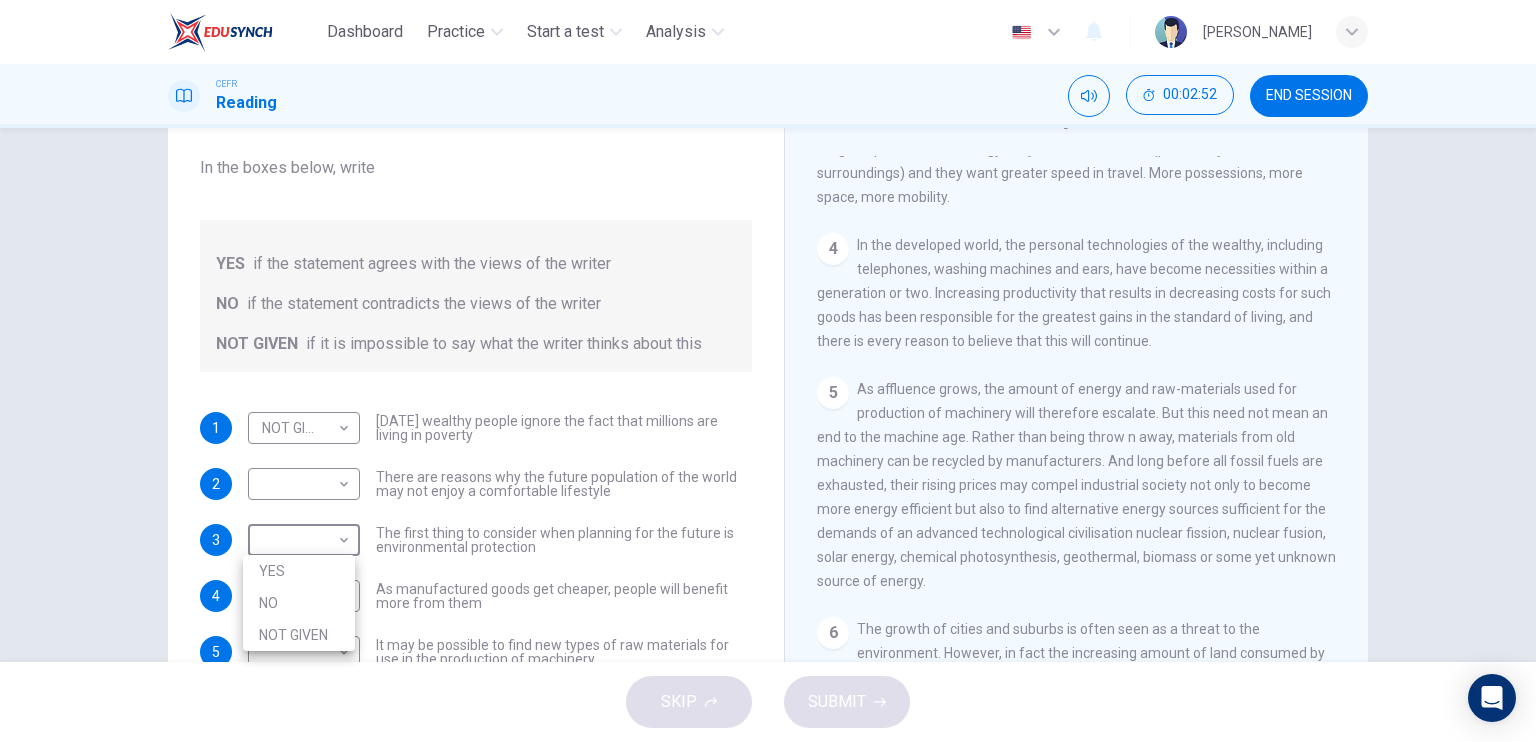 click on "YES" at bounding box center (299, 571) 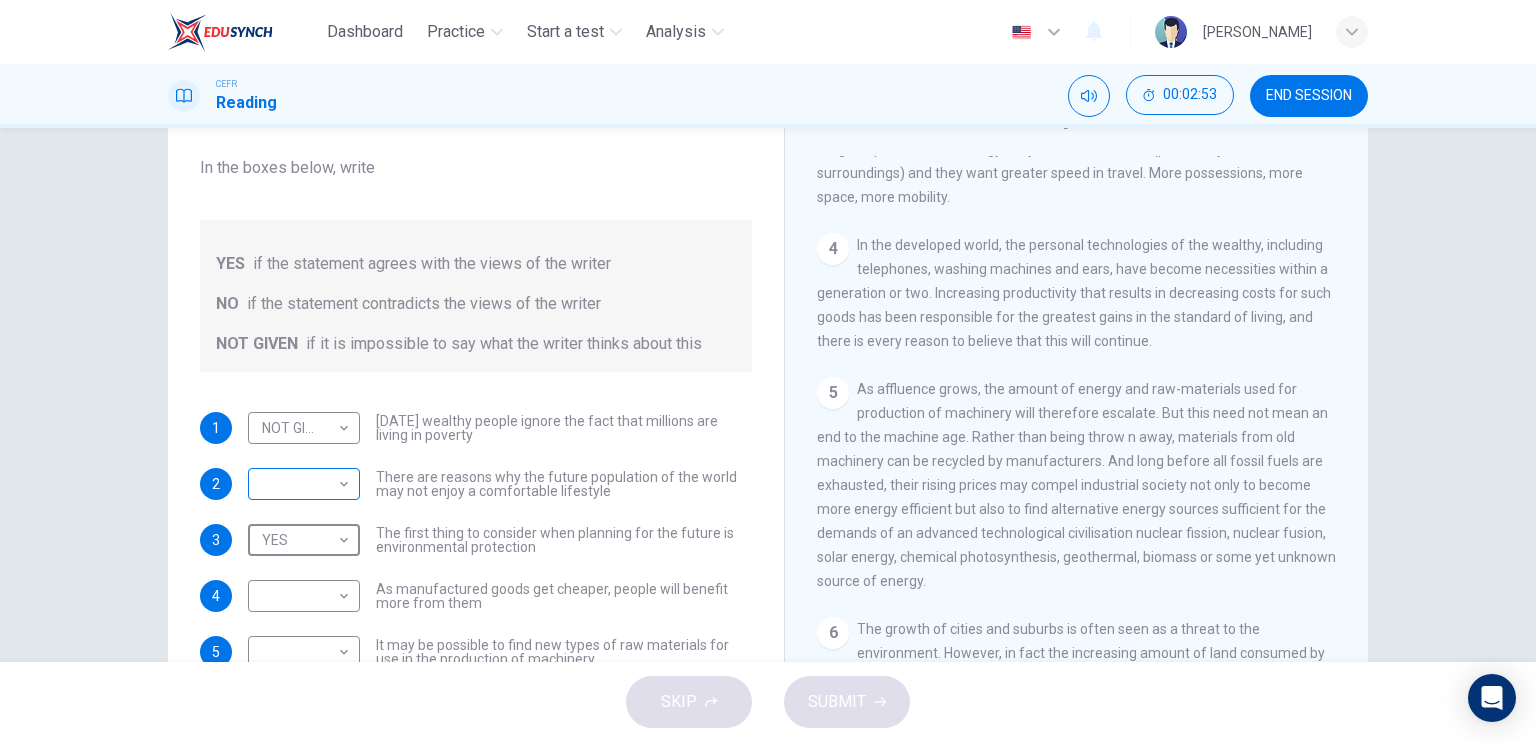 click on "Dashboard Practice Start a test Analysis English en ​ NOOR QURRATU'AINI BINTI MOHD RASHIDI CEFR Reading 00:02:53 END SESSION Questions 1 - 6 Do the following statements reflect the claims of the writer in the Reading Passage?
In the boxes below, write YES if the statement agrees with the views of the writer NO if the statement contradicts the views of the writer NOT GIVEN if it is impossible to say what the writer thinks about this 1 NOT GIVEN NOT GIVEN ​ Today's wealthy people ignore the fact that millions are living in poverty 2 ​ ​ There are reasons why the future population of the world may not enjoy a comfortable lifestyle 3 YES YES ​ The first thing to consider when planning for the future is environmental protection 4 ​ ​ As manufactured goods get cheaper, people will benefit more from them 5 ​ ​ It may be possible to find new types of raw materials for use in the production of machinery 6 ​ ​ The rising prices of fossil fuels may bring some benefits Worldly Wealth CLICK TO ZOOM" at bounding box center (768, 371) 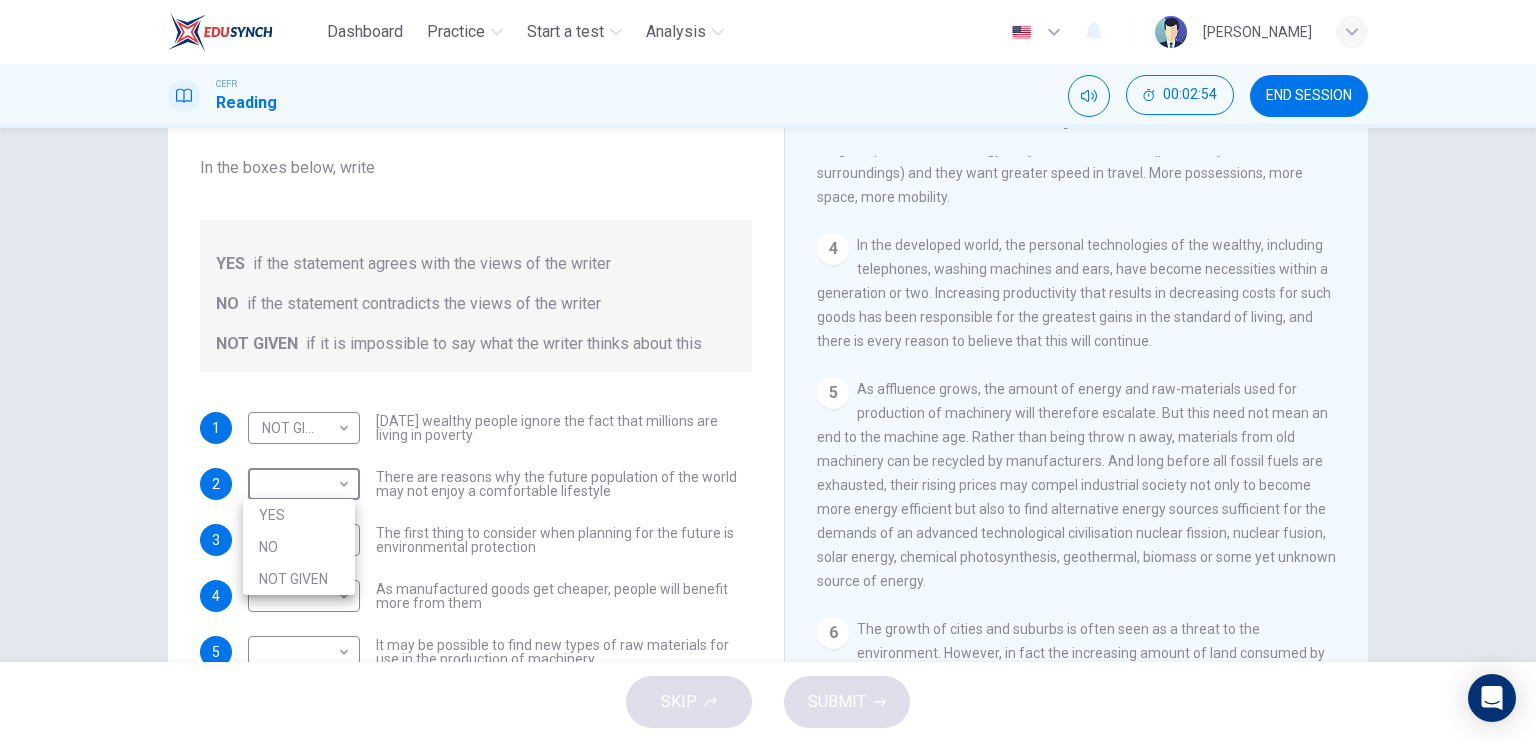 click on "YES" at bounding box center [299, 515] 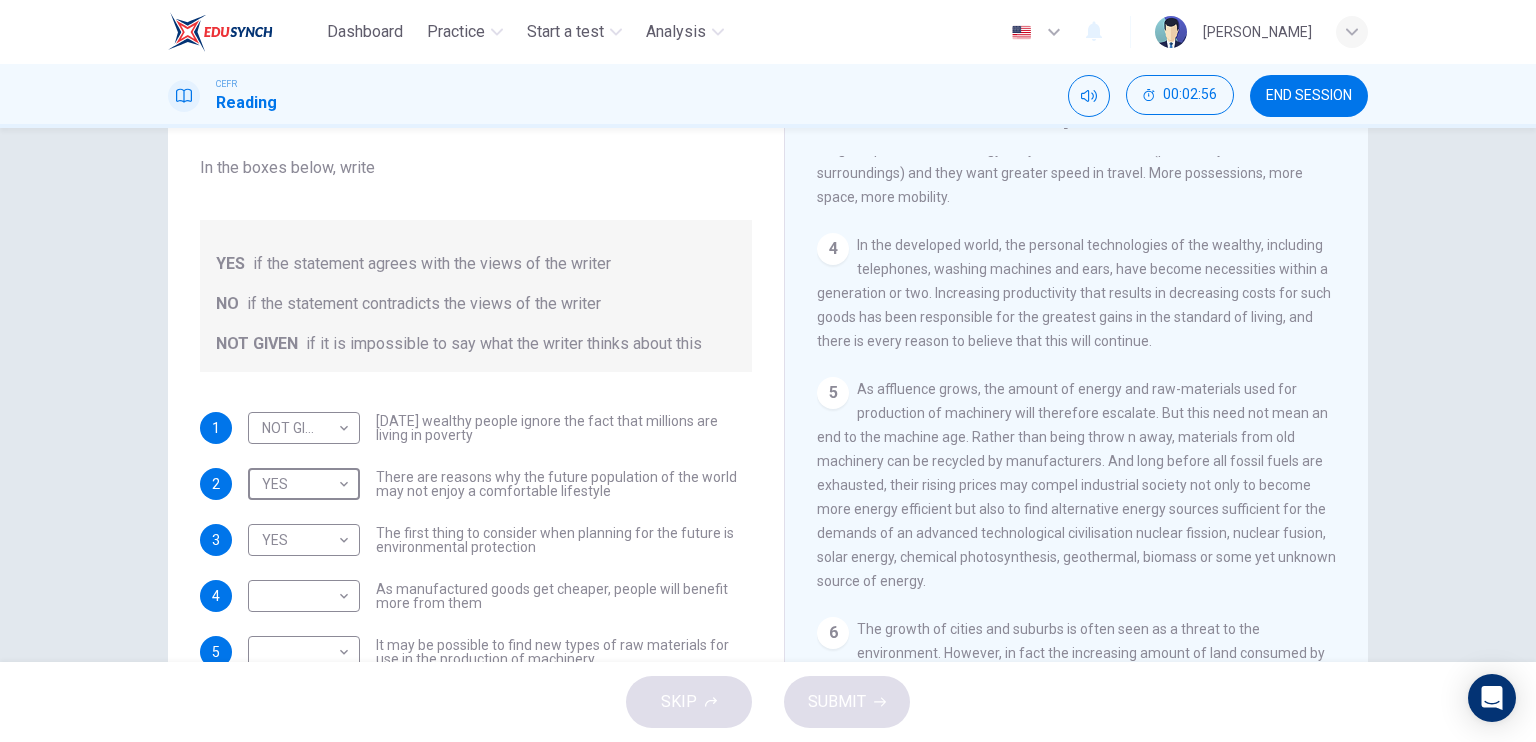 scroll, scrollTop: 200, scrollLeft: 0, axis: vertical 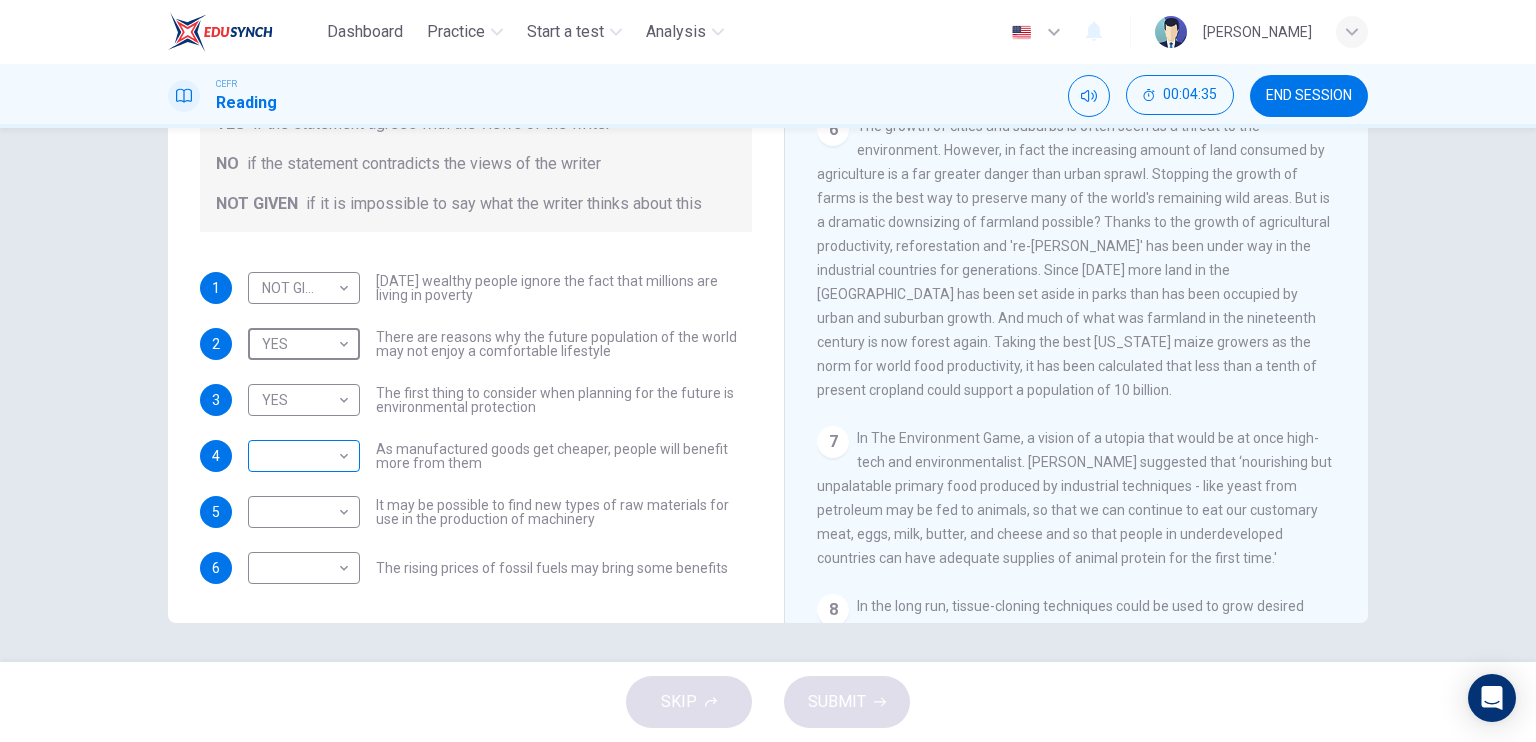 click on "Dashboard Practice Start a test Analysis English en ​ NOOR QURRATU'AINI BINTI MOHD RASHIDI CEFR Reading 00:04:35 END SESSION Questions 1 - 6 Do the following statements reflect the claims of the writer in the Reading Passage?
In the boxes below, write YES if the statement agrees with the views of the writer NO if the statement contradicts the views of the writer NOT GIVEN if it is impossible to say what the writer thinks about this 1 NOT GIVEN NOT GIVEN ​ Today's wealthy people ignore the fact that millions are living in poverty 2 YES YES ​ There are reasons why the future population of the world may not enjoy a comfortable lifestyle 3 YES YES ​ The first thing to consider when planning for the future is environmental protection 4 ​ ​ As manufactured goods get cheaper, people will benefit more from them 5 ​ ​ It may be possible to find new types of raw materials for use in the production of machinery 6 ​ ​ The rising prices of fossil fuels may bring some benefits Worldly Wealth 1 2 3 4 5" at bounding box center [768, 371] 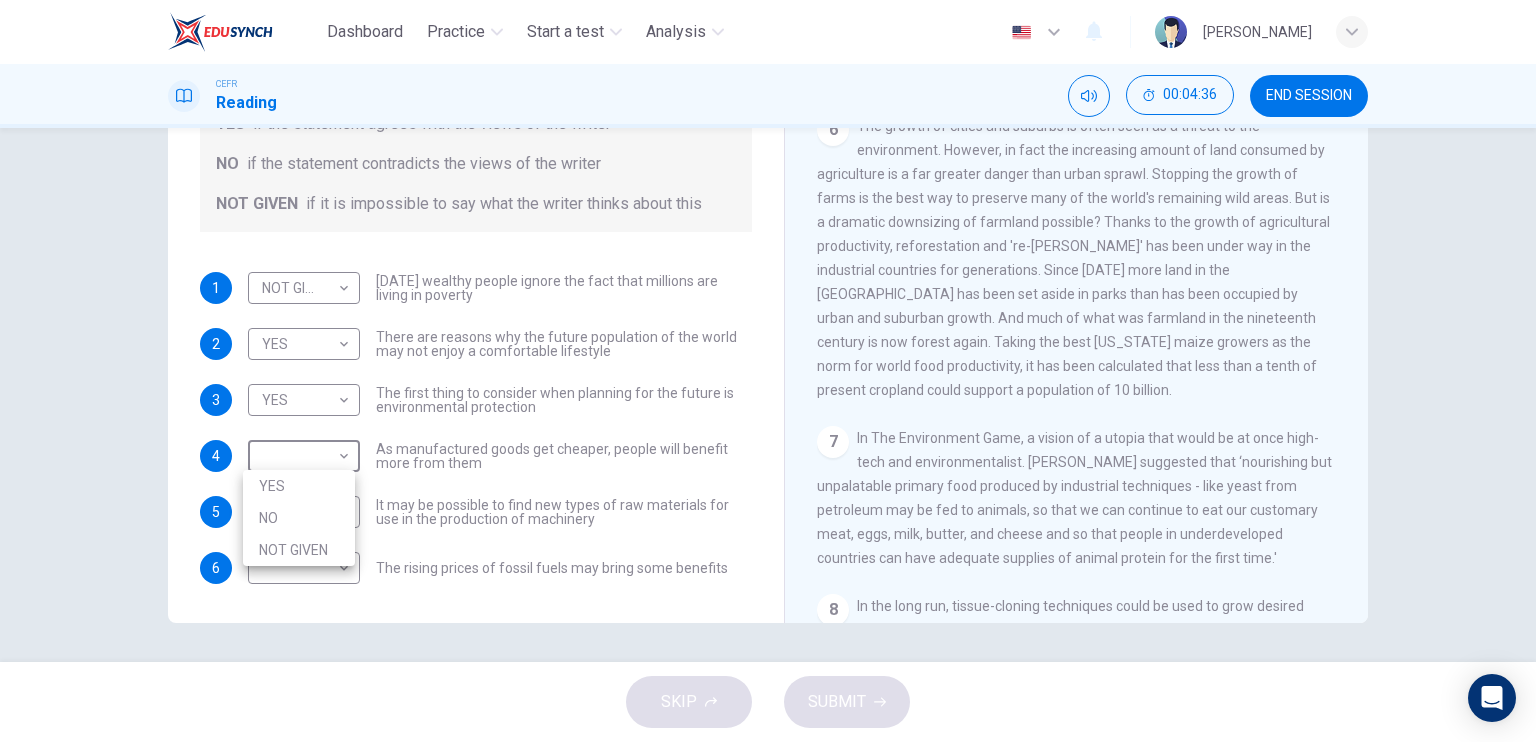 click on "YES" at bounding box center (299, 486) 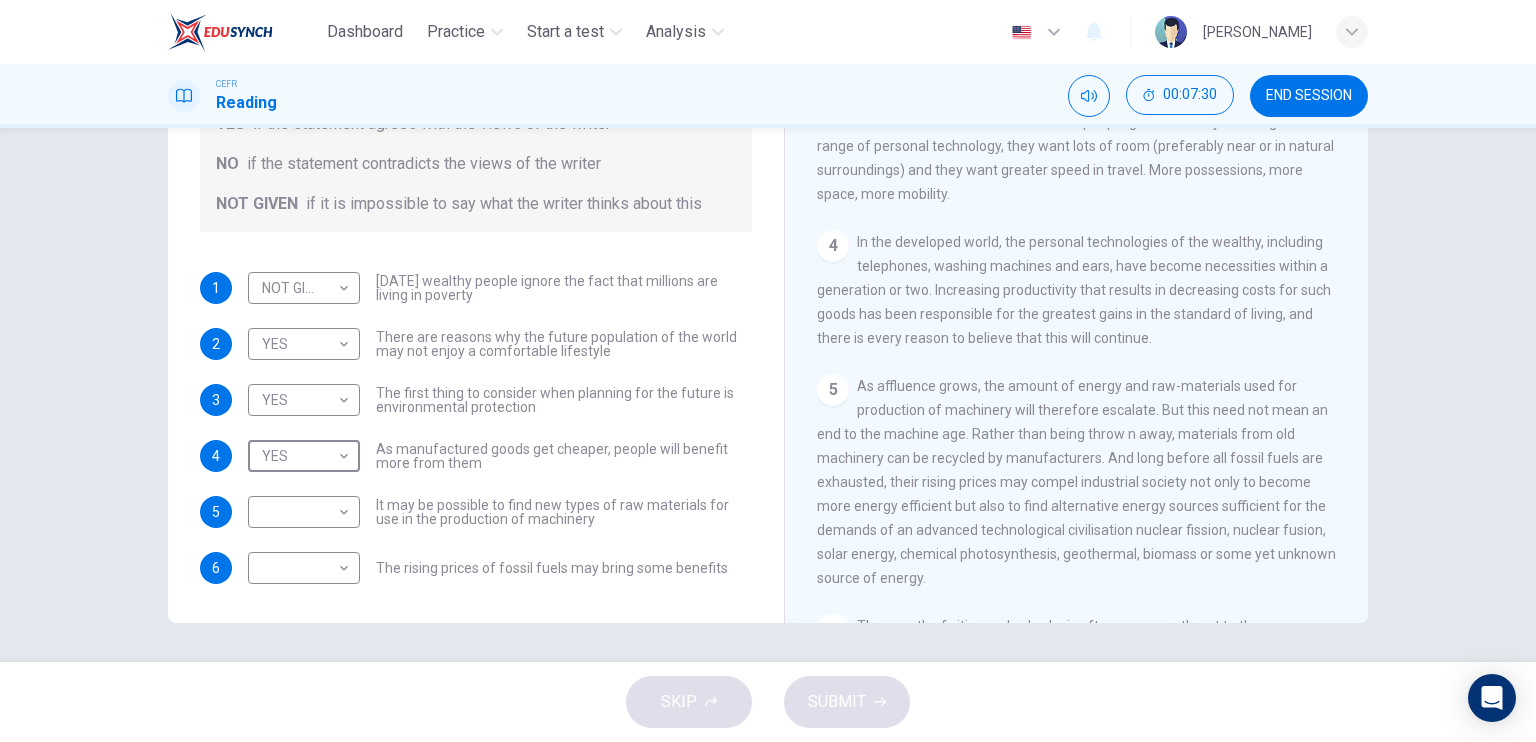 scroll, scrollTop: 763, scrollLeft: 0, axis: vertical 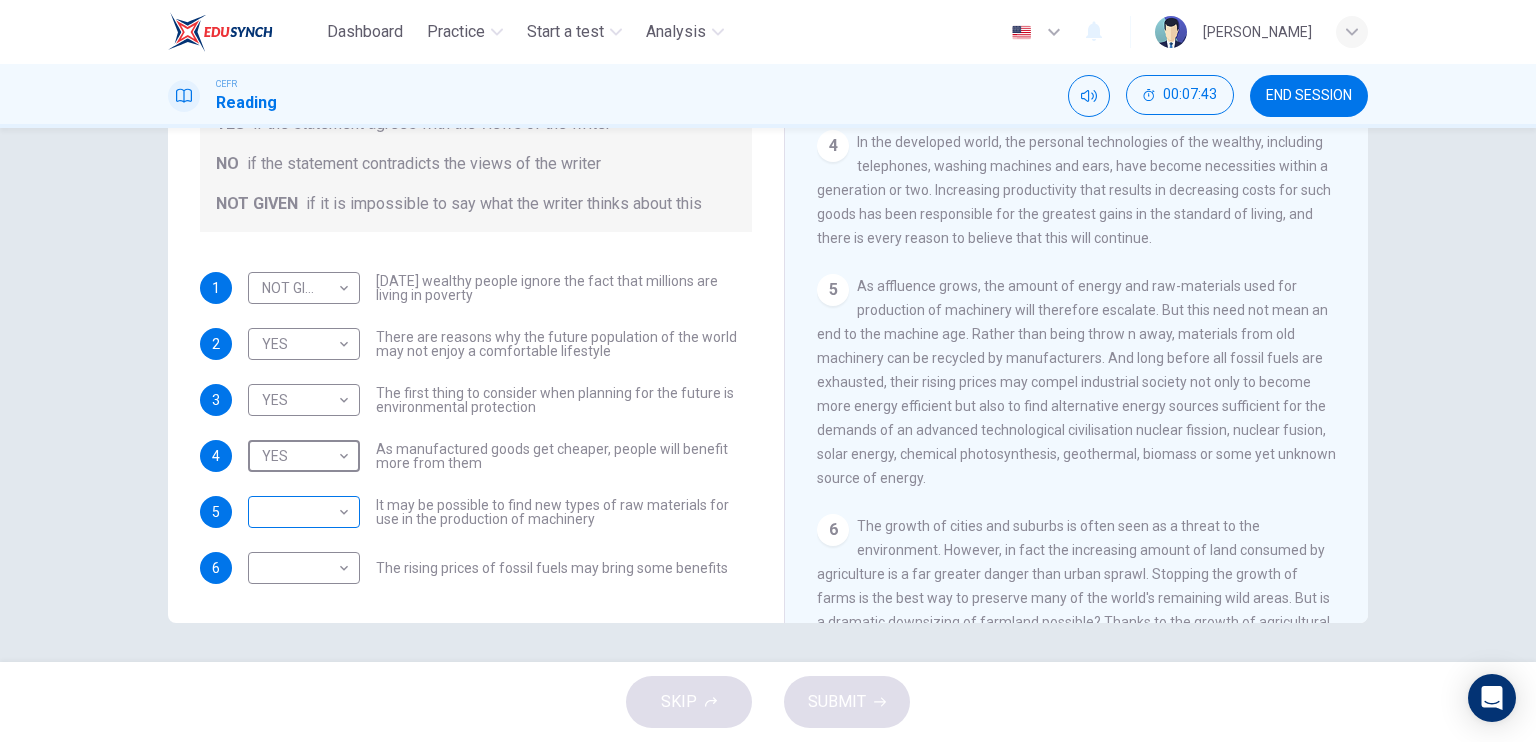 click on "Dashboard Practice Start a test Analysis English en ​ NOOR QURRATU'AINI BINTI MOHD RASHIDI CEFR Reading 00:07:43 END SESSION Questions 1 - 6 Do the following statements reflect the claims of the writer in the Reading Passage?
In the boxes below, write YES if the statement agrees with the views of the writer NO if the statement contradicts the views of the writer NOT GIVEN if it is impossible to say what the writer thinks about this 1 NOT GIVEN NOT GIVEN ​ Today's wealthy people ignore the fact that millions are living in poverty 2 YES YES ​ There are reasons why the future population of the world may not enjoy a comfortable lifestyle 3 YES YES ​ The first thing to consider when planning for the future is environmental protection 4 YES YES ​ As manufactured goods get cheaper, people will benefit more from them 5 ​ ​ It may be possible to find new types of raw materials for use in the production of machinery 6 ​ ​ The rising prices of fossil fuels may bring some benefits Worldly Wealth 1 2 3" at bounding box center (768, 371) 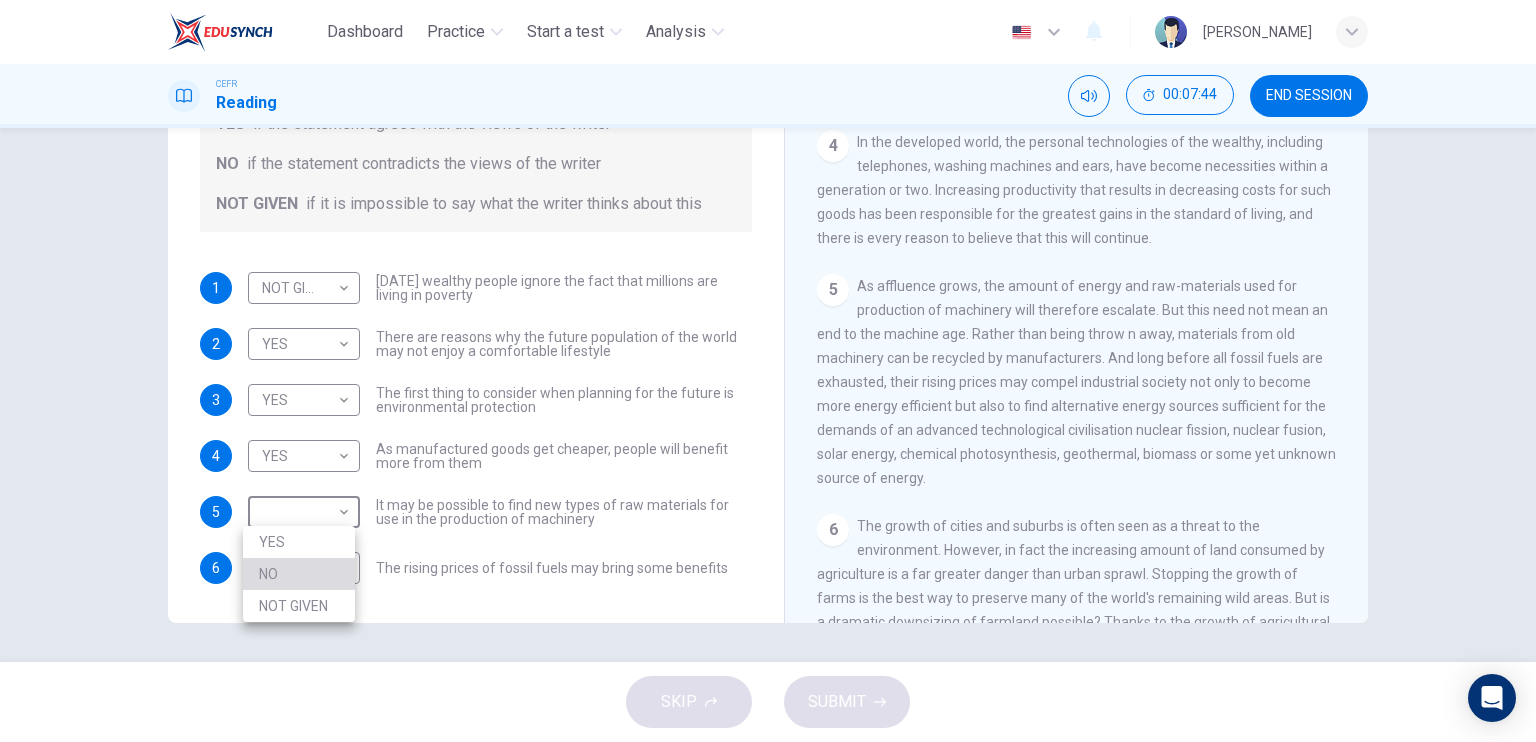 click on "NO" at bounding box center [299, 574] 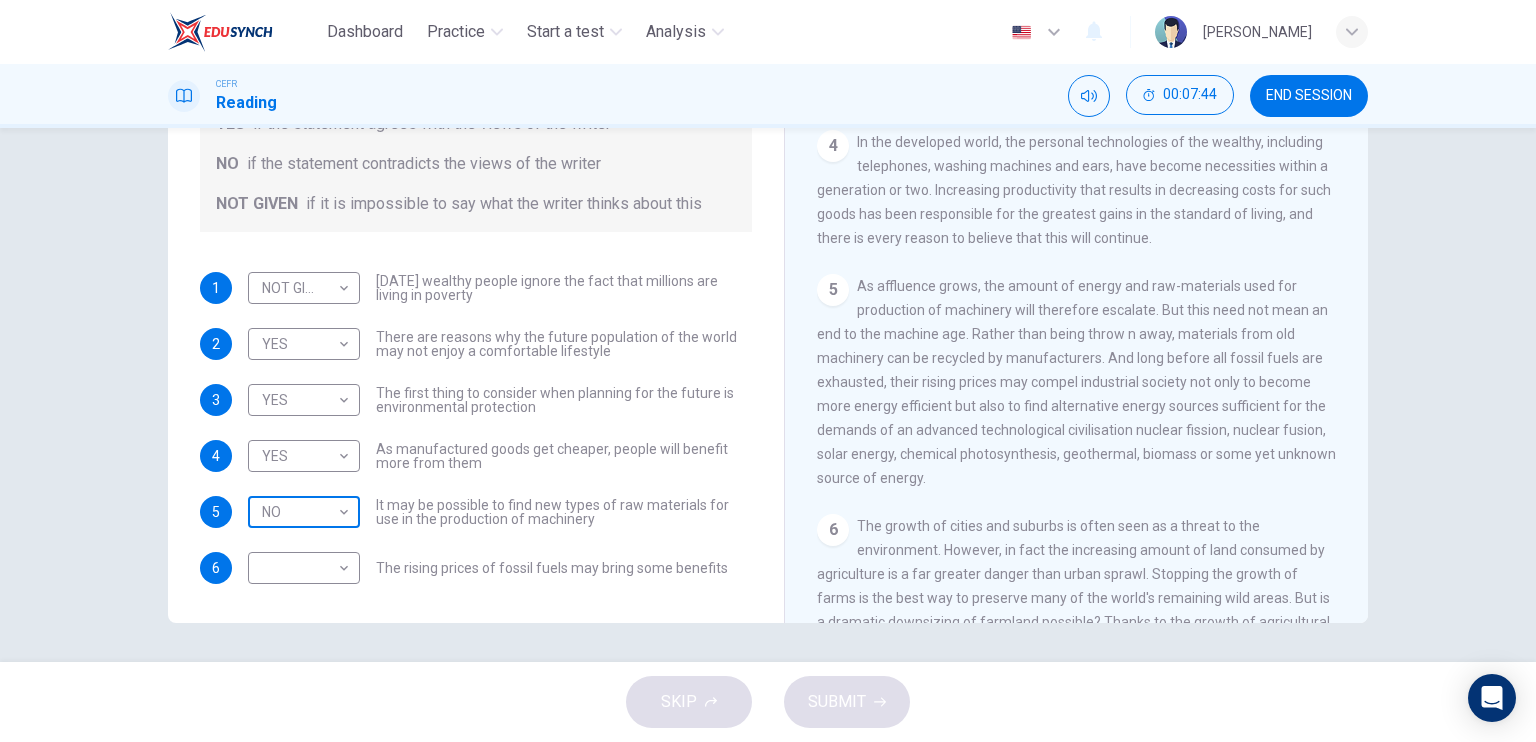 click on "Dashboard Practice Start a test Analysis English en ​ NOOR QURRATU'AINI BINTI MOHD RASHIDI CEFR Reading 00:07:44 END SESSION Questions 1 - 6 Do the following statements reflect the claims of the writer in the Reading Passage?
In the boxes below, write YES if the statement agrees with the views of the writer NO if the statement contradicts the views of the writer NOT GIVEN if it is impossible to say what the writer thinks about this 1 NOT GIVEN NOT GIVEN ​ Today's wealthy people ignore the fact that millions are living in poverty 2 YES YES ​ There are reasons why the future population of the world may not enjoy a comfortable lifestyle 3 YES YES ​ The first thing to consider when planning for the future is environmental protection 4 YES YES ​ As manufactured goods get cheaper, people will benefit more from them 5 NO NO ​ It may be possible to find new types of raw materials for use in the production of machinery 6 ​ ​ The rising prices of fossil fuels may bring some benefits Worldly Wealth 1 2" at bounding box center [768, 371] 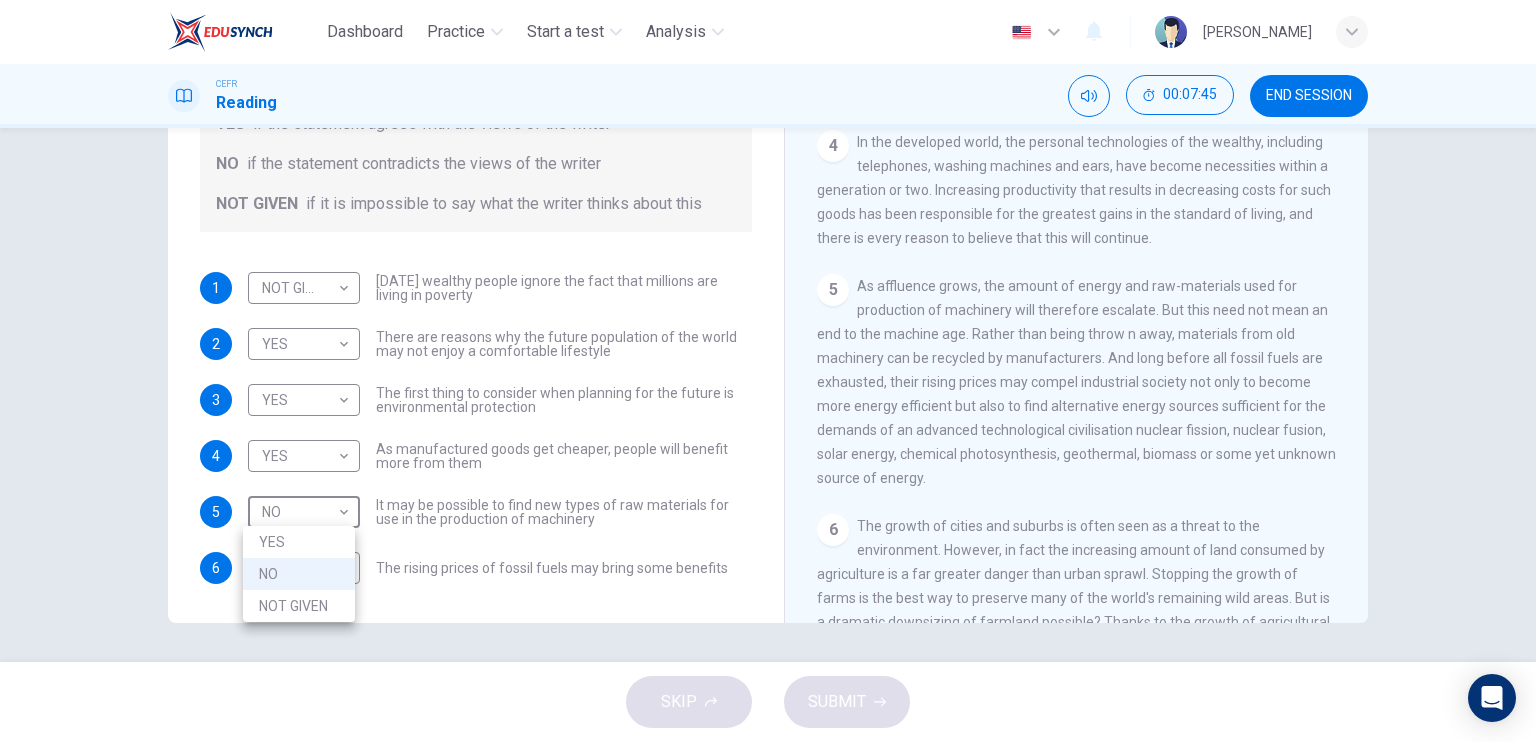 click on "YES" at bounding box center (299, 542) 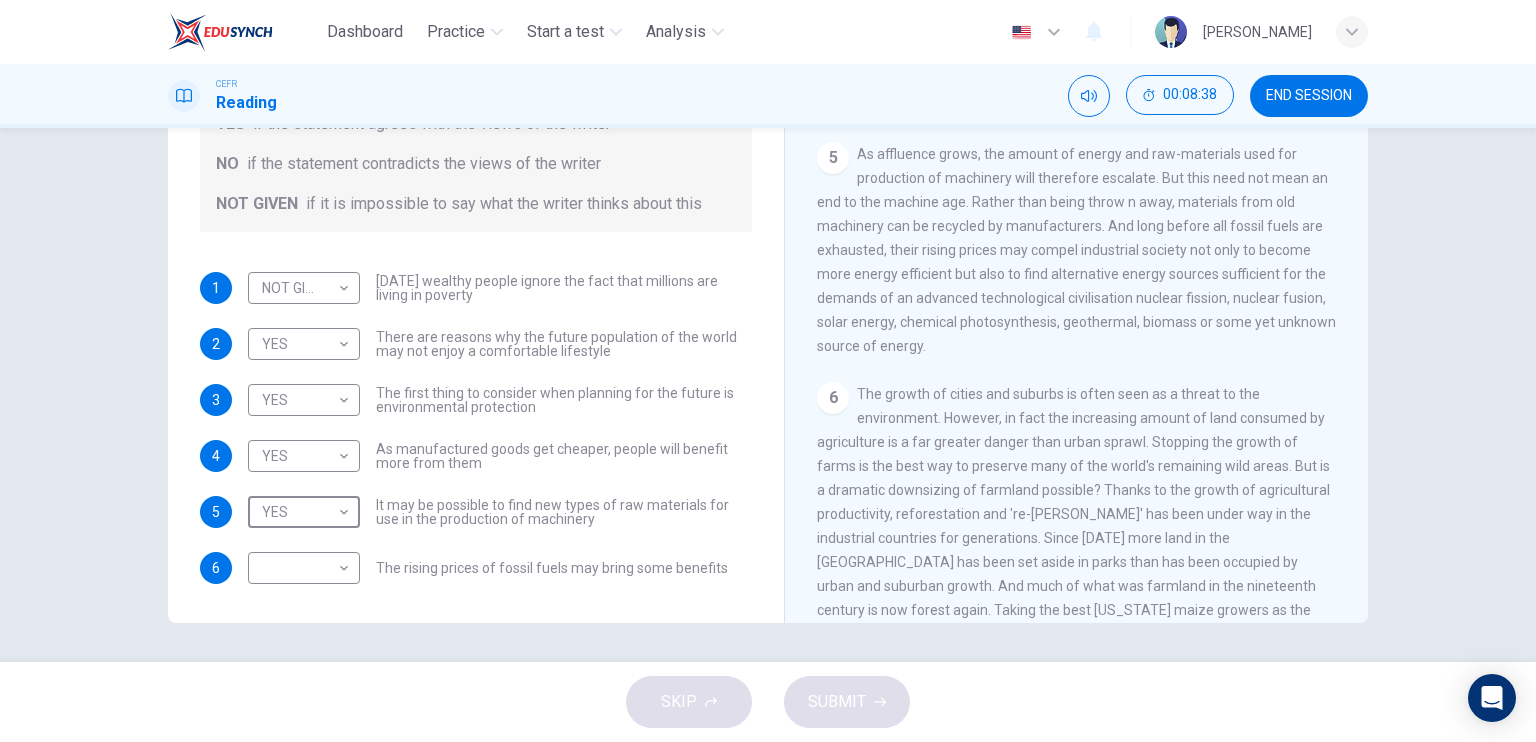 scroll, scrollTop: 863, scrollLeft: 0, axis: vertical 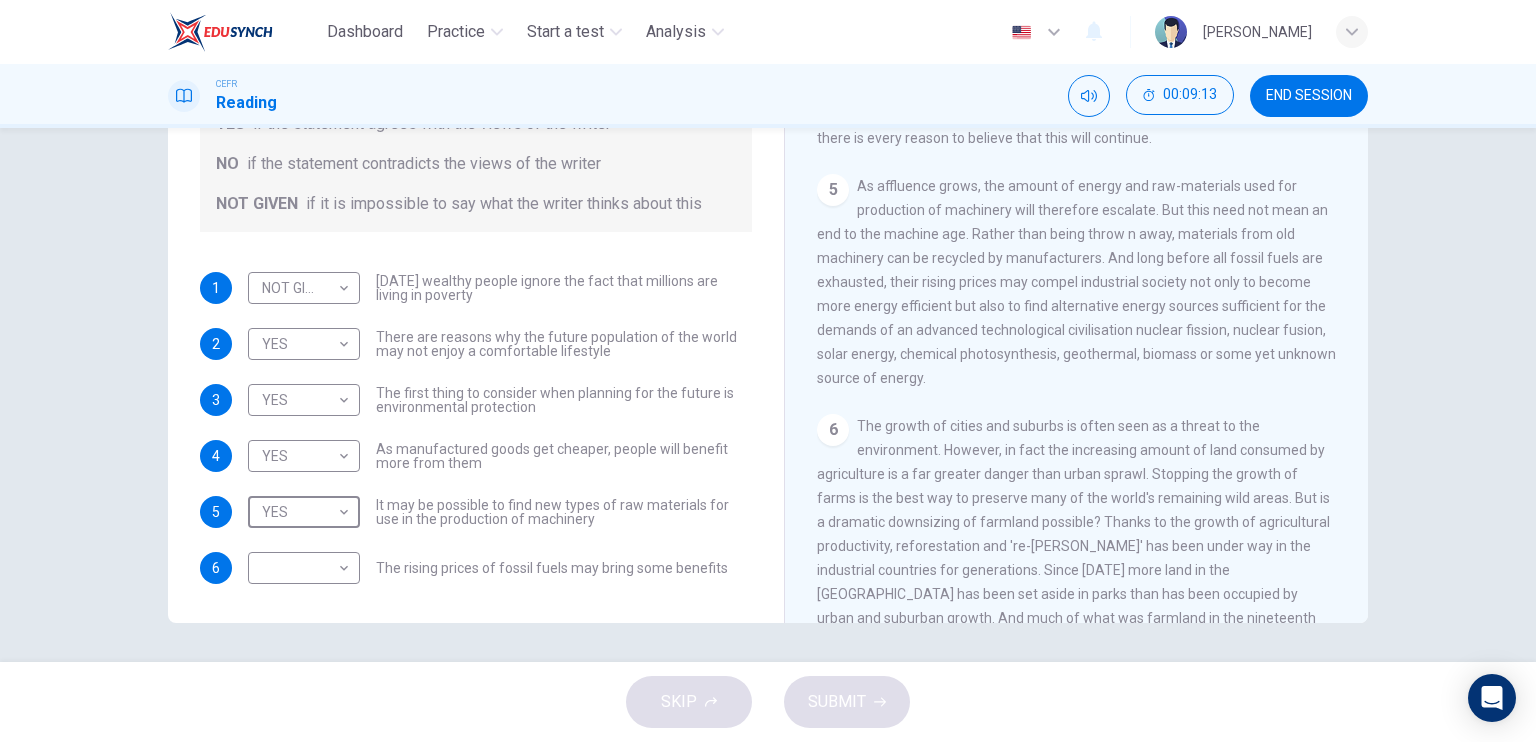 click on "6 ​ ​ The rising prices of fossil fuels may bring some benefits" at bounding box center [476, 568] 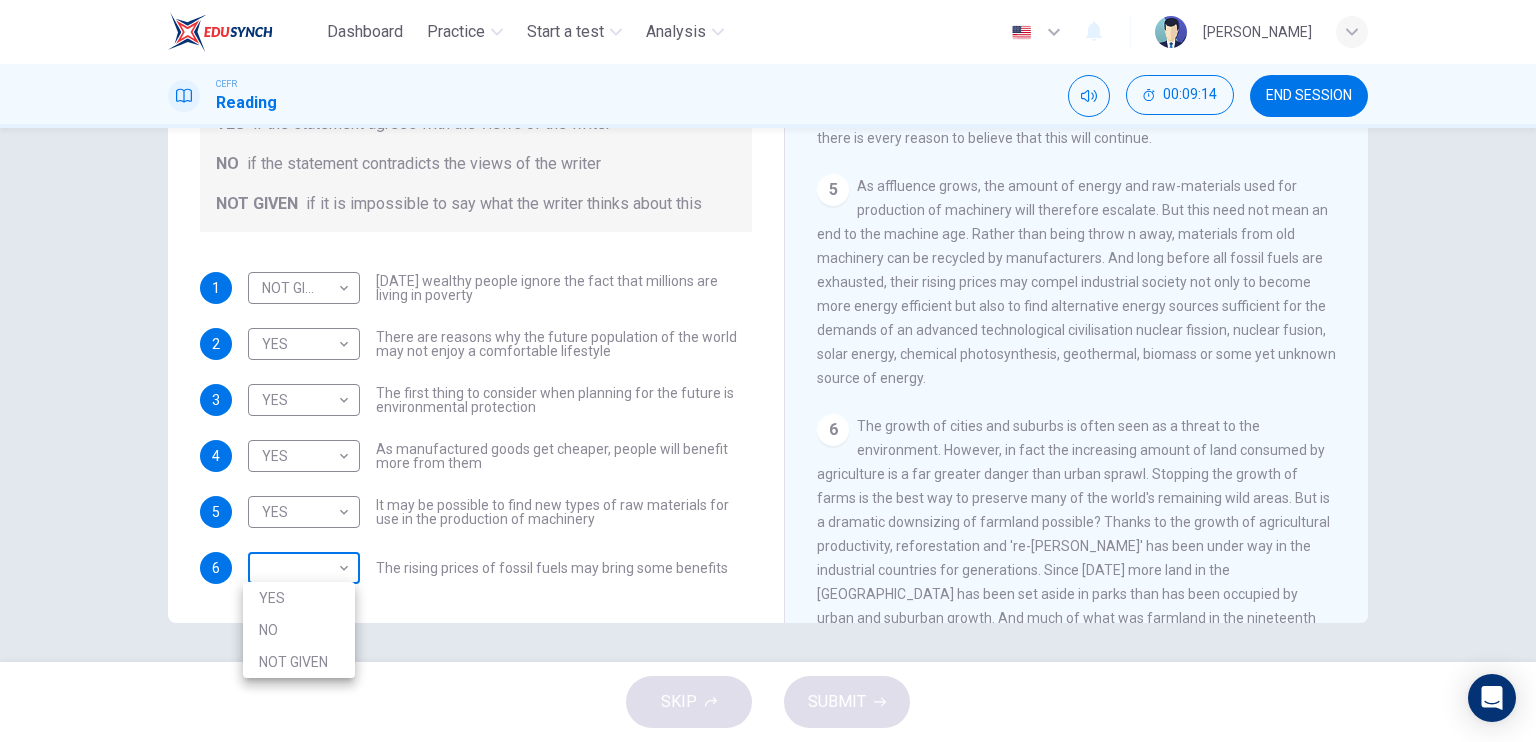 click on "Dashboard Practice Start a test Analysis English en ​ NOOR QURRATU'AINI BINTI MOHD RASHIDI CEFR Reading 00:09:14 END SESSION Questions 1 - 6 Do the following statements reflect the claims of the writer in the Reading Passage?
In the boxes below, write YES if the statement agrees with the views of the writer NO if the statement contradicts the views of the writer NOT GIVEN if it is impossible to say what the writer thinks about this 1 NOT GIVEN NOT GIVEN ​ Today's wealthy people ignore the fact that millions are living in poverty 2 YES YES ​ There are reasons why the future population of the world may not enjoy a comfortable lifestyle 3 YES YES ​ The first thing to consider when planning for the future is environmental protection 4 YES YES ​ As manufactured goods get cheaper, people will benefit more from them 5 YES YES ​ It may be possible to find new types of raw materials for use in the production of machinery 6 ​ ​ The rising prices of fossil fuels may bring some benefits Worldly Wealth 1" at bounding box center [768, 371] 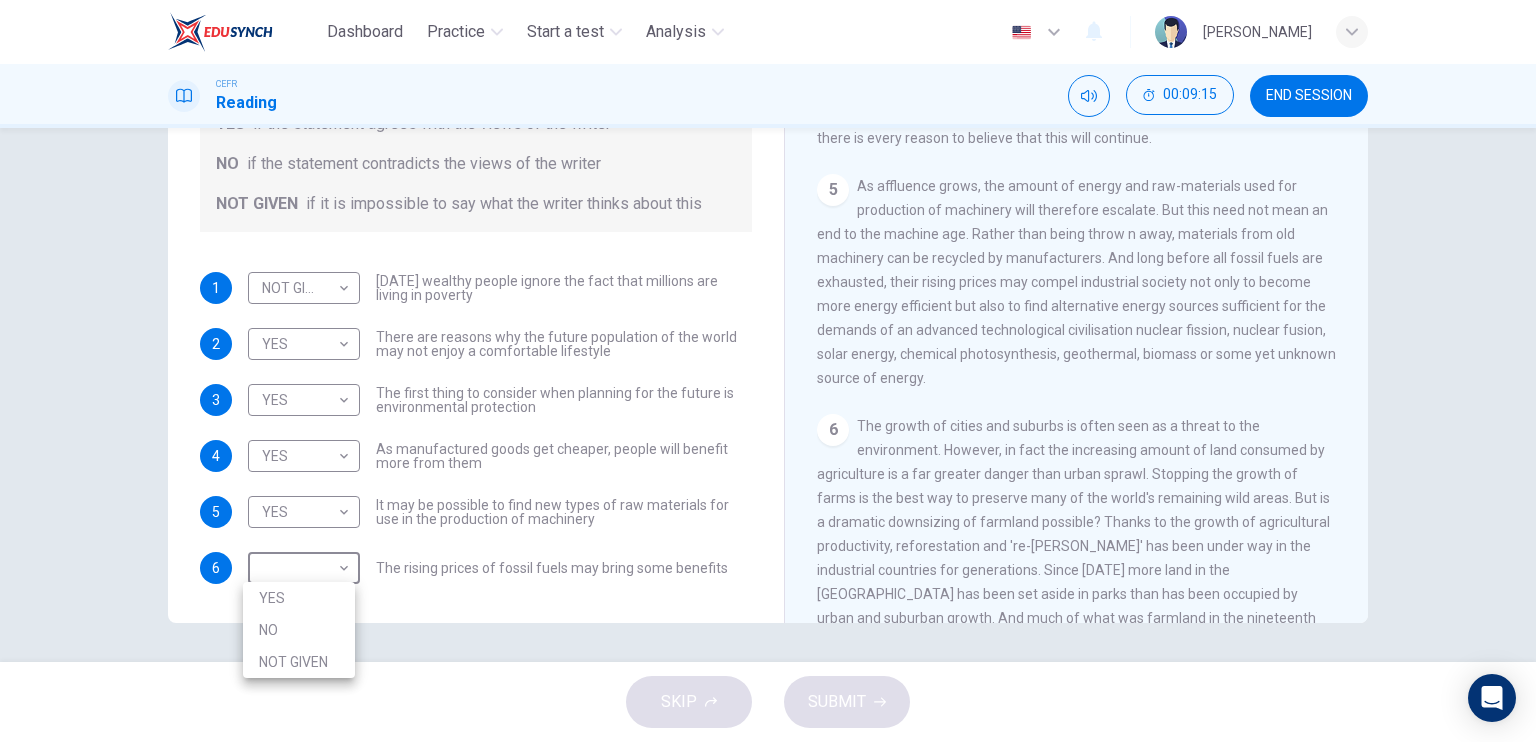 click on "YES" at bounding box center [299, 598] 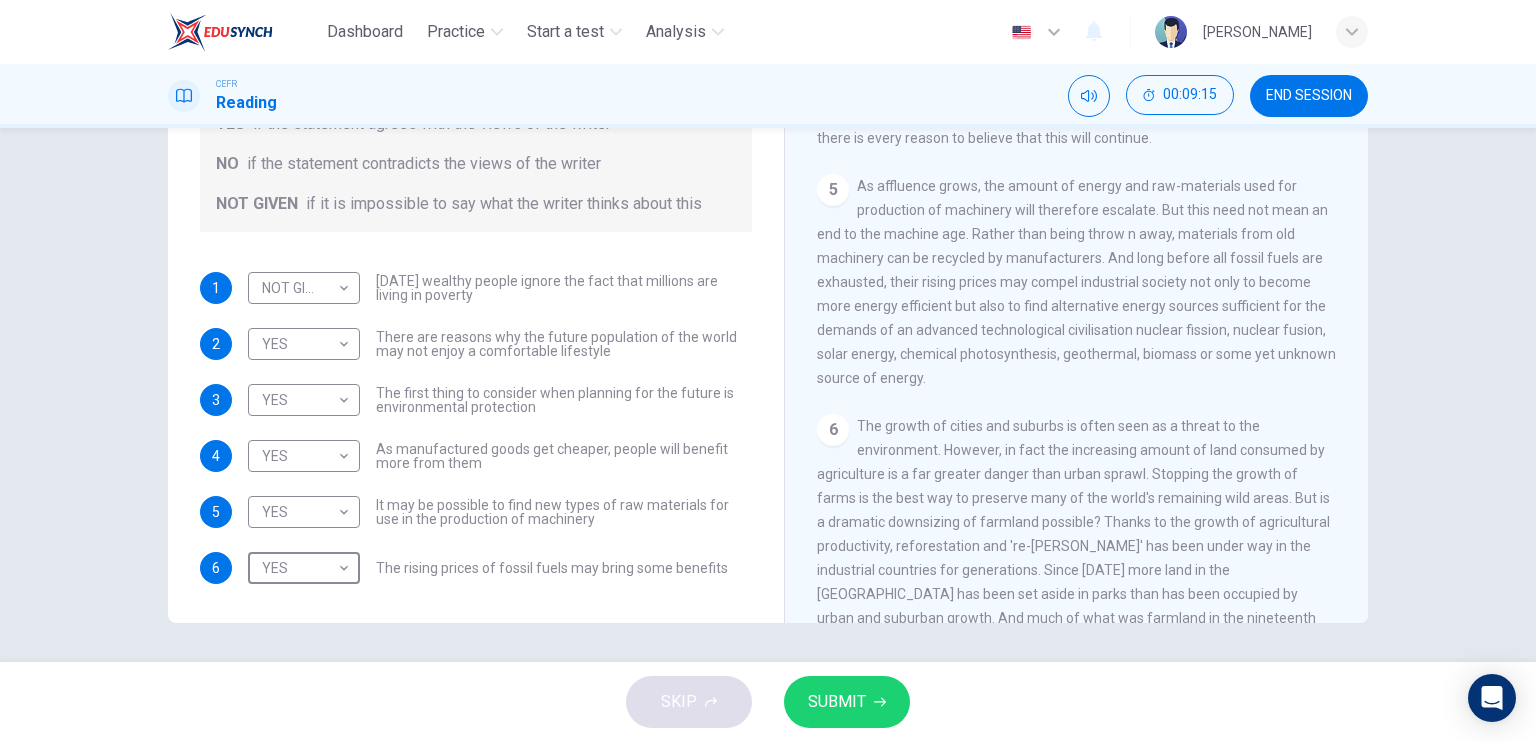 click on "Questions 1 - 6 Do the following statements reflect the claims of the writer in the Reading Passage?
In the boxes below, write YES if the statement agrees with the views of the writer NO if the statement contradicts the views of the writer NOT GIVEN if it is impossible to say what the writer thinks about this 1 NOT GIVEN NOT GIVEN ​ Today's wealthy people ignore the fact that millions are living in poverty 2 YES YES ​ There are reasons why the future population of the world may not enjoy a comfortable lifestyle 3 YES YES ​ The first thing to consider when planning for the future is environmental protection 4 YES YES ​ As manufactured goods get cheaper, people will benefit more from them 5 YES YES ​ It may be possible to find new types of raw materials for use in the production of machinery 6 YES YES ​ The rising prices of fossil fuels may bring some benefits" at bounding box center [476, 236] 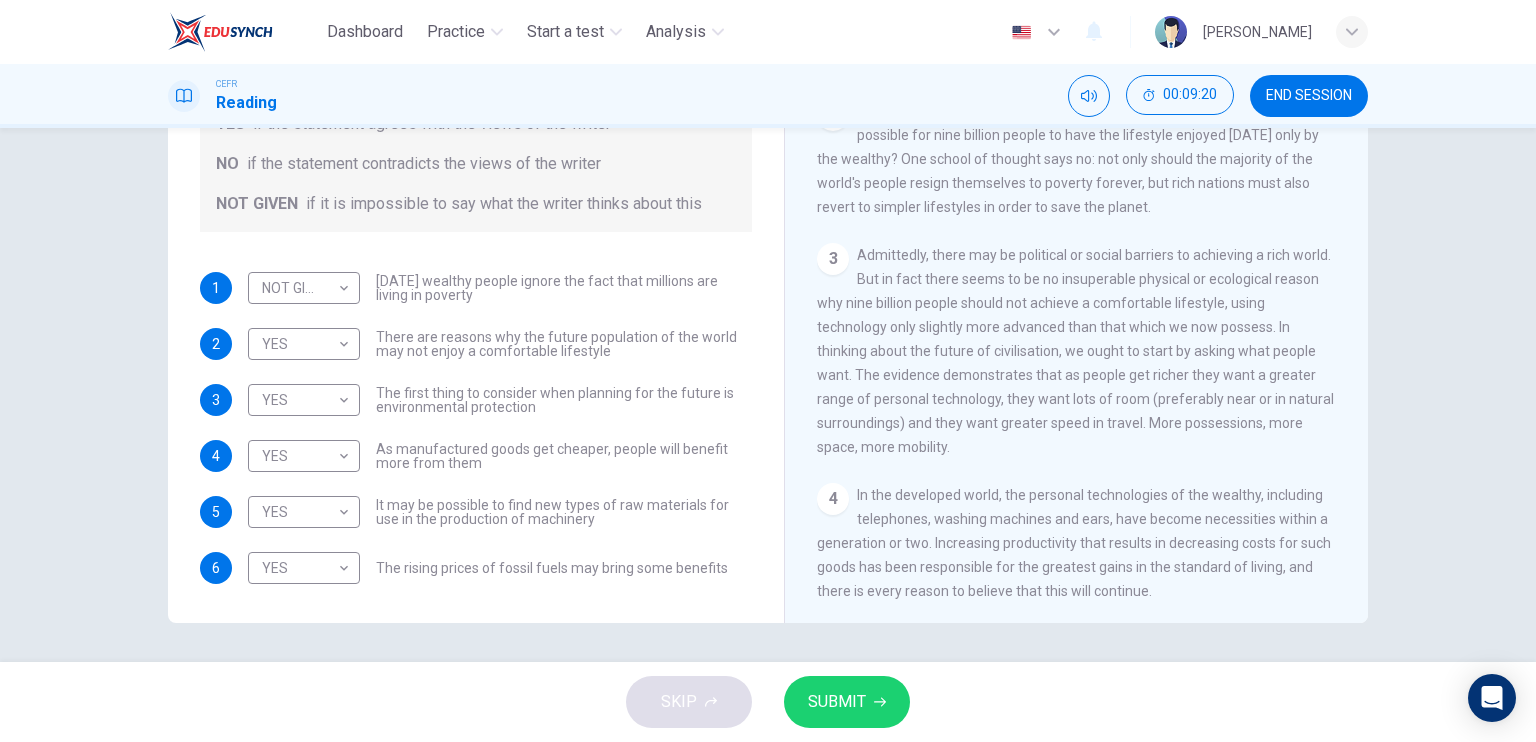 scroll, scrollTop: 363, scrollLeft: 0, axis: vertical 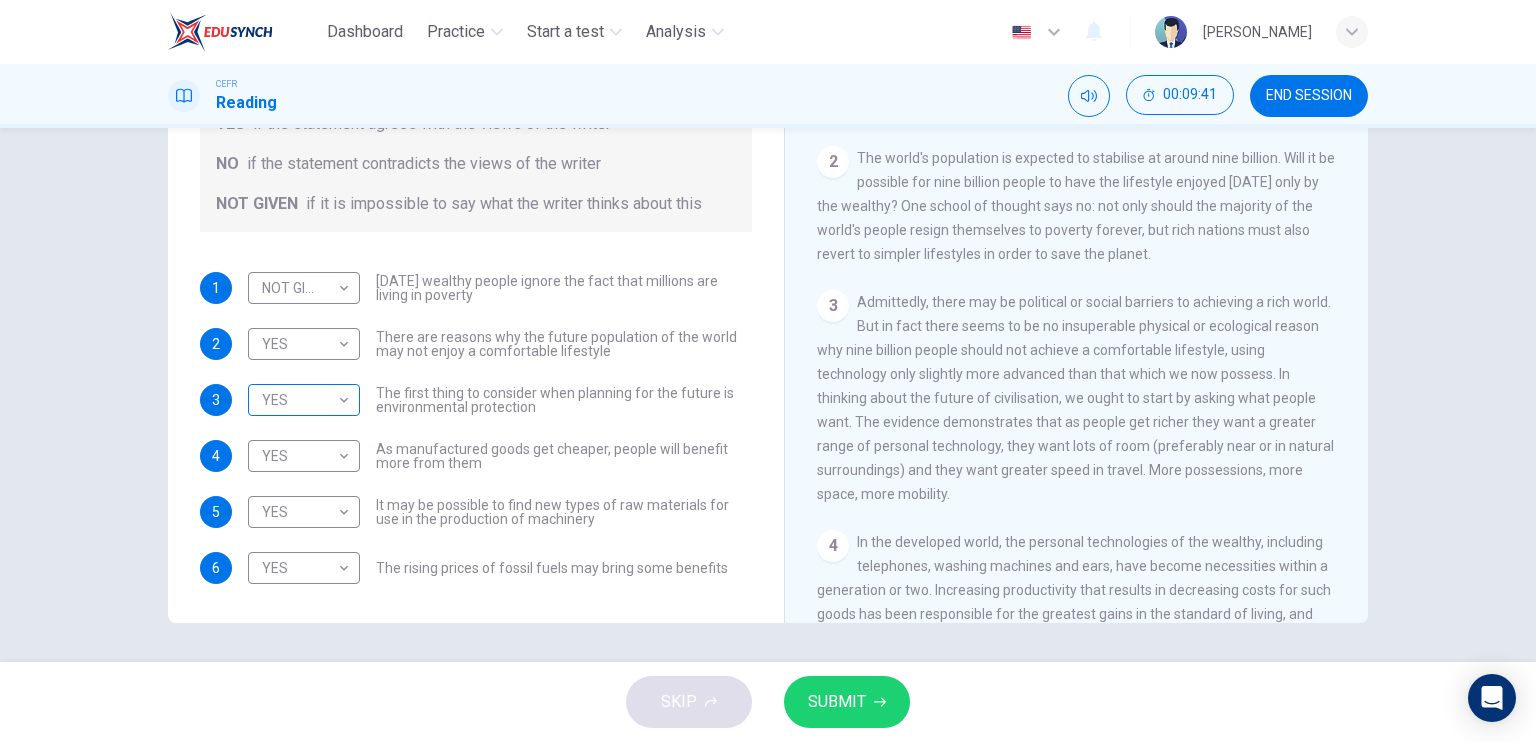 click on "Dashboard Practice Start a test Analysis English en ​ NOOR QURRATU'AINI BINTI MOHD RASHIDI CEFR Reading 00:09:41 END SESSION Questions 1 - 6 Do the following statements reflect the claims of the writer in the Reading Passage?
In the boxes below, write YES if the statement agrees with the views of the writer NO if the statement contradicts the views of the writer NOT GIVEN if it is impossible to say what the writer thinks about this 1 NOT GIVEN NOT GIVEN ​ Today's wealthy people ignore the fact that millions are living in poverty 2 YES YES ​ There are reasons why the future population of the world may not enjoy a comfortable lifestyle 3 YES YES ​ The first thing to consider when planning for the future is environmental protection 4 YES YES ​ As manufactured goods get cheaper, people will benefit more from them 5 YES YES ​ It may be possible to find new types of raw materials for use in the production of machinery 6 YES YES ​ The rising prices of fossil fuels may bring some benefits CLICK TO ZOOM" at bounding box center (768, 371) 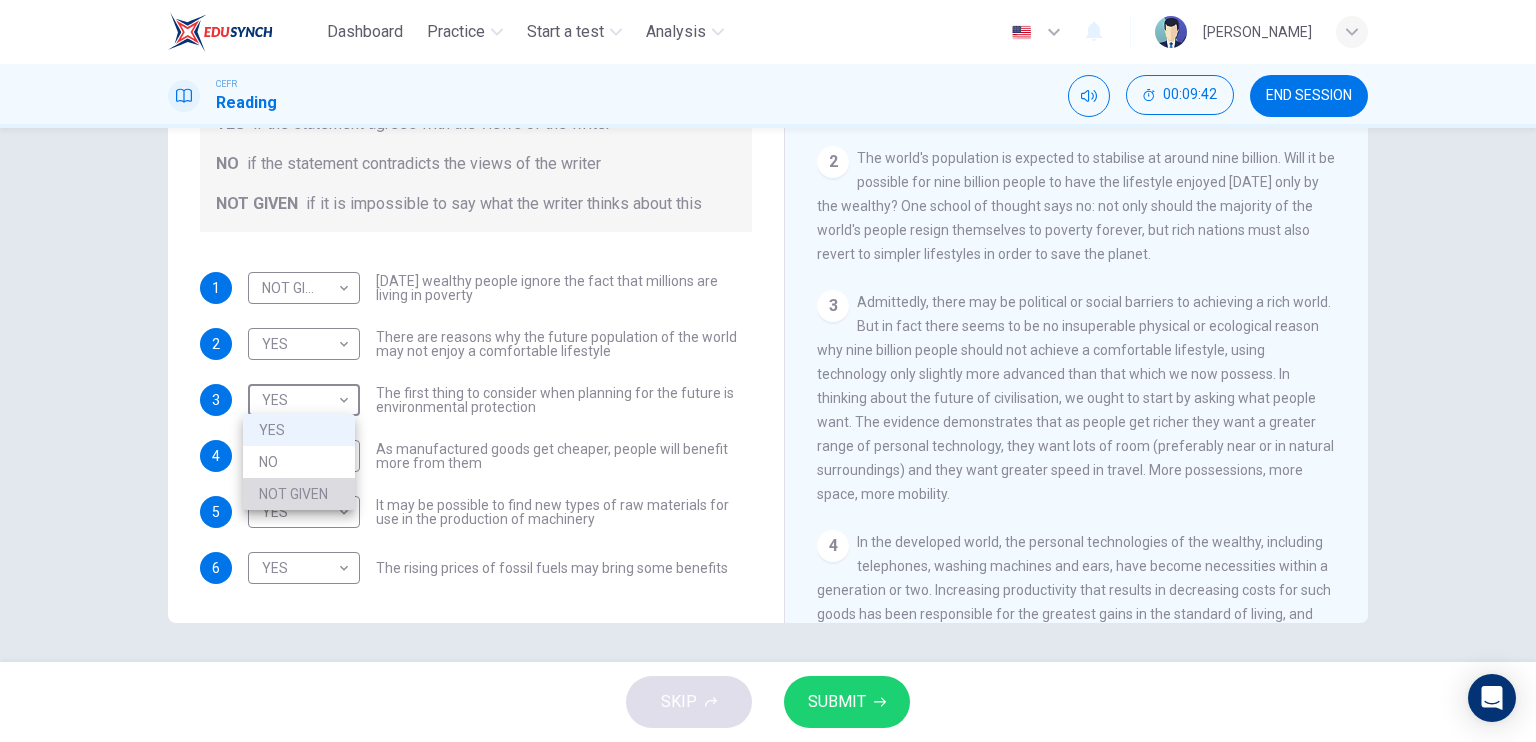 click on "NOT GIVEN" at bounding box center [299, 494] 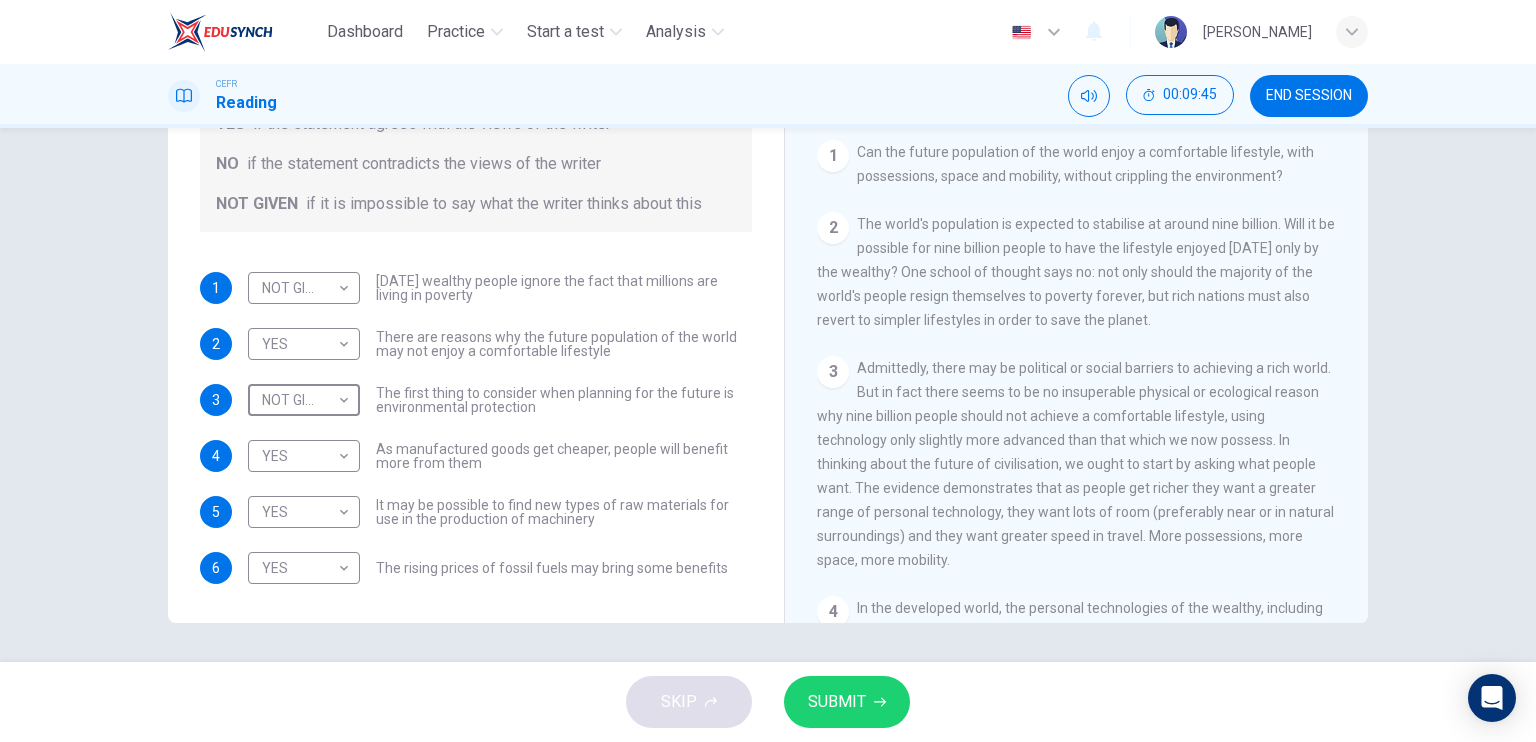 scroll, scrollTop: 263, scrollLeft: 0, axis: vertical 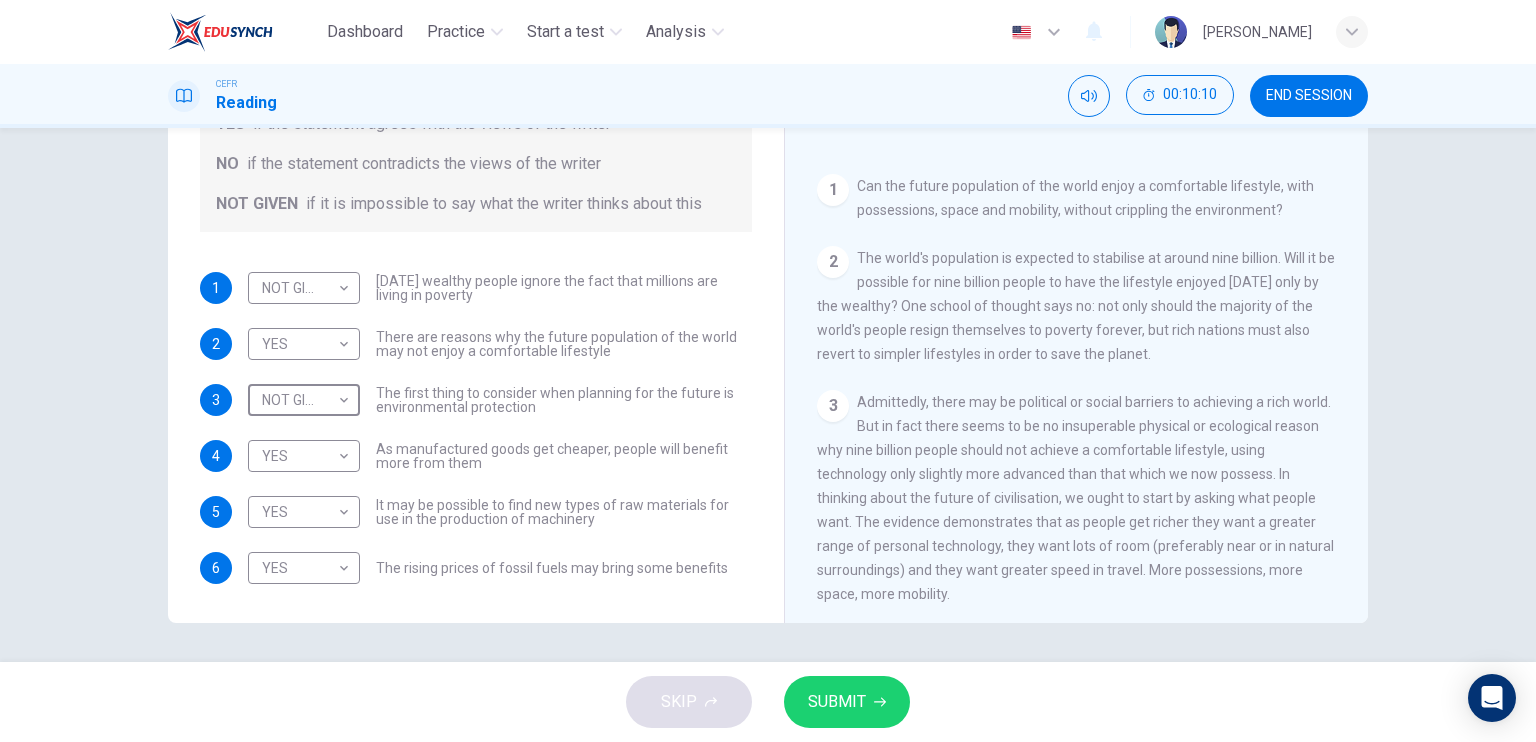 click on "SKIP SUBMIT" at bounding box center (768, 702) 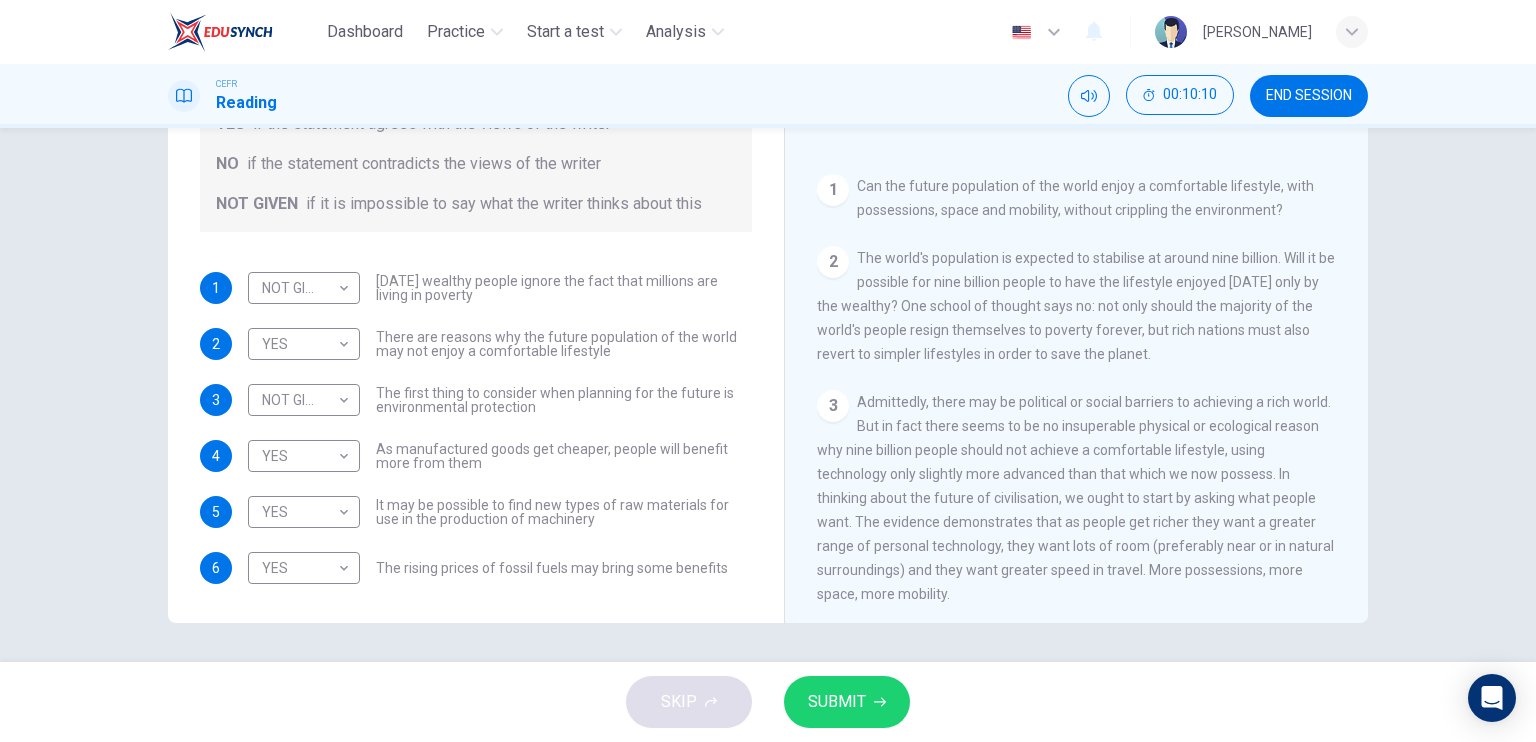 click on "SUBMIT" at bounding box center [847, 702] 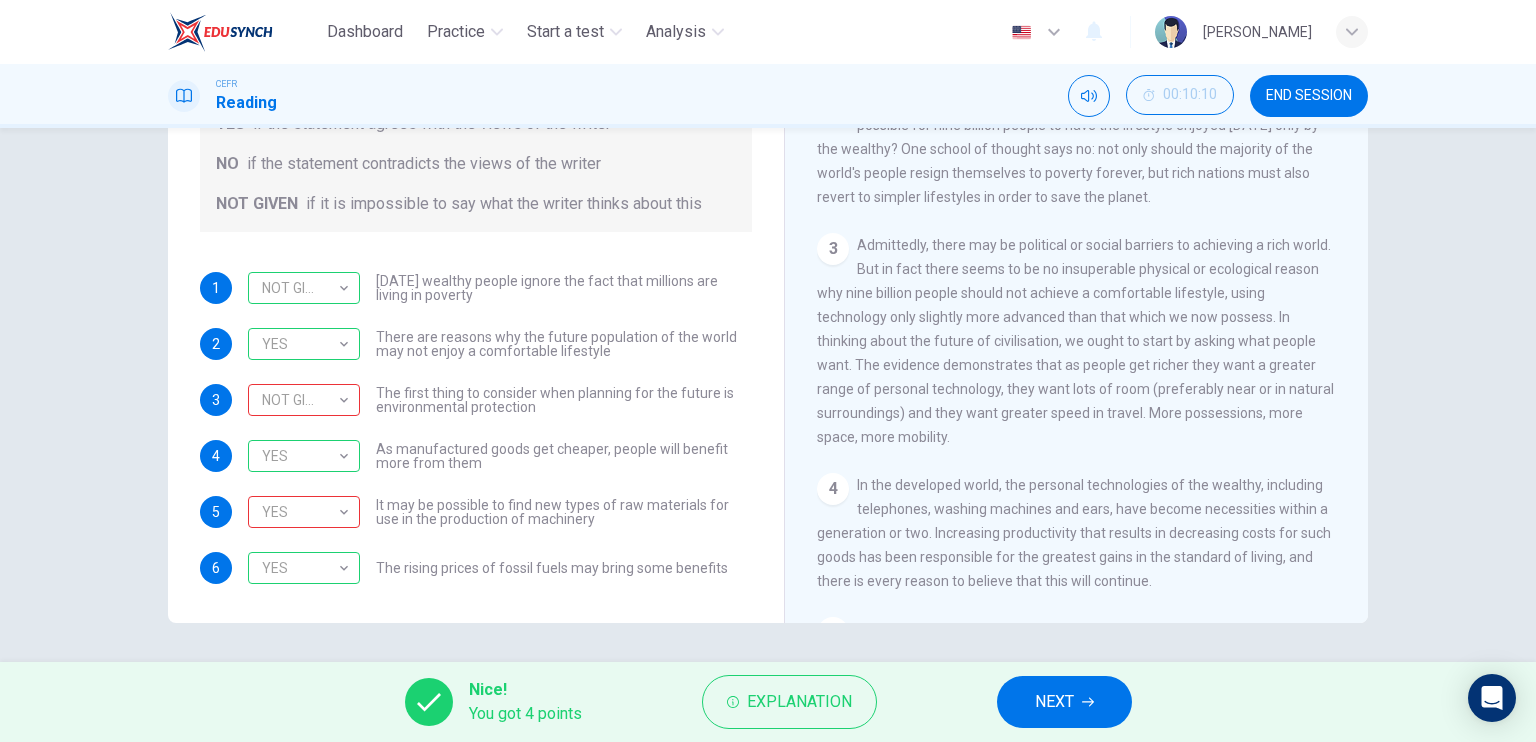 scroll, scrollTop: 463, scrollLeft: 0, axis: vertical 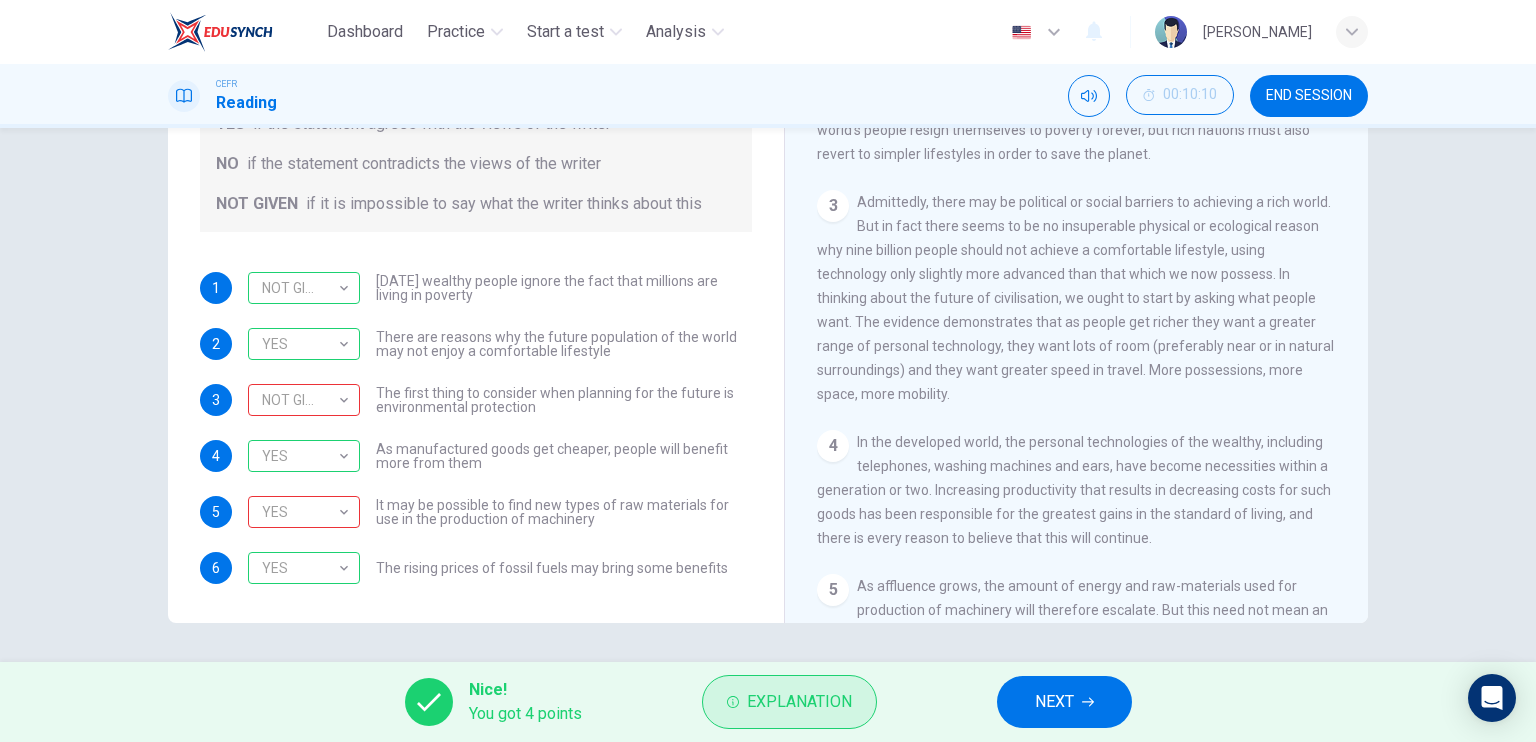 click on "Explanation" at bounding box center [799, 702] 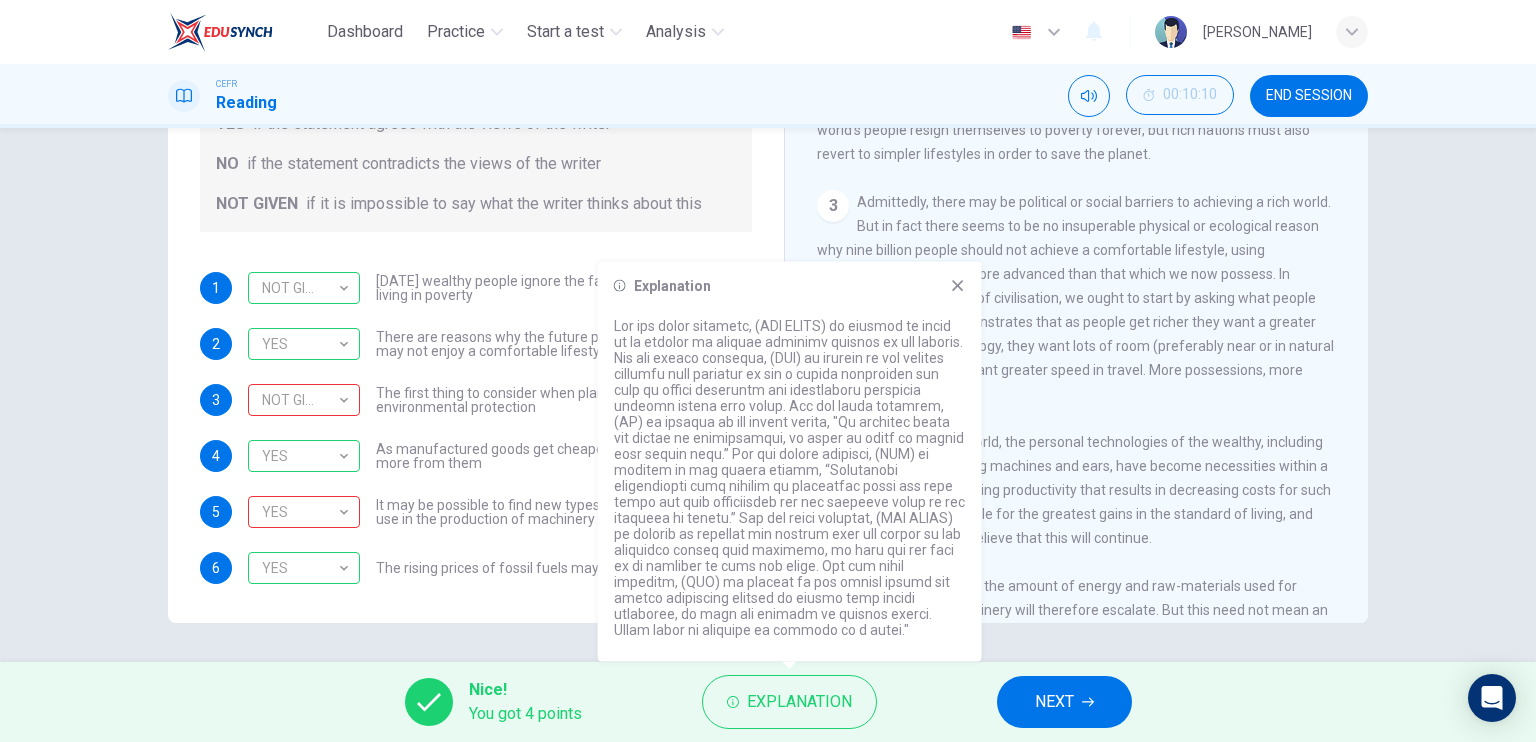 click on "5 As affluence grows, the amount of energy and raw-materials used for production of machinery will therefore escalate. But this need not mean an end to the machine age. Rather than being throw n away, materials from old machinery can be recycled by manufacturers. And long before all fossil fuels are exhausted, their rising prices may compel industrial society not only to become more energy efficient but also to find alternative energy sources sufficient for the demands of an advanced technological civilisation nuclear fission, nuclear fusion, solar energy, chemical photosynthesis, geothermal, biomass or some yet unknown source of energy." at bounding box center [1077, 682] 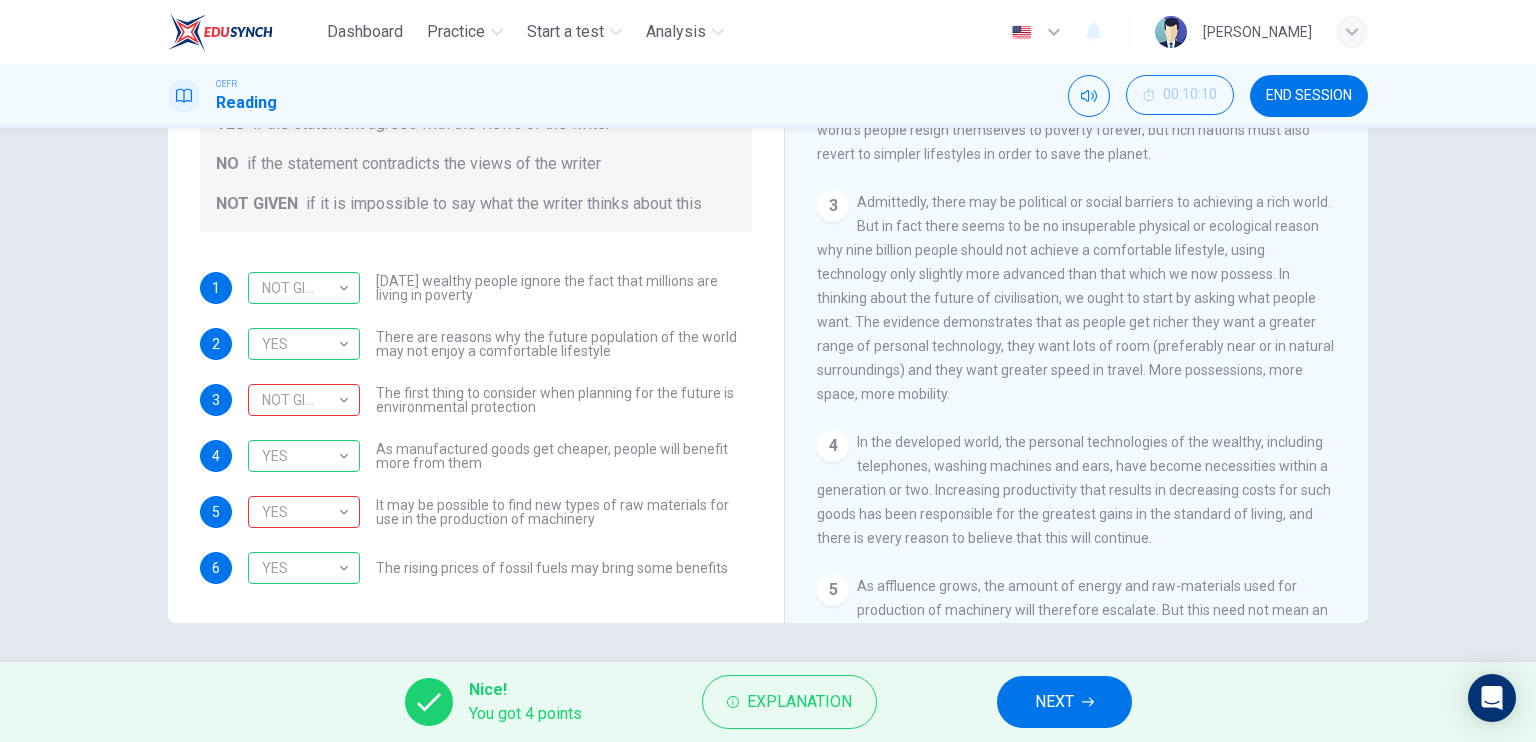 click on "NEXT" at bounding box center (1064, 702) 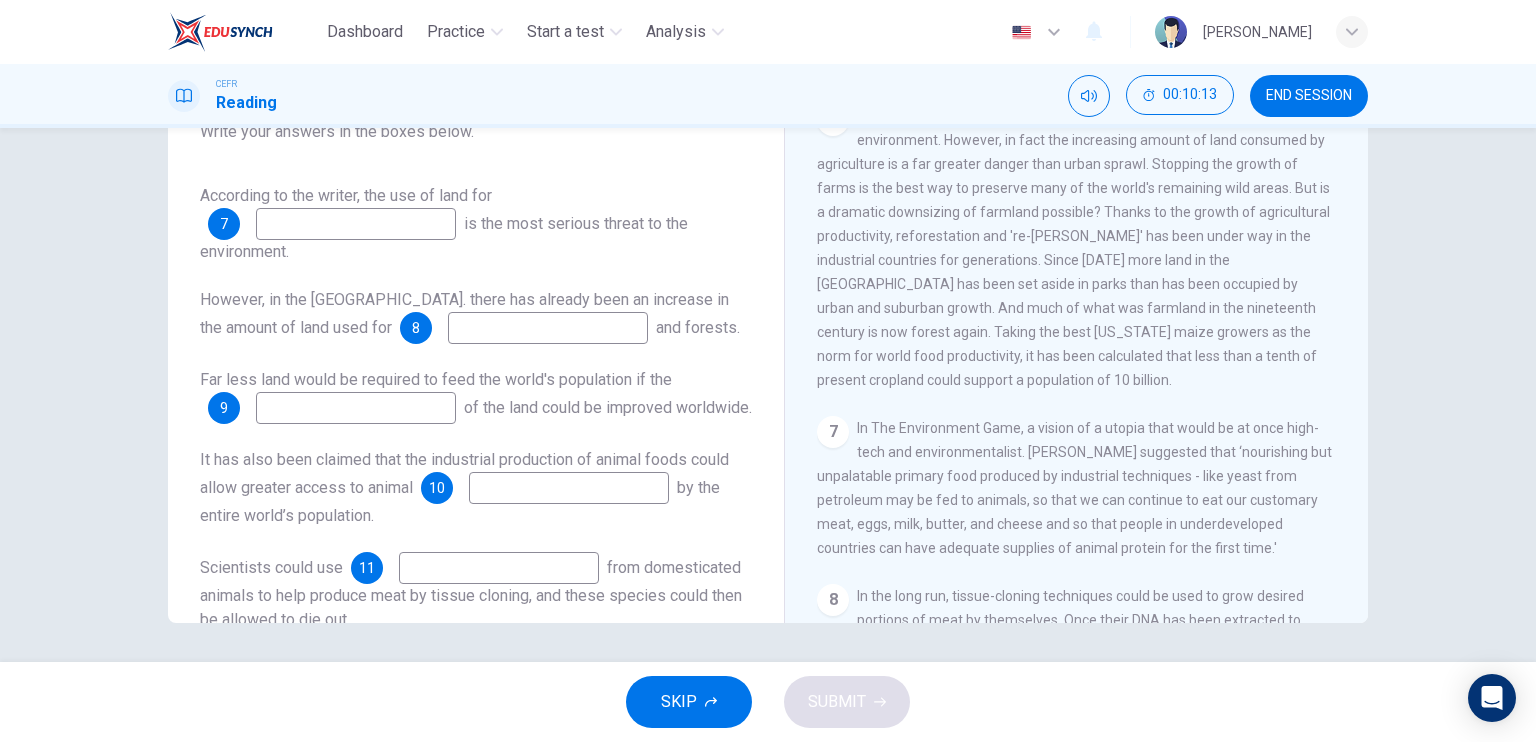 scroll, scrollTop: 1300, scrollLeft: 0, axis: vertical 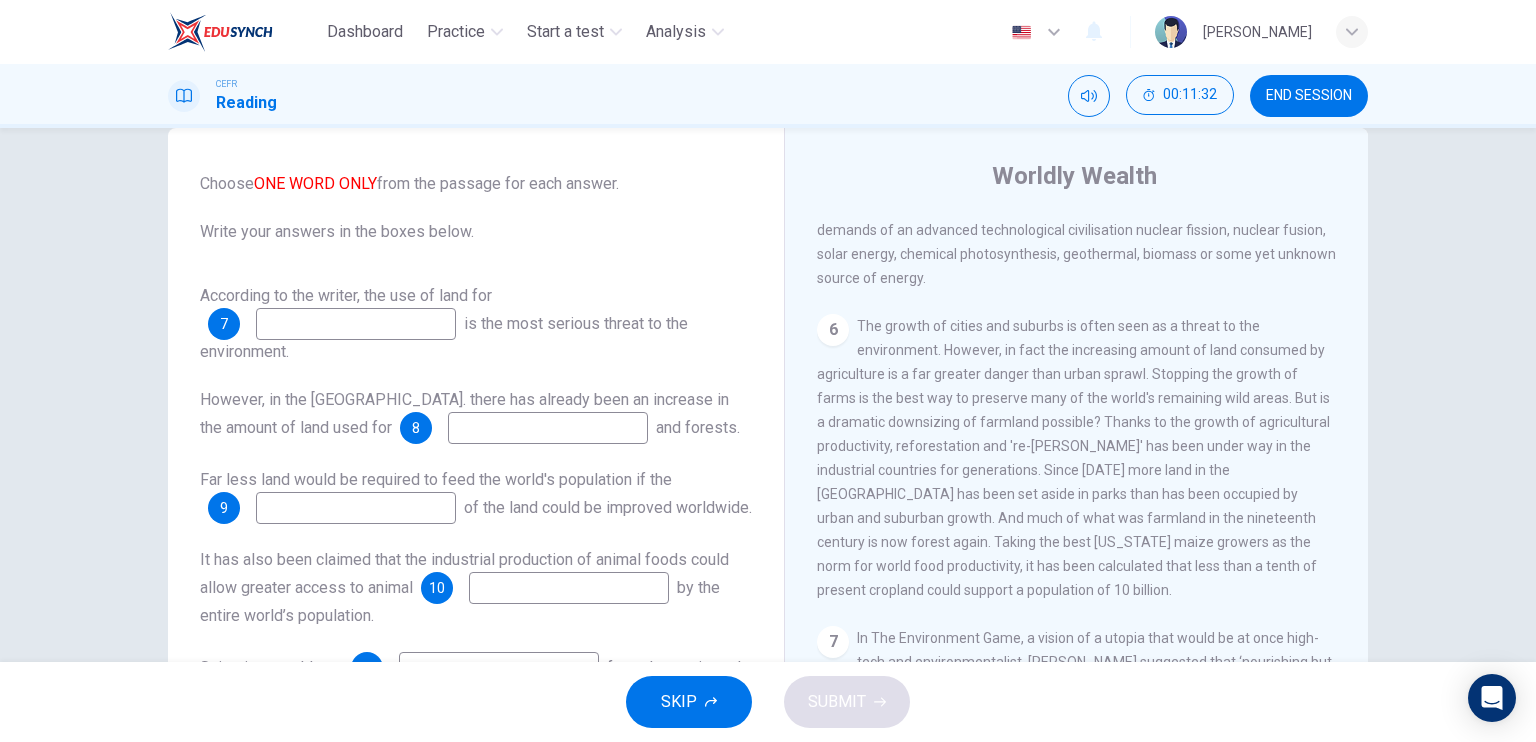click at bounding box center [356, 324] 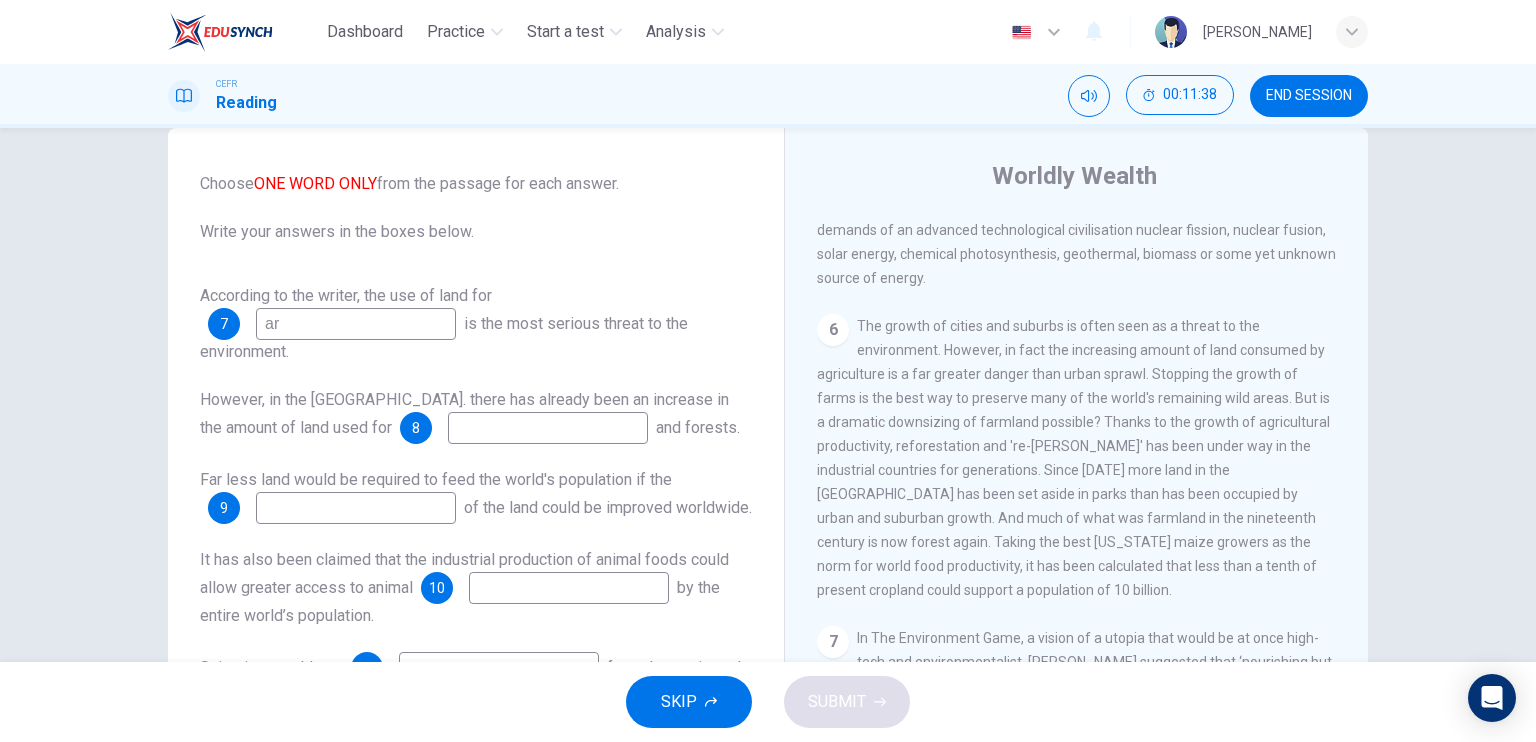 type on "a" 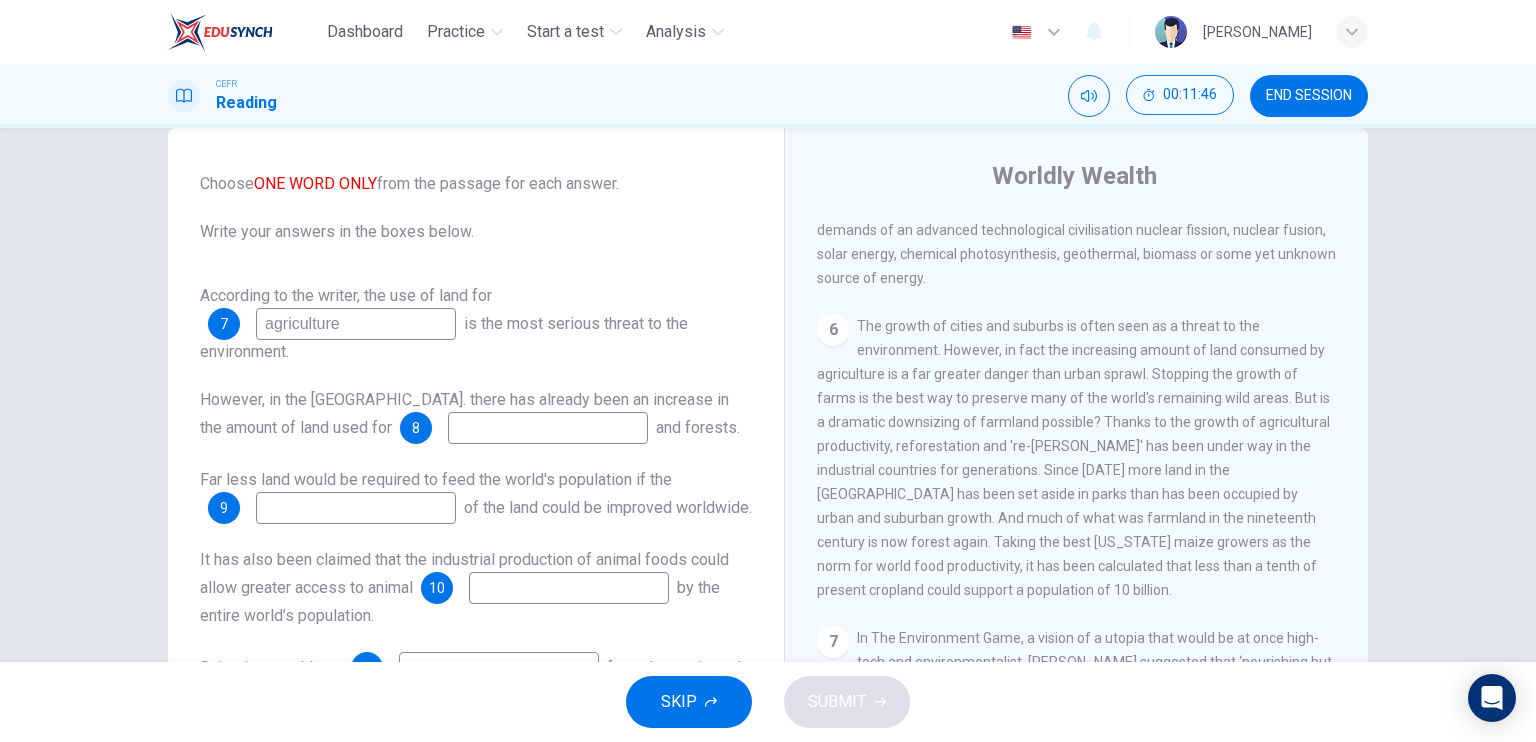 type on "agriculture" 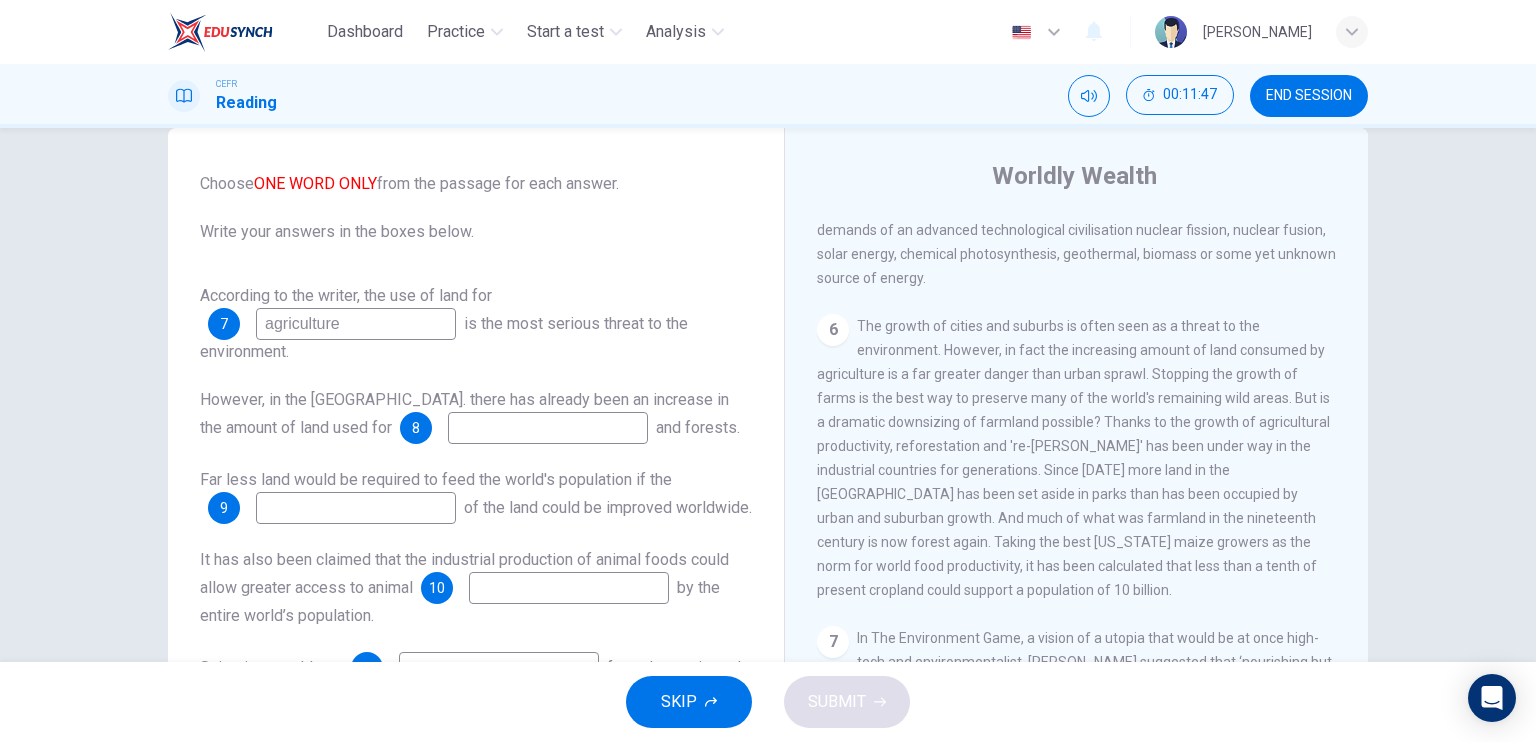click on "According to the writer, the use of land for  7 agriculture  is the most serious threat to the environment. However, in the US. there has already been an increase in the amount of land used for  8  and forests. Far less land would be required to feed the world's population if the  9  of the land could be improved worldwide. It has also been claimed that the industrial production of animal foods could allow greater access to animal  10  by the entire world’s population. Scientists could use  11  from domesticated animals to help produce meat by tissue cloning, and these species could then be allowed to die out. In addition to this type of meat,  12  will also be widely available." at bounding box center (476, 548) 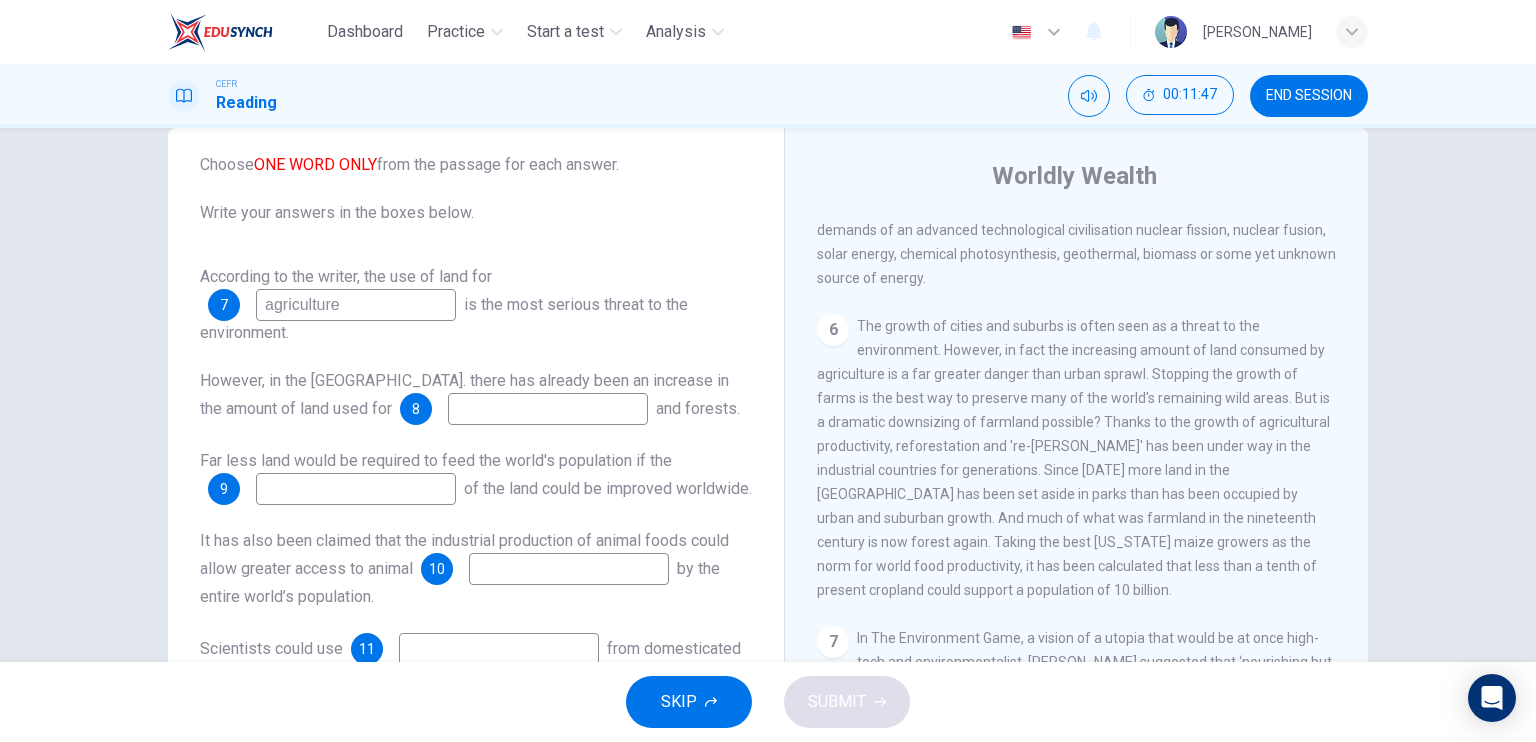 scroll, scrollTop: 152, scrollLeft: 0, axis: vertical 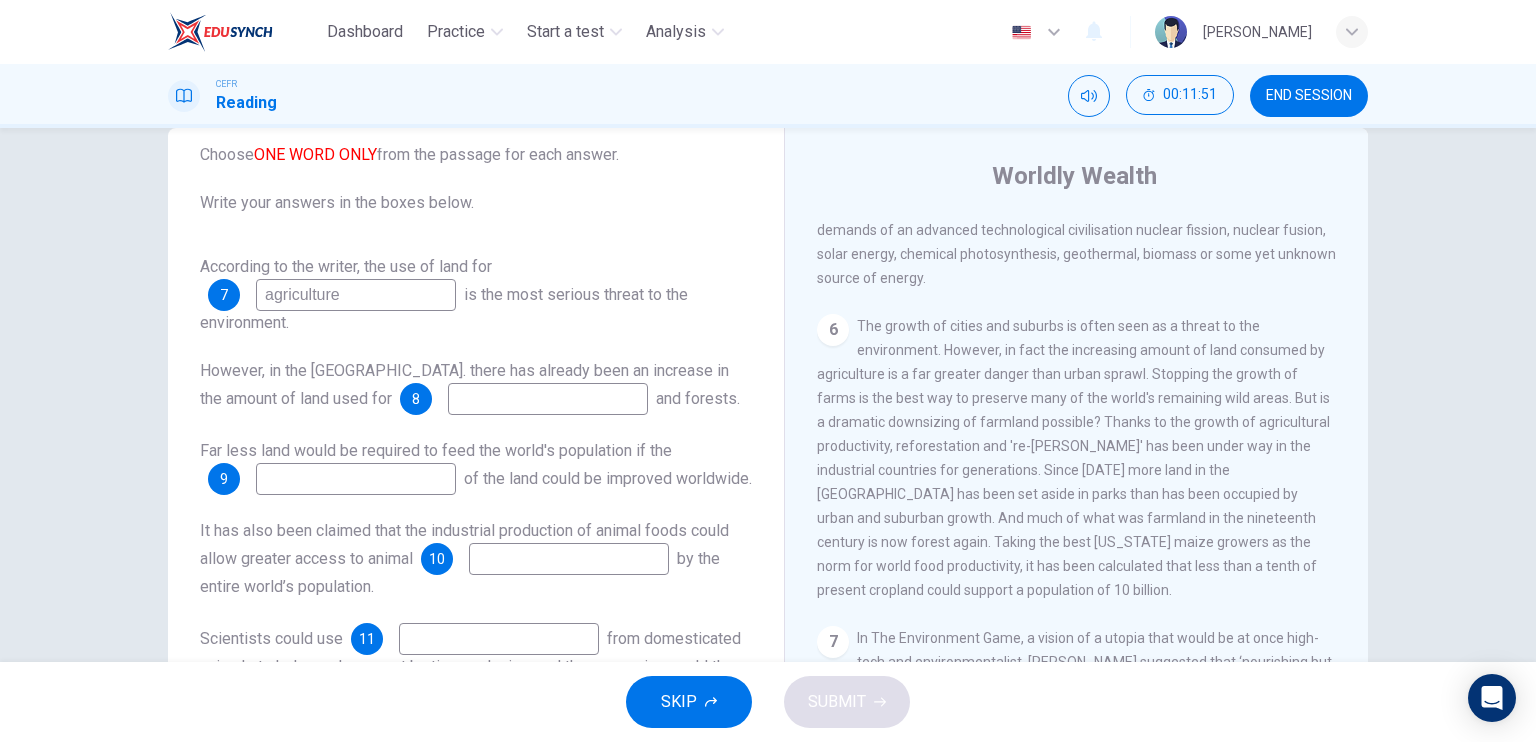 click at bounding box center (548, 399) 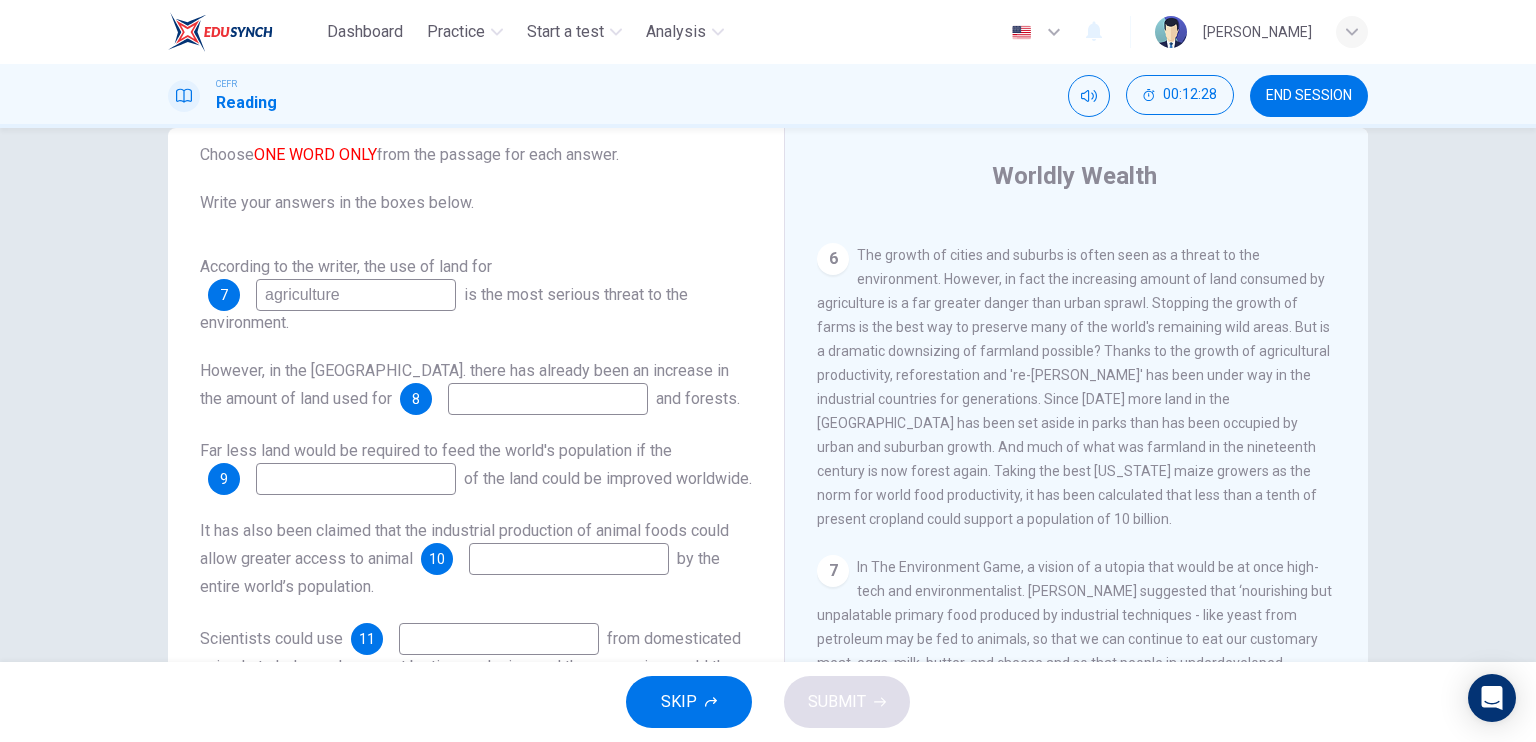 scroll, scrollTop: 1263, scrollLeft: 0, axis: vertical 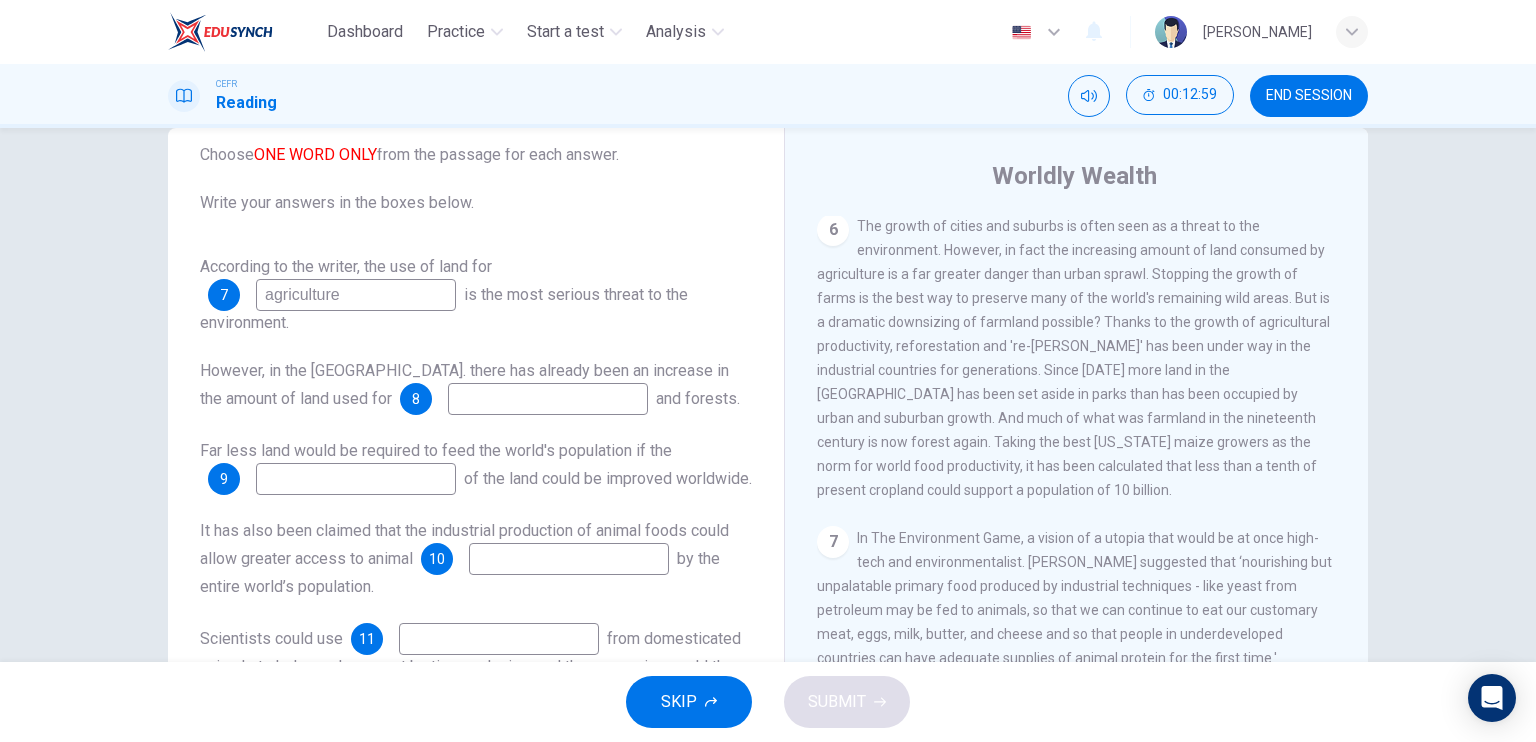 click at bounding box center [548, 399] 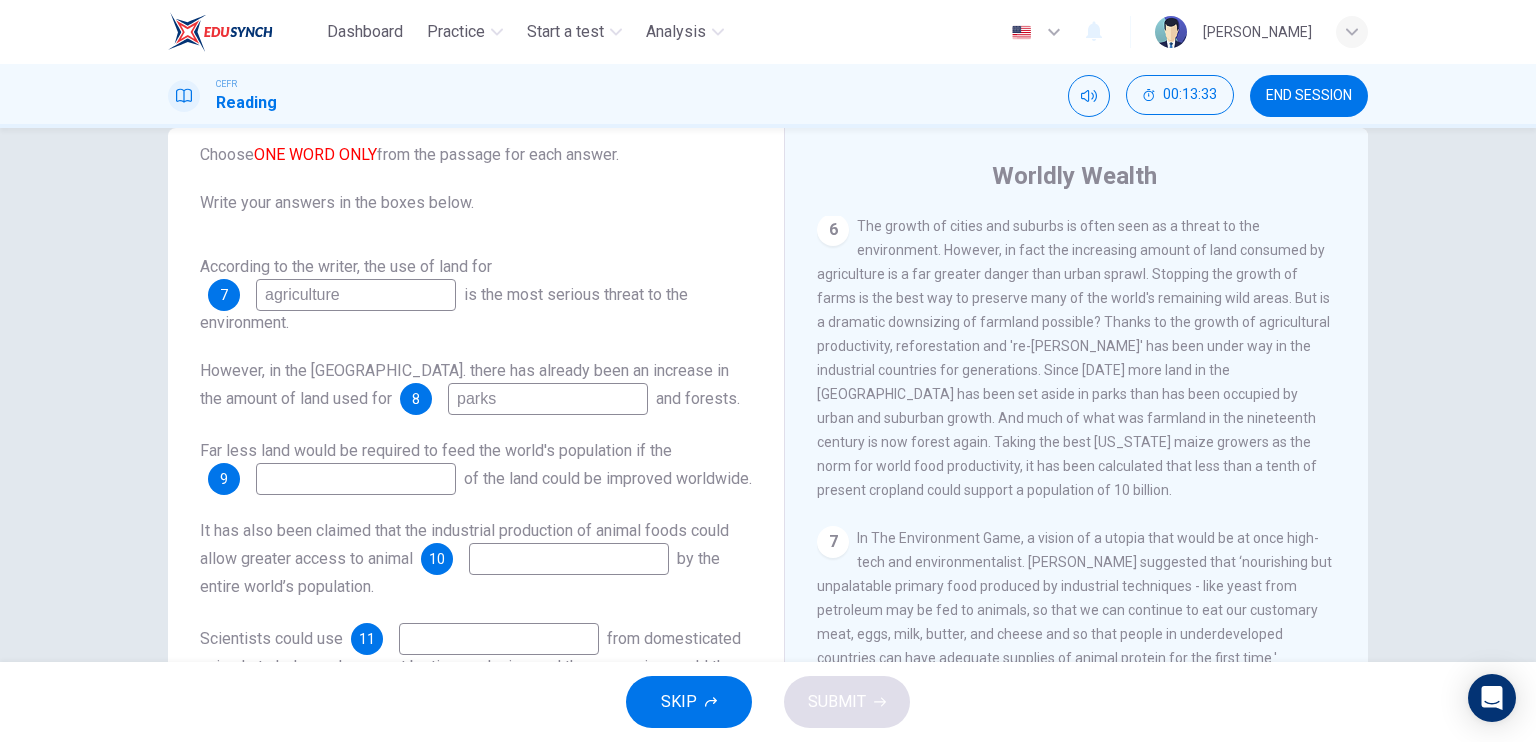 type on "parks" 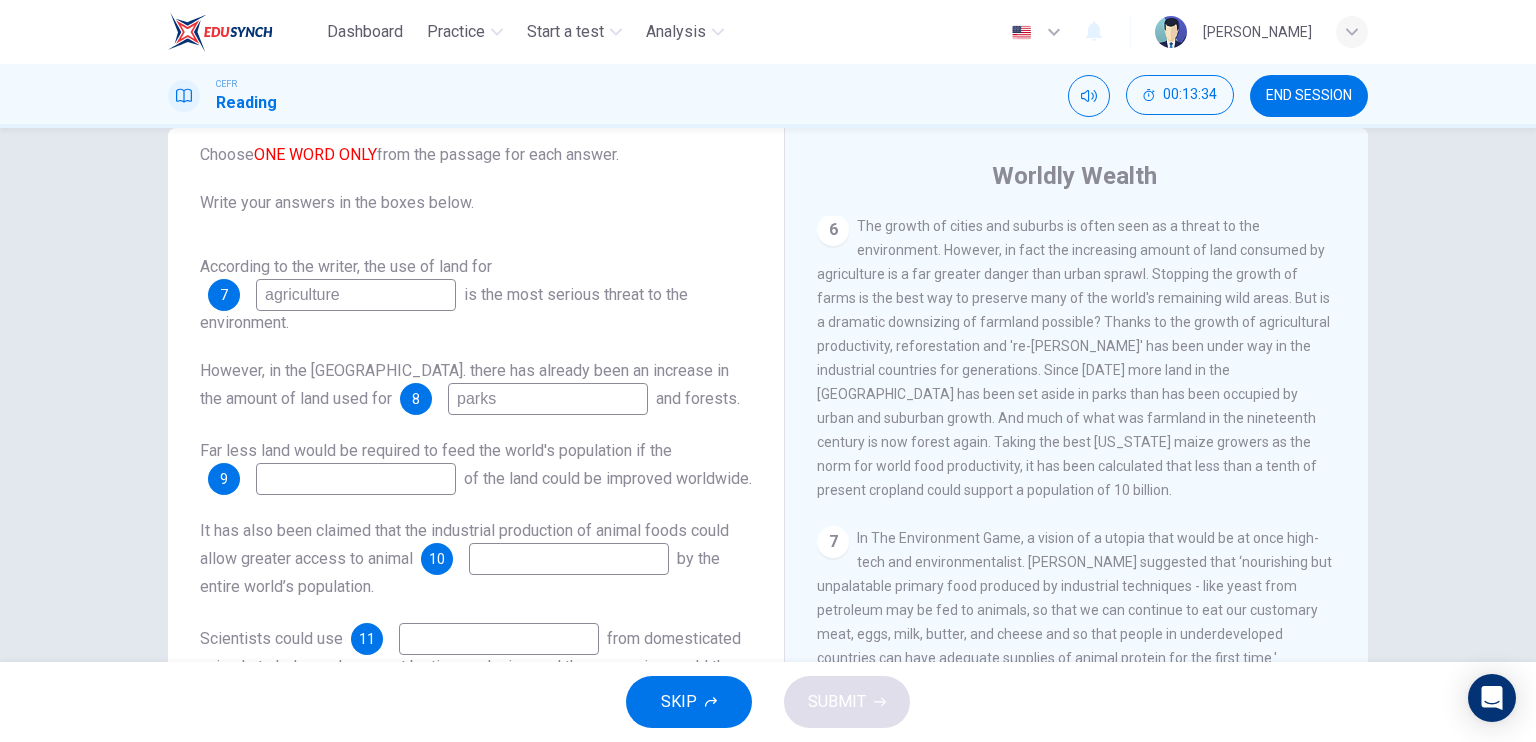 click at bounding box center [356, 479] 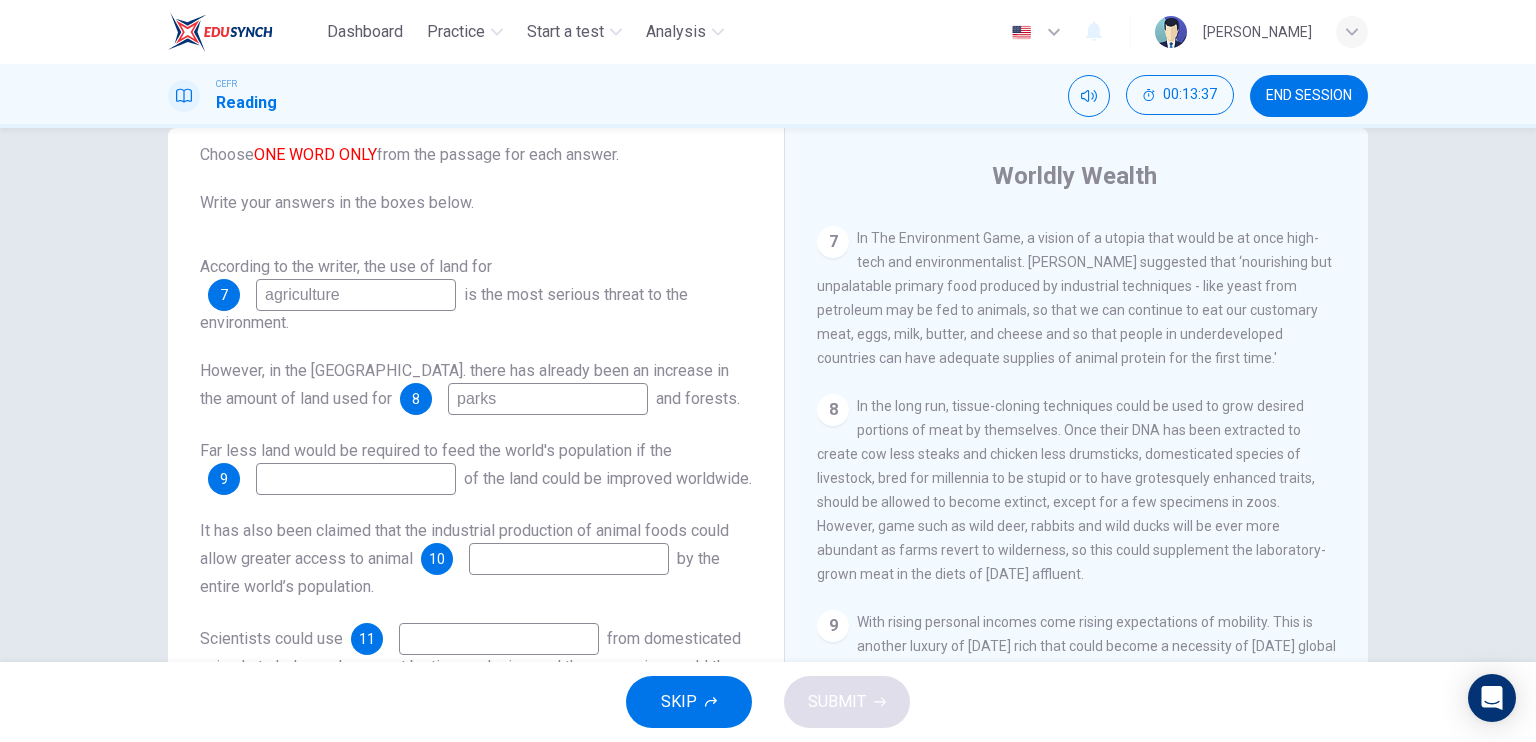 scroll, scrollTop: 1463, scrollLeft: 0, axis: vertical 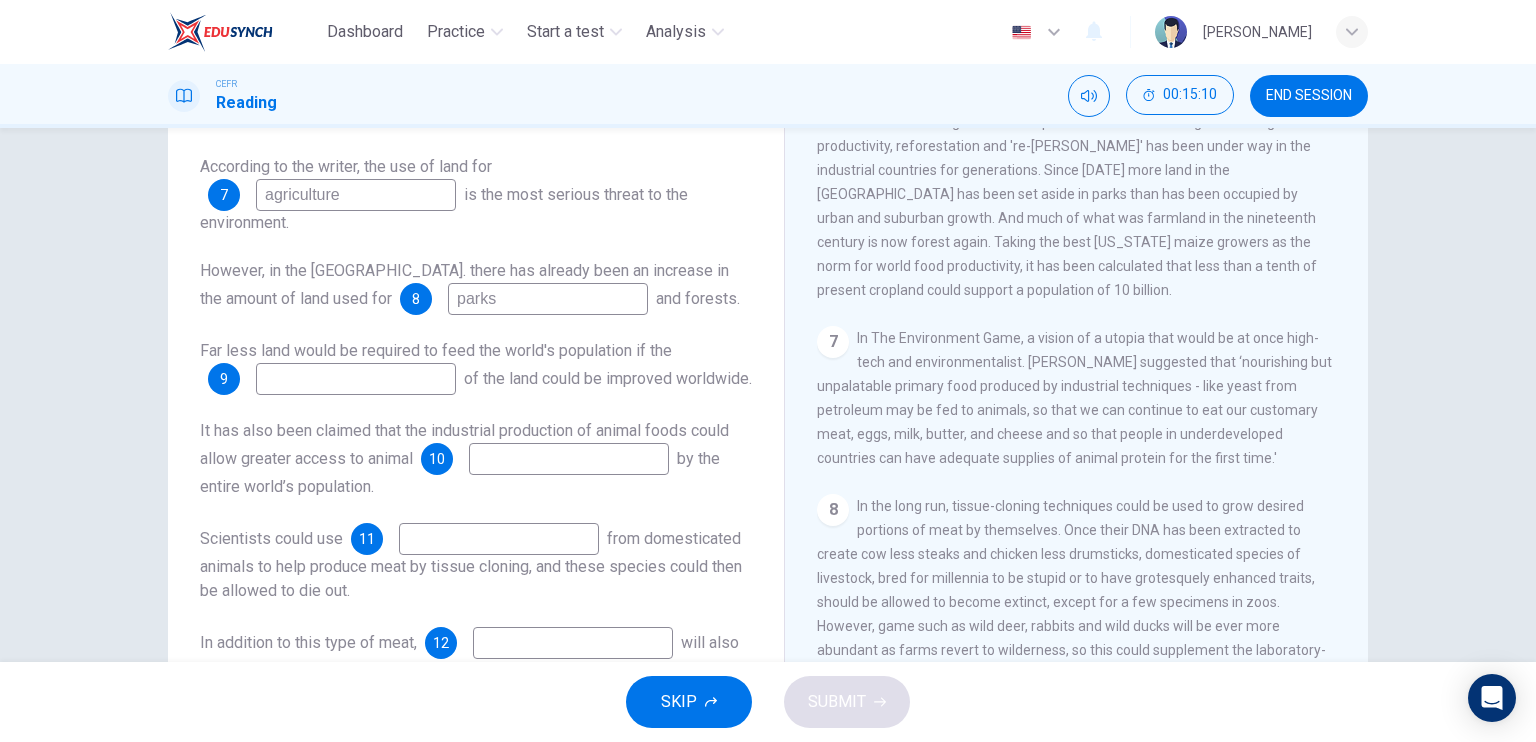 click at bounding box center [569, 459] 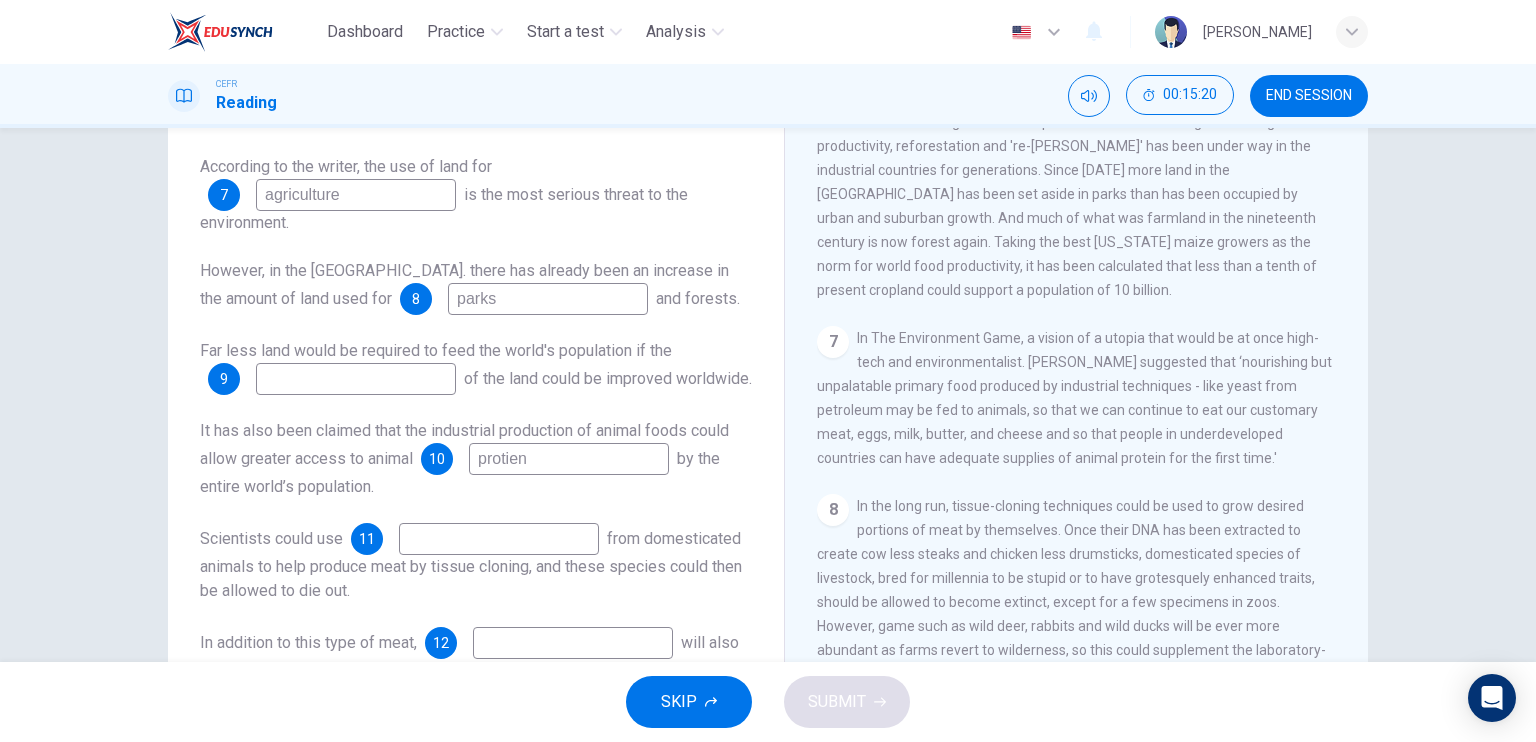 click on "protien" at bounding box center (569, 459) 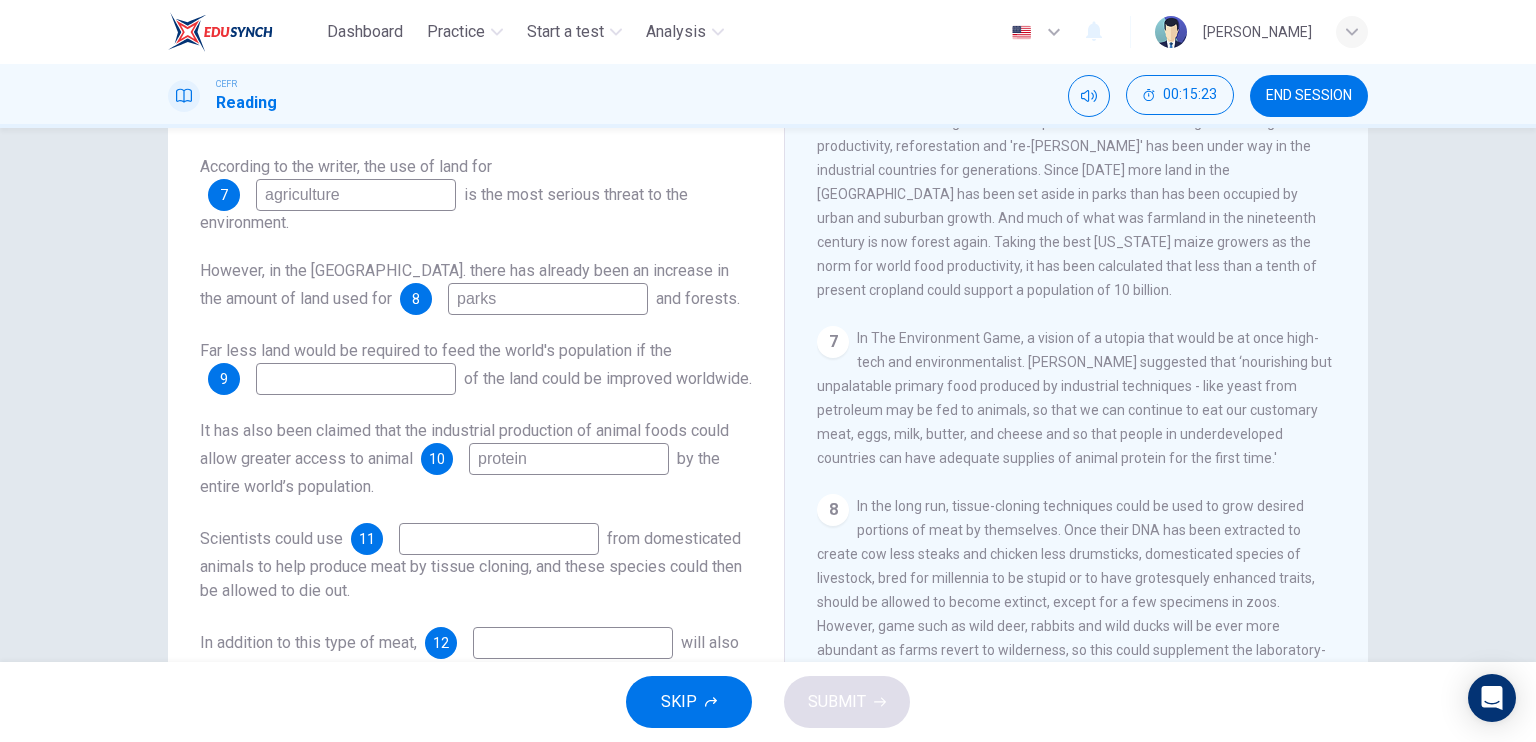 type on "protein" 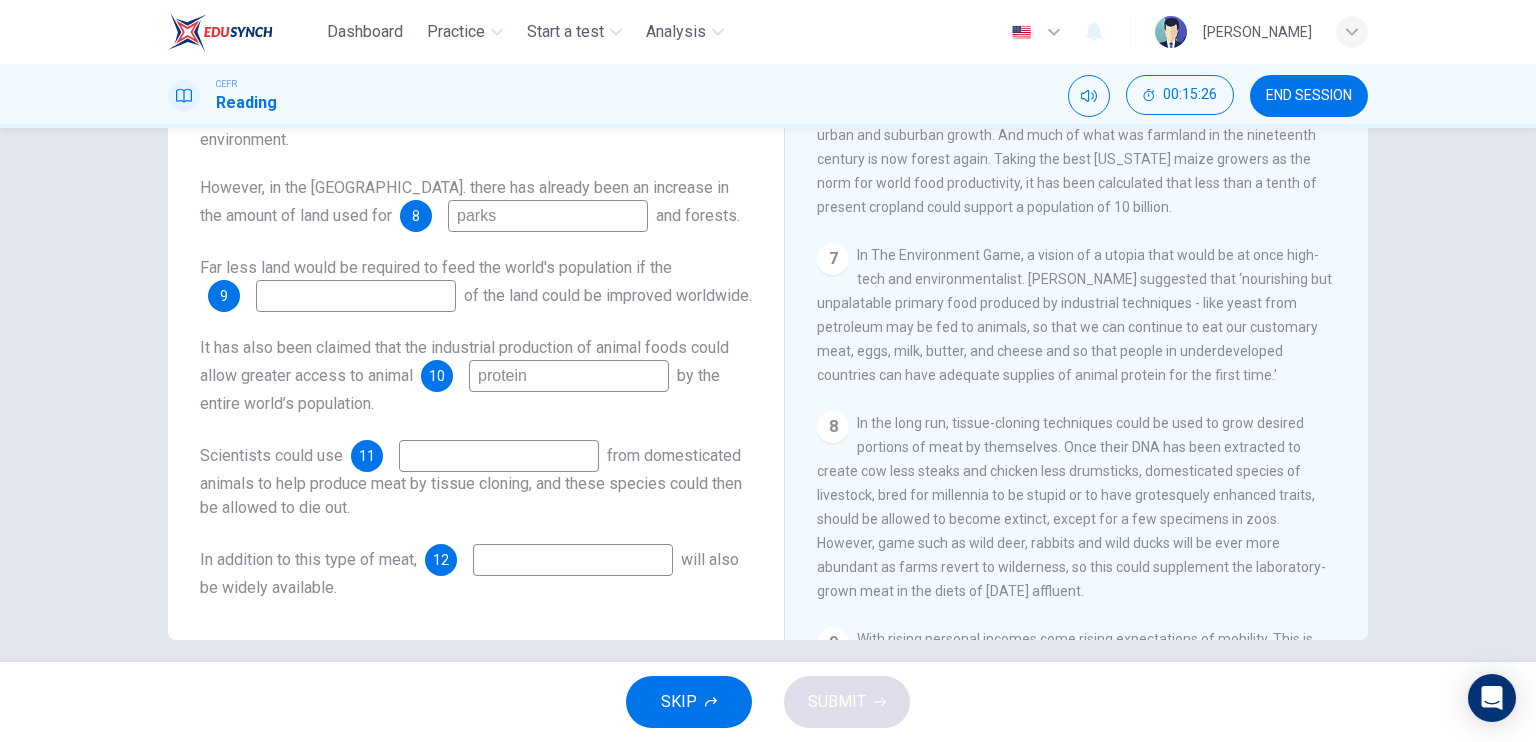 scroll, scrollTop: 224, scrollLeft: 0, axis: vertical 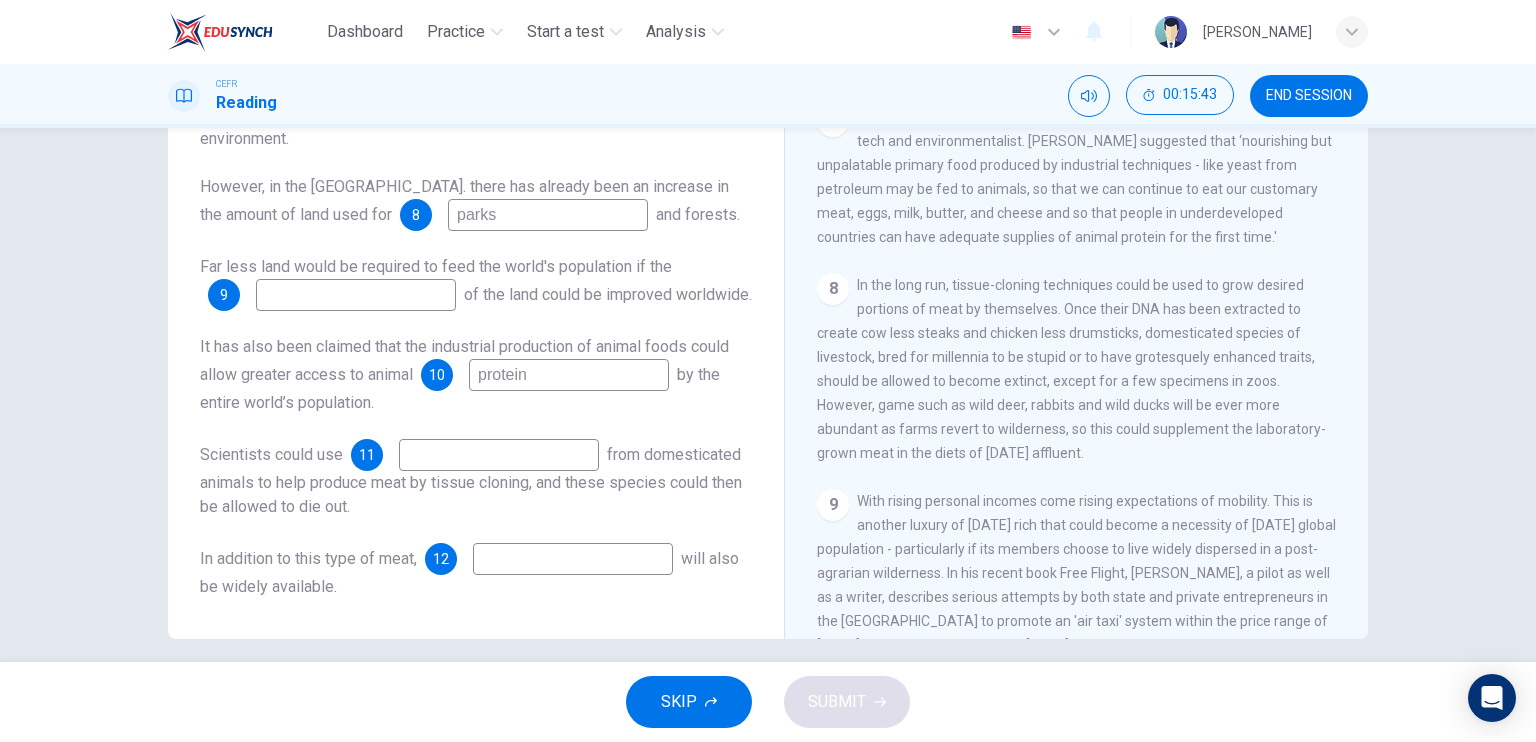 click at bounding box center [499, 455] 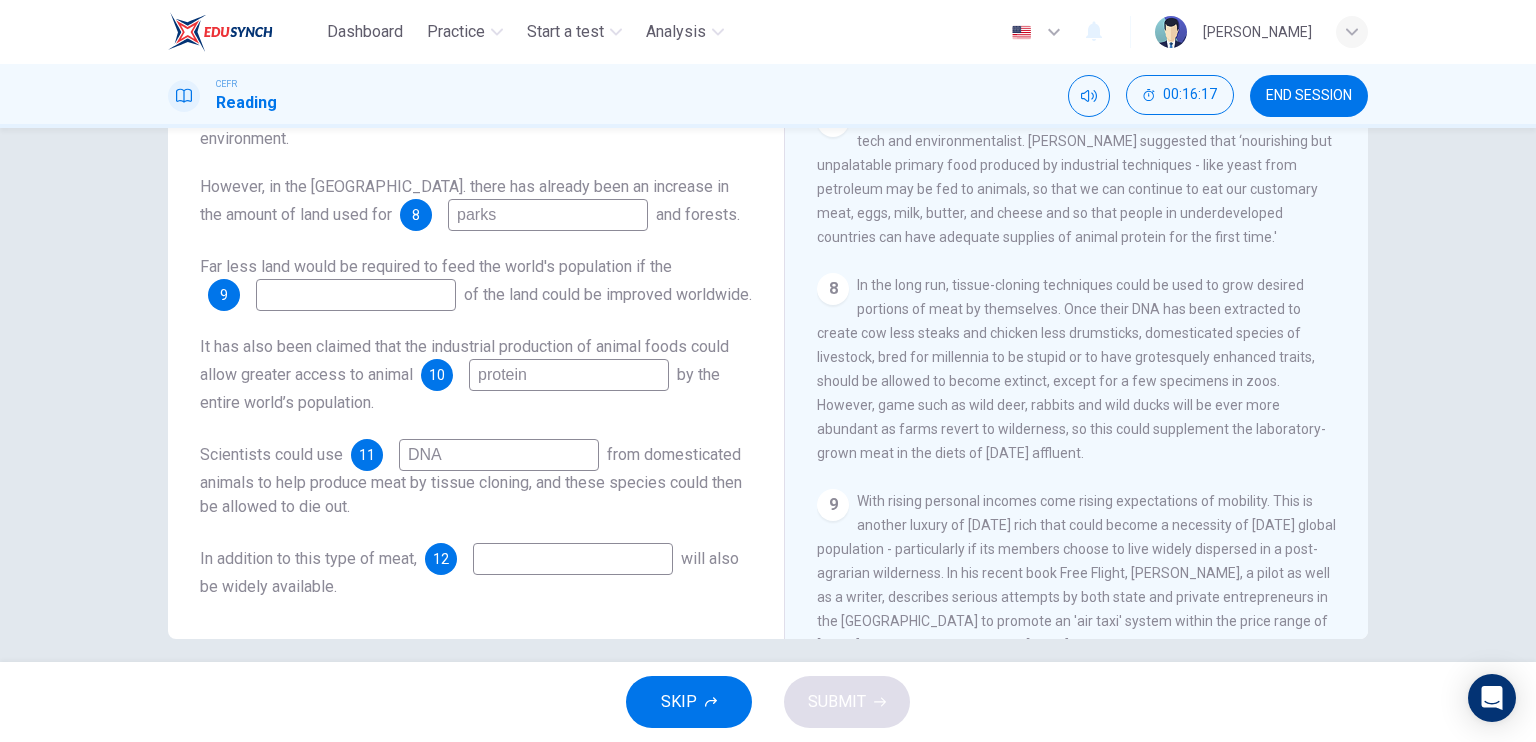 type on "DNA" 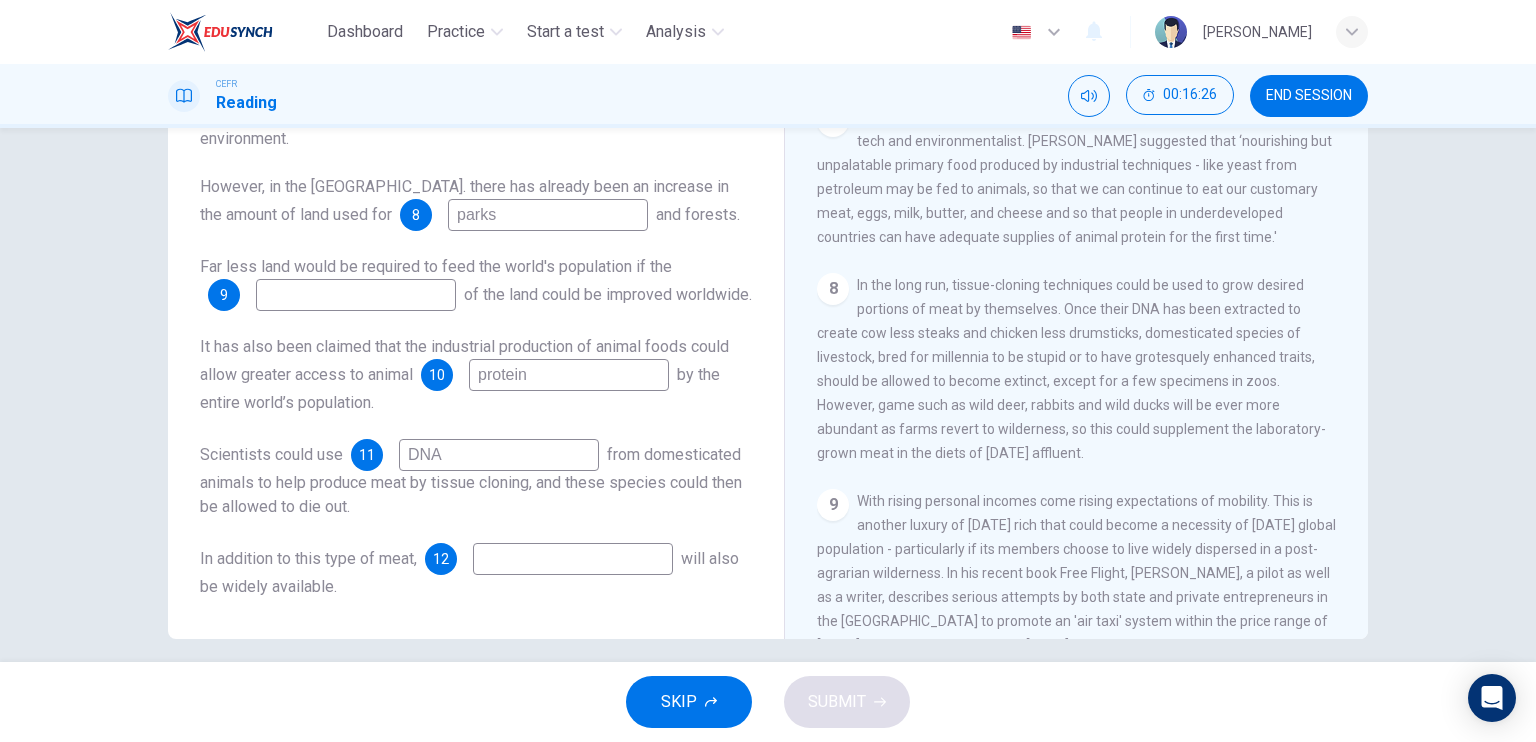 scroll, scrollTop: 240, scrollLeft: 0, axis: vertical 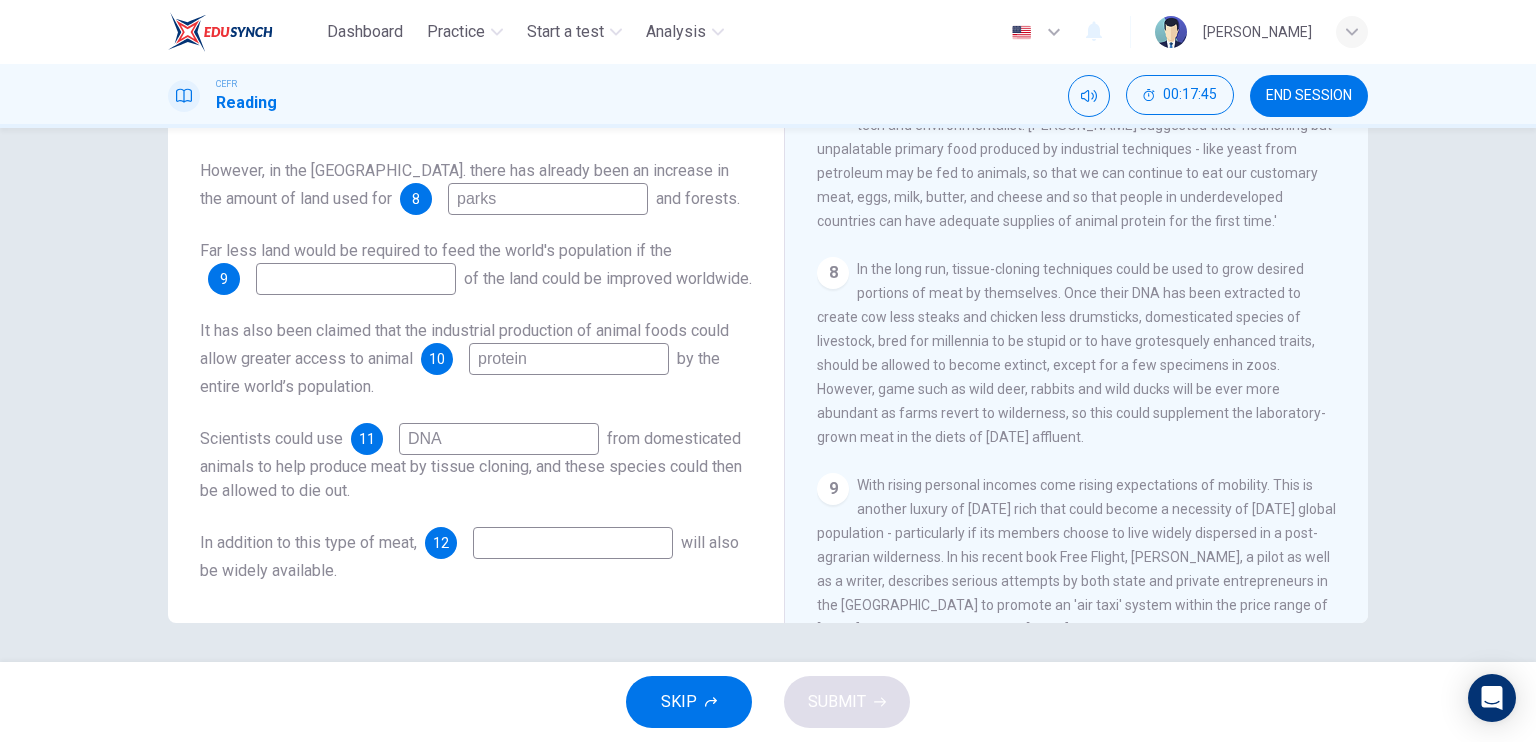 click at bounding box center (573, 543) 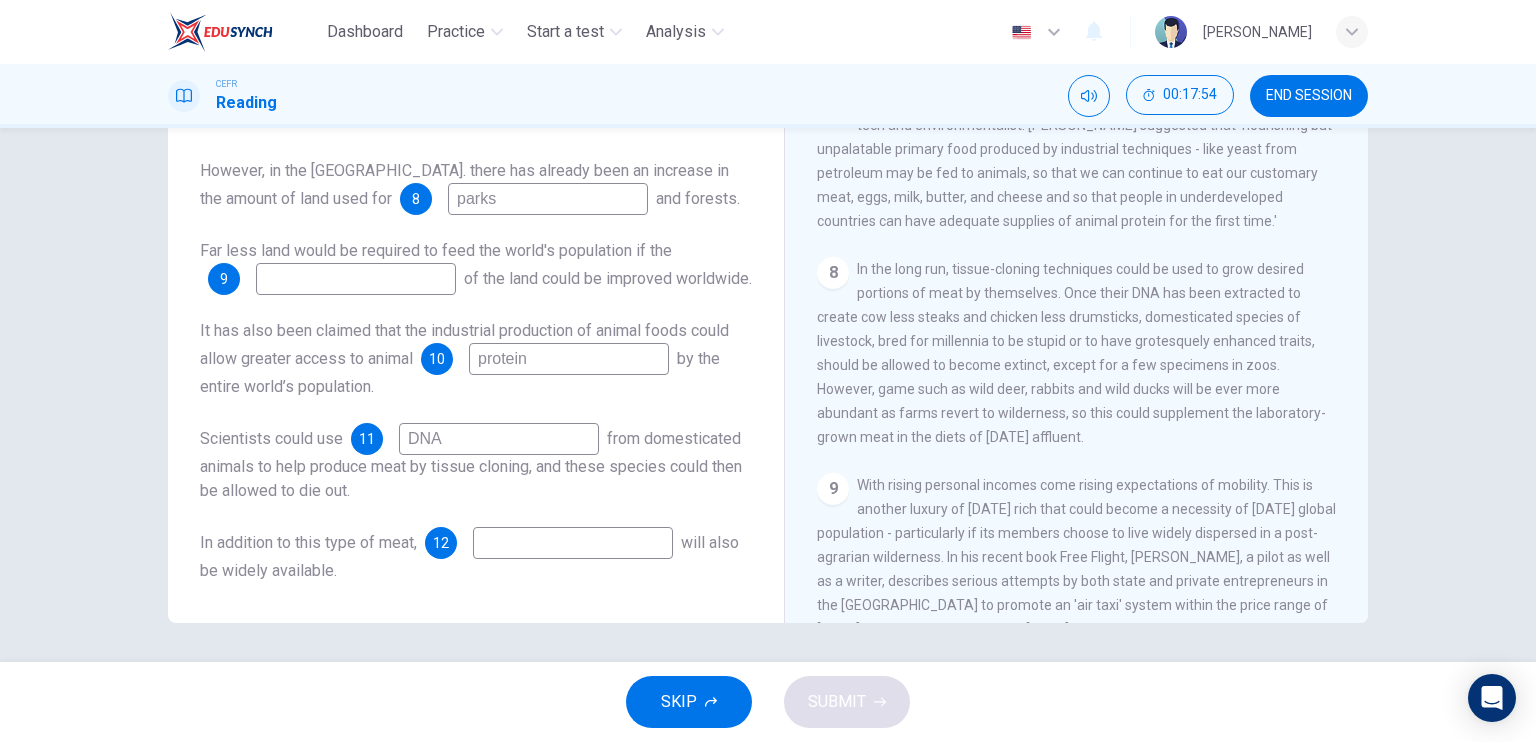 click at bounding box center (573, 543) 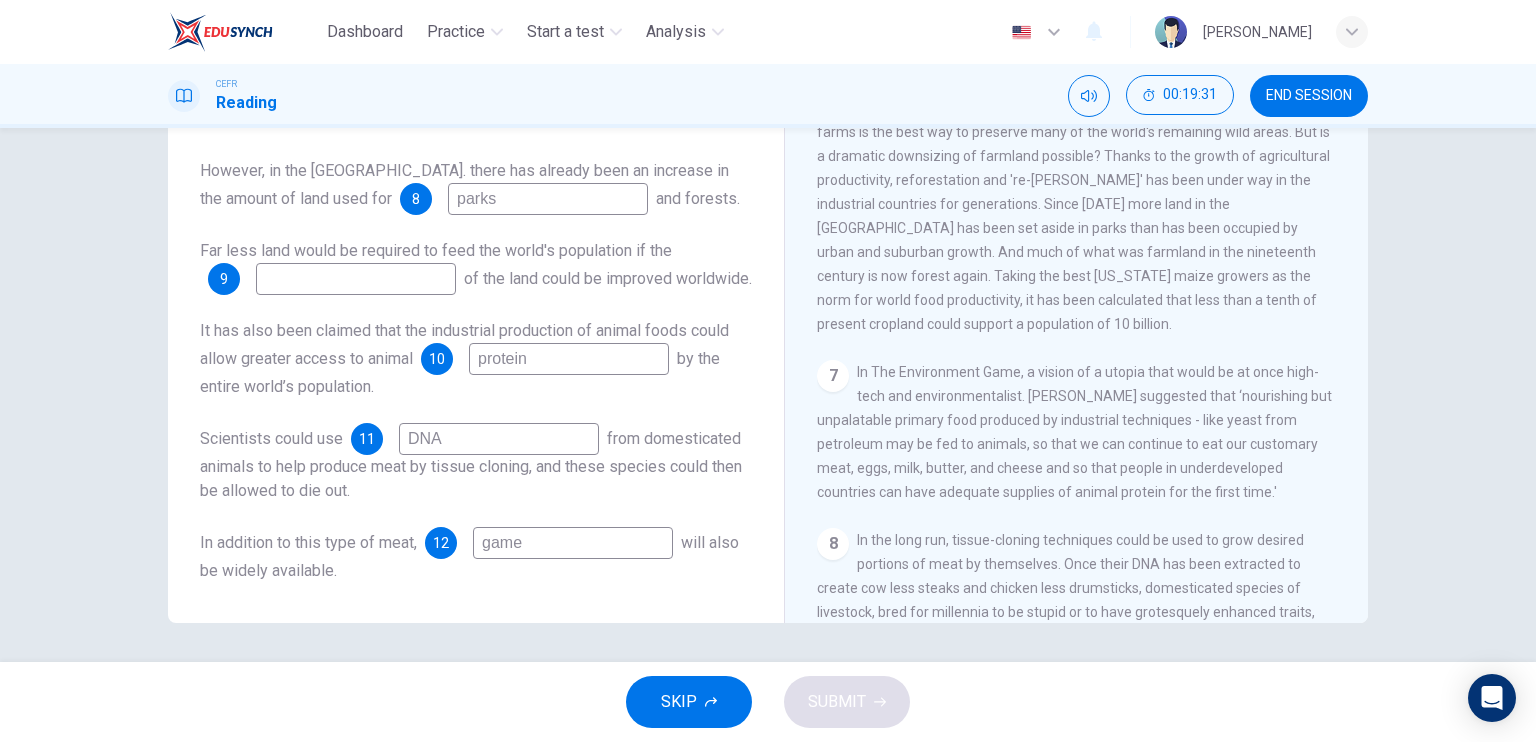 scroll, scrollTop: 1236, scrollLeft: 0, axis: vertical 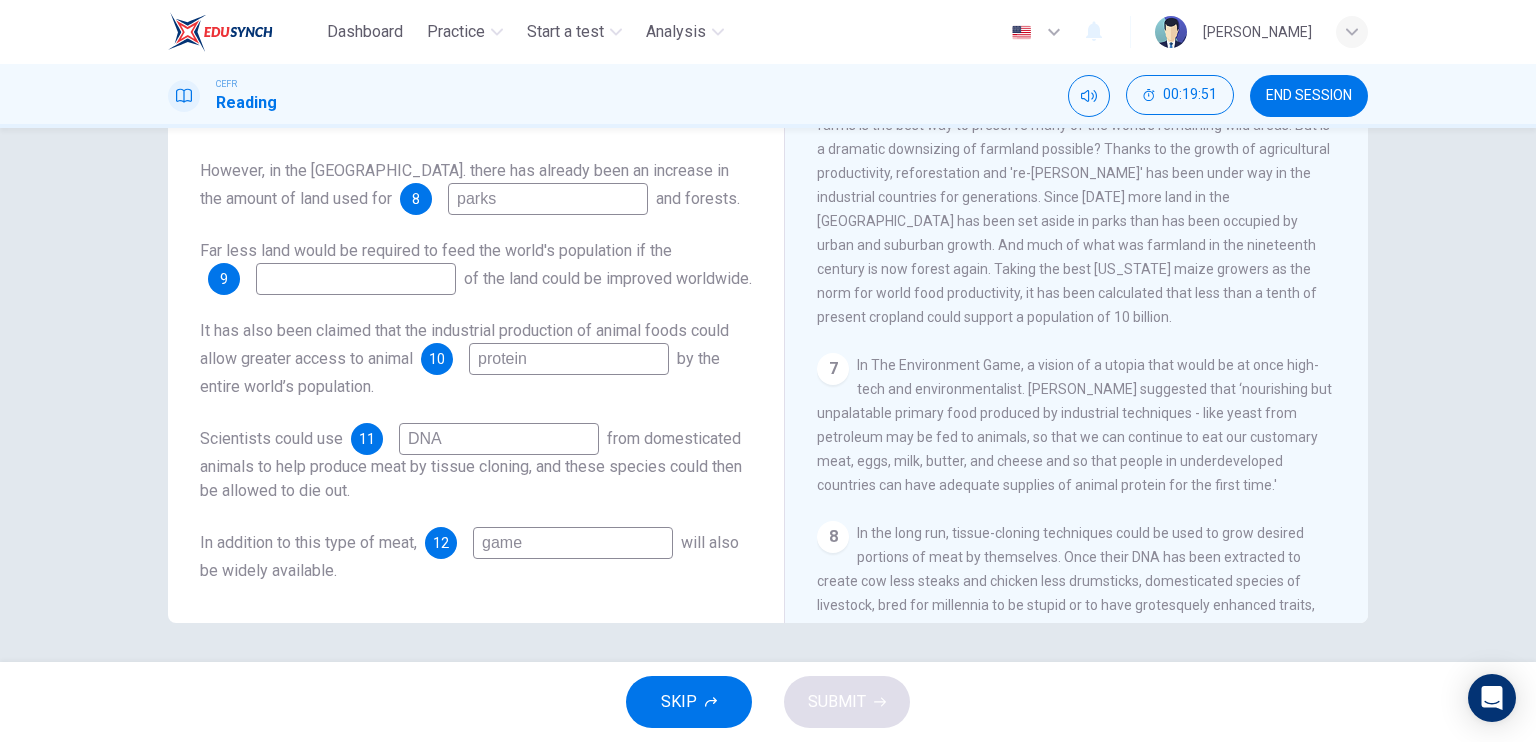 type on "game" 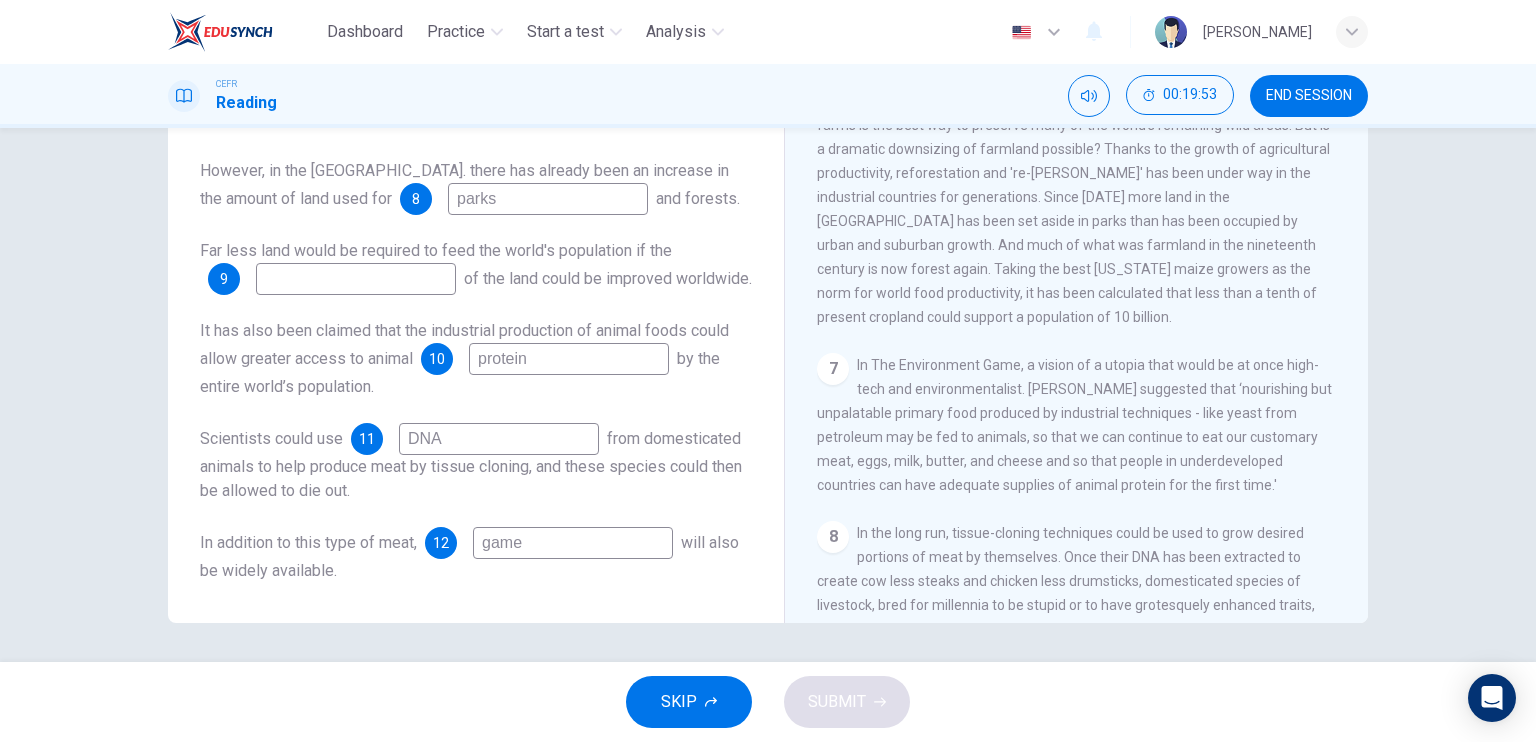 type on "u" 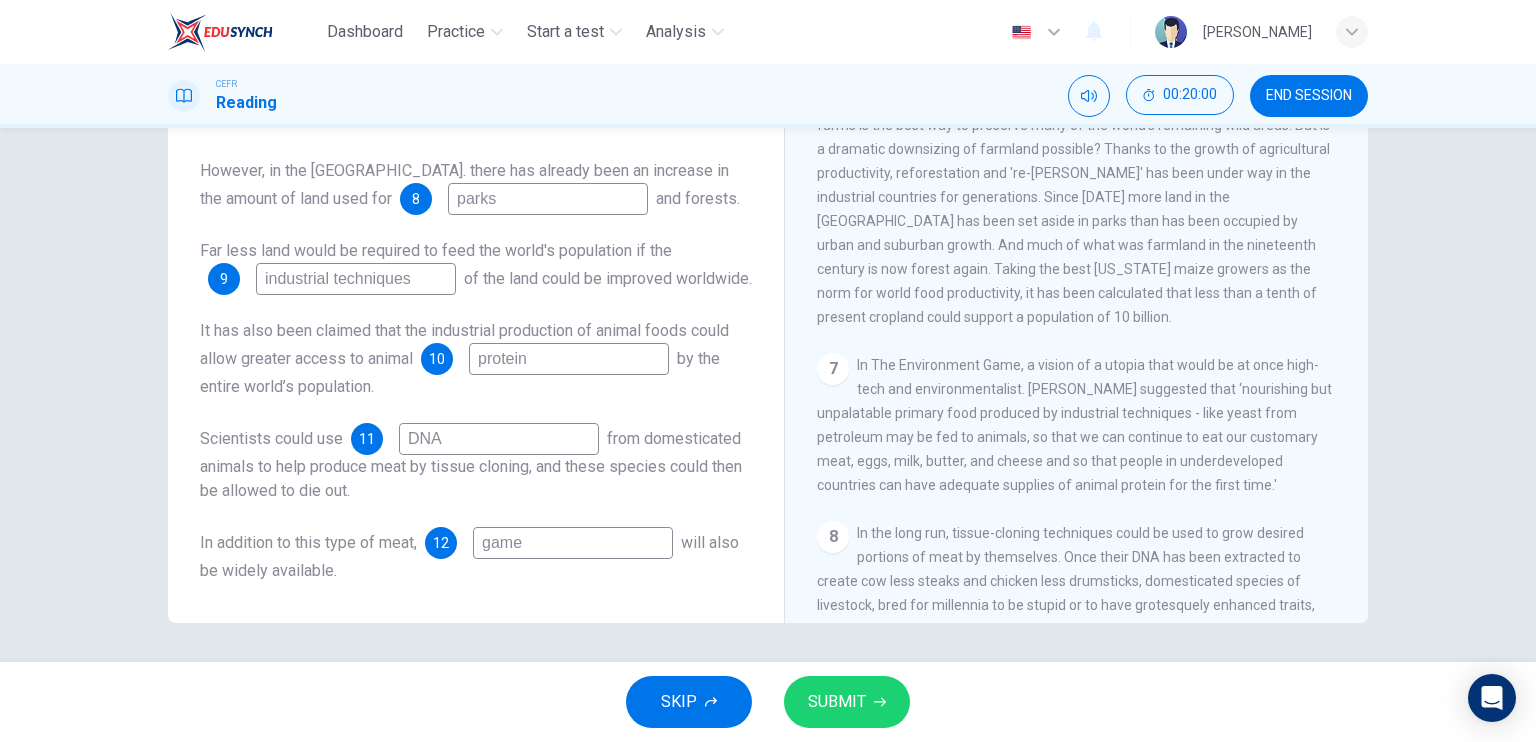 type on "industrial techniques" 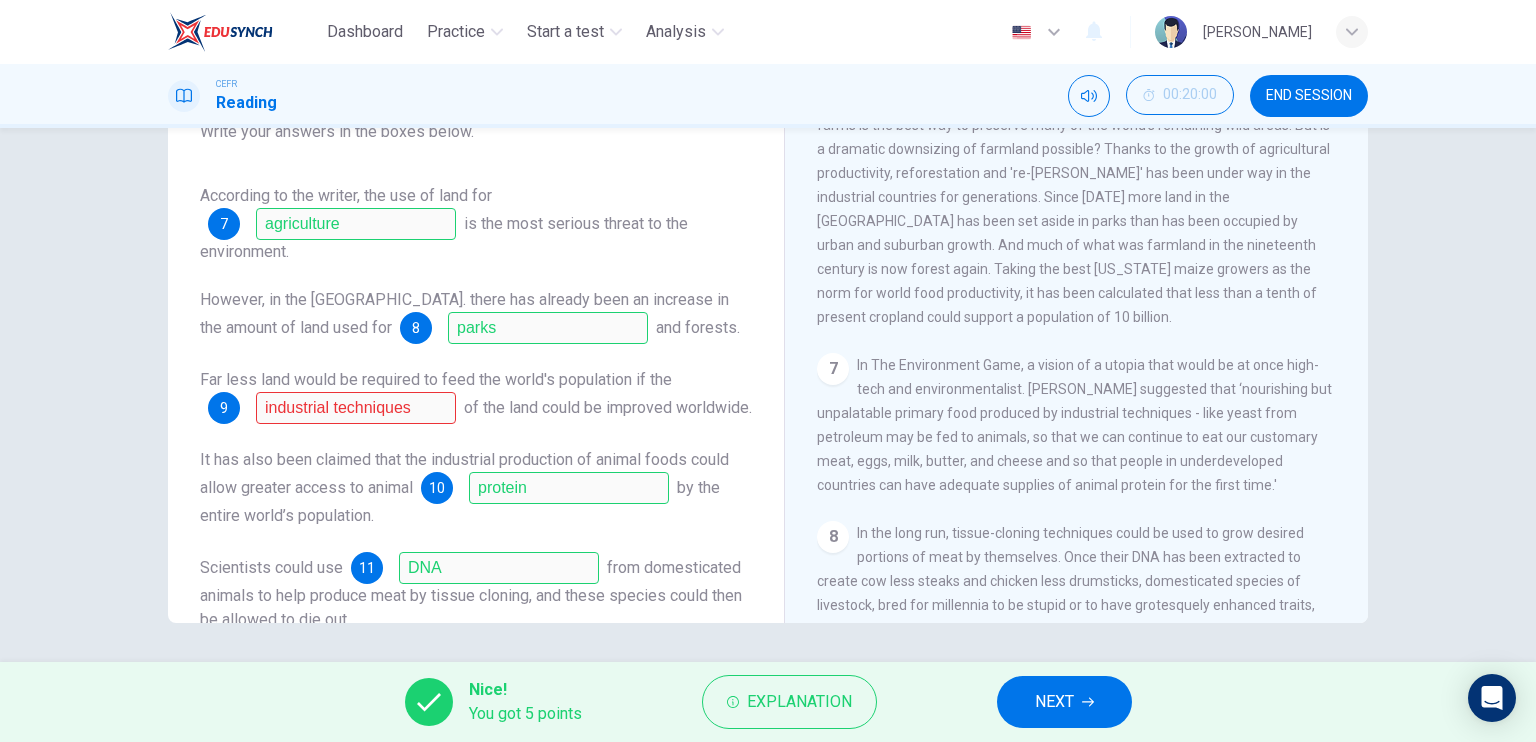 scroll, scrollTop: 152, scrollLeft: 0, axis: vertical 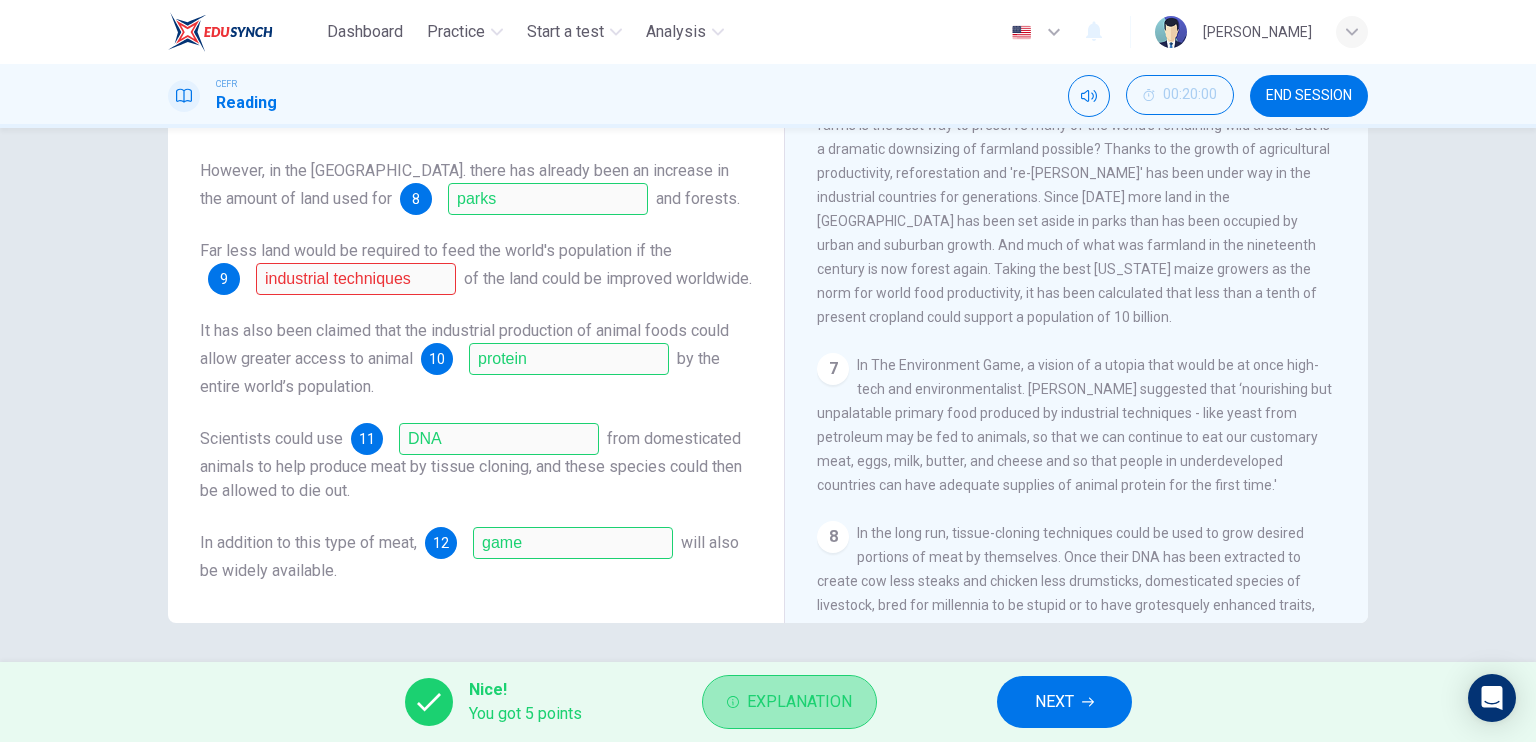 click on "Explanation" at bounding box center (799, 702) 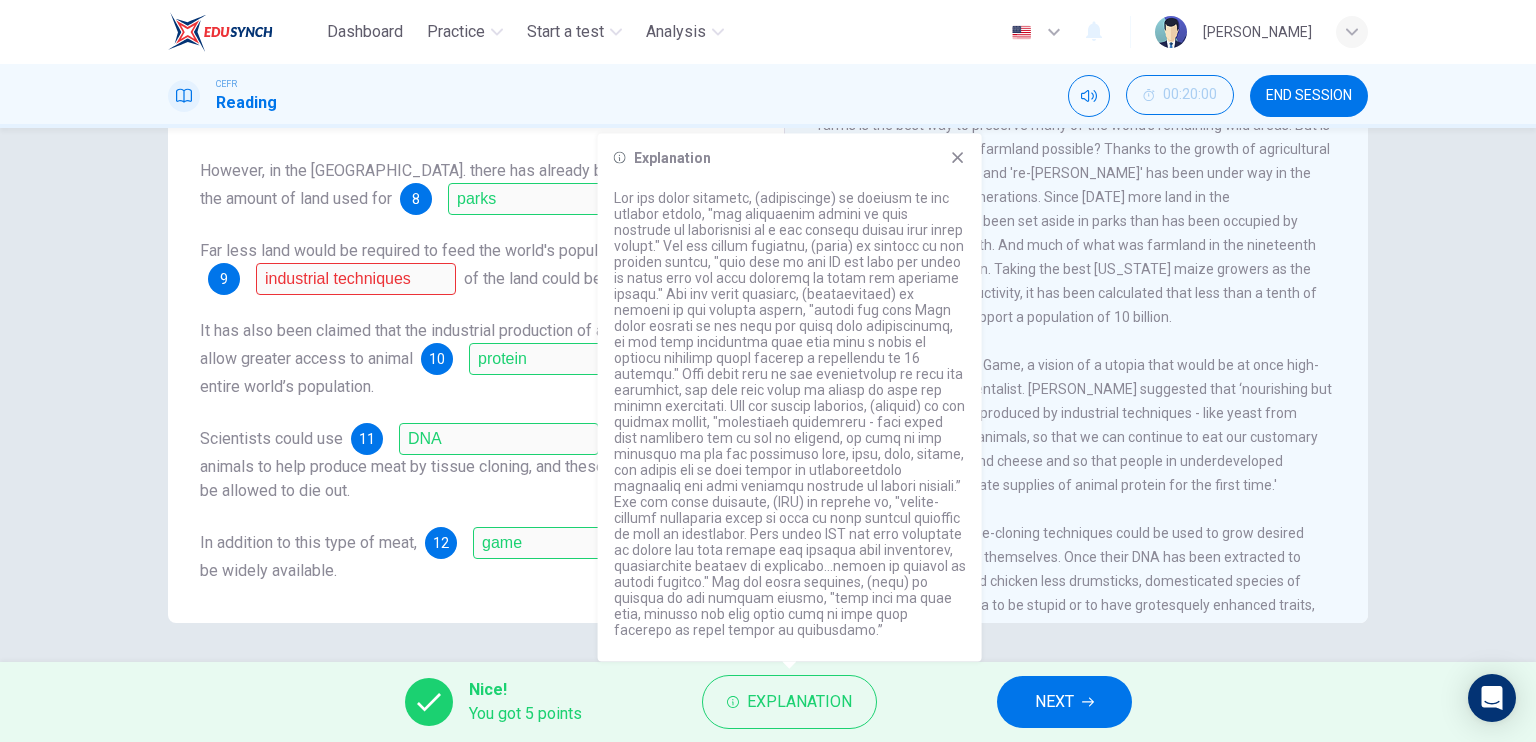 click on "In the long run, tissue-cloning techniques could be used to grow desired portions of meat by themselves. Once their DNA has been extracted to create cow less steaks and chicken less drumsticks, domesticated species of livestock, bred for millennia to be stupid or to have grotesquely enhanced traits, should be allowed to become extinct, except for a few specimens in zoos. However,
game such as wild deer, rabbits and wild ducks will be ever more abundant as farms revert to wilderness, so this could supplement the laboratory-grown meat in the diets of tomorrow's affluent." at bounding box center (1071, 617) 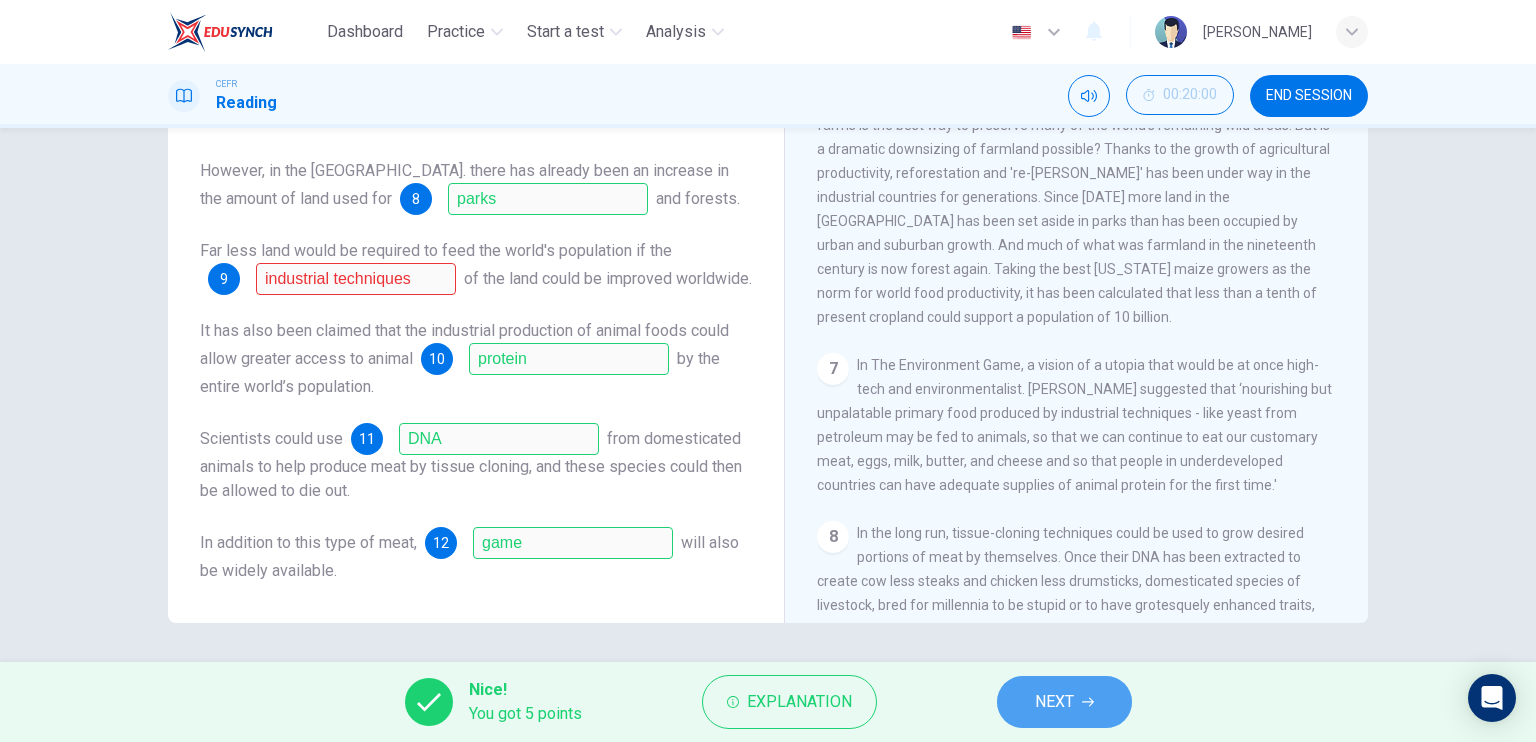 click on "NEXT" at bounding box center (1054, 702) 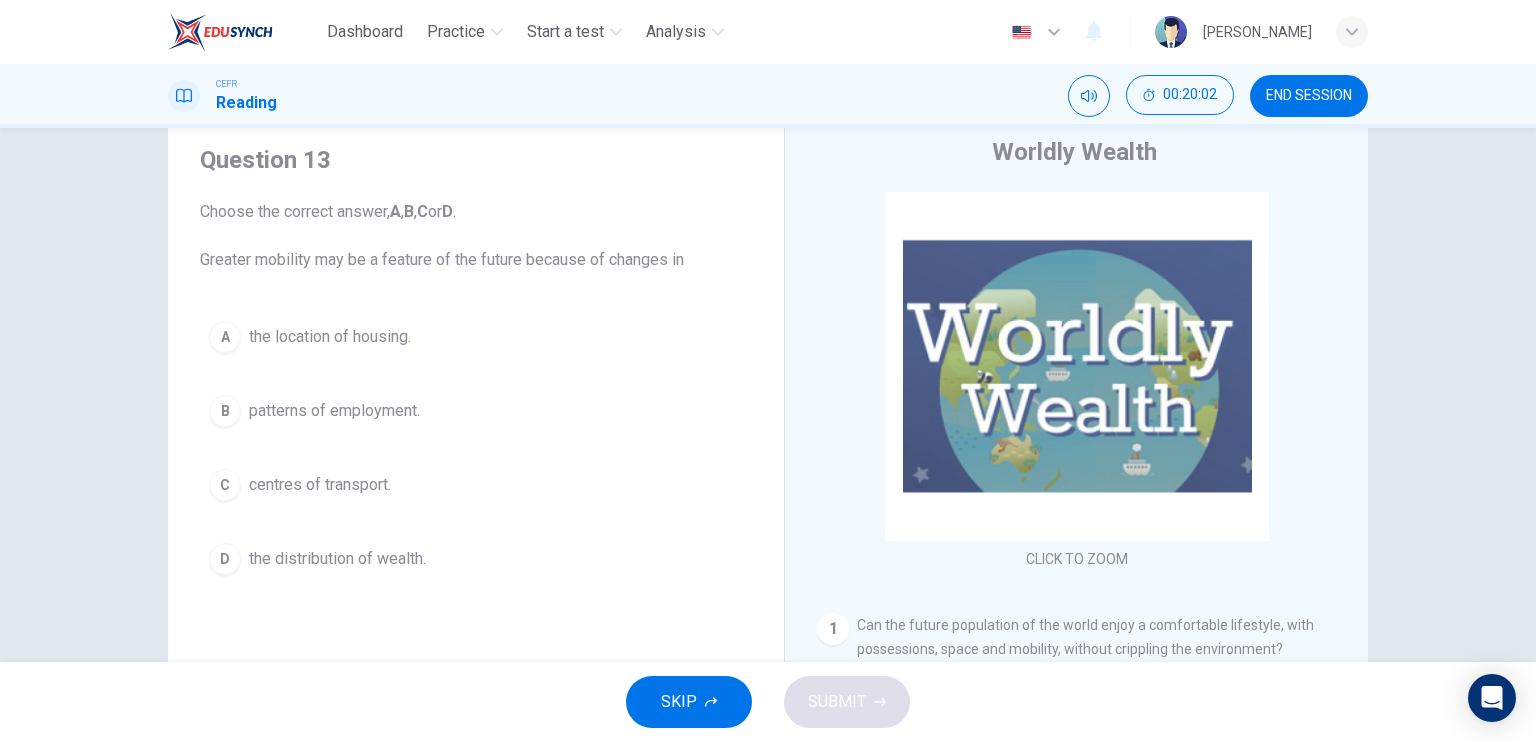 scroll, scrollTop: 72, scrollLeft: 0, axis: vertical 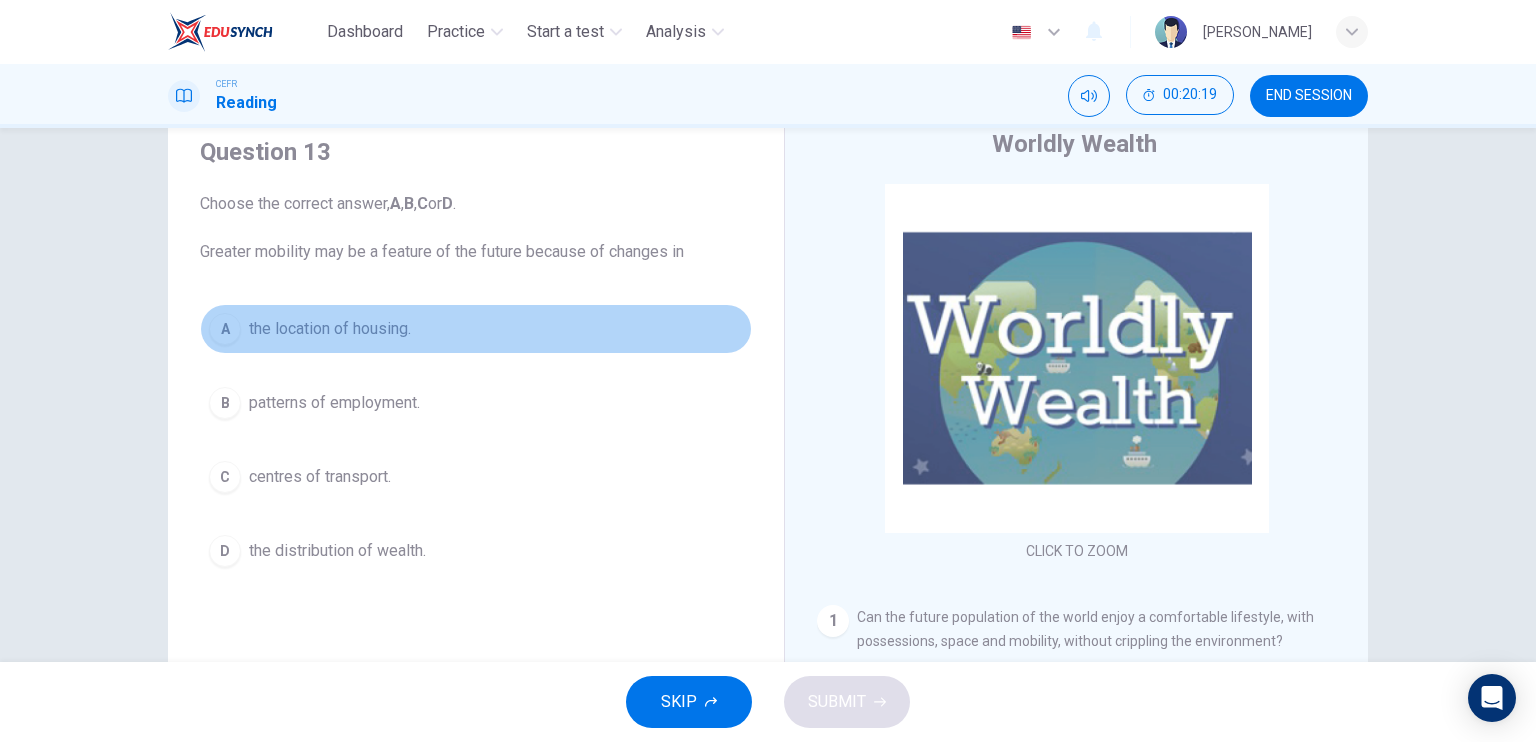 click on "A the location of housing." at bounding box center [476, 329] 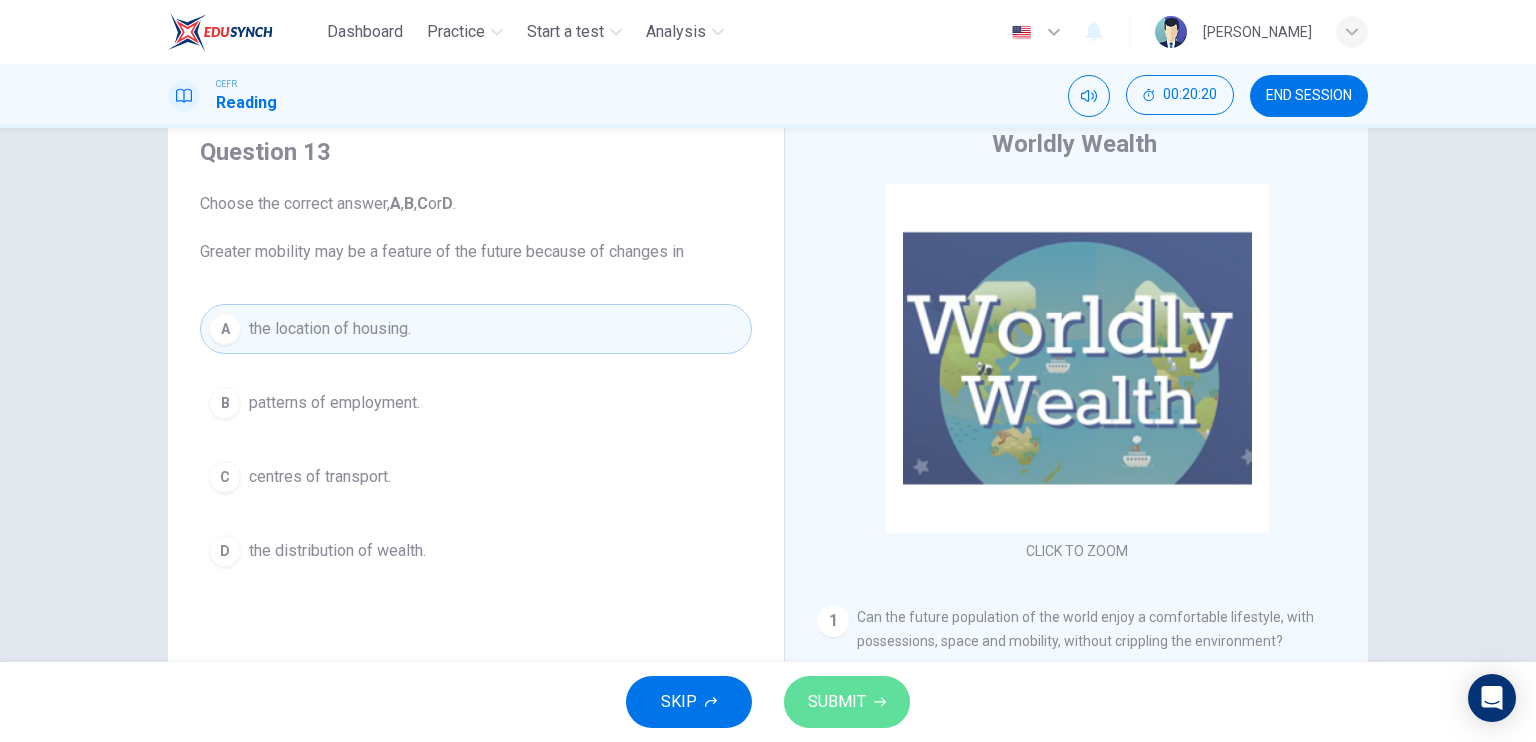 click on "SUBMIT" at bounding box center (847, 702) 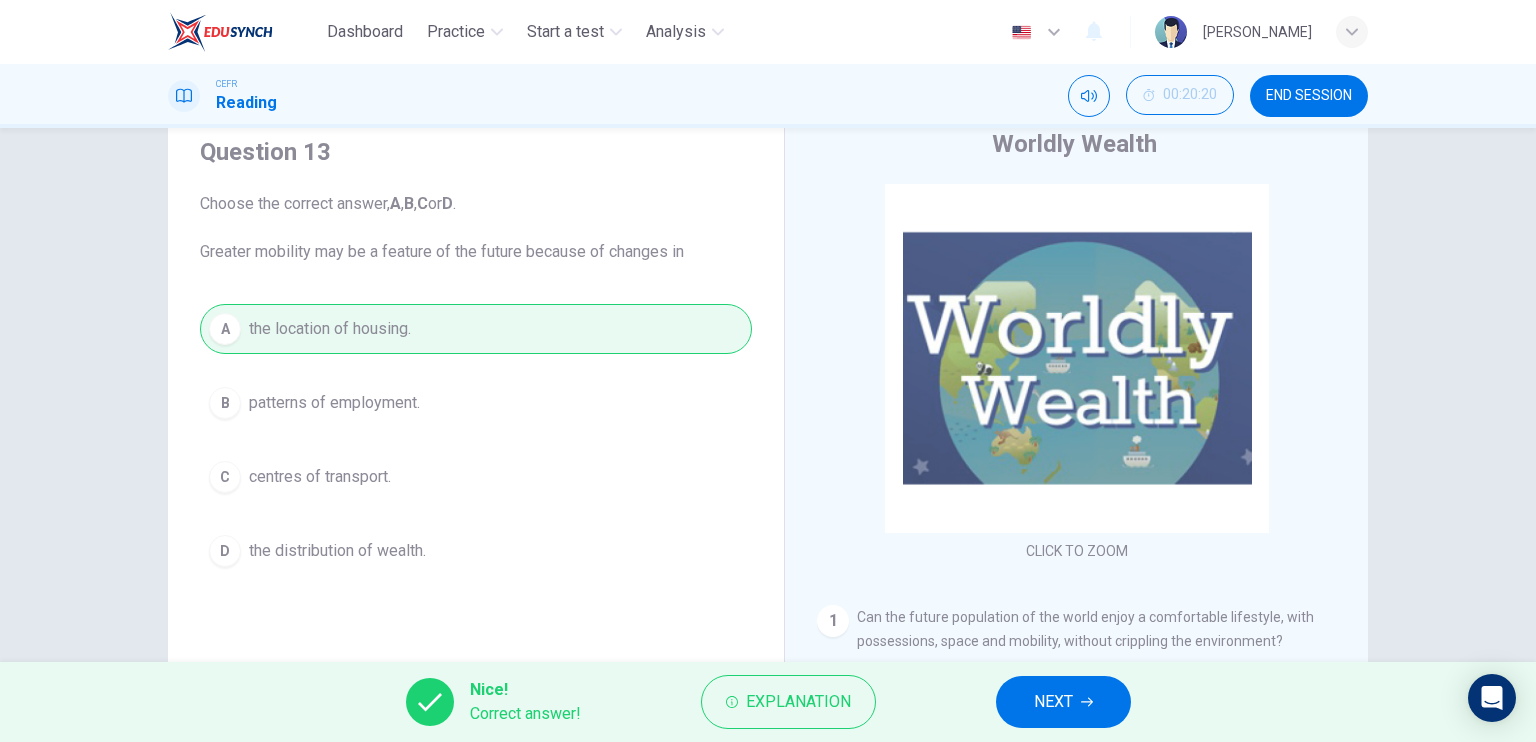 click on "NEXT" at bounding box center (1063, 702) 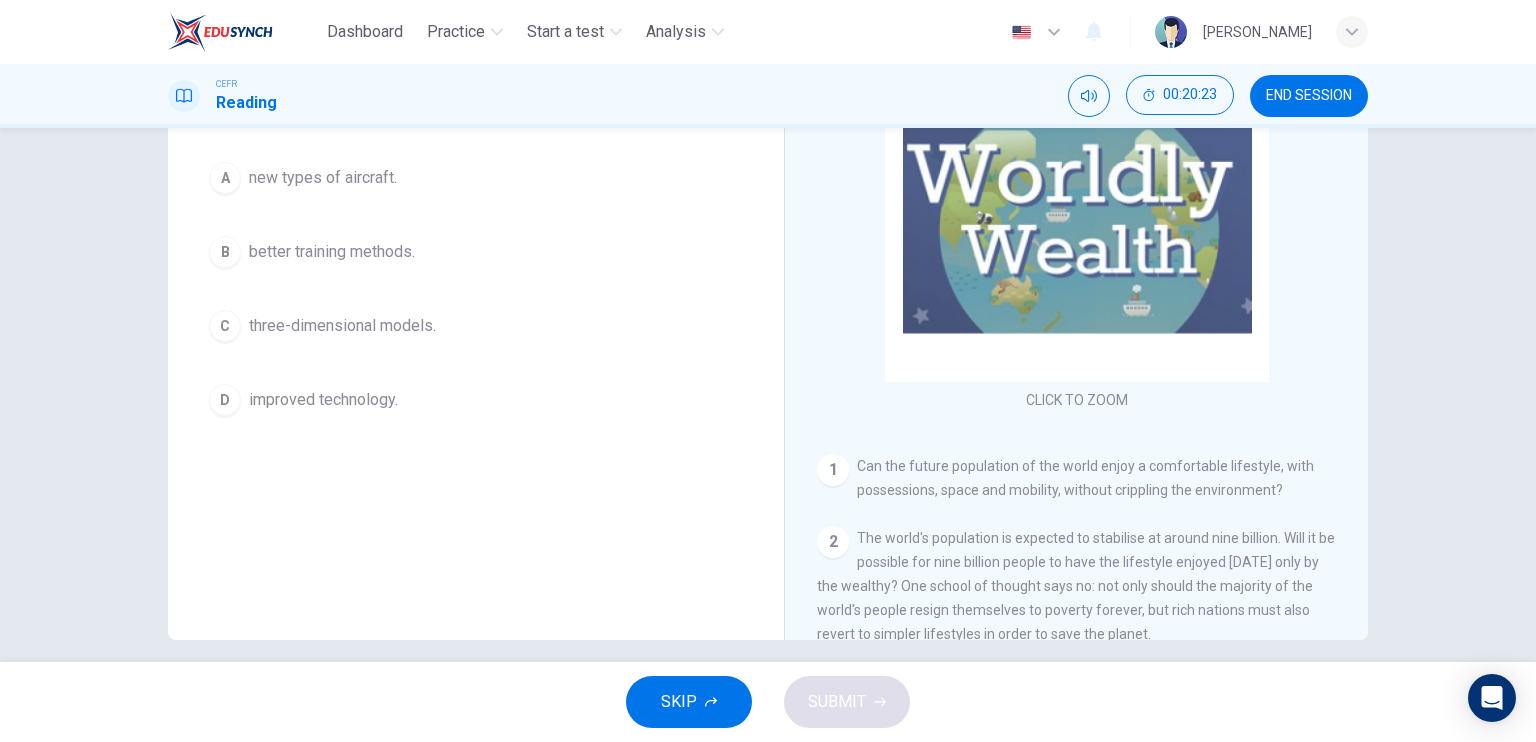 scroll, scrollTop: 222, scrollLeft: 0, axis: vertical 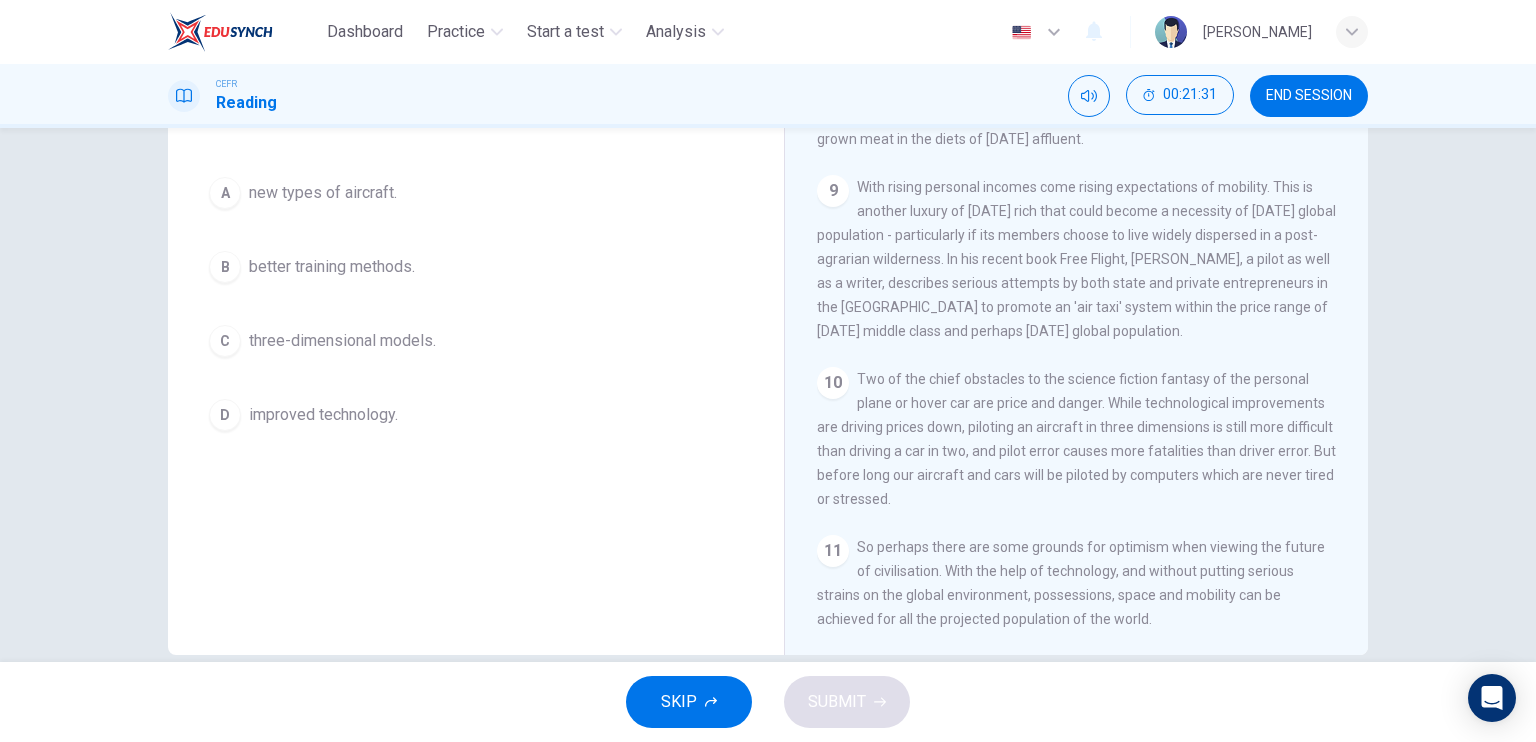 click on "improved technology." at bounding box center (323, 415) 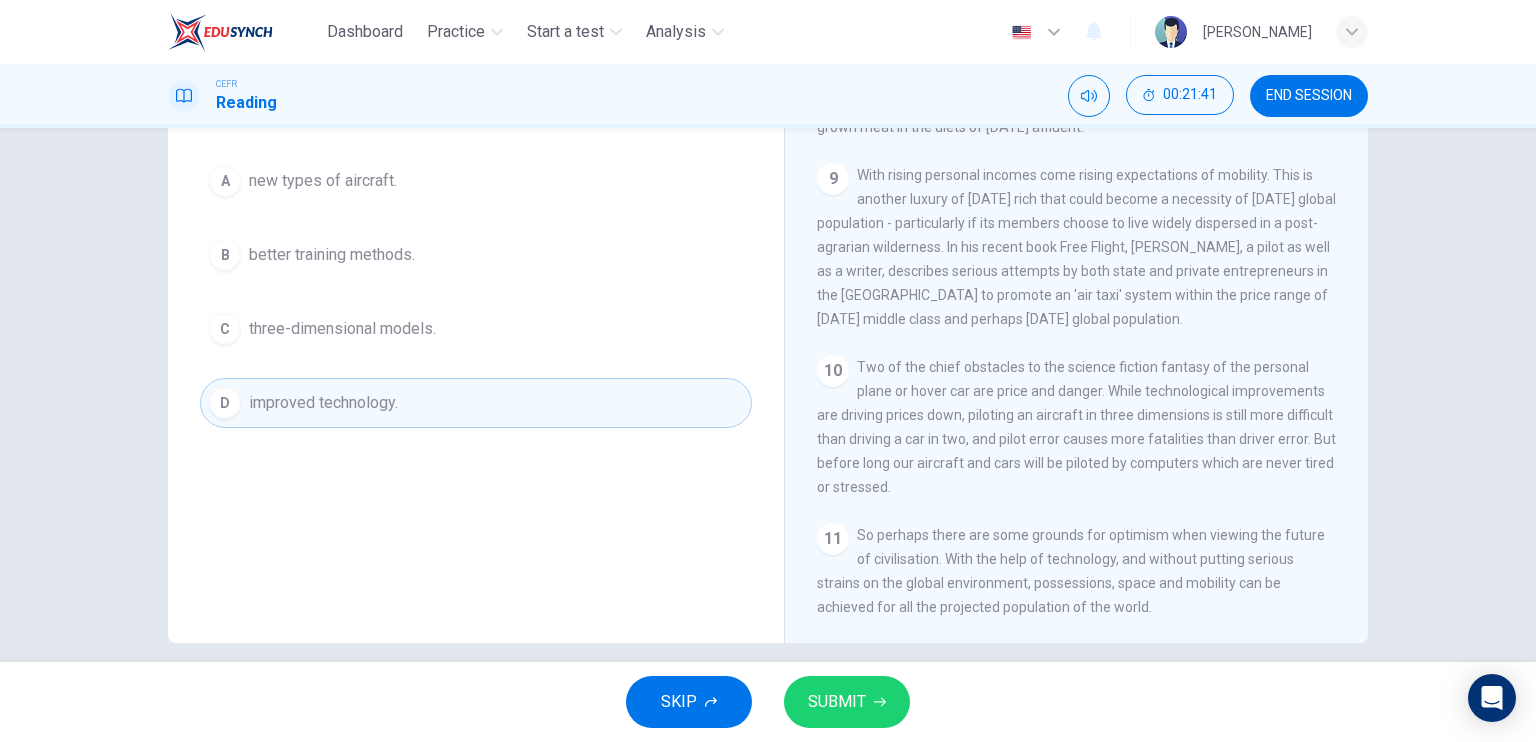 scroll, scrollTop: 220, scrollLeft: 0, axis: vertical 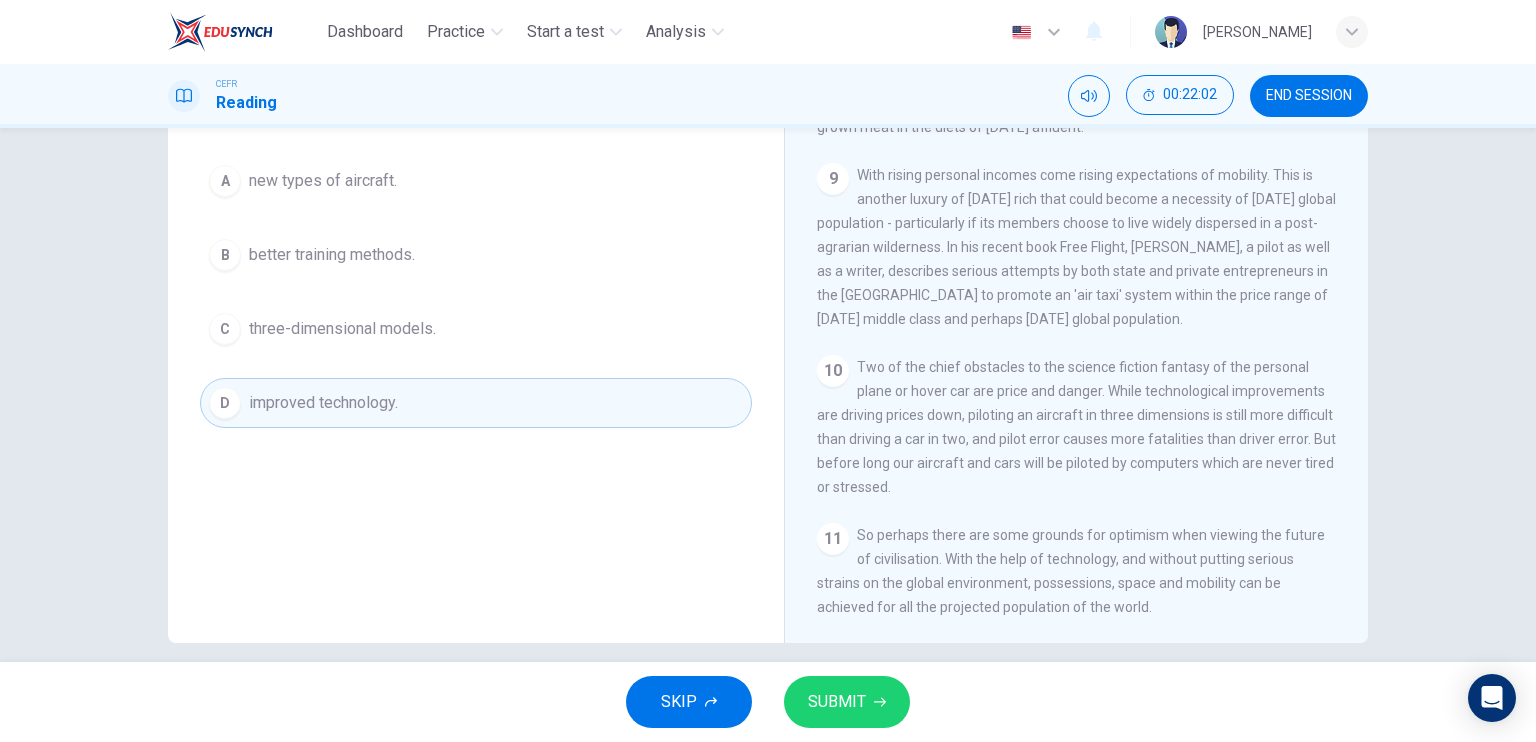 click on "SUBMIT" at bounding box center [837, 702] 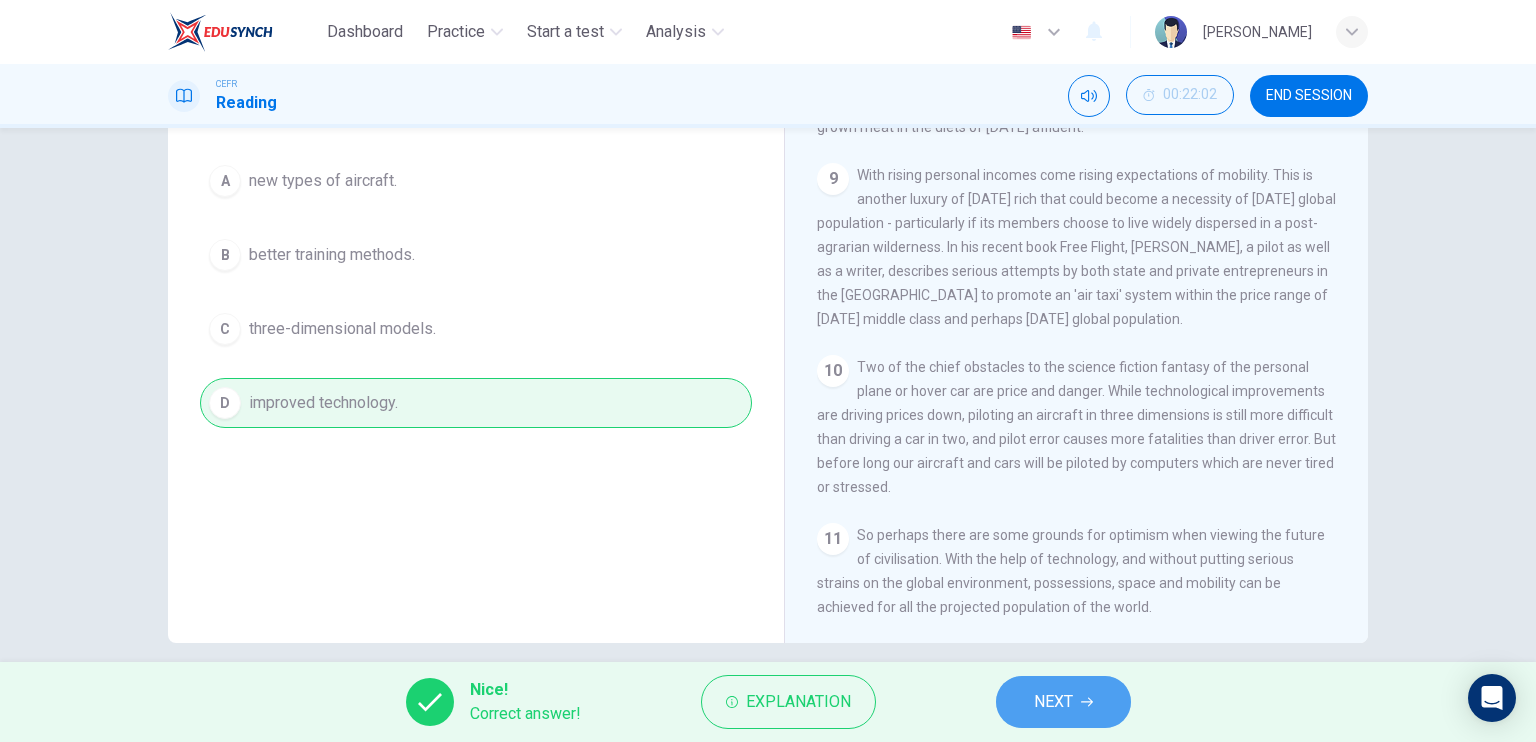click on "NEXT" at bounding box center [1053, 702] 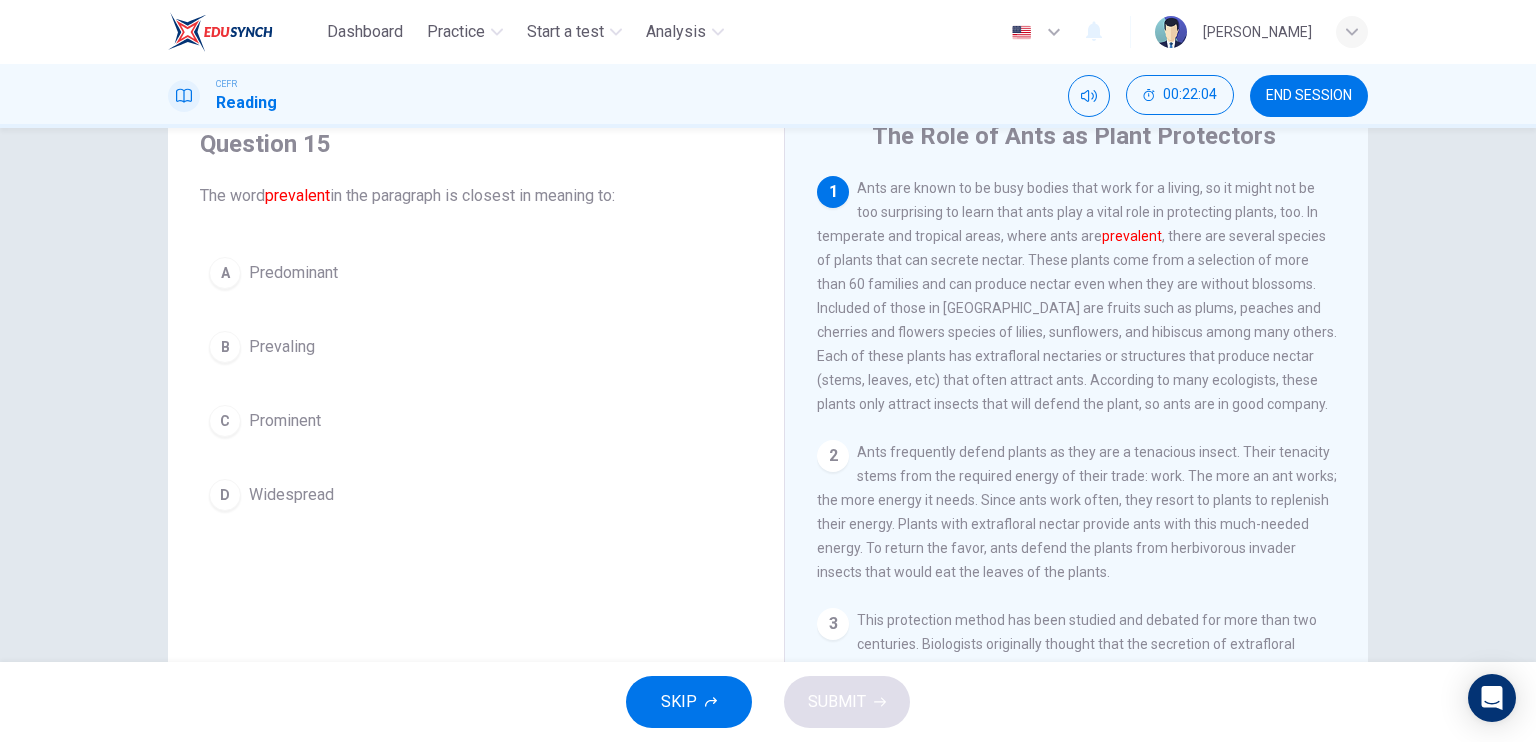 scroll, scrollTop: 84, scrollLeft: 0, axis: vertical 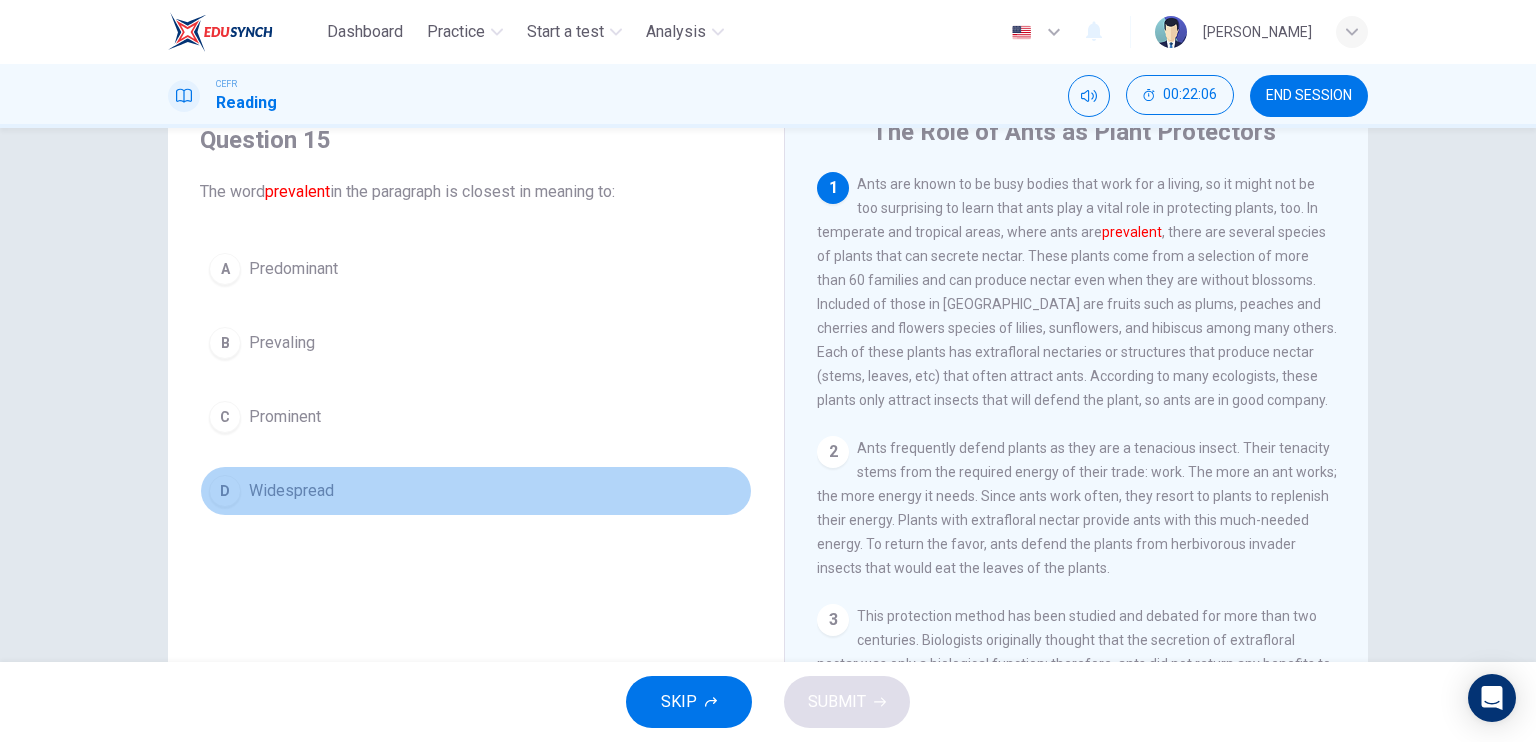 click on "D  Widespread" at bounding box center (476, 491) 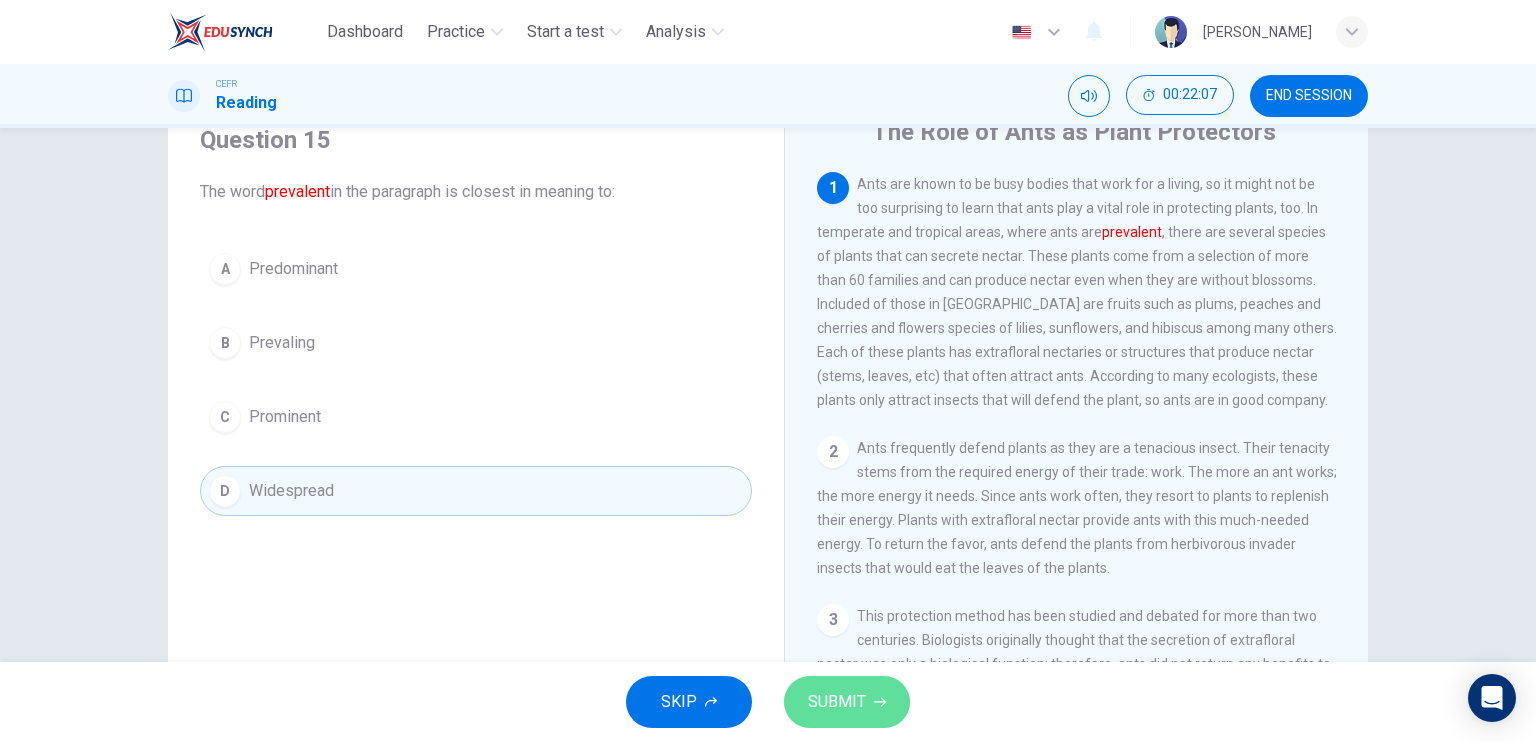 click on "SUBMIT" at bounding box center (847, 702) 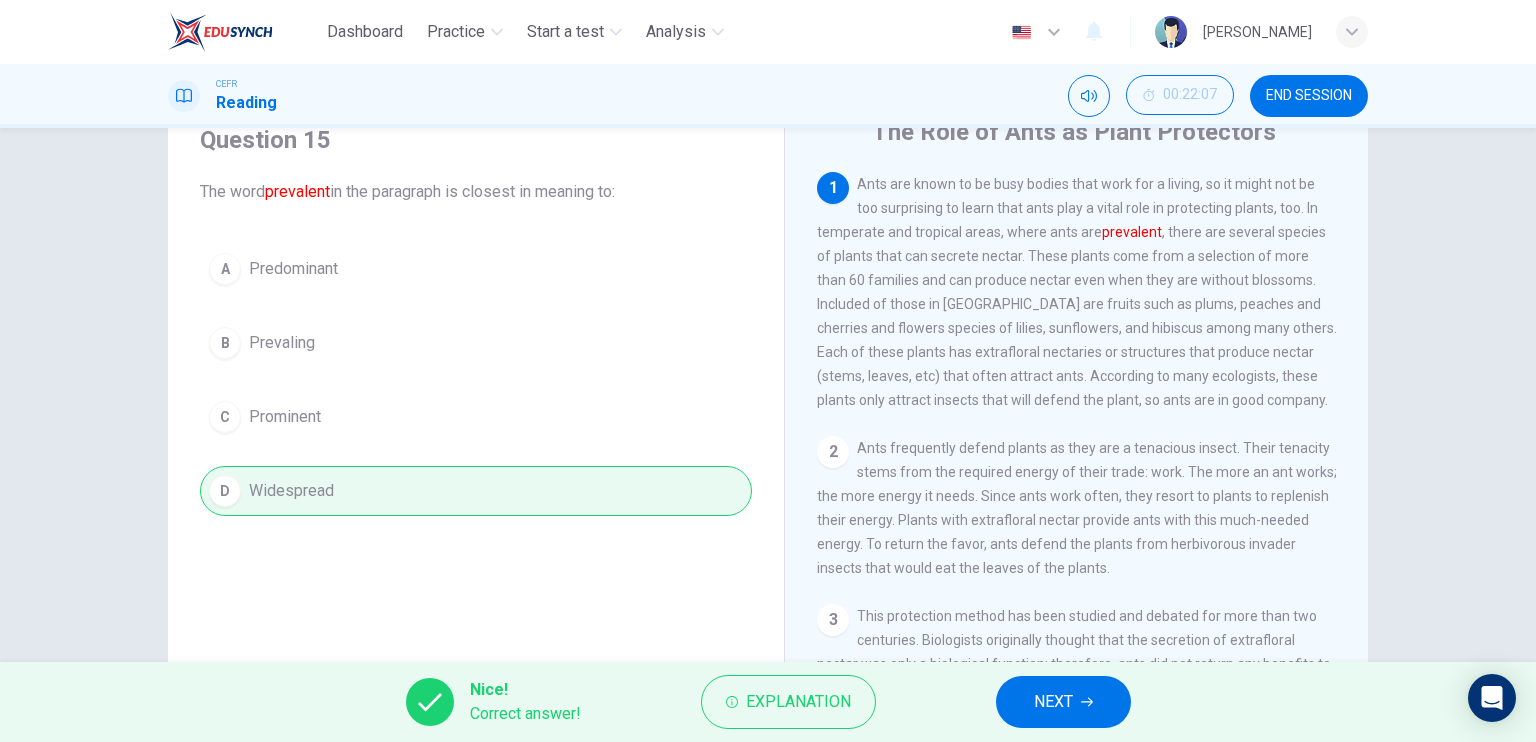 click on "NEXT" at bounding box center (1063, 702) 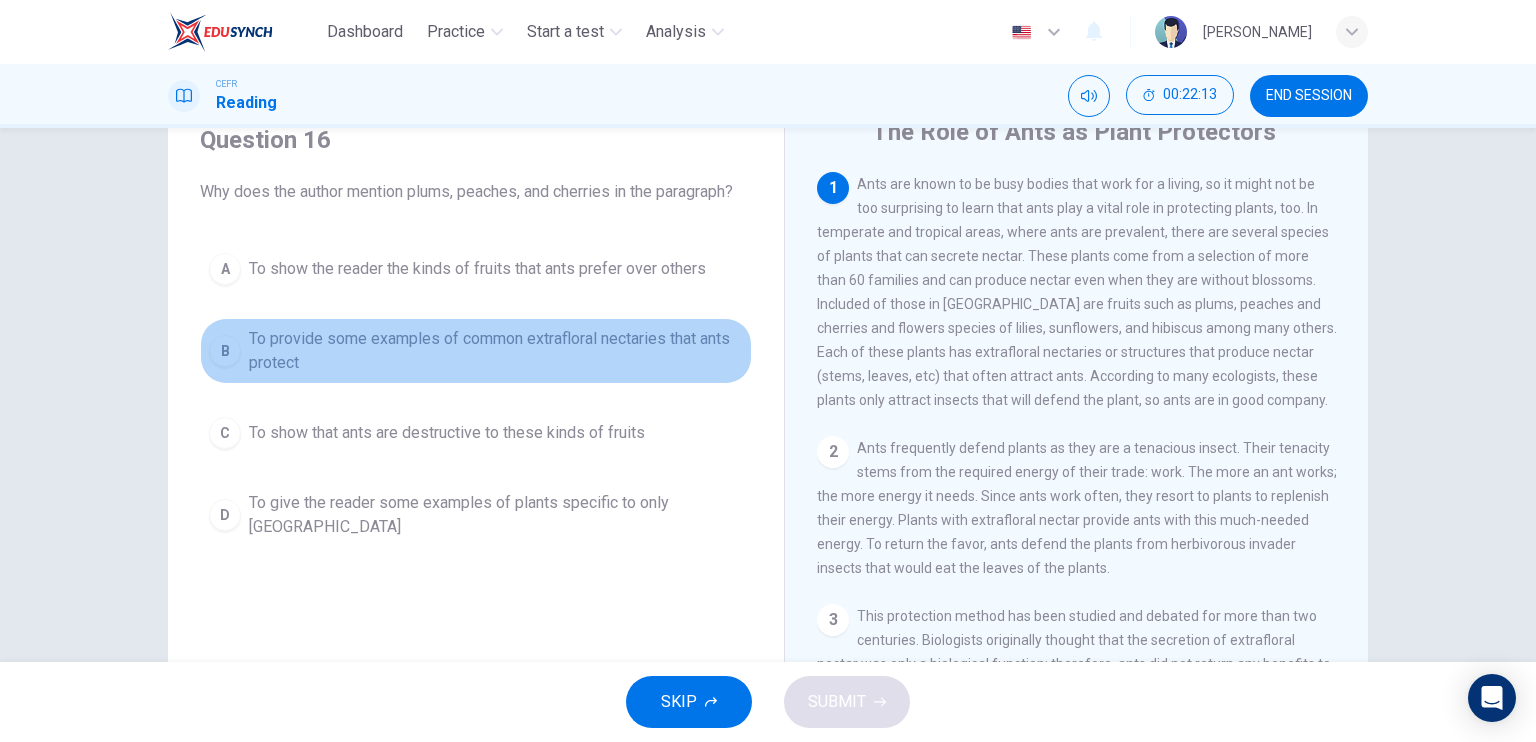 click on "To provide some examples of common extrafloral nectaries that ants protect" at bounding box center (496, 351) 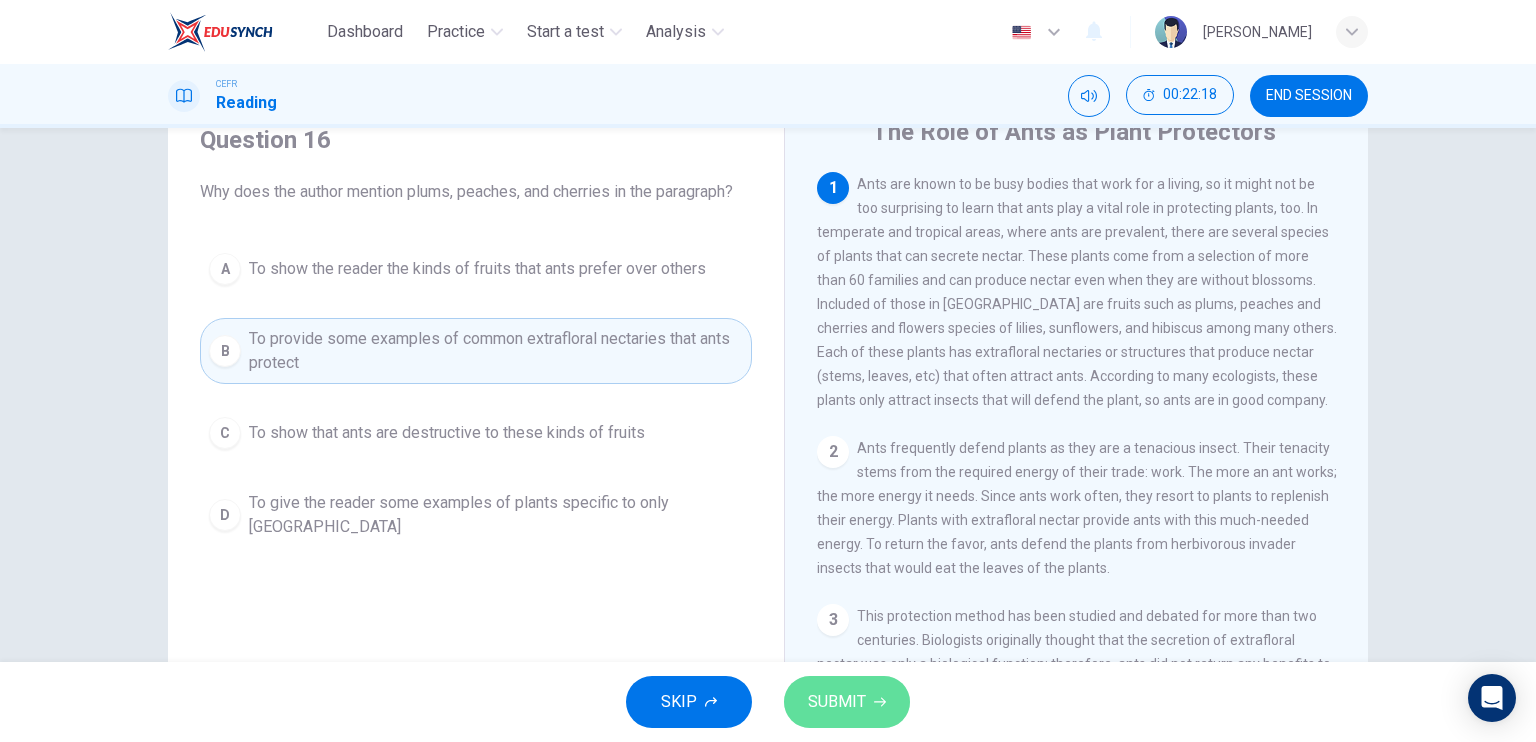 click on "SUBMIT" at bounding box center (847, 702) 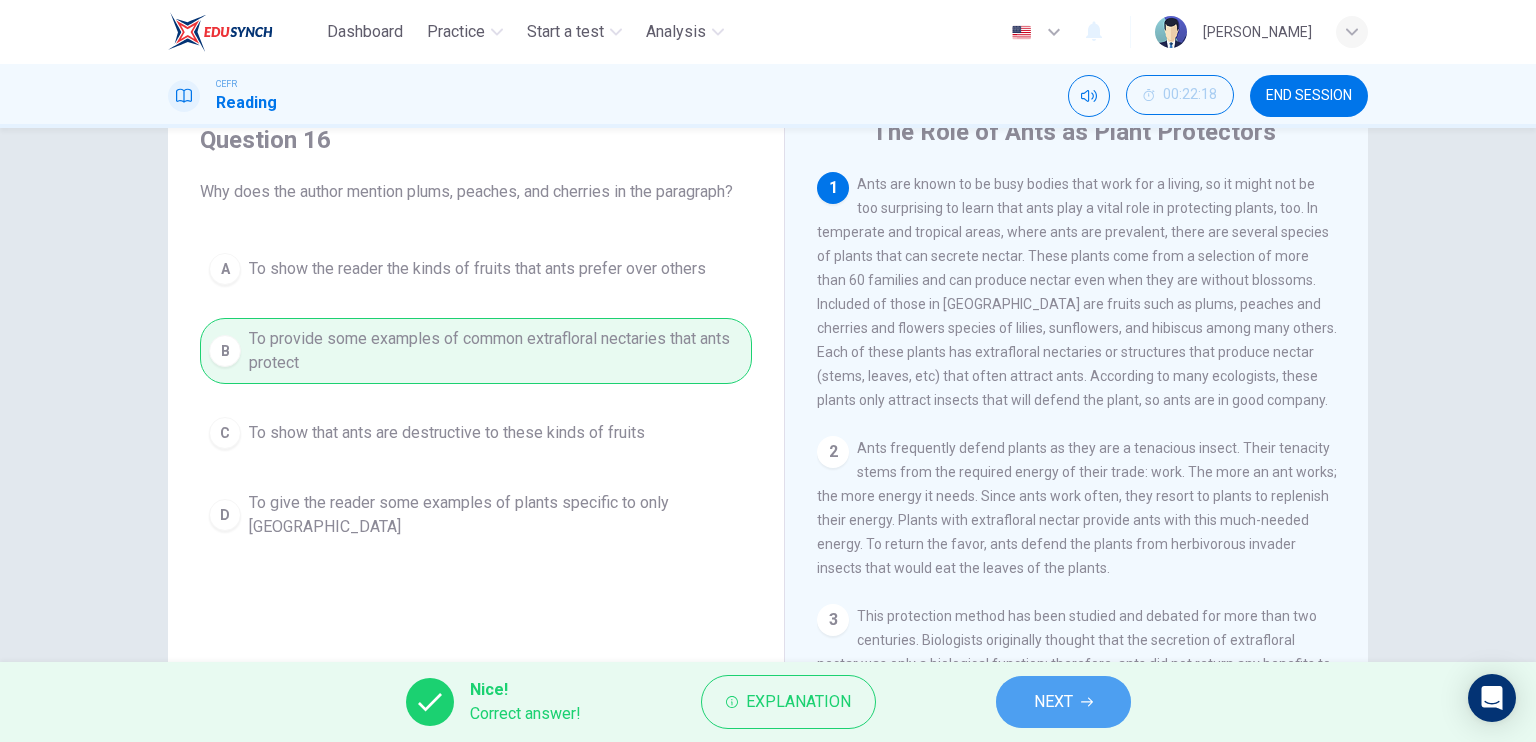 click on "NEXT" at bounding box center (1063, 702) 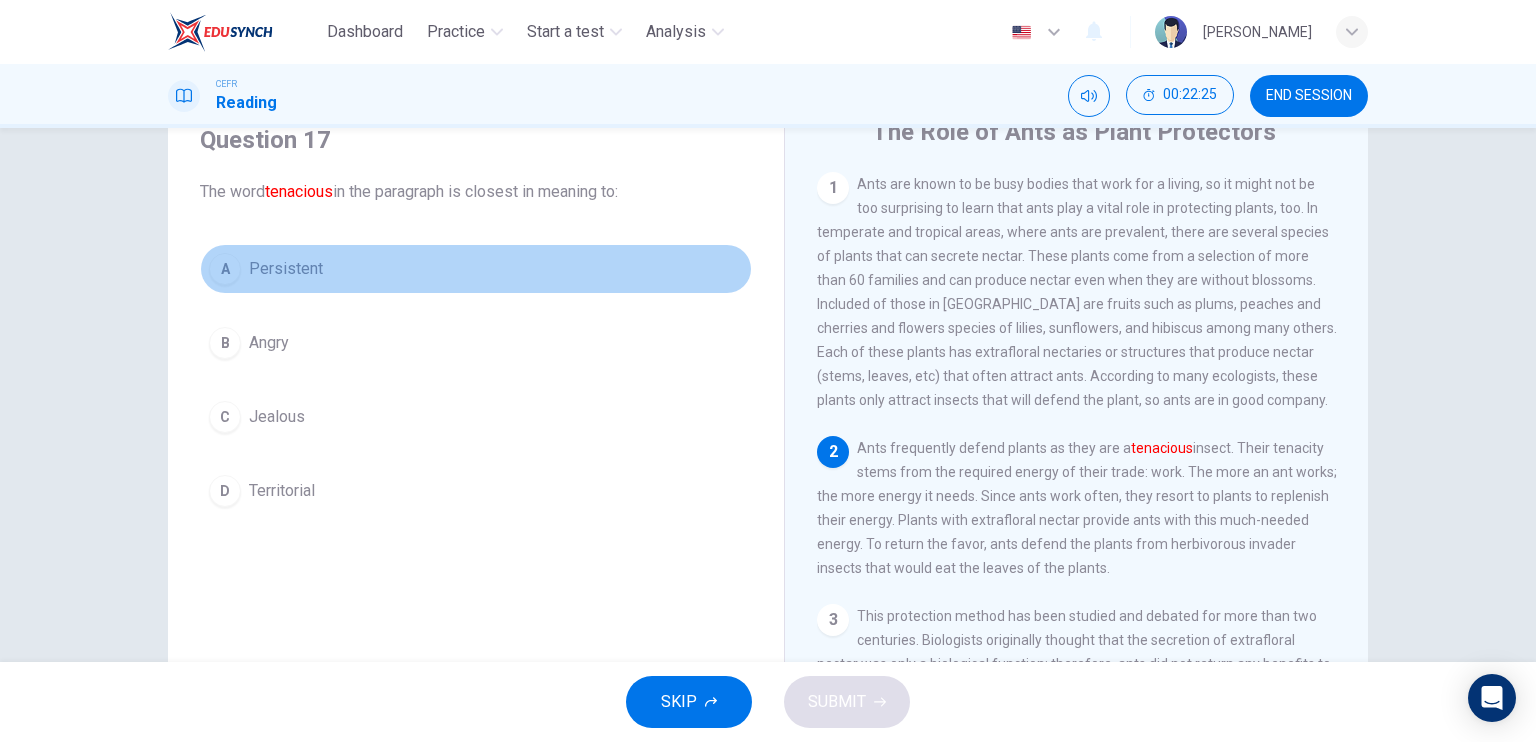 click on "A  Persistent" at bounding box center (476, 269) 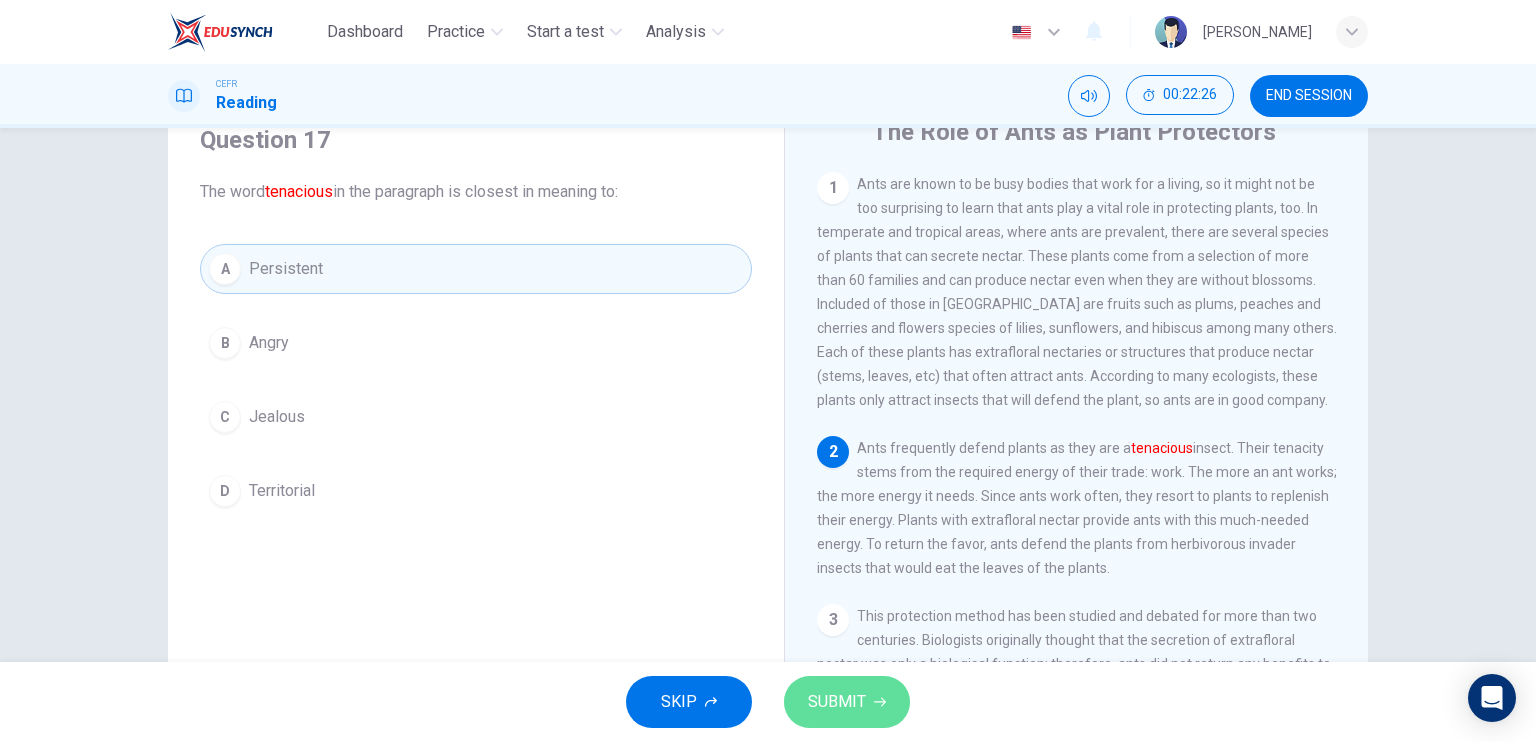 click on "SUBMIT" at bounding box center [837, 702] 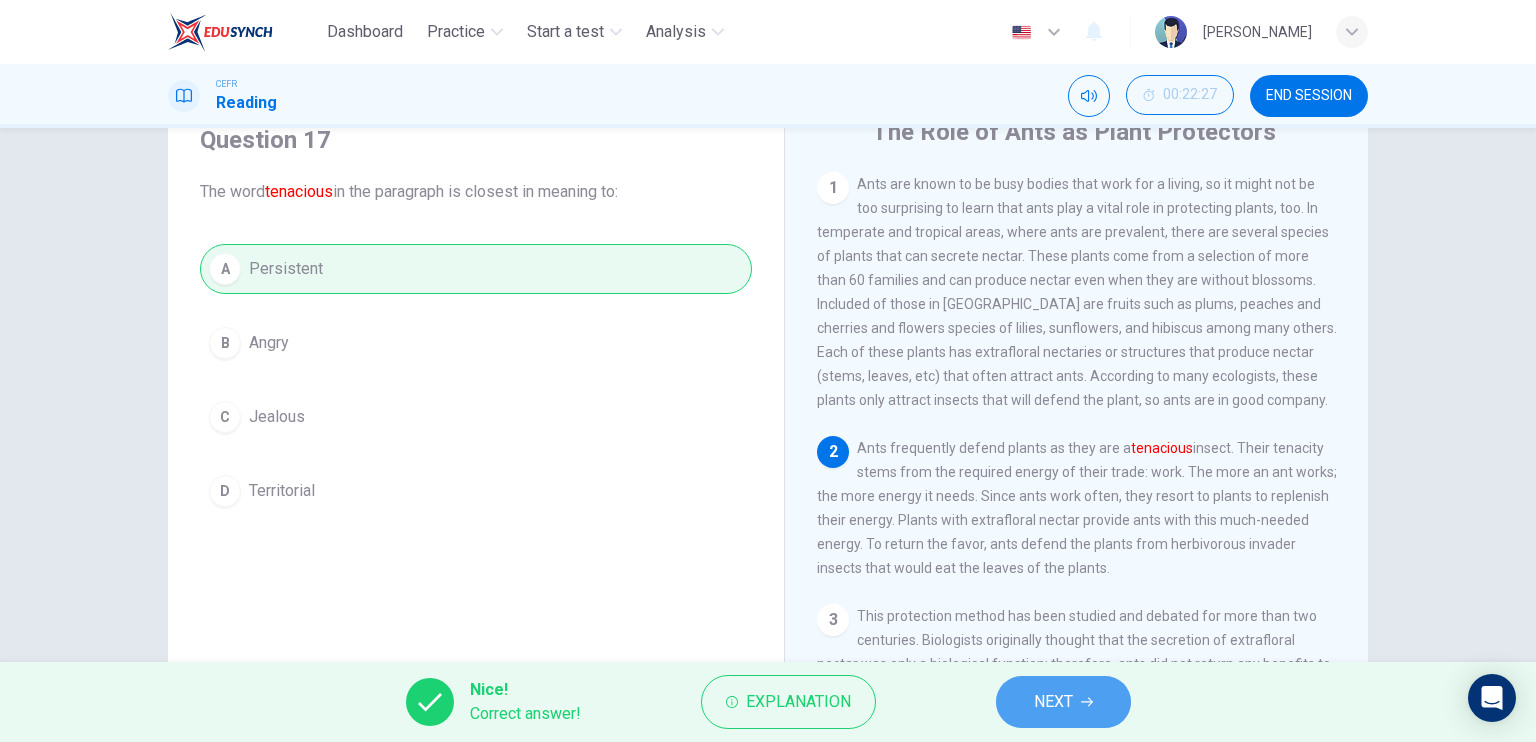 click on "NEXT" at bounding box center (1063, 702) 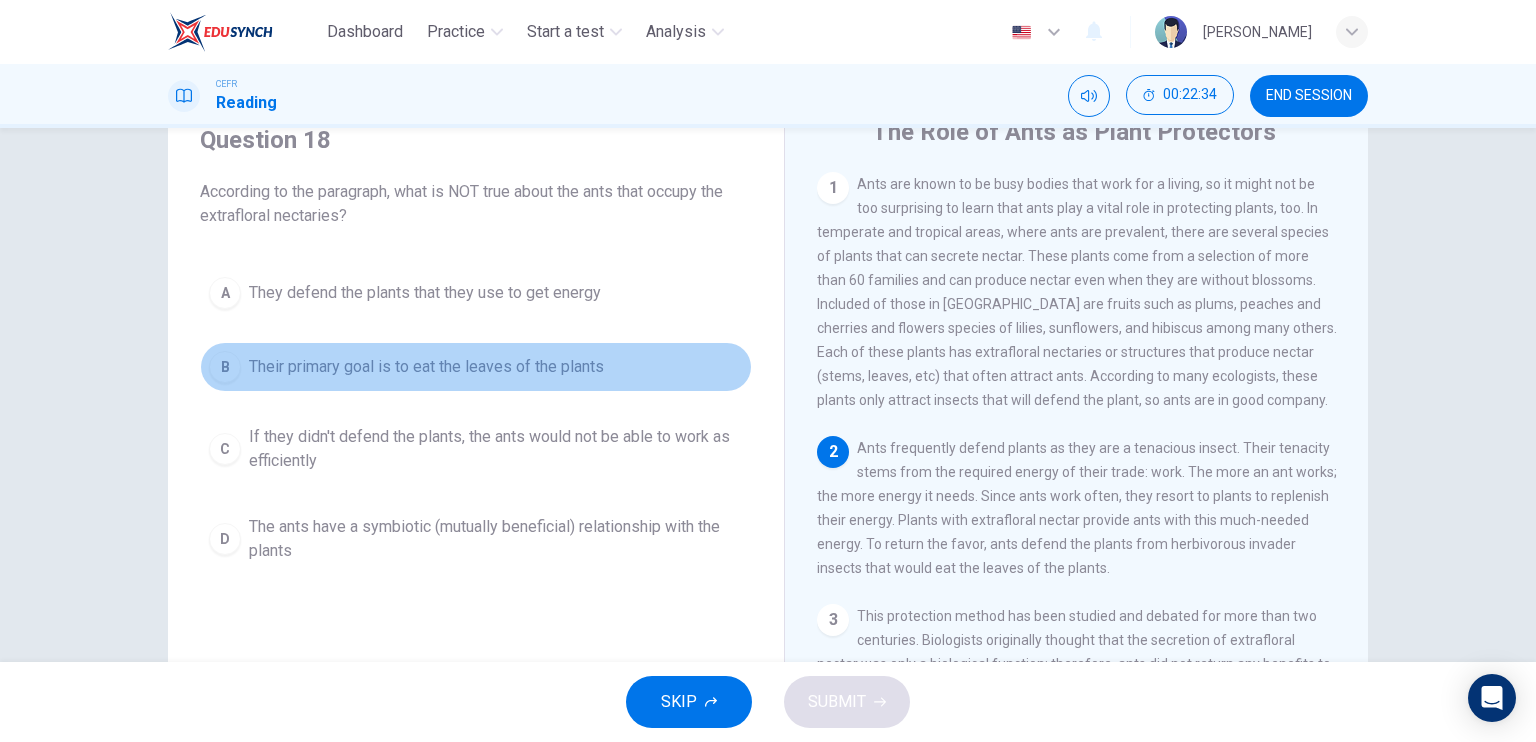 click on "Their primary goal is to eat the leaves of the plants" at bounding box center (426, 367) 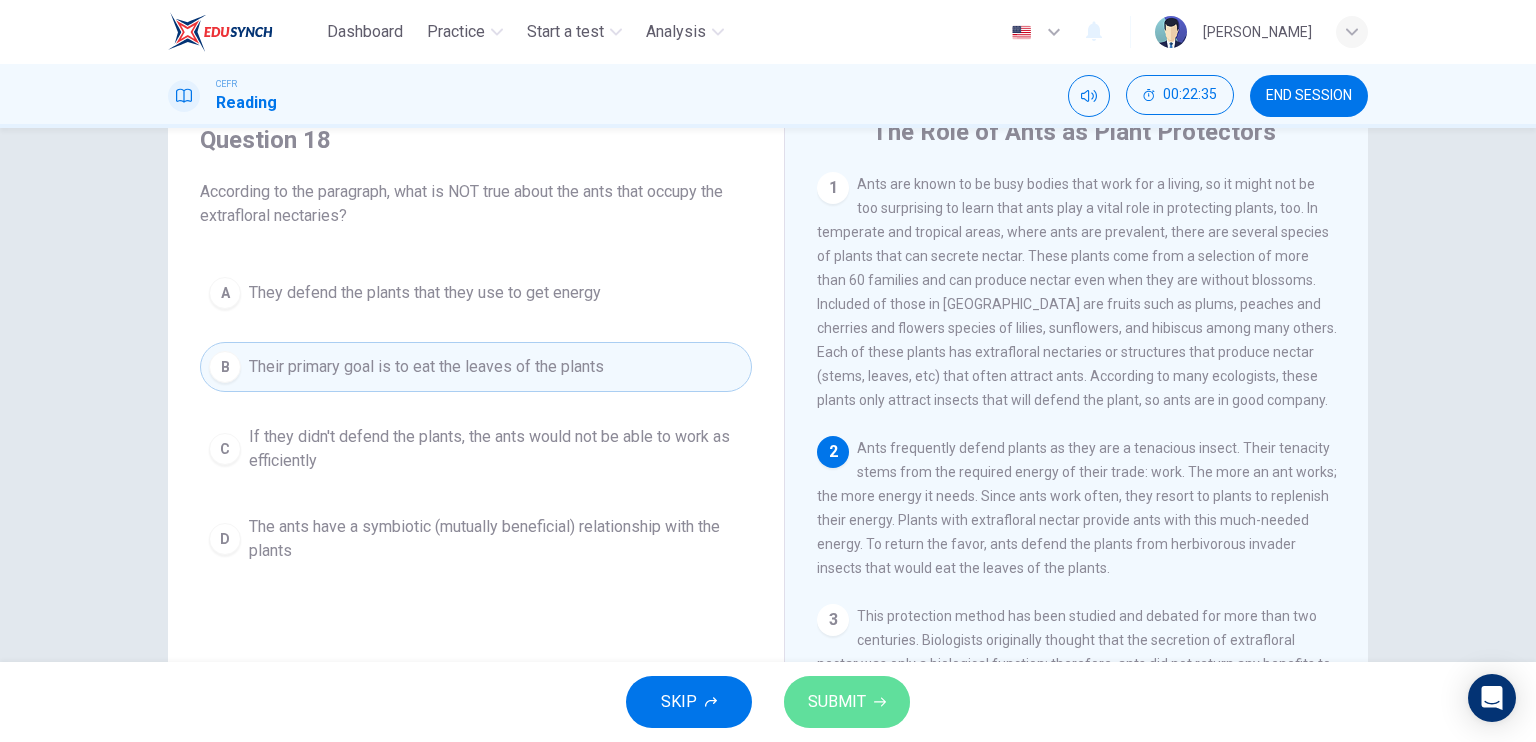click on "SUBMIT" at bounding box center (837, 702) 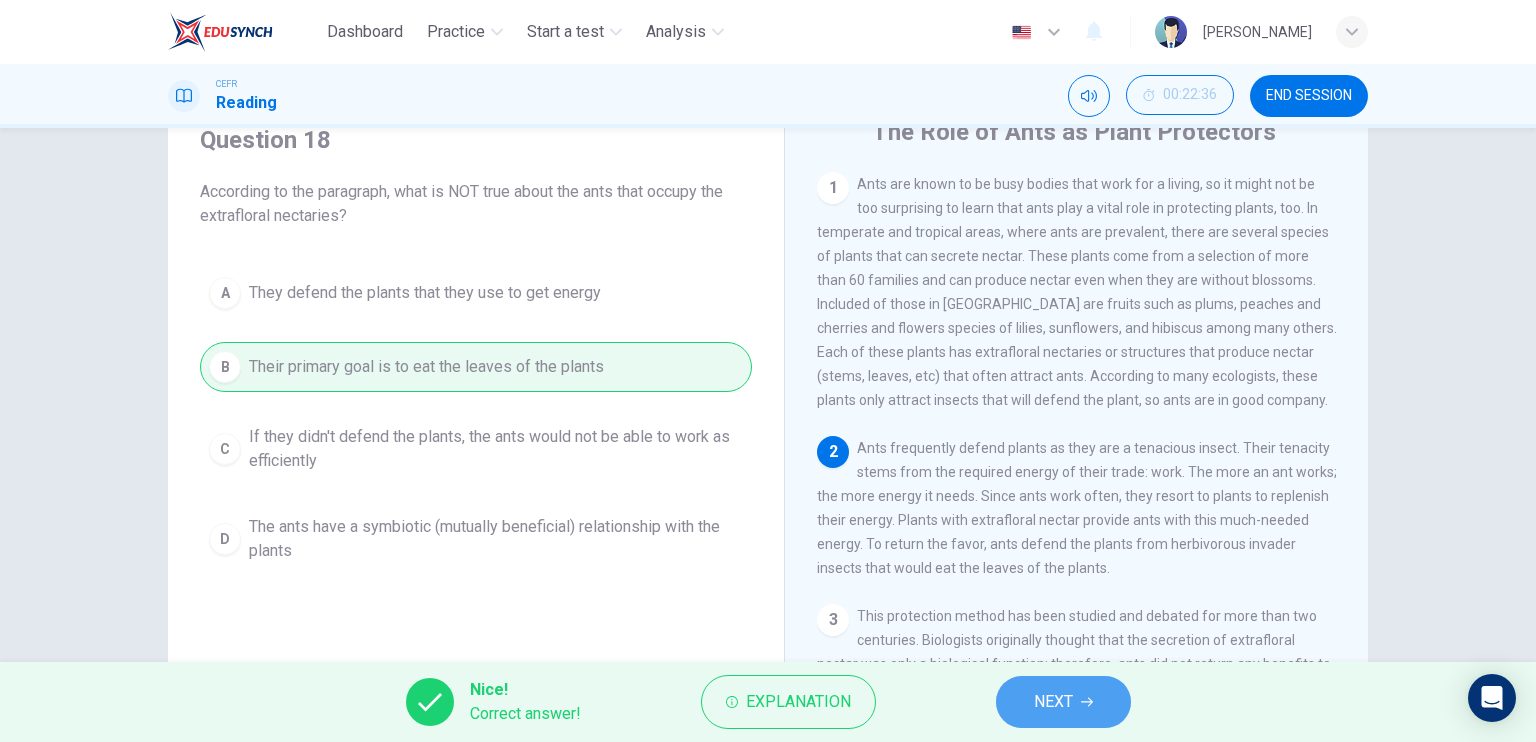 click on "NEXT" at bounding box center [1063, 702] 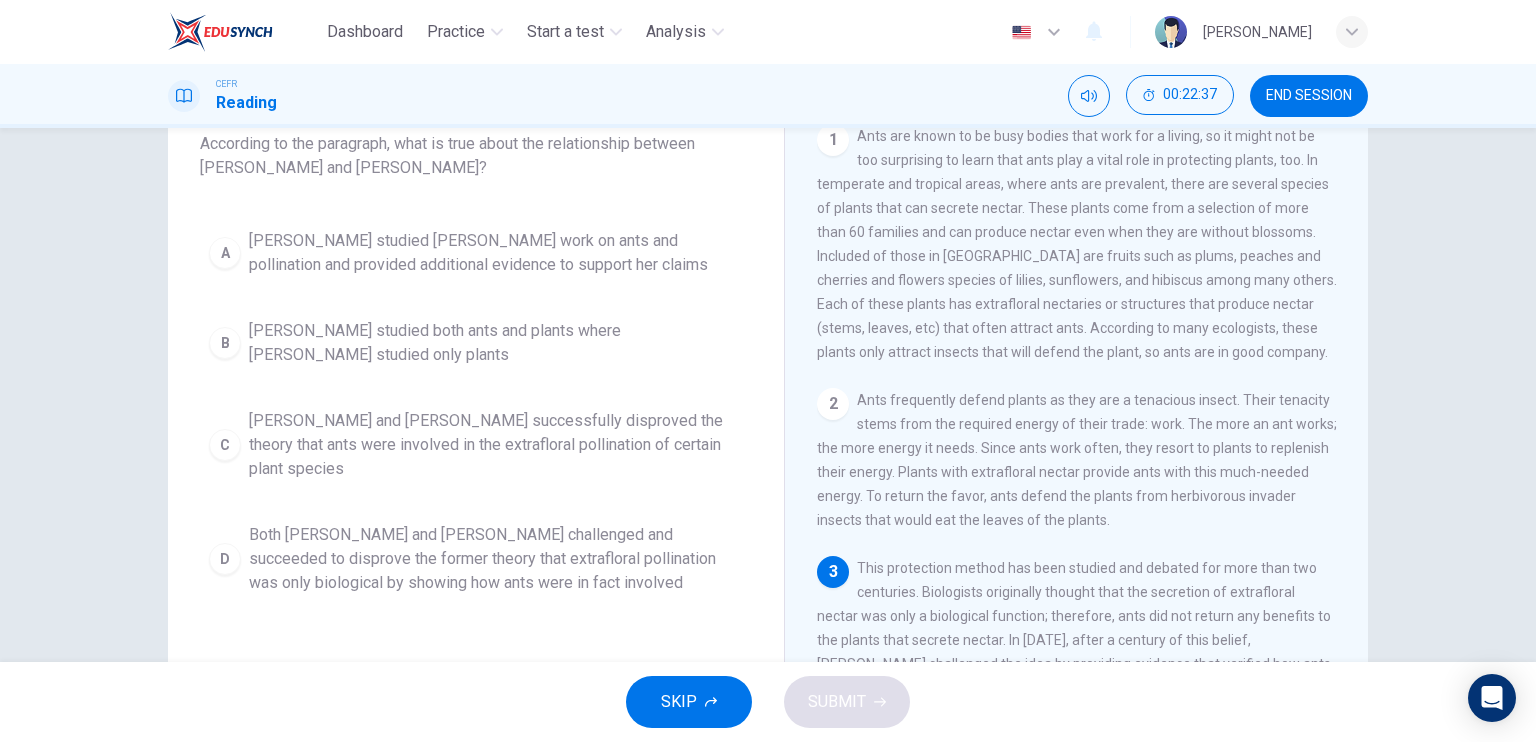 scroll, scrollTop: 134, scrollLeft: 0, axis: vertical 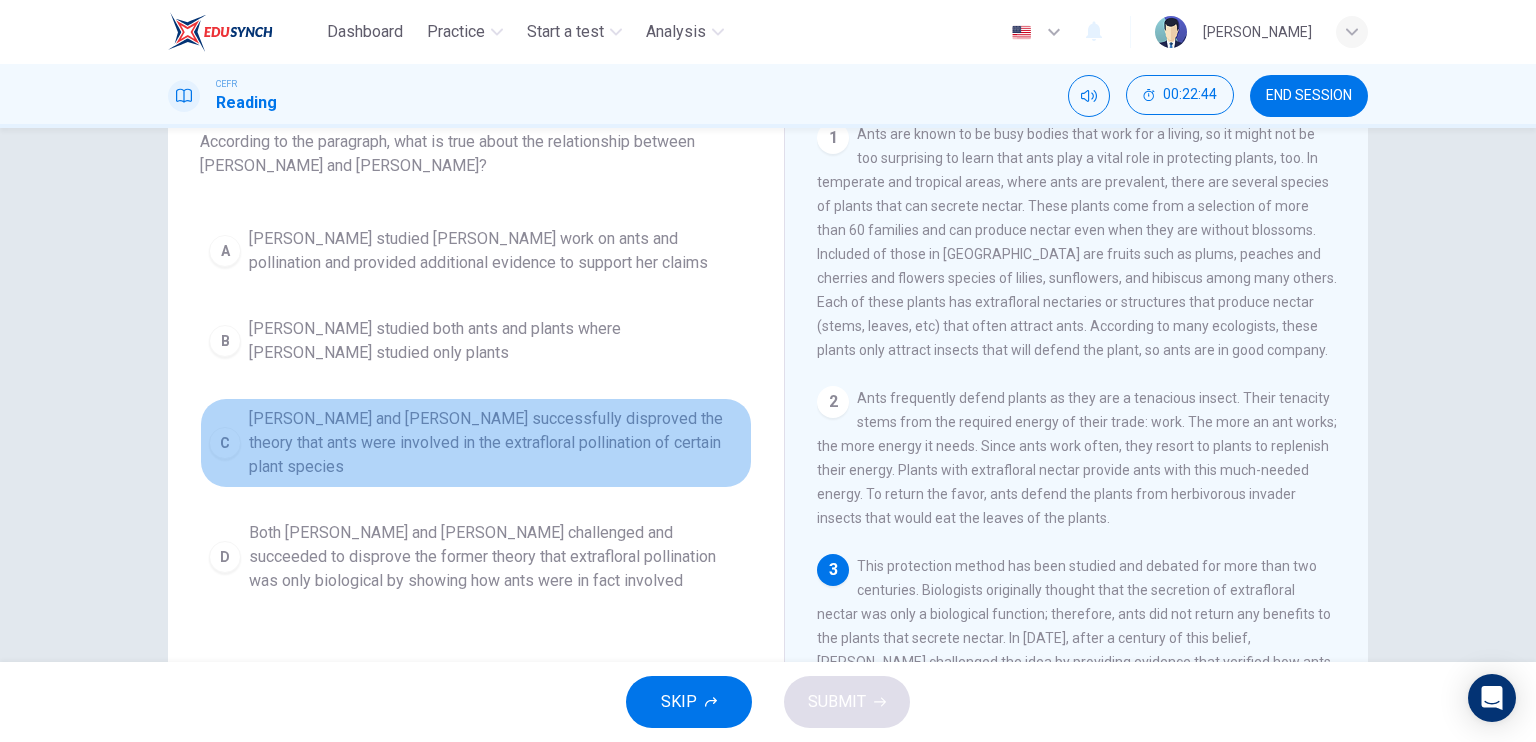 click on "Bentley and Wheeler successfully disproved the theory that ants were involved in the extrafloral pollination of certain plant species" at bounding box center [496, 443] 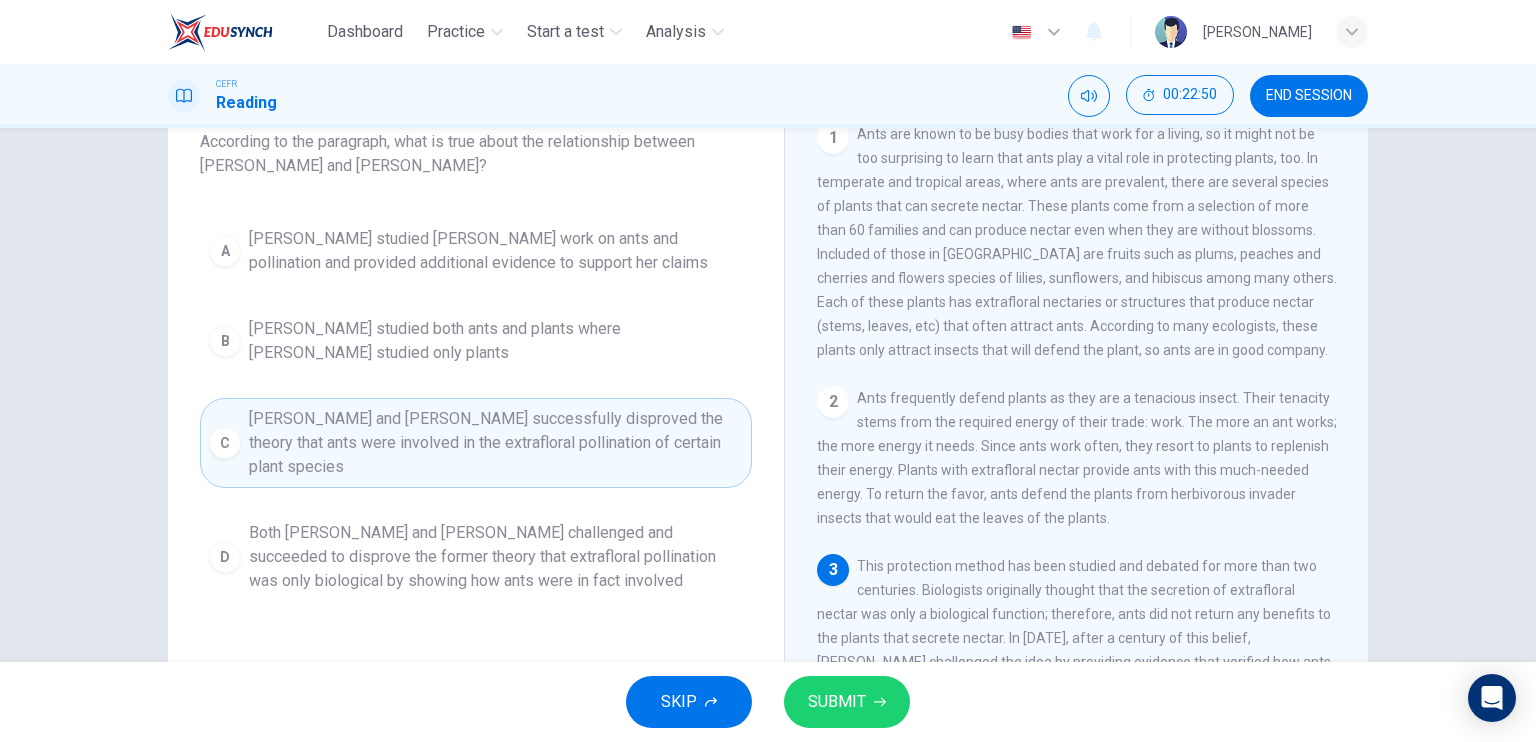 click on "SKIP SUBMIT" at bounding box center (768, 702) 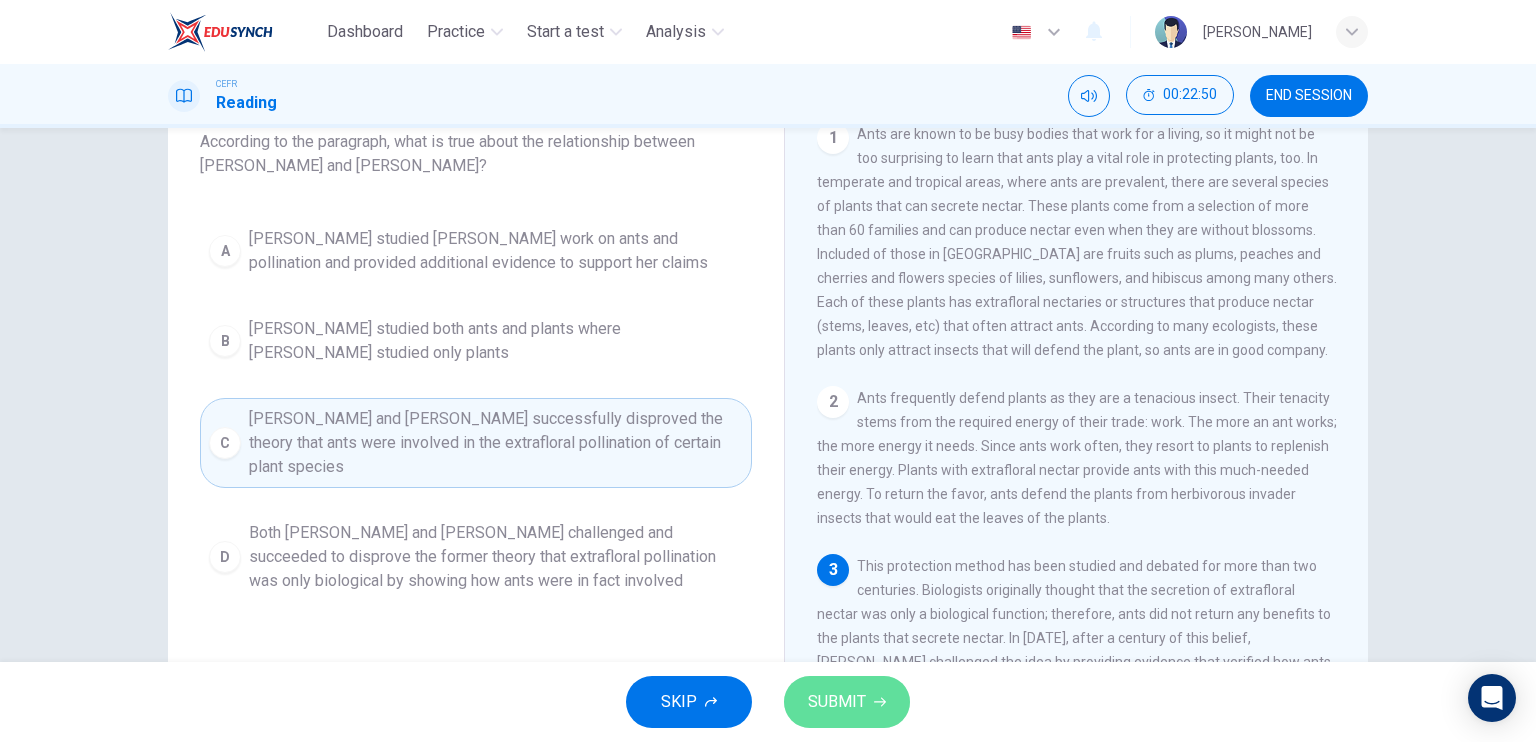 click on "SUBMIT" at bounding box center [837, 702] 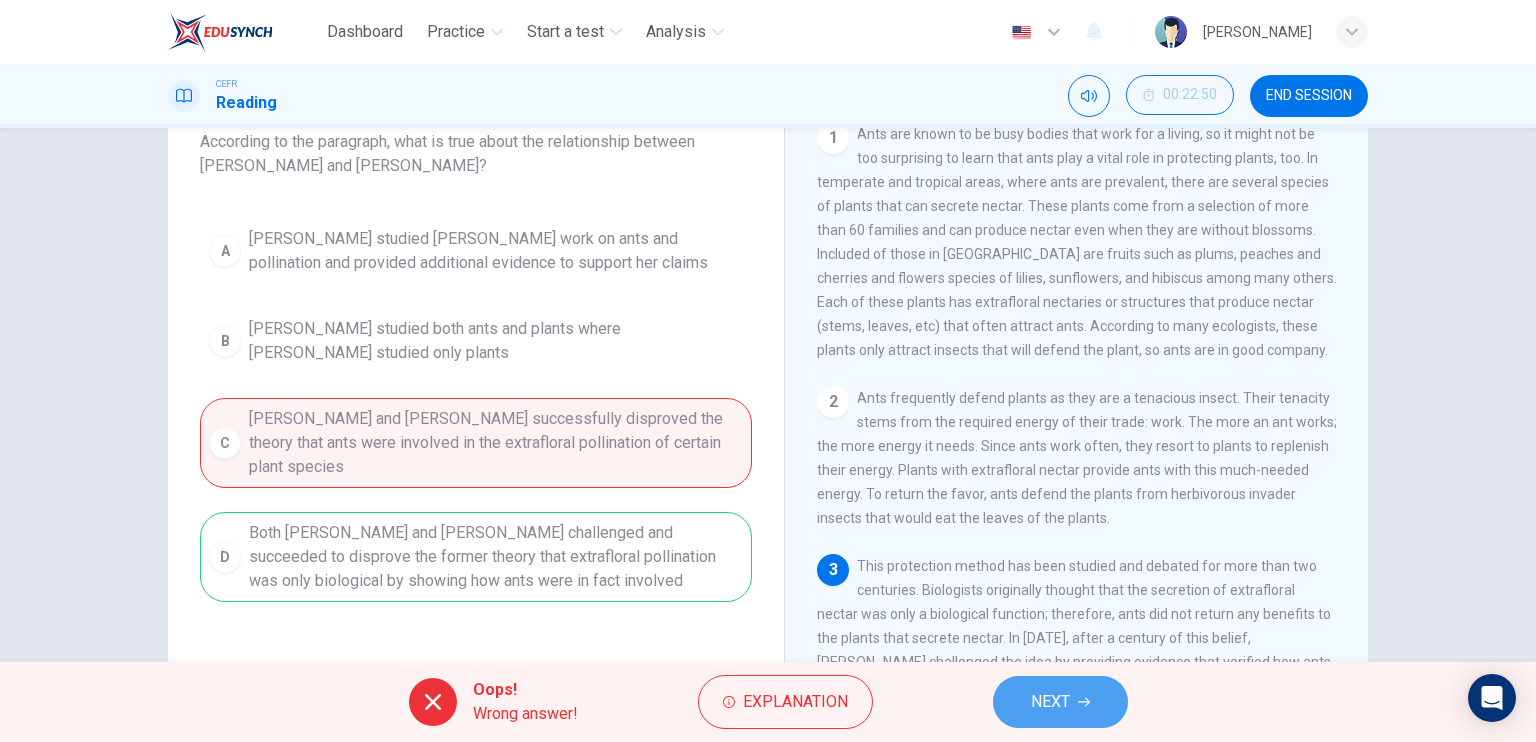 click on "NEXT" at bounding box center [1050, 702] 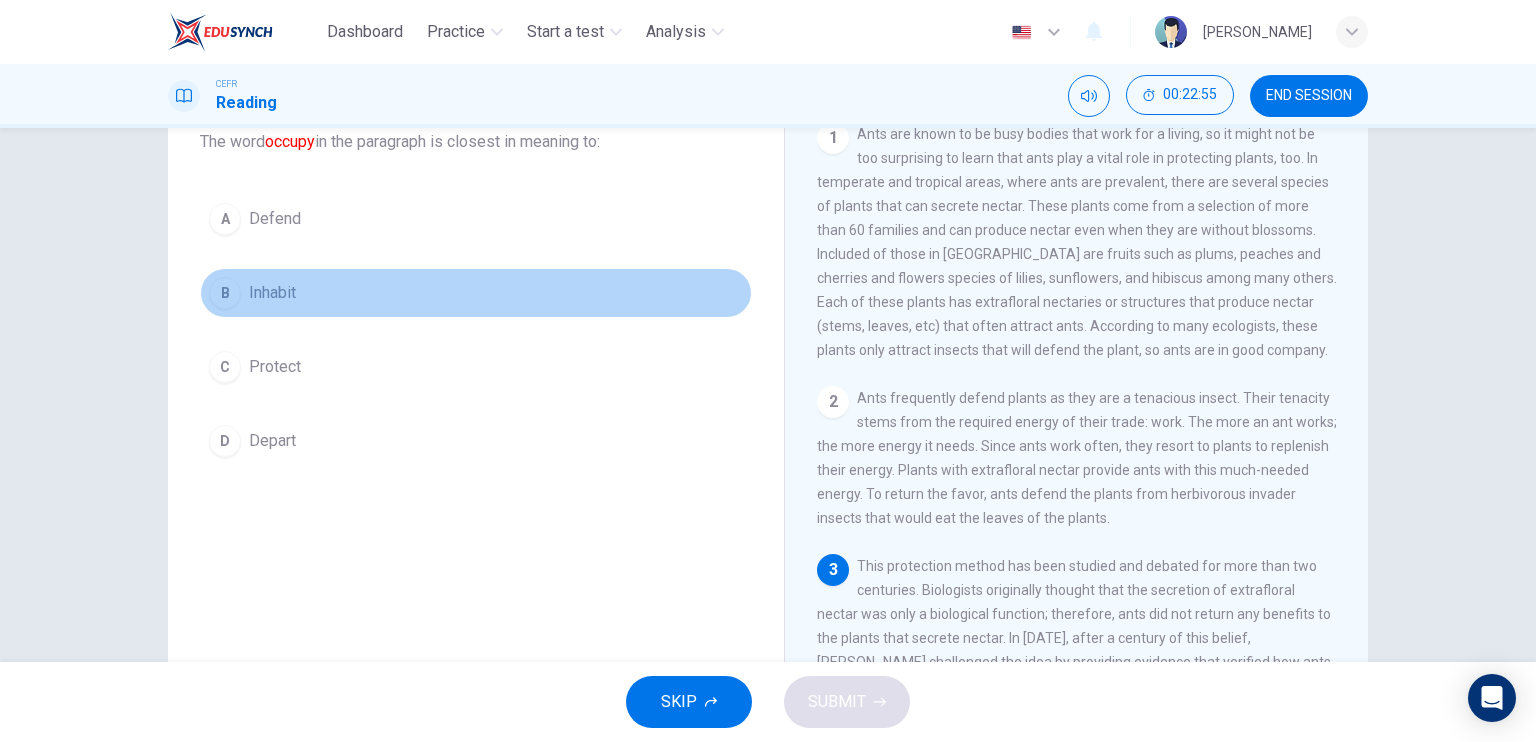 click on "B Inhabit" at bounding box center [476, 293] 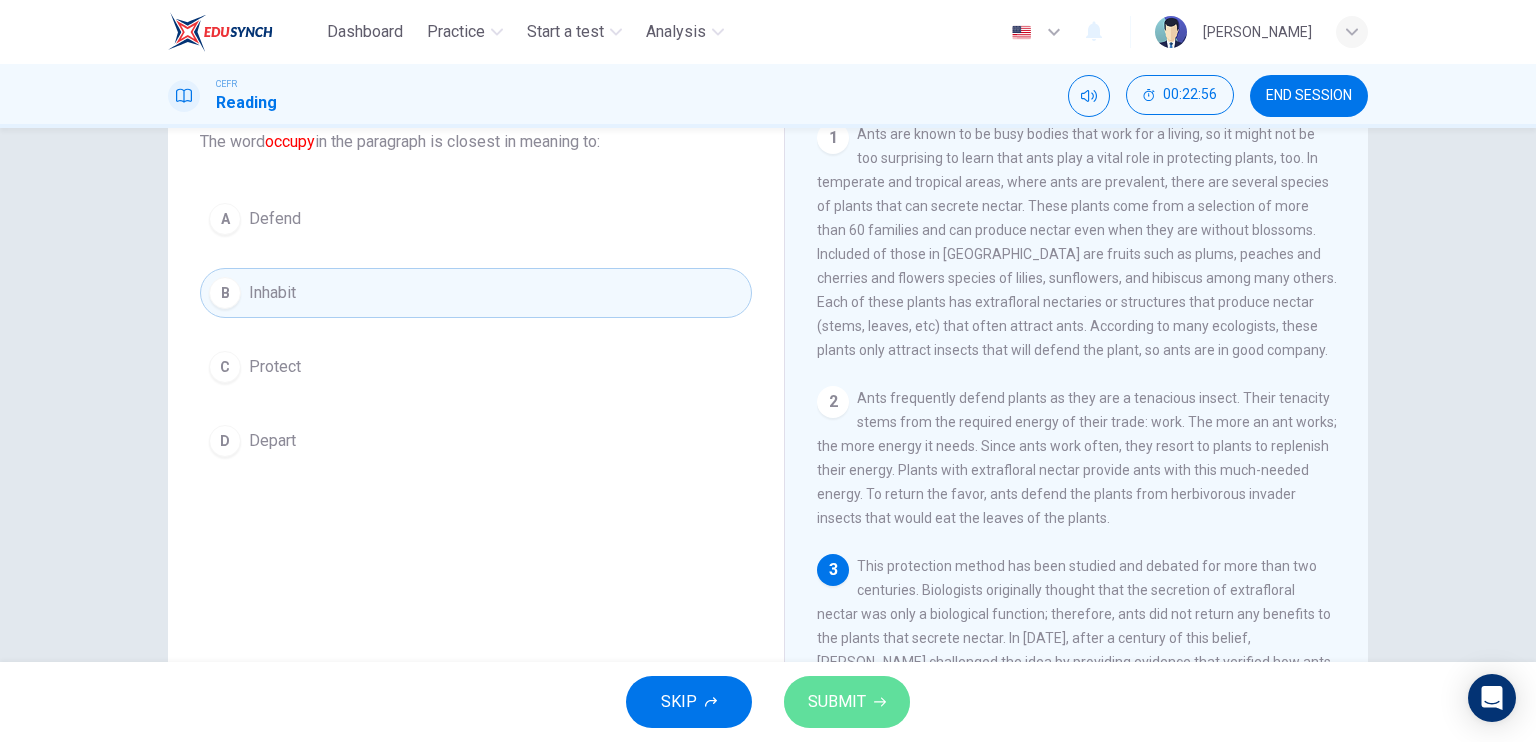 click on "SUBMIT" at bounding box center [847, 702] 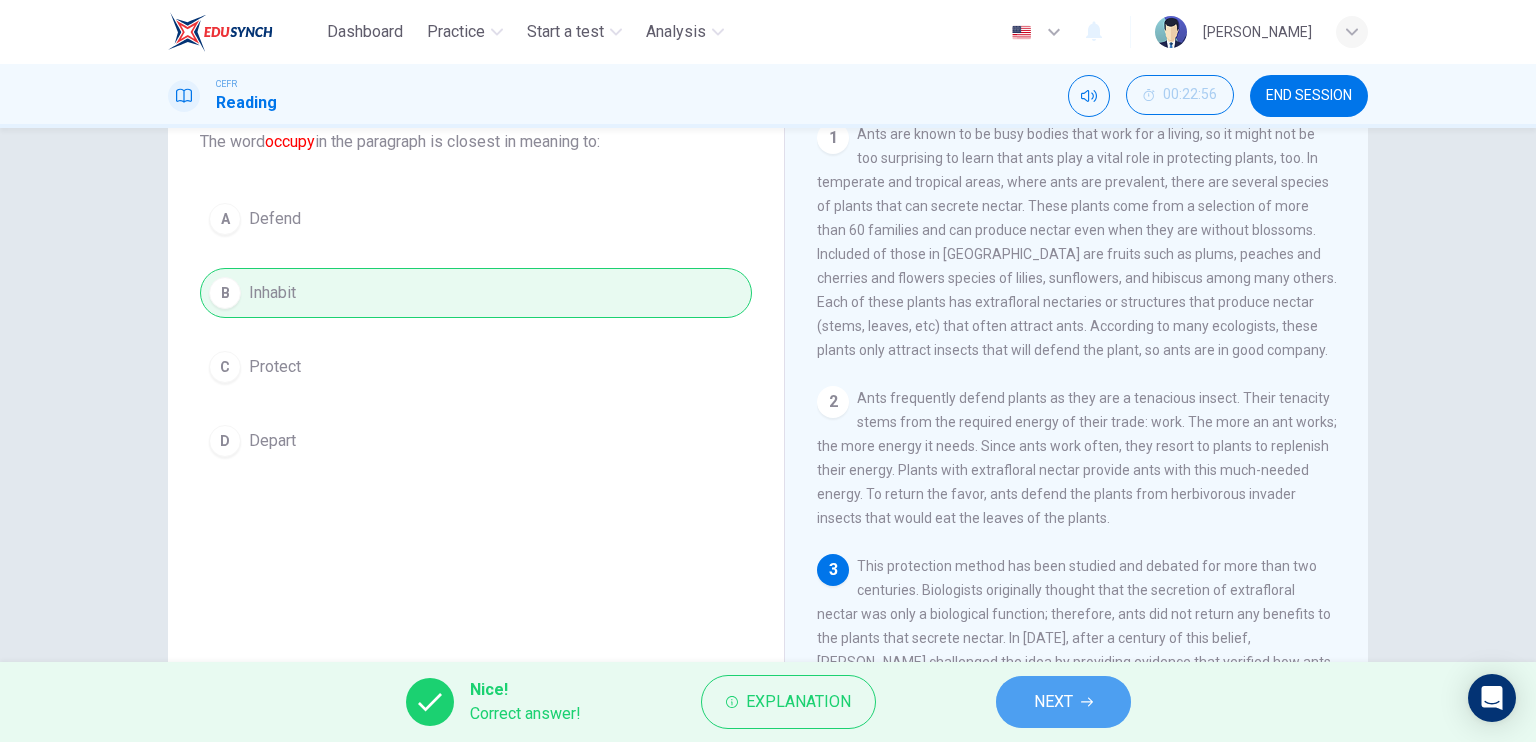 click on "NEXT" at bounding box center [1063, 702] 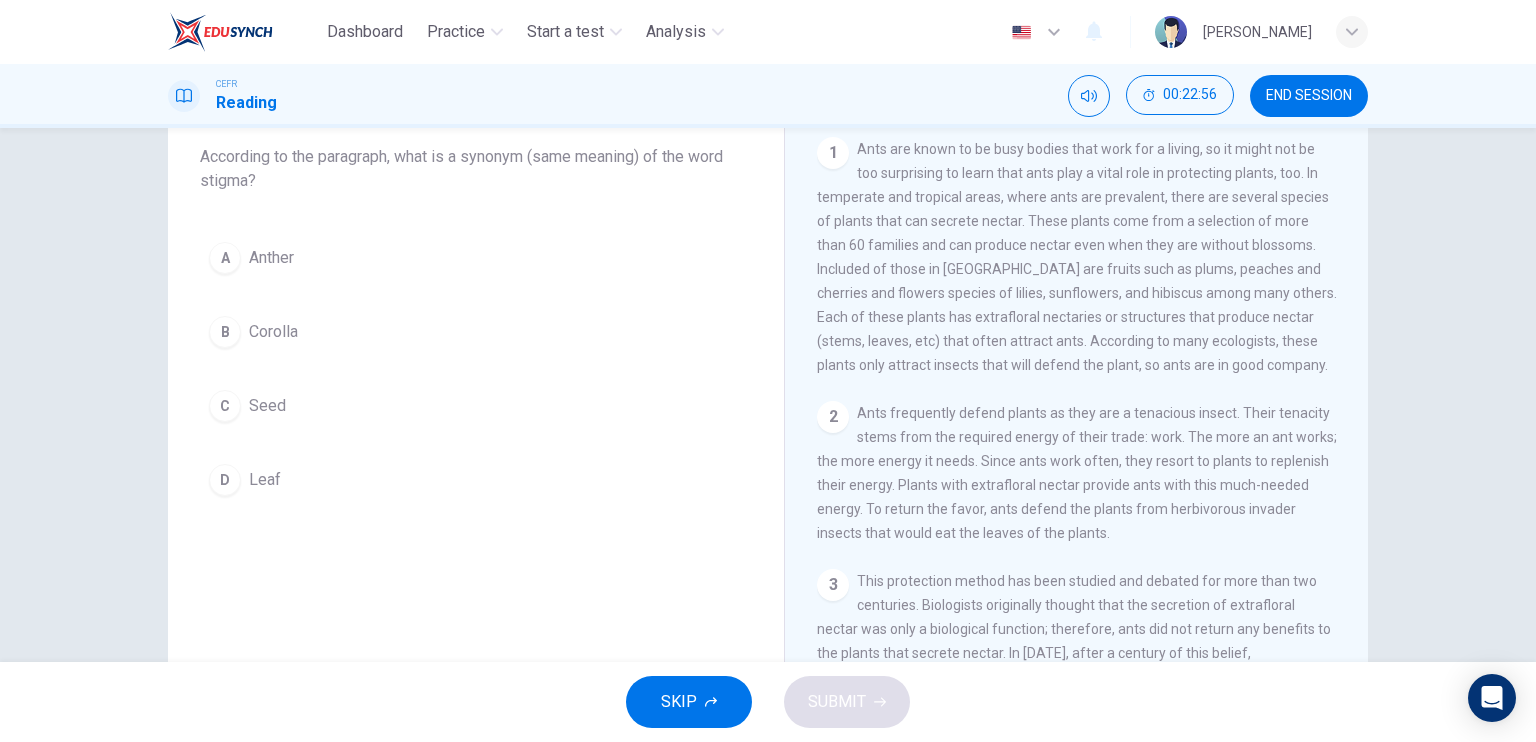 scroll, scrollTop: 108, scrollLeft: 0, axis: vertical 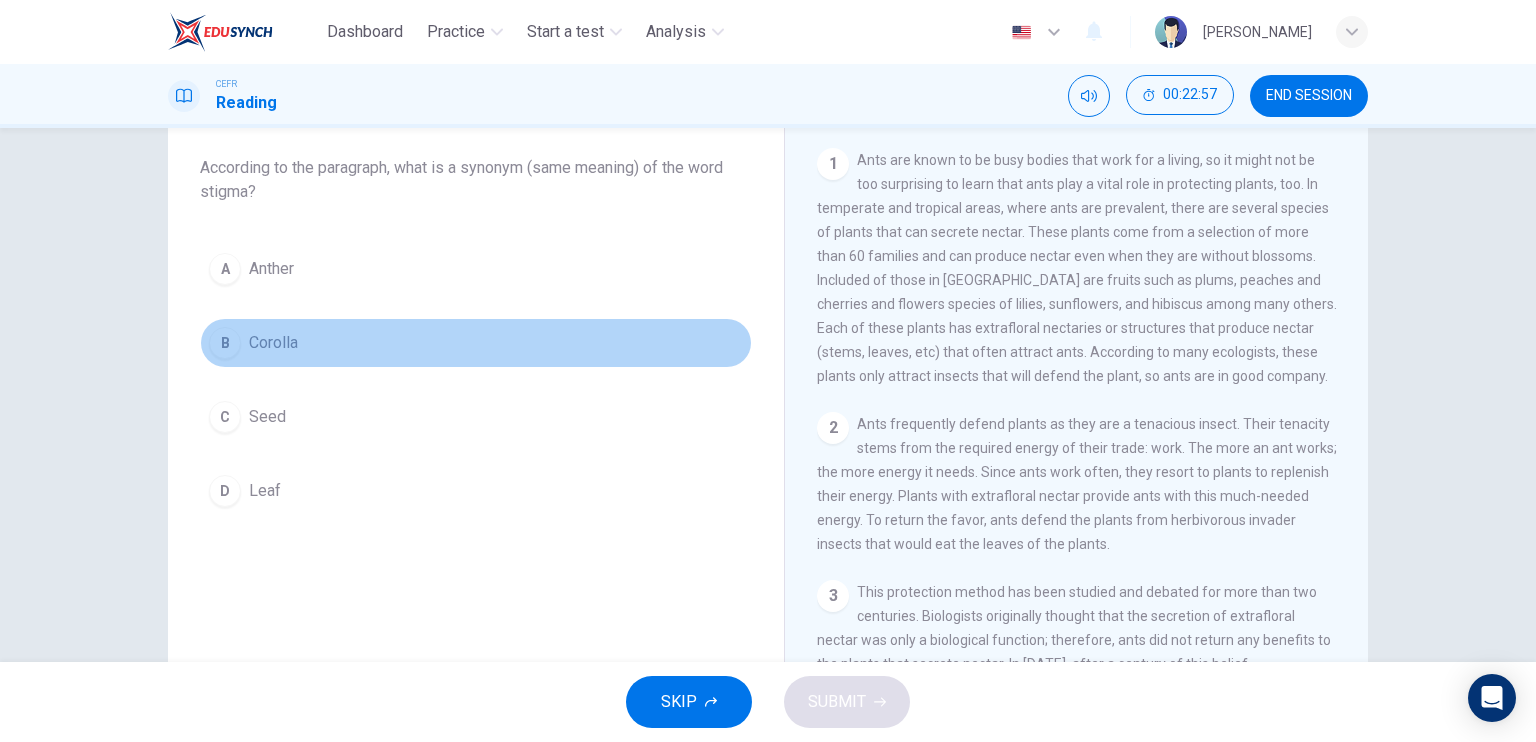 click on "B Corolla" at bounding box center [476, 343] 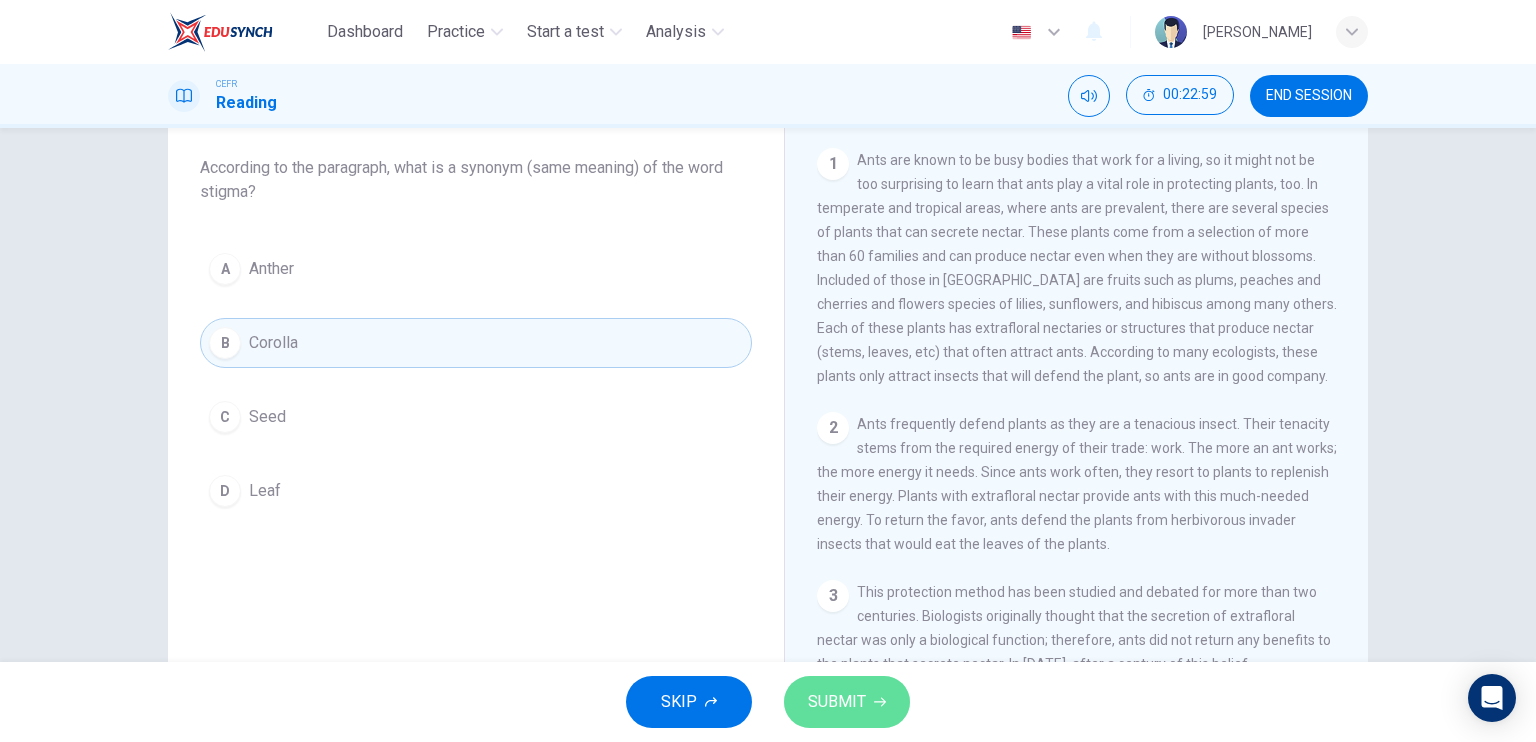 click on "SUBMIT" at bounding box center (837, 702) 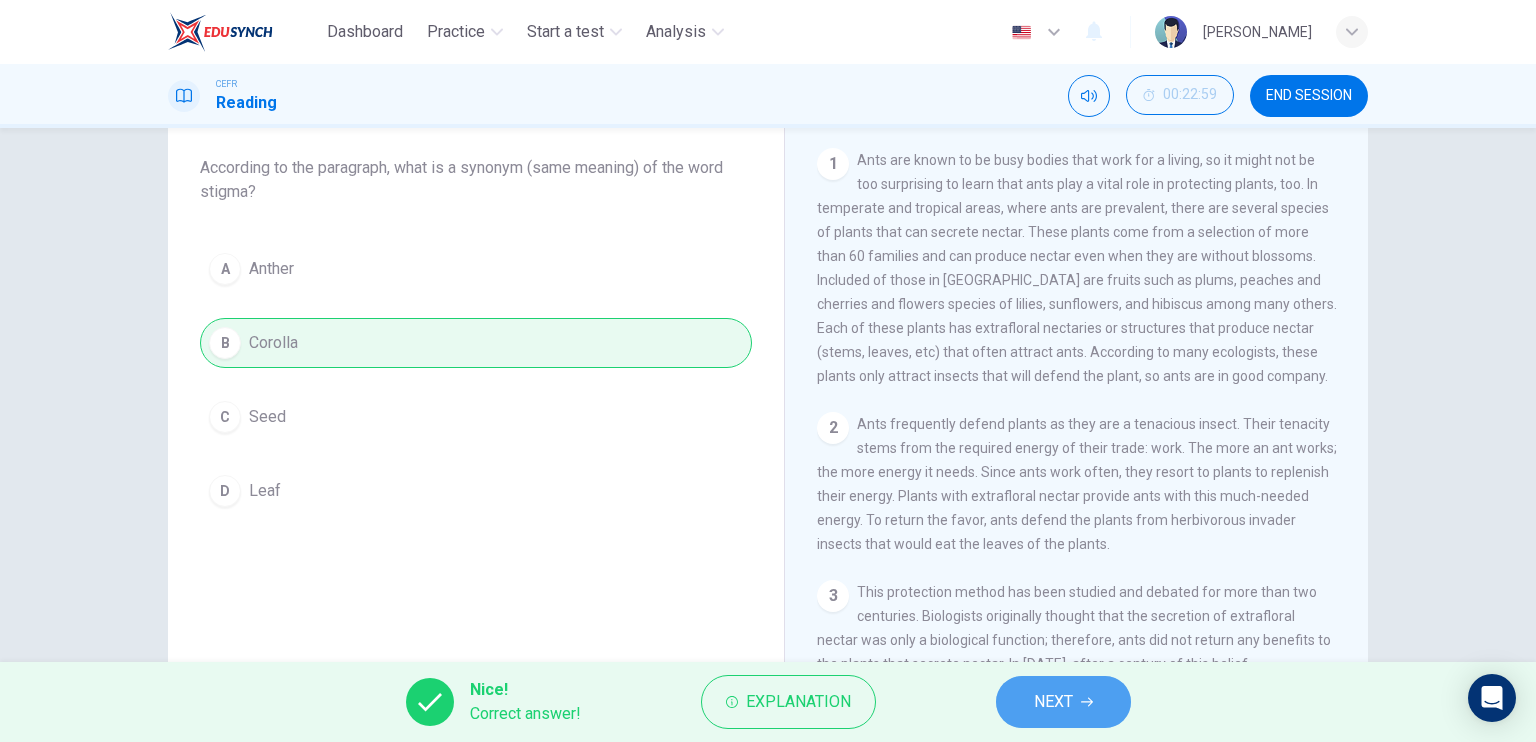 click on "NEXT" at bounding box center [1053, 702] 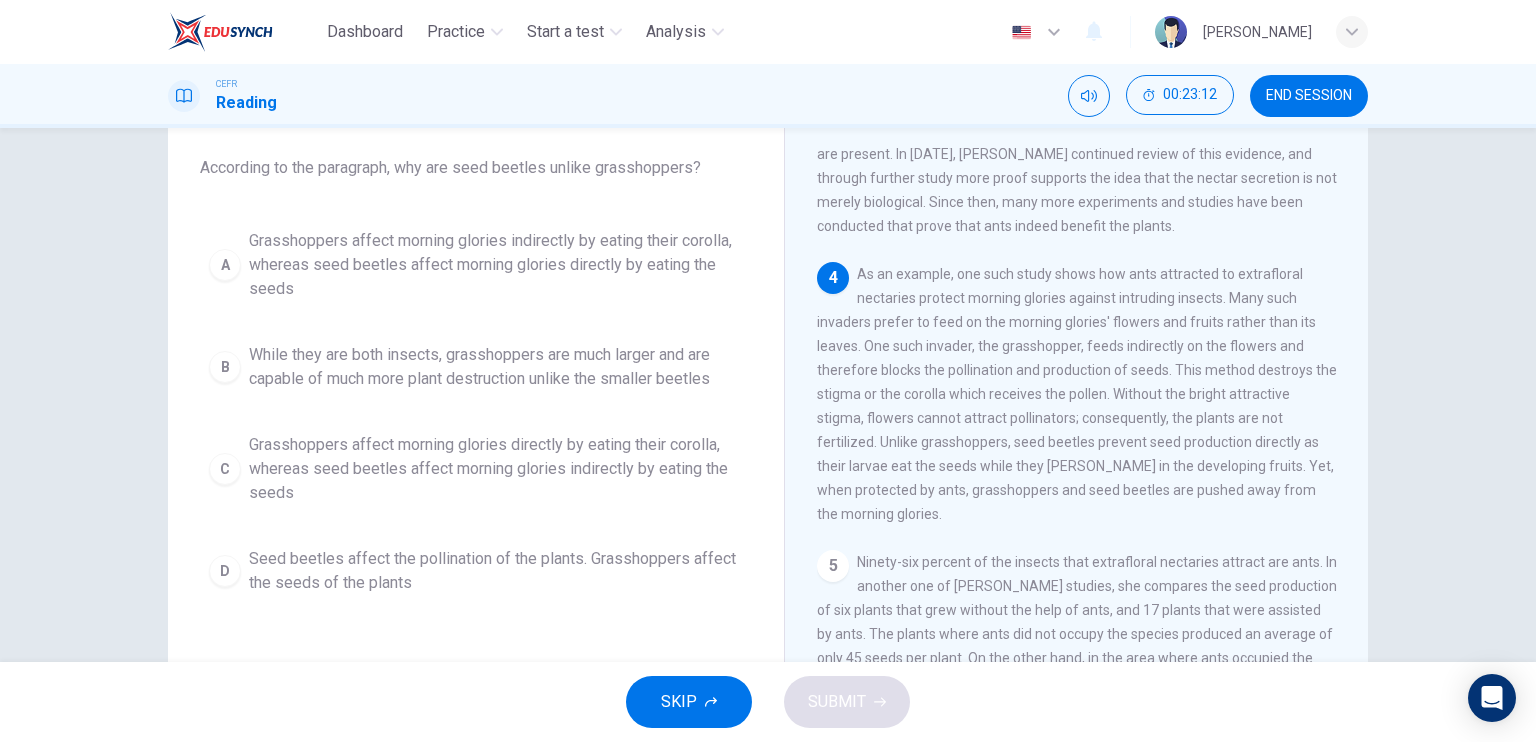 scroll, scrollTop: 631, scrollLeft: 0, axis: vertical 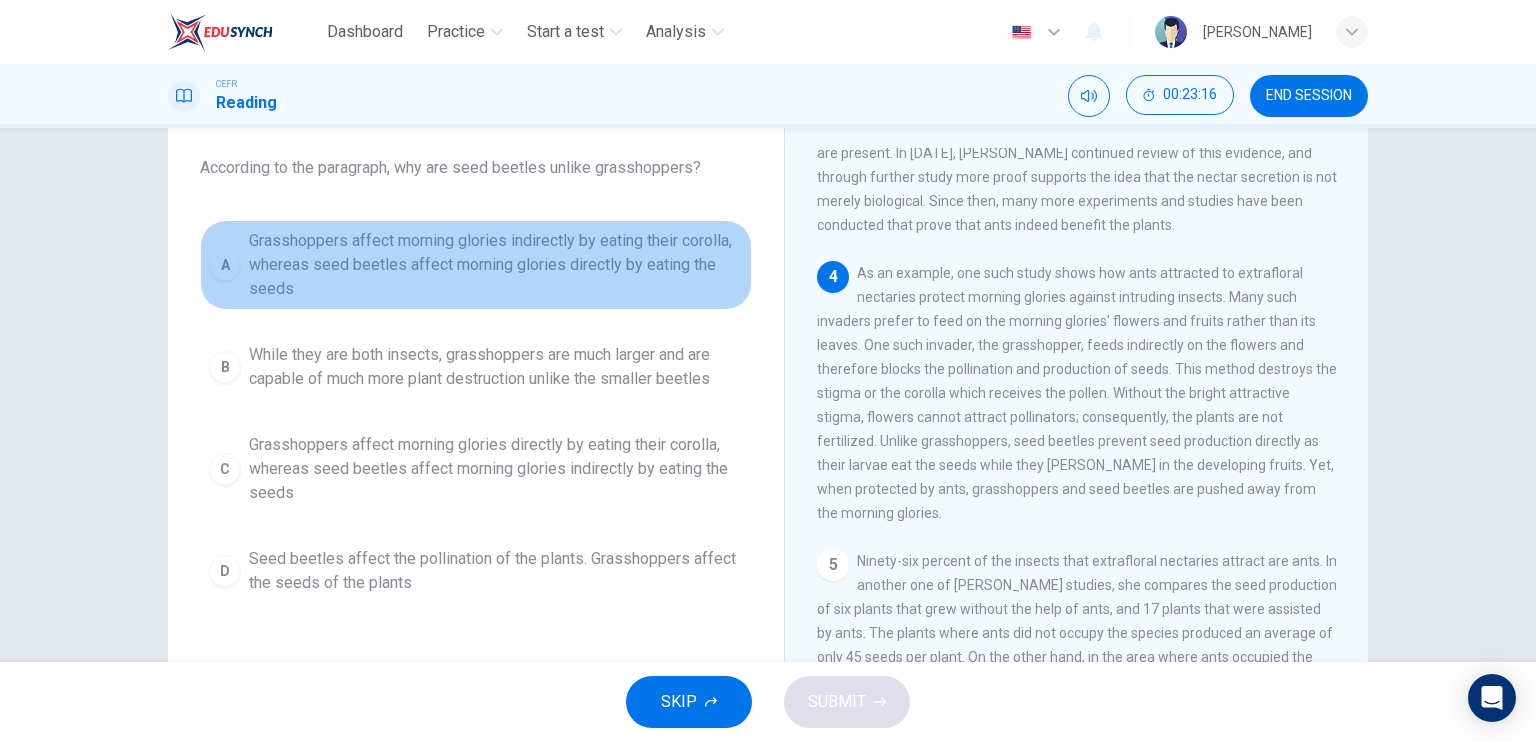 click on "Grasshoppers affect morning glories indirectly by eating their corolla, whereas seed beetles affect morning glories directly by eating the seeds" at bounding box center [496, 265] 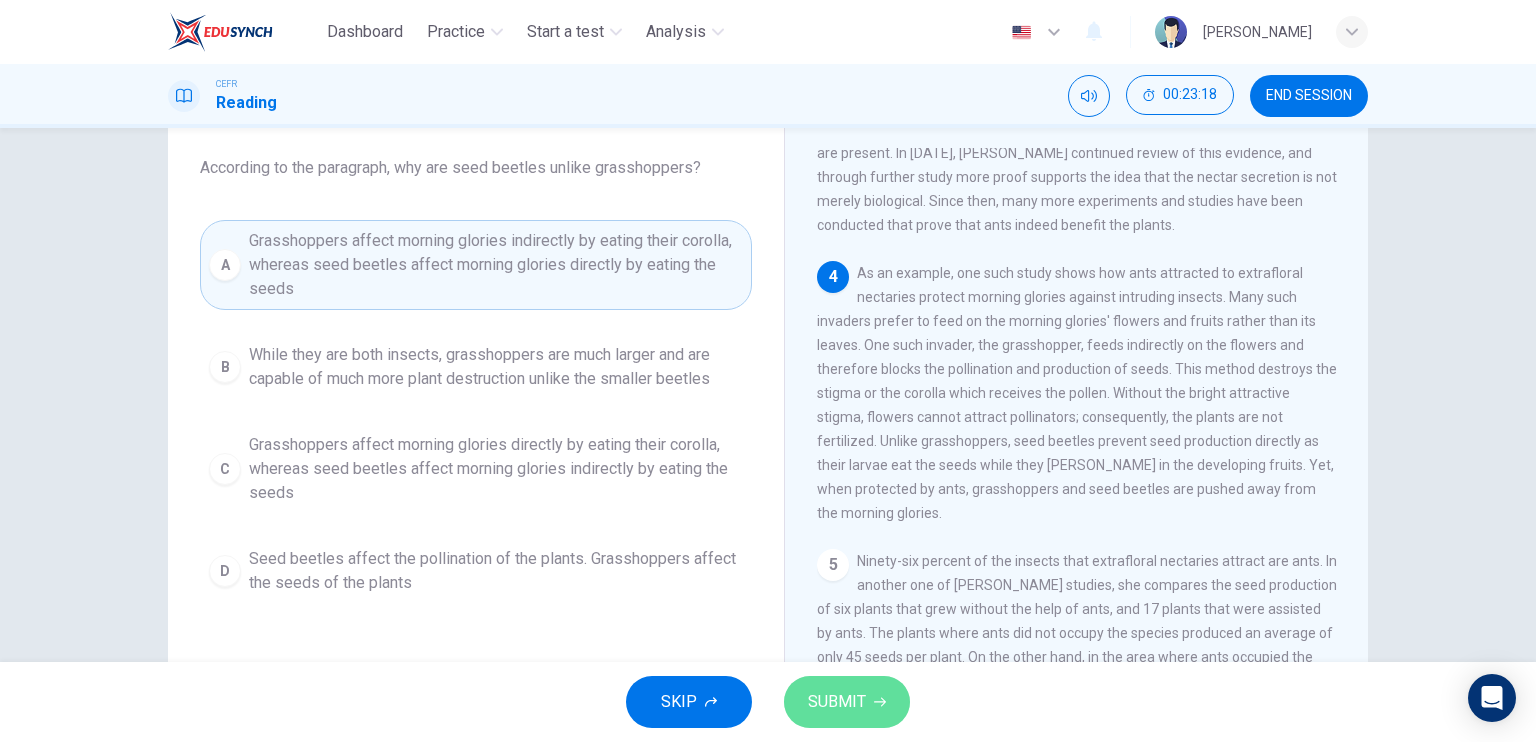 click on "SUBMIT" at bounding box center [837, 702] 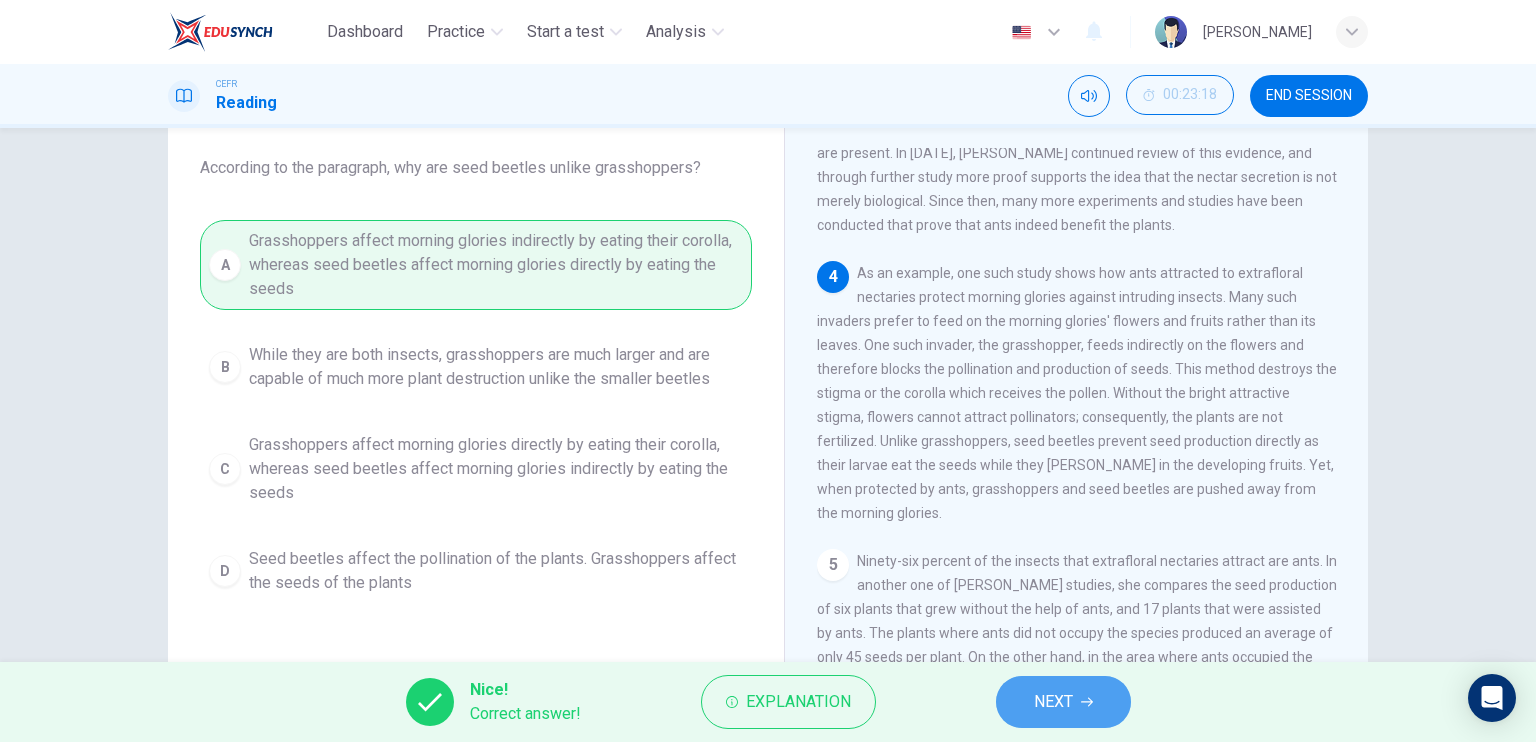 click on "NEXT" at bounding box center [1063, 702] 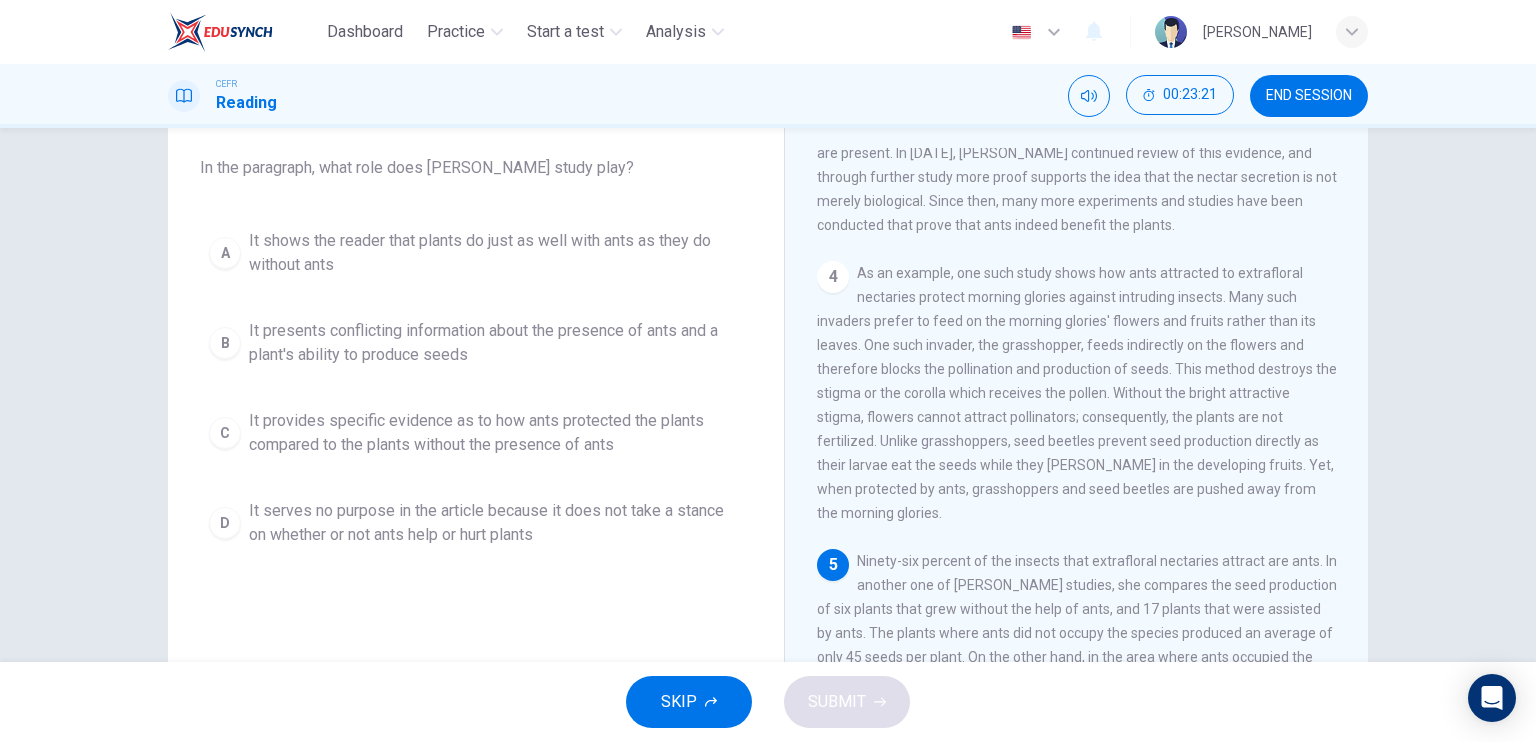scroll, scrollTop: 703, scrollLeft: 0, axis: vertical 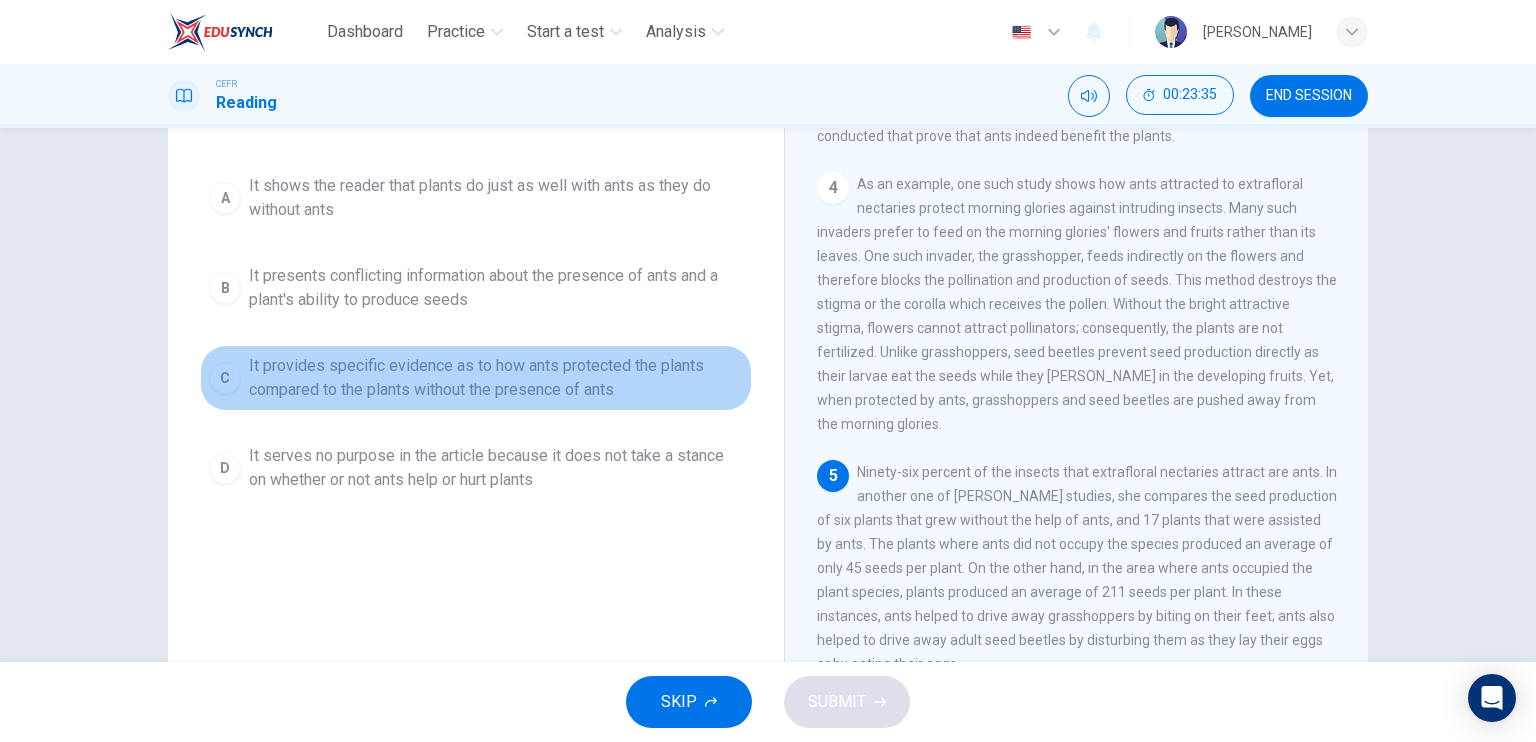 click on "It provides specific evidence as to how ants protected the plants compared to the plants without the presence of ants" at bounding box center (496, 378) 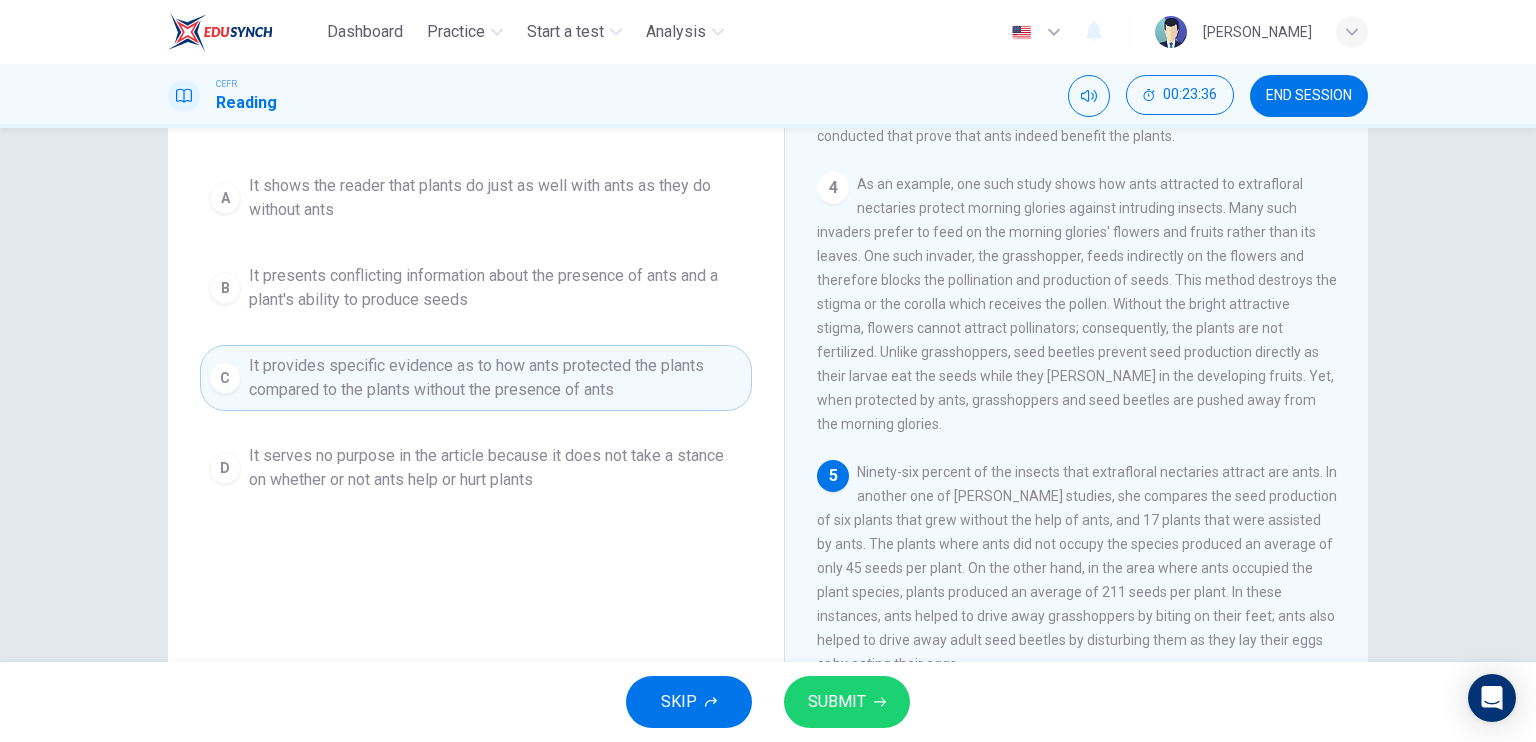 click on "SUBMIT" at bounding box center [847, 702] 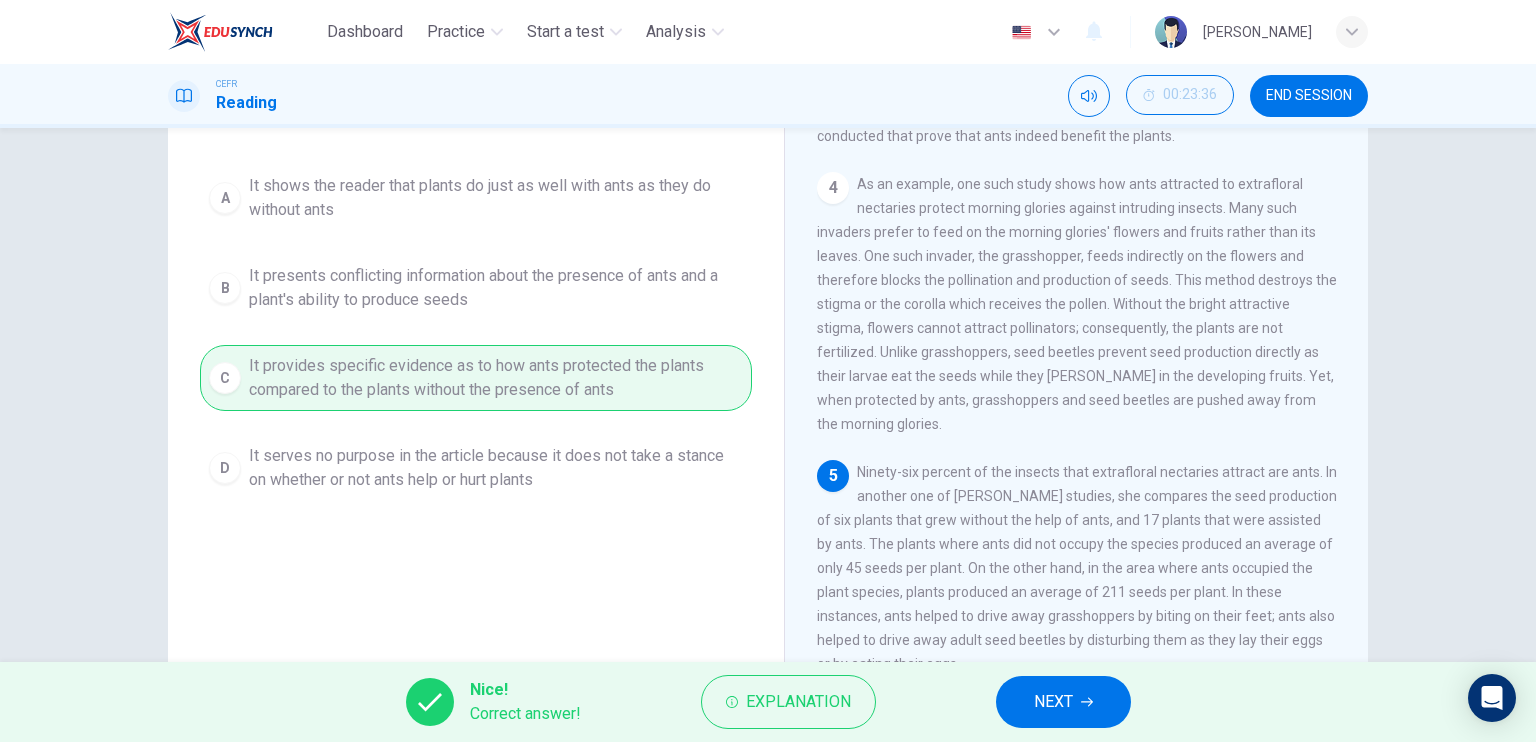click on "NEXT" at bounding box center [1063, 702] 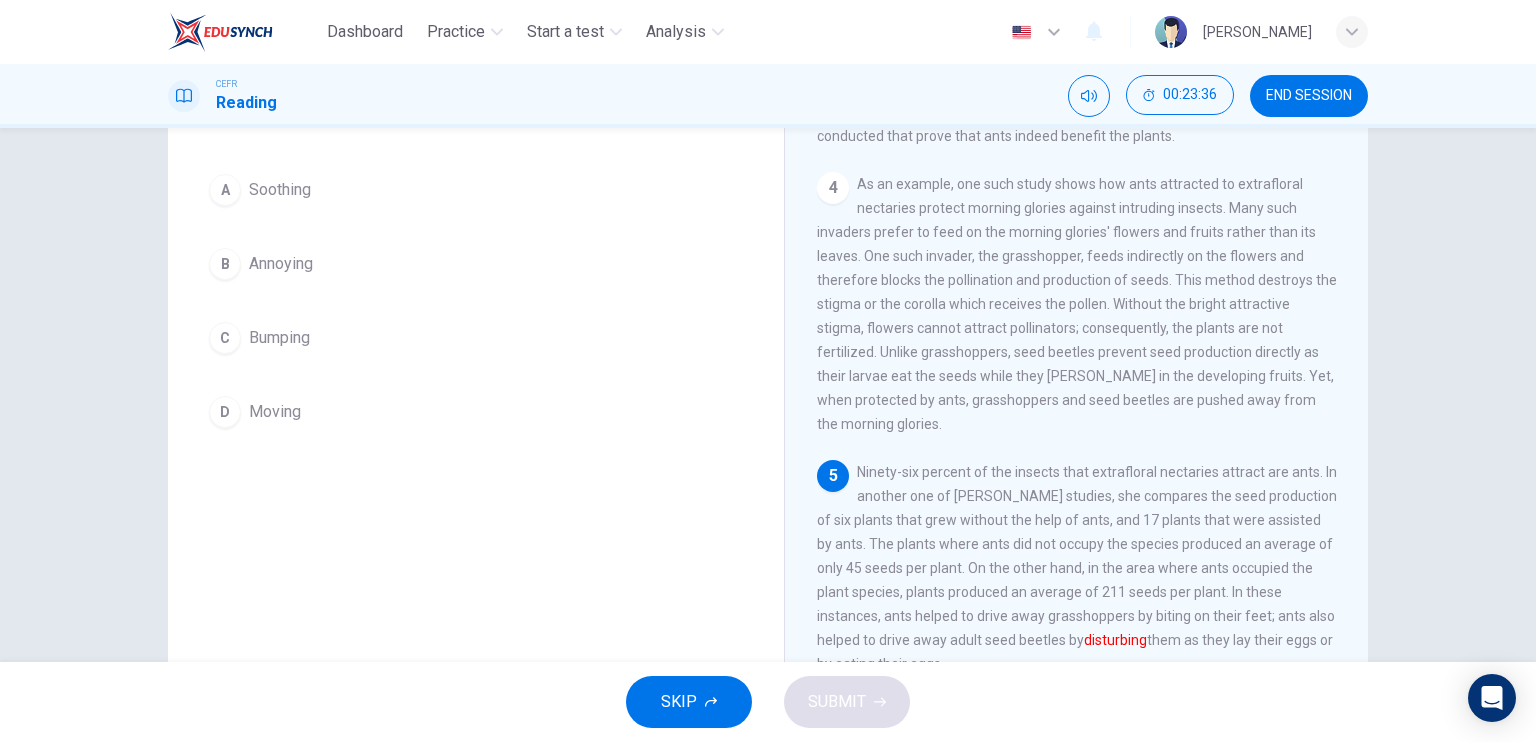 scroll, scrollTop: 59, scrollLeft: 0, axis: vertical 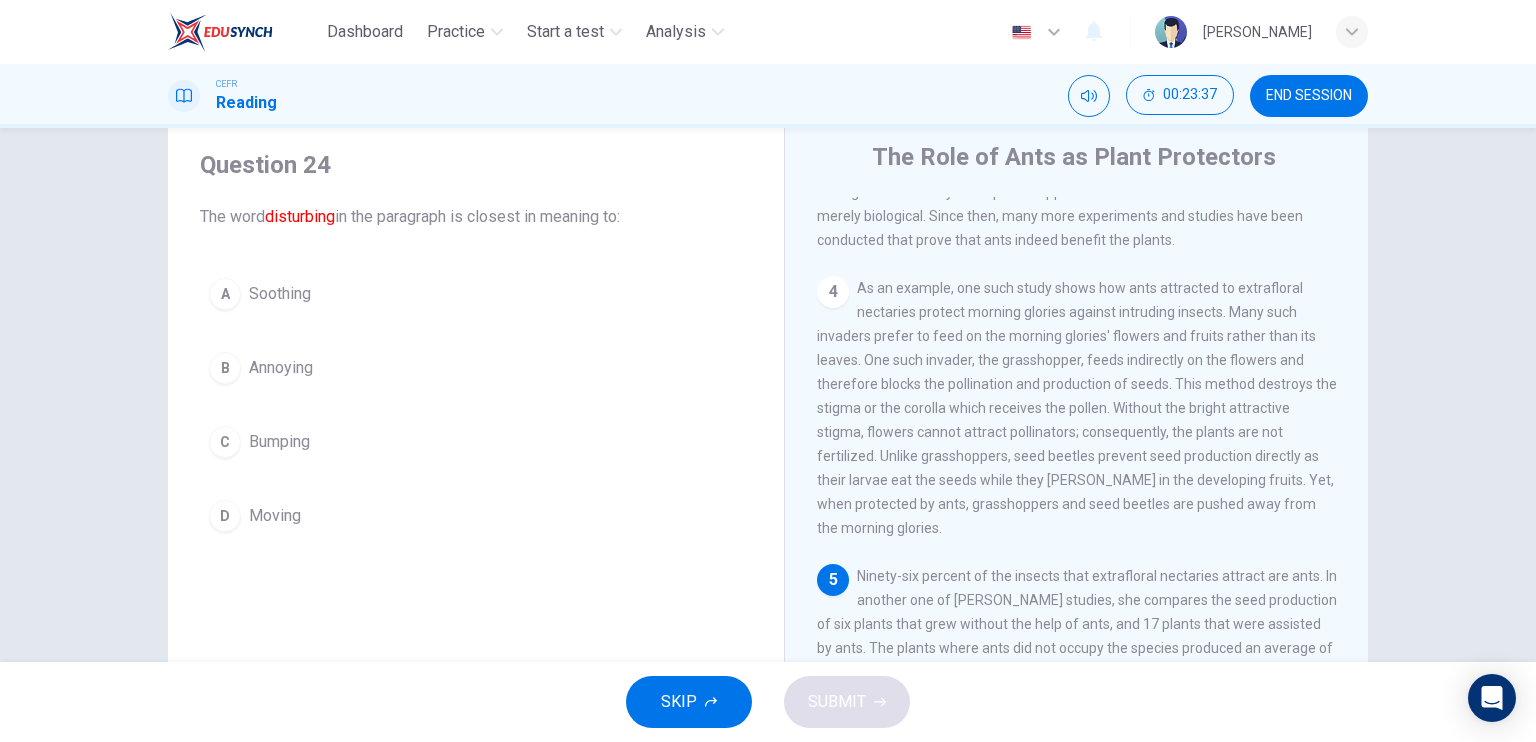 click on "B Annoying" at bounding box center (476, 368) 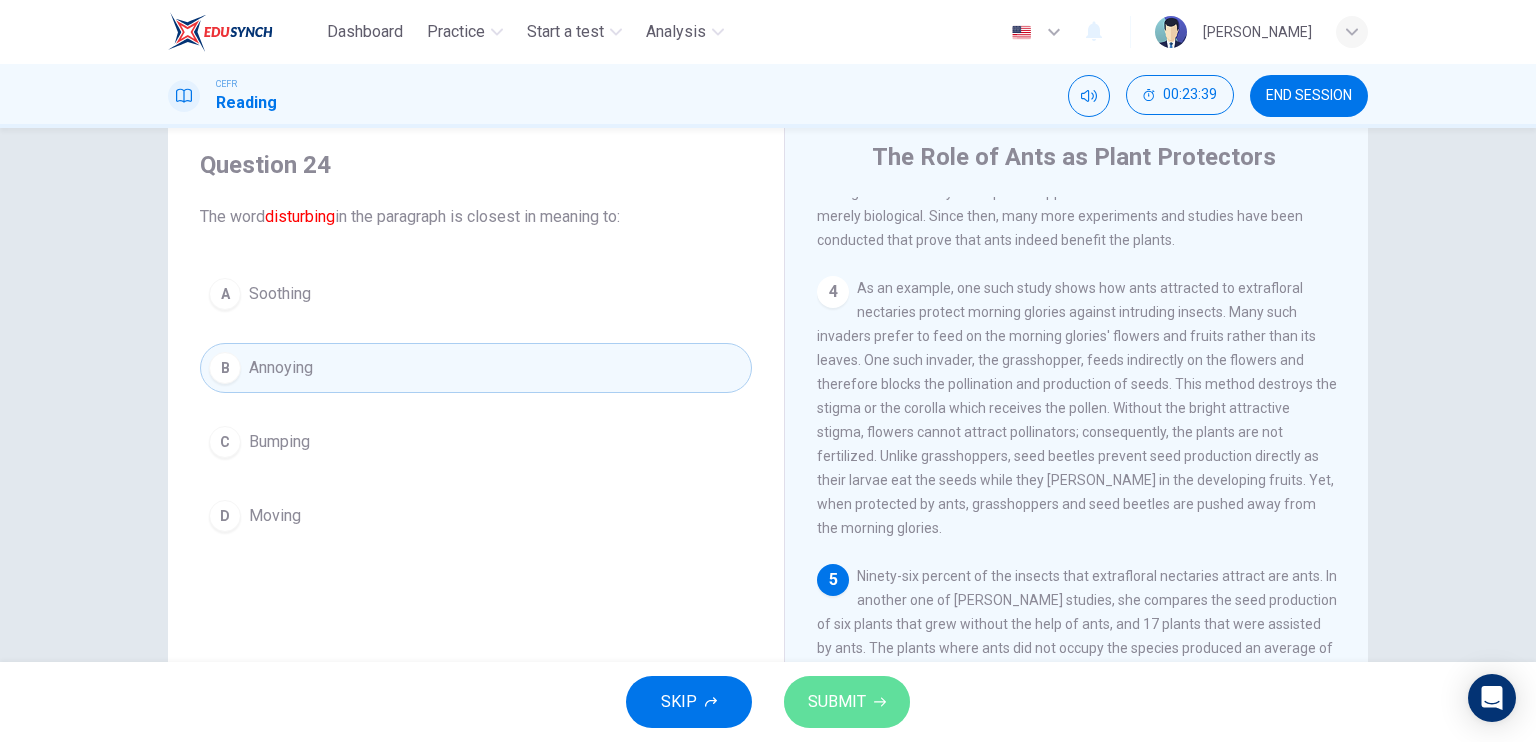 click on "SUBMIT" at bounding box center (847, 702) 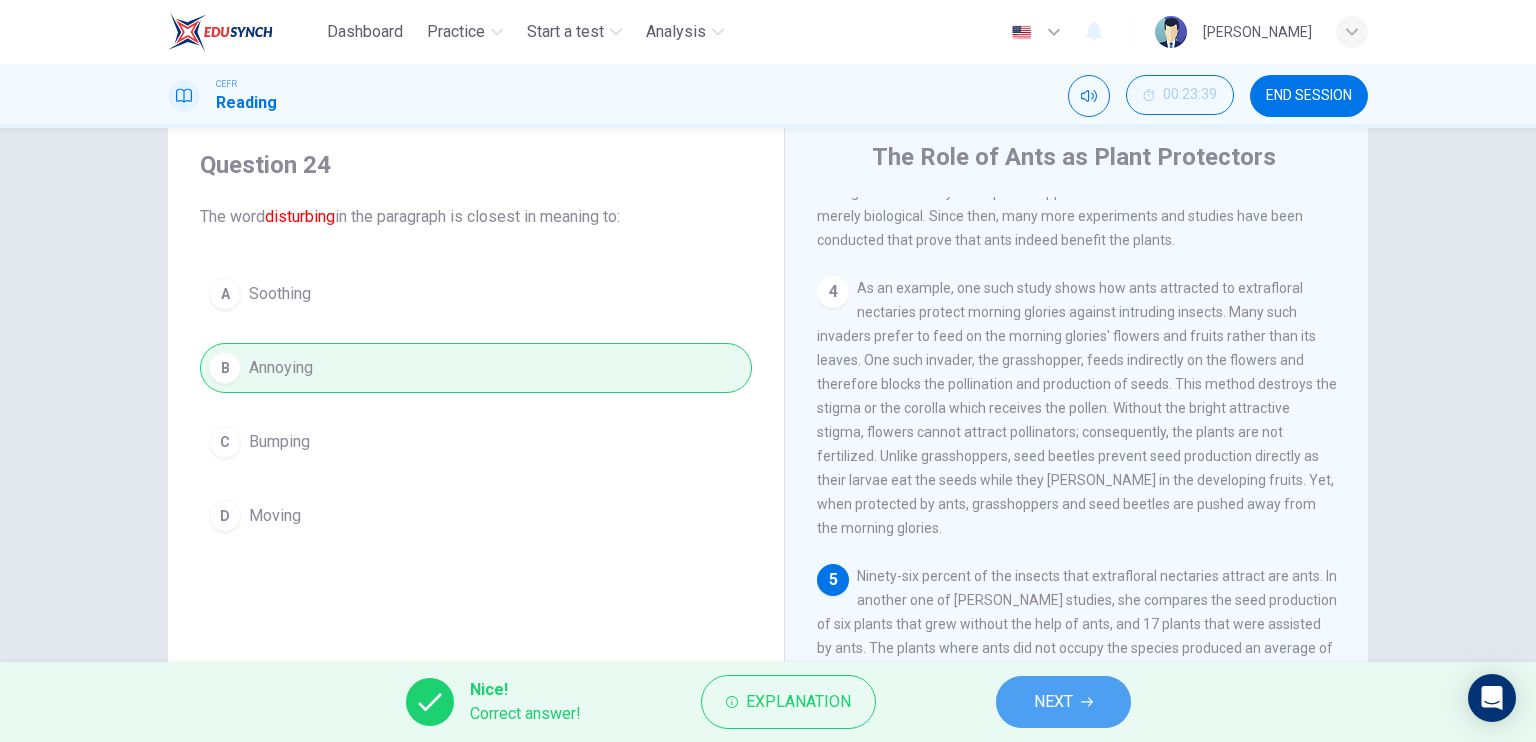 click on "NEXT" at bounding box center (1063, 702) 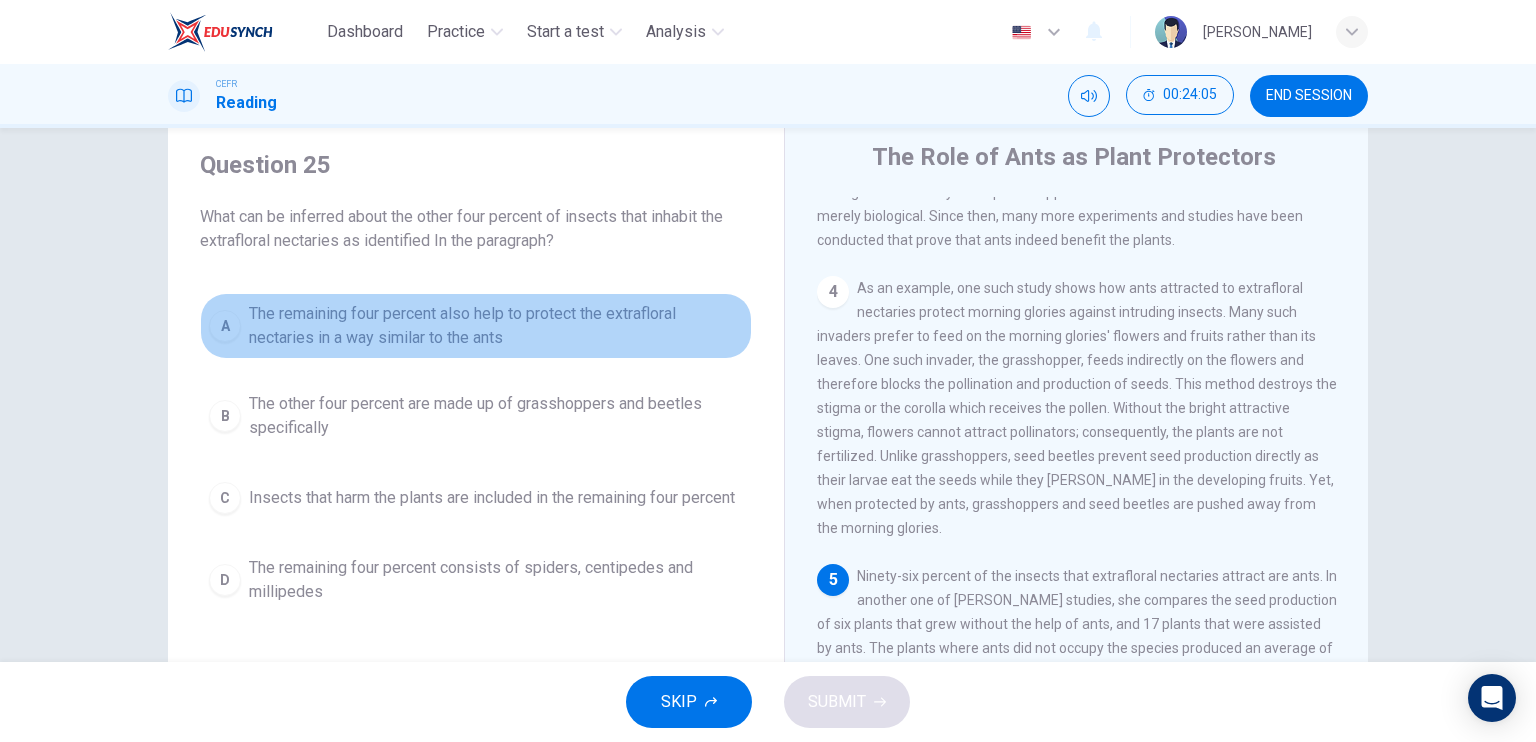 click on "The remaining four percent also help to protect the extrafloral nectaries in a way similar to the ants" at bounding box center [496, 326] 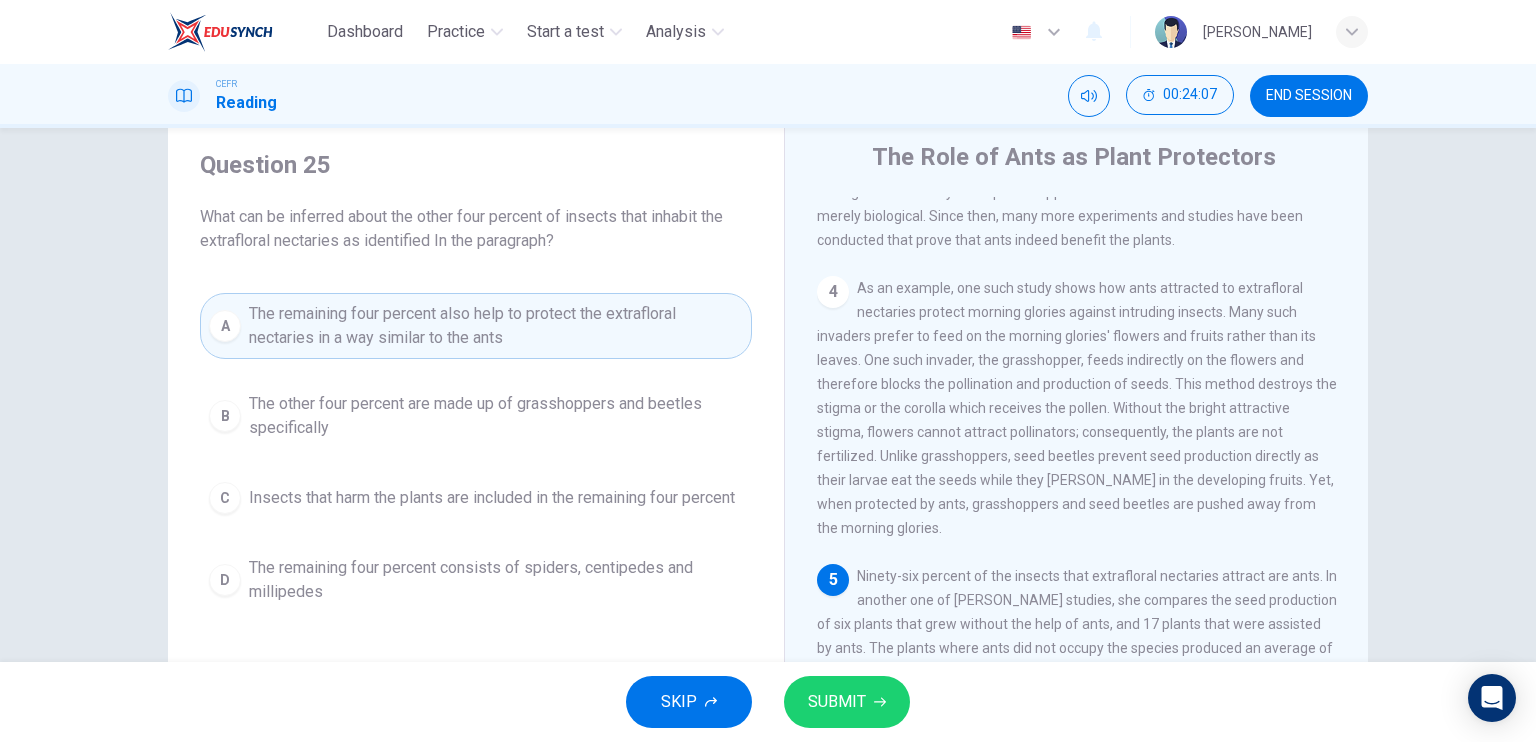 click on "SUBMIT" at bounding box center [837, 702] 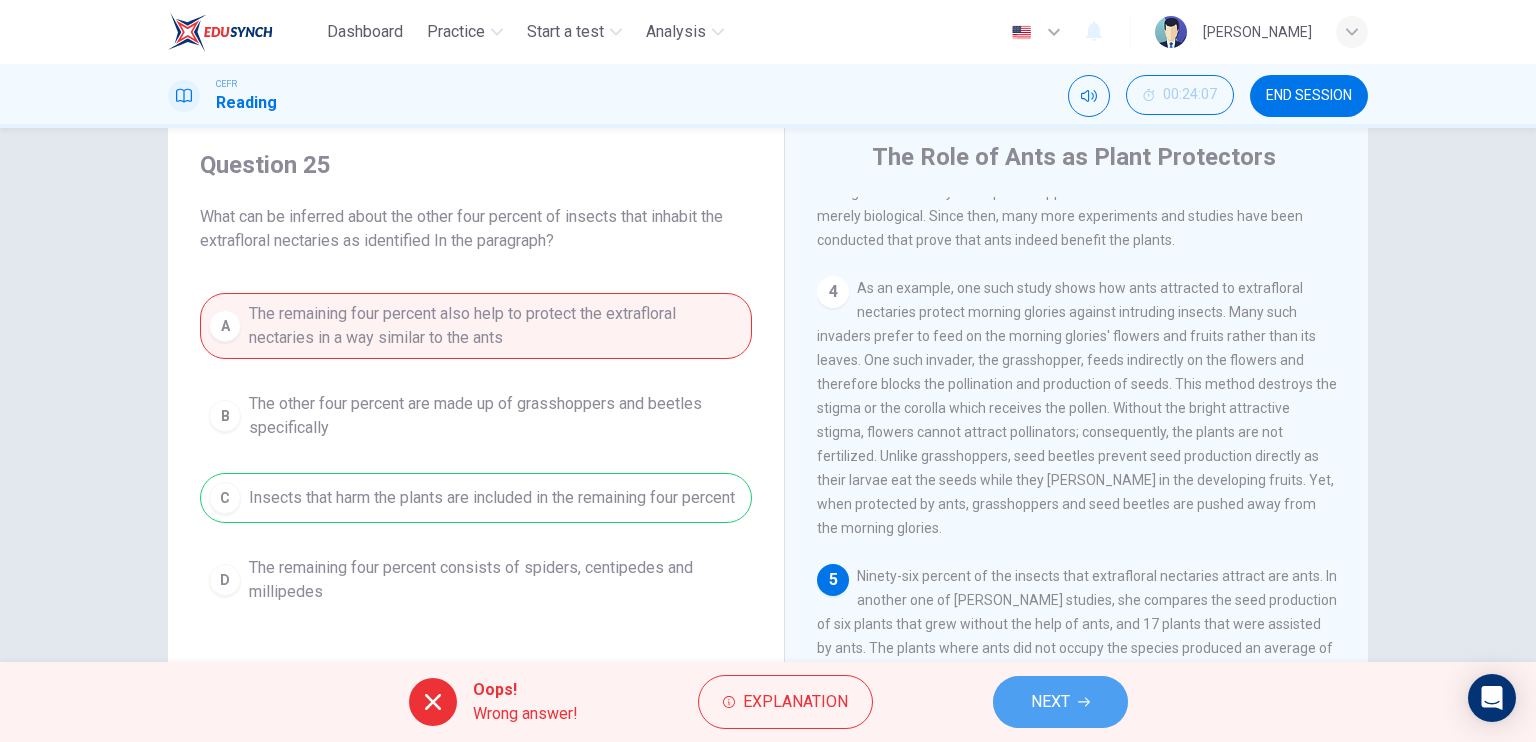 click on "NEXT" at bounding box center (1060, 702) 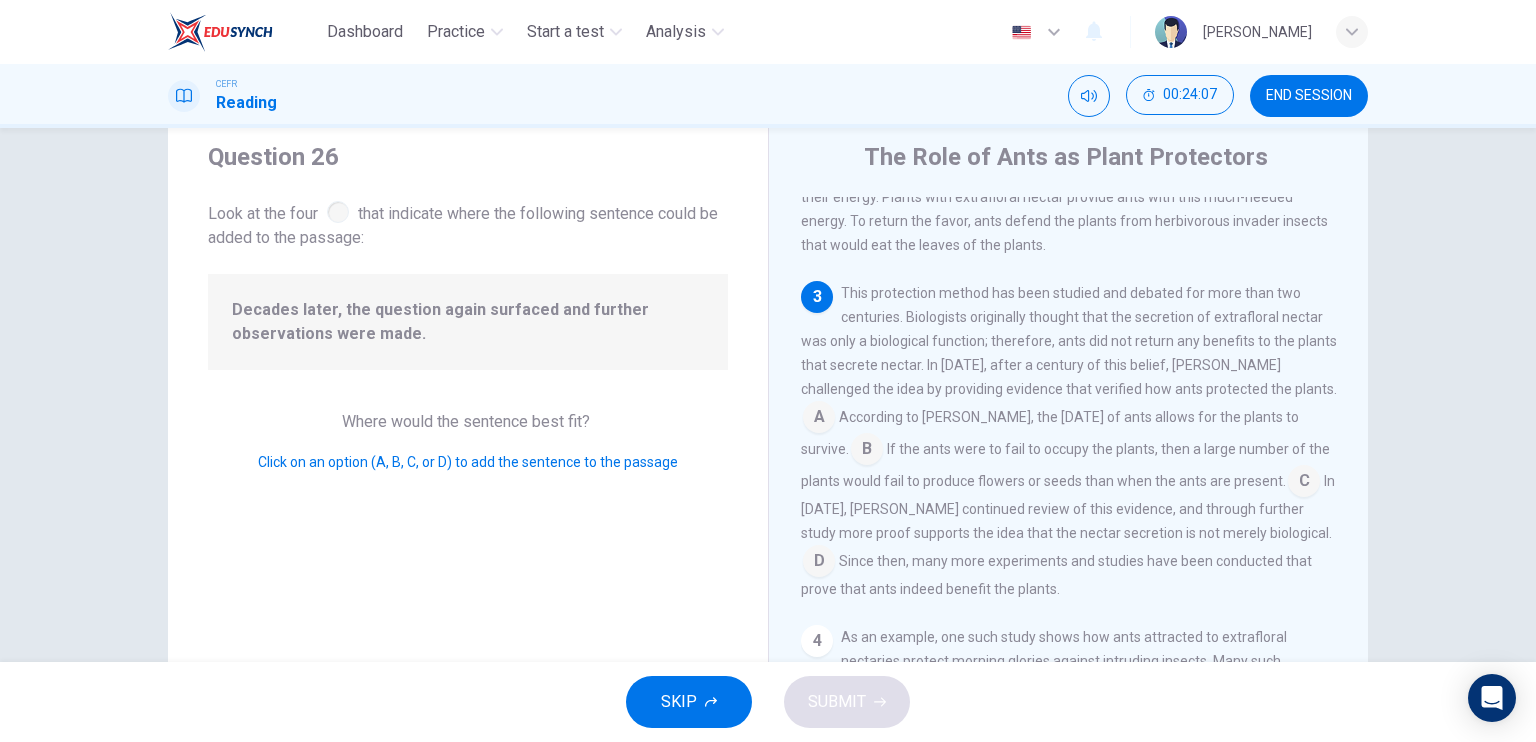 scroll, scrollTop: 389, scrollLeft: 0, axis: vertical 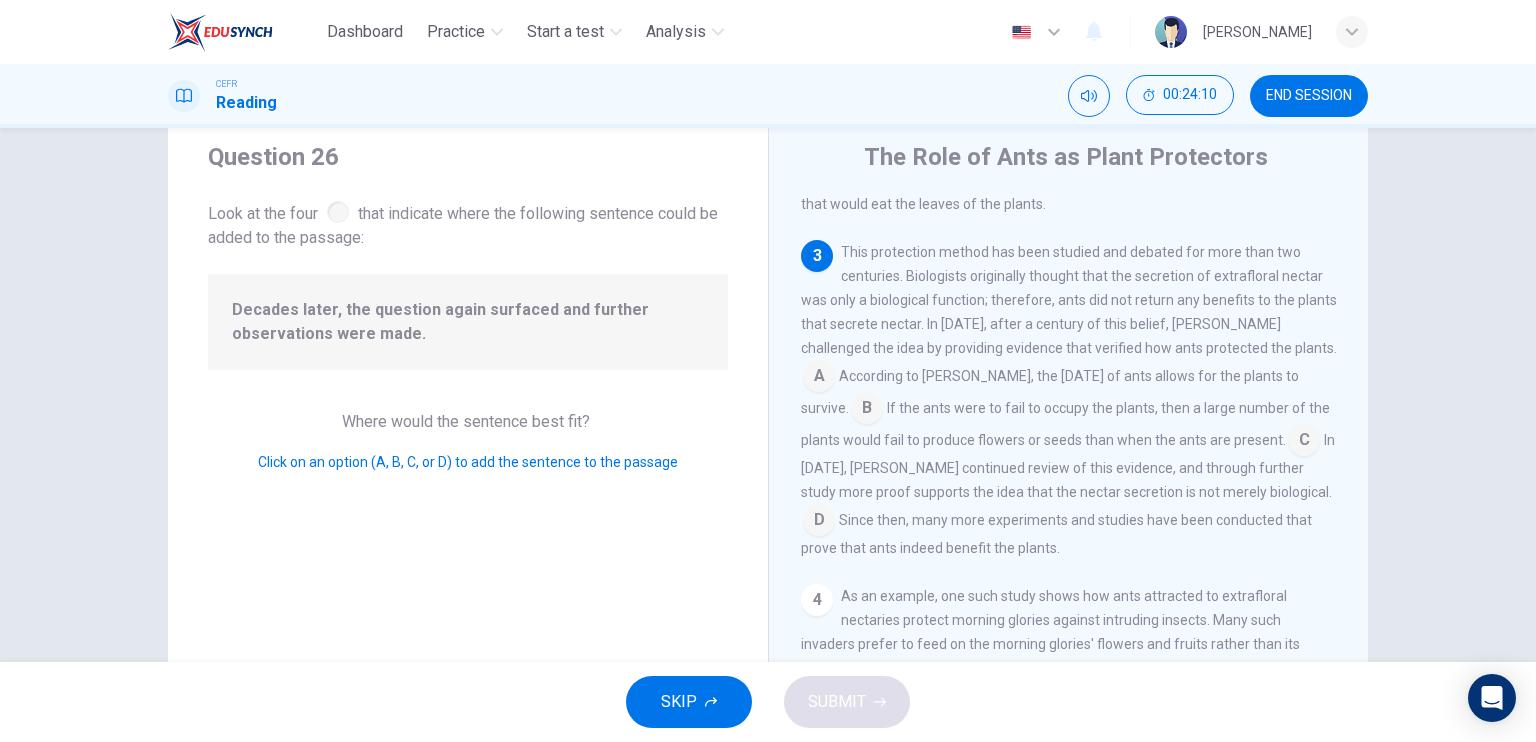 click at bounding box center (1304, 442) 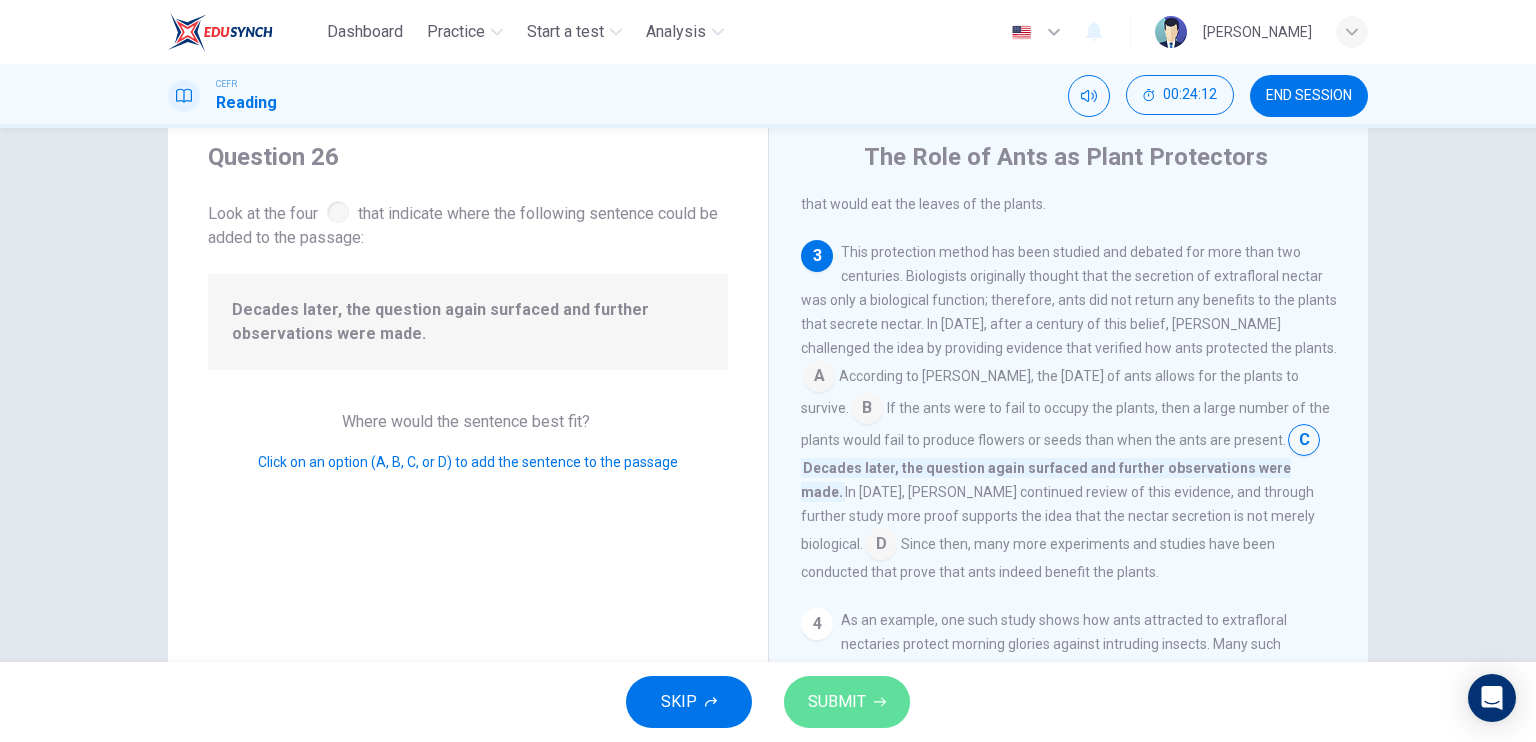 click on "SUBMIT" at bounding box center (847, 702) 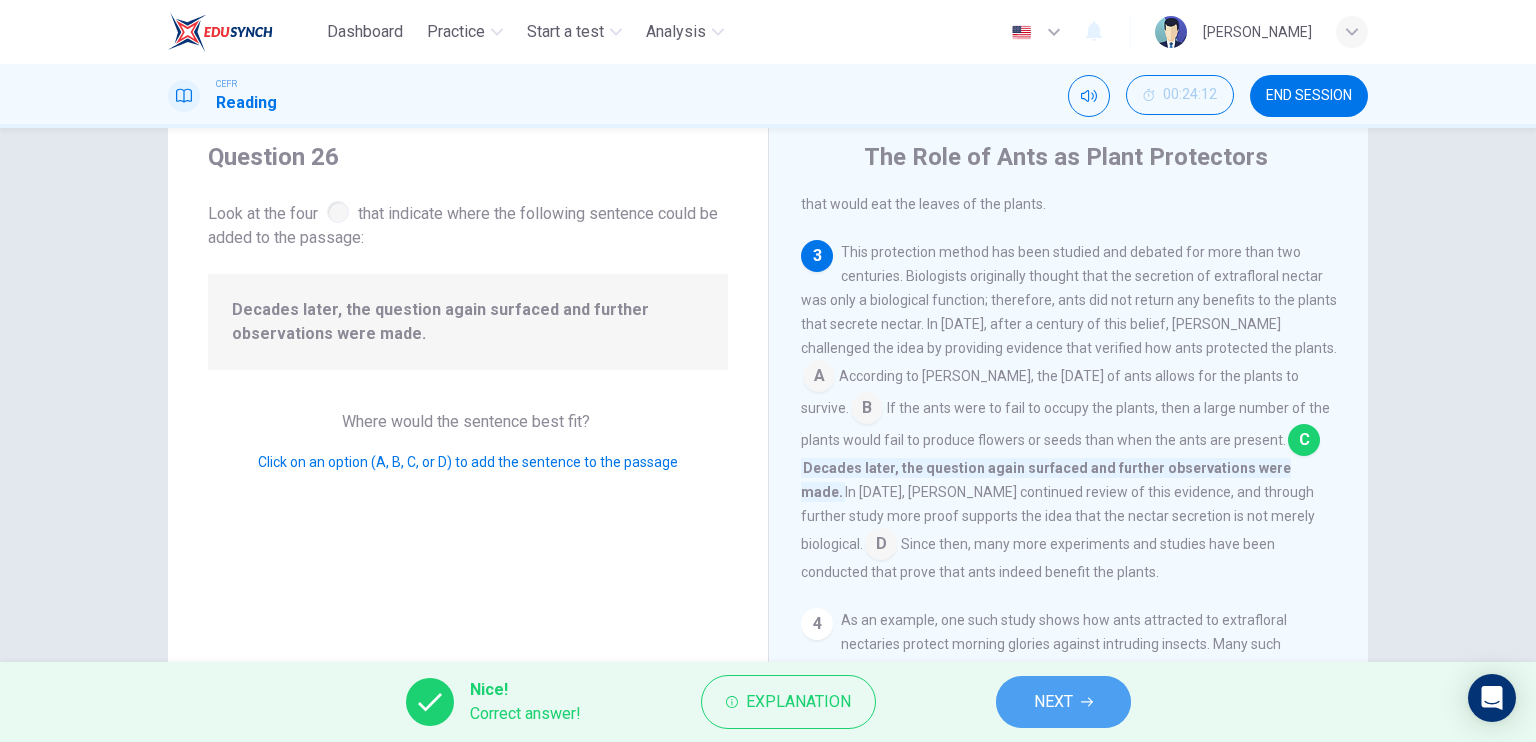 click on "NEXT" at bounding box center (1063, 702) 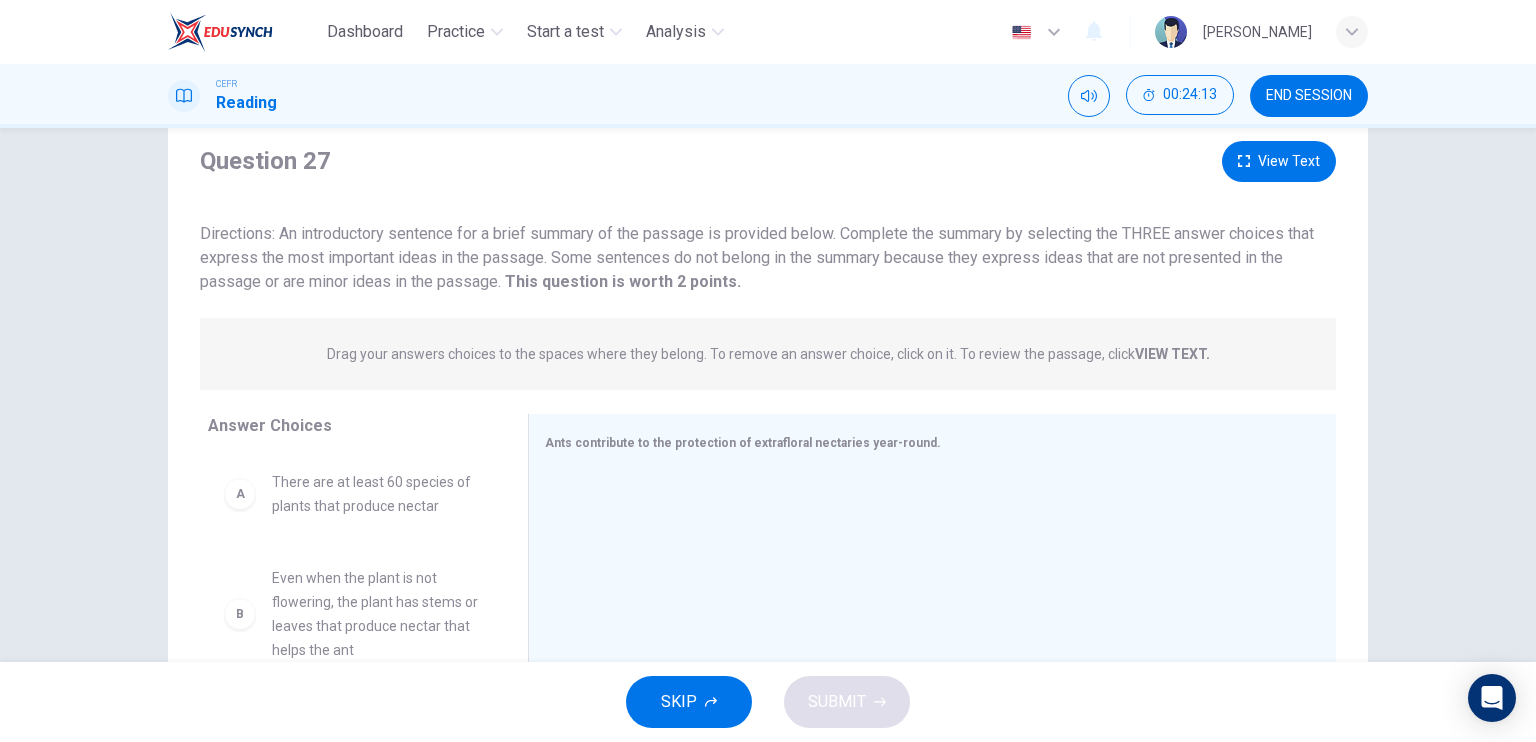 scroll, scrollTop: 240, scrollLeft: 0, axis: vertical 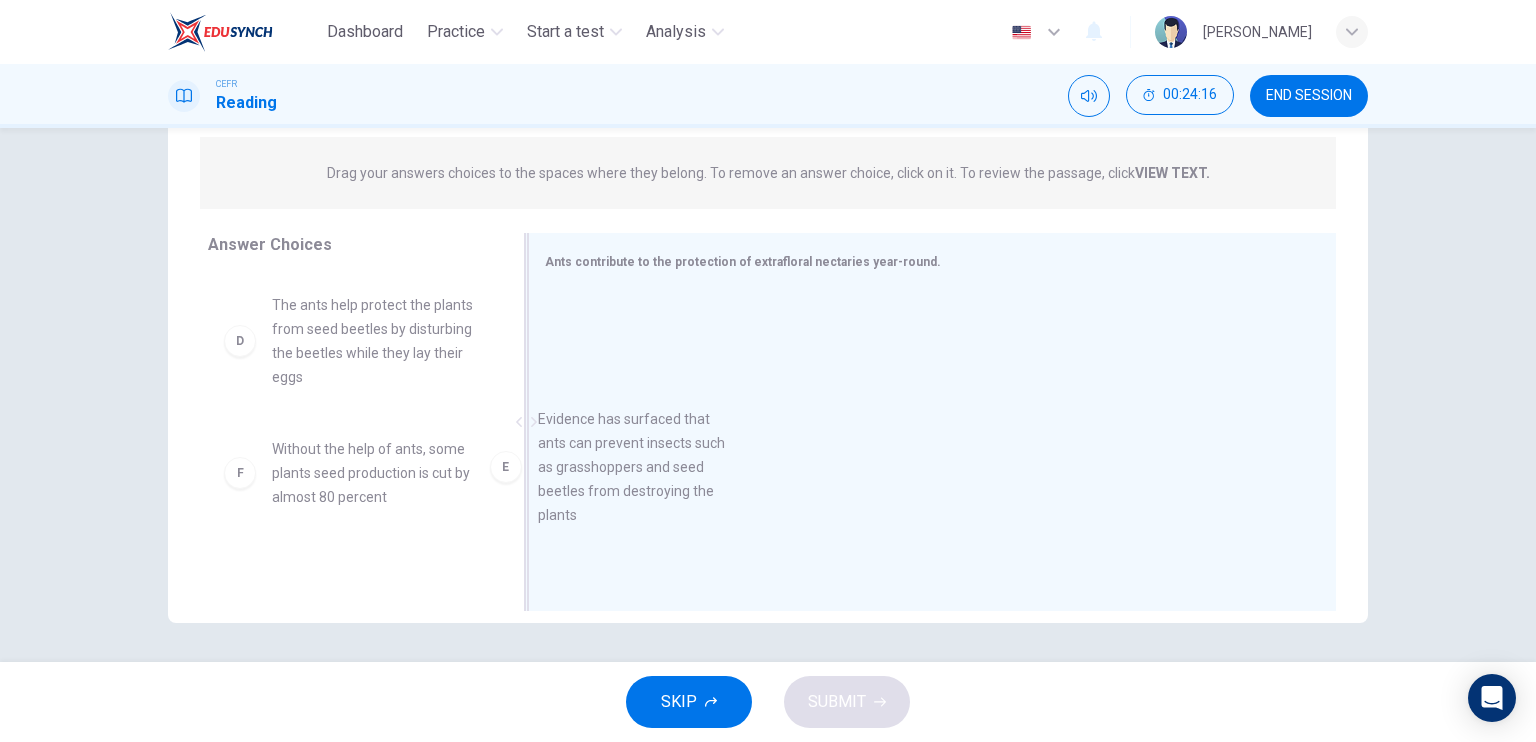 drag, startPoint x: 348, startPoint y: 512, endPoint x: 659, endPoint y: 443, distance: 318.5624 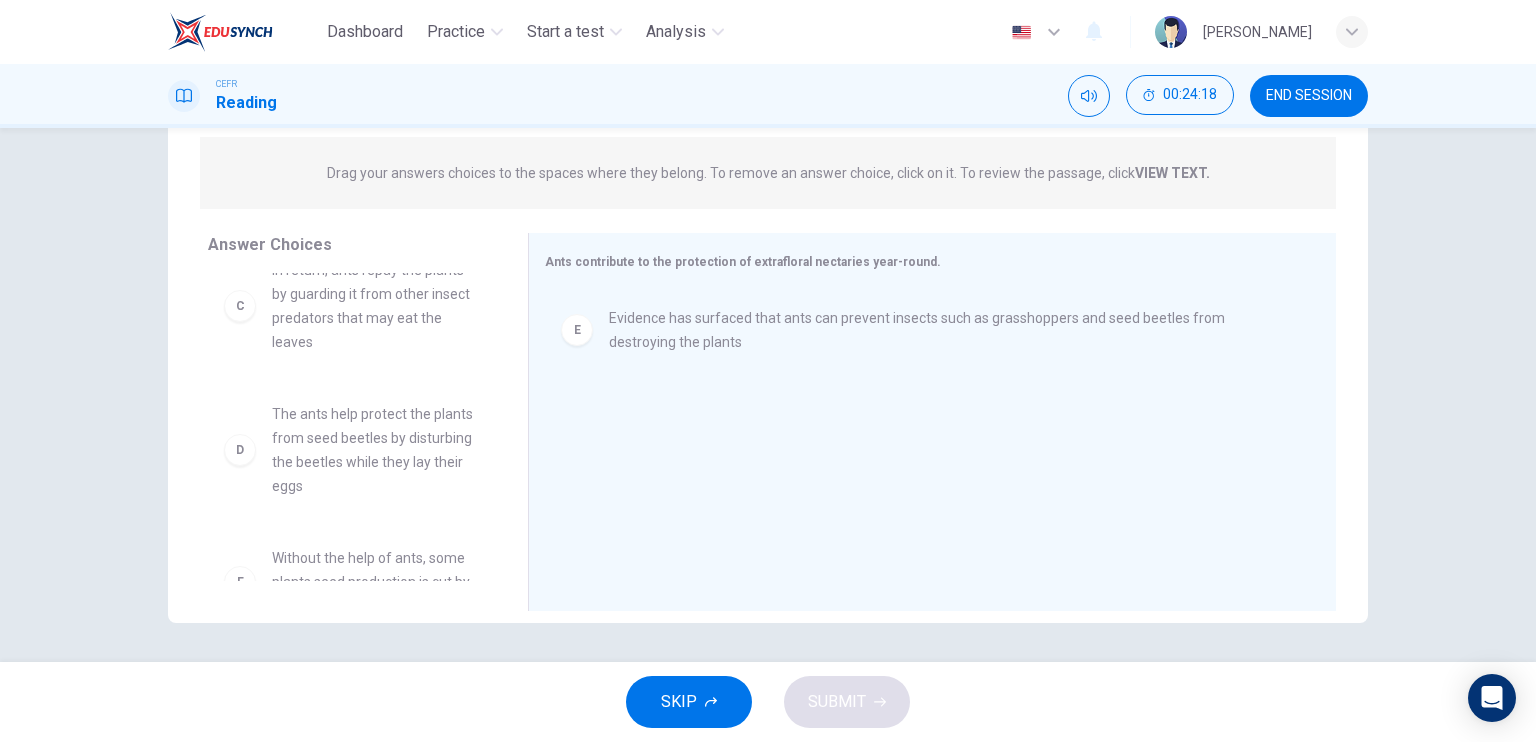 scroll, scrollTop: 272, scrollLeft: 0, axis: vertical 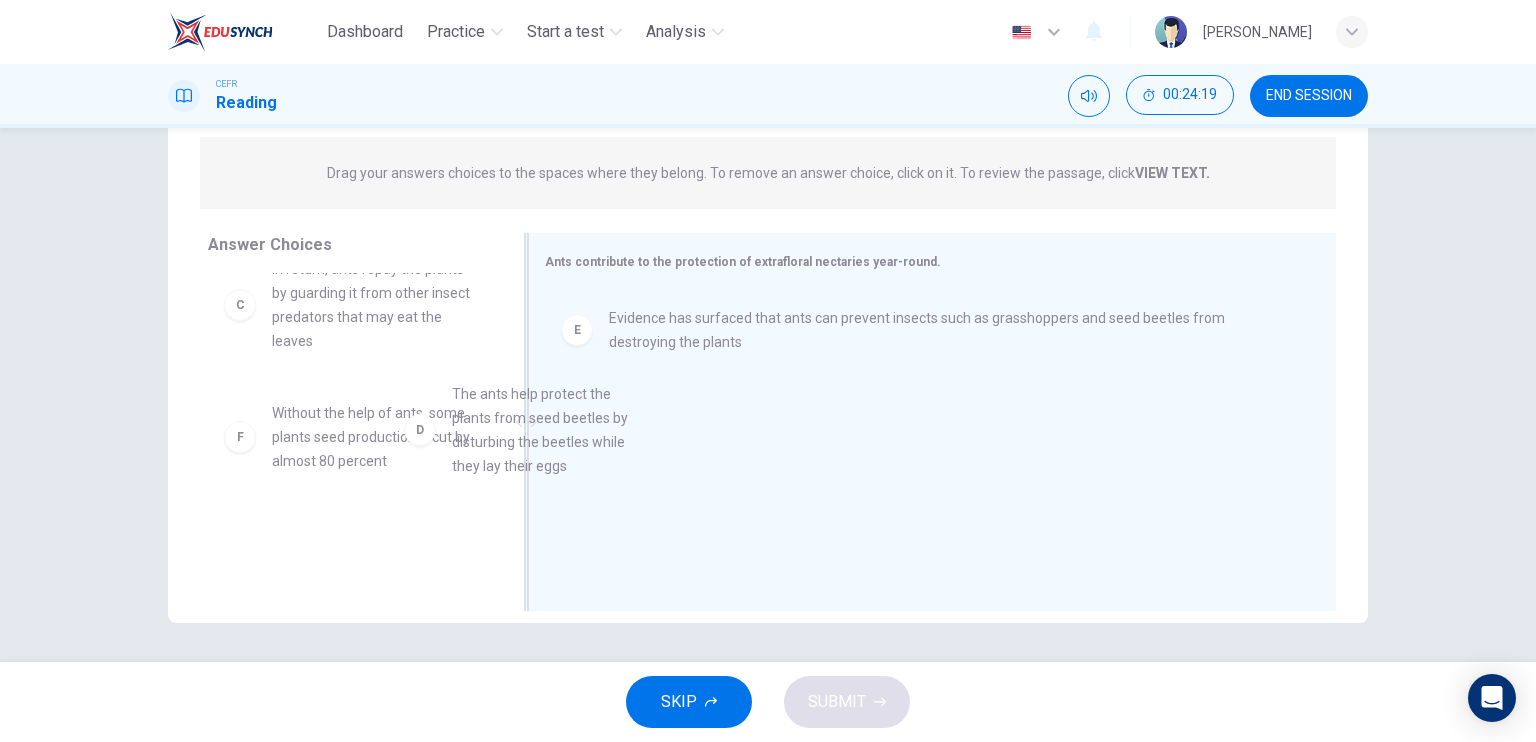 drag, startPoint x: 375, startPoint y: 447, endPoint x: 668, endPoint y: 415, distance: 294.74225 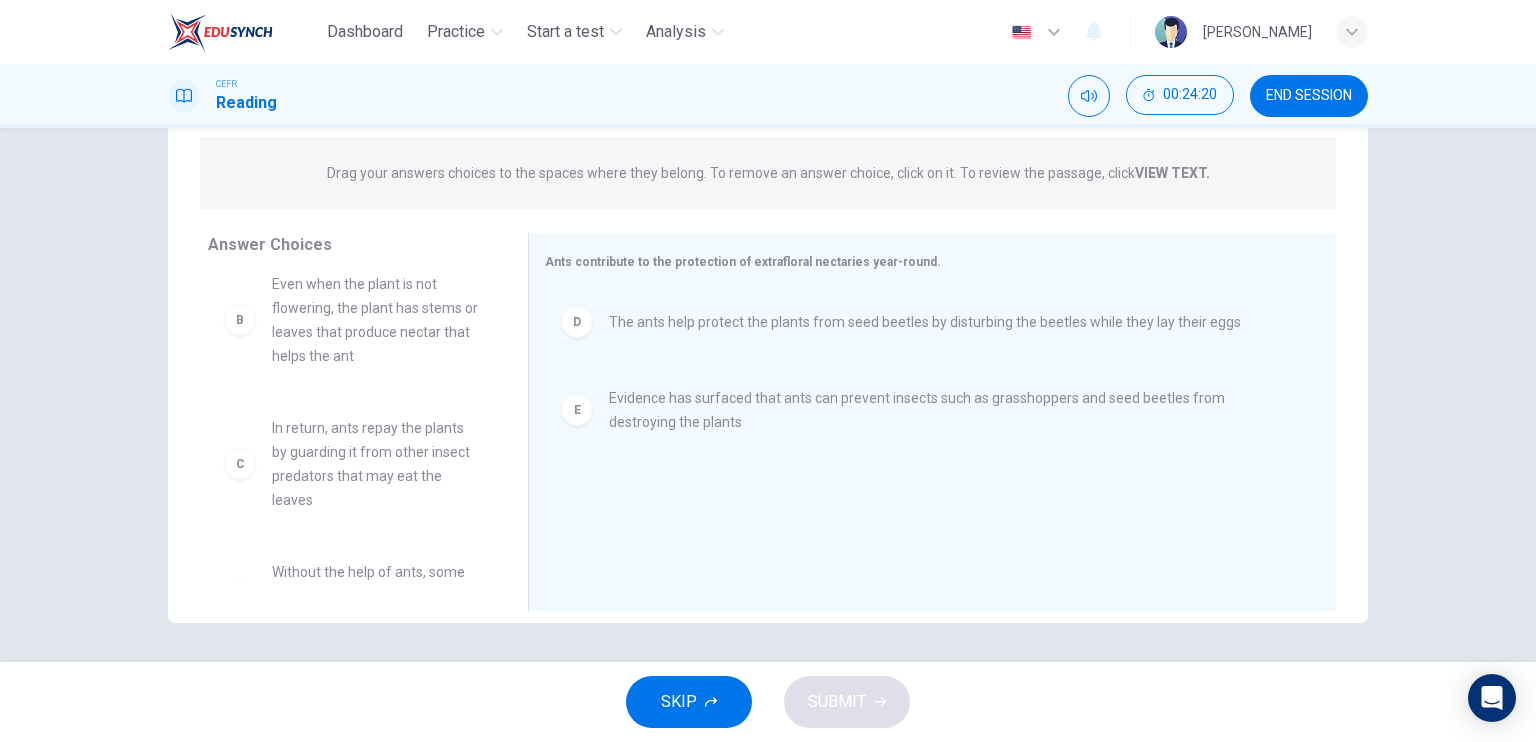 scroll, scrollTop: 78, scrollLeft: 0, axis: vertical 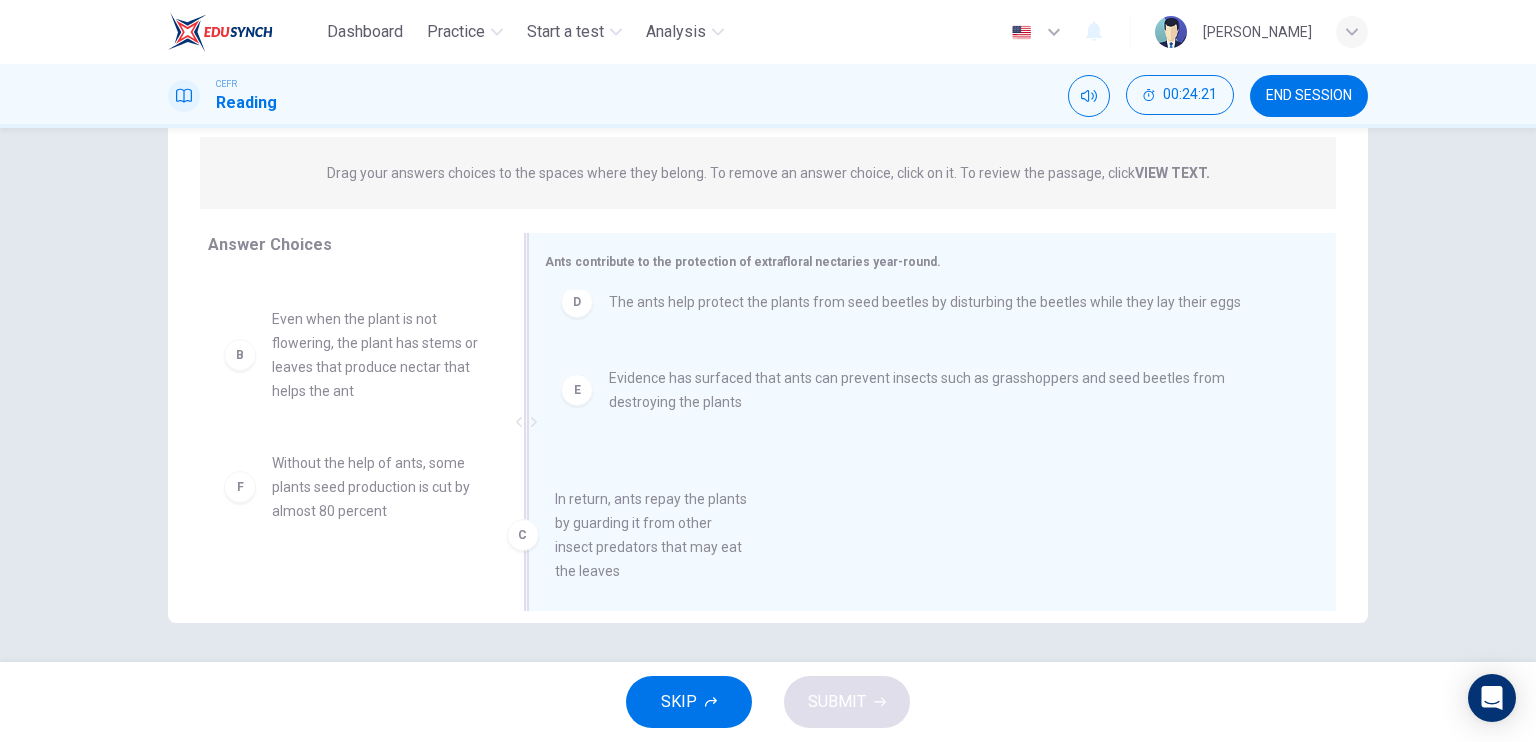 drag, startPoint x: 339, startPoint y: 499, endPoint x: 718, endPoint y: 490, distance: 379.10684 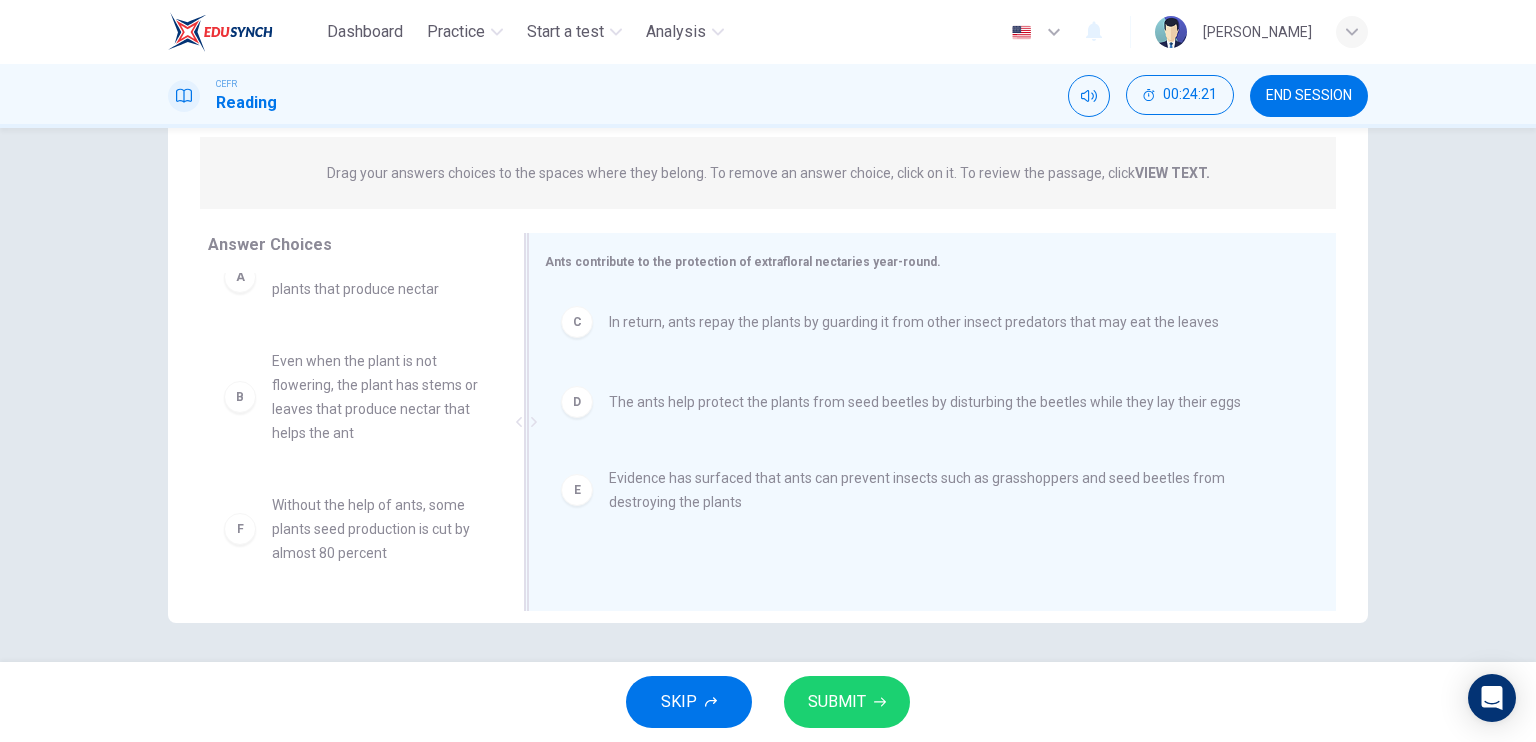 scroll, scrollTop: 0, scrollLeft: 0, axis: both 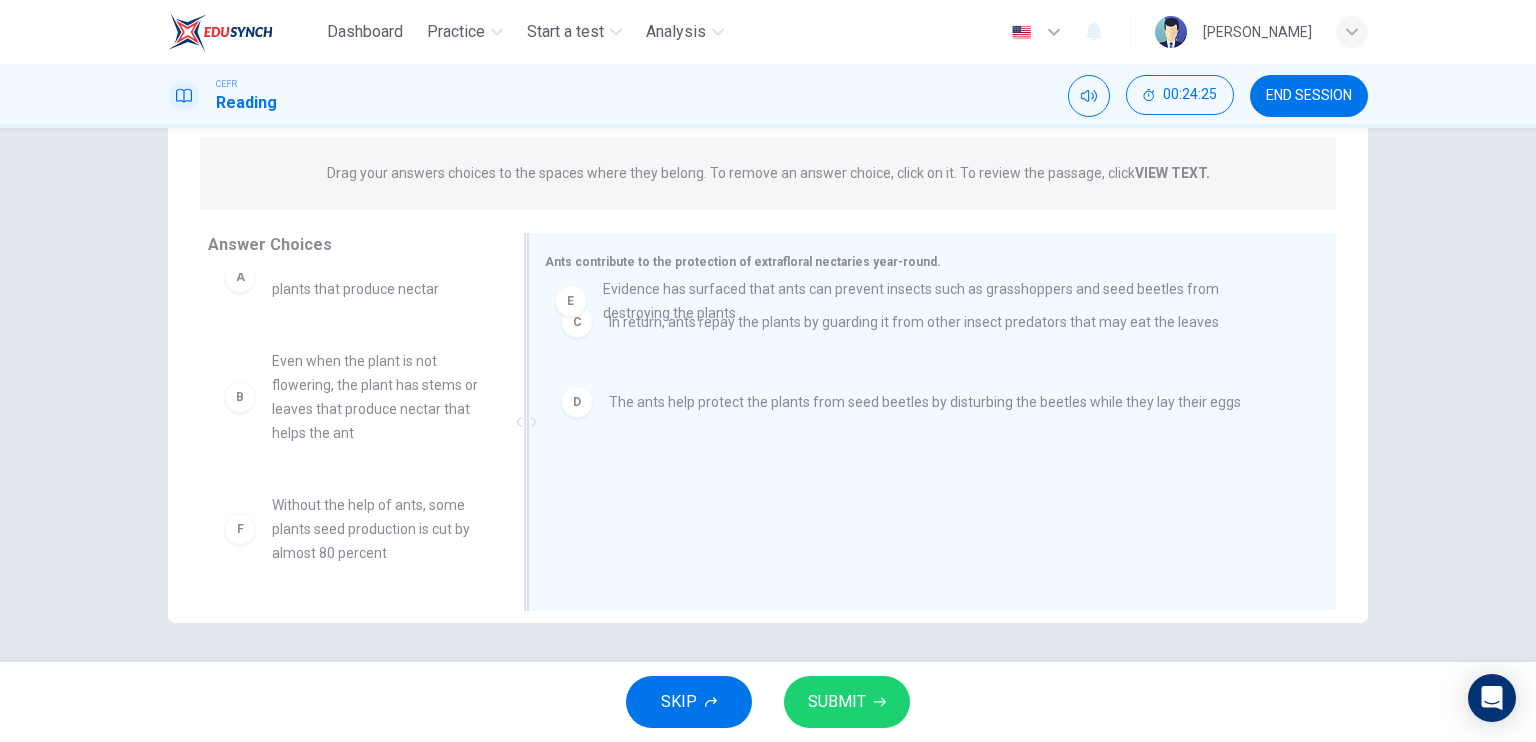 drag, startPoint x: 700, startPoint y: 491, endPoint x: 693, endPoint y: 251, distance: 240.10207 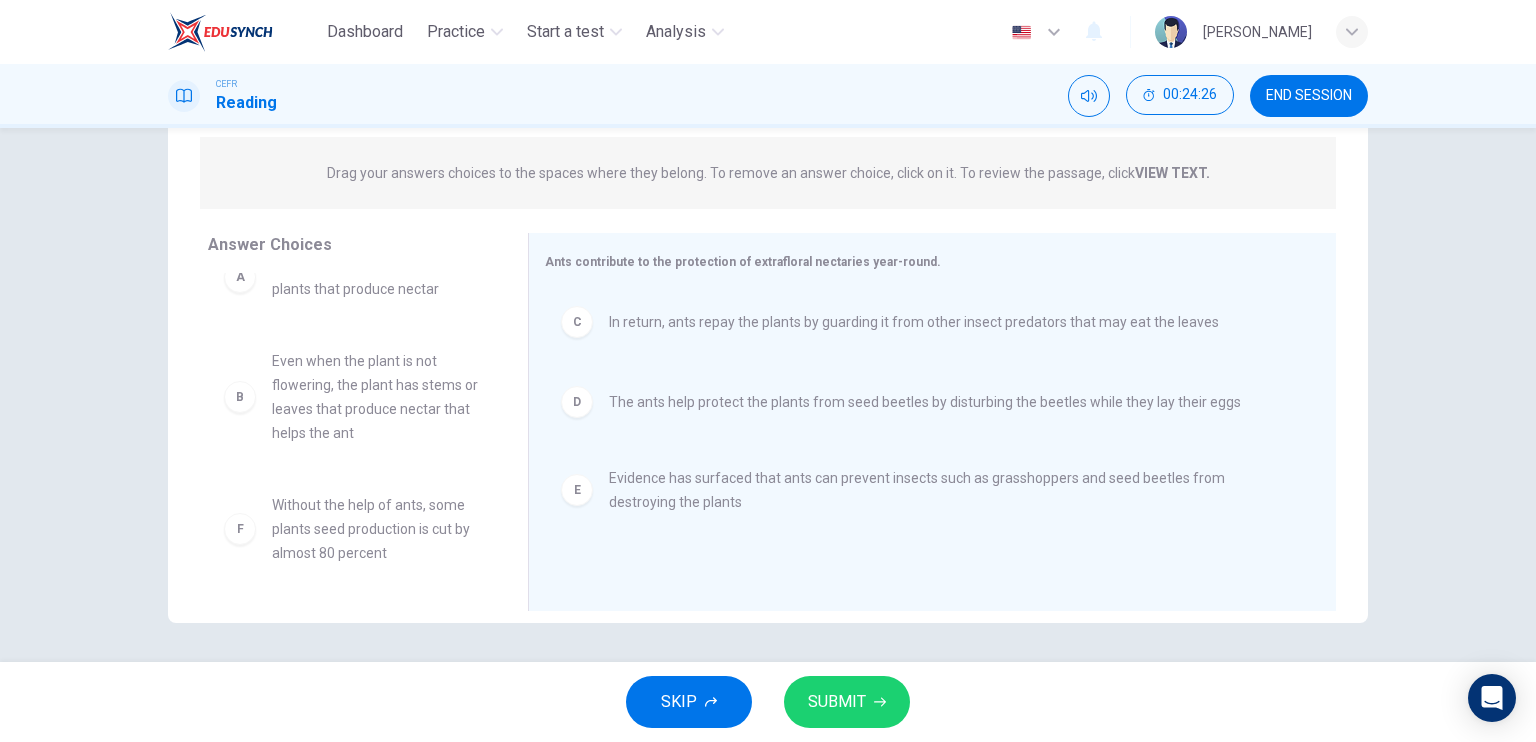 click on "E Evidence has surfaced that ants can prevent insects such as grasshoppers and seed beetles from destroying the plants" at bounding box center (924, 490) 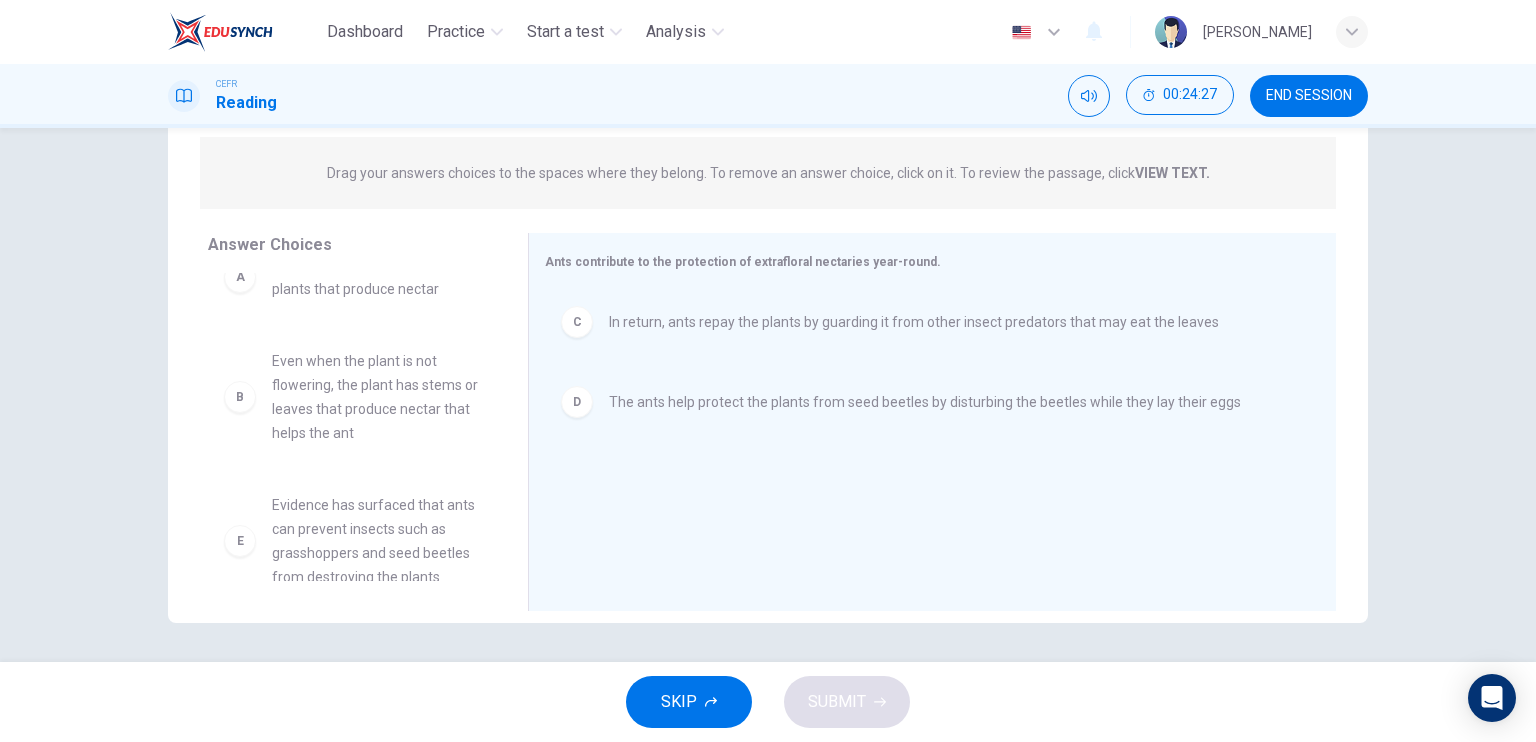 click on "D The ants help protect the plants from seed beetles by disturbing the beetles while they lay their eggs" at bounding box center (924, 402) 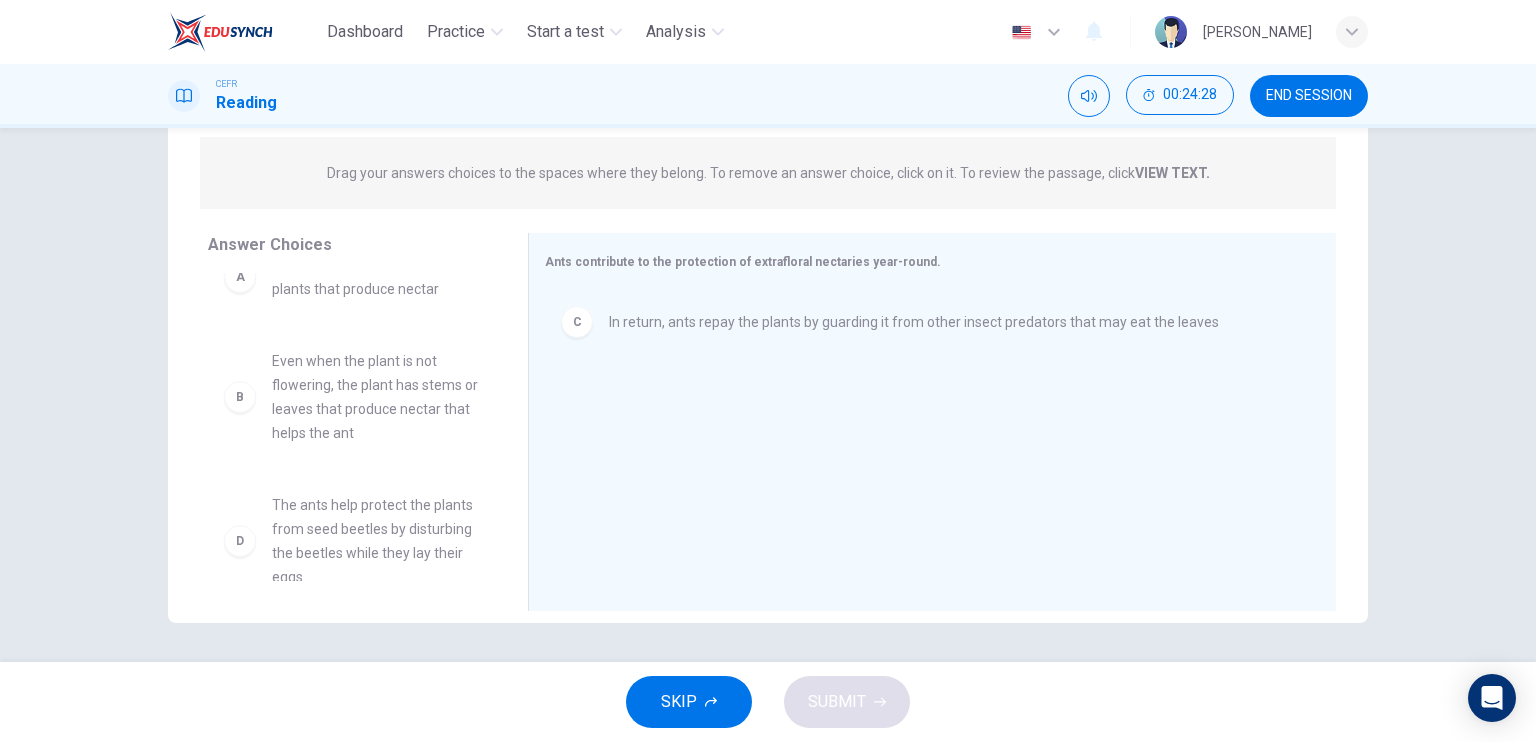 click on "C" at bounding box center [577, 322] 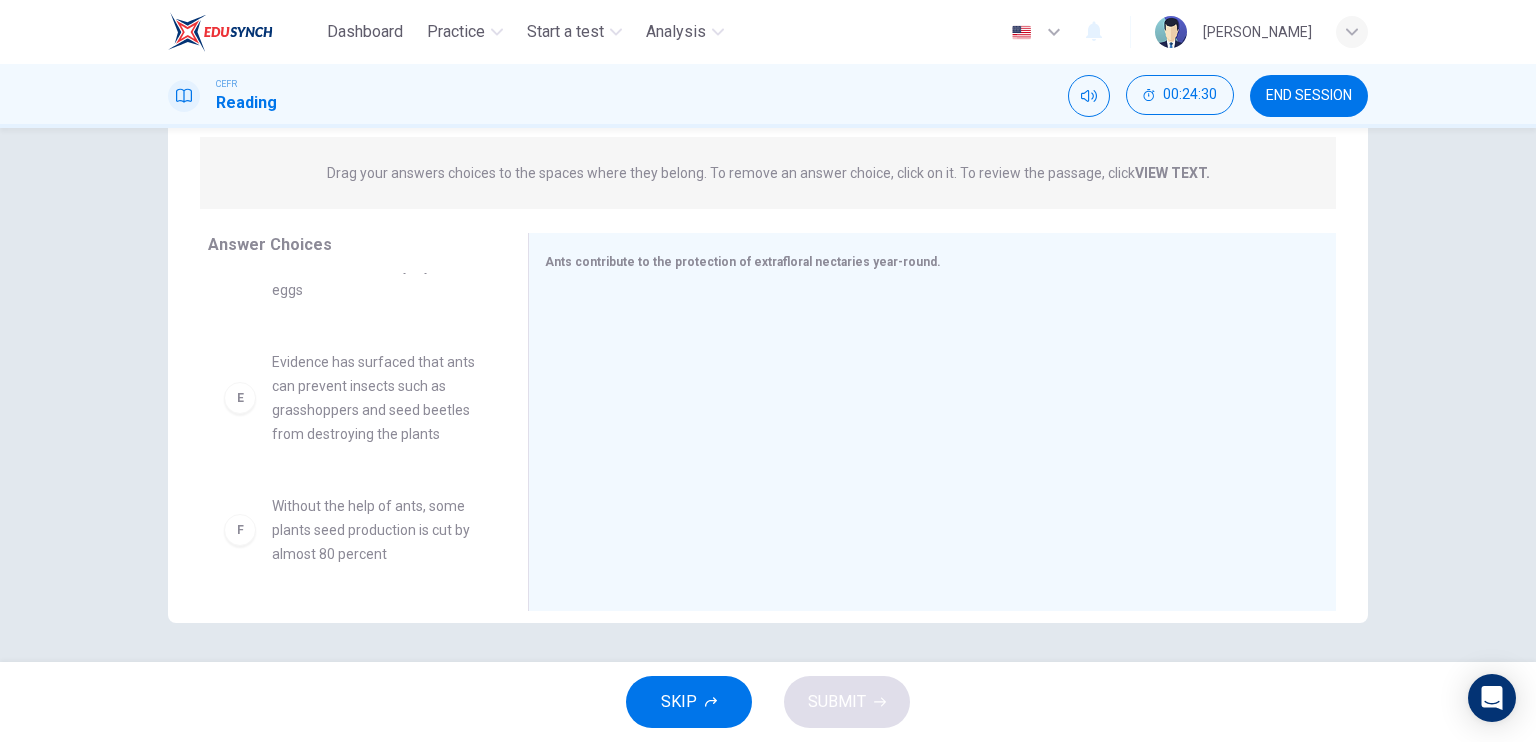 scroll, scrollTop: 472, scrollLeft: 0, axis: vertical 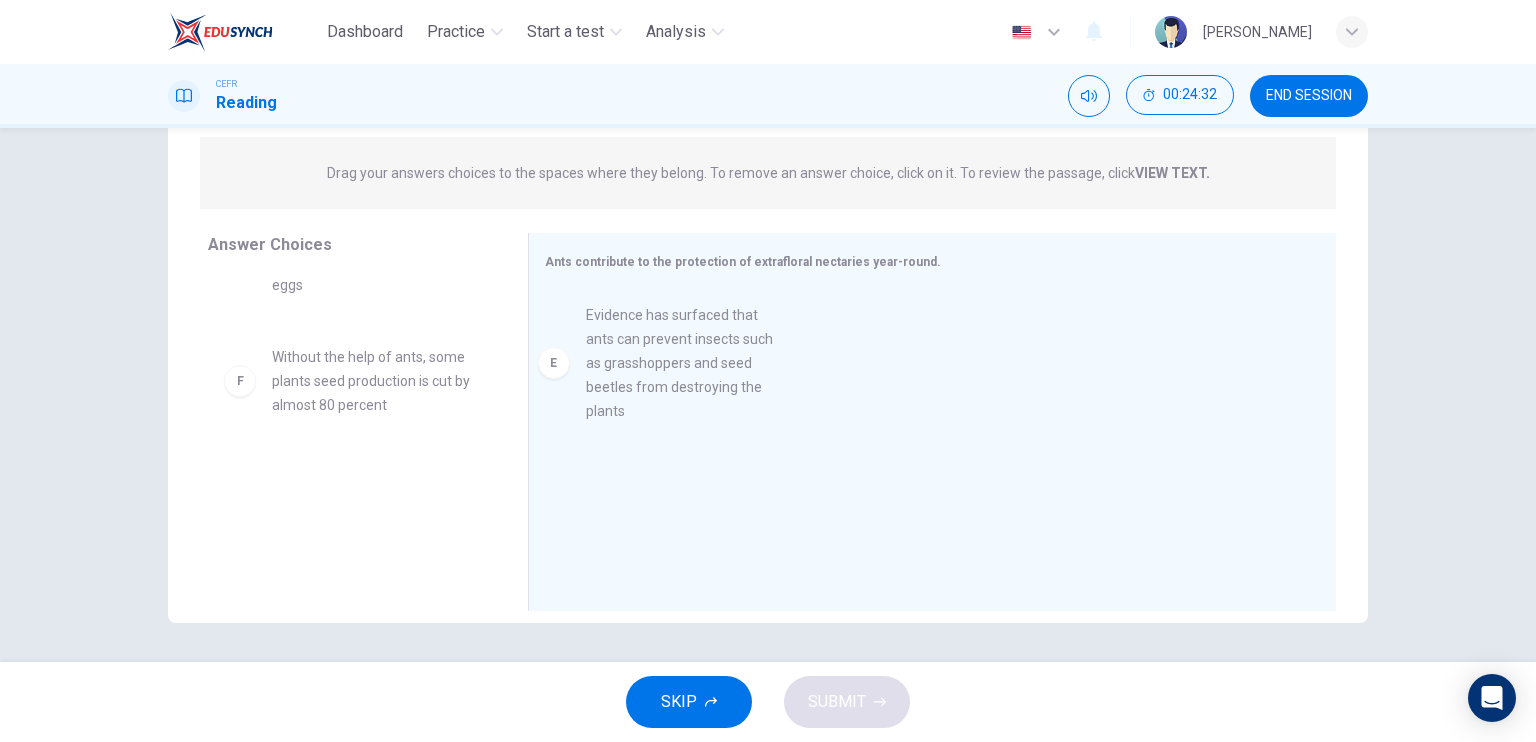 drag, startPoint x: 670, startPoint y: 337, endPoint x: 710, endPoint y: 358, distance: 45.17743 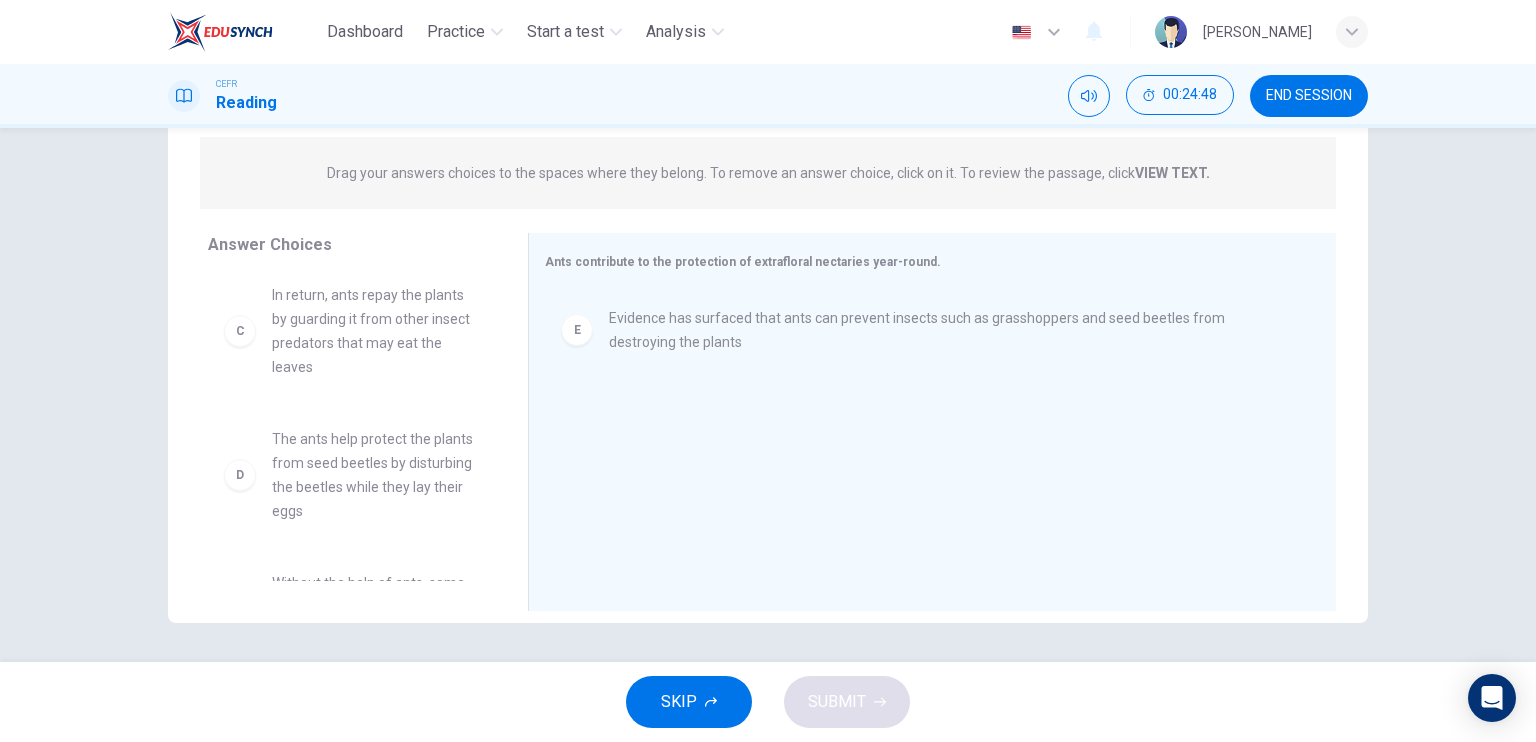 scroll, scrollTop: 244, scrollLeft: 0, axis: vertical 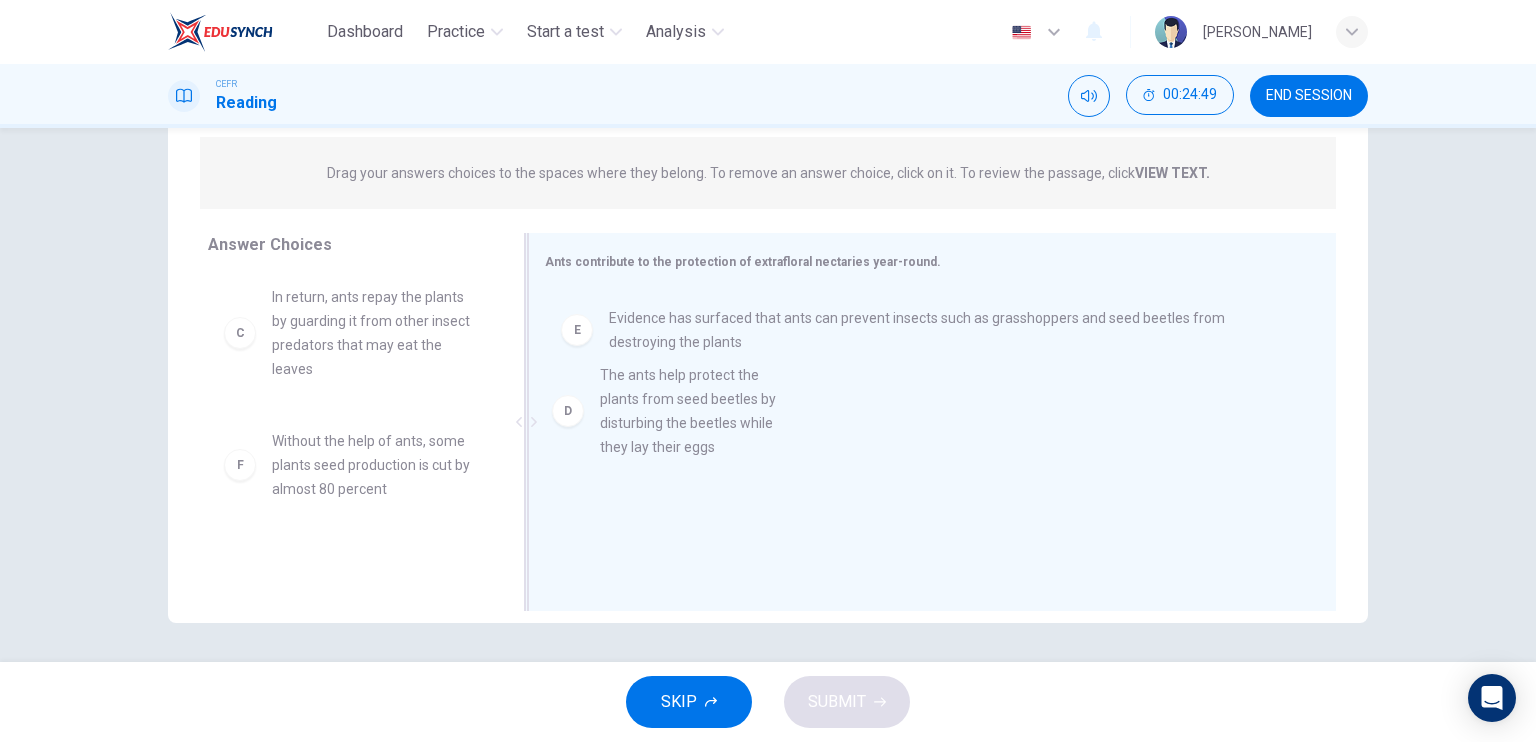 drag, startPoint x: 362, startPoint y: 471, endPoint x: 707, endPoint y: 420, distance: 348.7492 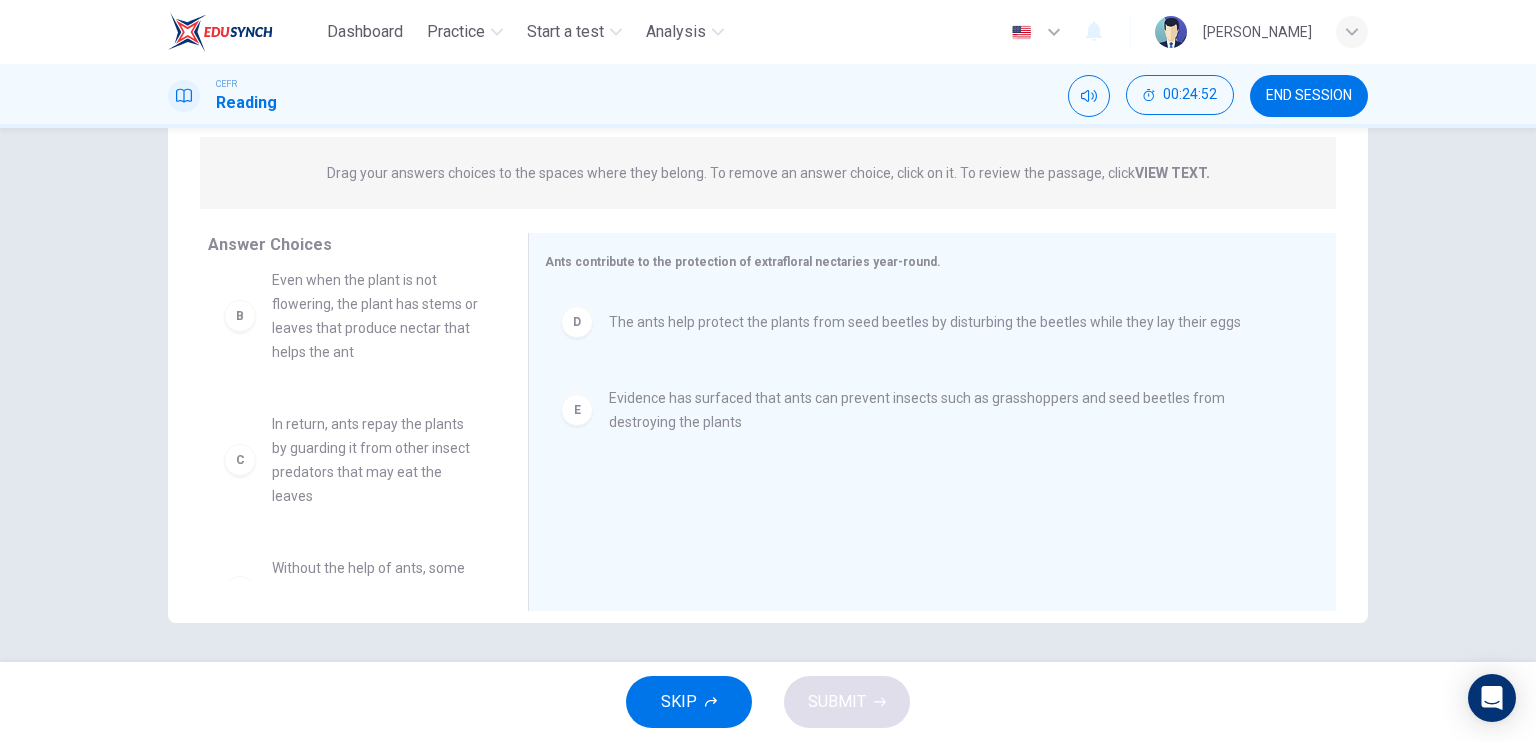 scroll, scrollTop: 116, scrollLeft: 0, axis: vertical 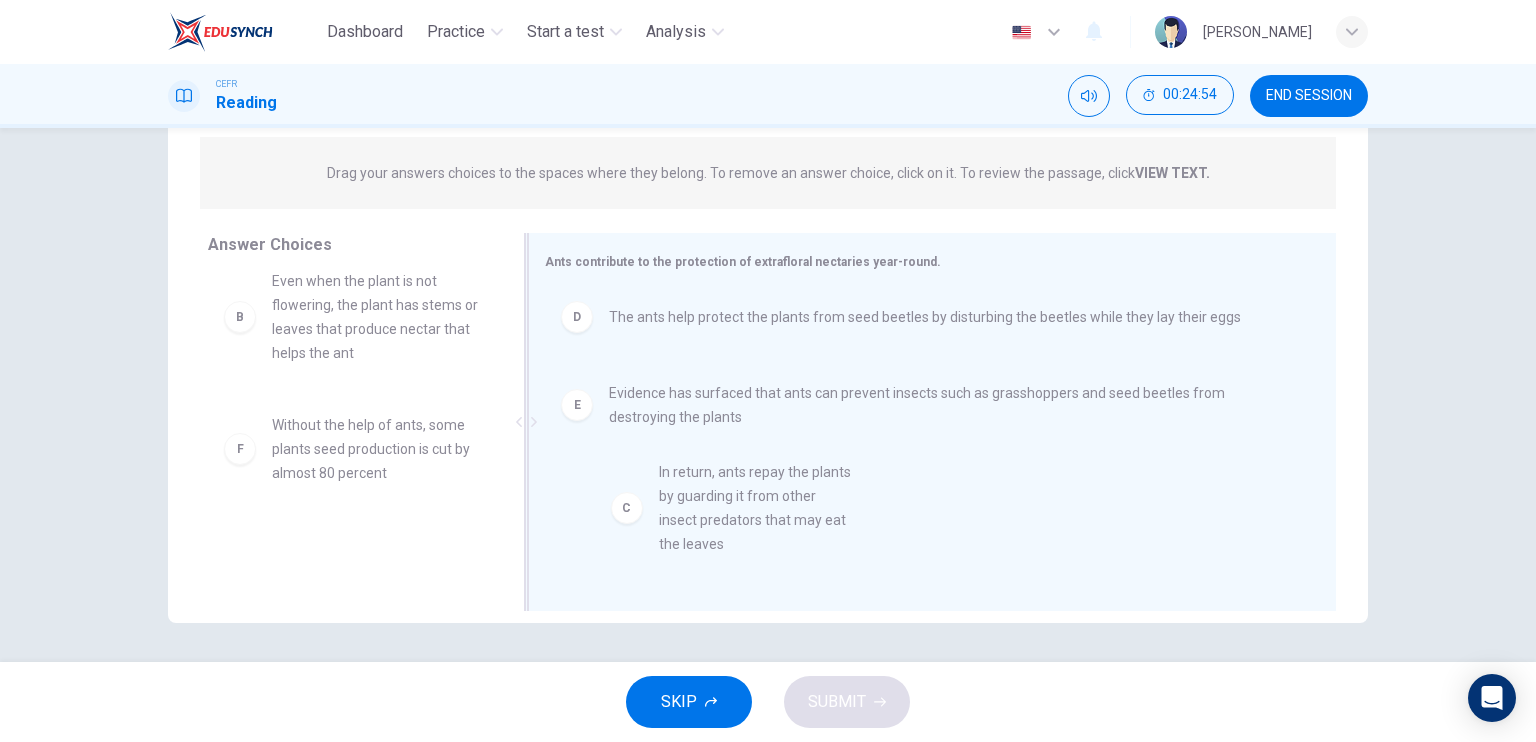 drag, startPoint x: 346, startPoint y: 481, endPoint x: 761, endPoint y: 519, distance: 416.7361 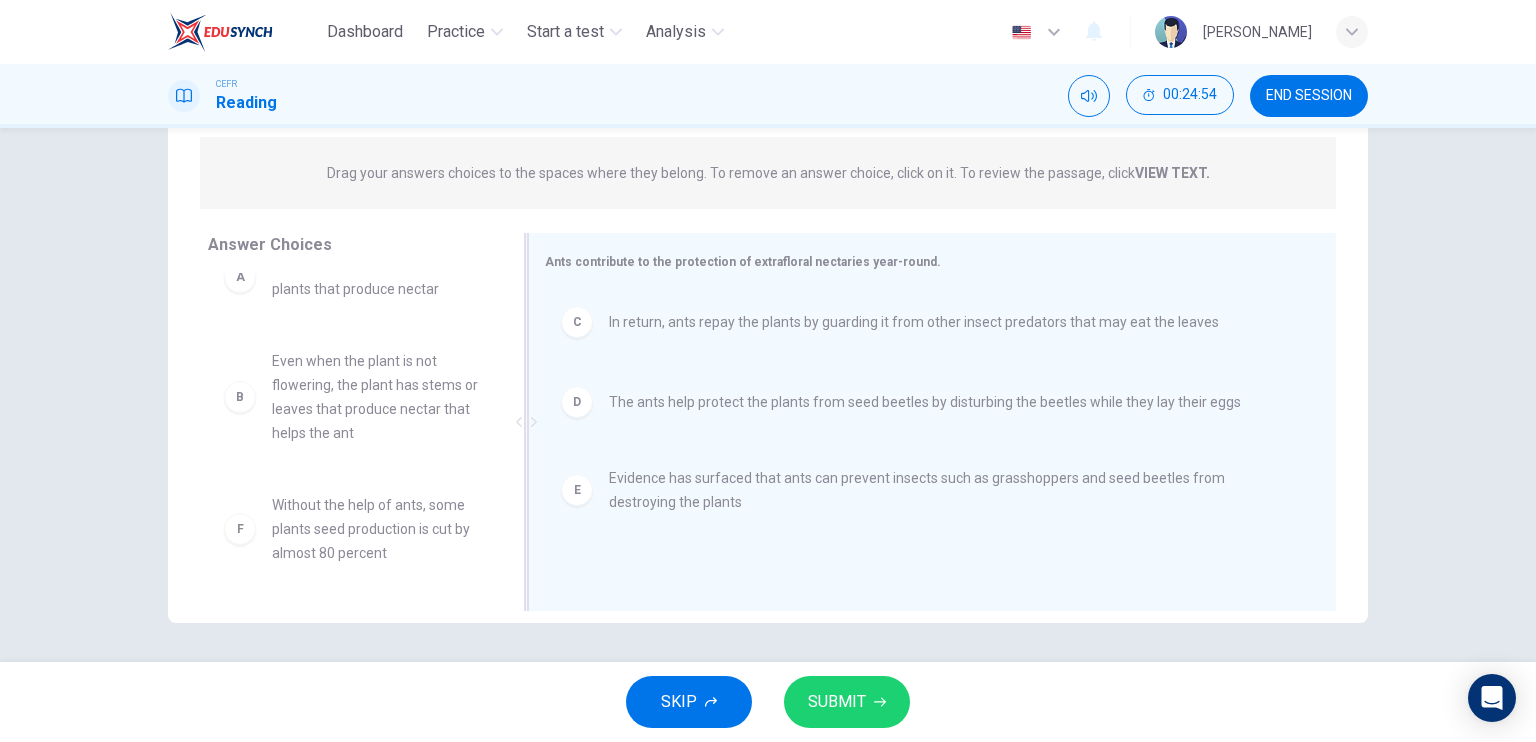 scroll, scrollTop: 0, scrollLeft: 0, axis: both 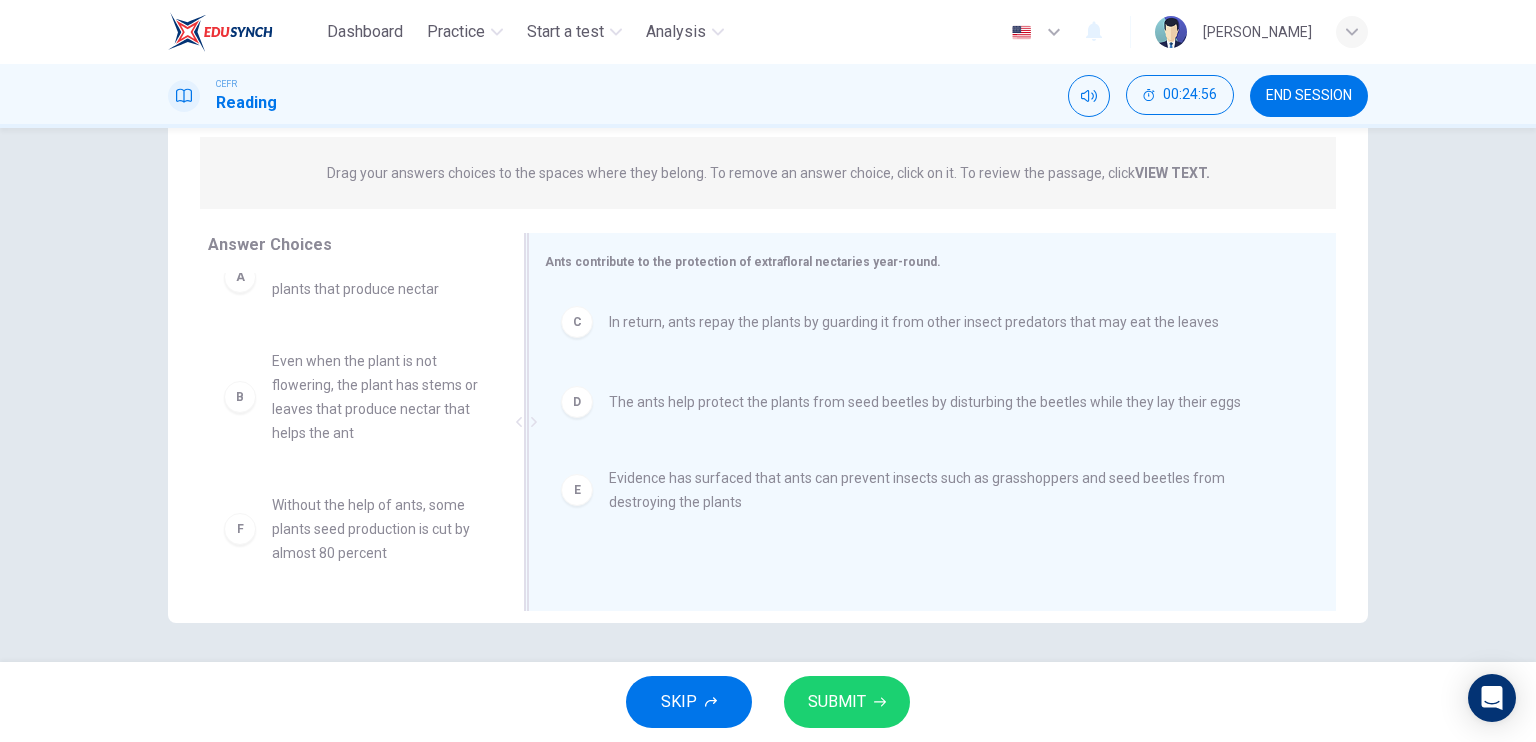 click on "D The ants help protect the plants from seed beetles by disturbing the beetles while they lay their eggs" at bounding box center [924, 402] 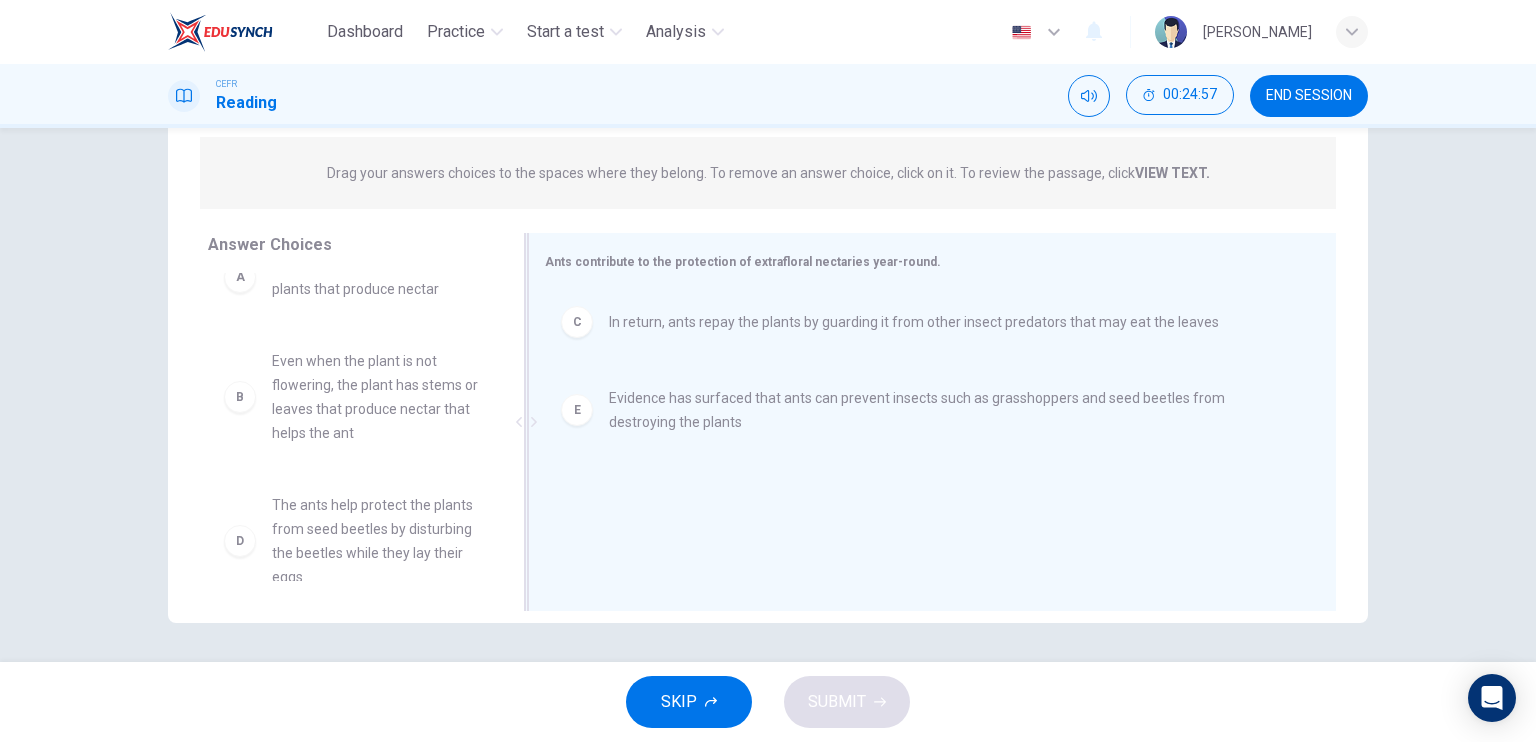 click on "E Evidence has surfaced that ants can prevent insects such as grasshoppers and seed beetles from destroying the plants" at bounding box center (924, 410) 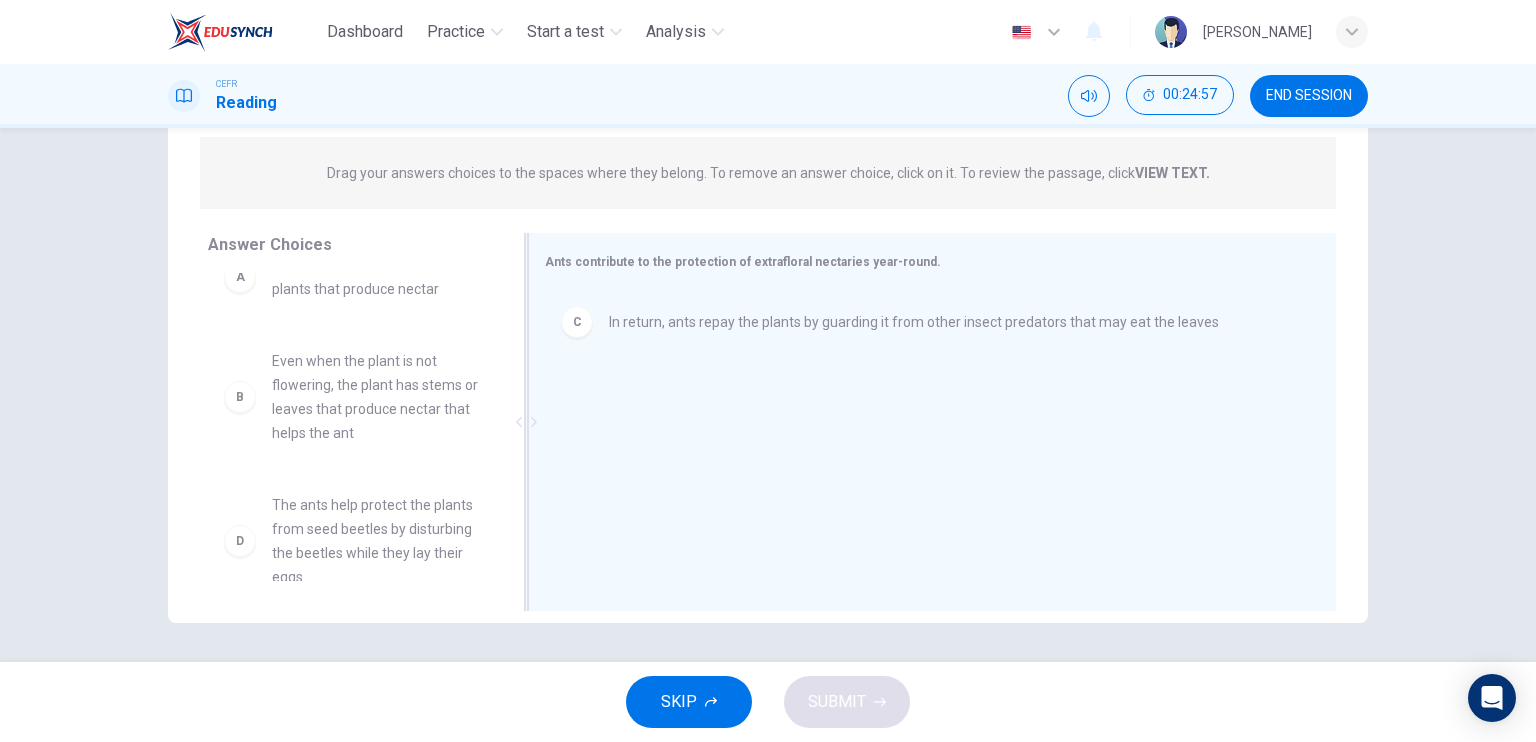 click on "C In return, ants repay the plants by guarding it from other insect predators that may eat the leaves" at bounding box center [924, 322] 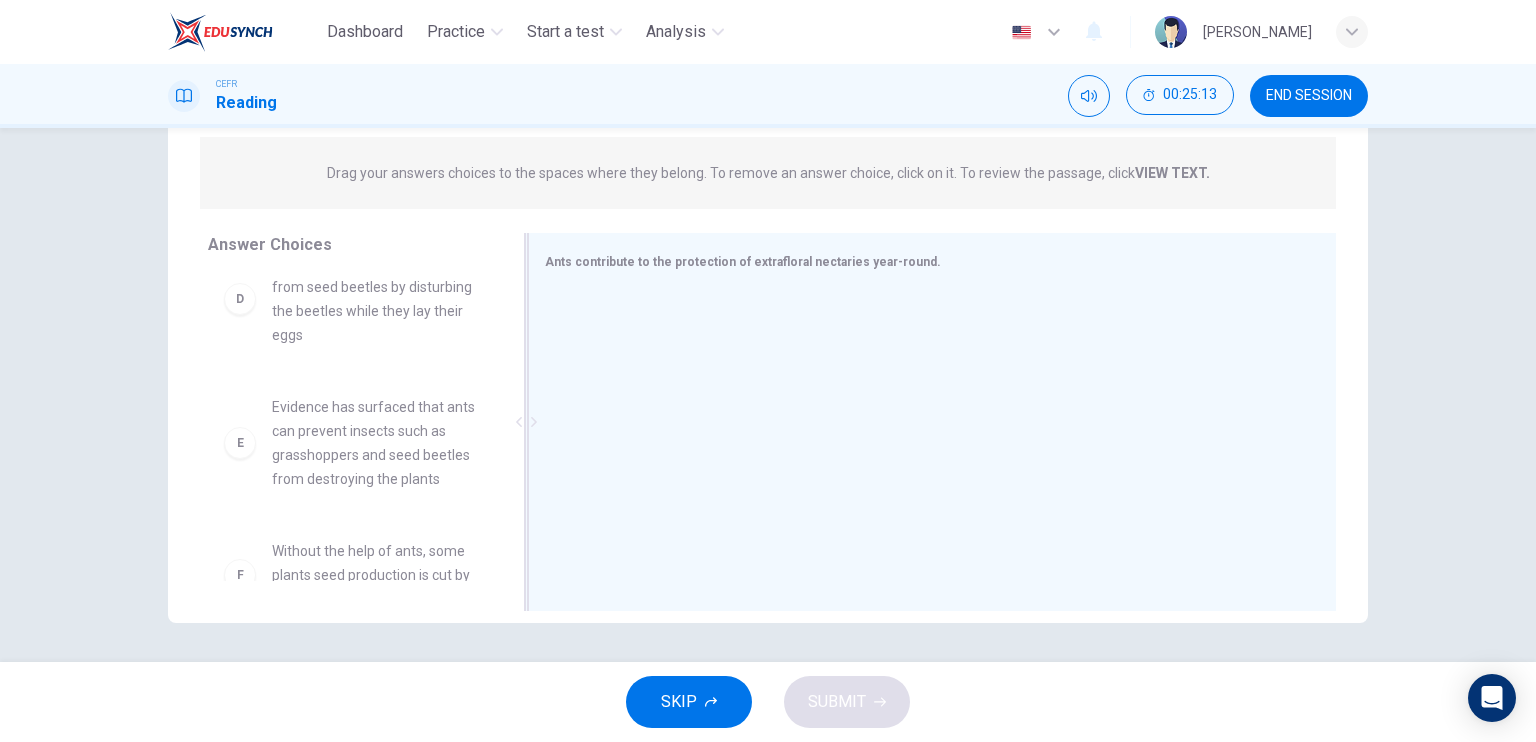 scroll, scrollTop: 422, scrollLeft: 0, axis: vertical 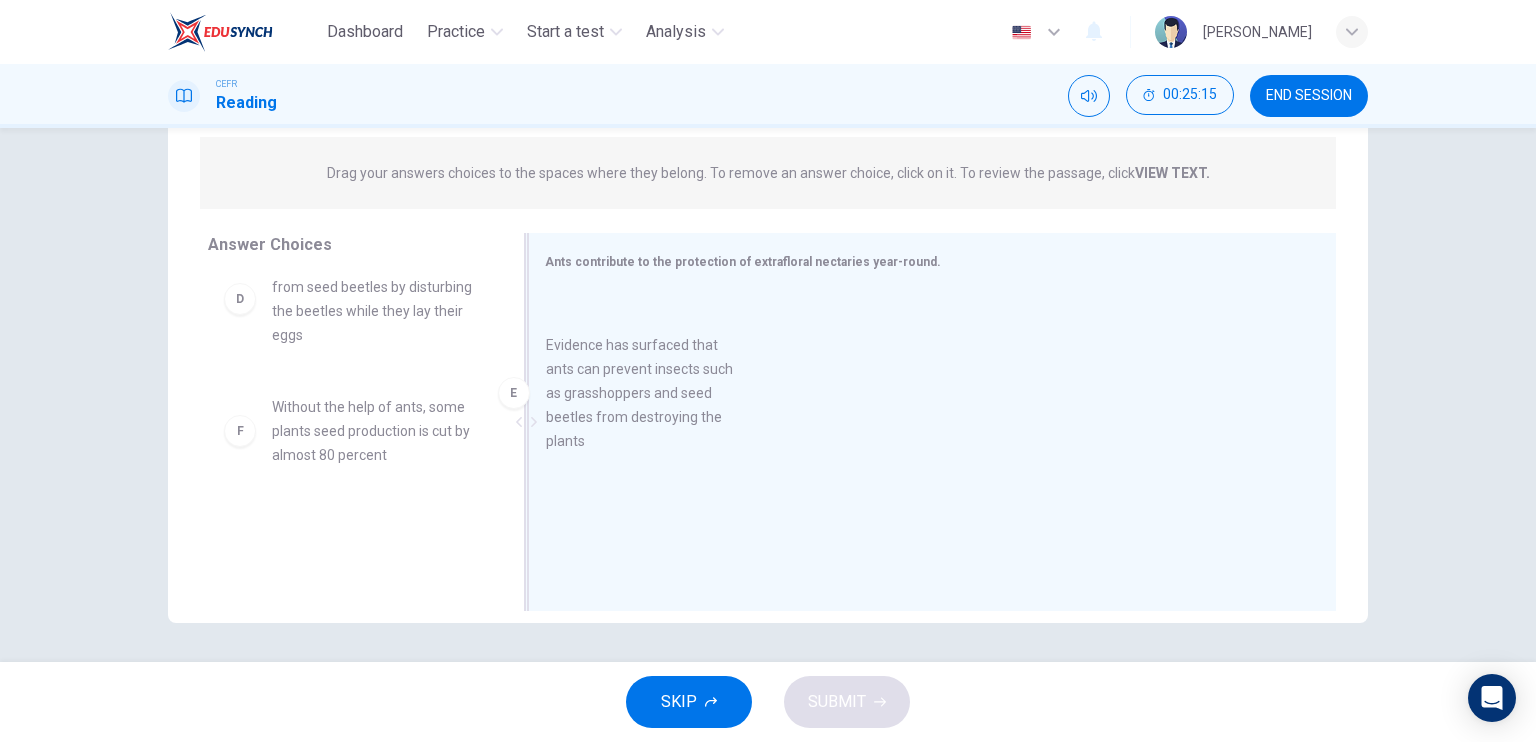 drag, startPoint x: 338, startPoint y: 449, endPoint x: 641, endPoint y: 371, distance: 312.87857 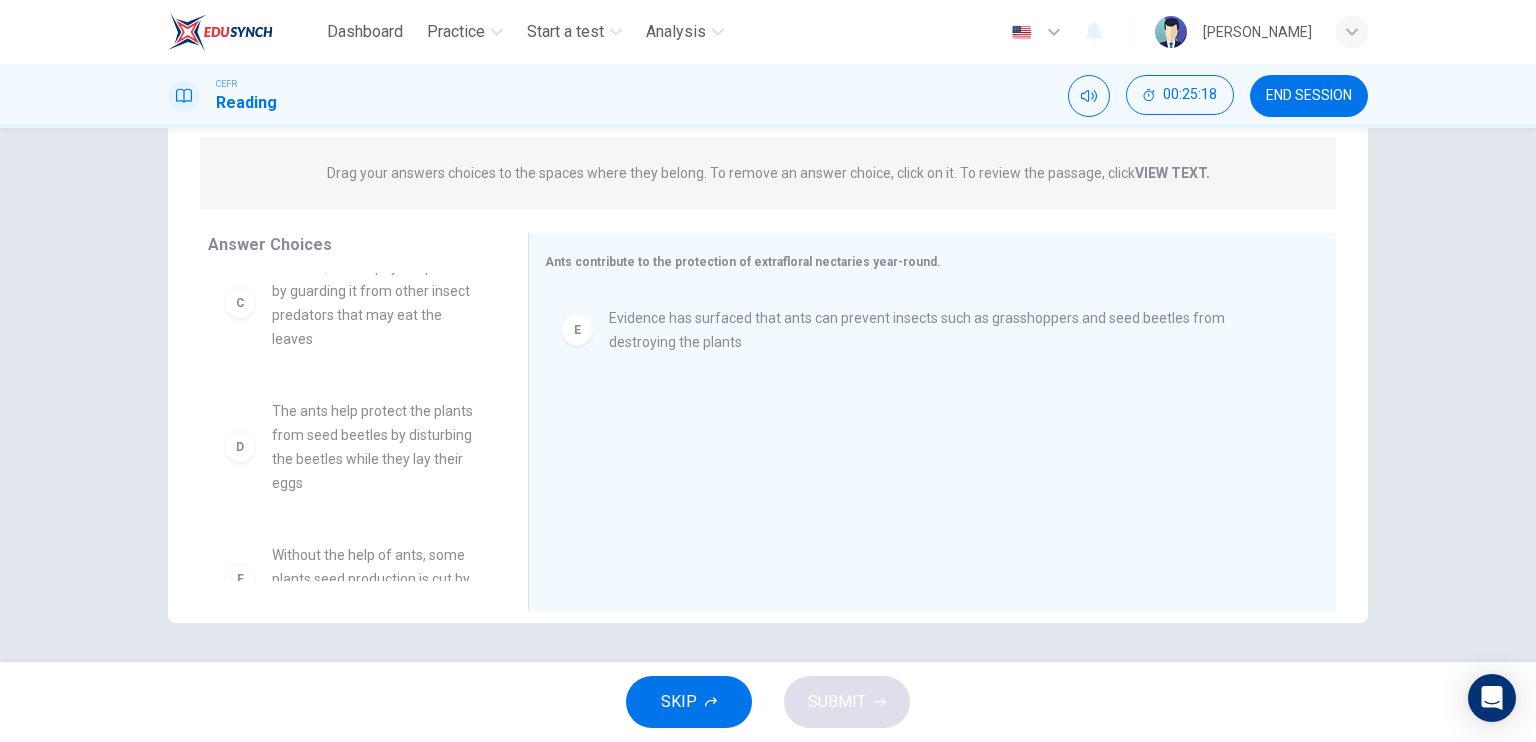 scroll, scrollTop: 272, scrollLeft: 0, axis: vertical 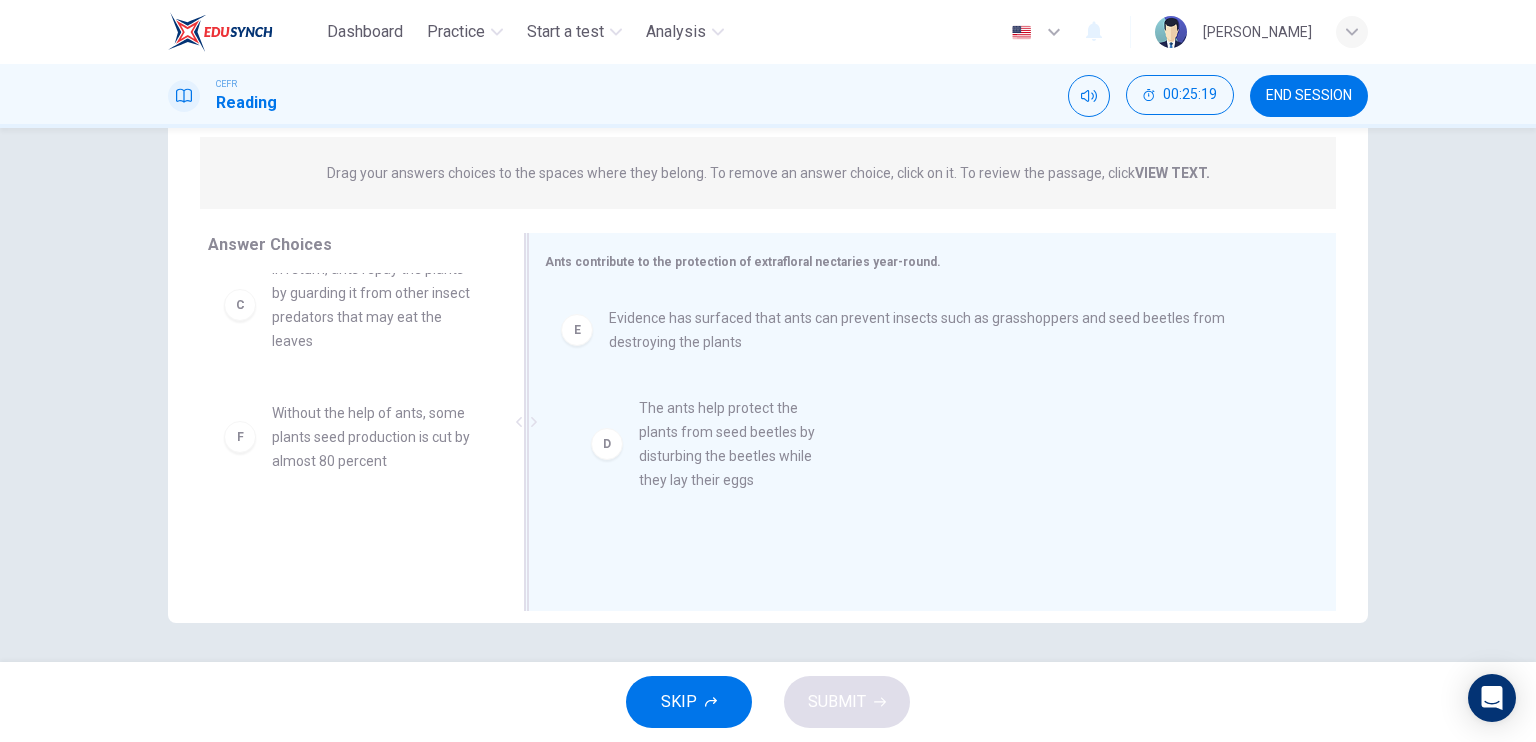 drag, startPoint x: 335, startPoint y: 430, endPoint x: 712, endPoint y: 430, distance: 377 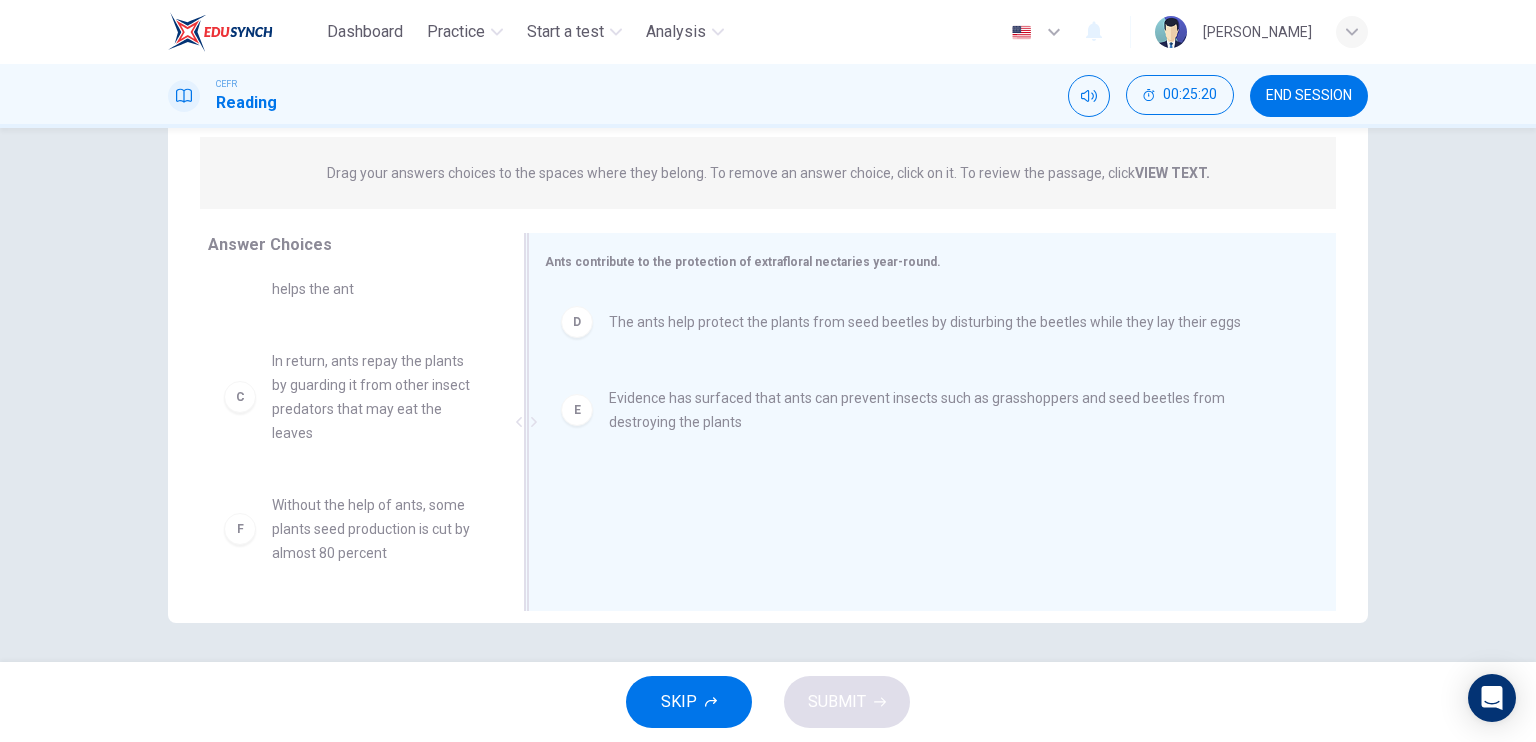 scroll, scrollTop: 180, scrollLeft: 0, axis: vertical 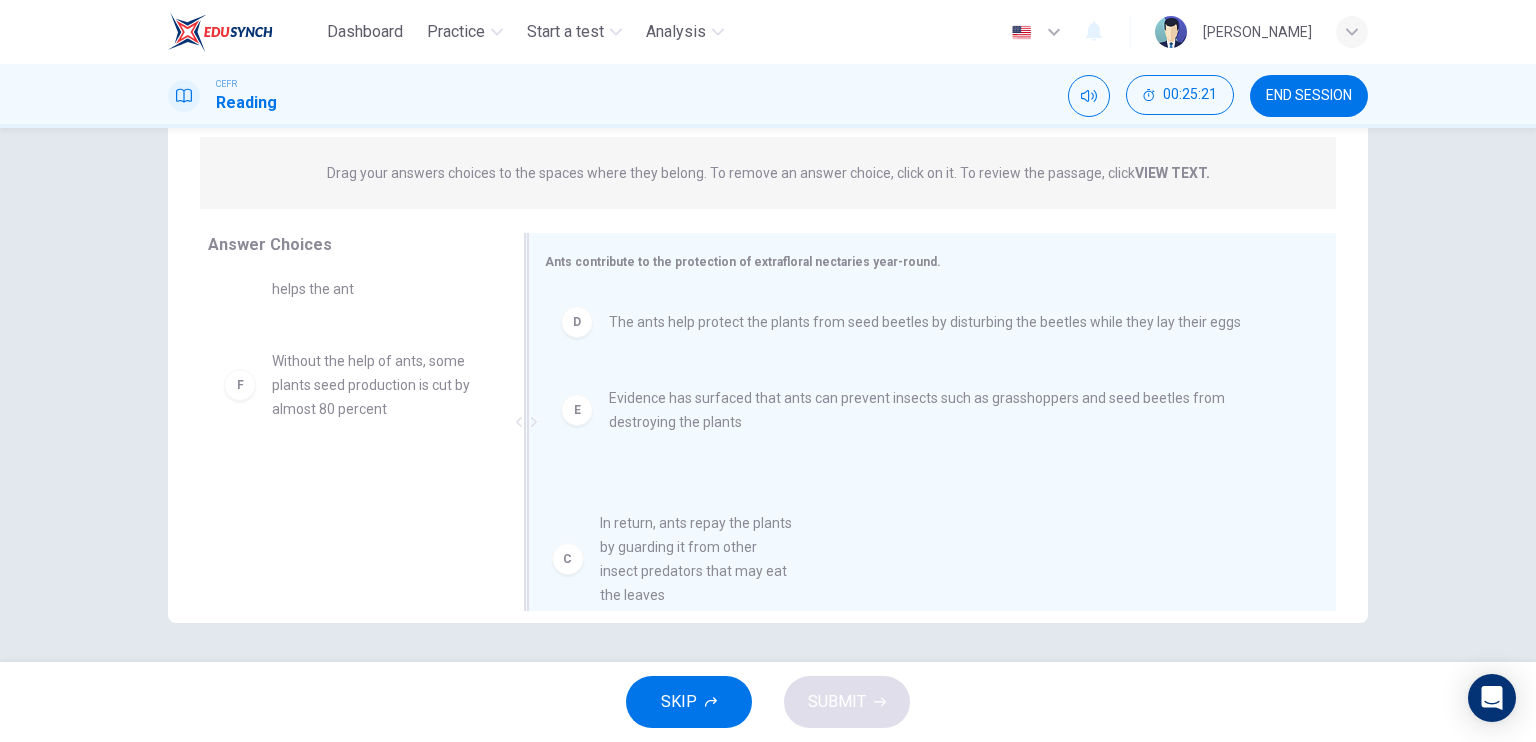 drag, startPoint x: 368, startPoint y: 429, endPoint x: 719, endPoint y: 562, distance: 375.35318 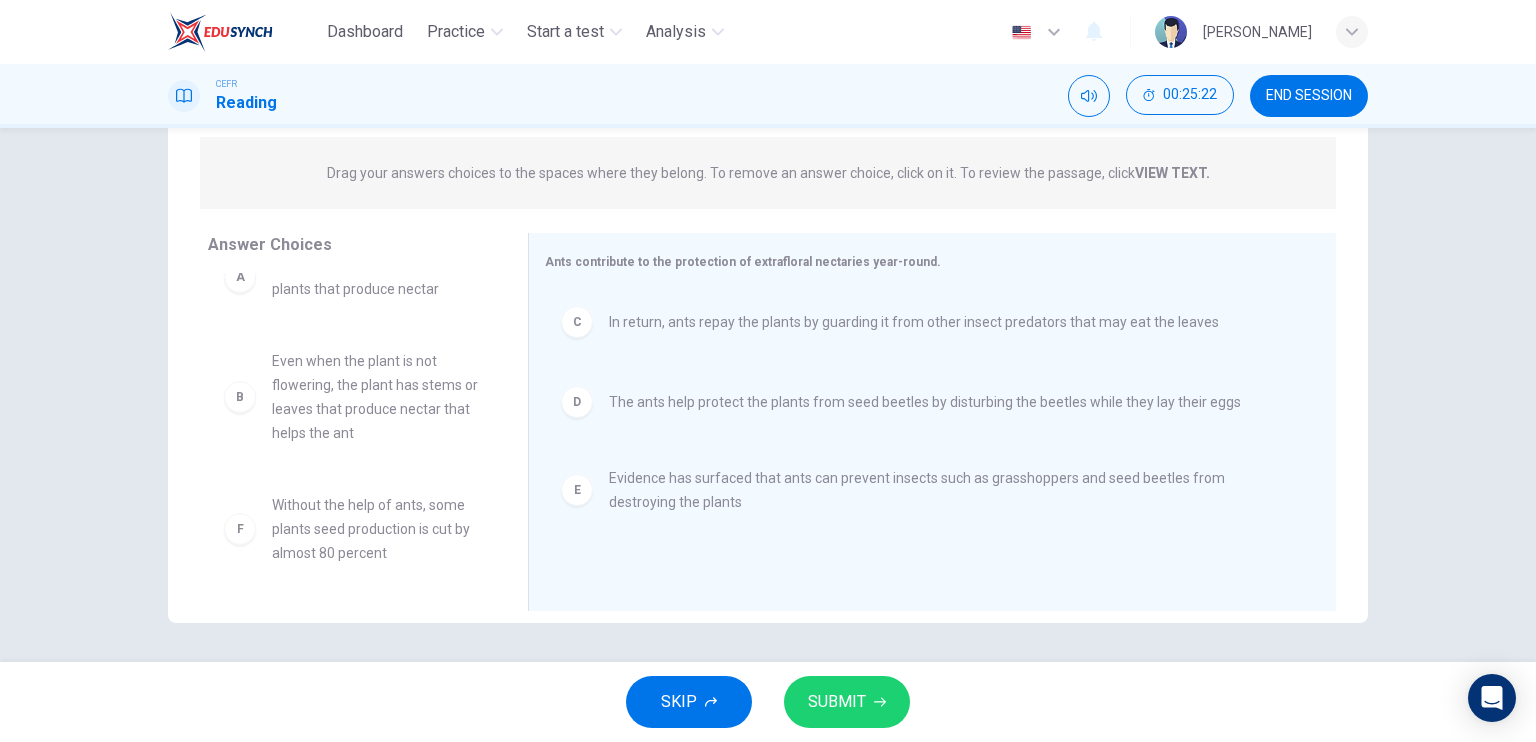 scroll, scrollTop: 0, scrollLeft: 0, axis: both 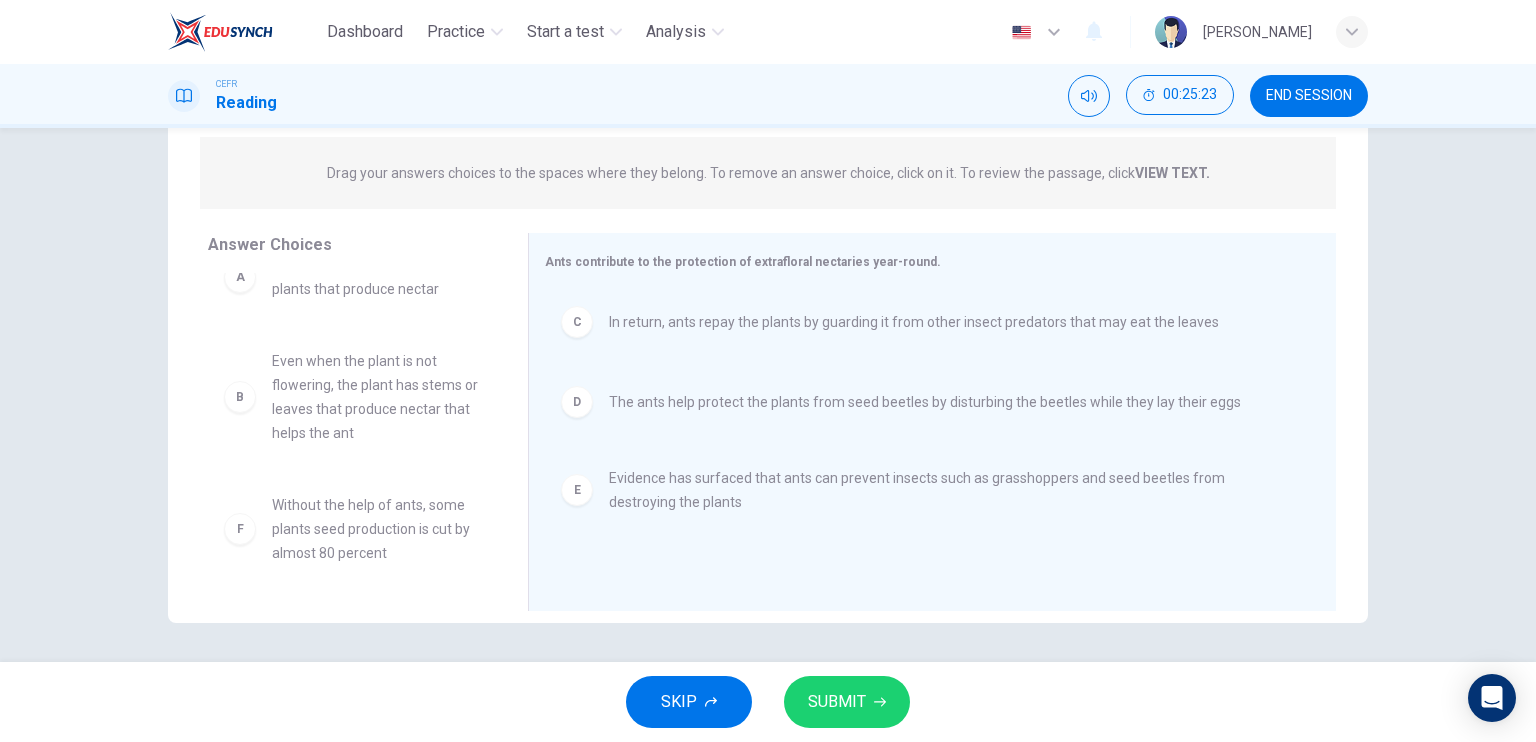click on "SUBMIT" at bounding box center (837, 702) 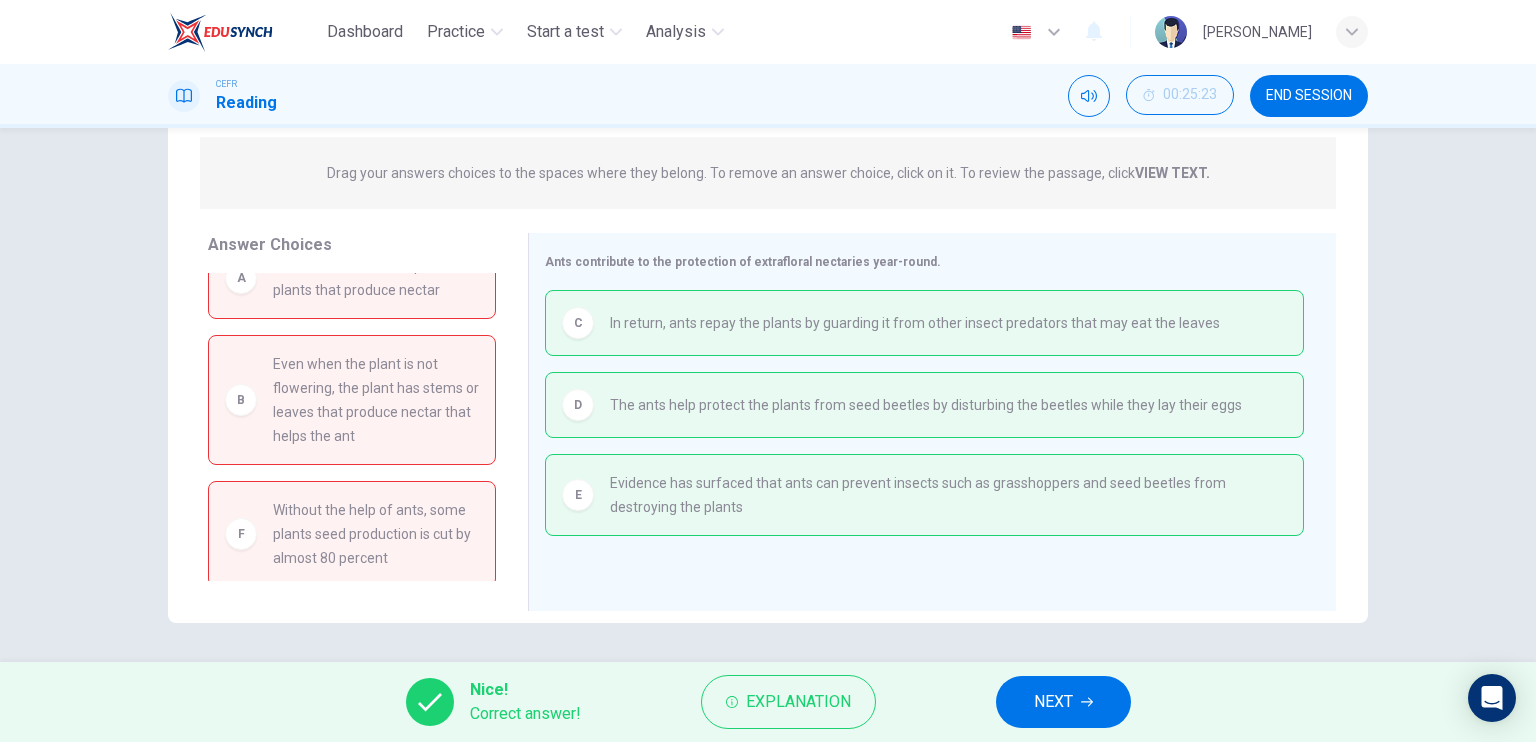 click on "NEXT" at bounding box center (1053, 702) 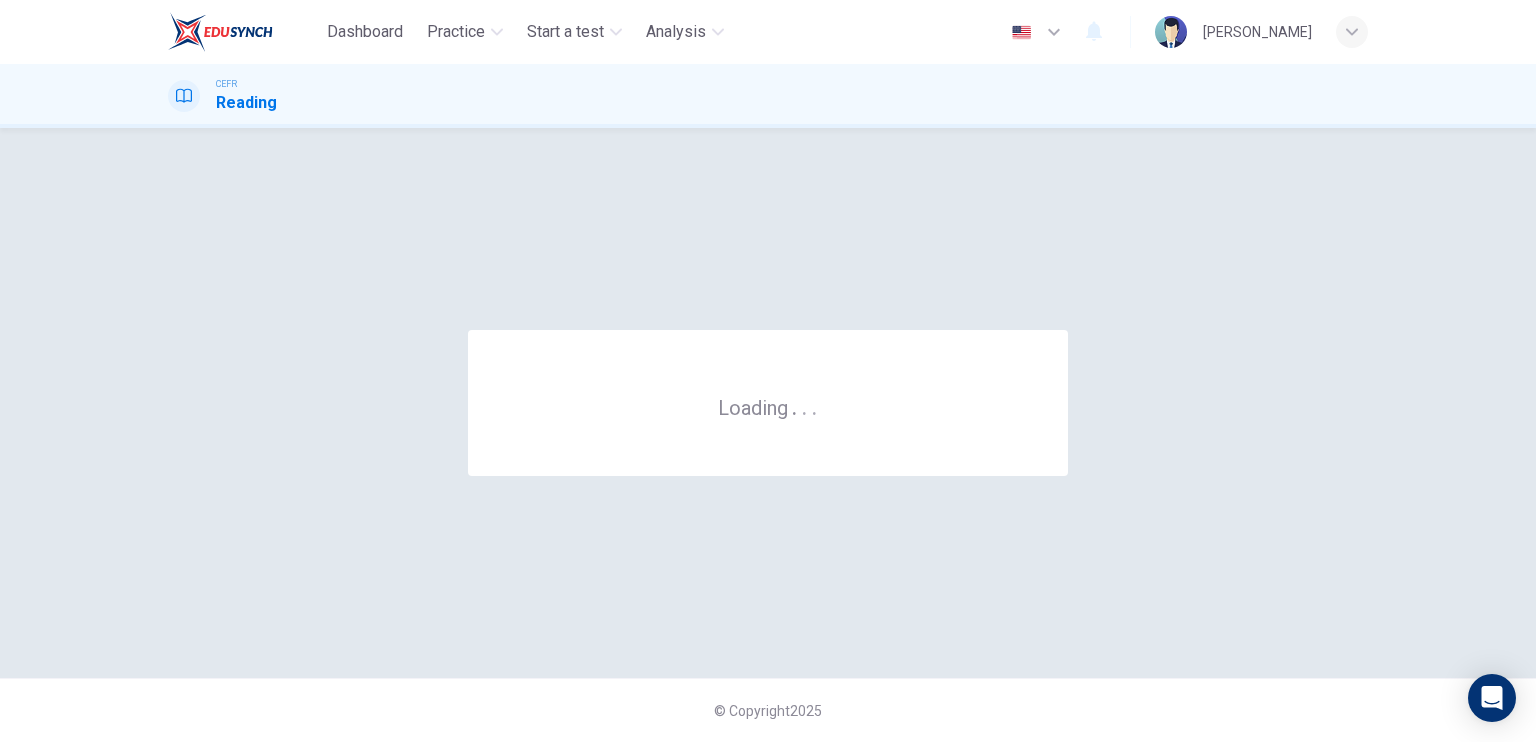 scroll, scrollTop: 0, scrollLeft: 0, axis: both 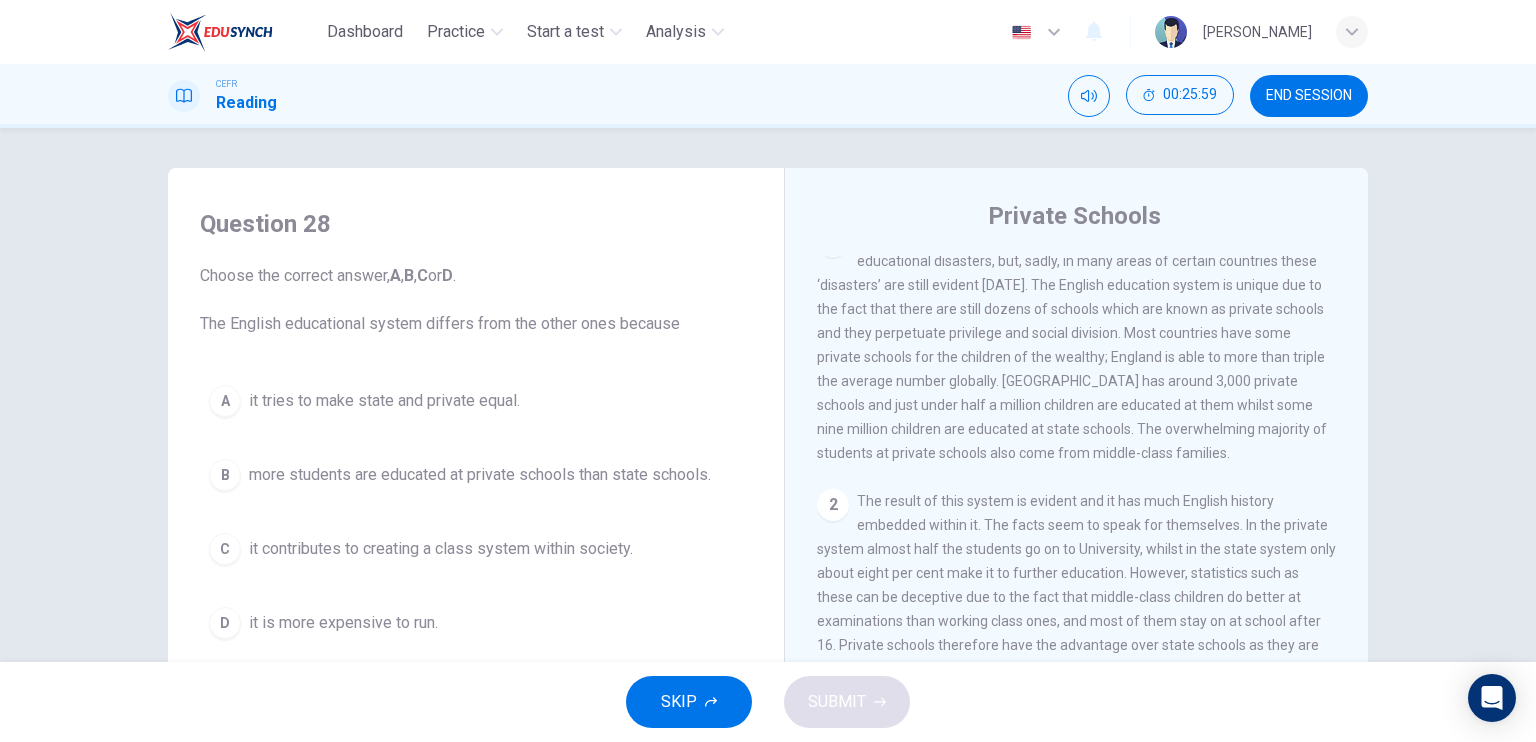 click on "CLICK TO ZOOM Click to Zoom 1 Most countries’ education systems have had what you might call educational disasters, but, sadly, in many areas of certain countries these ‘disasters’ are still evident today. The English education system is unique due to the fact that there are still dozens of schools which are known as private schools and they perpetuate privilege and social division. Most countries have some private schools for the children of the wealthy; England is able to more than triple the average number globally. England has around 3,000 private schools and just under half a million children are educated at them whilst some nine million children are educated at state schools. The overwhelming majority of students at private schools also come from middle-class families. 2 3 4 5 6" at bounding box center (1090, 559) 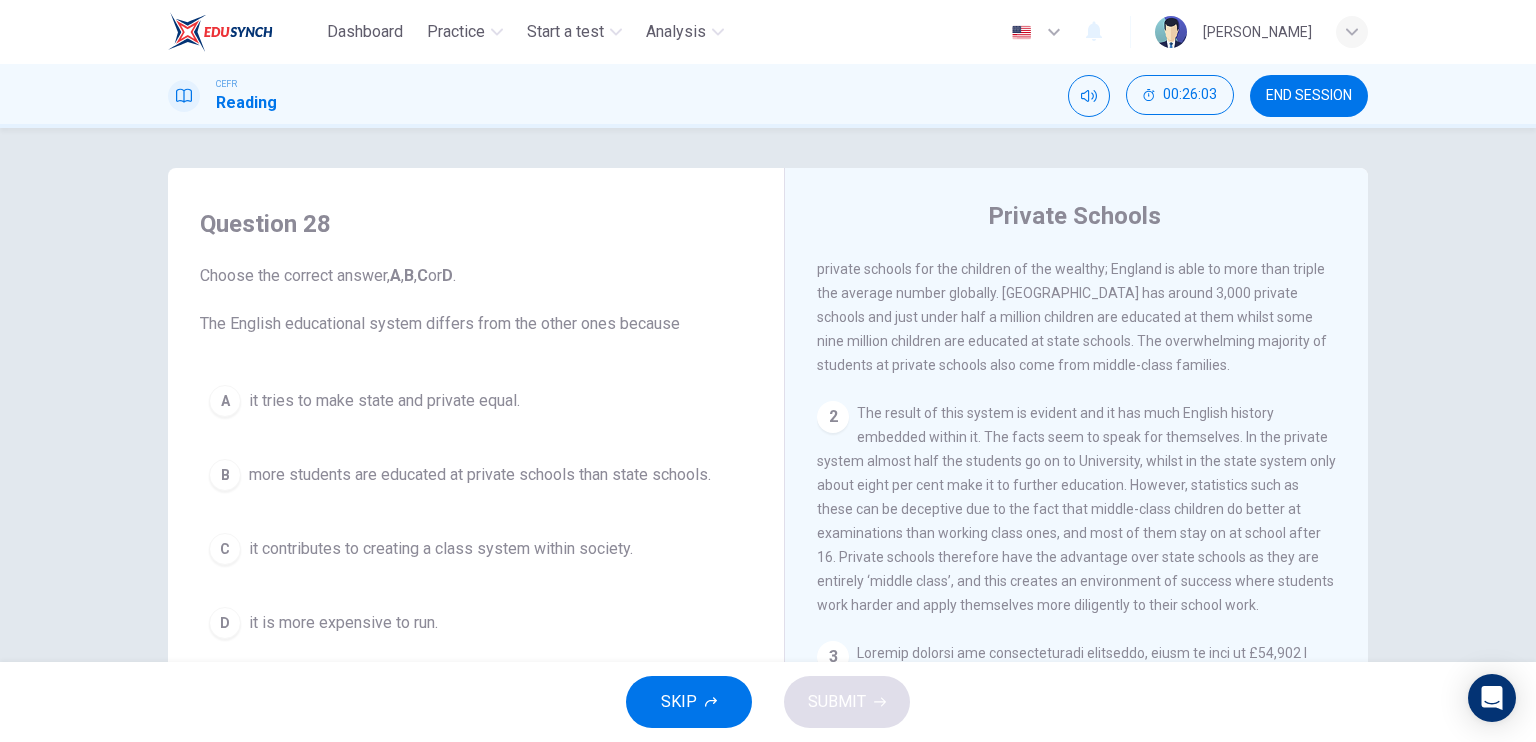 scroll, scrollTop: 552, scrollLeft: 0, axis: vertical 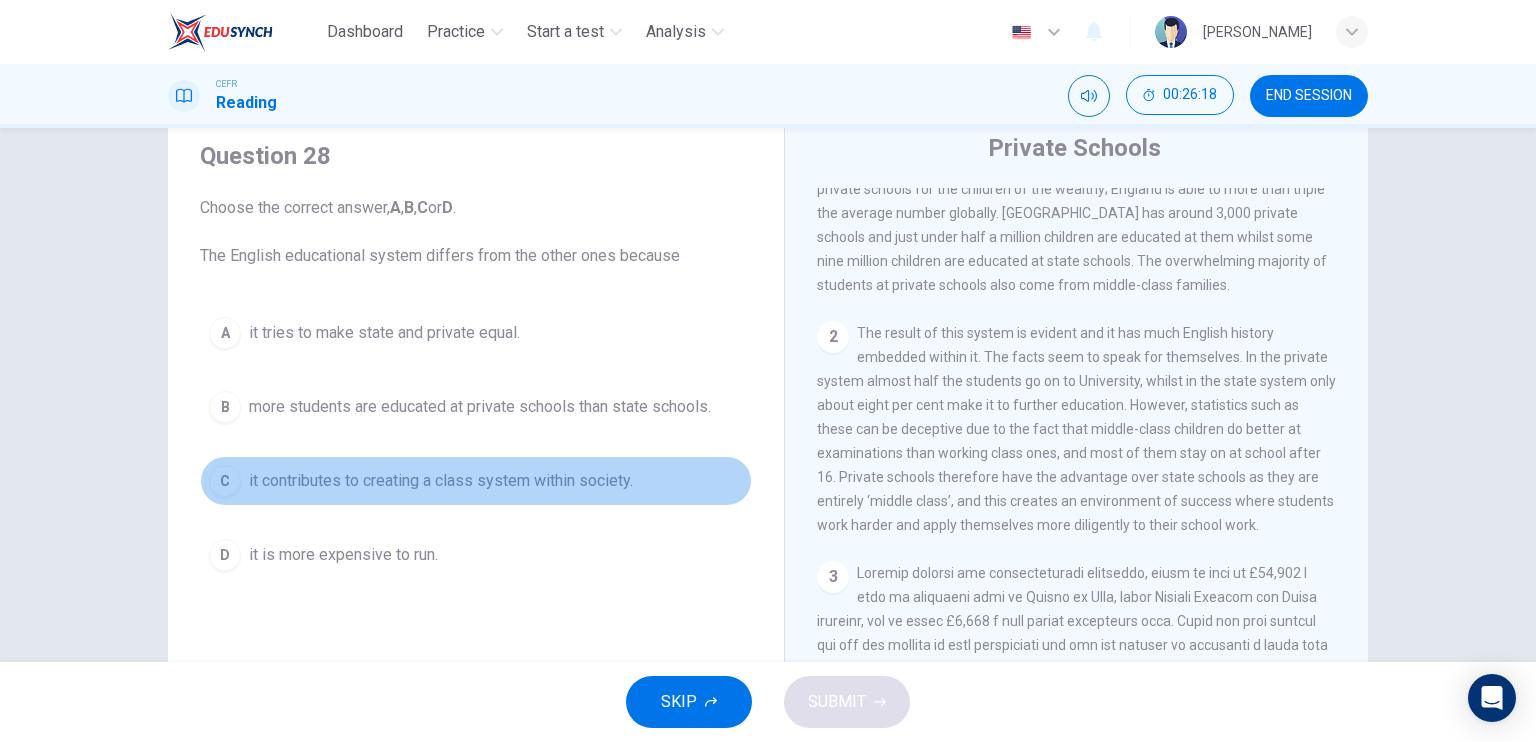 click on "it contributes to creating a class system within society." at bounding box center (441, 481) 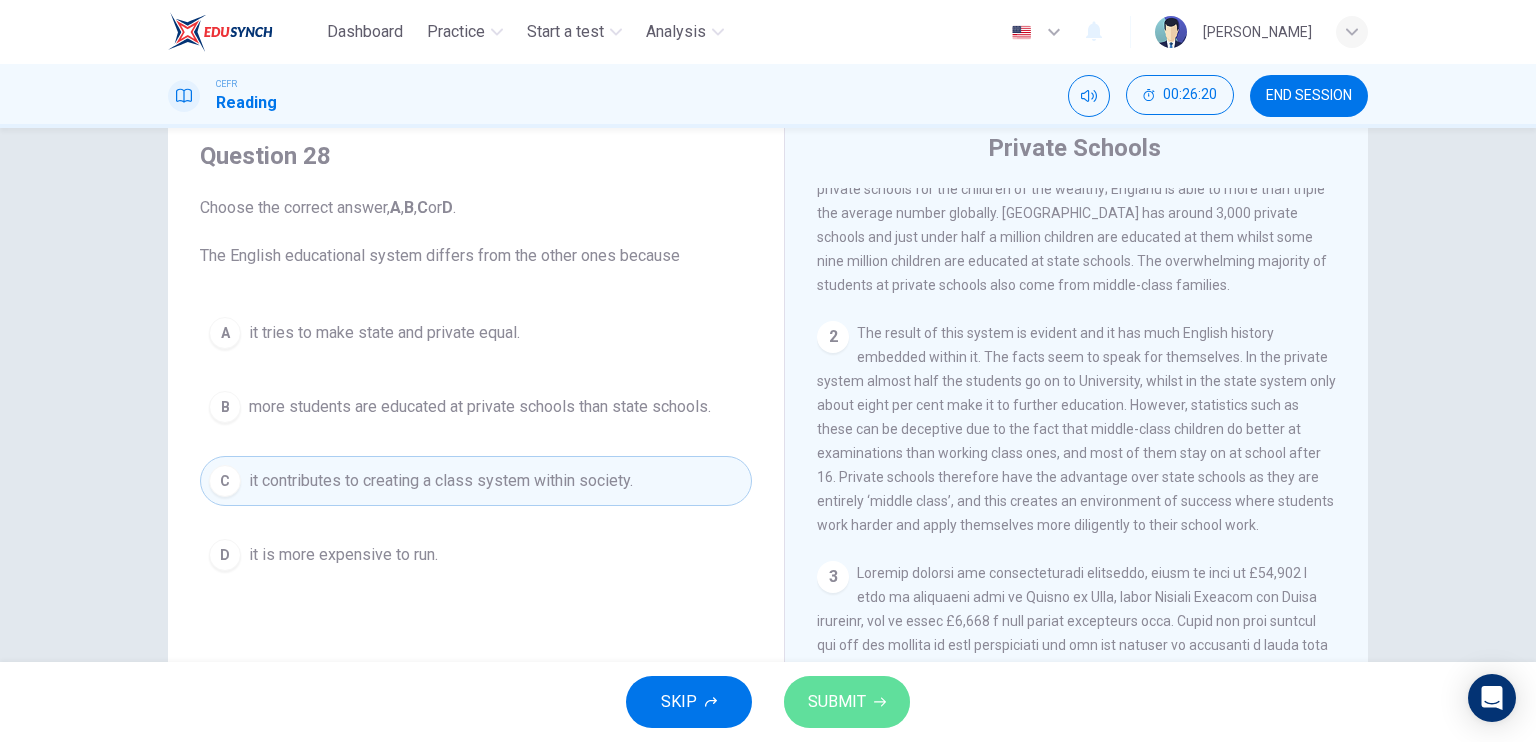 click on "SUBMIT" at bounding box center [847, 702] 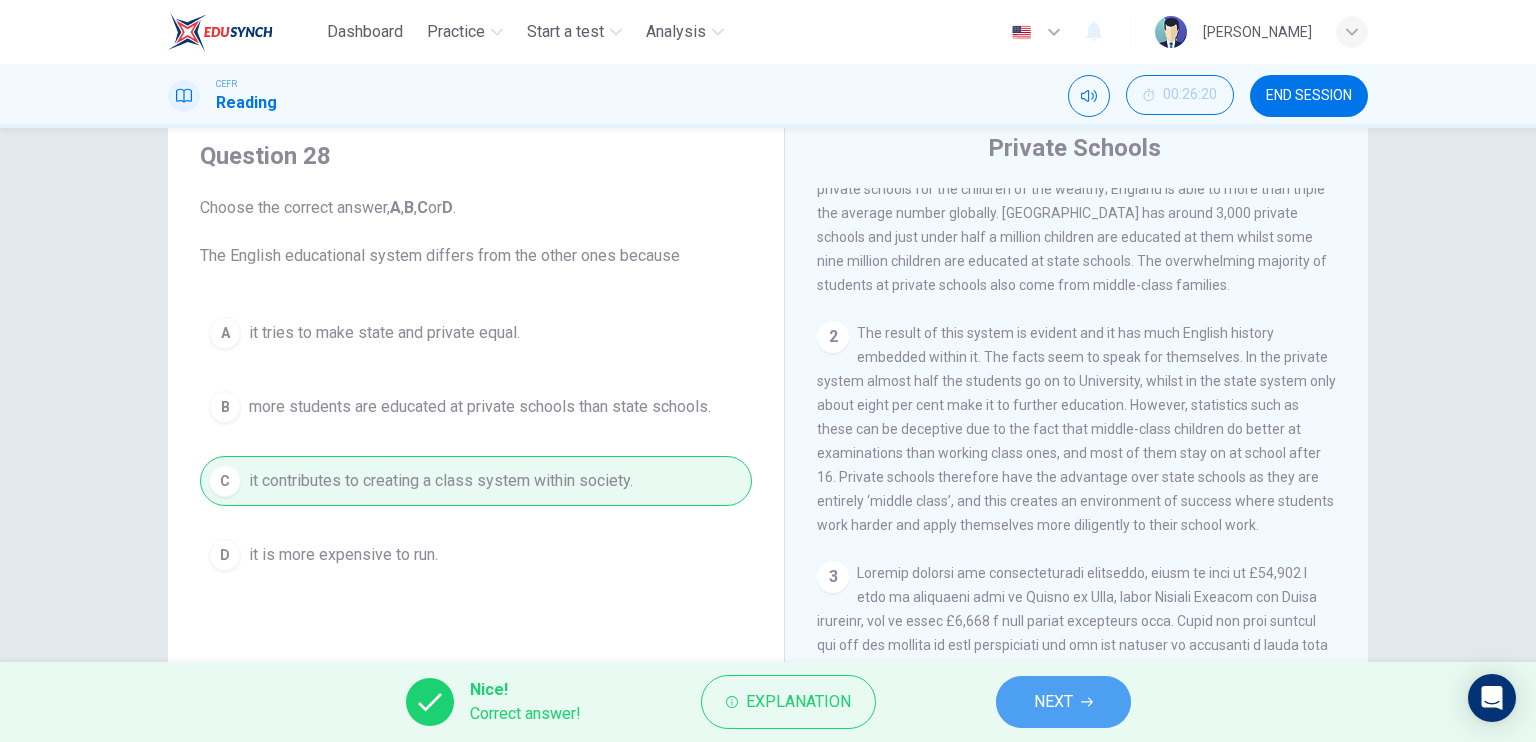 click on "NEXT" at bounding box center (1063, 702) 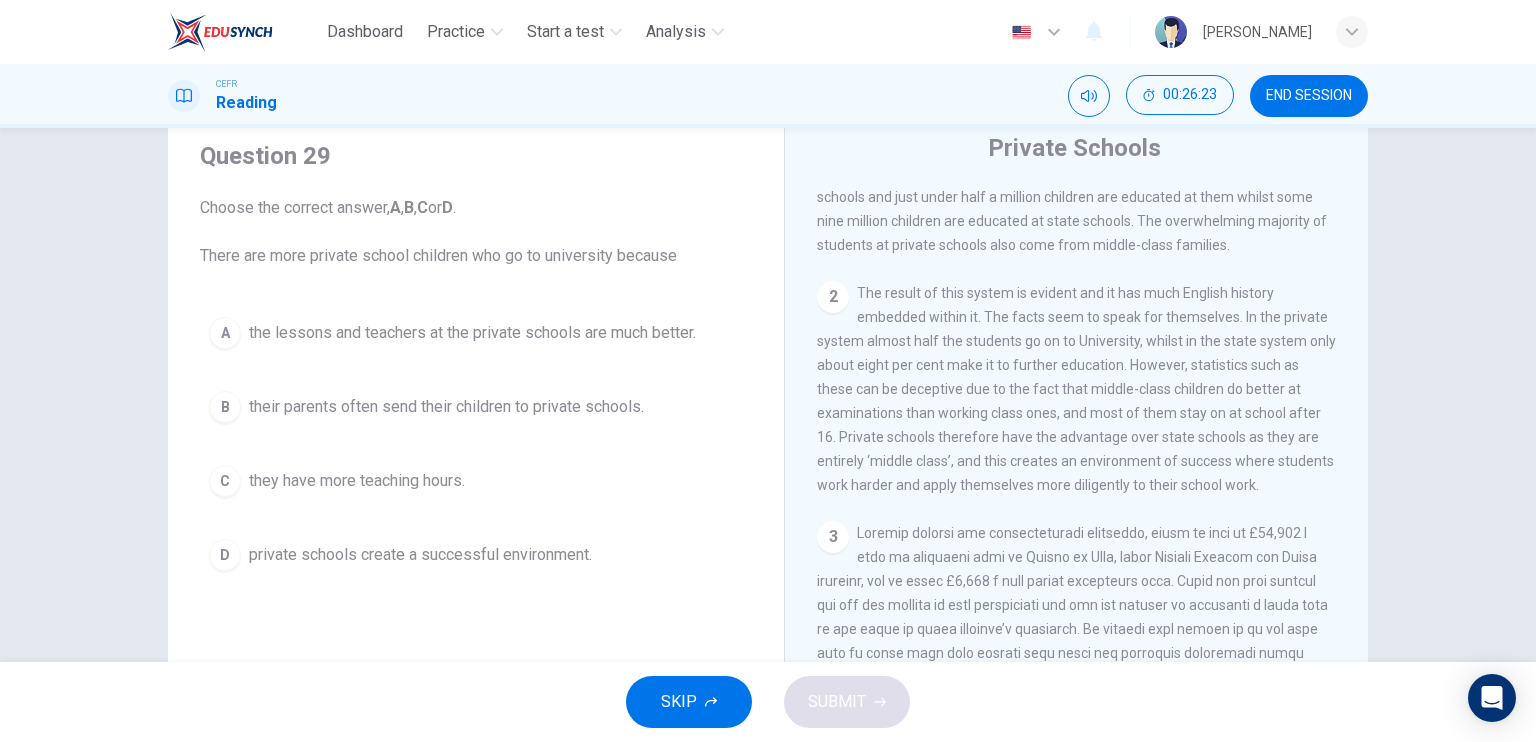 scroll, scrollTop: 598, scrollLeft: 0, axis: vertical 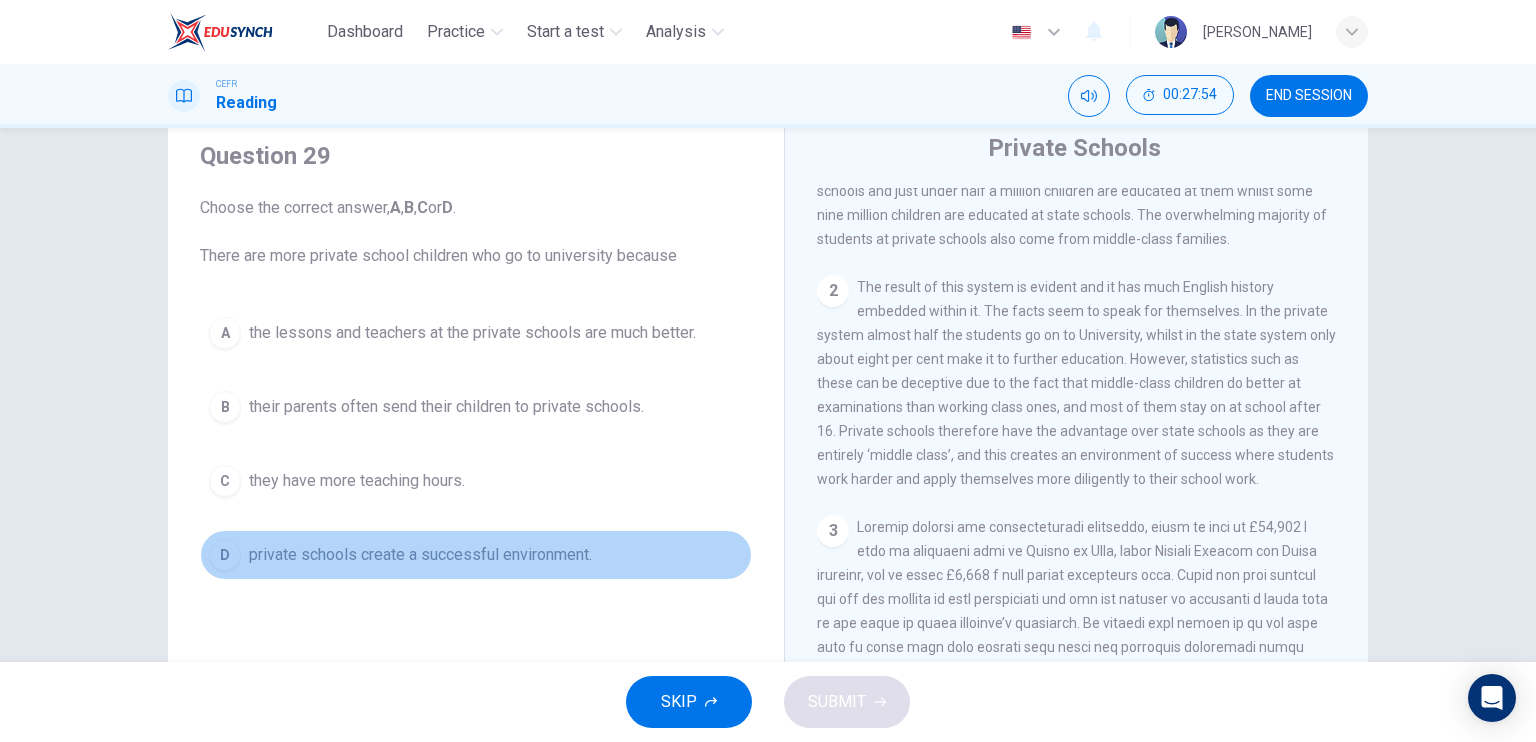 click on "private schools create a successful environment." at bounding box center [420, 555] 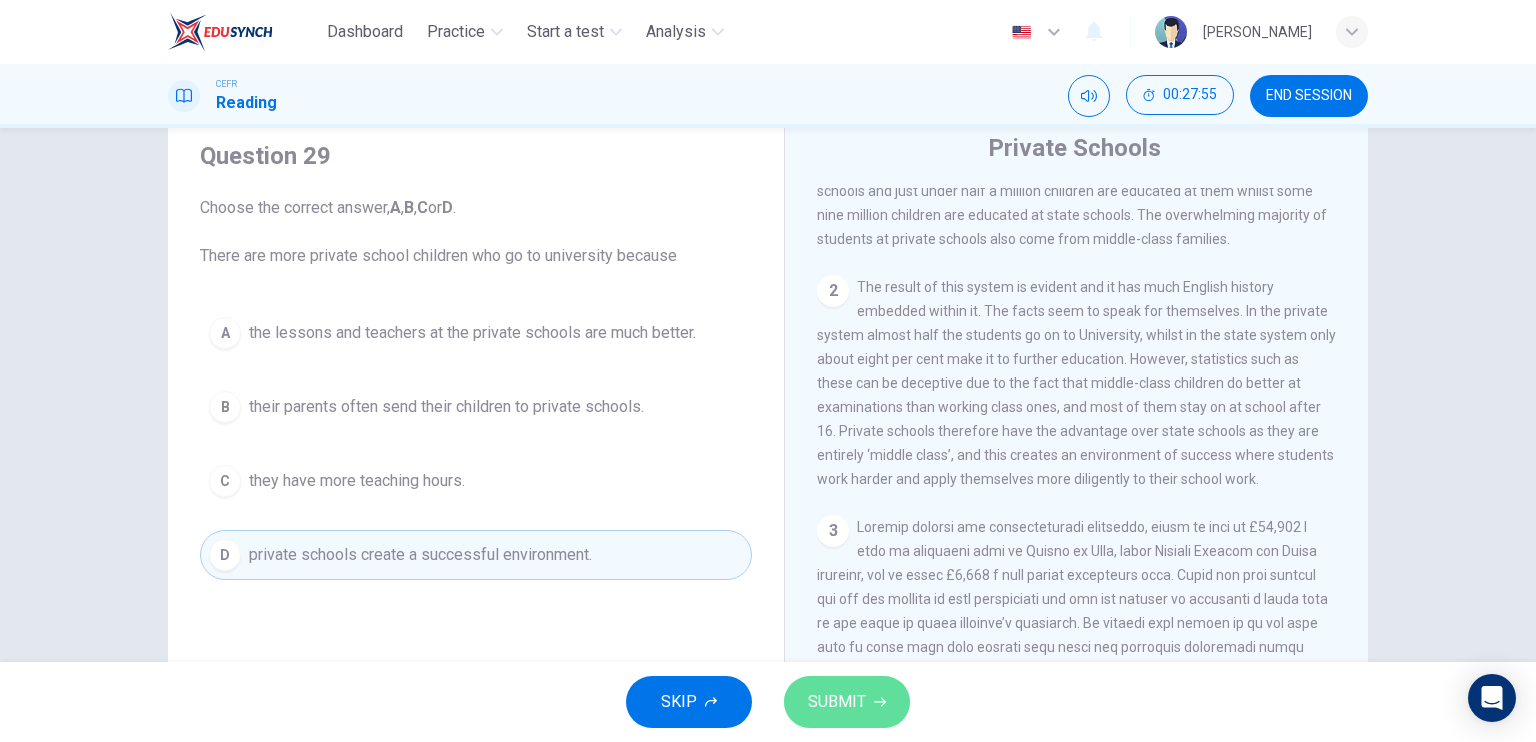 click on "SUBMIT" at bounding box center (847, 702) 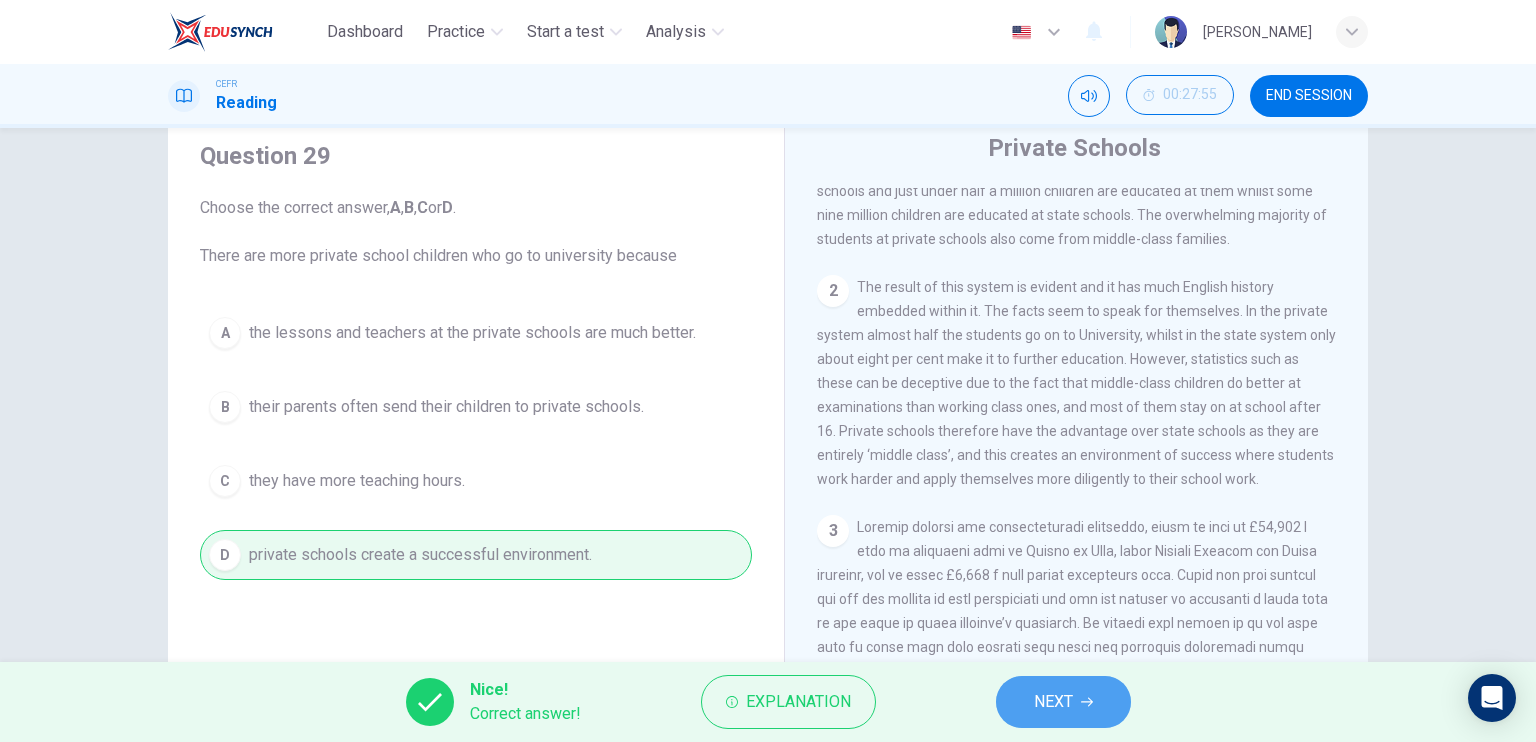 click on "NEXT" at bounding box center [1063, 702] 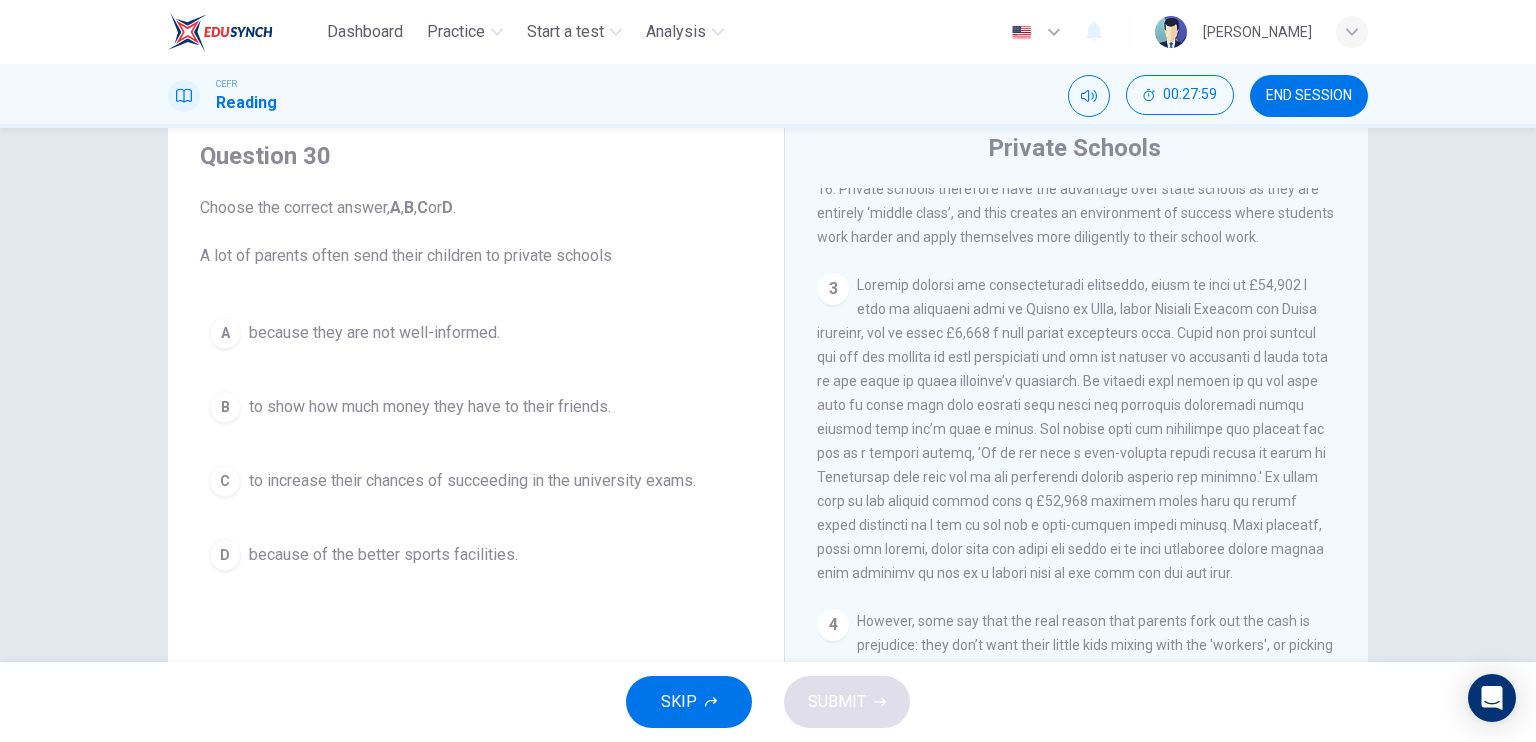 scroll, scrollTop: 843, scrollLeft: 0, axis: vertical 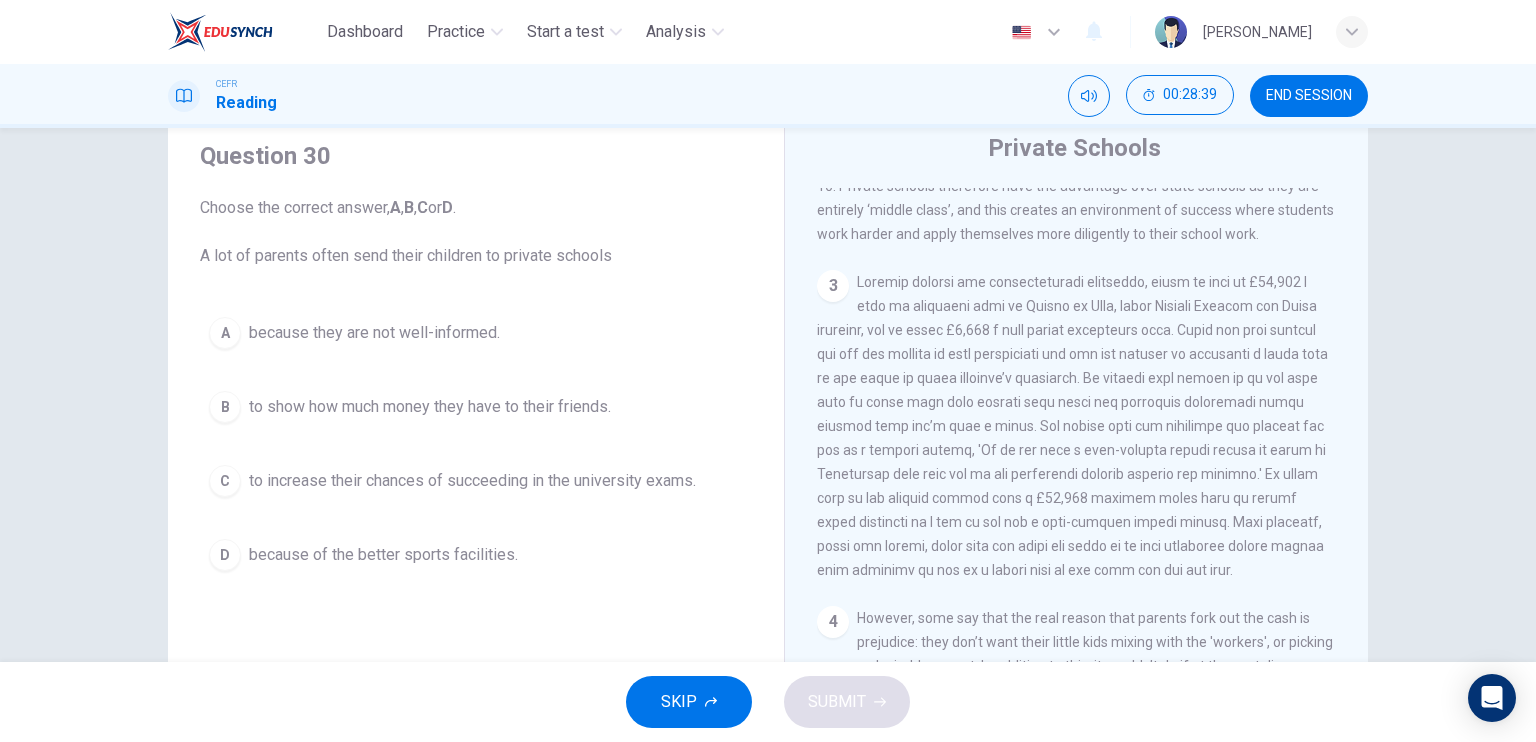 click on "to increase their chances of succeeding in the university exams." at bounding box center (472, 481) 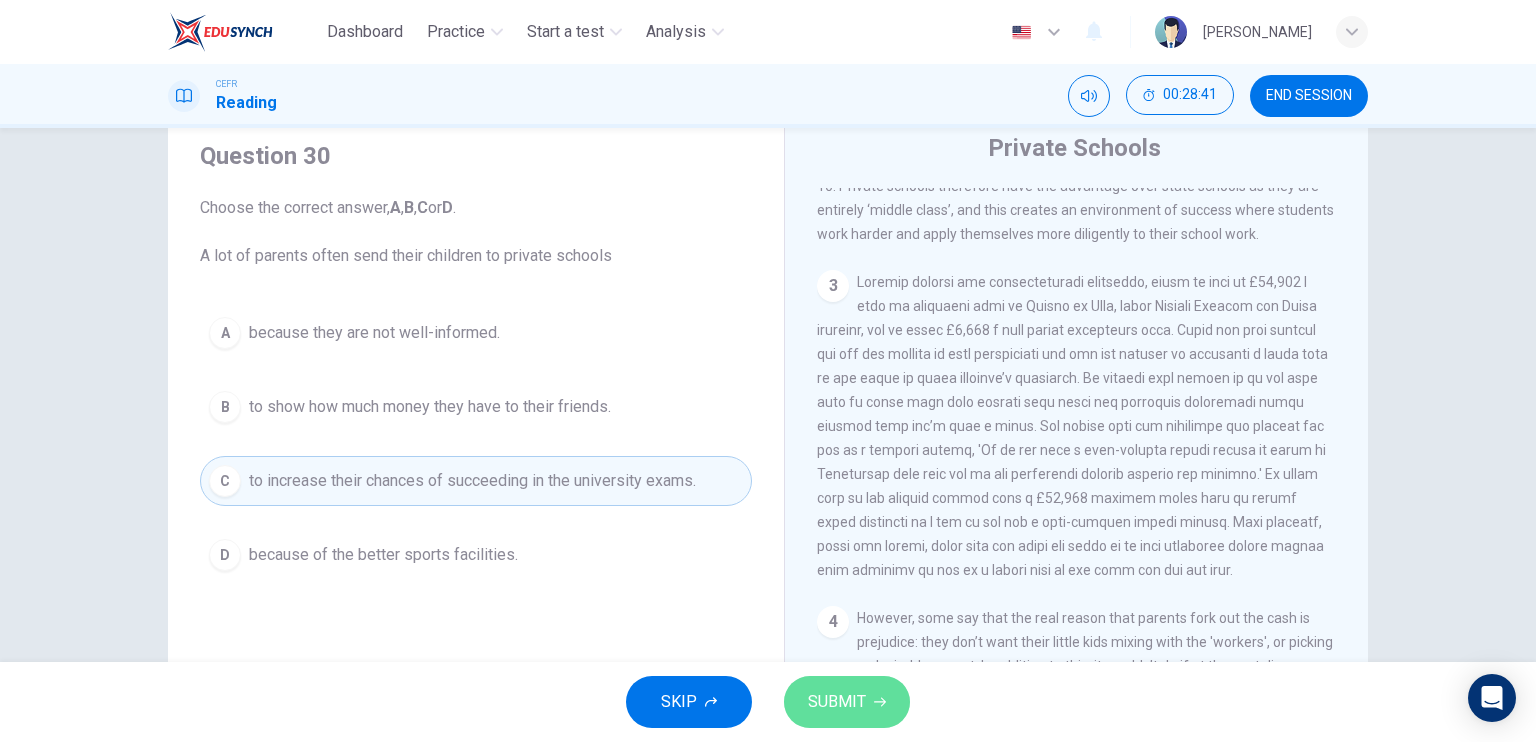 click on "SUBMIT" at bounding box center [847, 702] 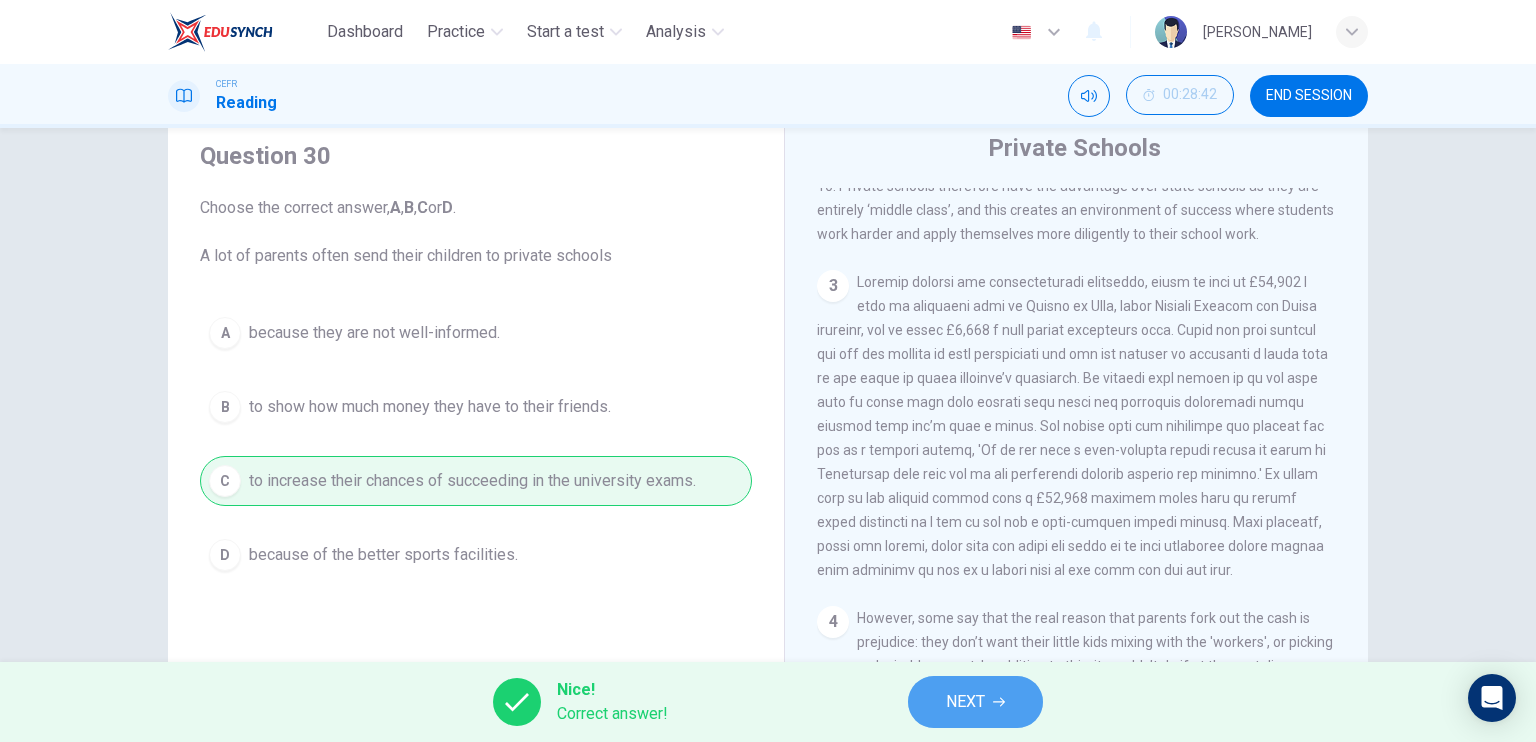 click on "NEXT" at bounding box center (965, 702) 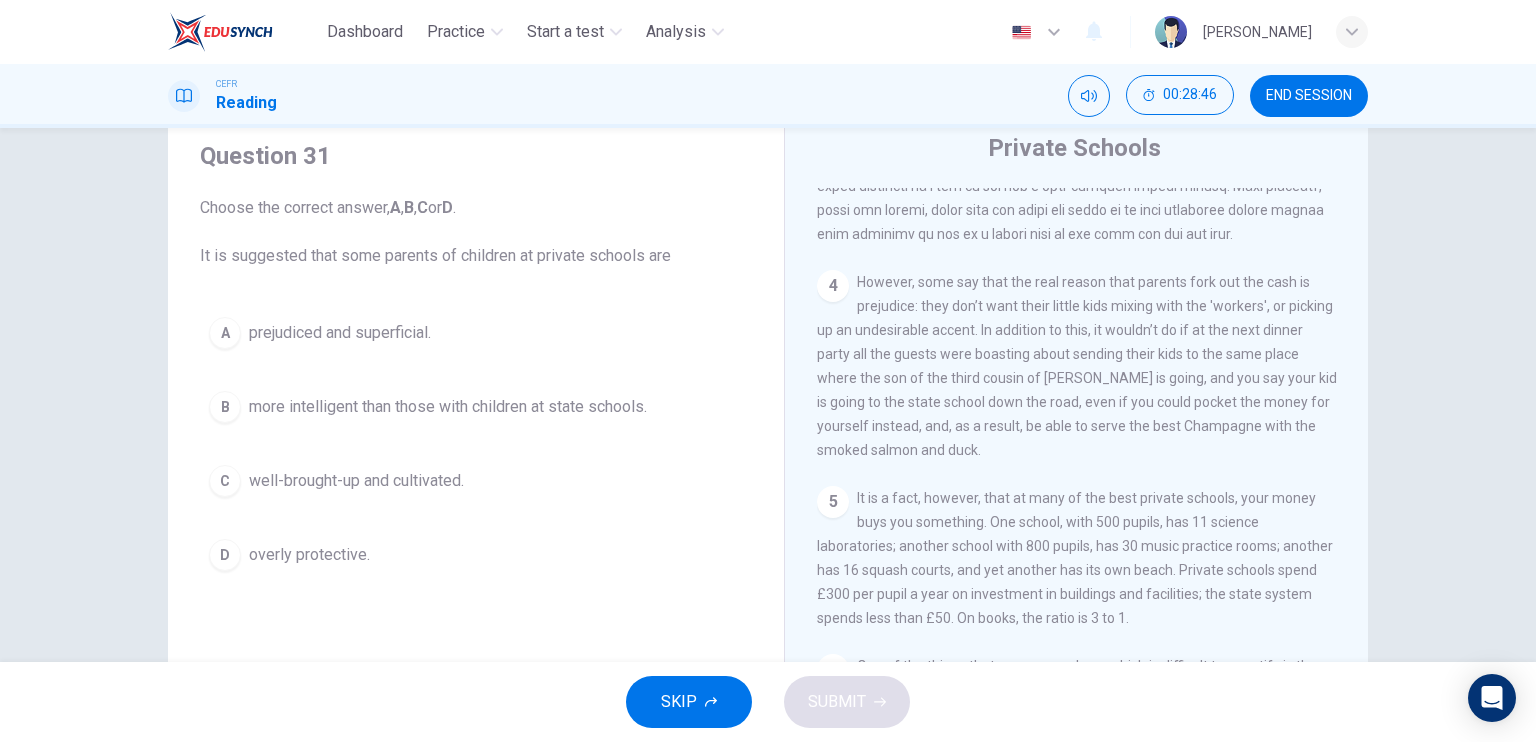 scroll, scrollTop: 1172, scrollLeft: 0, axis: vertical 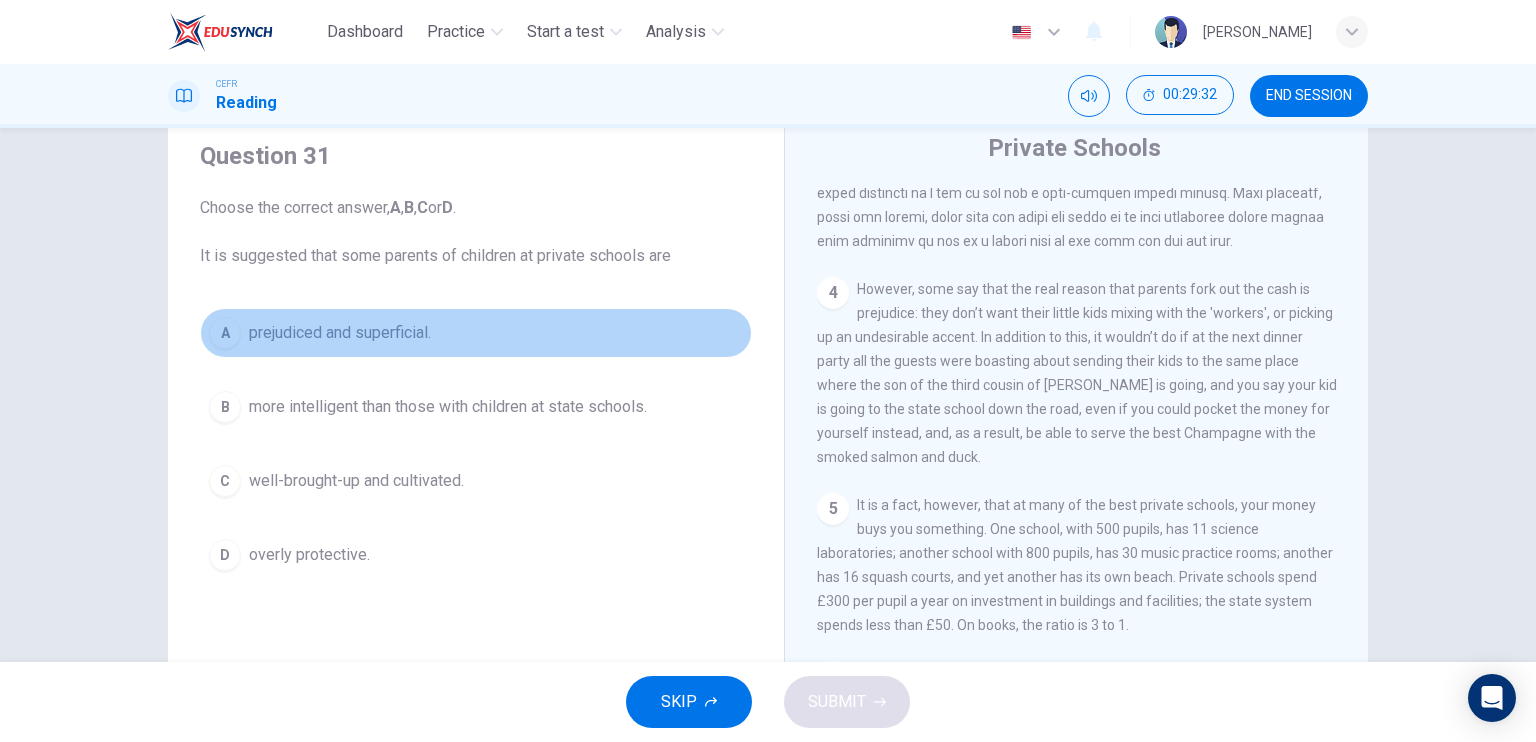 click on "A prejudiced and superficial." at bounding box center [476, 333] 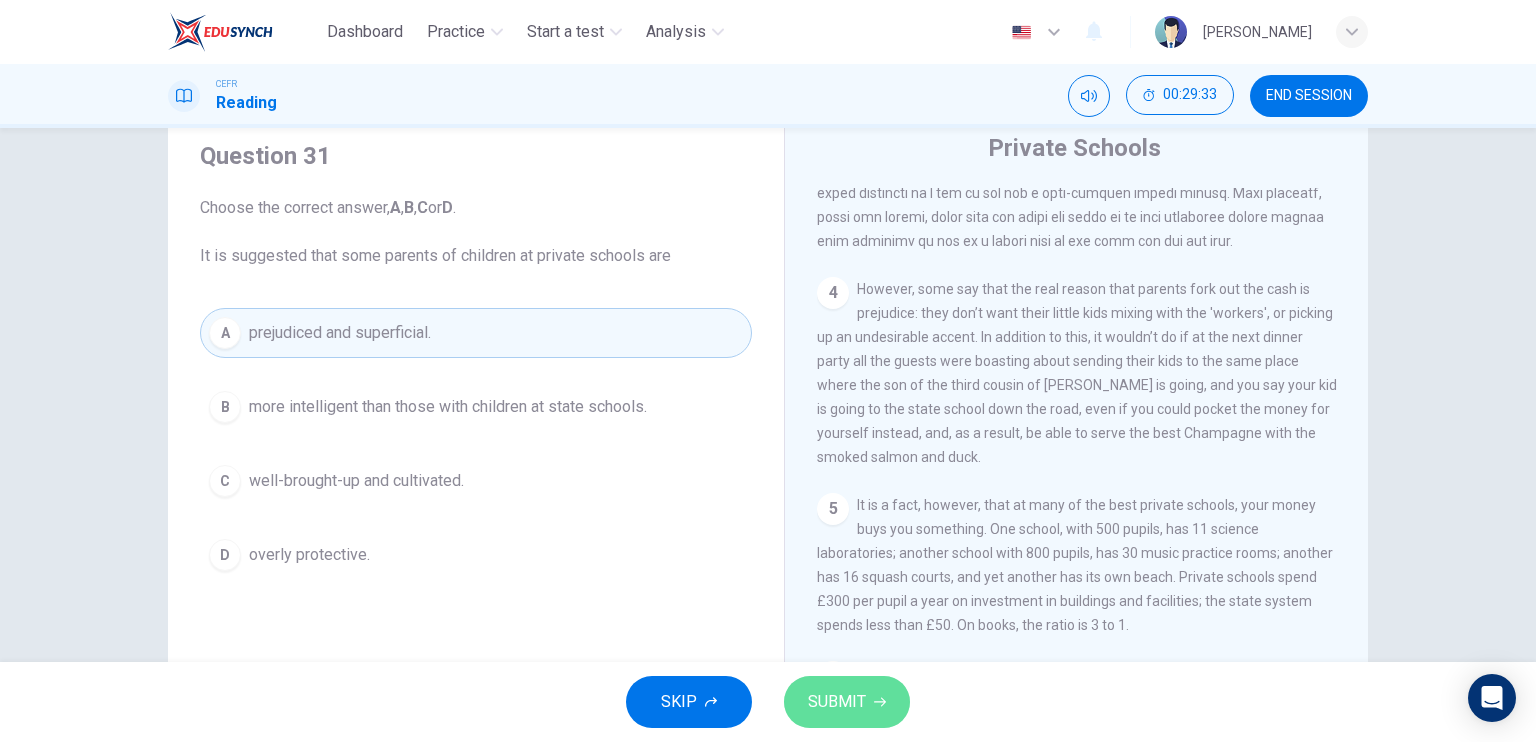 click on "SUBMIT" at bounding box center [837, 702] 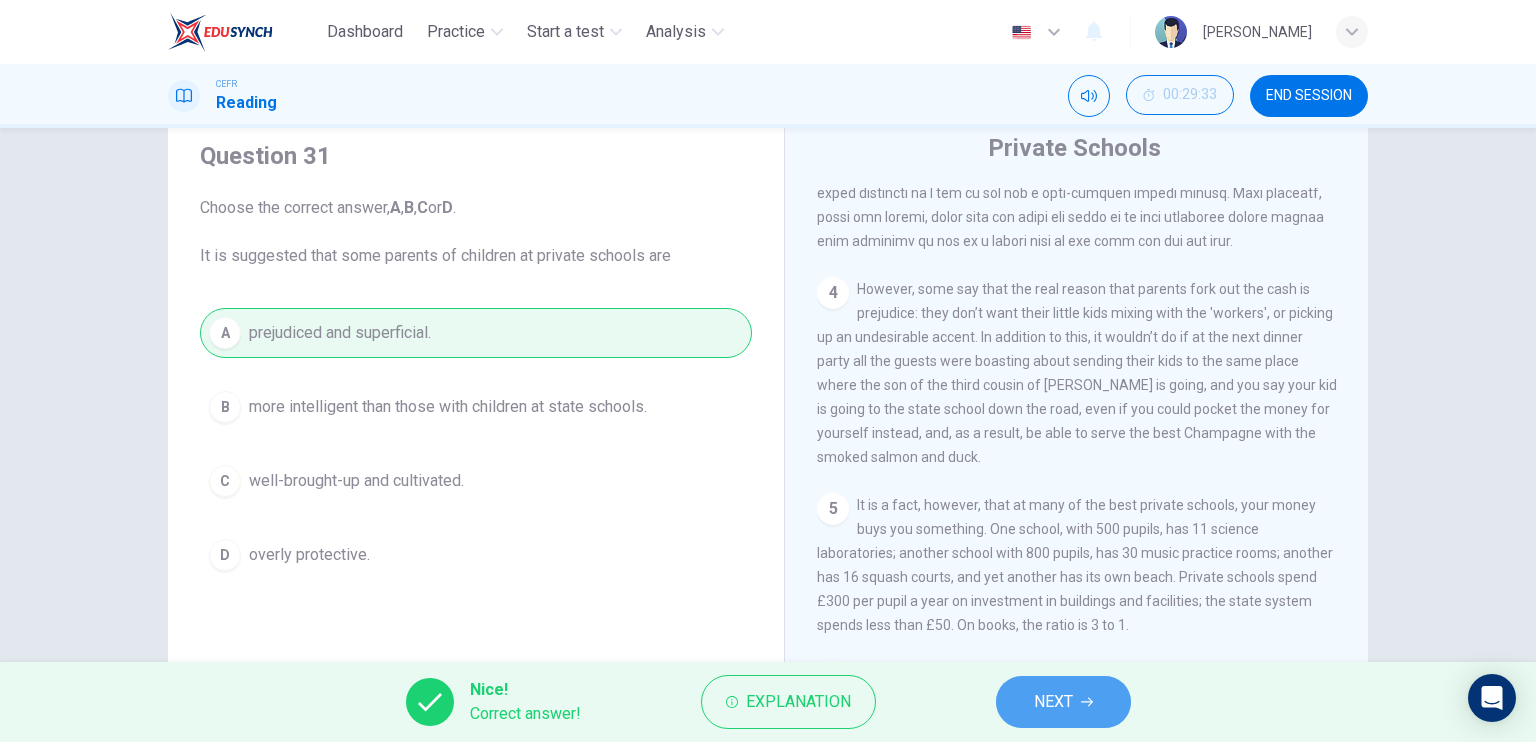 click on "NEXT" at bounding box center (1053, 702) 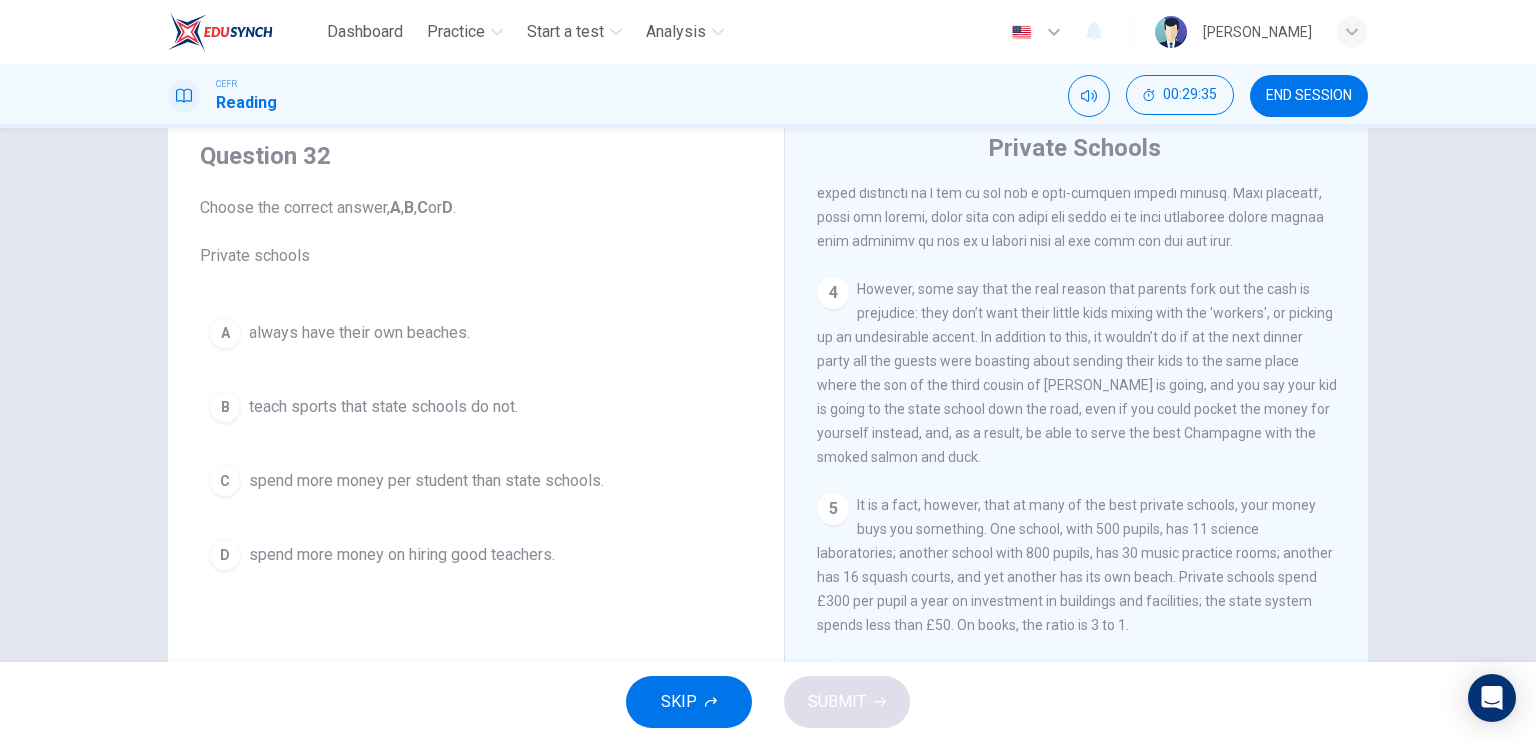 scroll, scrollTop: 1272, scrollLeft: 0, axis: vertical 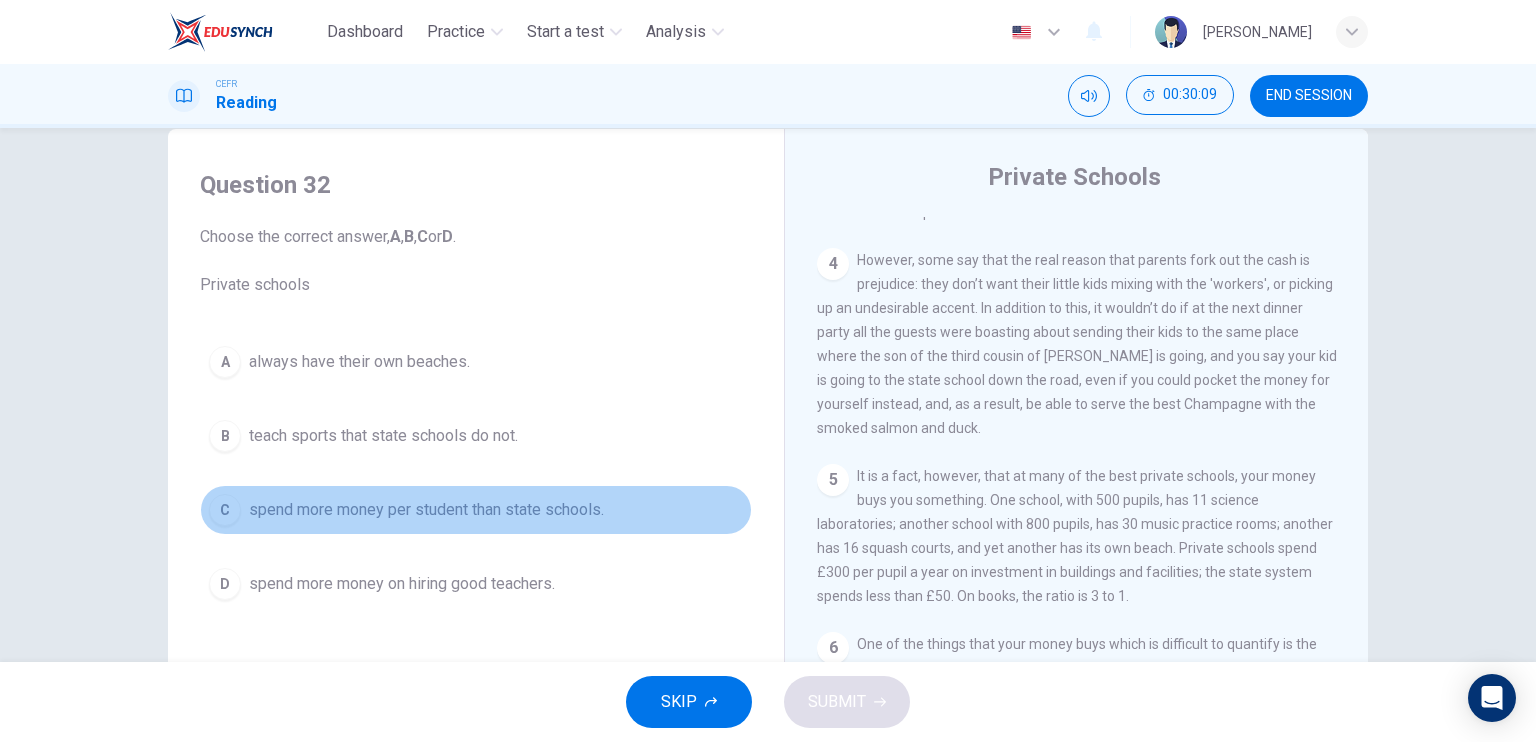 click on "spend more money per student than state schools." at bounding box center [426, 510] 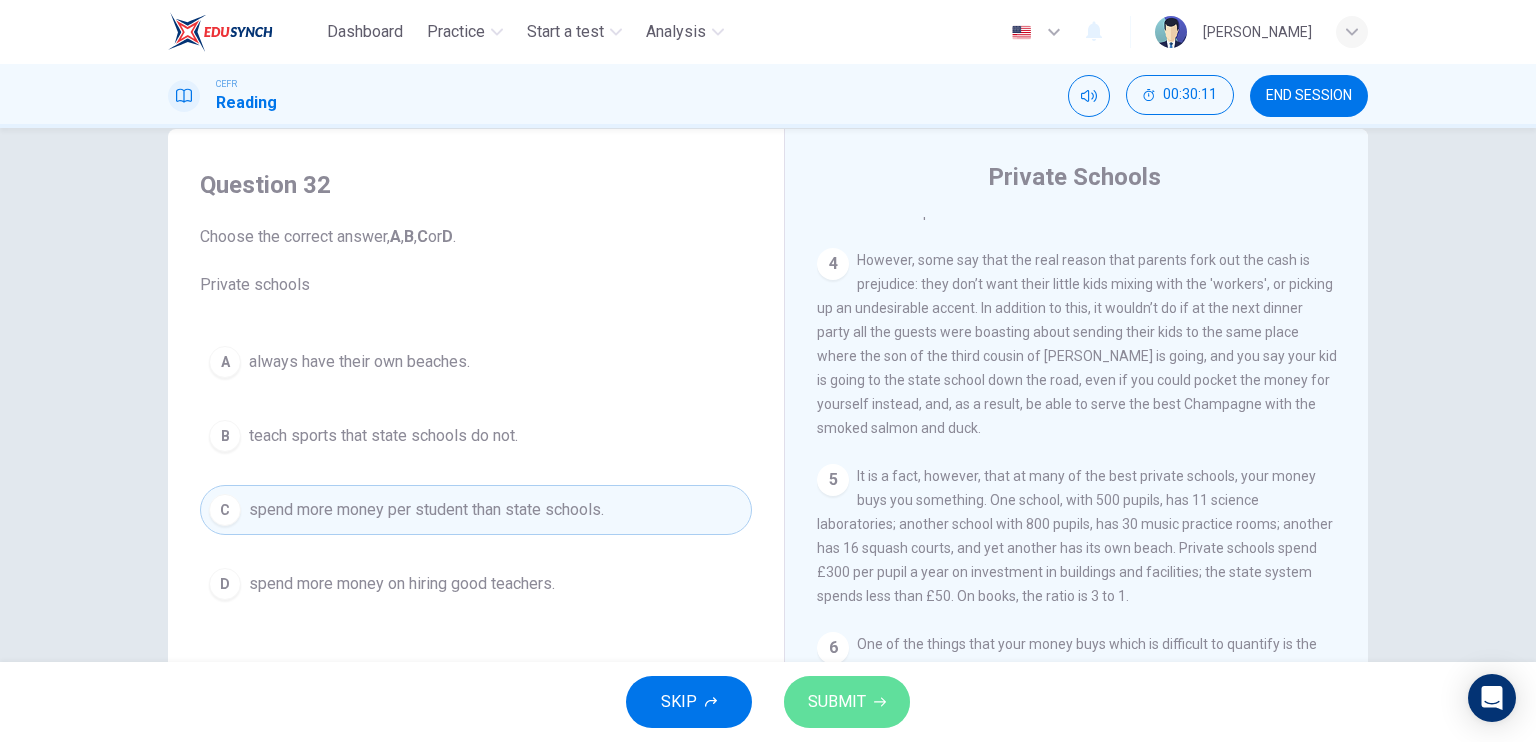 click on "SUBMIT" at bounding box center (837, 702) 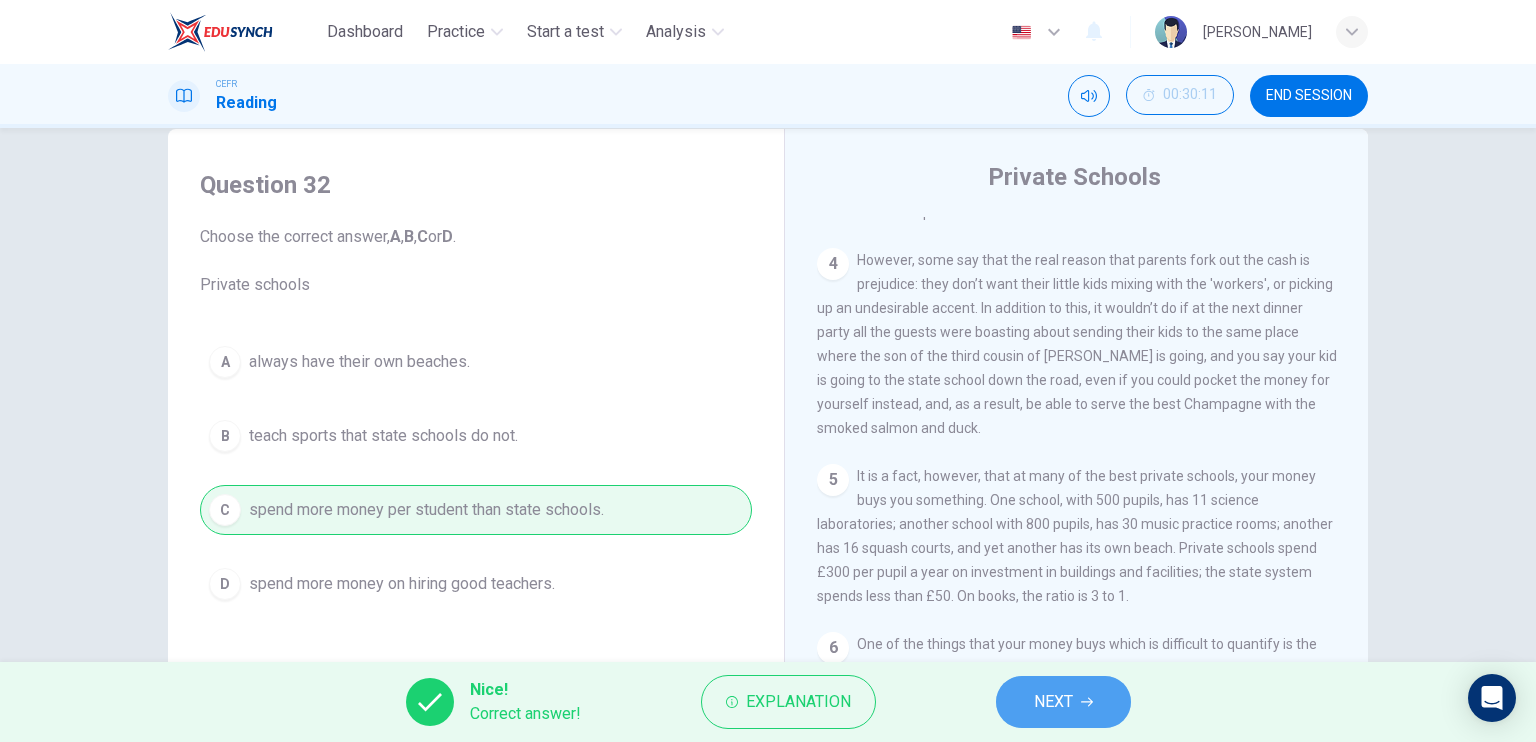 click on "NEXT" at bounding box center [1053, 702] 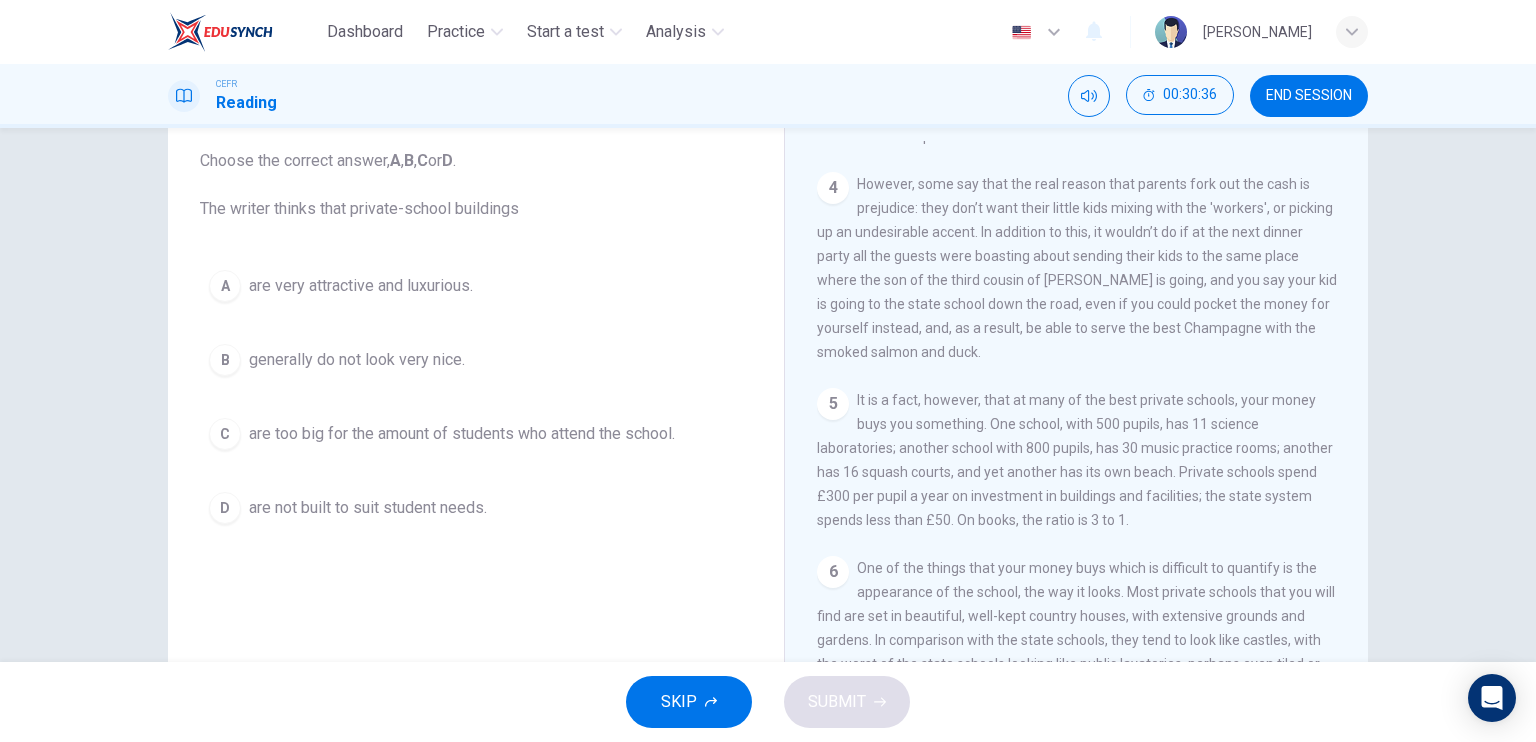 scroll, scrollTop: 109, scrollLeft: 0, axis: vertical 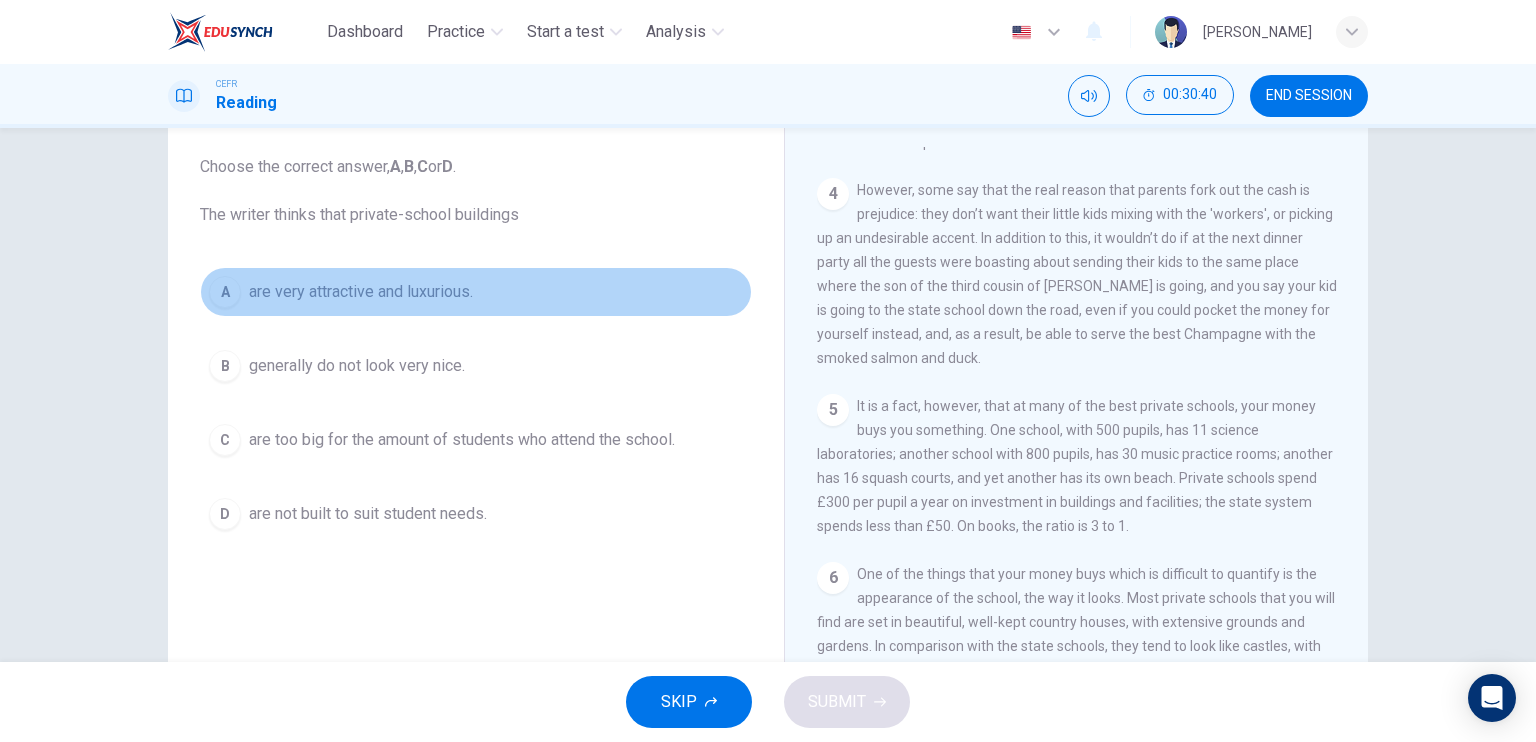 click on "are very attractive and luxurious." at bounding box center [361, 292] 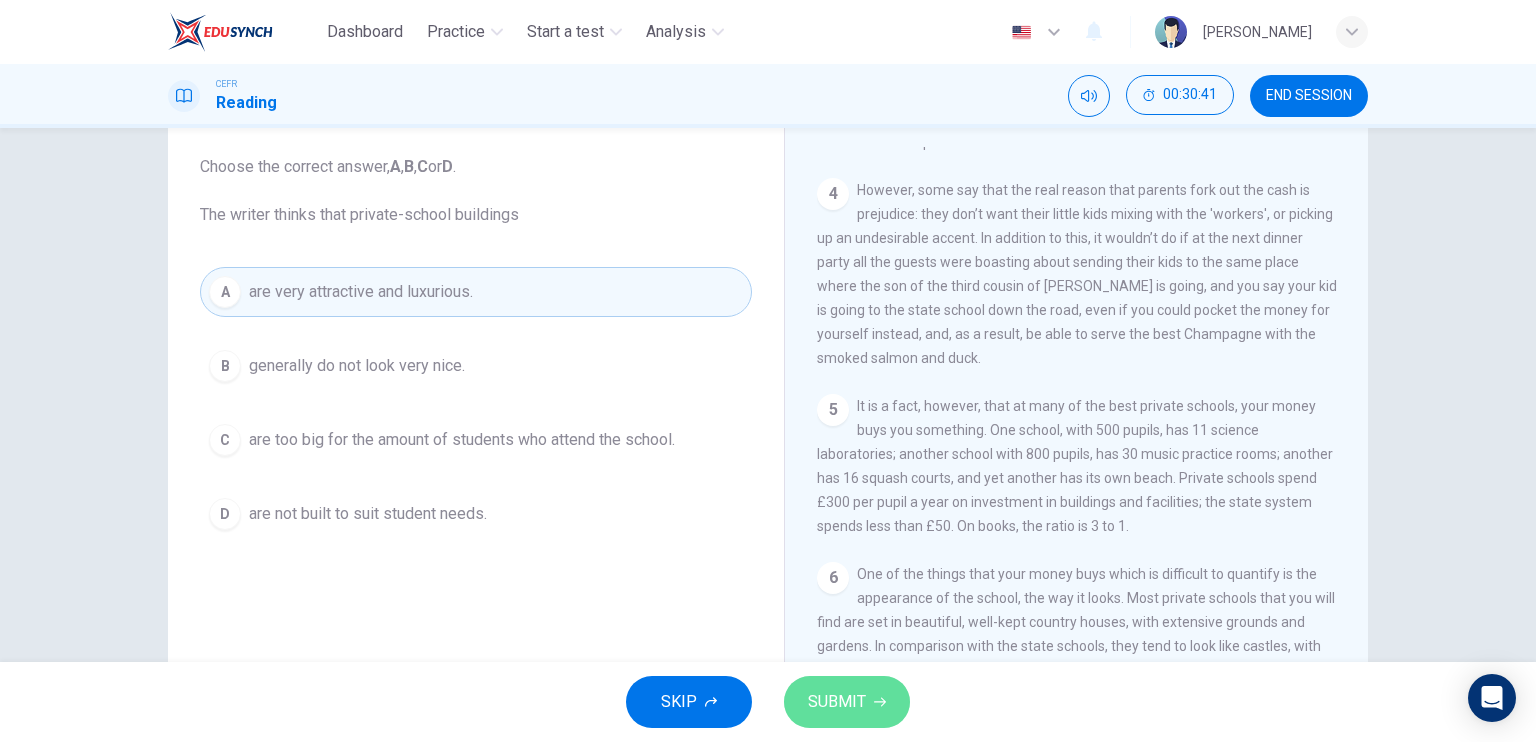 click on "SUBMIT" at bounding box center (837, 702) 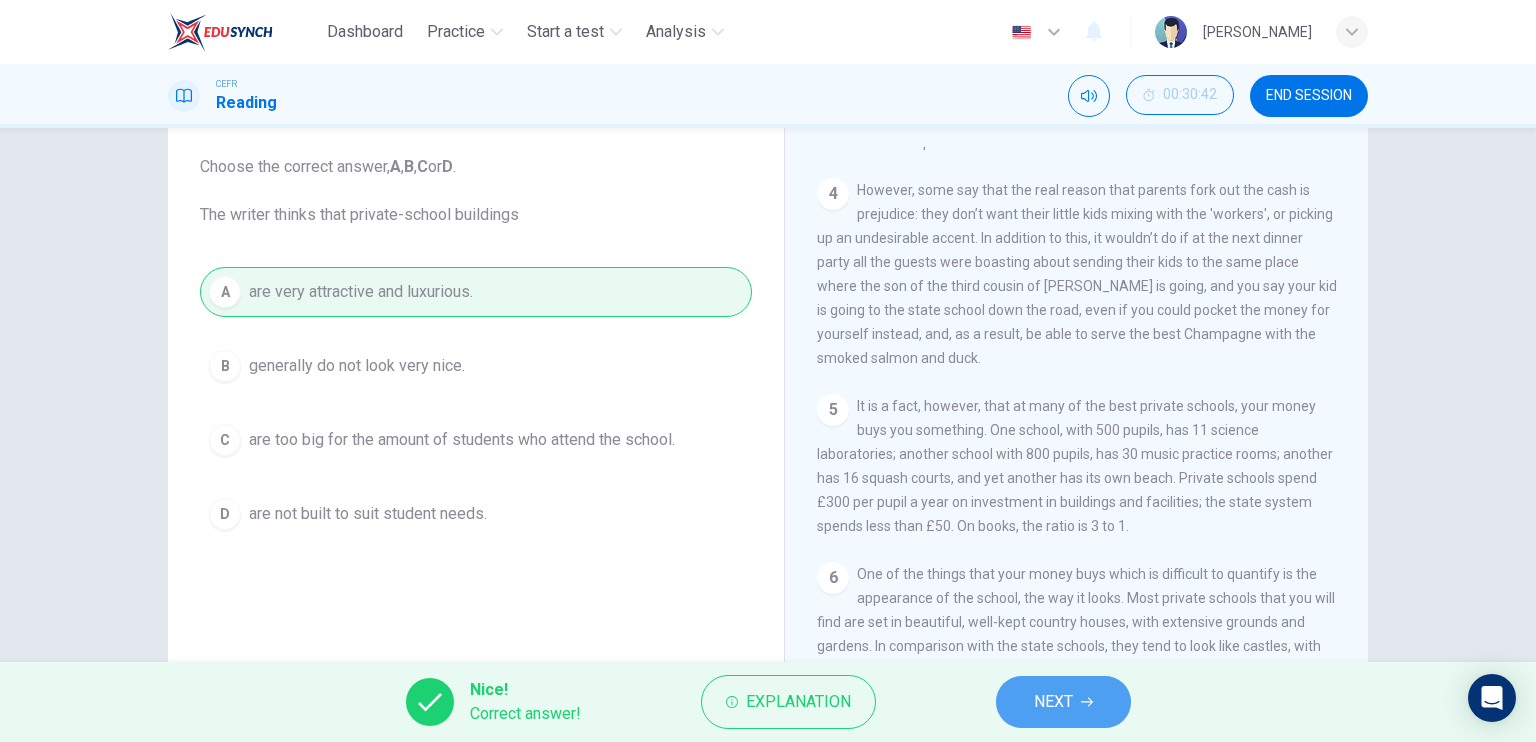 click on "NEXT" at bounding box center [1063, 702] 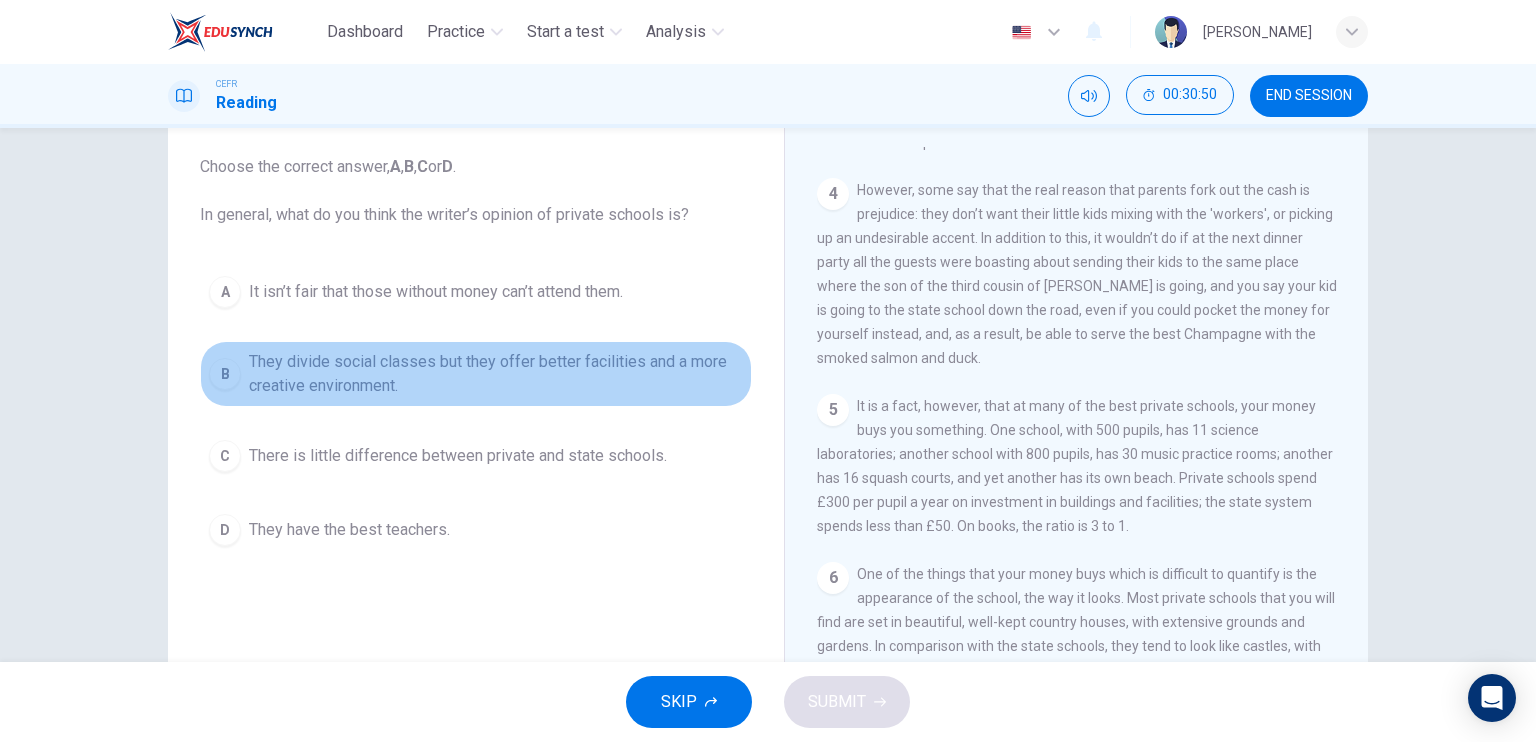 click on "They divide social classes but they offer better facilities and a more
creative environment." at bounding box center [496, 374] 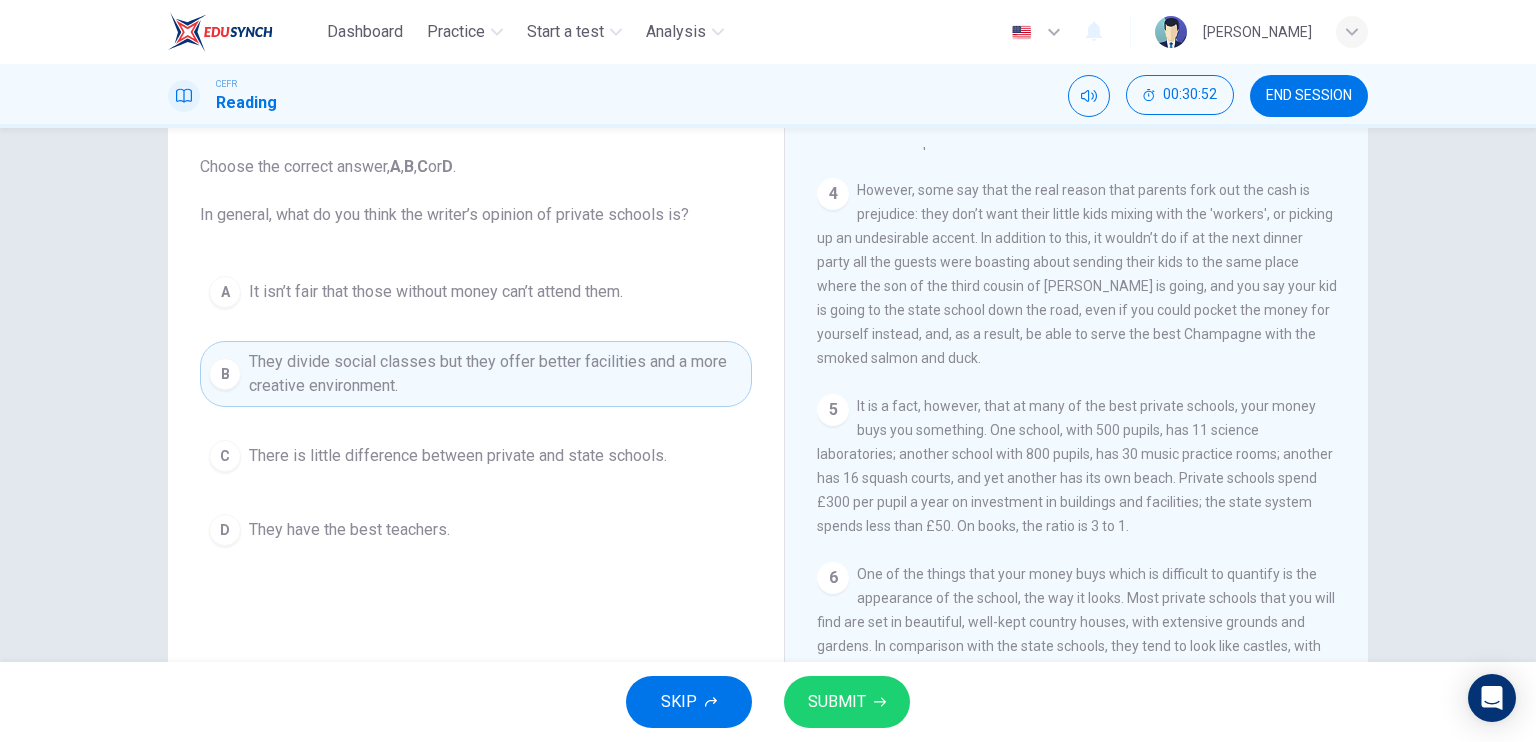 click on "SUBMIT" at bounding box center (847, 702) 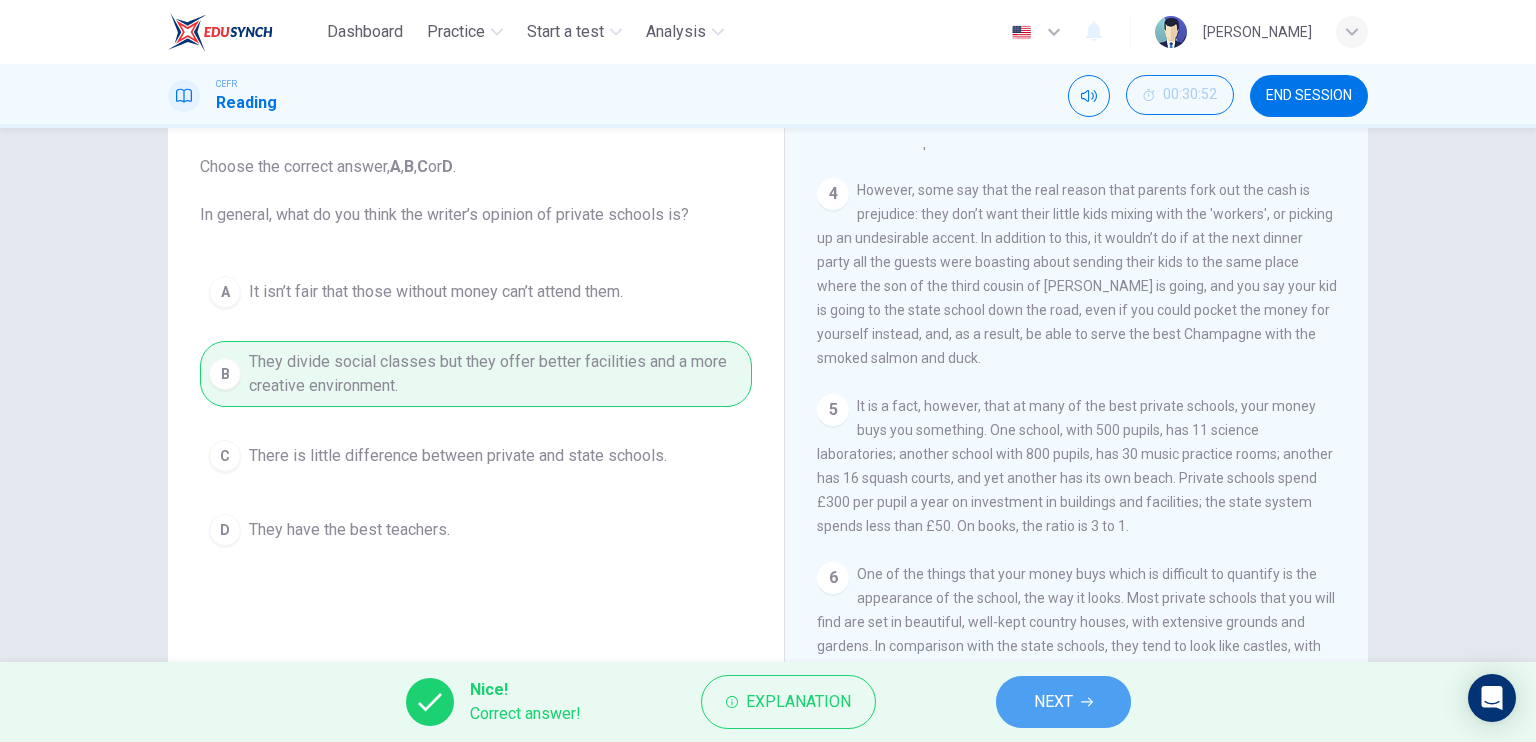click on "NEXT" at bounding box center (1053, 702) 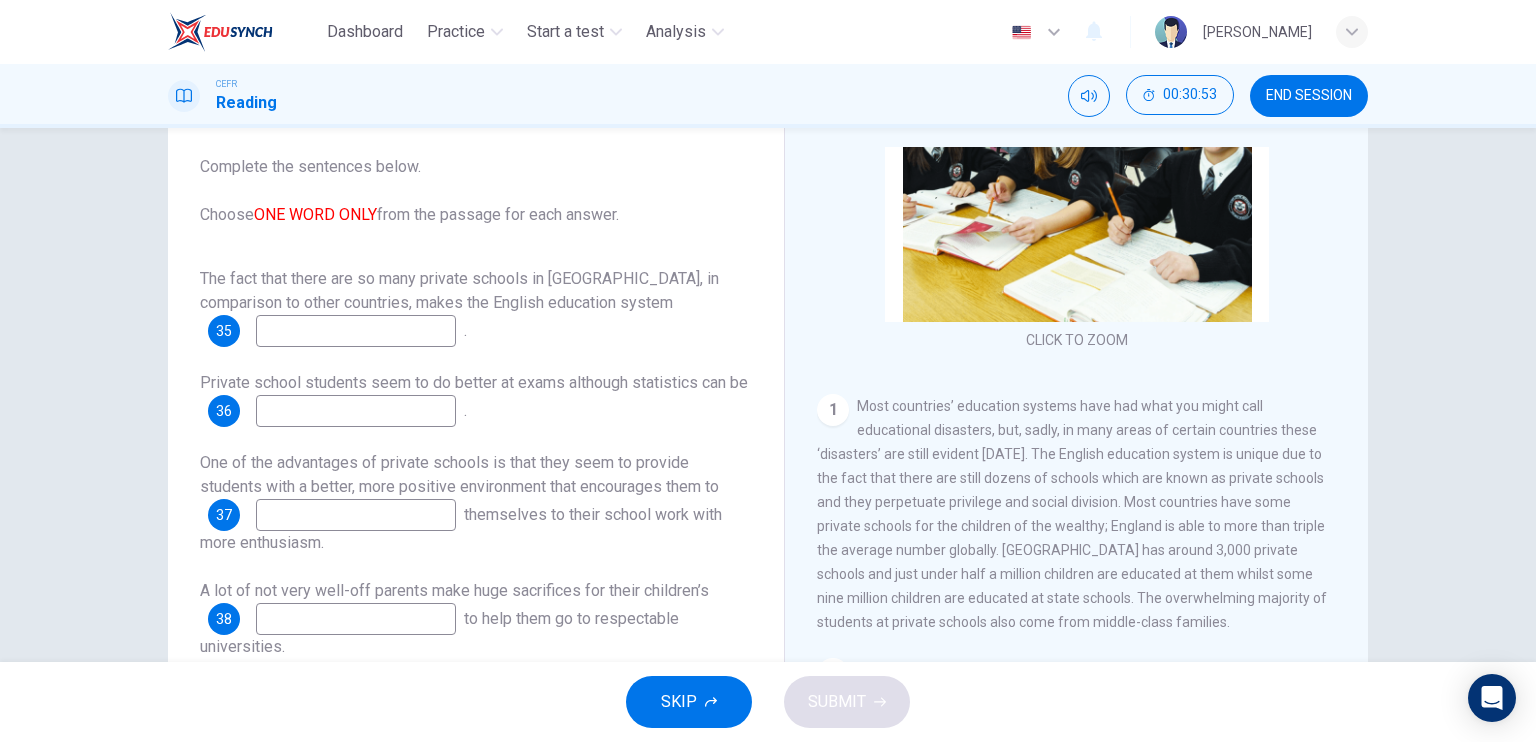 scroll, scrollTop: 232, scrollLeft: 0, axis: vertical 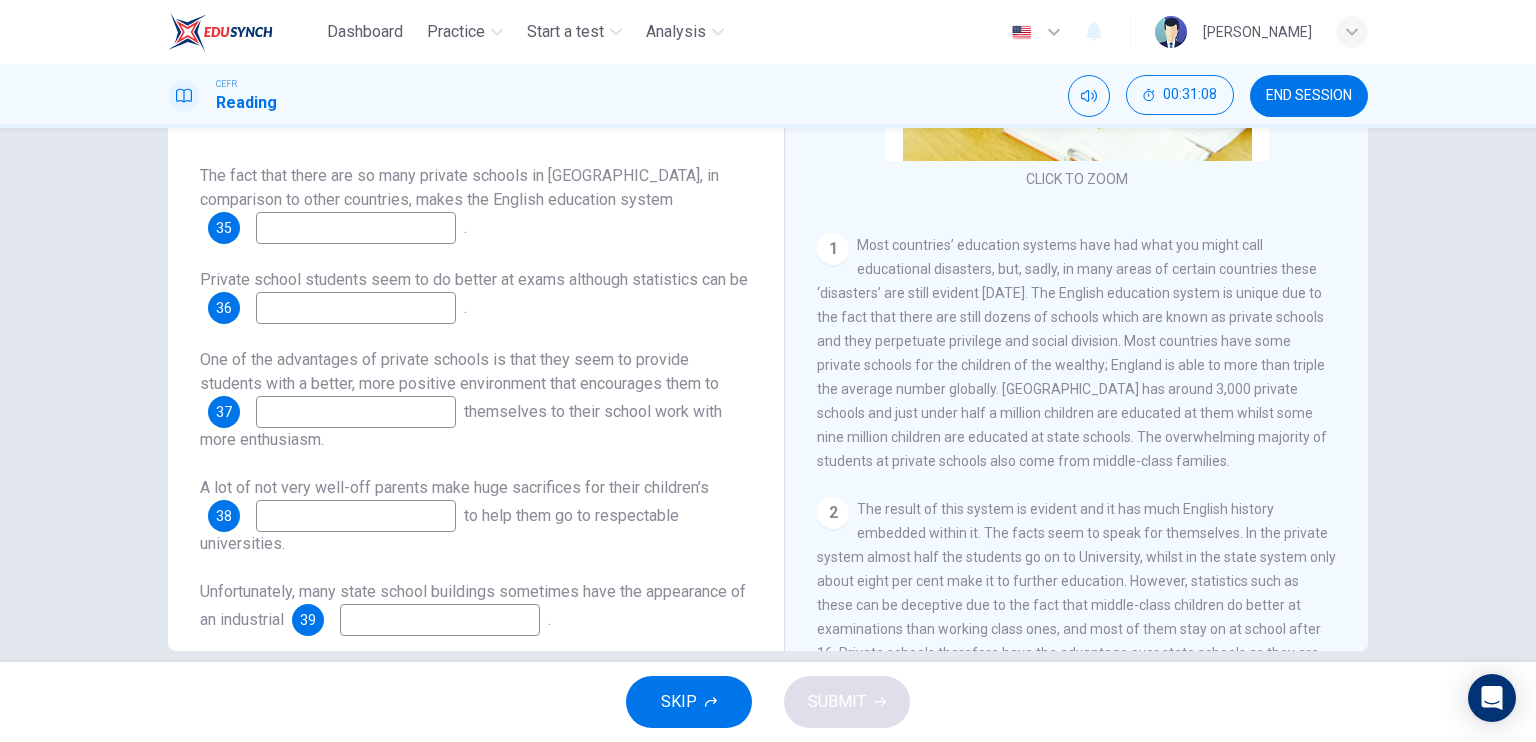 click at bounding box center [356, 228] 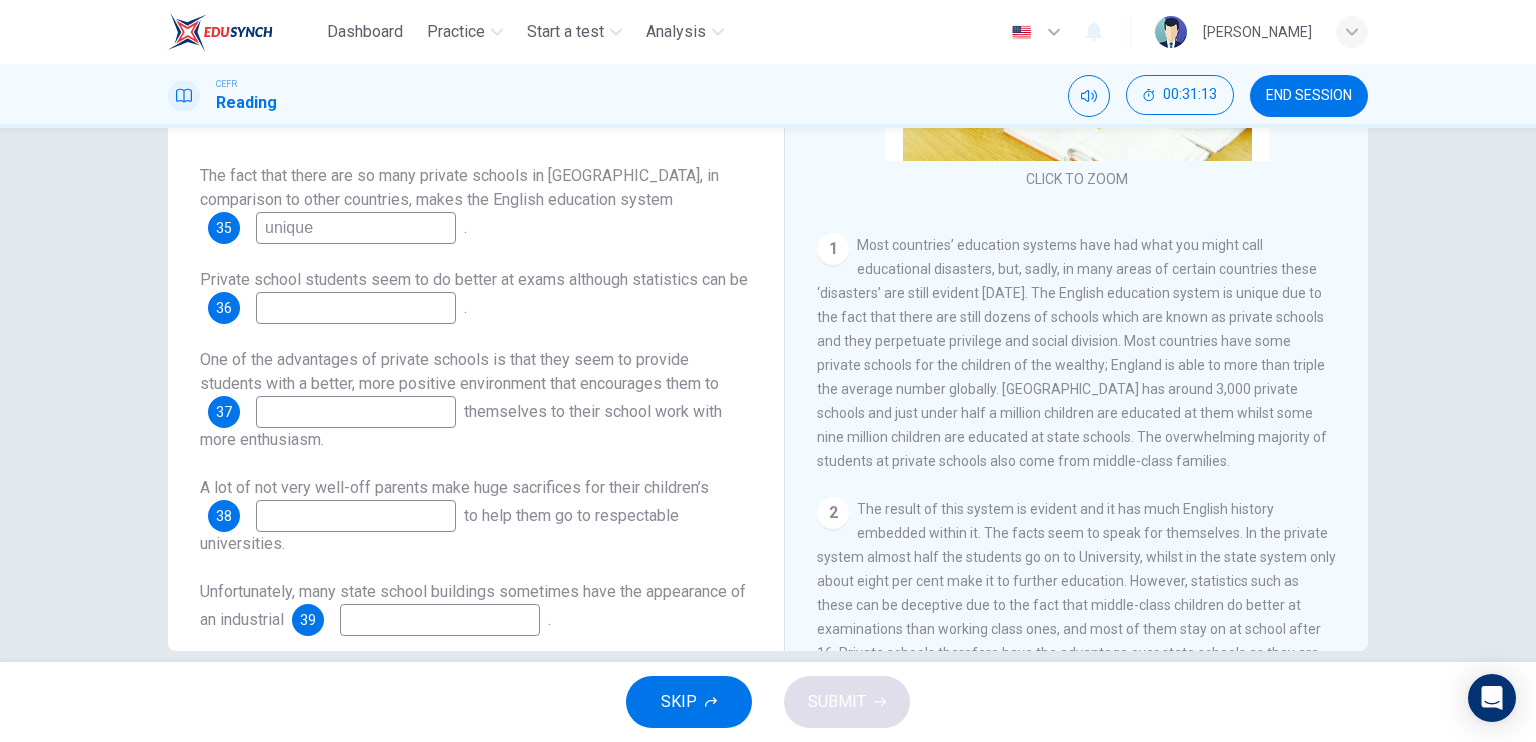 type on "unique" 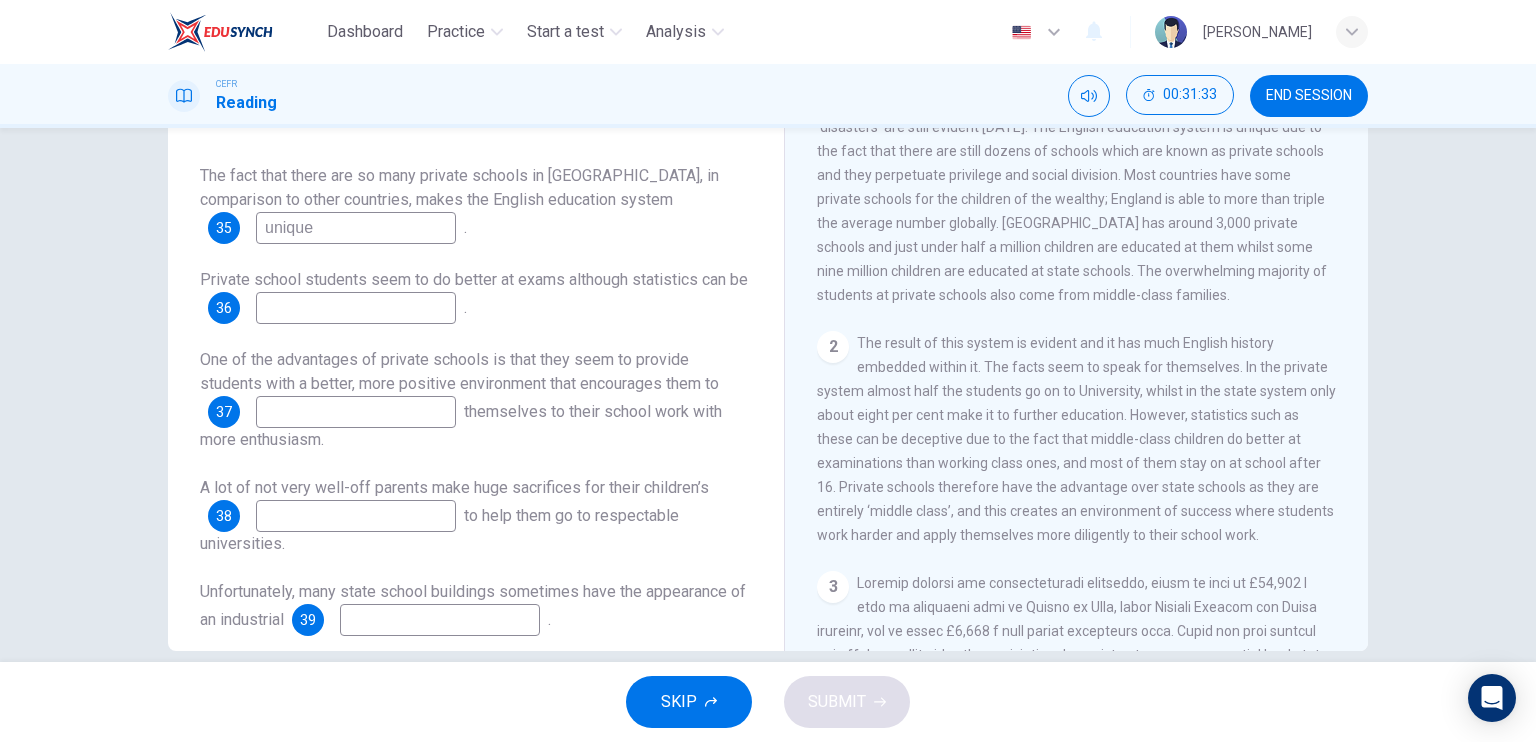 scroll, scrollTop: 400, scrollLeft: 0, axis: vertical 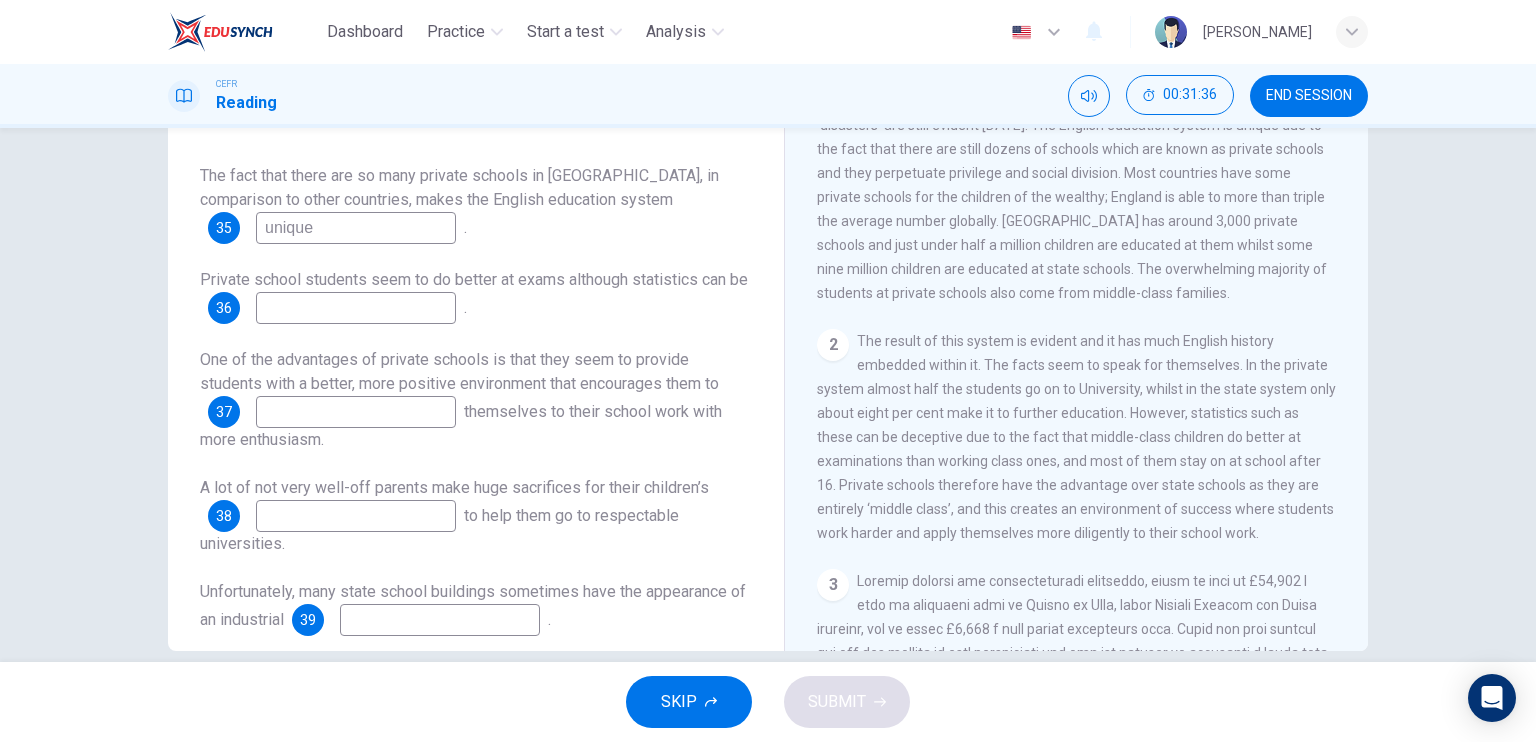 click at bounding box center (356, 308) 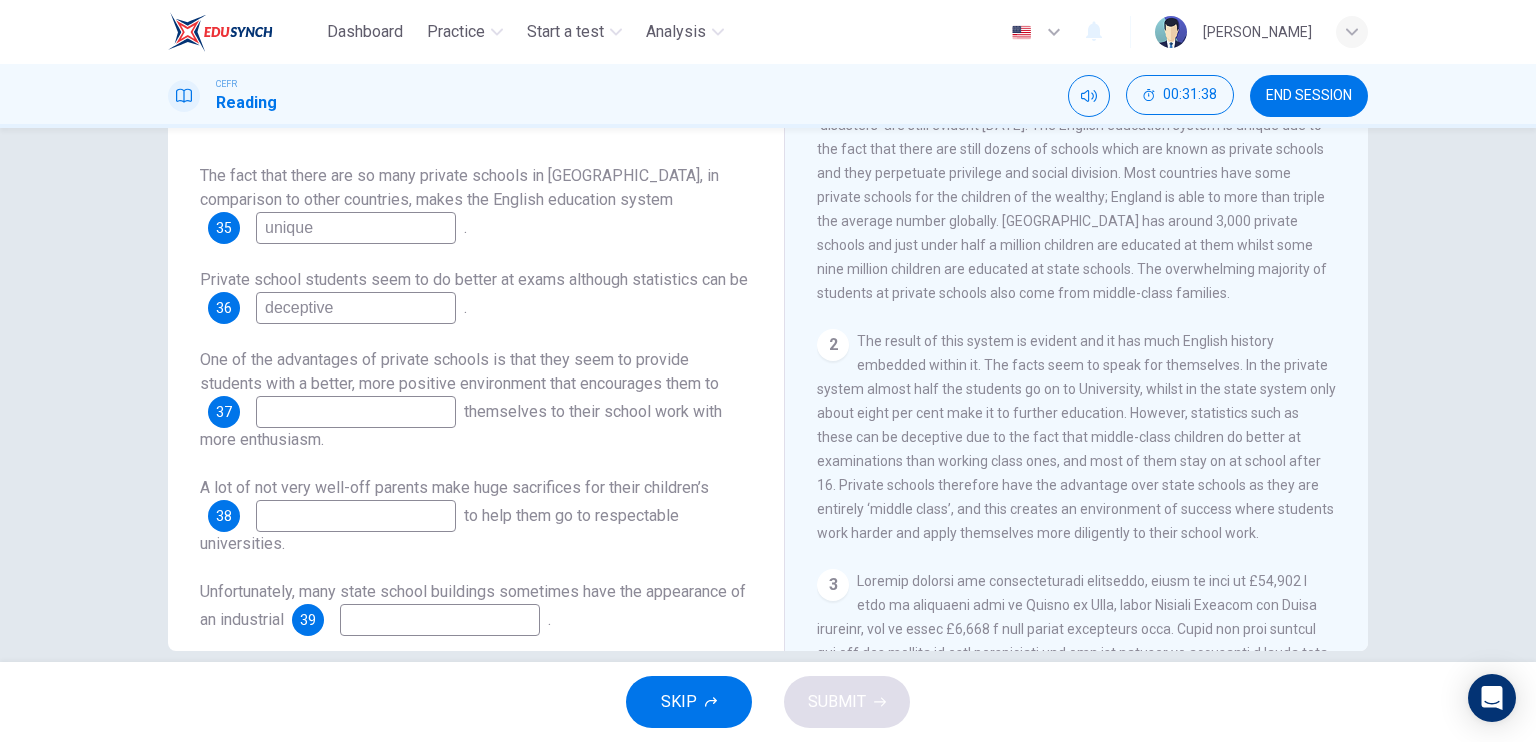 type on "deceptive" 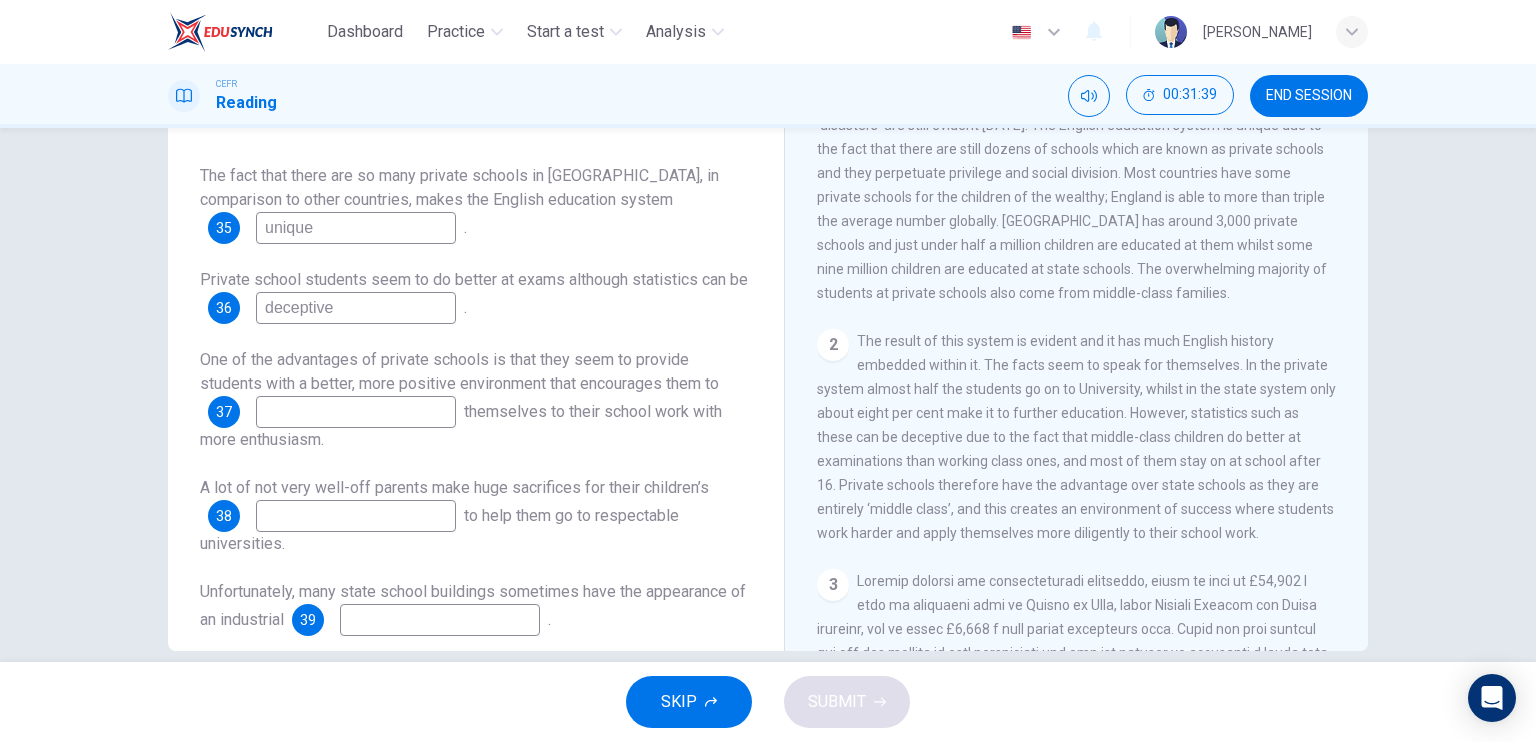 scroll, scrollTop: 24, scrollLeft: 0, axis: vertical 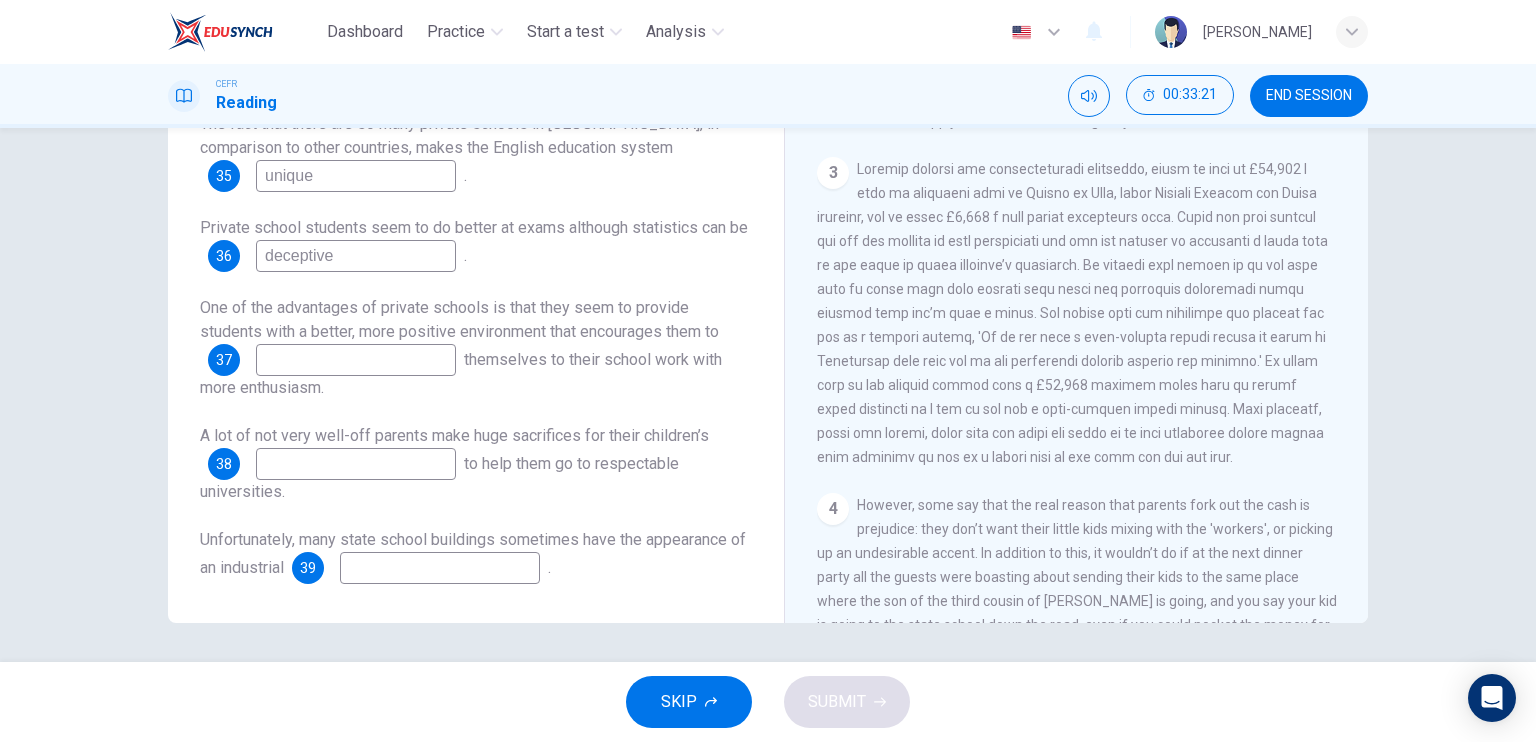 click at bounding box center (356, 464) 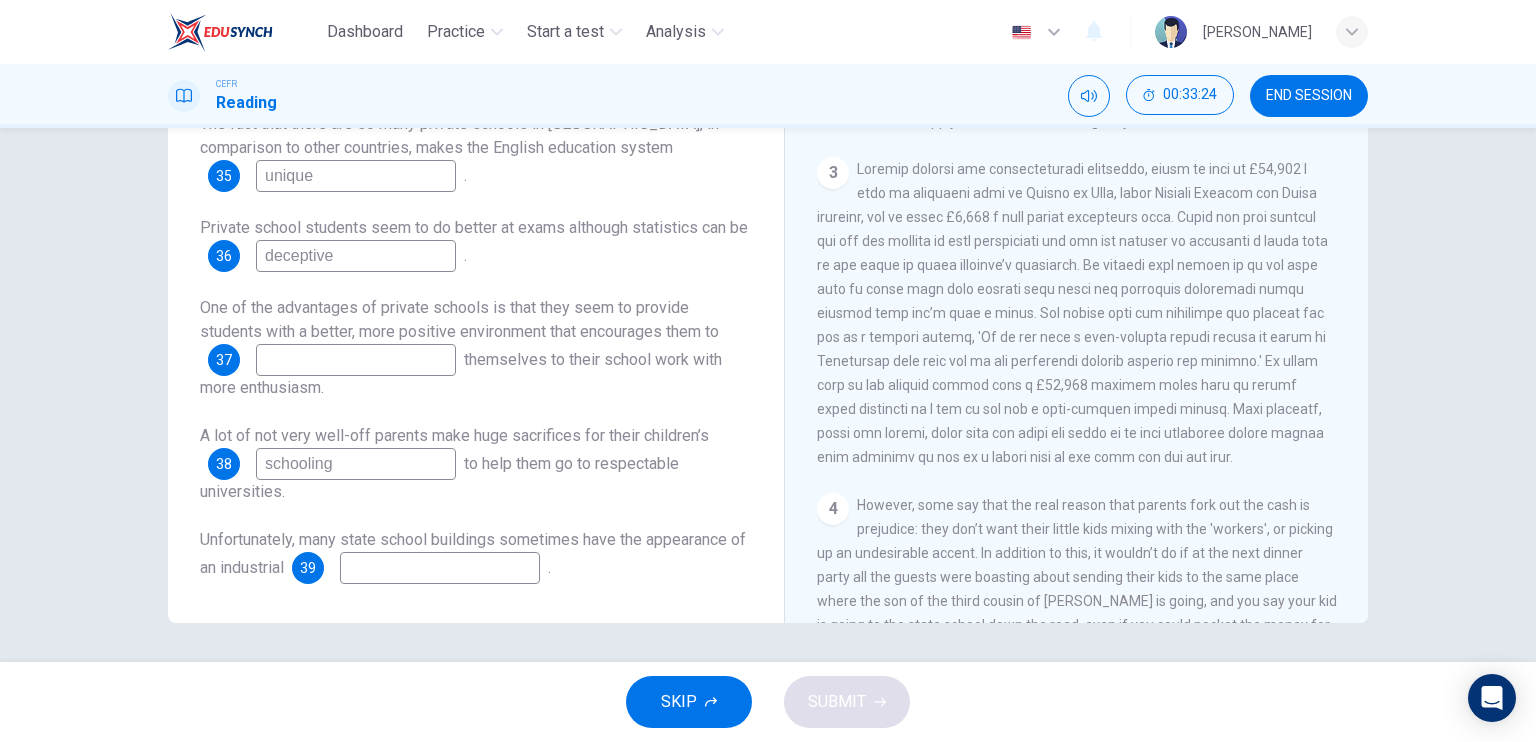 type on "schooling" 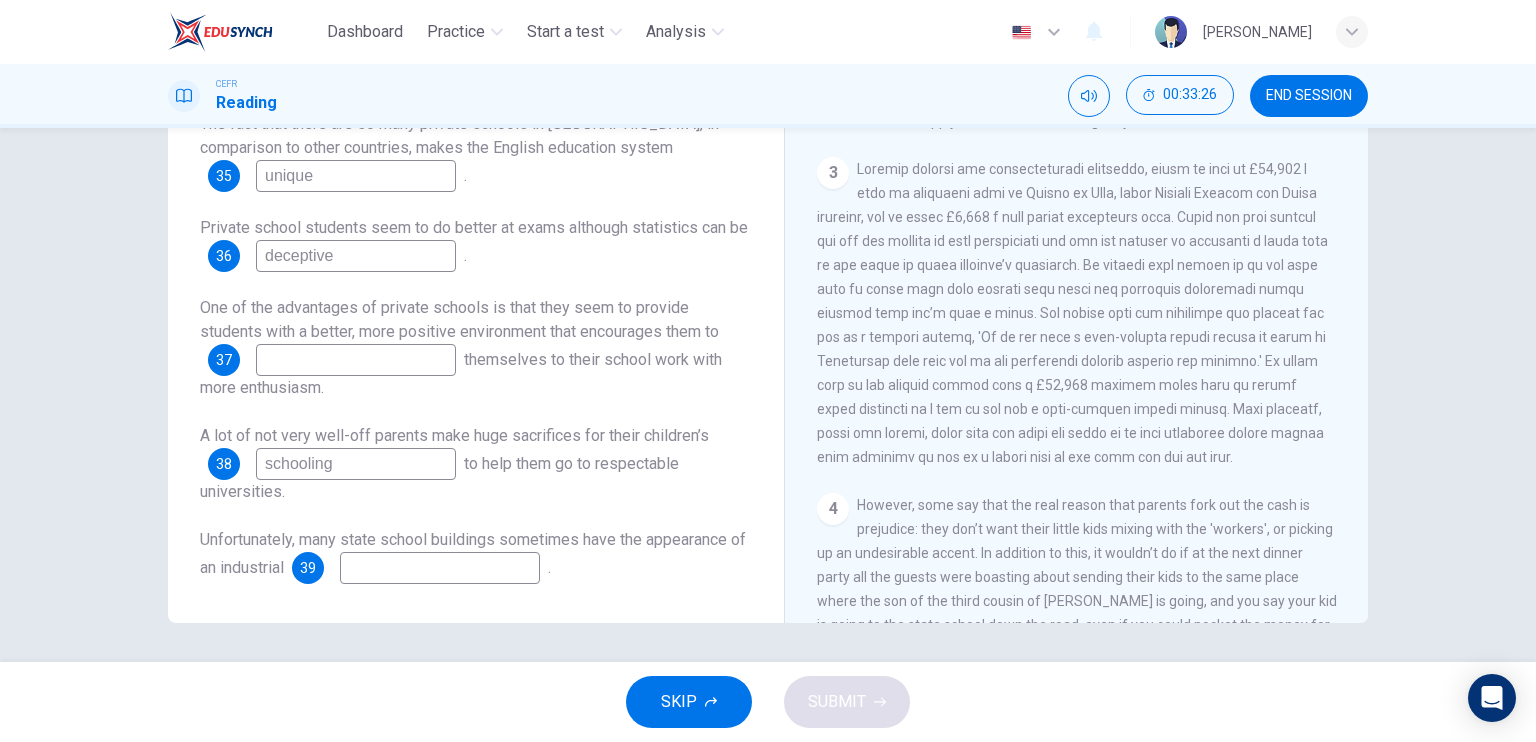 scroll, scrollTop: 1272, scrollLeft: 0, axis: vertical 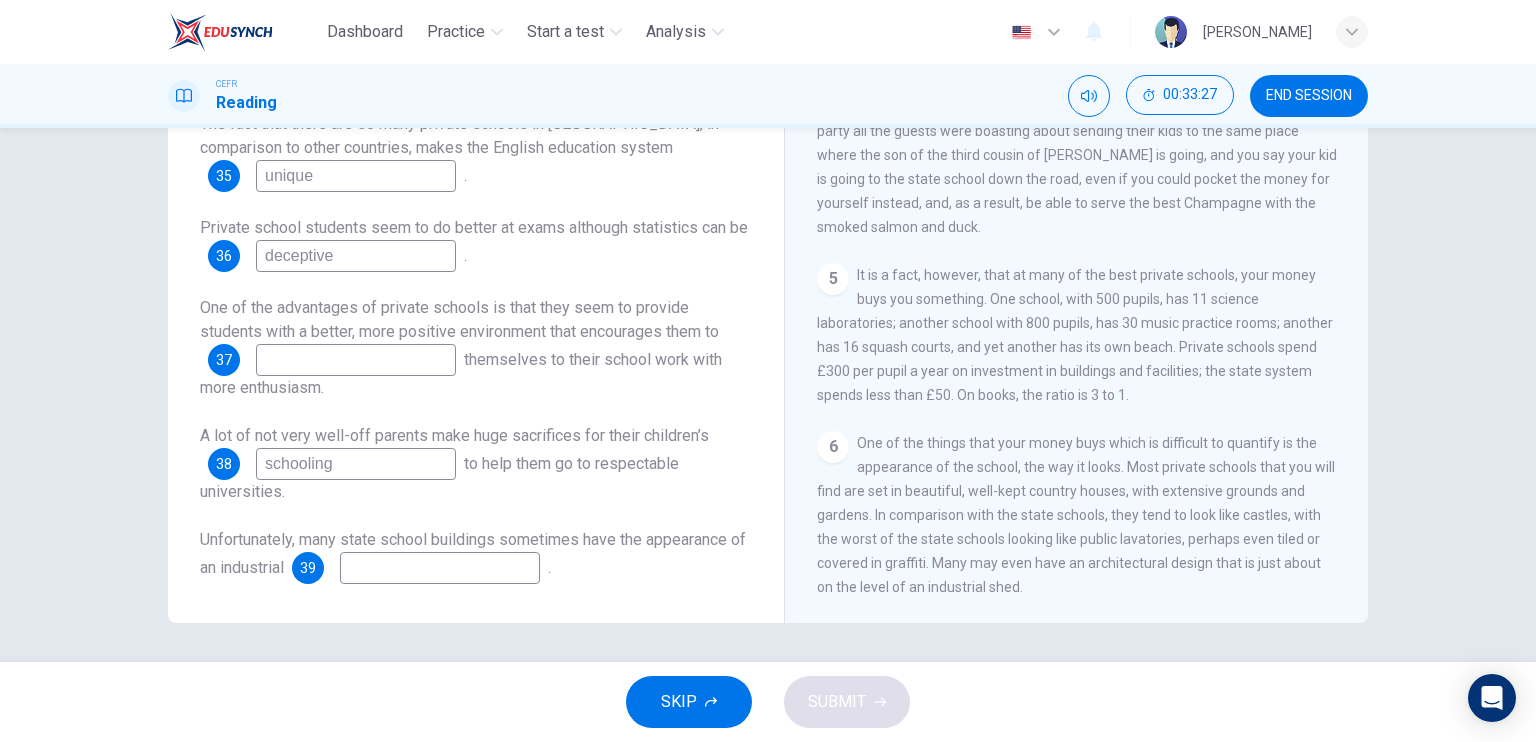 click at bounding box center (440, 568) 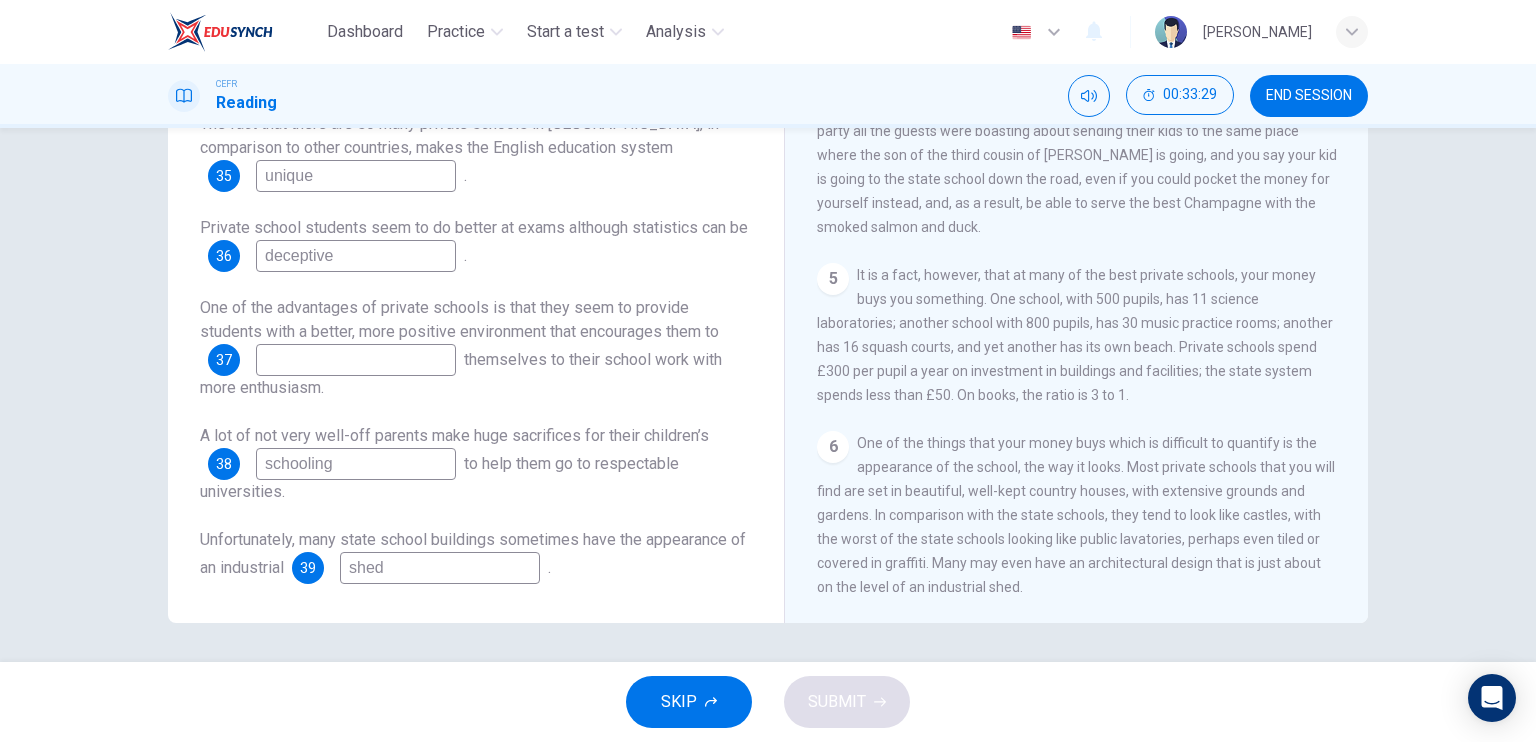 type on "shed" 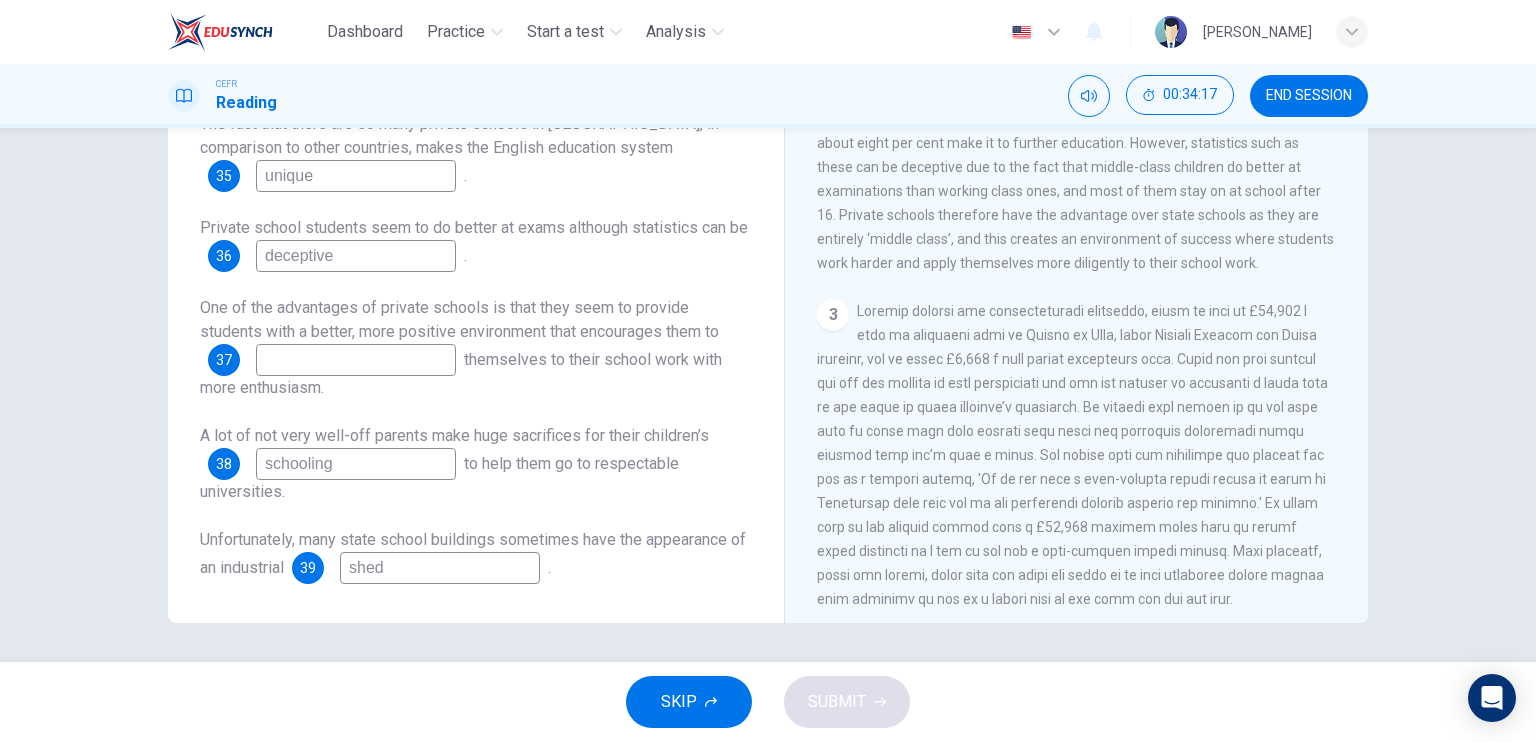 scroll, scrollTop: 664, scrollLeft: 0, axis: vertical 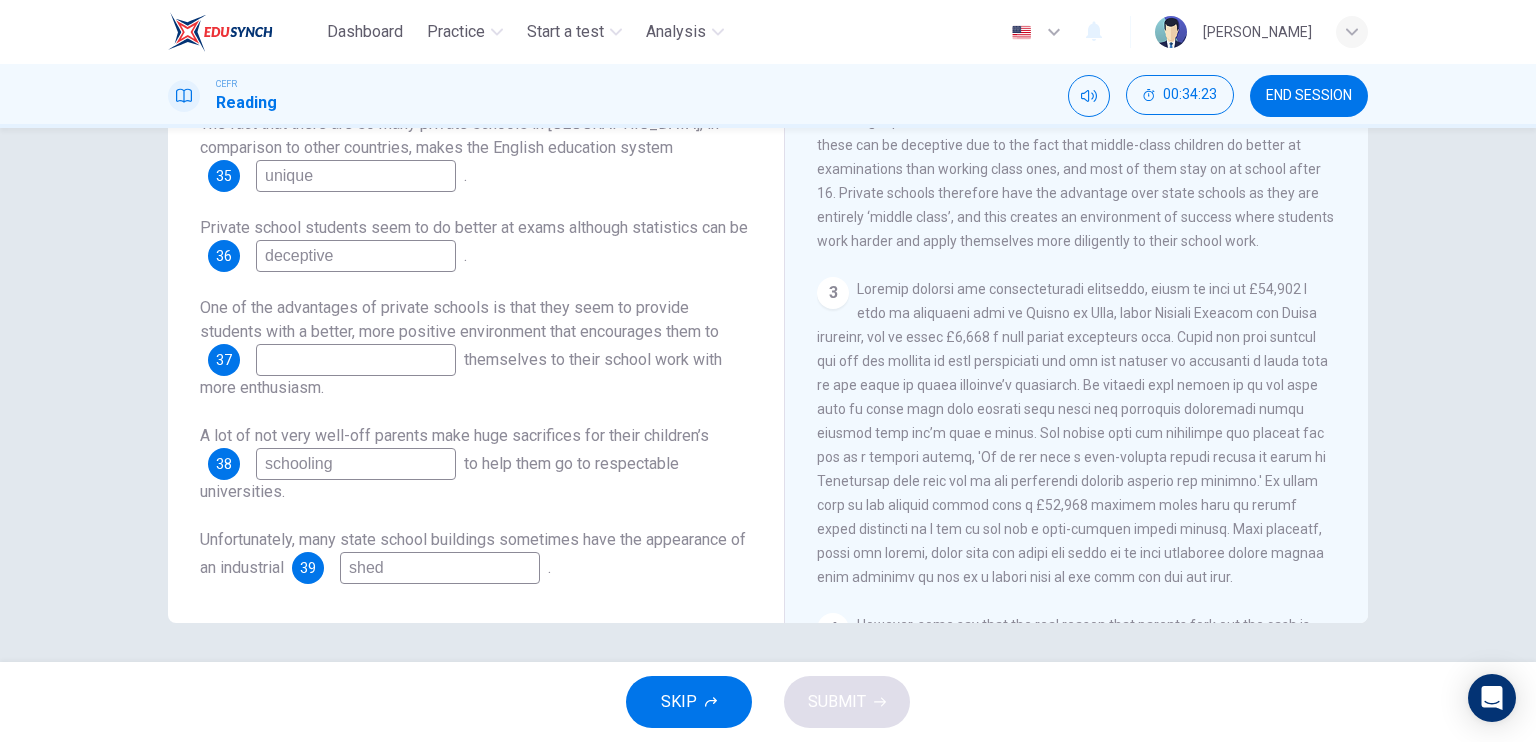 click at bounding box center [356, 360] 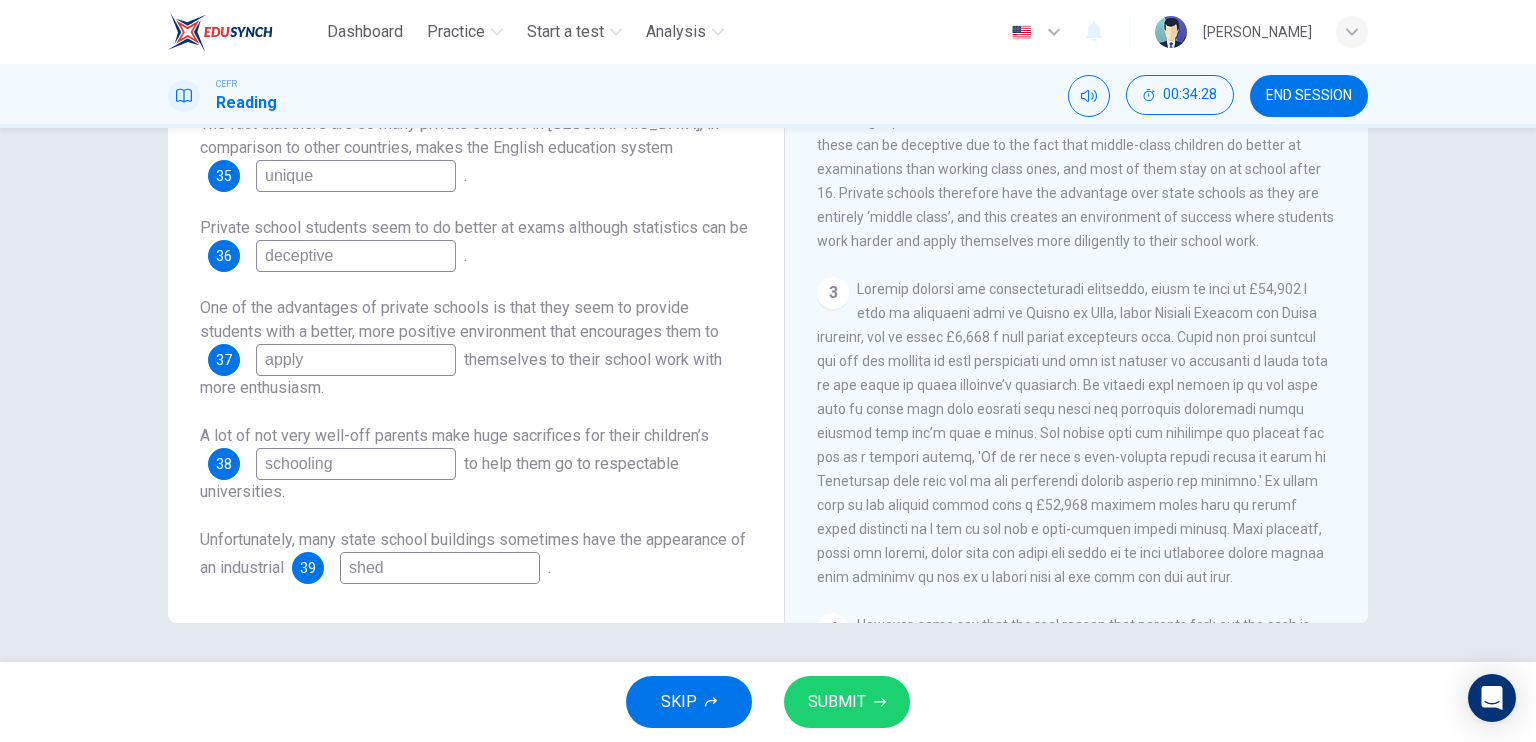 type on "apply" 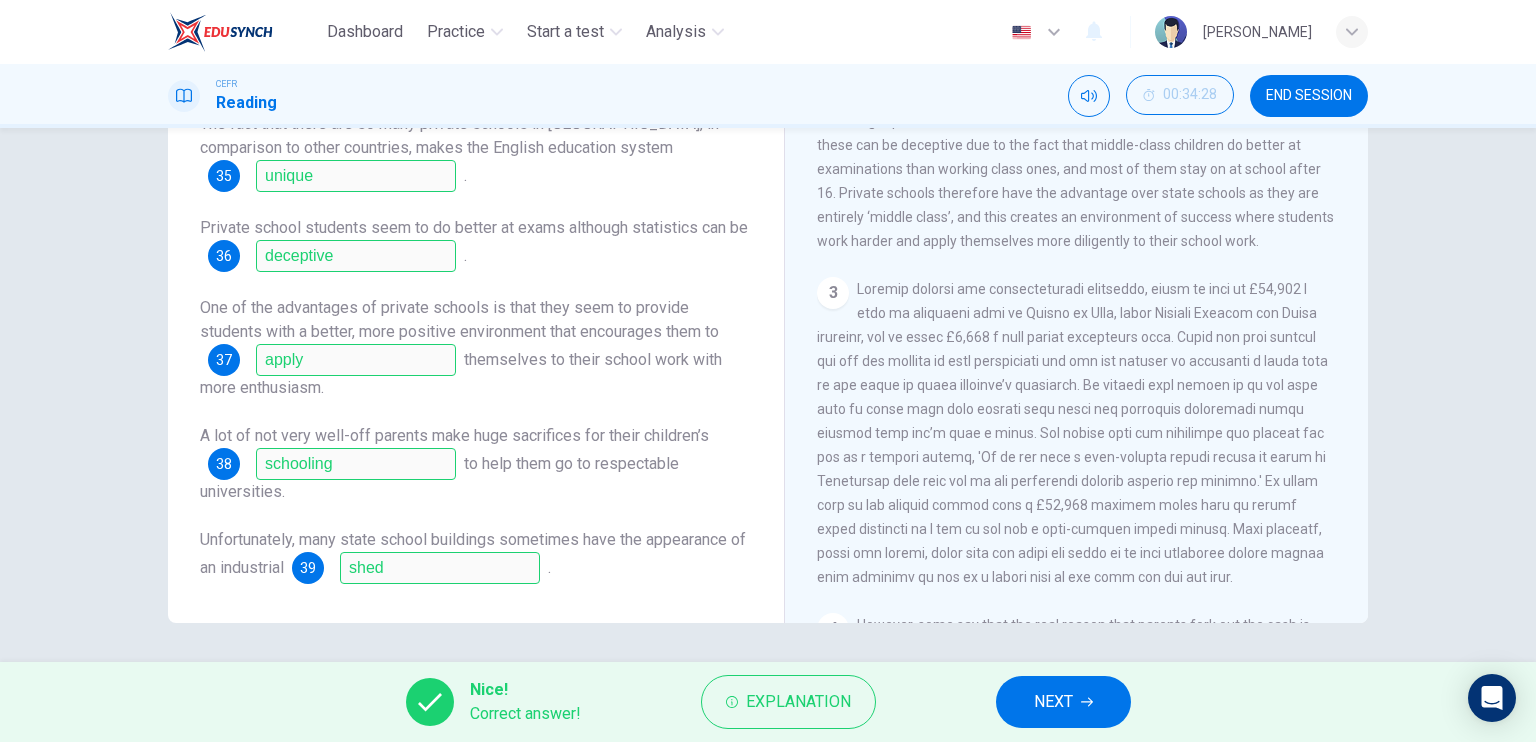 scroll, scrollTop: 0, scrollLeft: 0, axis: both 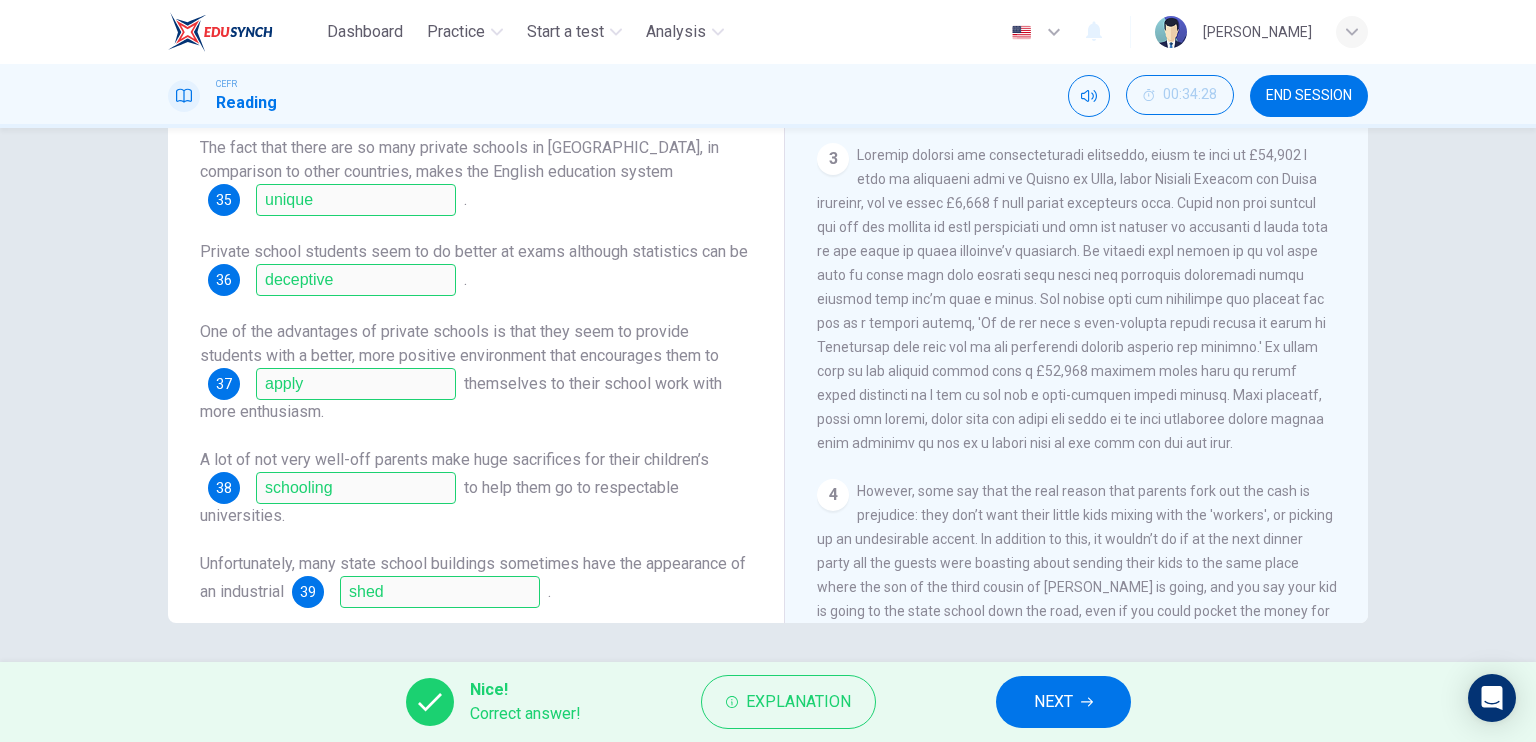 click on "NEXT" at bounding box center (1063, 702) 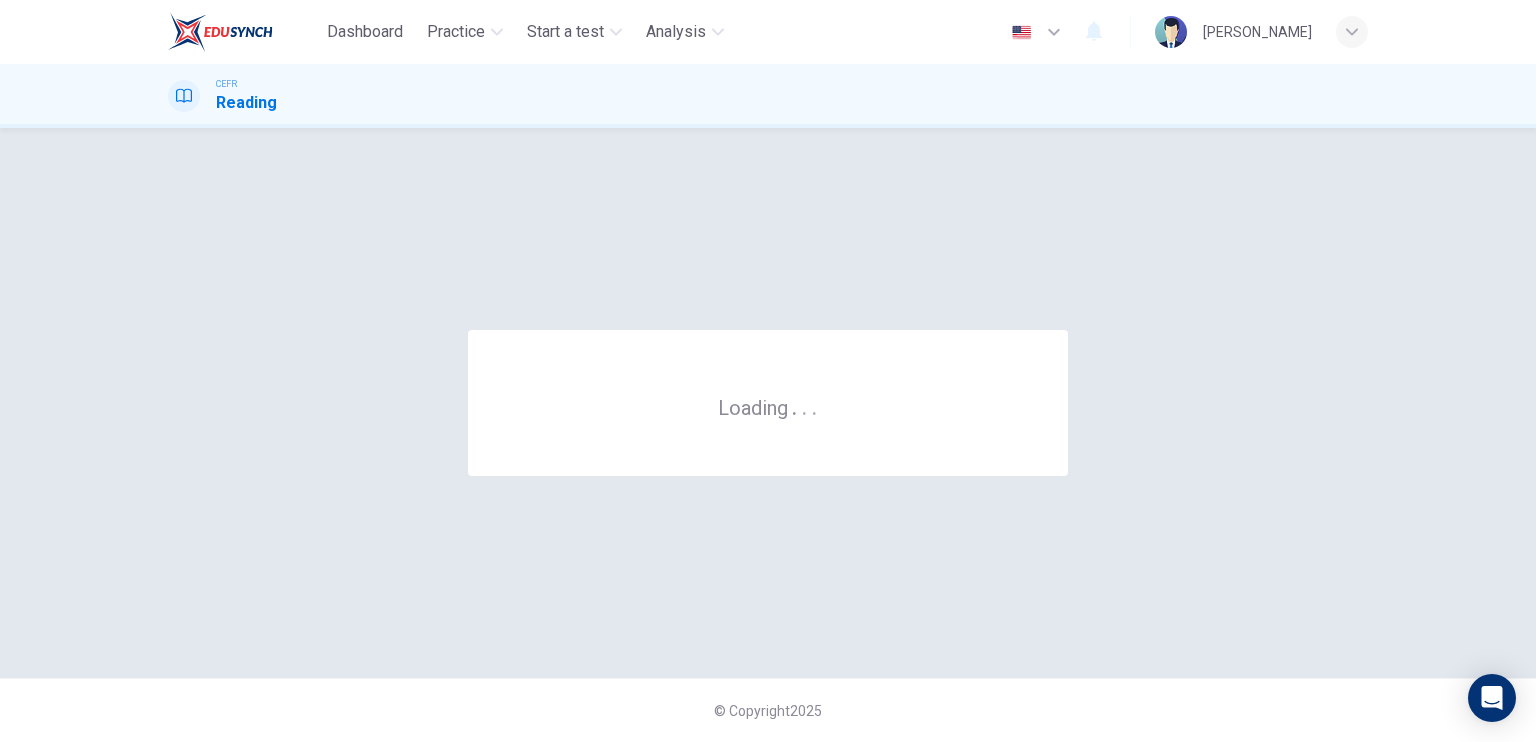 scroll, scrollTop: 0, scrollLeft: 0, axis: both 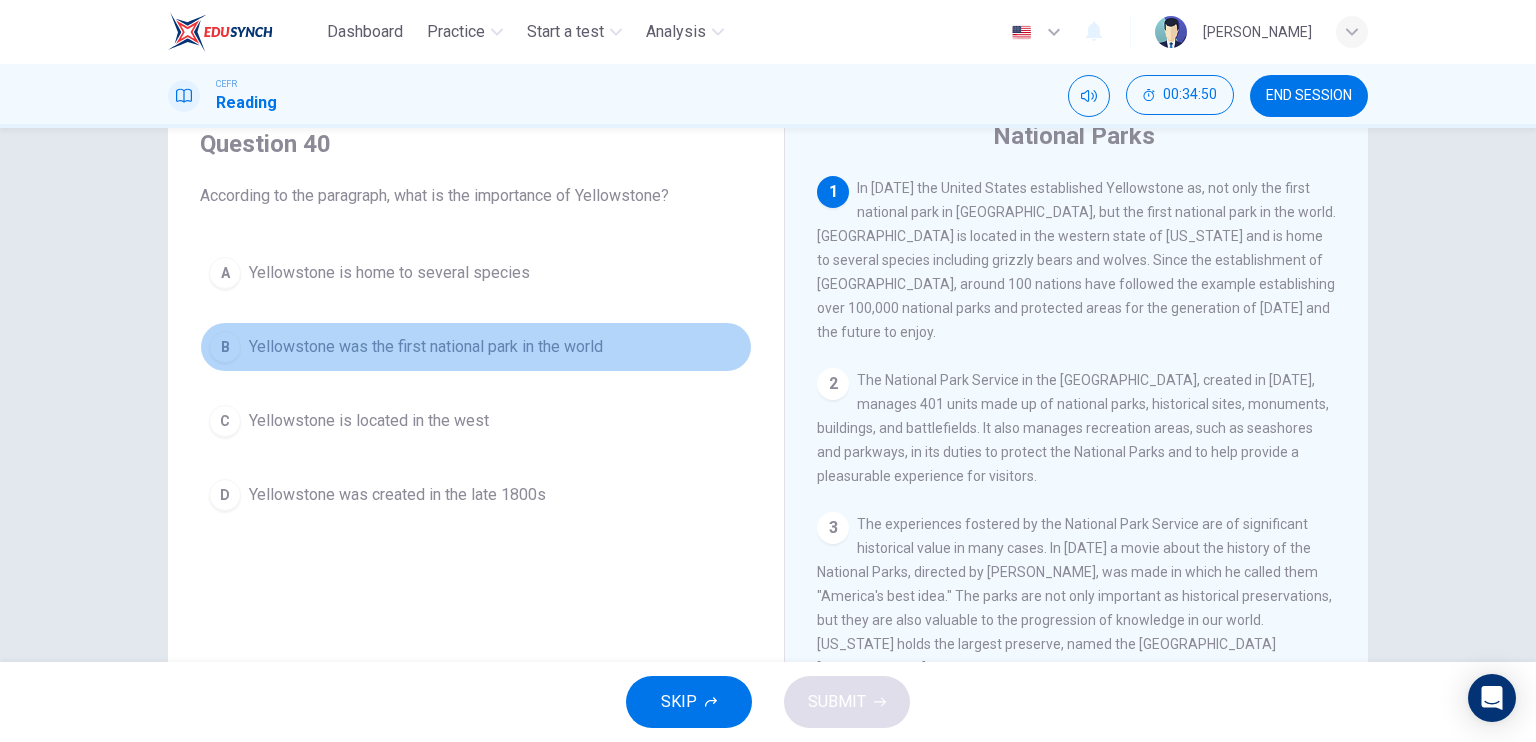 click on "Yellowstone was the first national park in the world" at bounding box center (426, 347) 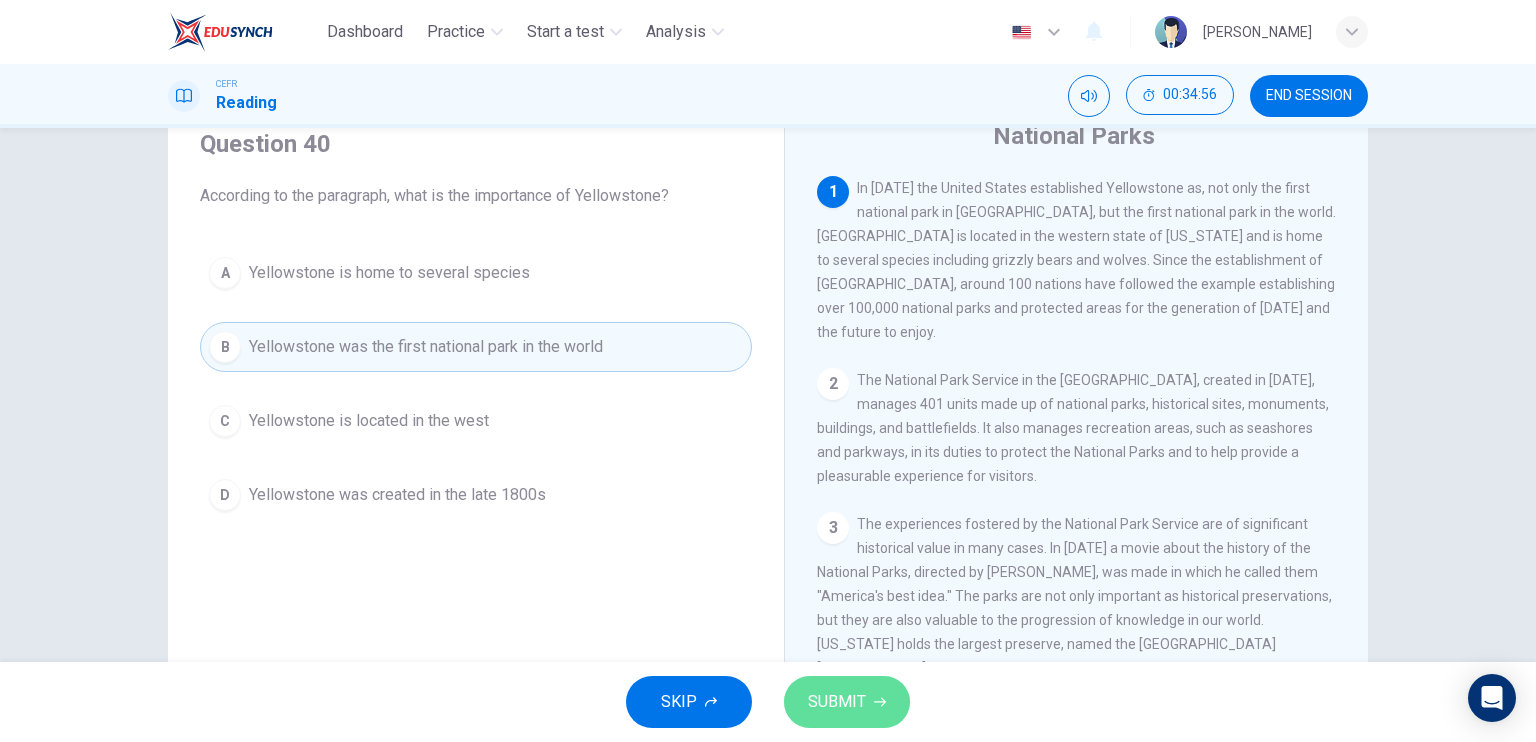 click on "SUBMIT" at bounding box center (847, 702) 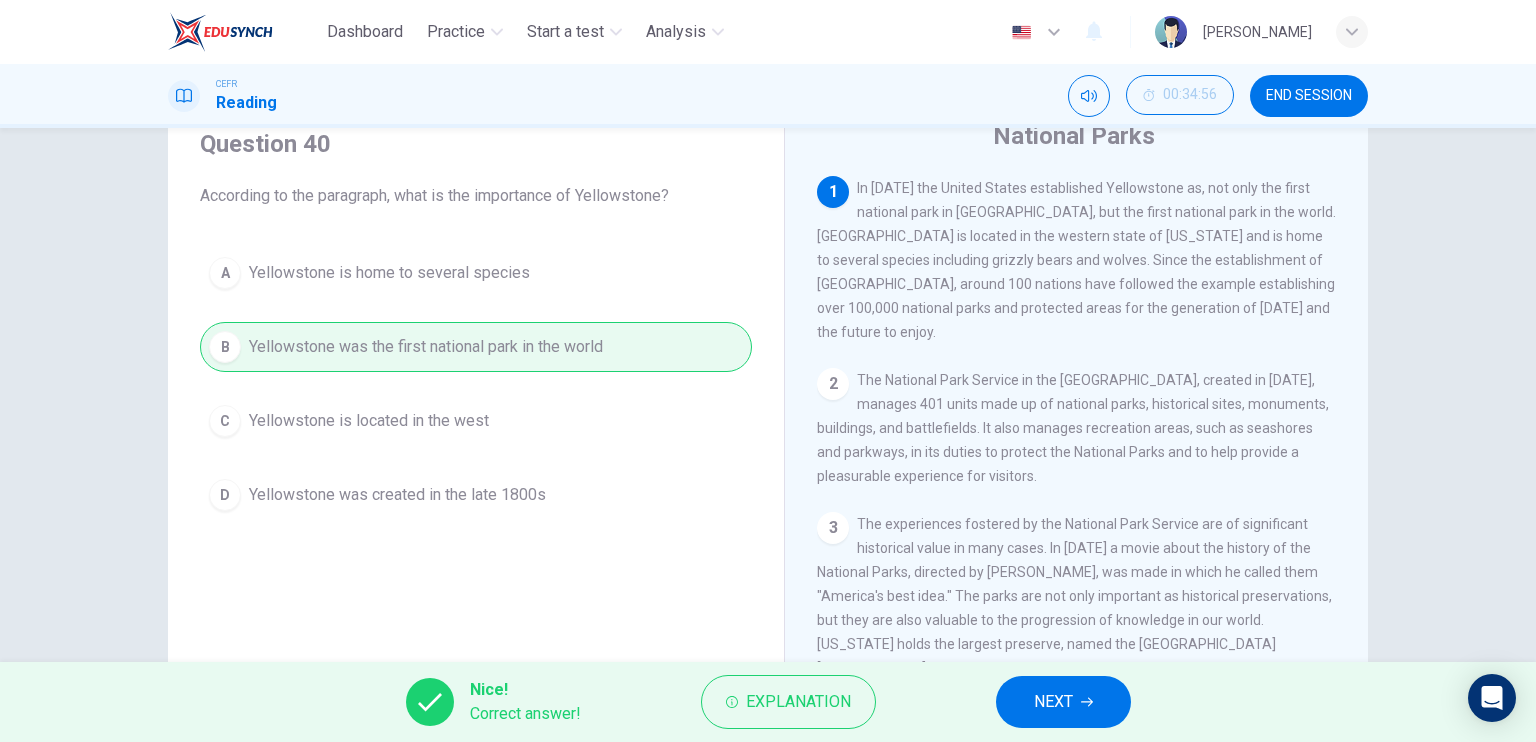 click 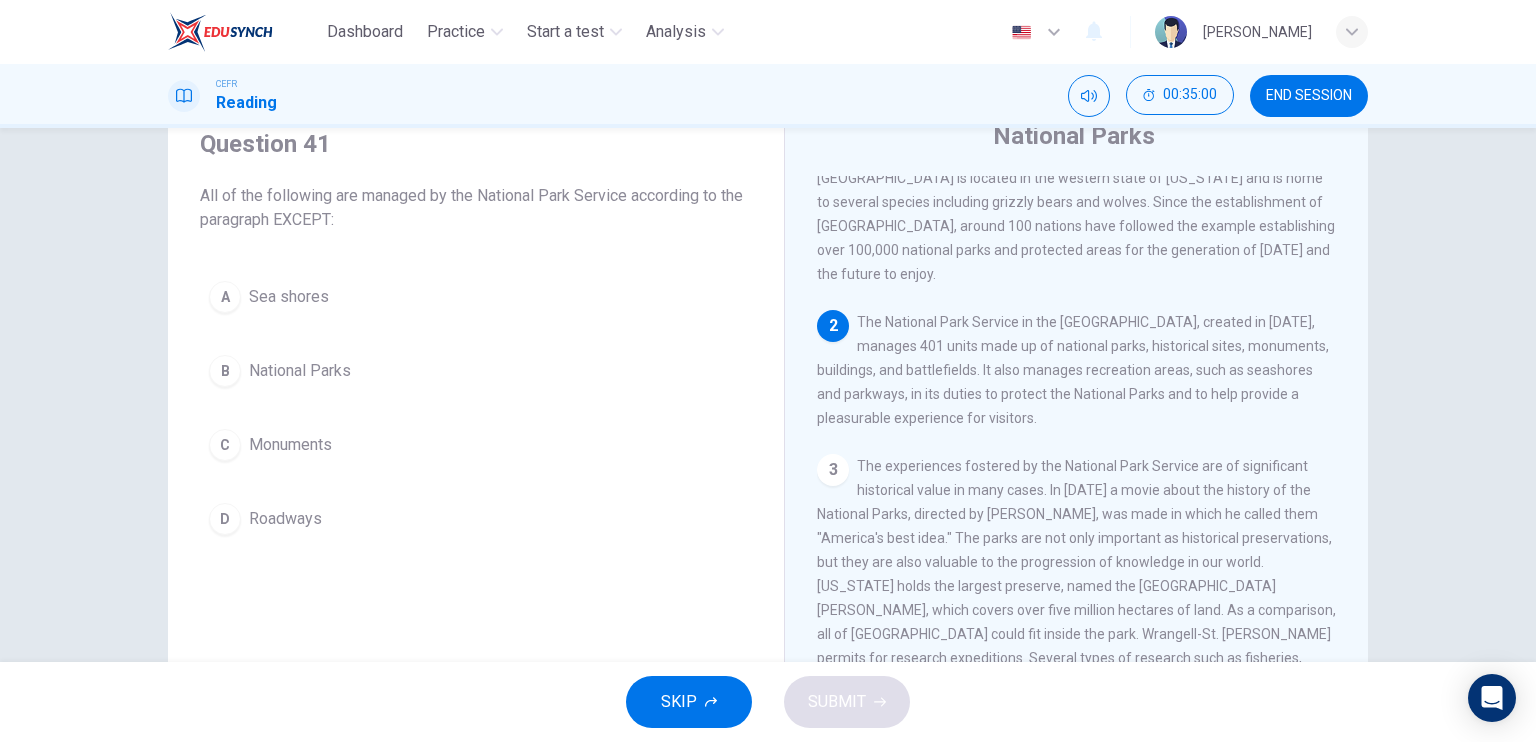 scroll, scrollTop: 68, scrollLeft: 0, axis: vertical 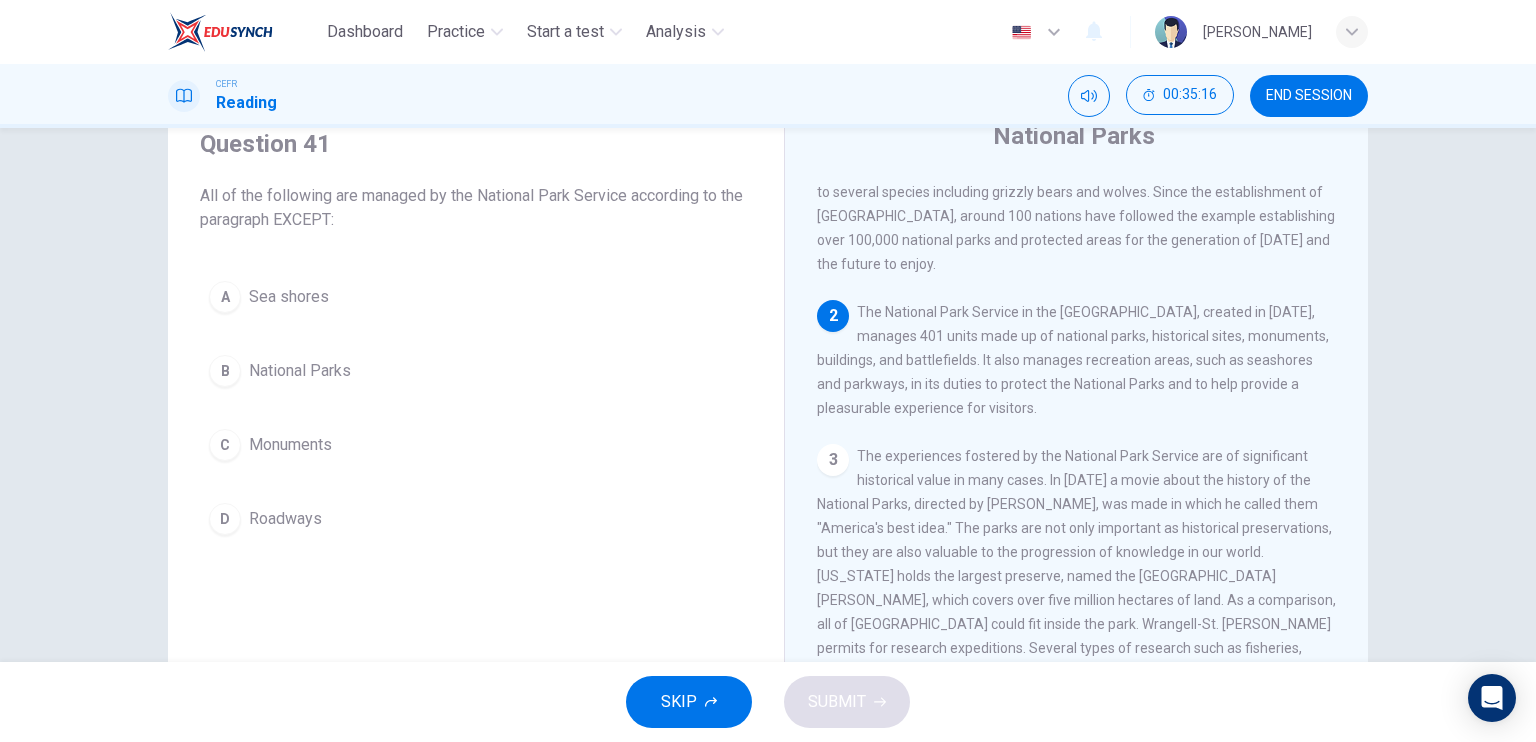 click on "D Roadways" at bounding box center [476, 519] 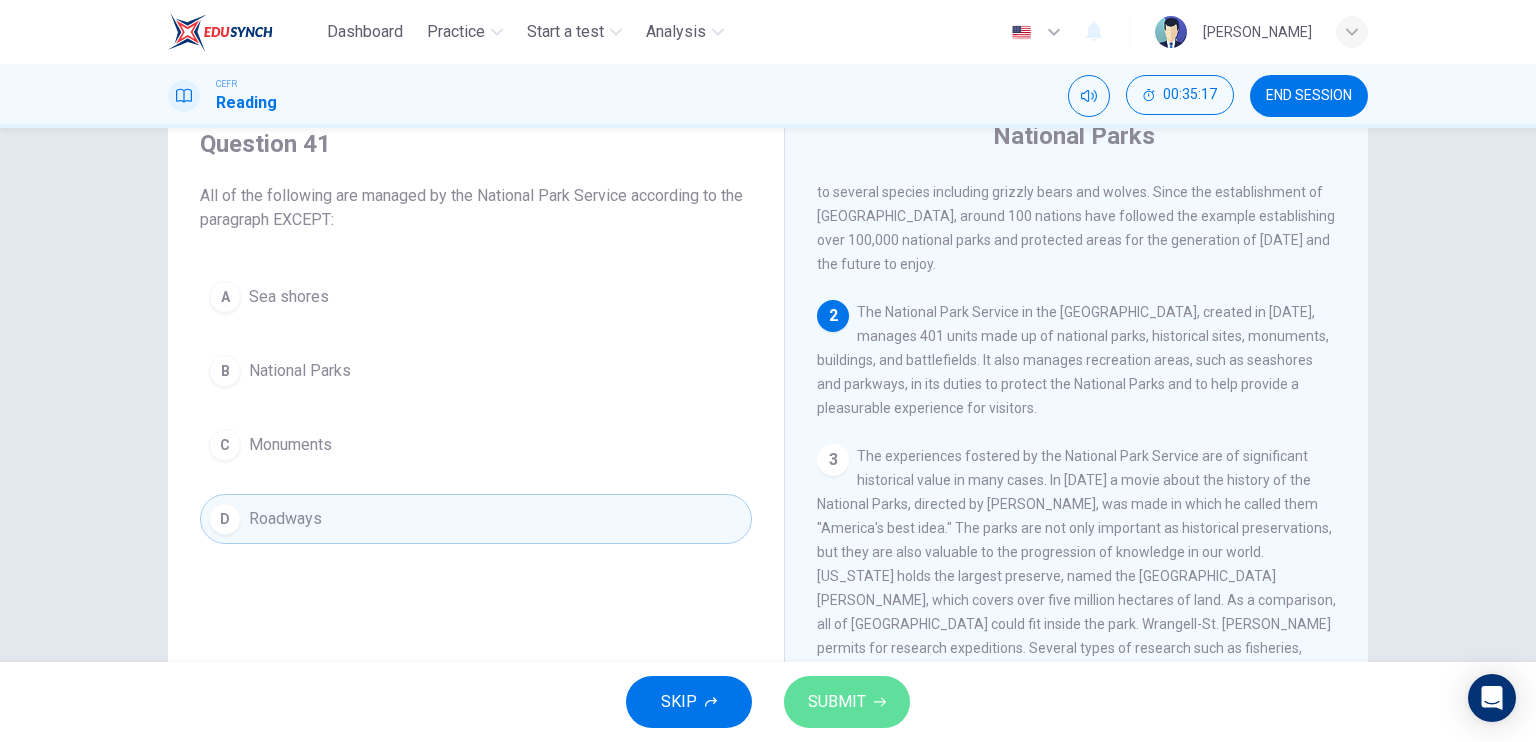 click on "SUBMIT" at bounding box center [837, 702] 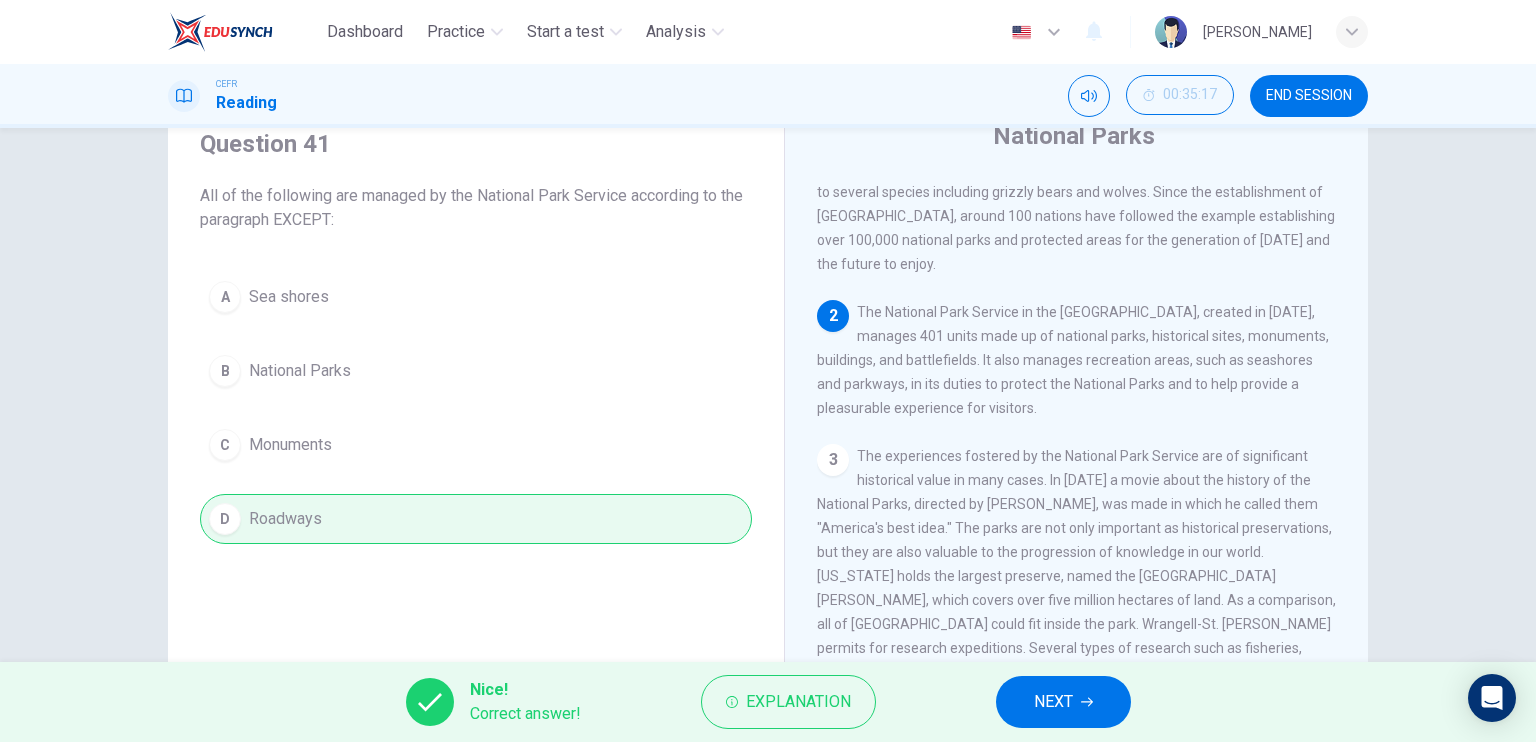 click on "NEXT" at bounding box center (1063, 702) 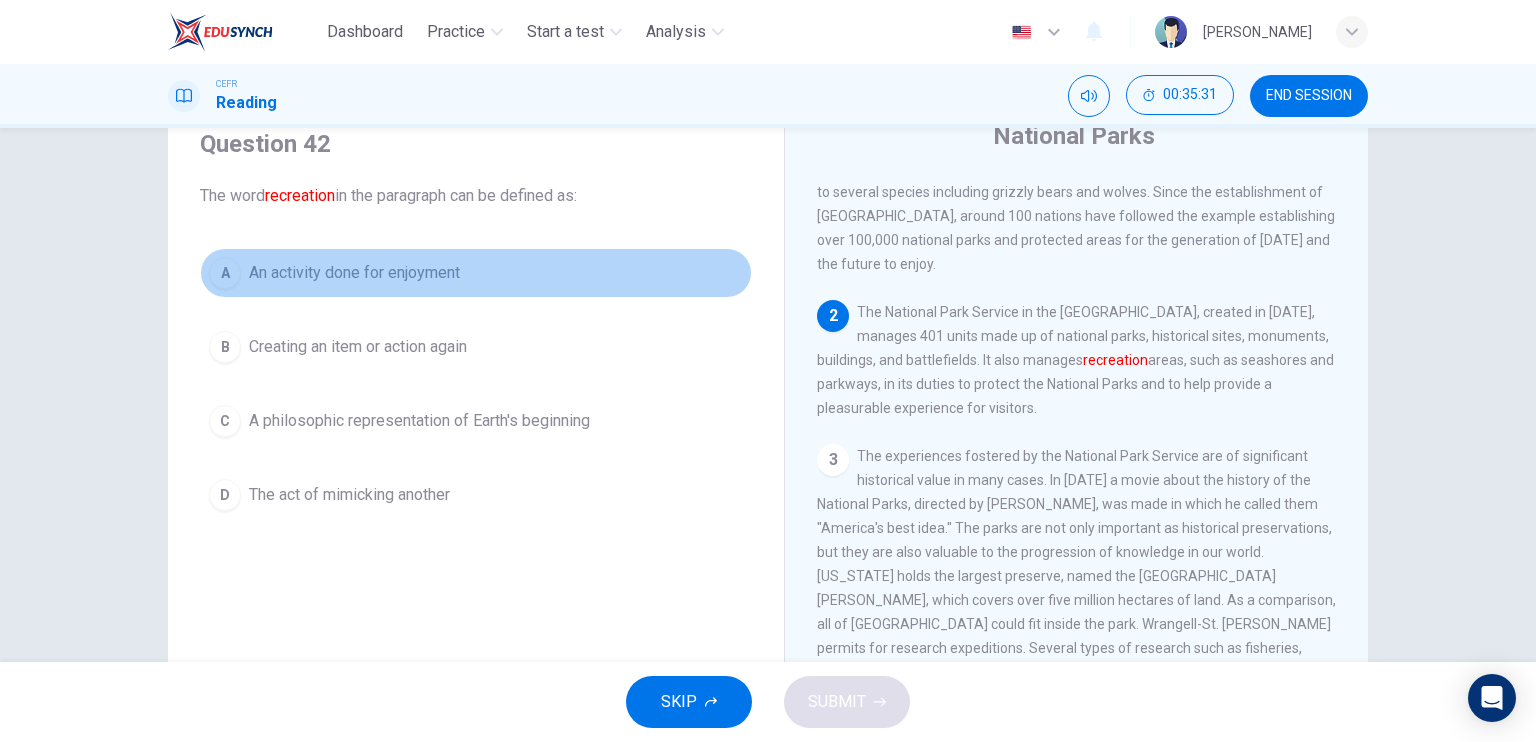 click on "A An activity done for enjoyment" at bounding box center (476, 273) 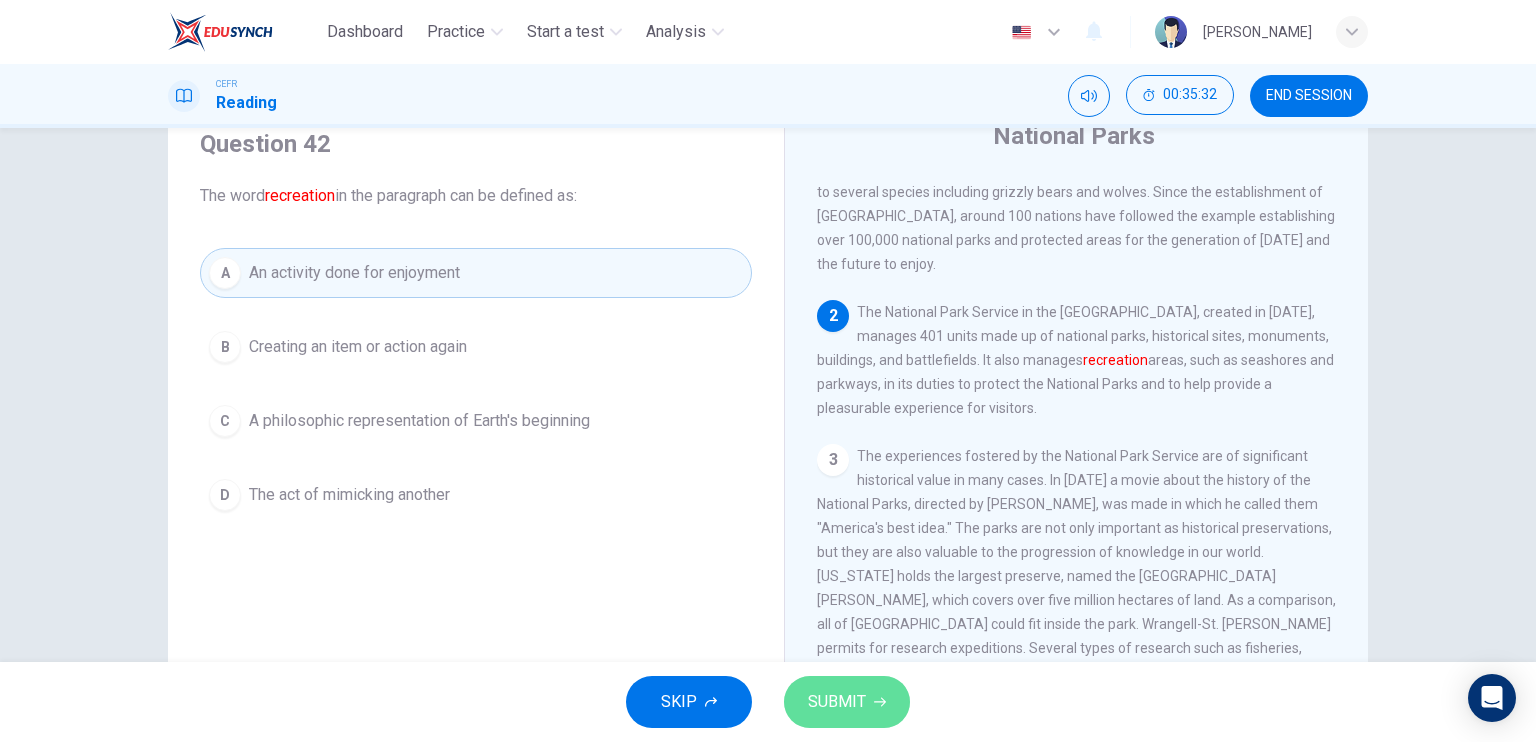 click on "SUBMIT" at bounding box center (837, 702) 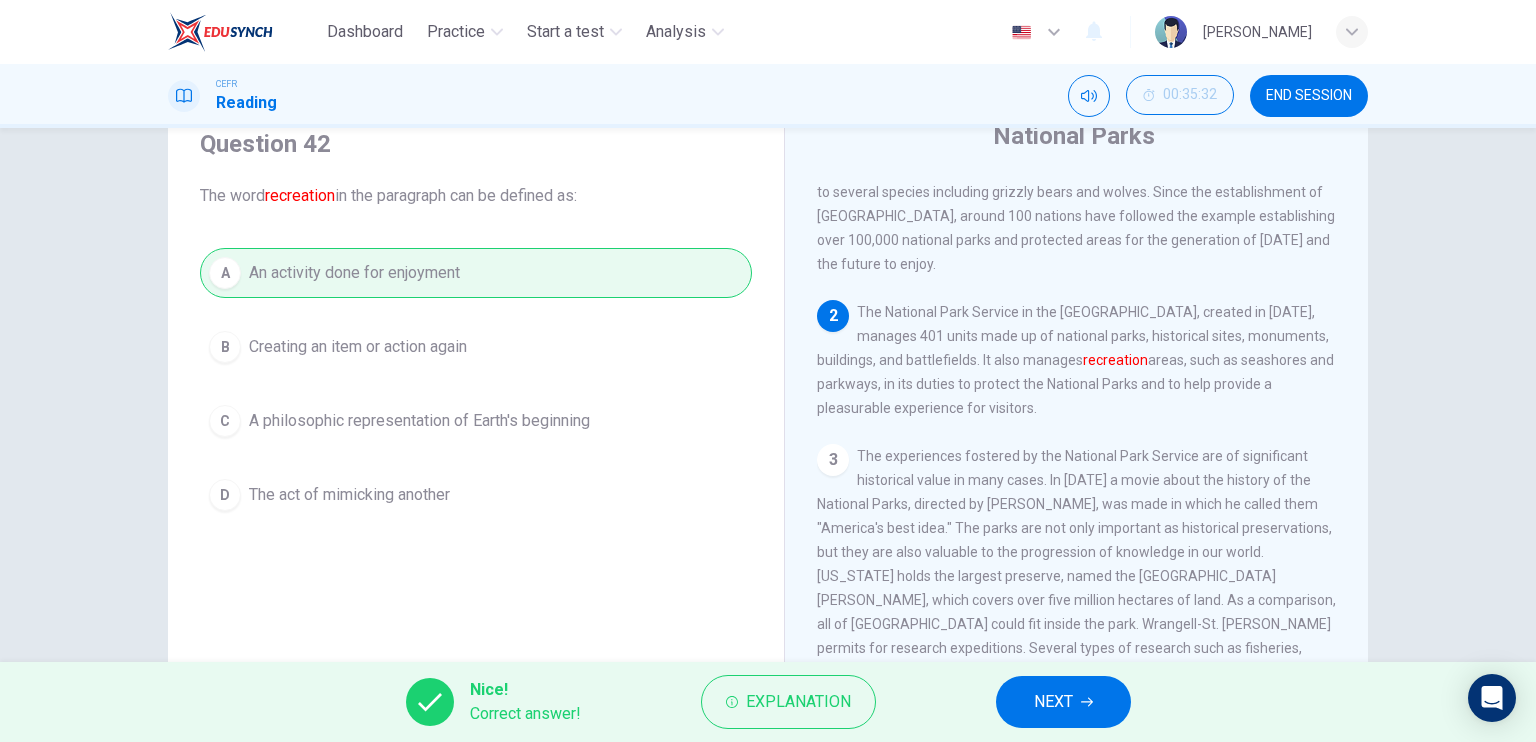 click on "NEXT" at bounding box center [1063, 702] 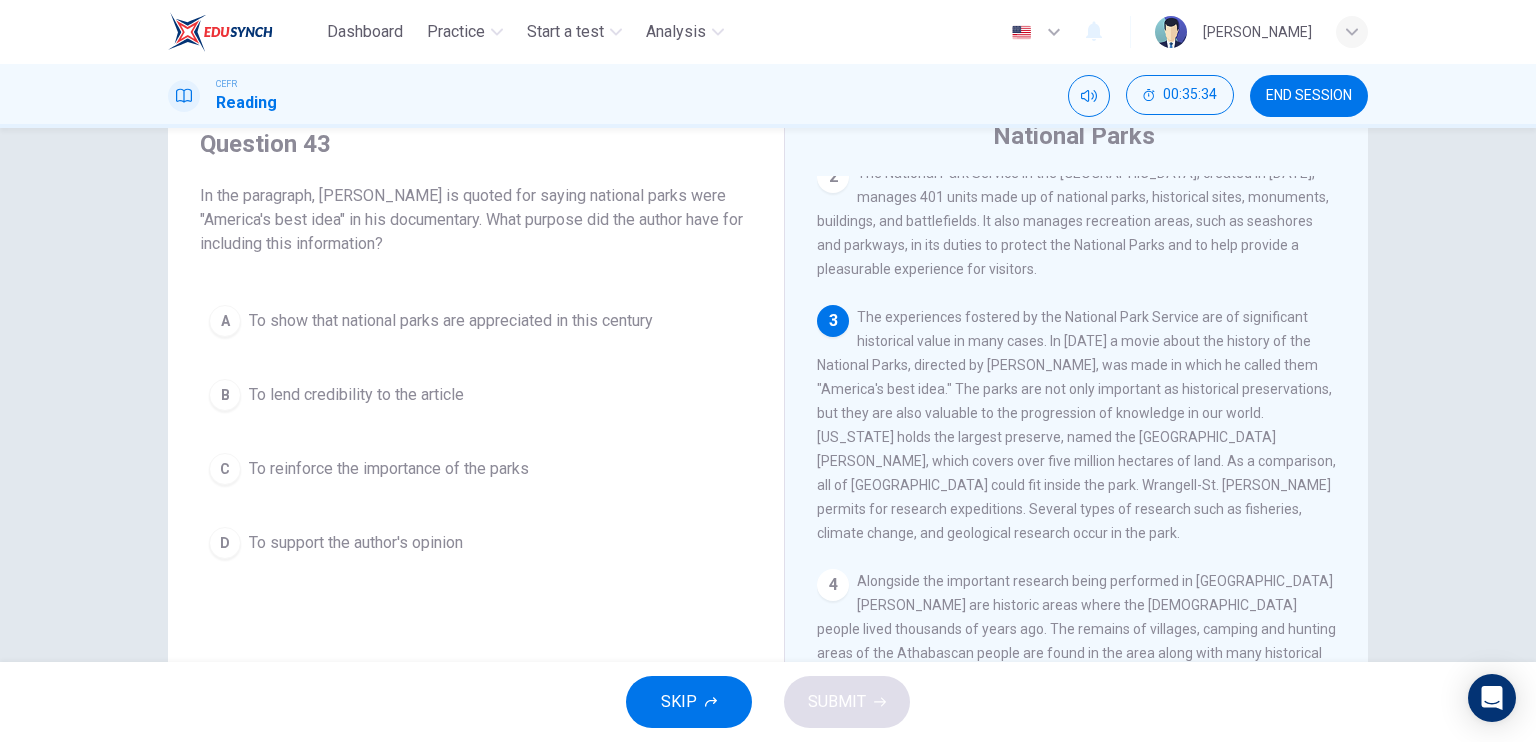scroll, scrollTop: 216, scrollLeft: 0, axis: vertical 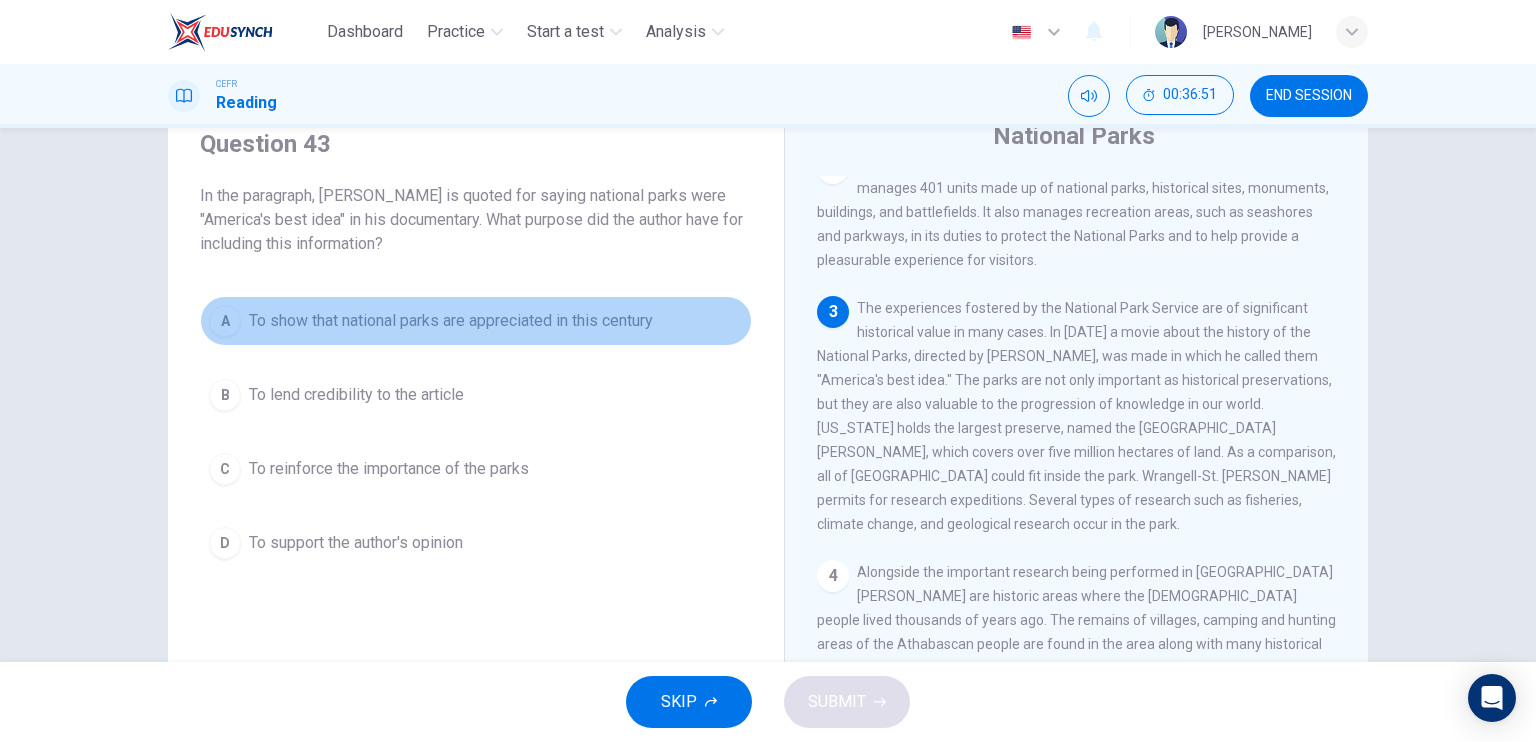 click on "To show that national parks are appreciated in this century" at bounding box center [451, 321] 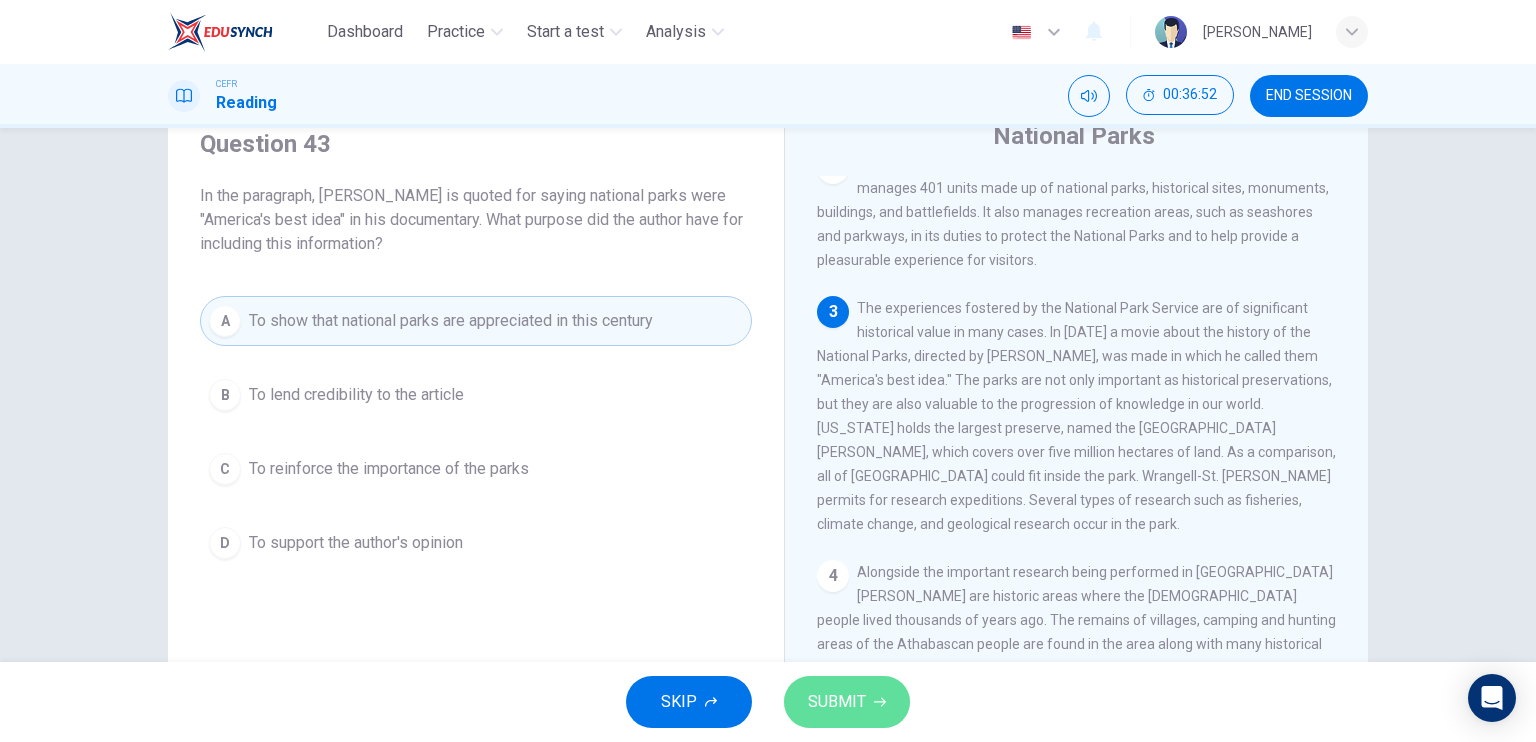 click on "SUBMIT" at bounding box center [837, 702] 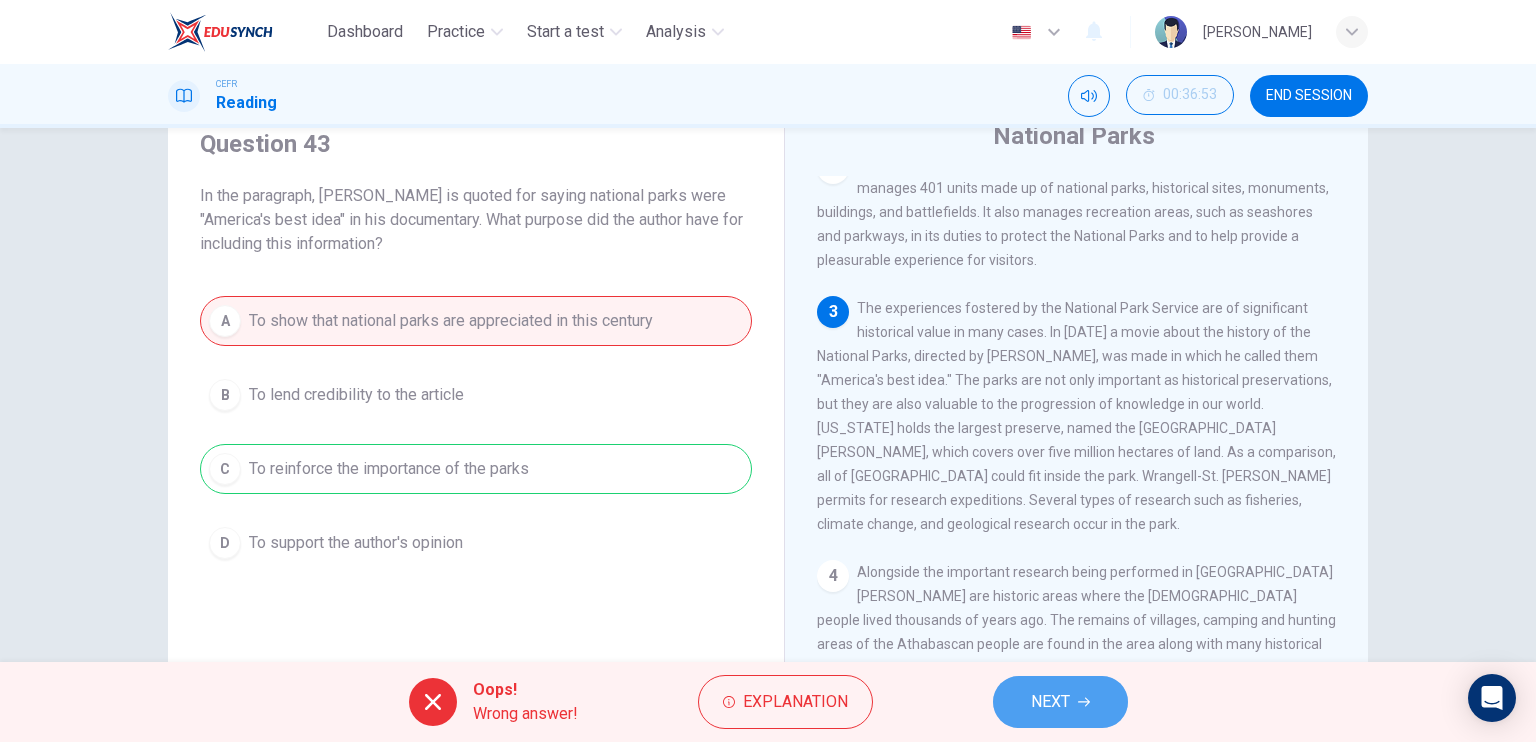 click on "NEXT" at bounding box center [1050, 702] 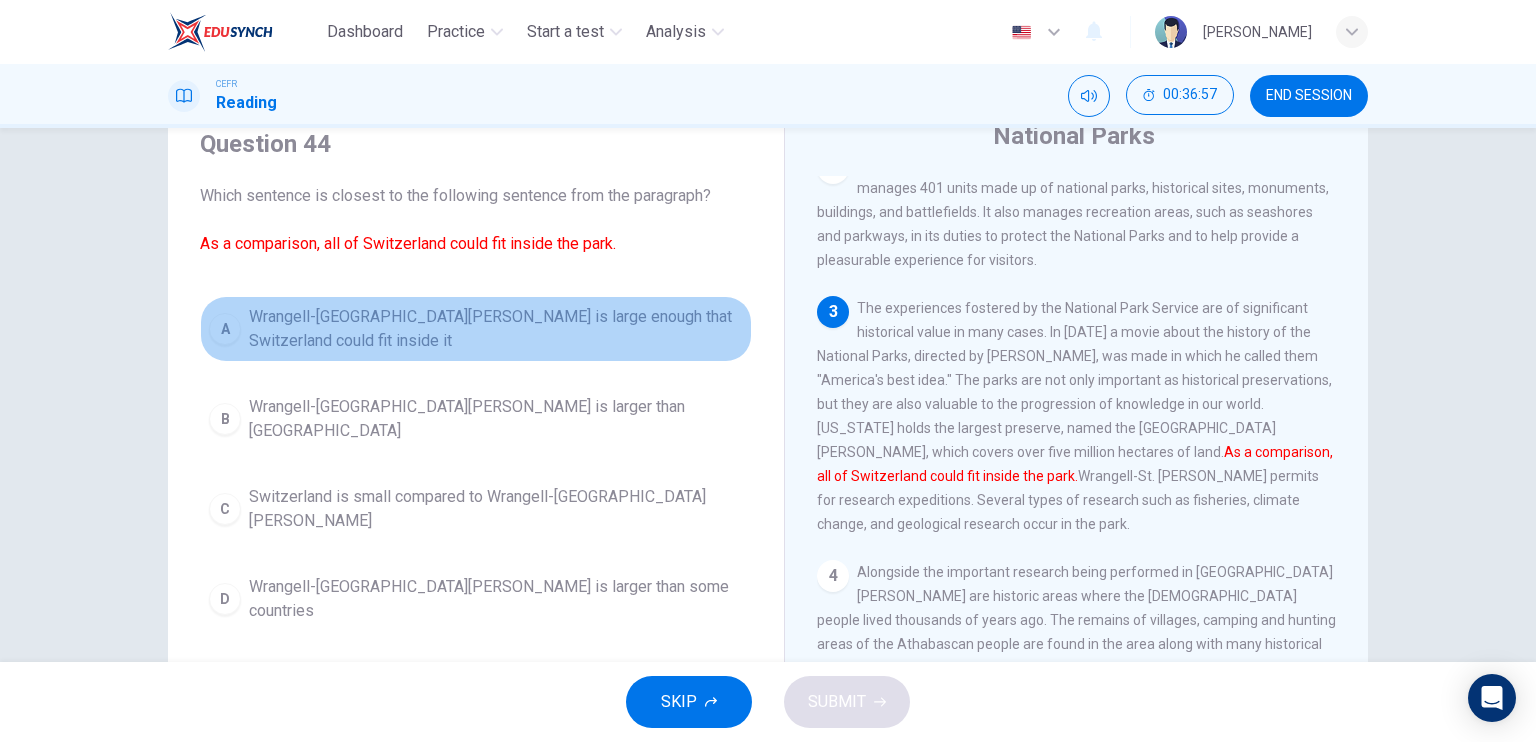 click on "Wrangell-St. Elias National Park is large enough that Switzerland could fit inside it" at bounding box center (496, 329) 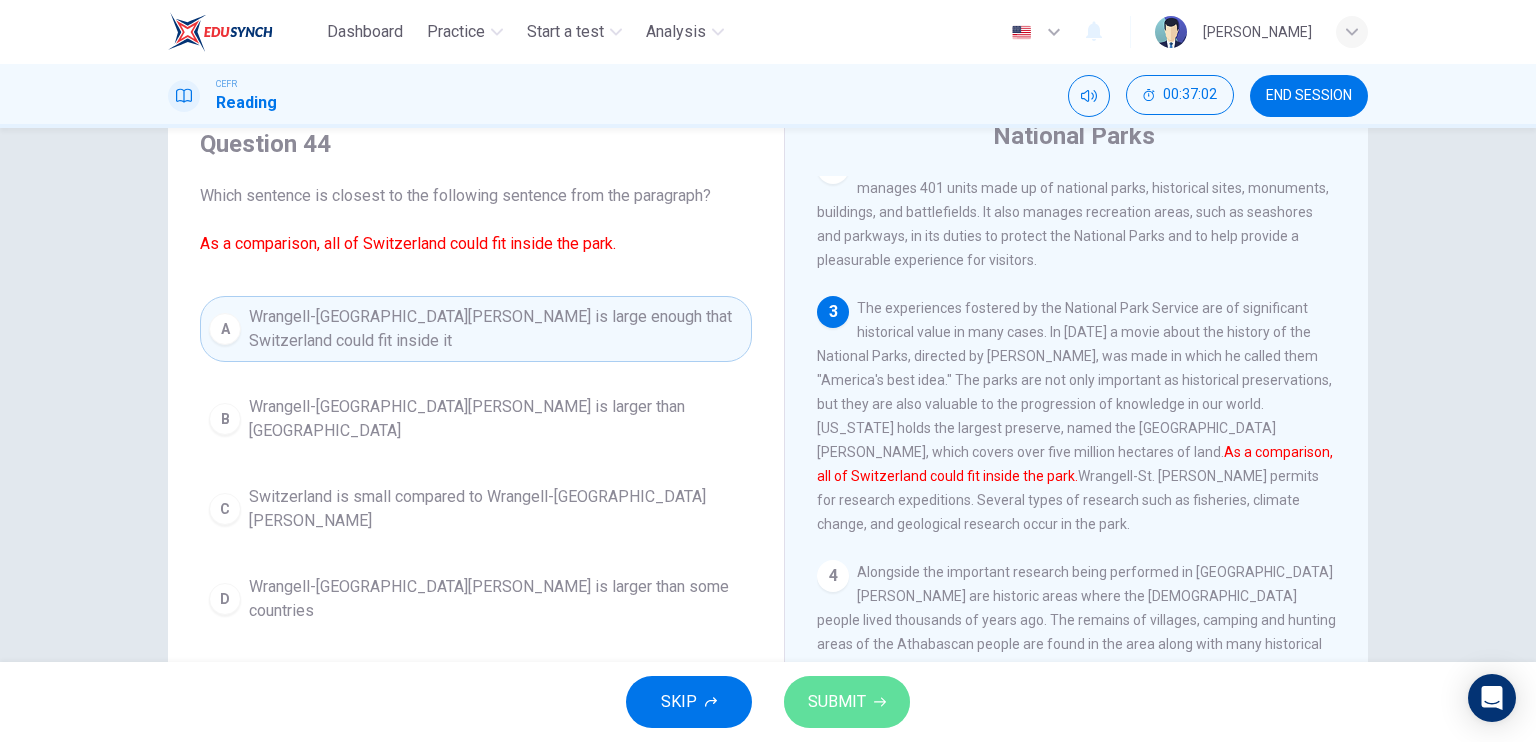 click on "SUBMIT" at bounding box center [837, 702] 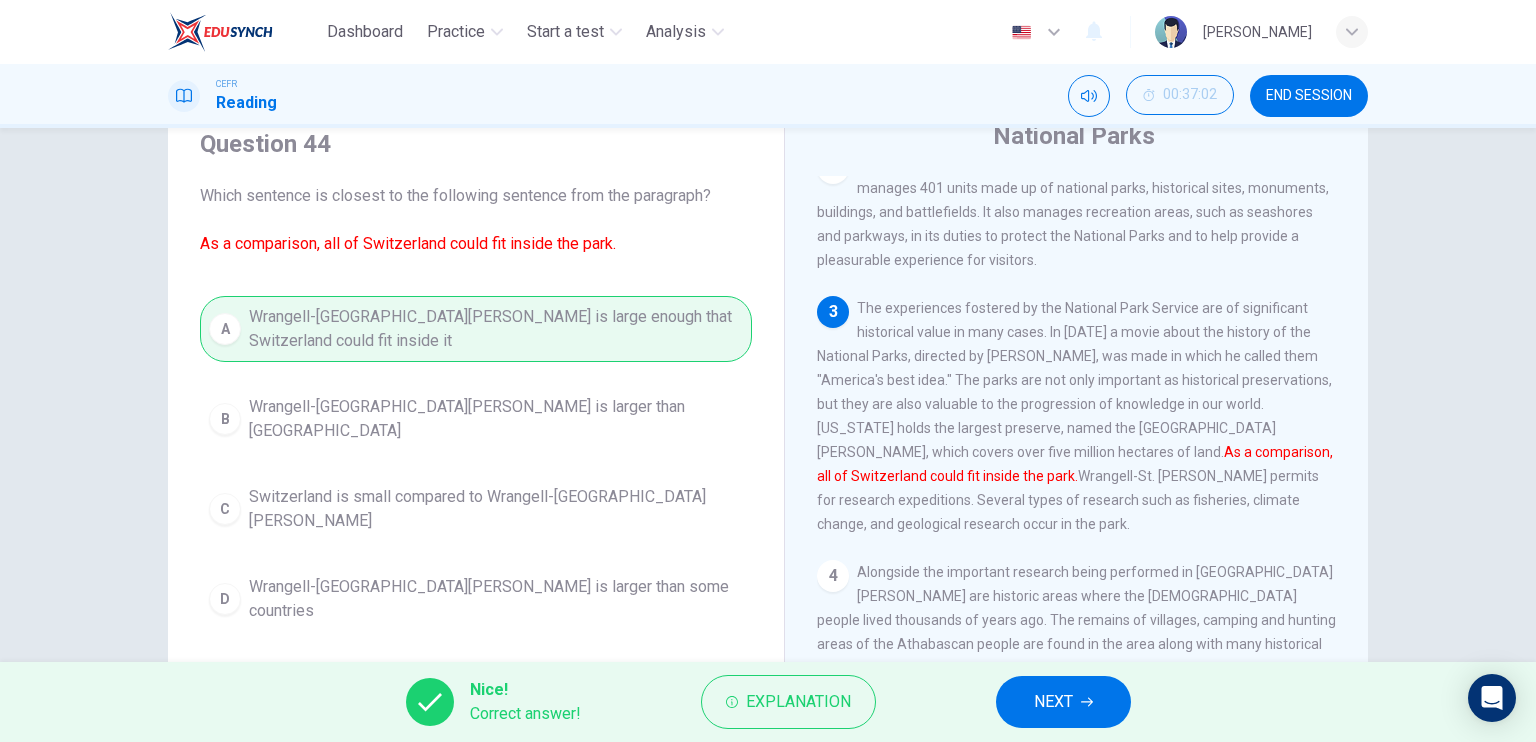 click on "NEXT" at bounding box center (1053, 702) 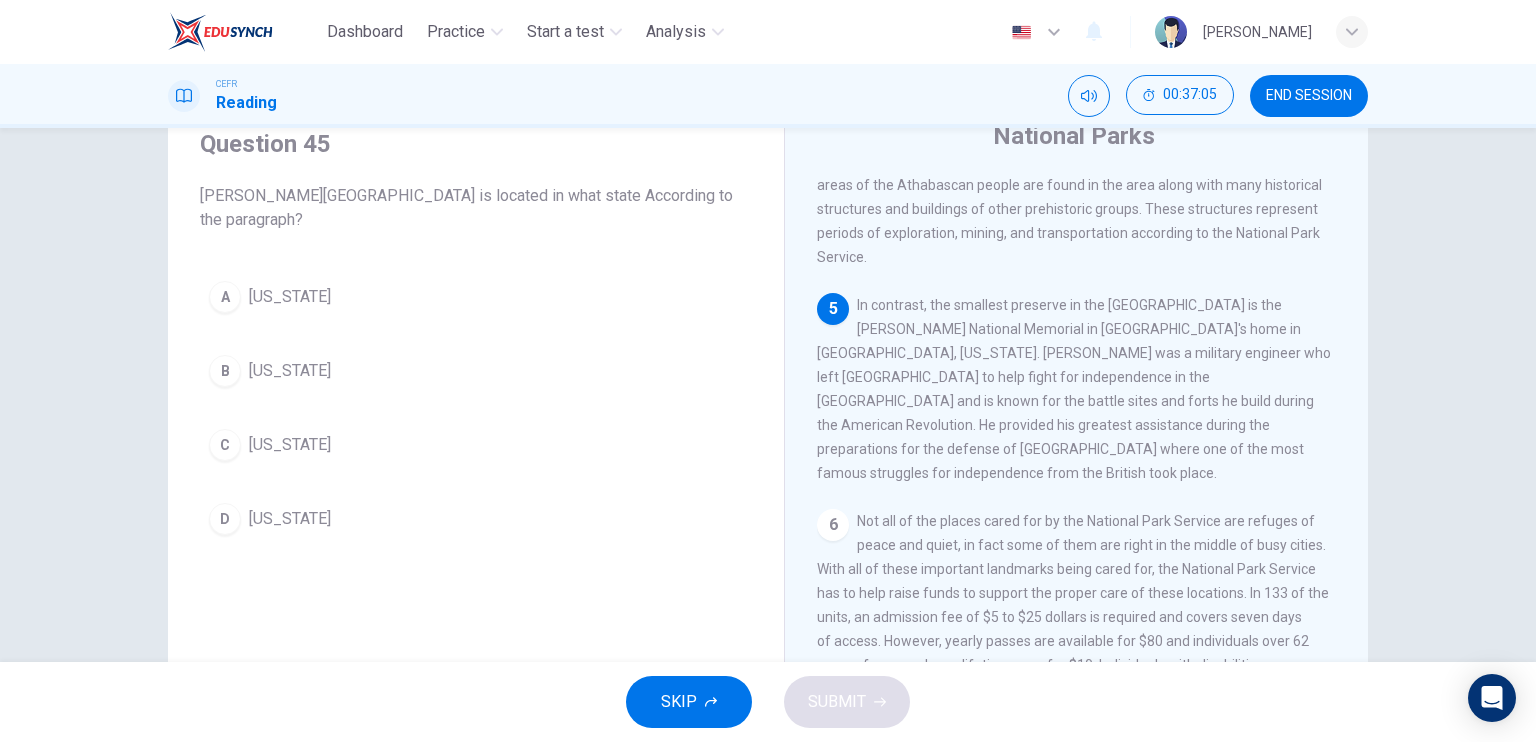 scroll, scrollTop: 676, scrollLeft: 0, axis: vertical 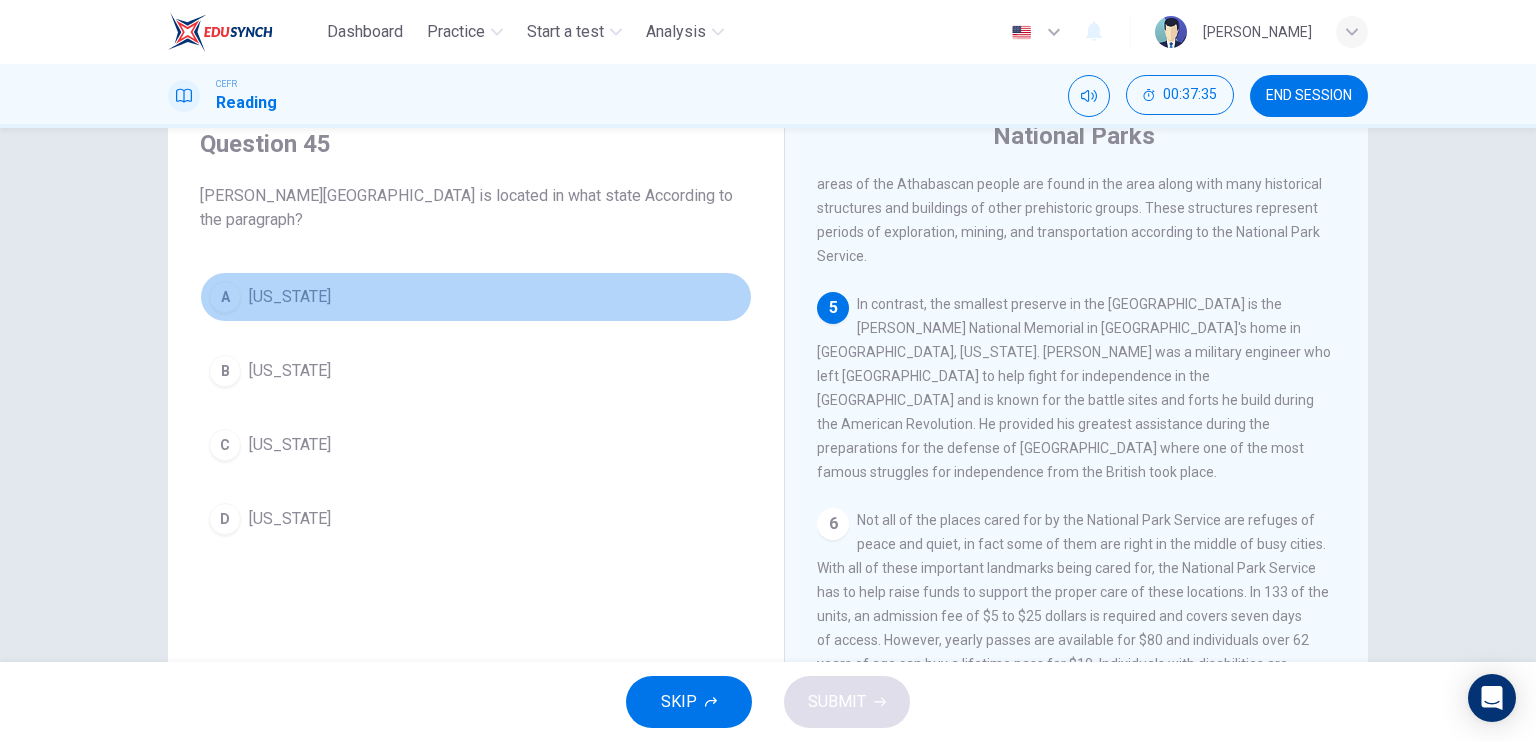 click on "Pennsylvania" at bounding box center [290, 297] 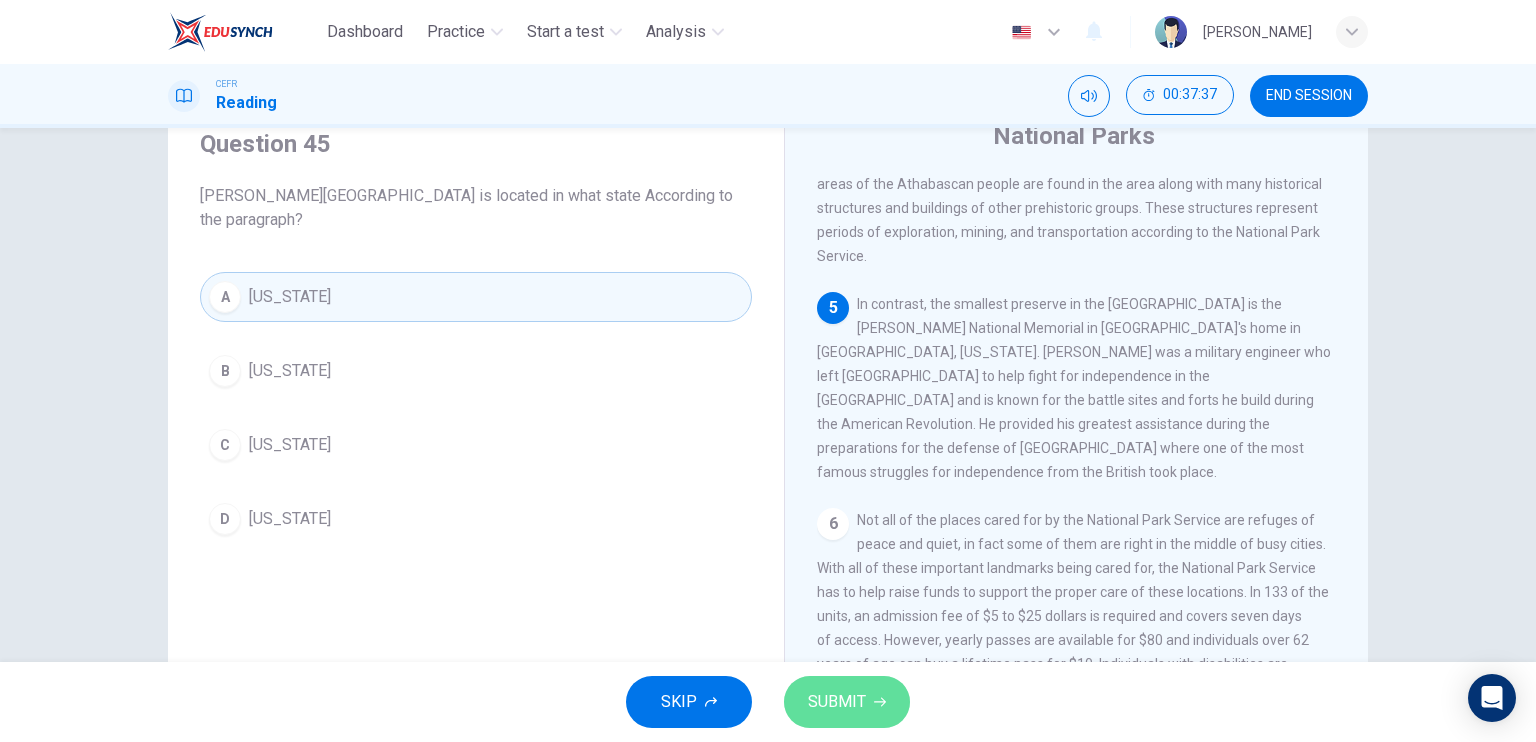click on "SUBMIT" at bounding box center [847, 702] 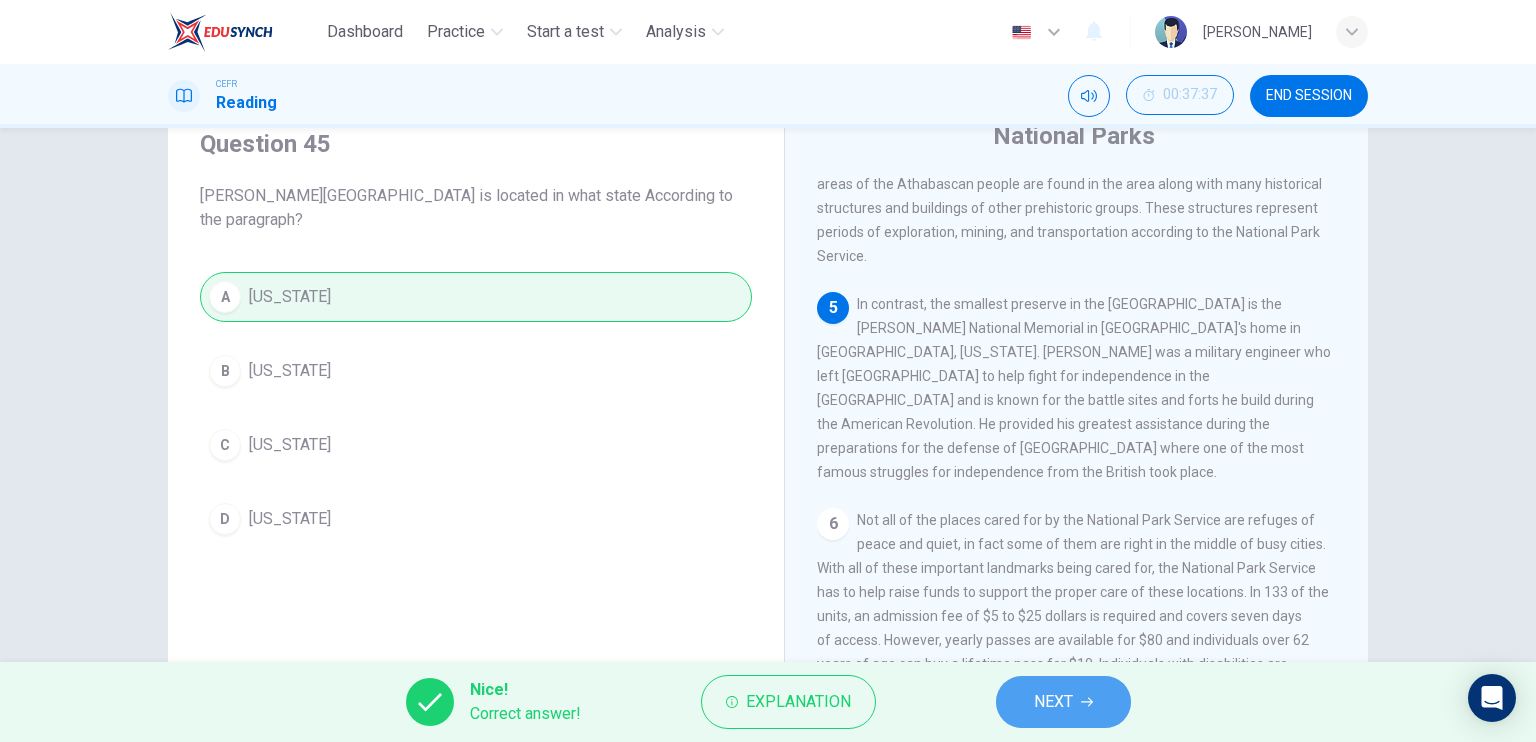 click on "NEXT" at bounding box center [1053, 702] 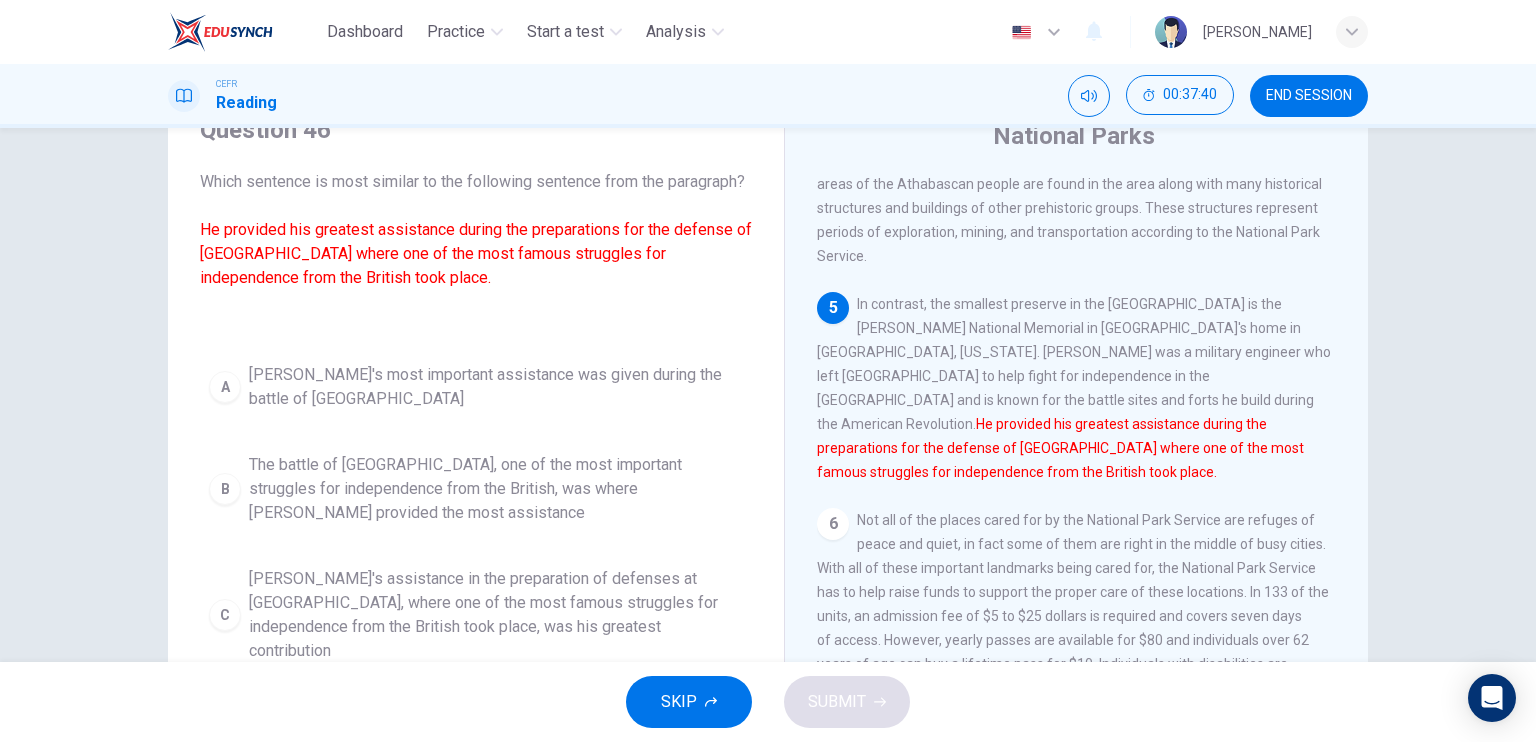 scroll, scrollTop: 15, scrollLeft: 0, axis: vertical 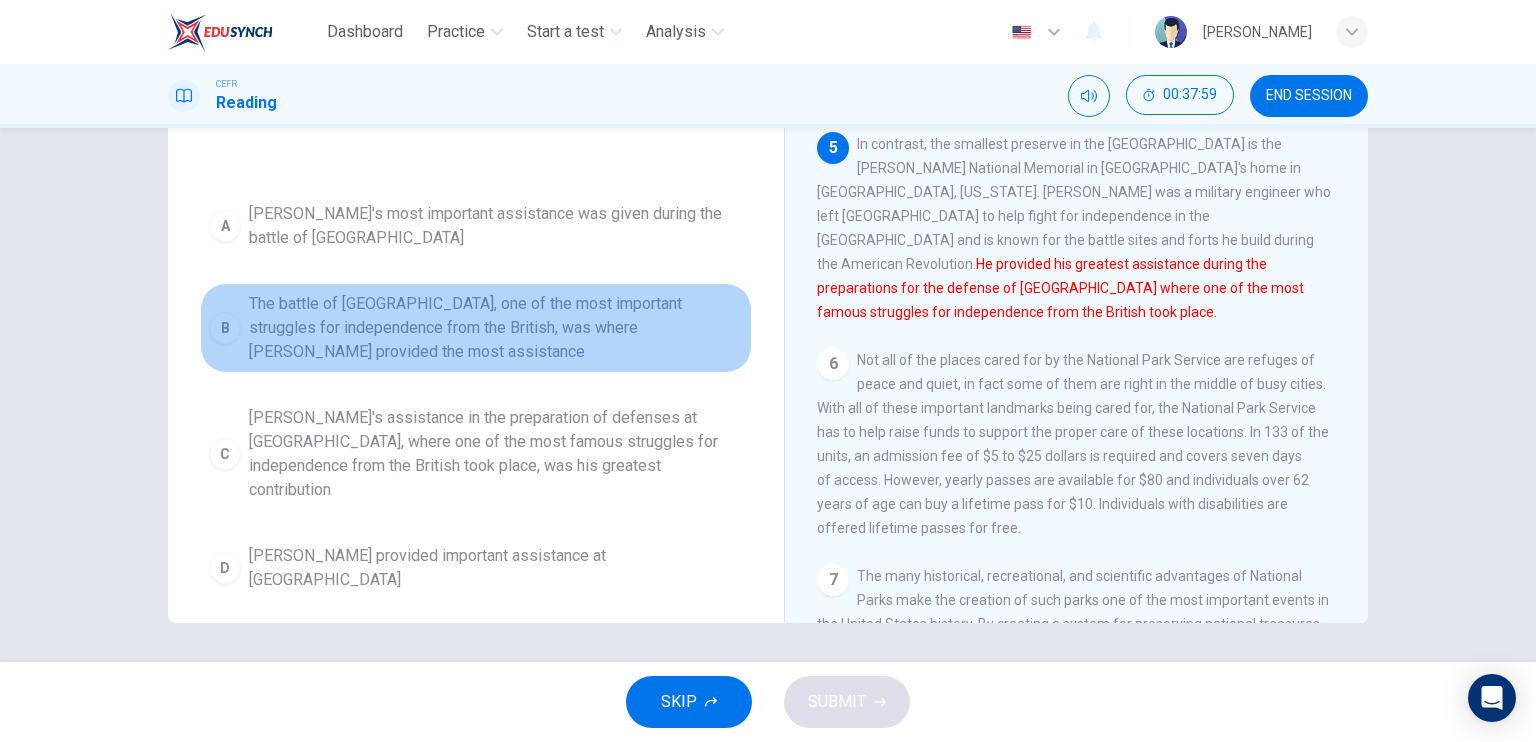 click on "The battle of Saratoga, one of the most important struggles for independence from the British, was where Kosciuszko provided the most assistance" at bounding box center [496, 328] 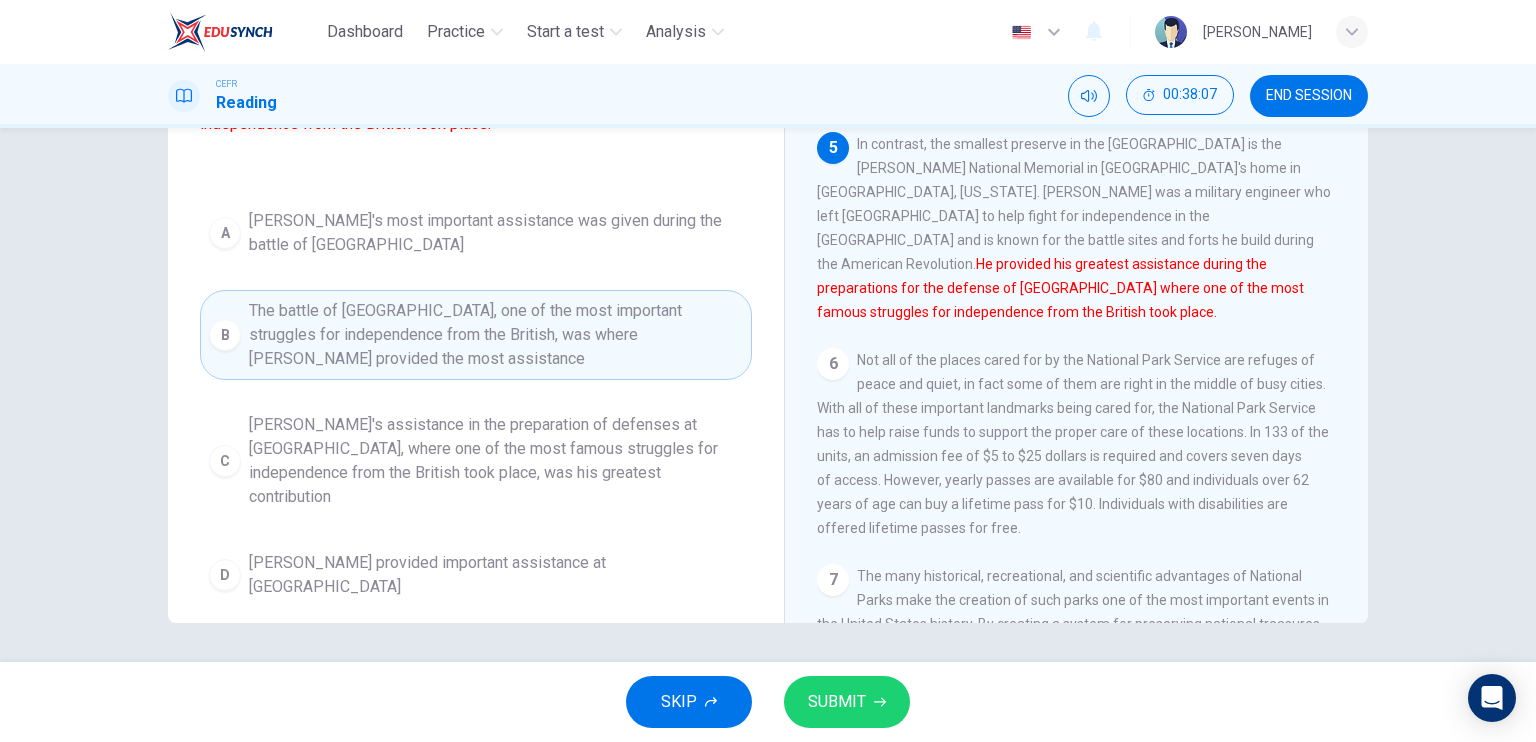 scroll, scrollTop: 15, scrollLeft: 0, axis: vertical 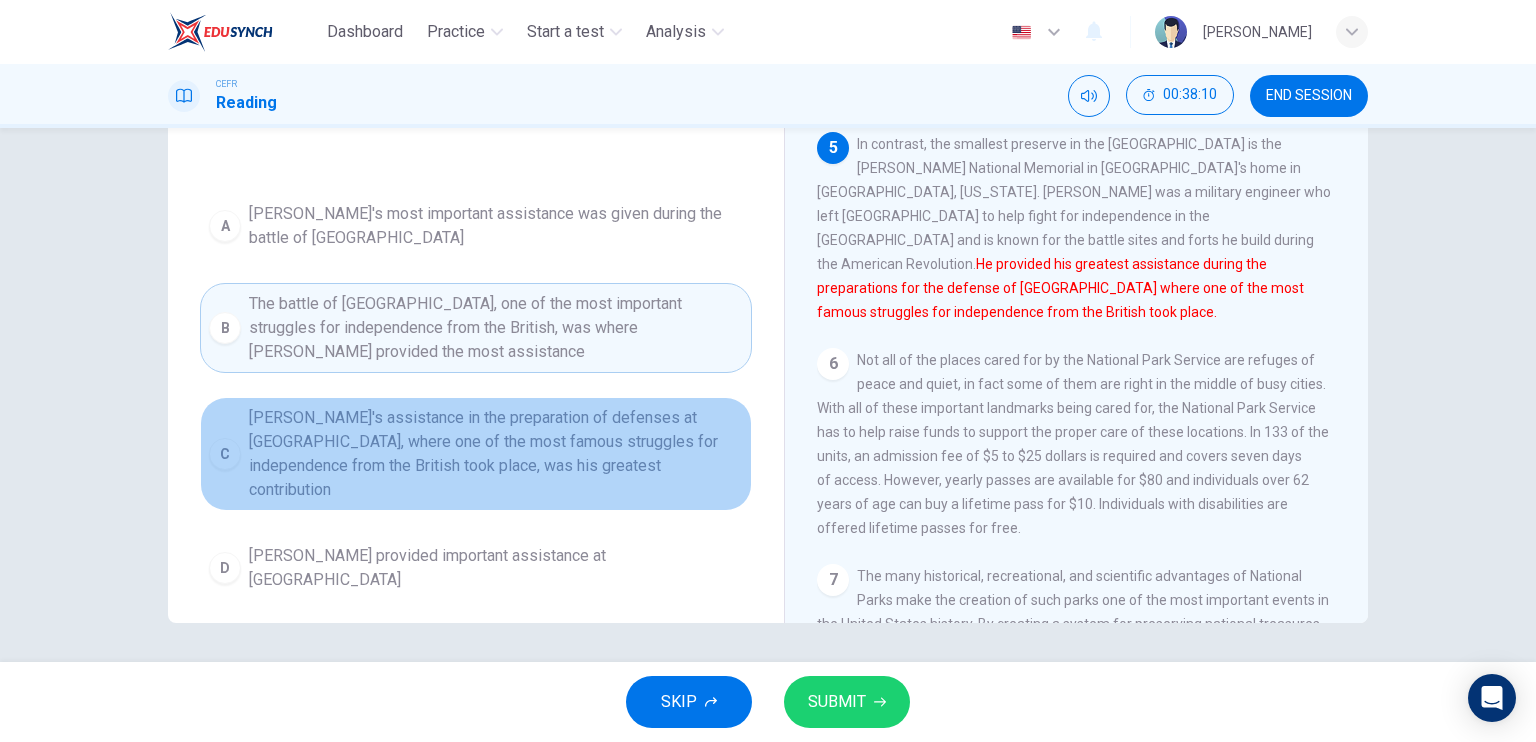 click on "Kosciuszko's assistance in the preparation of defenses at Saratoga, where one of the most famous struggles for independence from the British took place, was his greatest contribution" at bounding box center (496, 454) 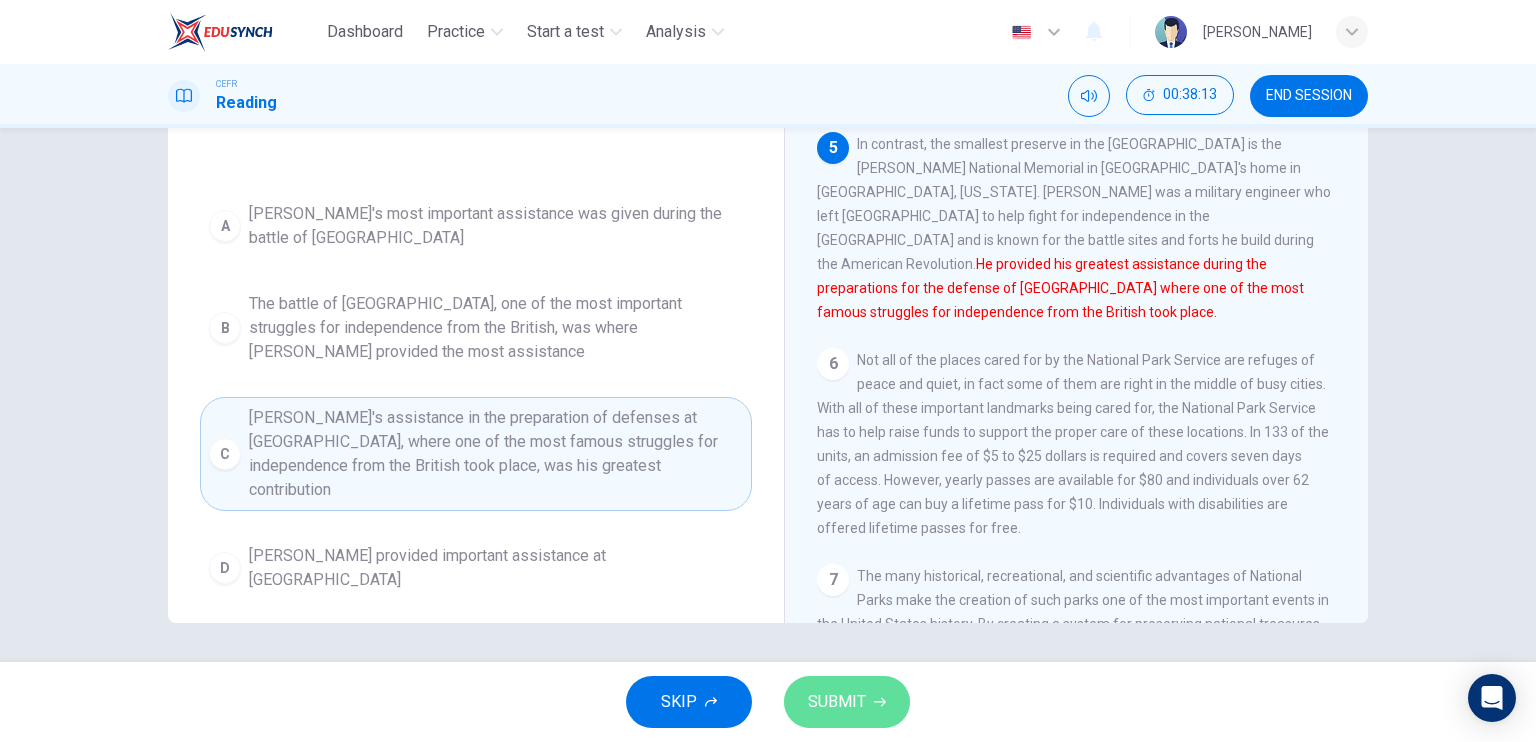 click on "SUBMIT" at bounding box center [837, 702] 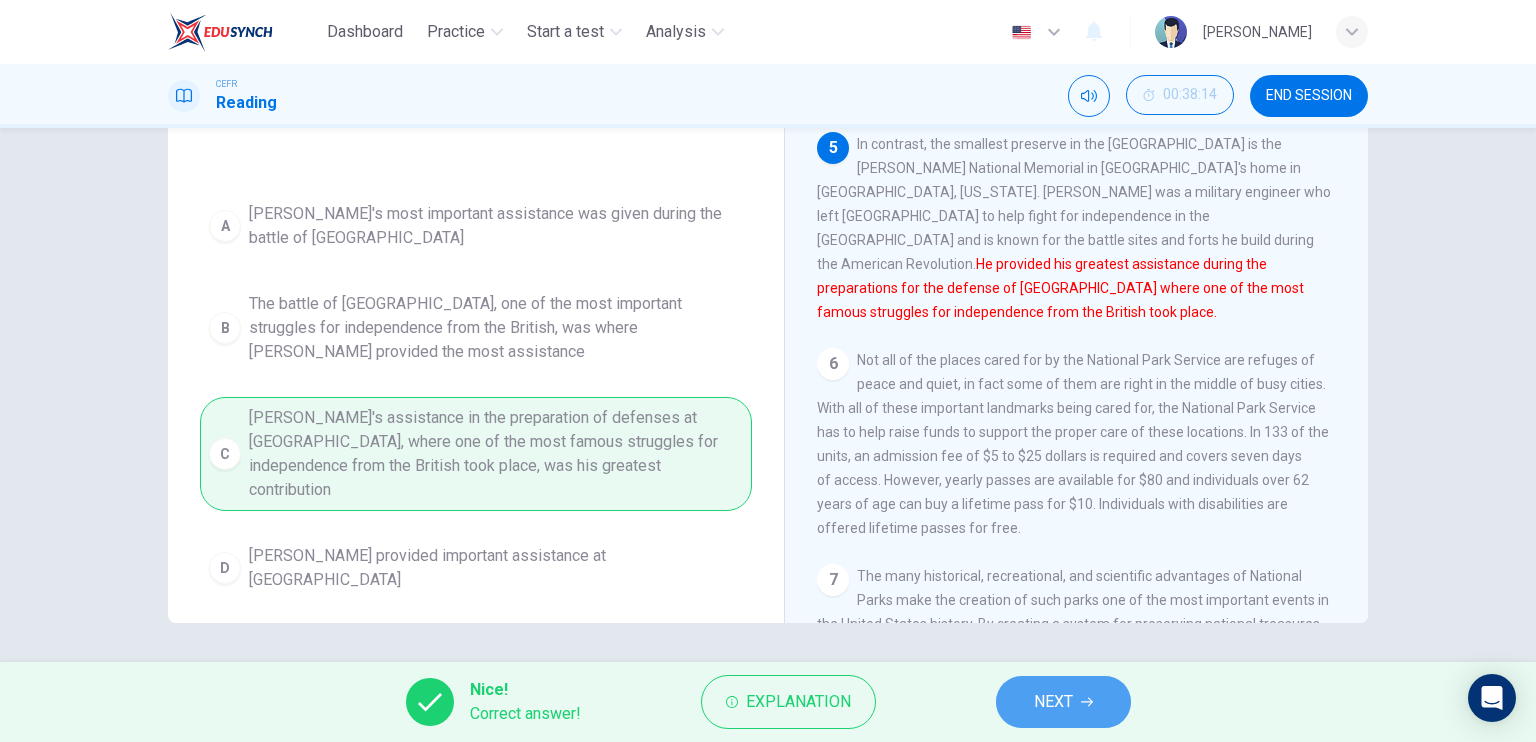 click on "NEXT" at bounding box center (1063, 702) 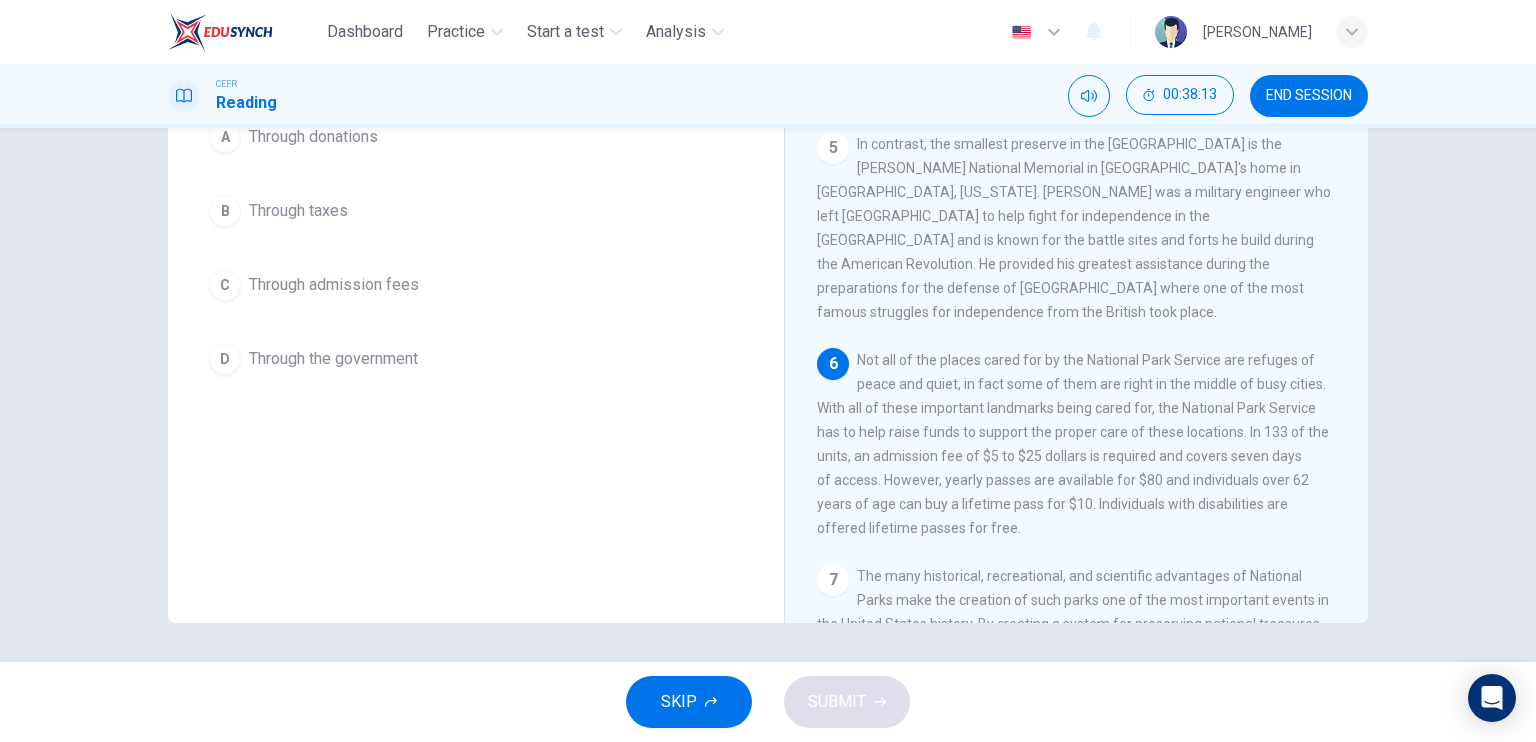 click on "SKIP SUBMIT" at bounding box center (768, 702) 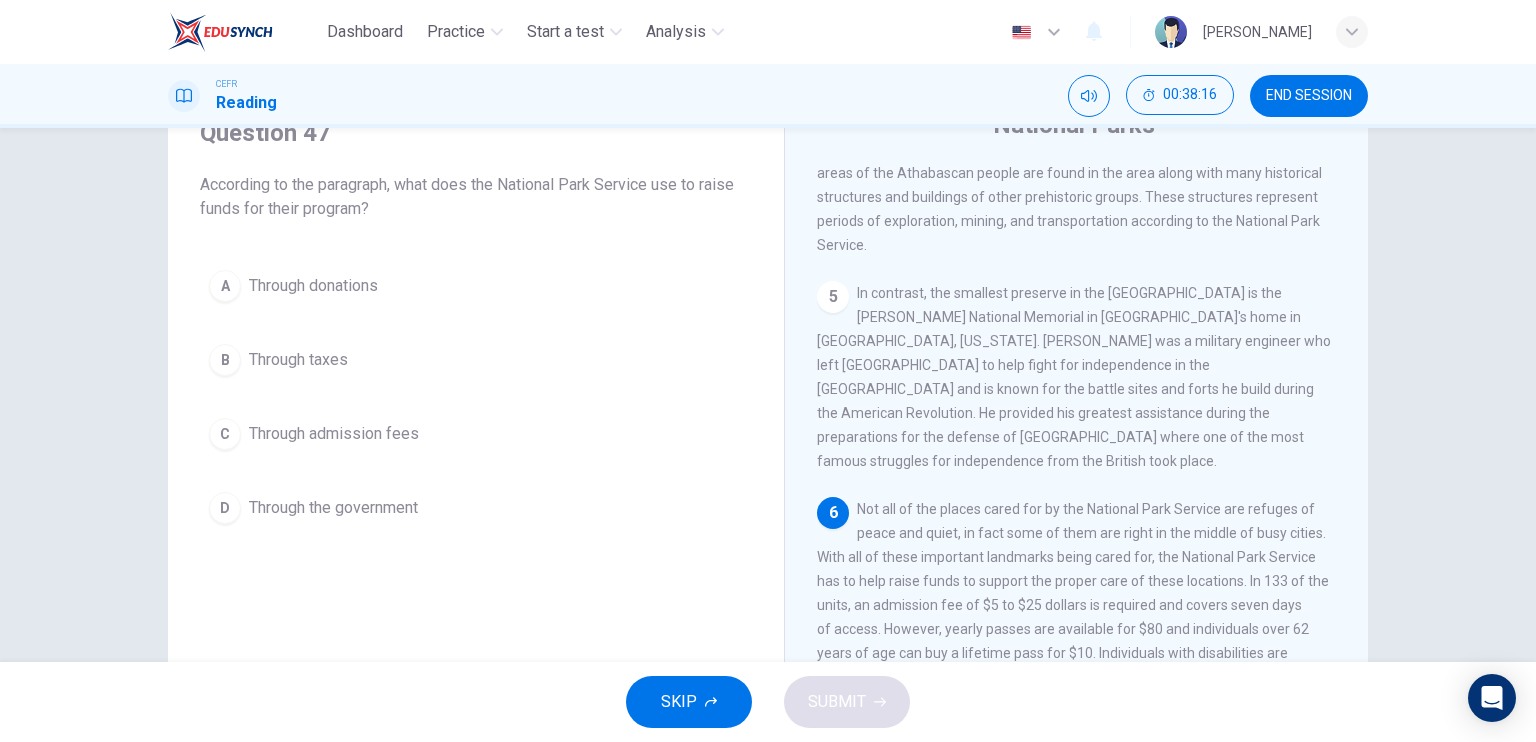 scroll, scrollTop: 92, scrollLeft: 0, axis: vertical 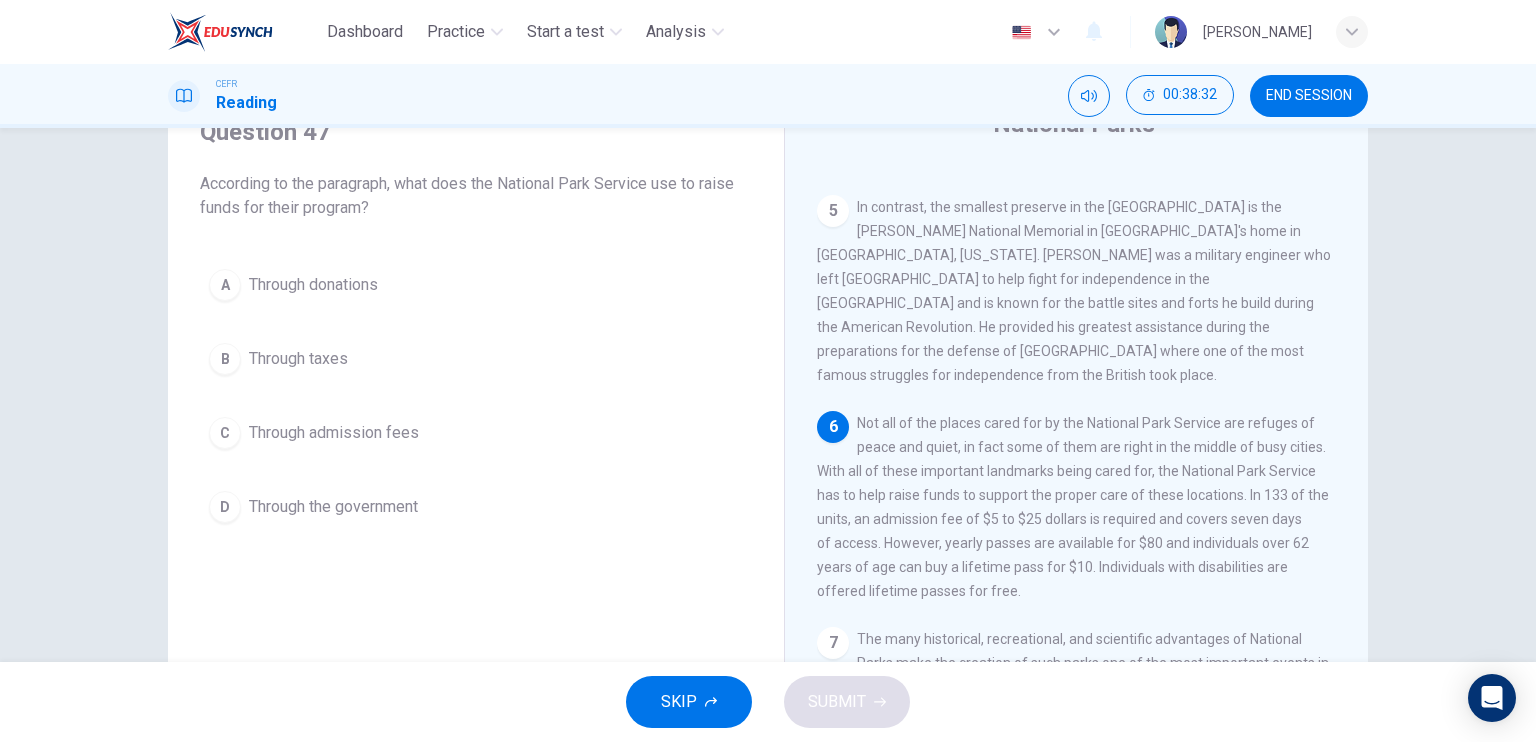 click on "Through admission fees" at bounding box center (334, 433) 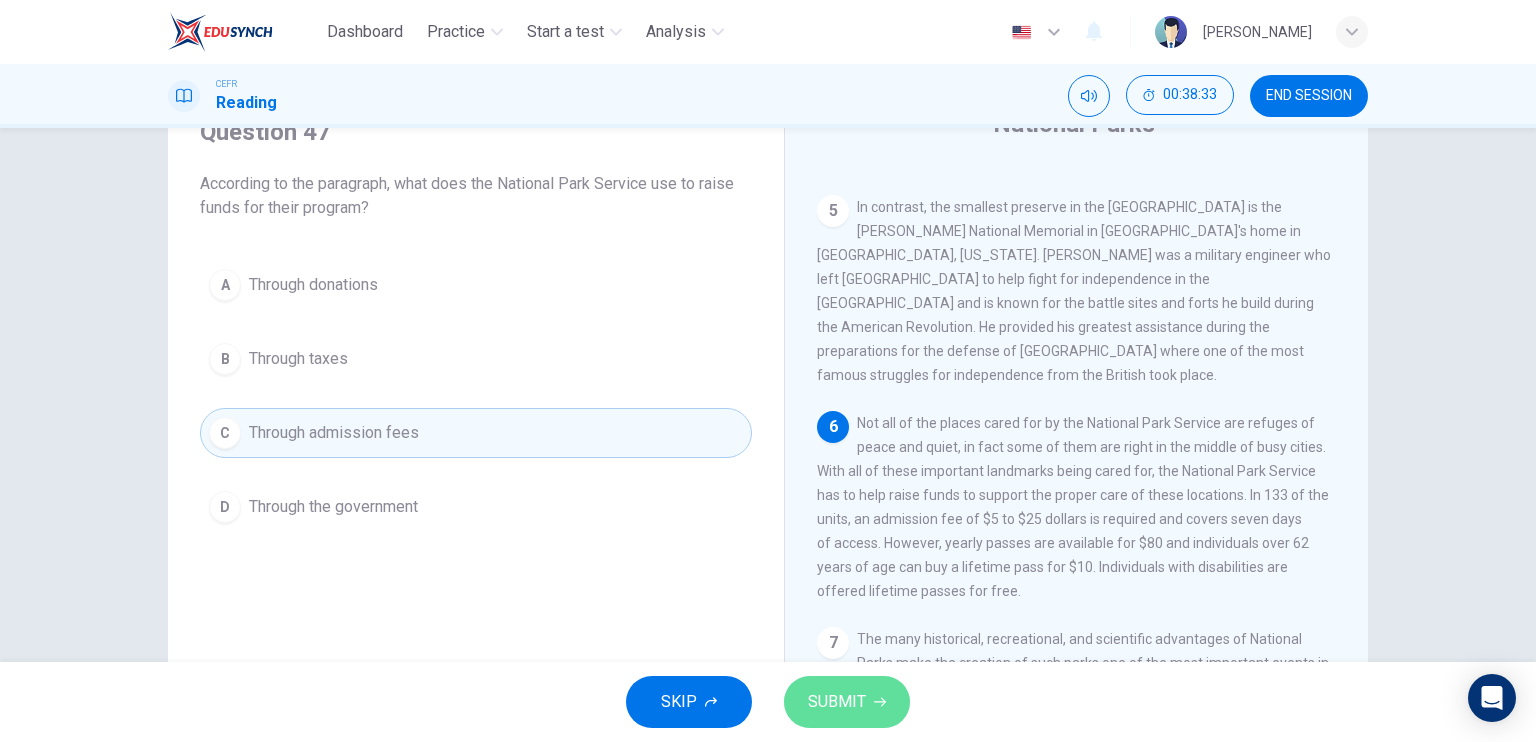 click on "SUBMIT" at bounding box center (837, 702) 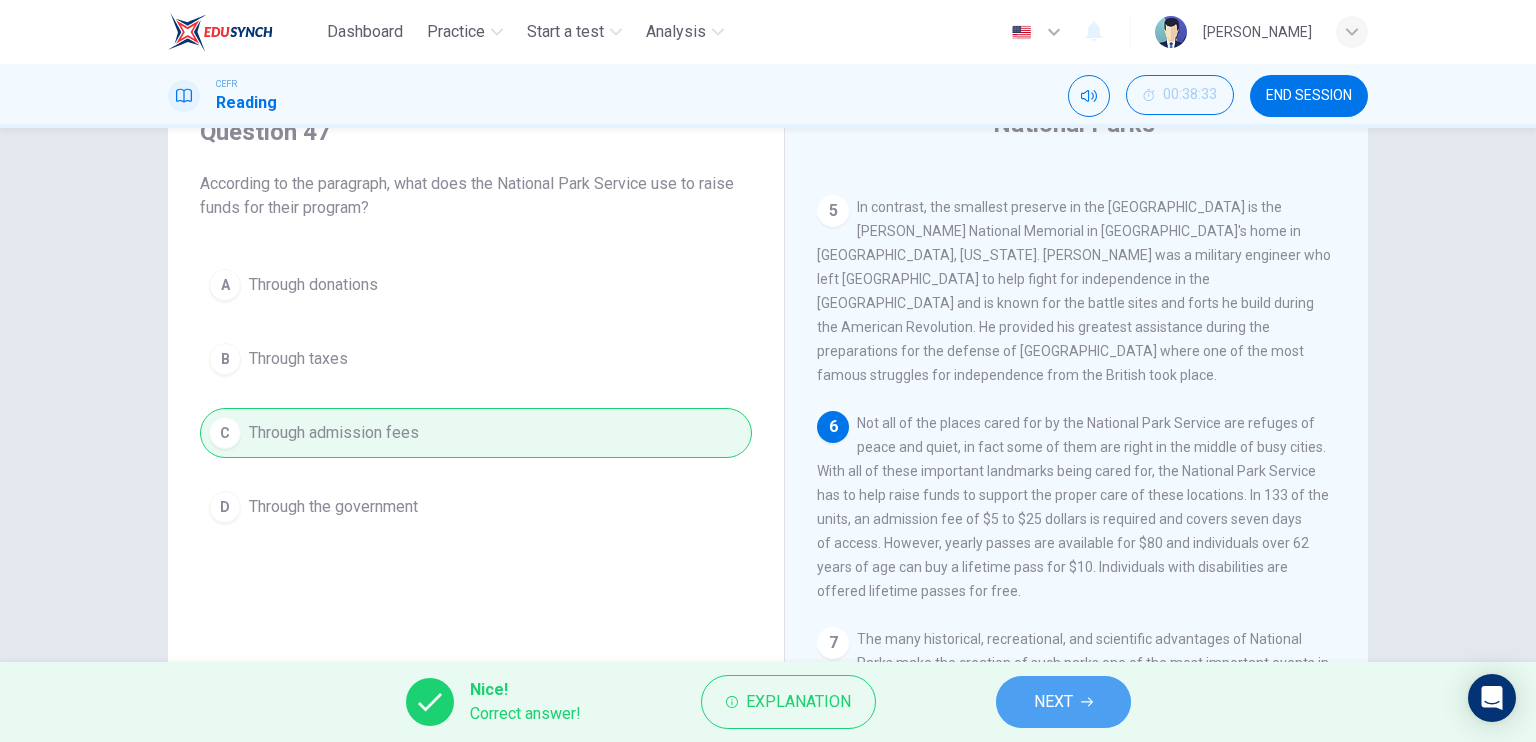 click on "NEXT" at bounding box center [1063, 702] 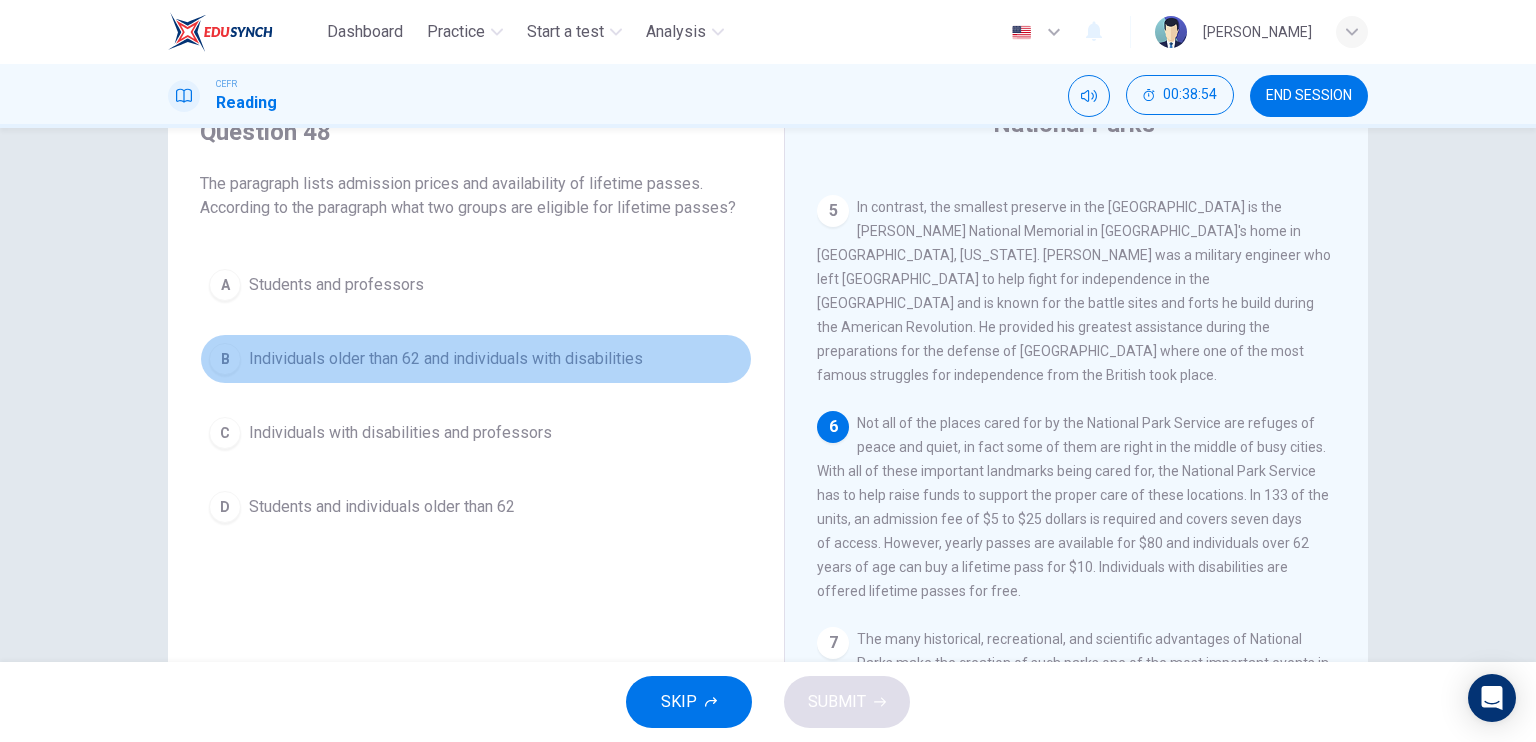 click on "Individuals older than 62 and individuals with disabilities" at bounding box center [446, 359] 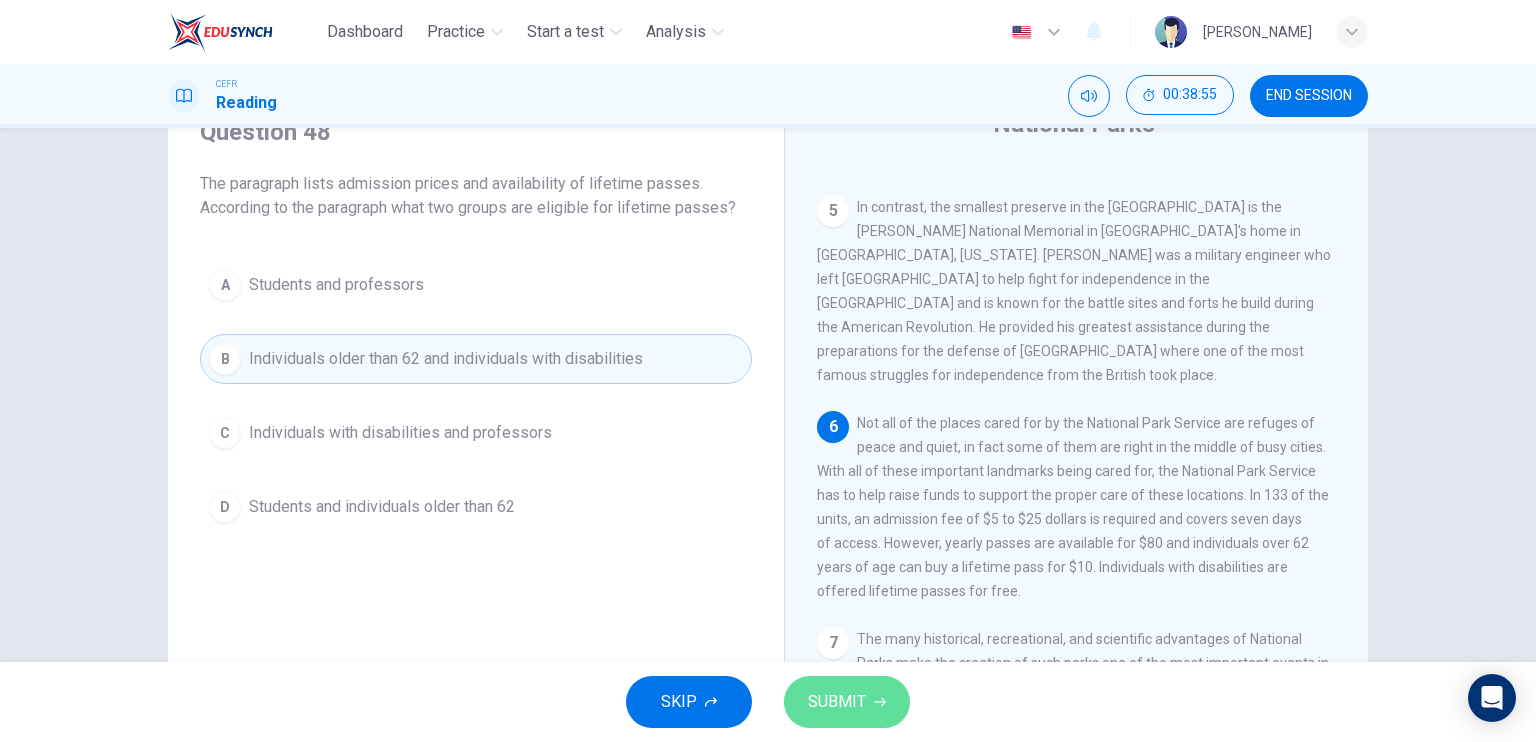 click on "SUBMIT" at bounding box center (837, 702) 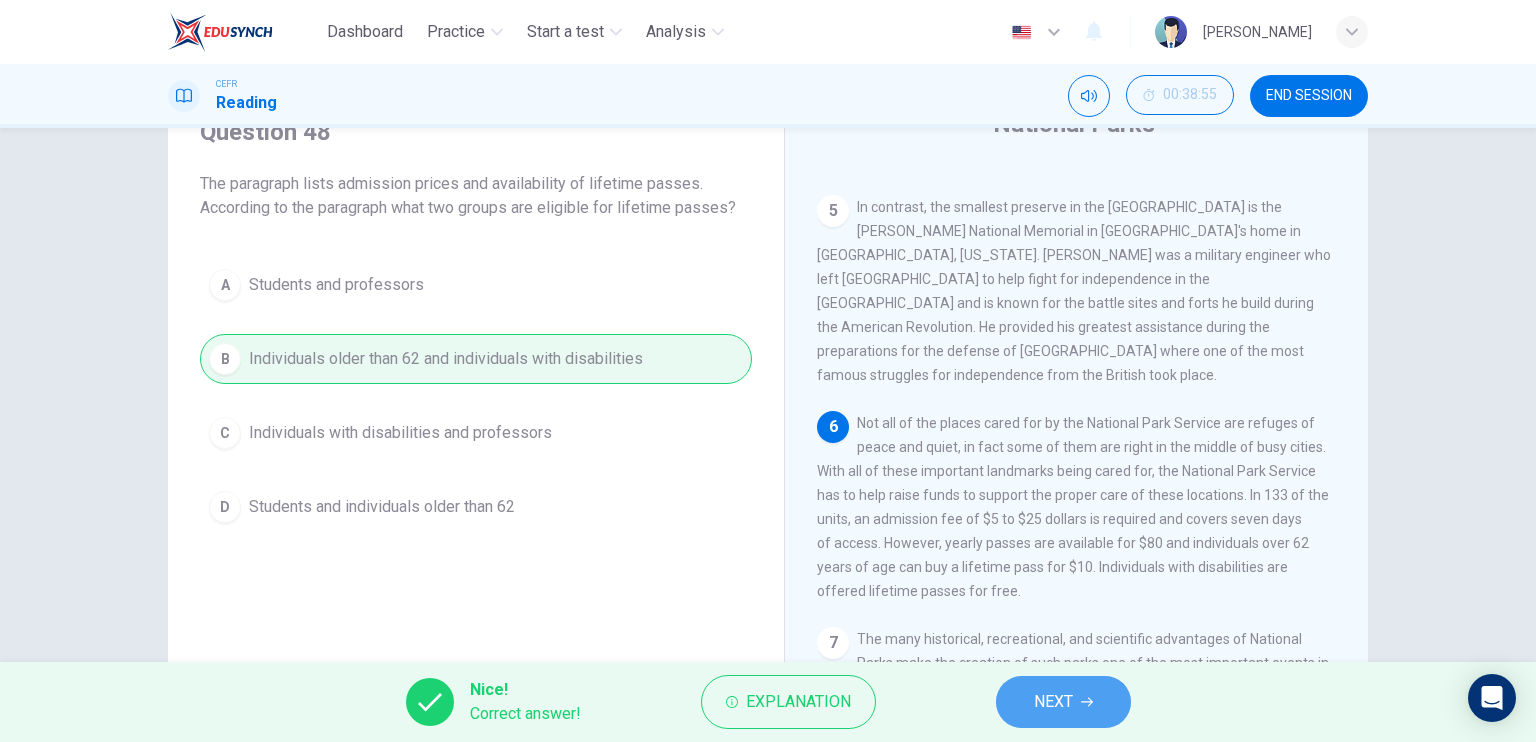 click on "NEXT" at bounding box center [1053, 702] 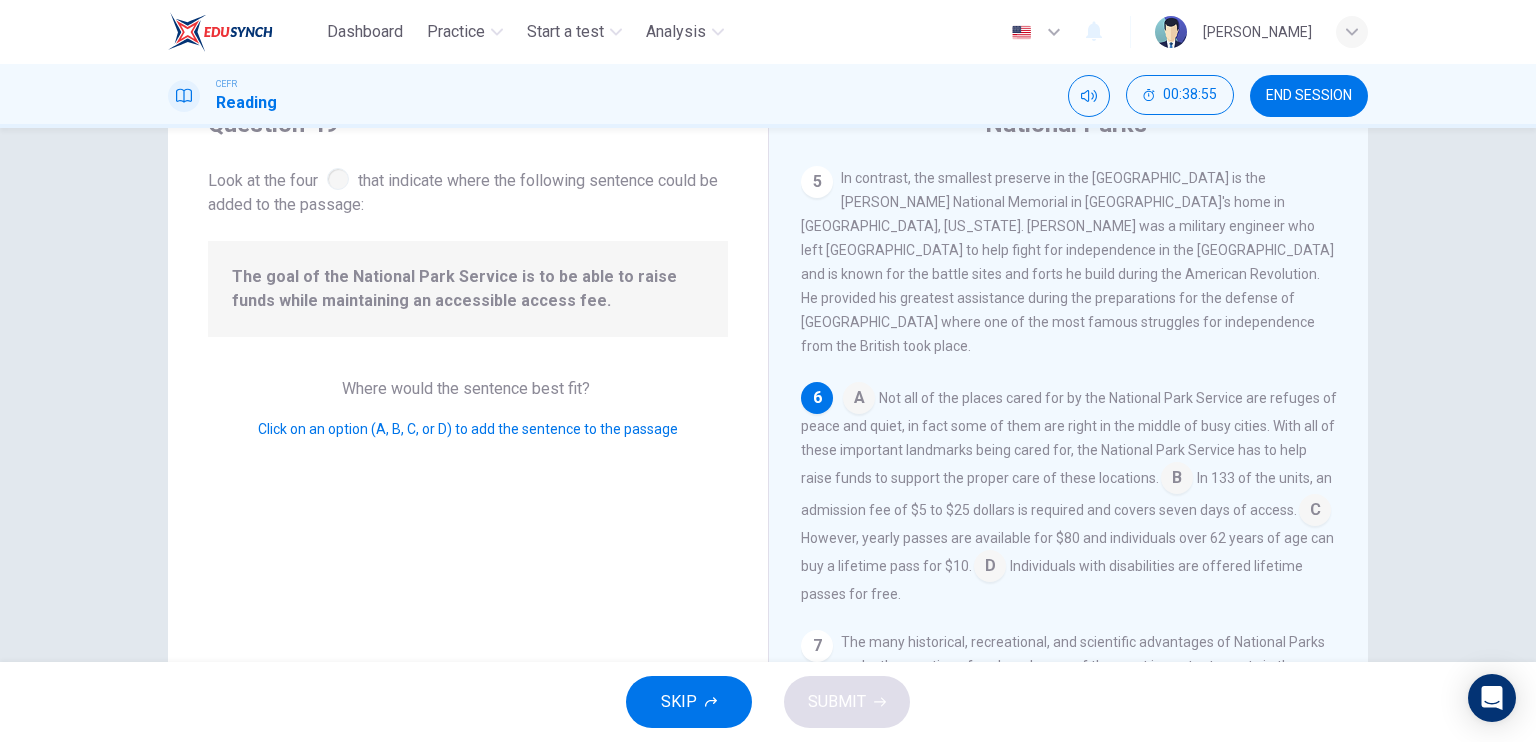 scroll, scrollTop: 784, scrollLeft: 0, axis: vertical 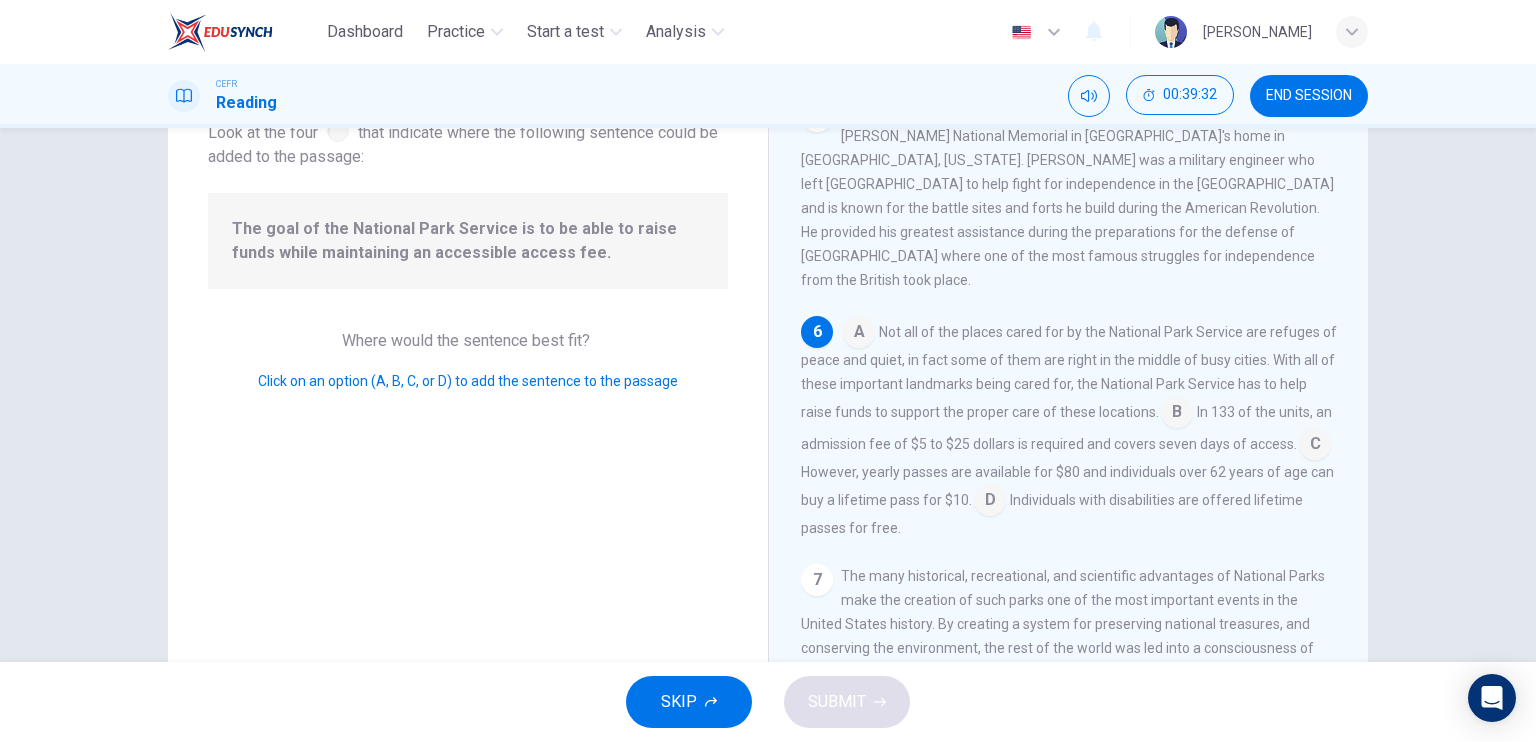 click at bounding box center [1177, 414] 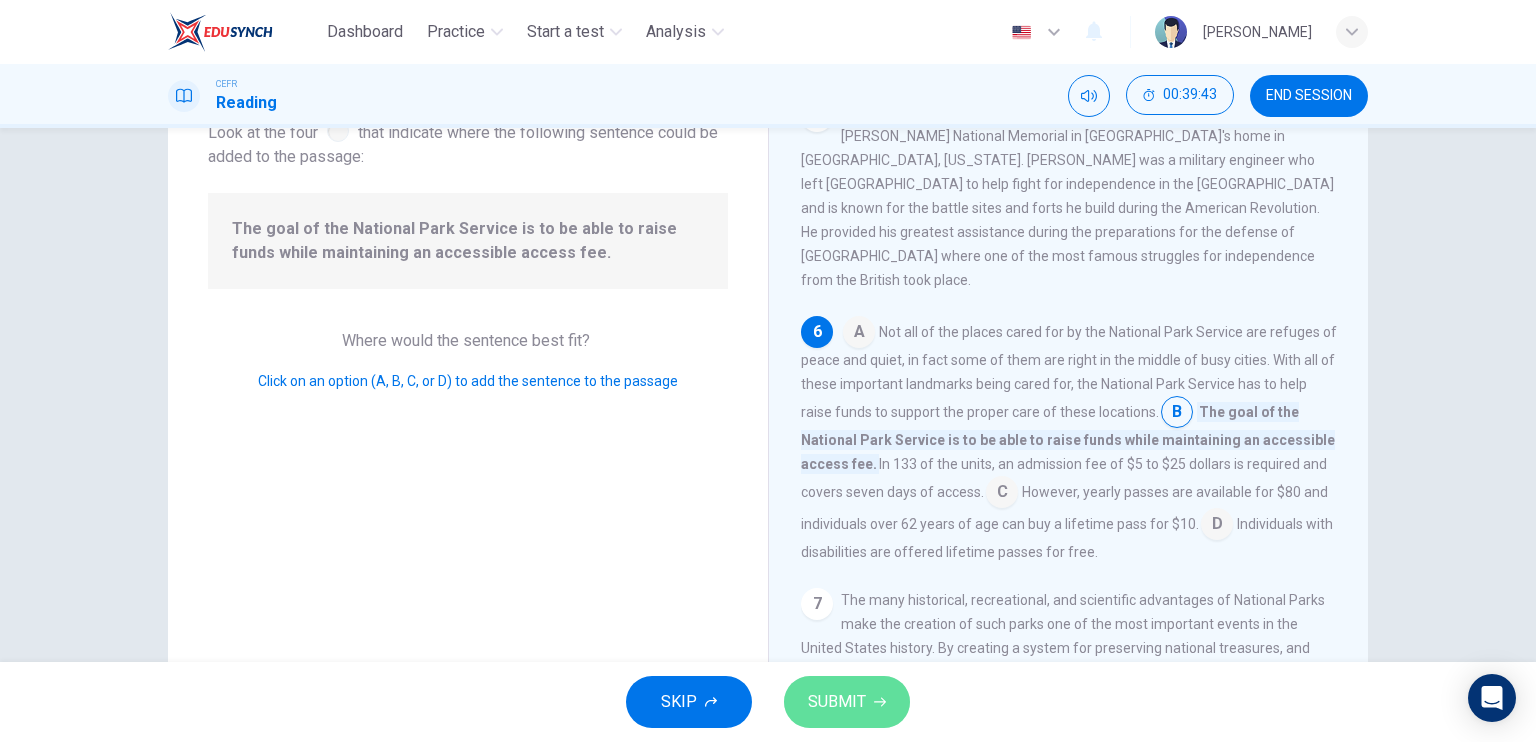click on "SUBMIT" at bounding box center (847, 702) 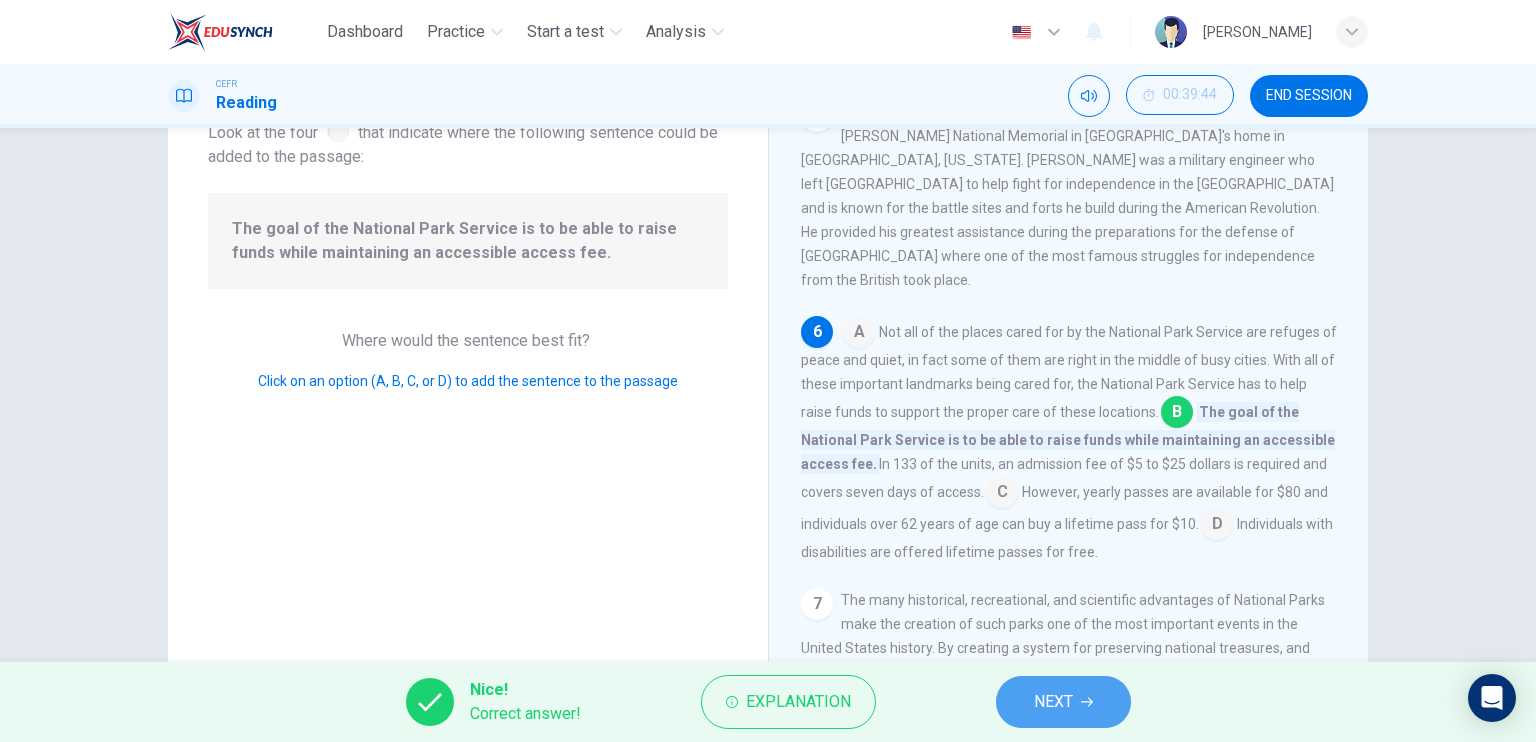 click on "NEXT" at bounding box center (1053, 702) 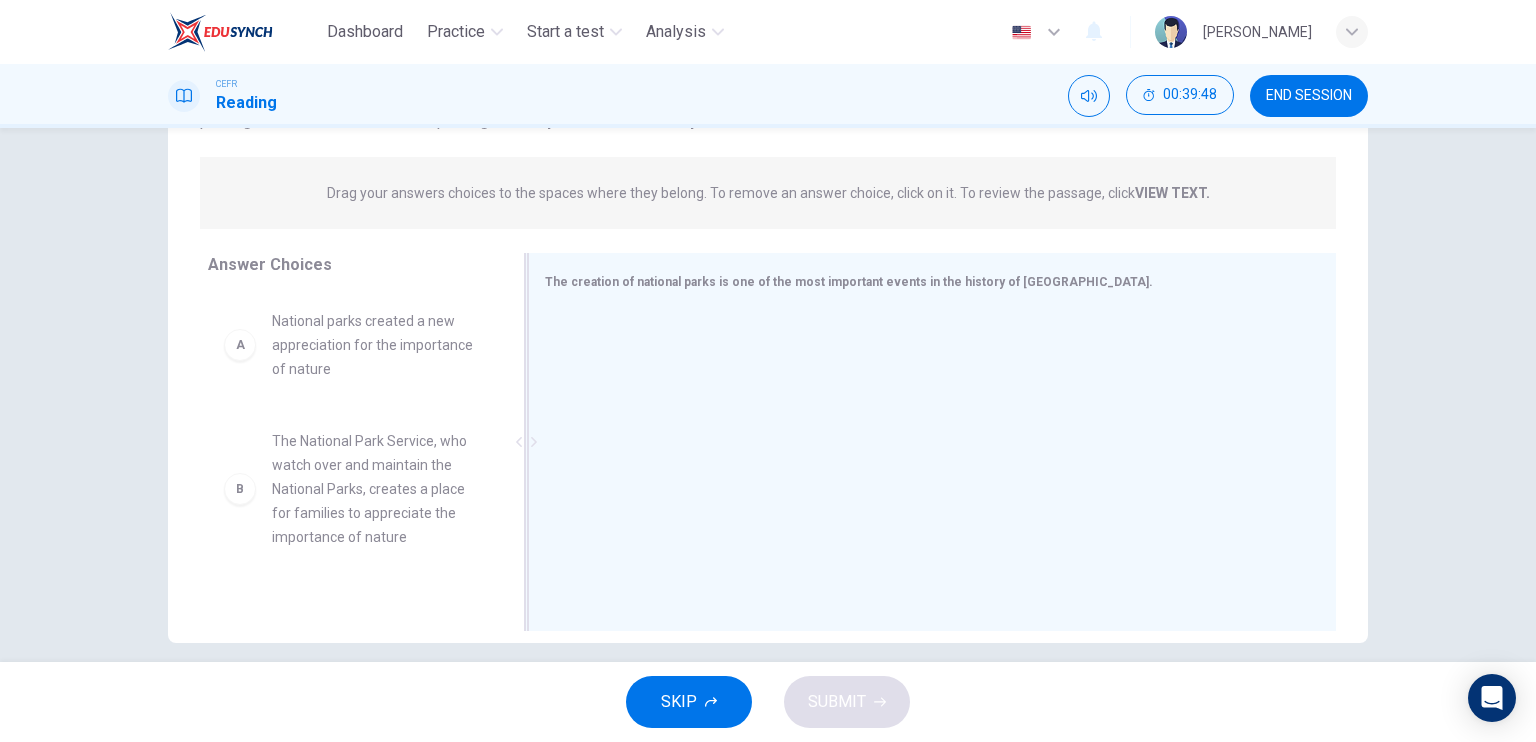 scroll, scrollTop: 240, scrollLeft: 0, axis: vertical 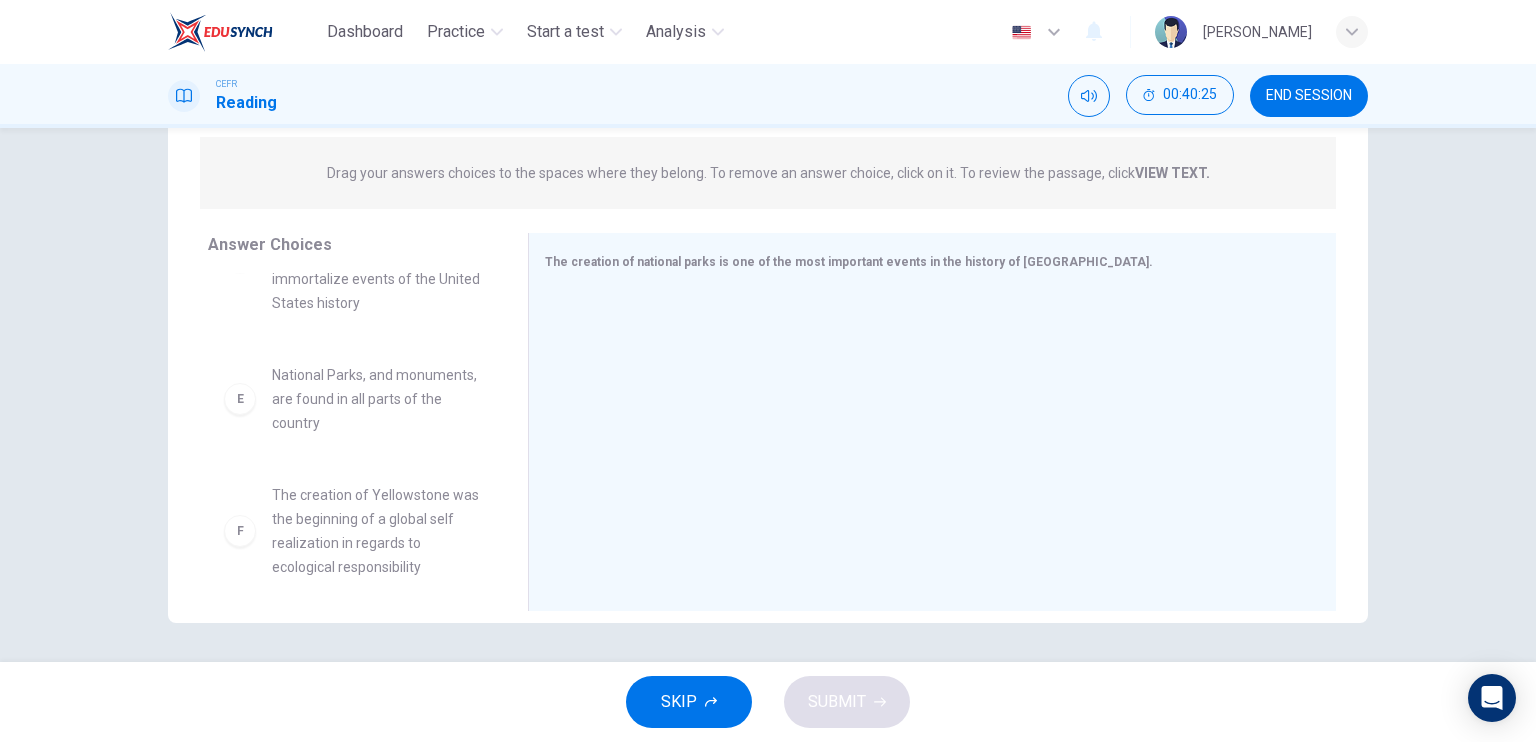 click on "National Parks, and monuments, are found in all parts of the country" at bounding box center (376, 399) 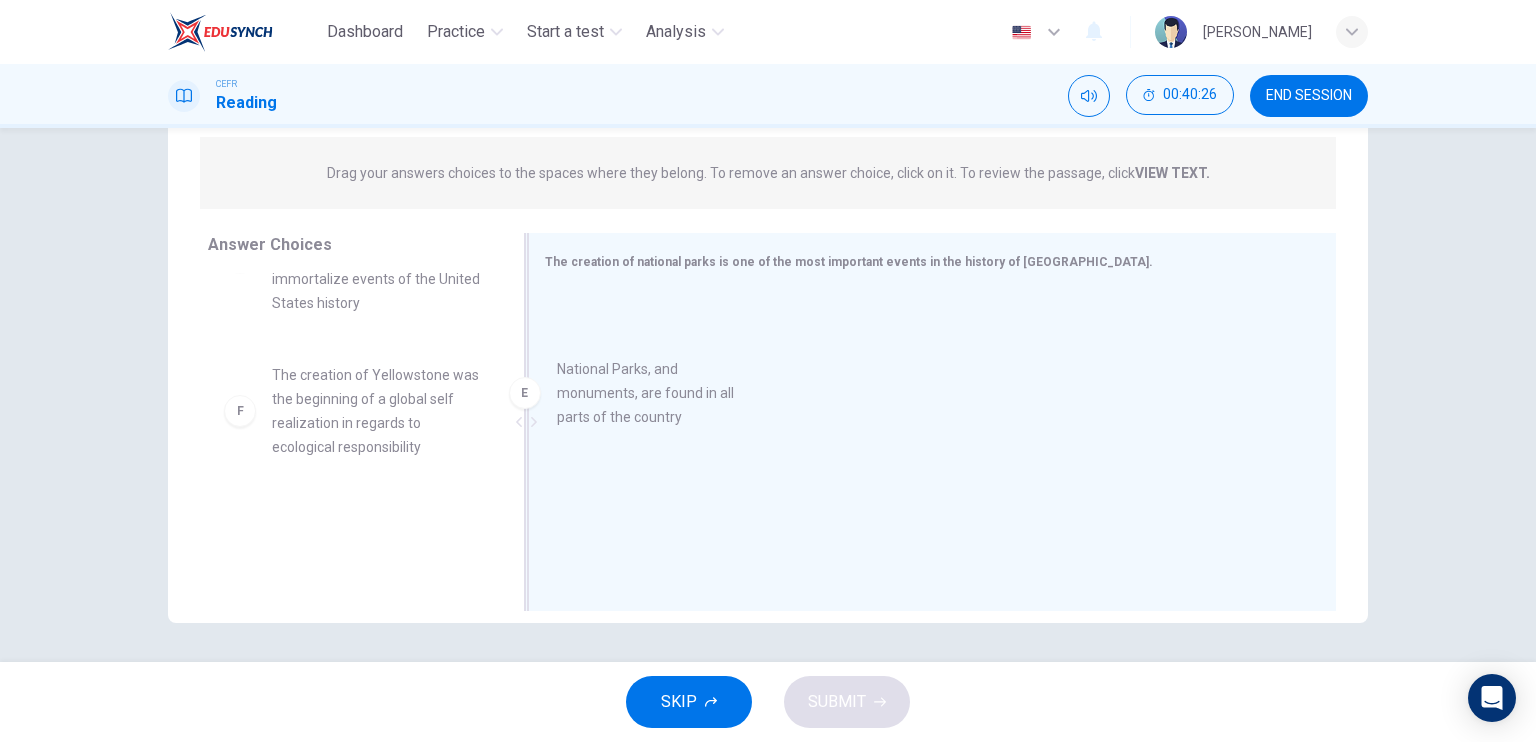 drag, startPoint x: 340, startPoint y: 416, endPoint x: 649, endPoint y: 401, distance: 309.36386 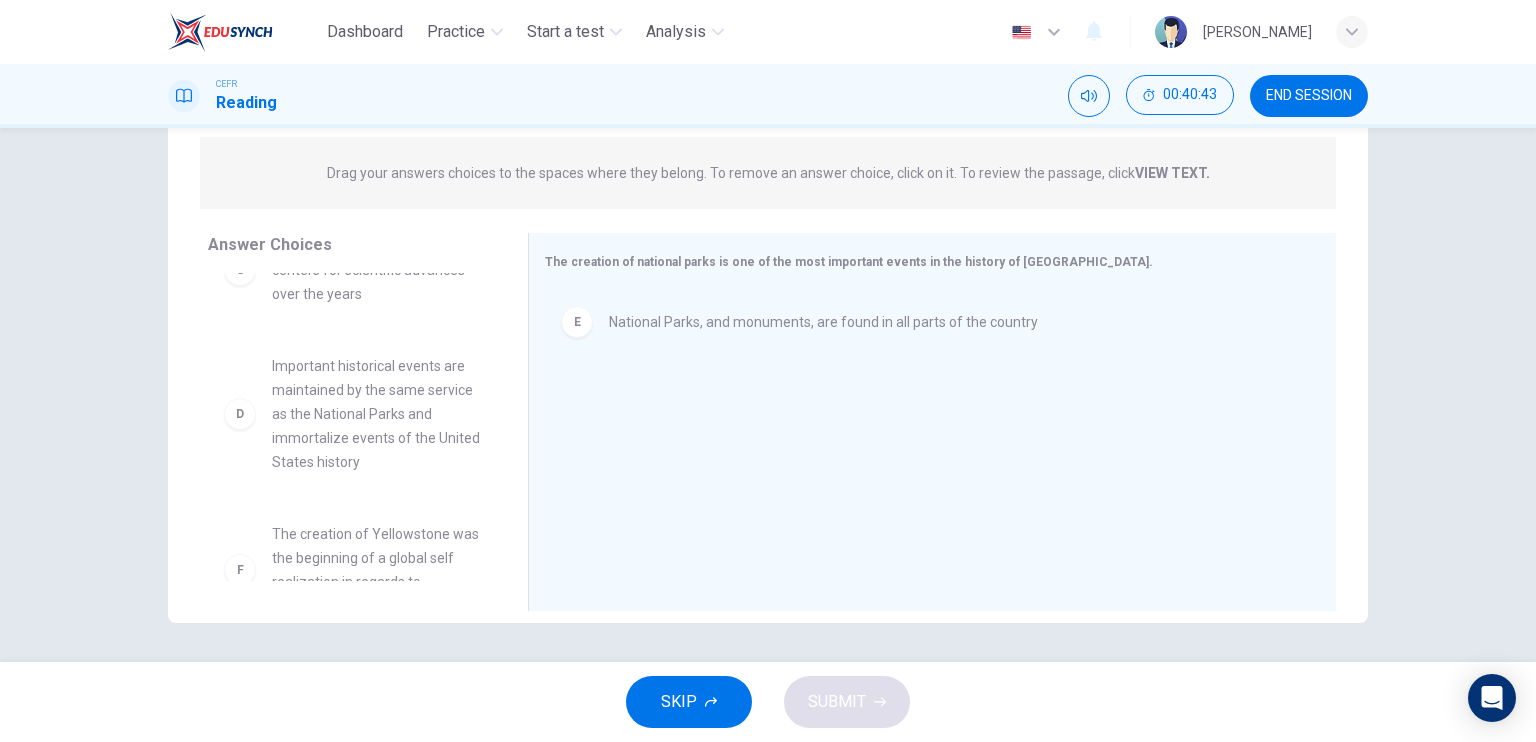 scroll, scrollTop: 335, scrollLeft: 0, axis: vertical 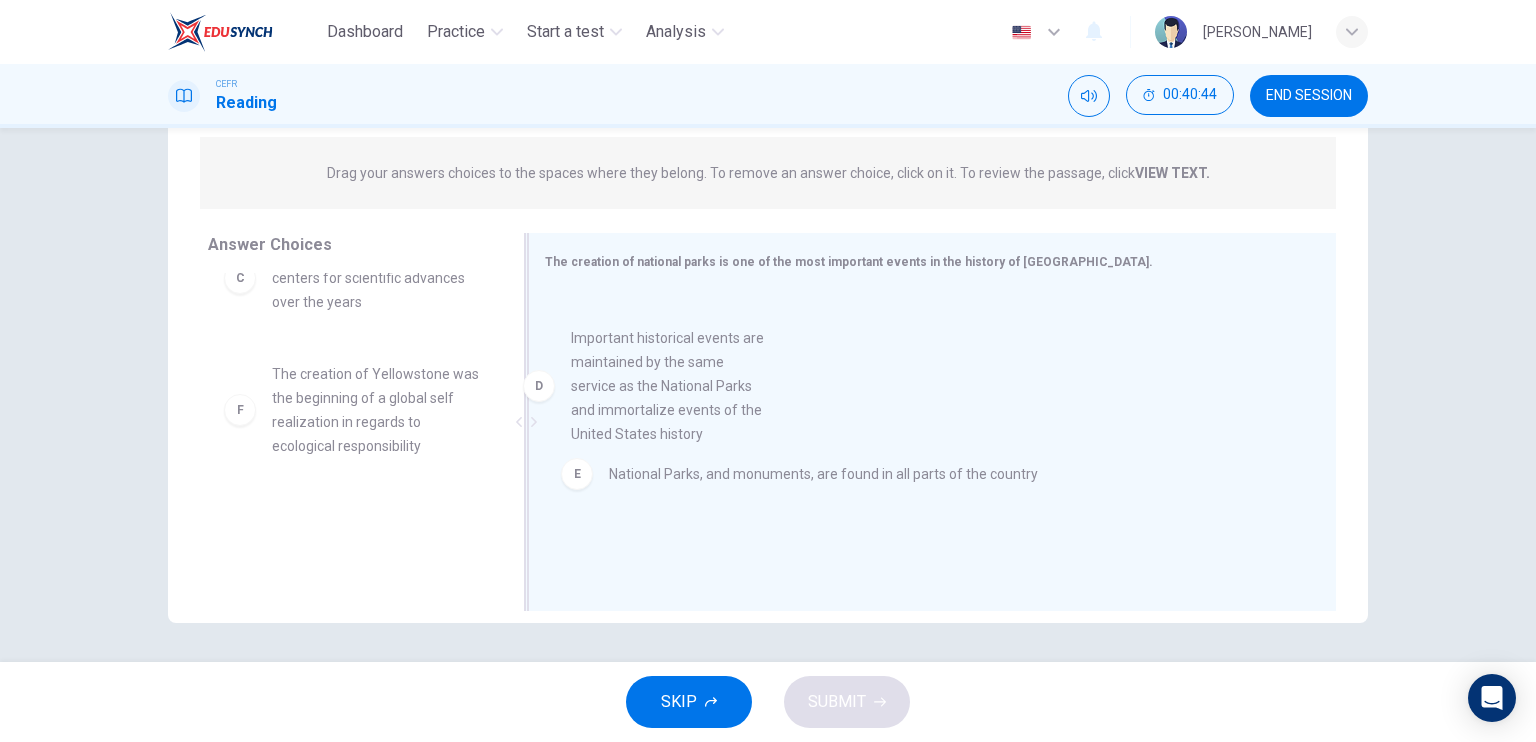 drag, startPoint x: 393, startPoint y: 457, endPoint x: 720, endPoint y: 408, distance: 330.65088 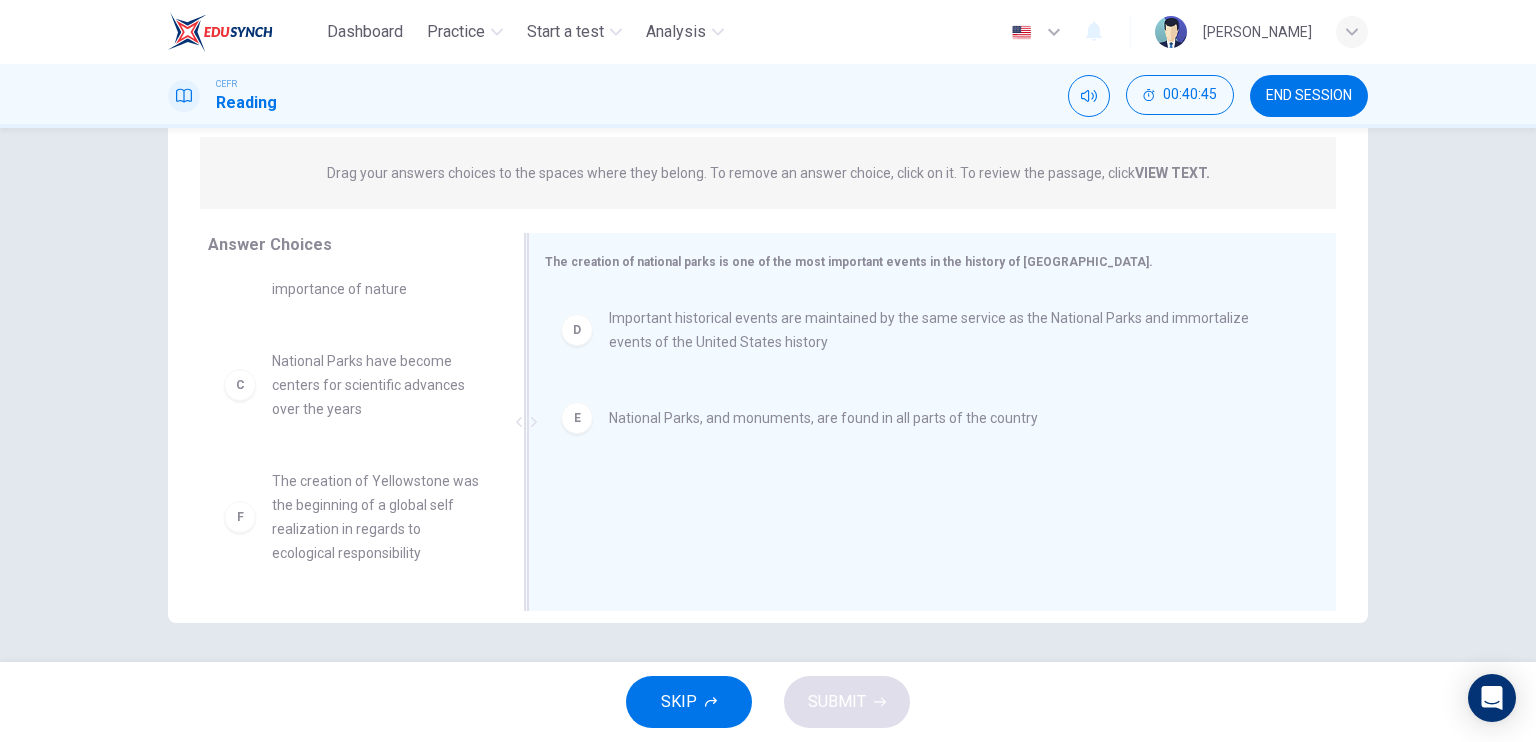 scroll, scrollTop: 228, scrollLeft: 0, axis: vertical 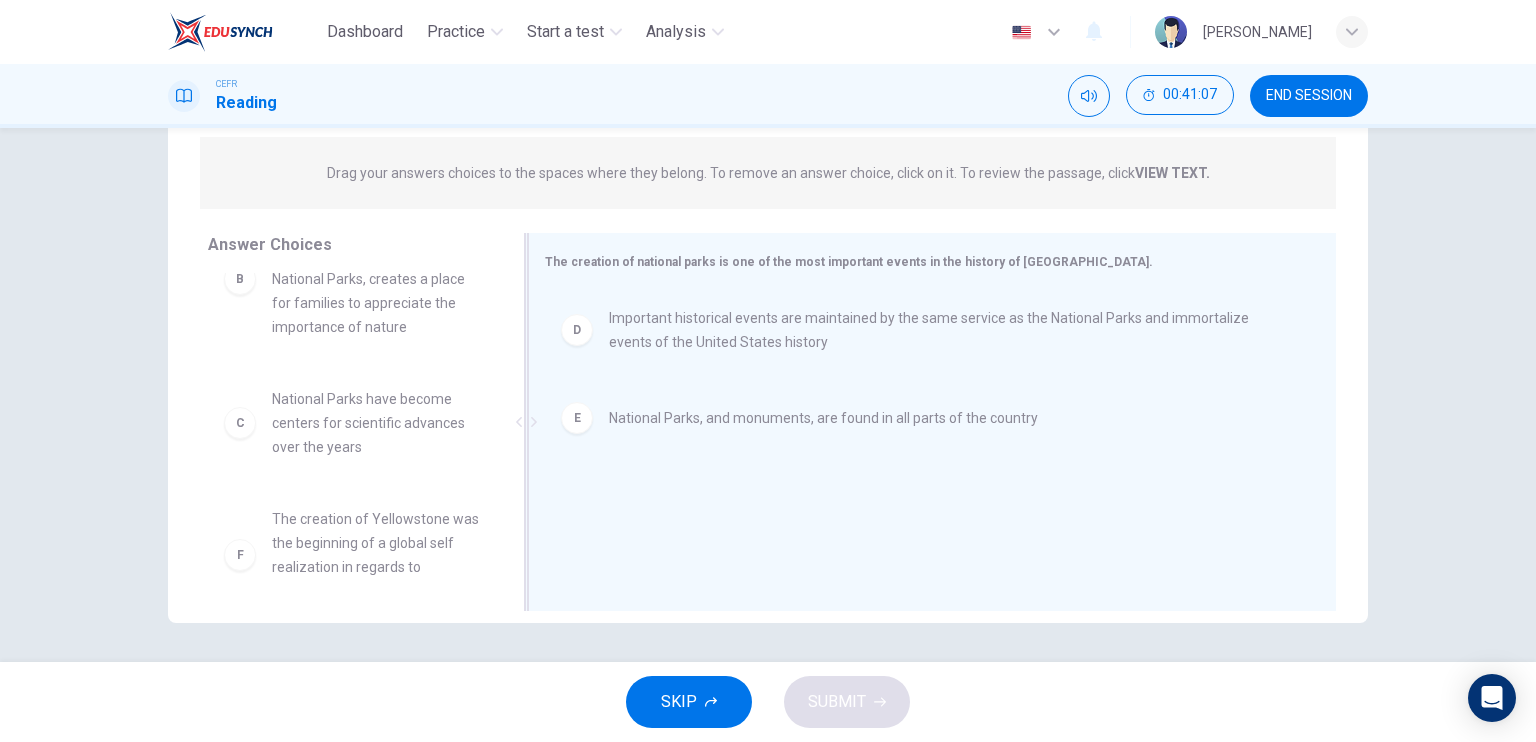 click on "E National Parks, and monuments, are found in all parts of the country" at bounding box center [924, 418] 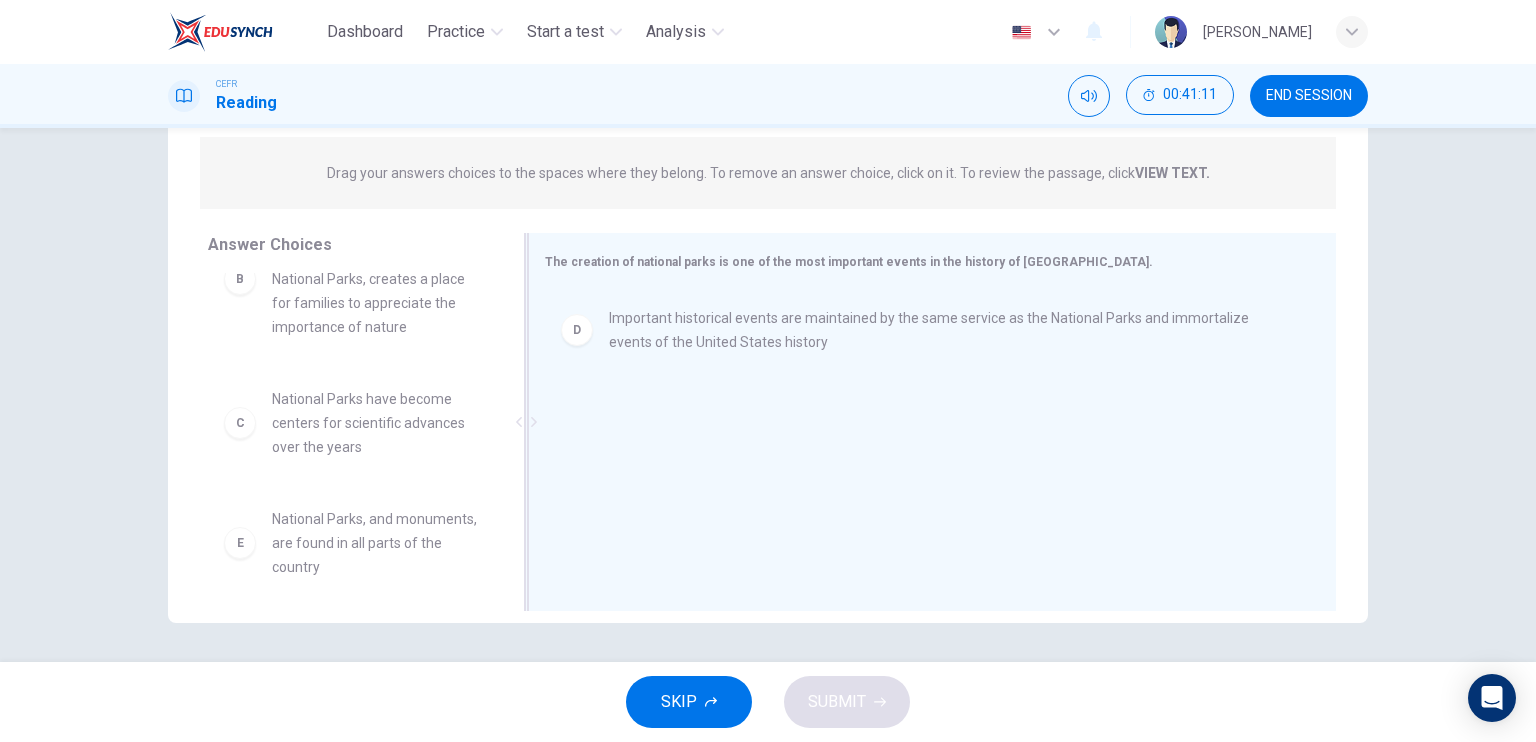 scroll, scrollTop: 180, scrollLeft: 0, axis: vertical 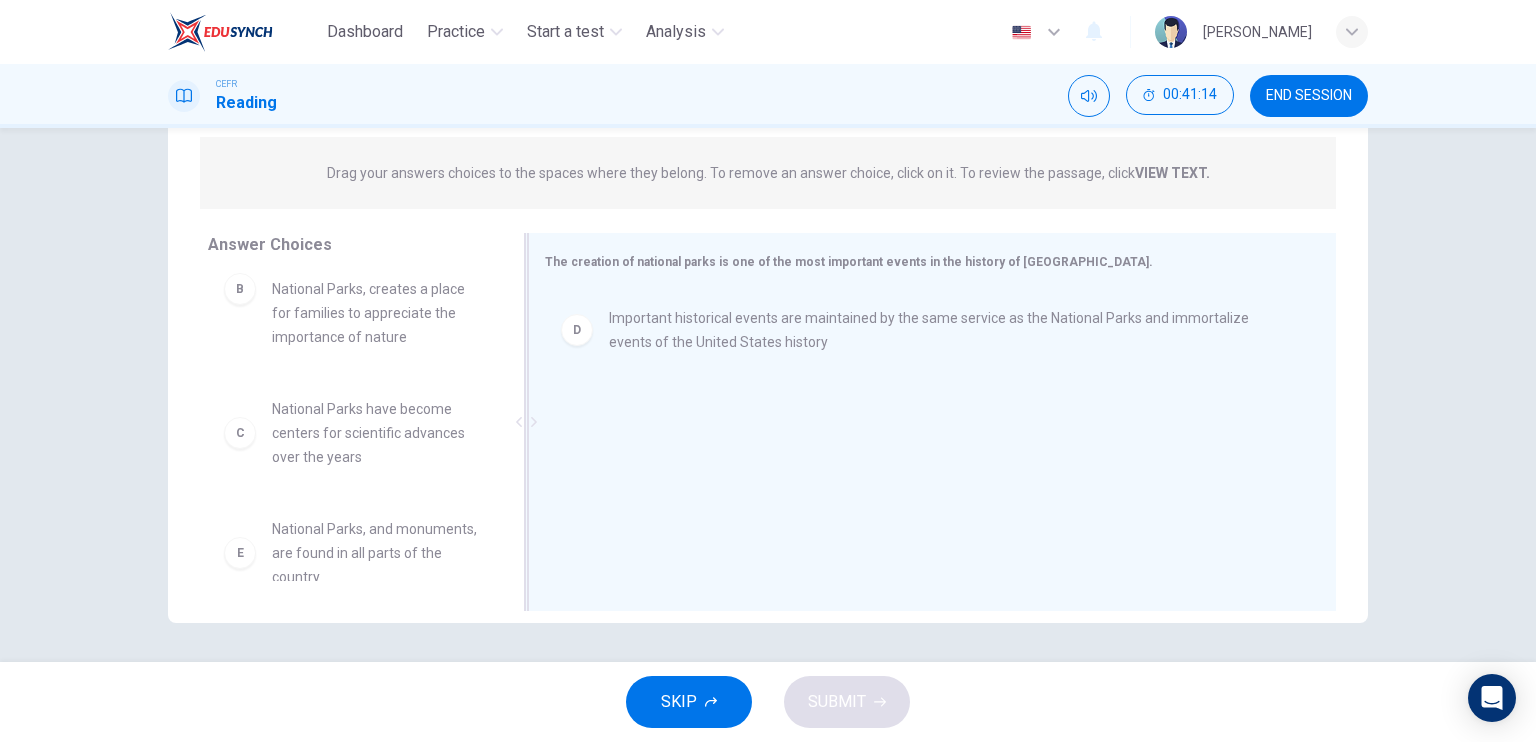 click on "National Parks have become centers for scientific advances over the years" at bounding box center (376, 433) 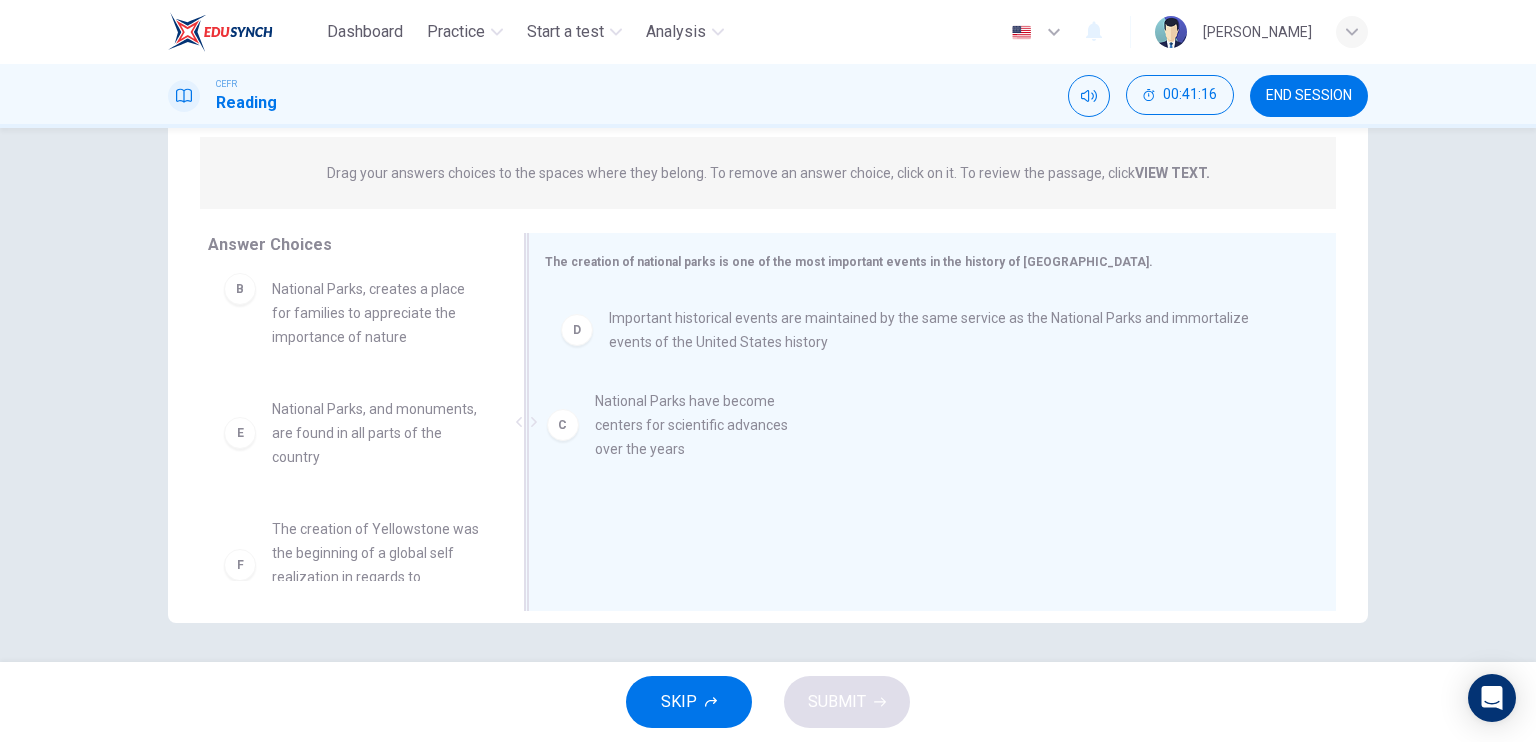 drag, startPoint x: 383, startPoint y: 445, endPoint x: 720, endPoint y: 443, distance: 337.00592 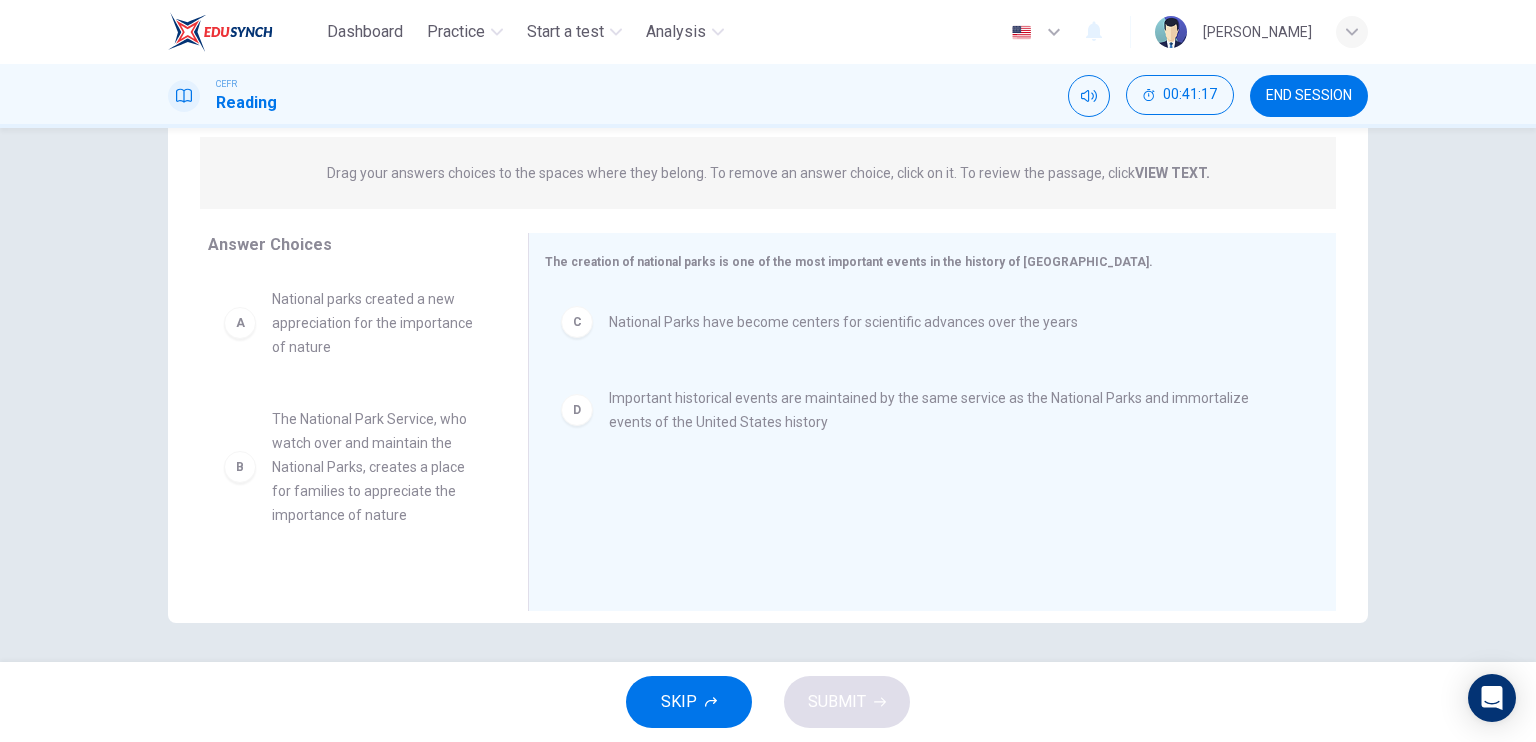 scroll, scrollTop: 0, scrollLeft: 0, axis: both 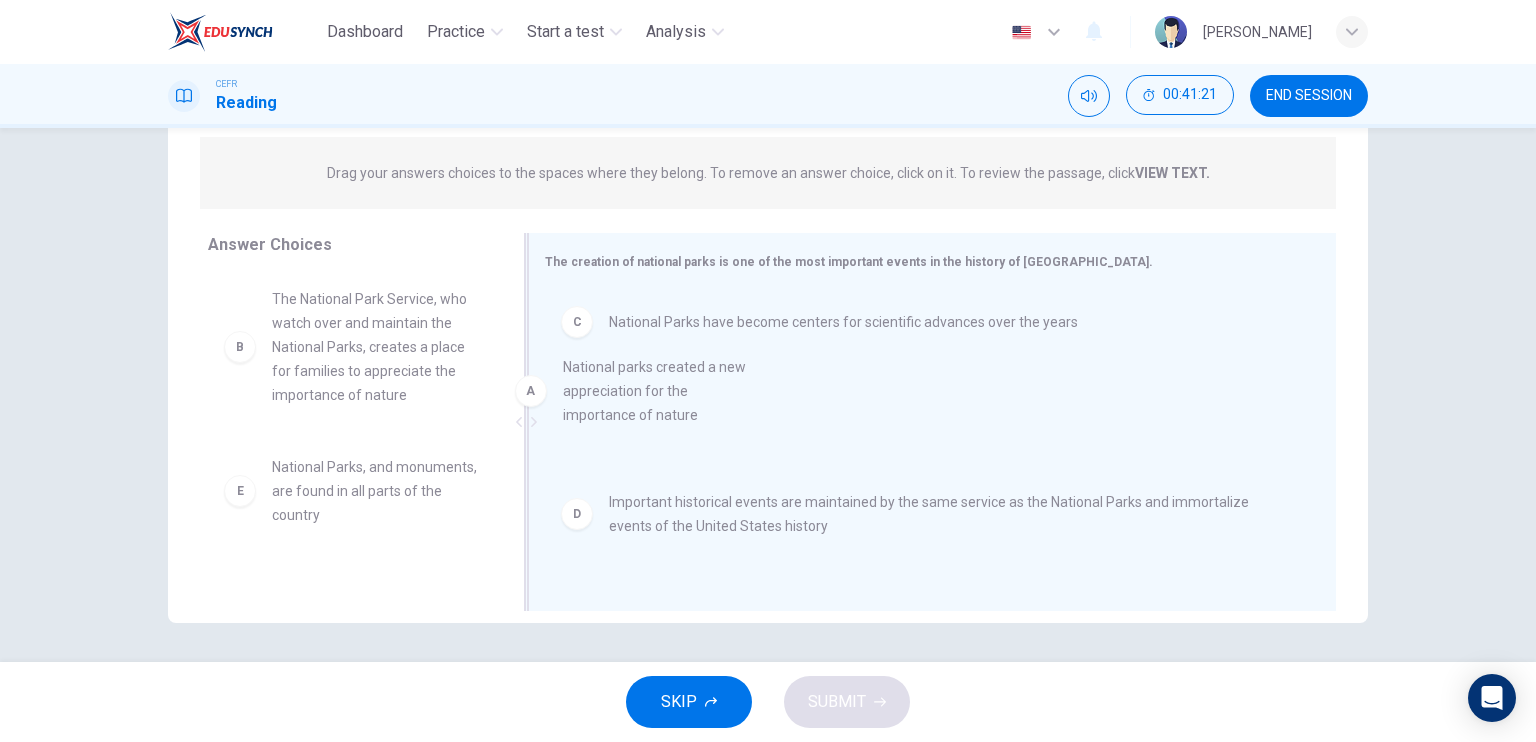 drag, startPoint x: 344, startPoint y: 350, endPoint x: 679, endPoint y: 441, distance: 347.13974 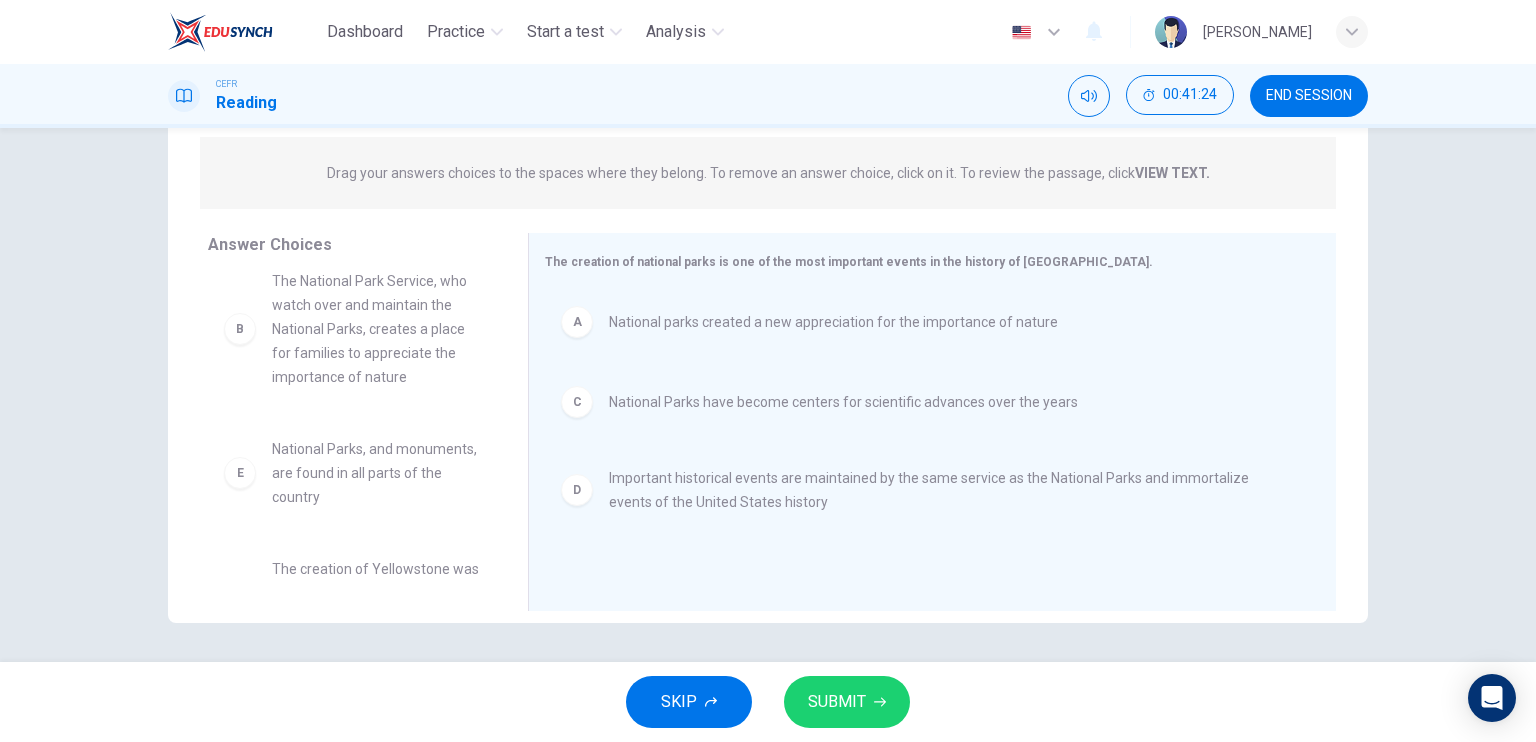 scroll, scrollTop: 0, scrollLeft: 0, axis: both 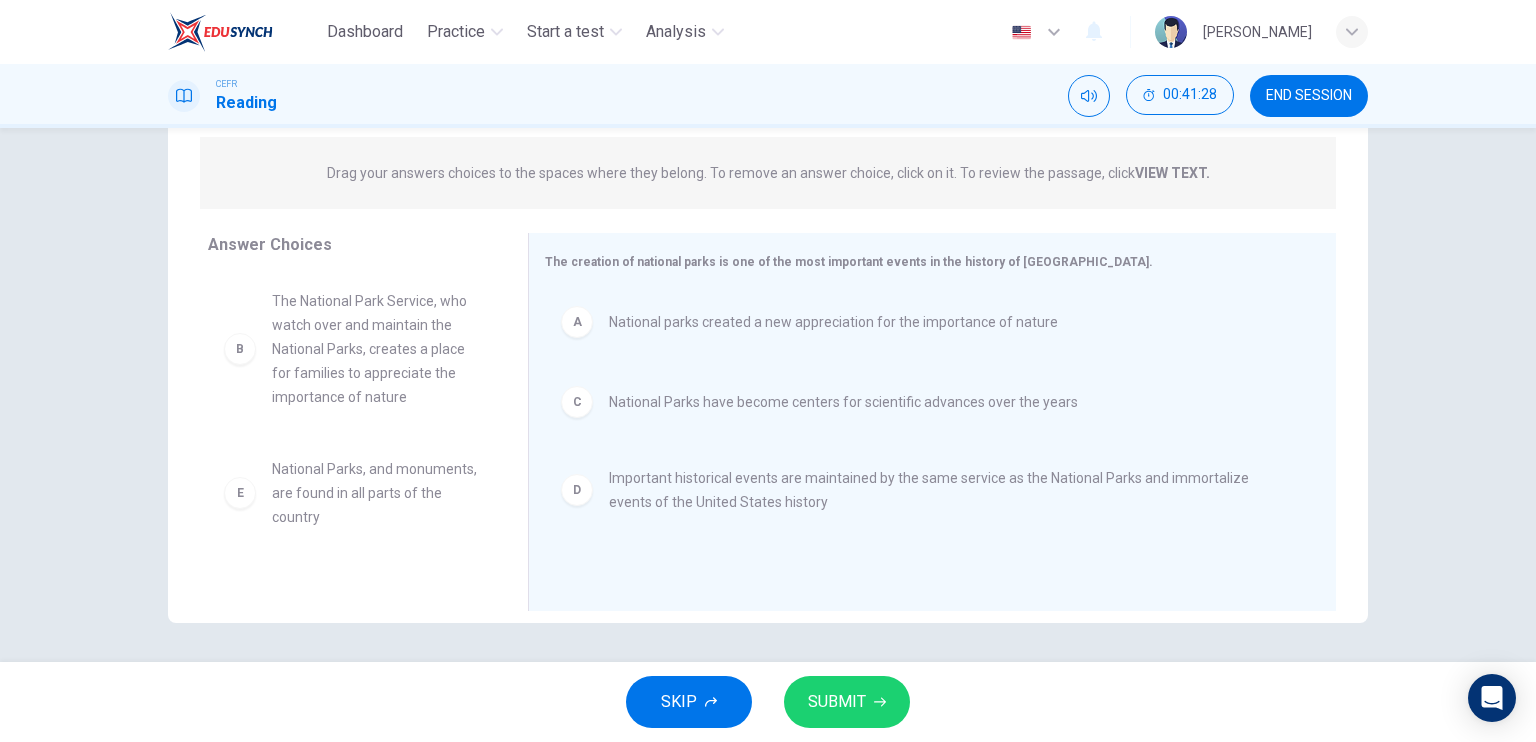 click on "SUBMIT" at bounding box center [847, 702] 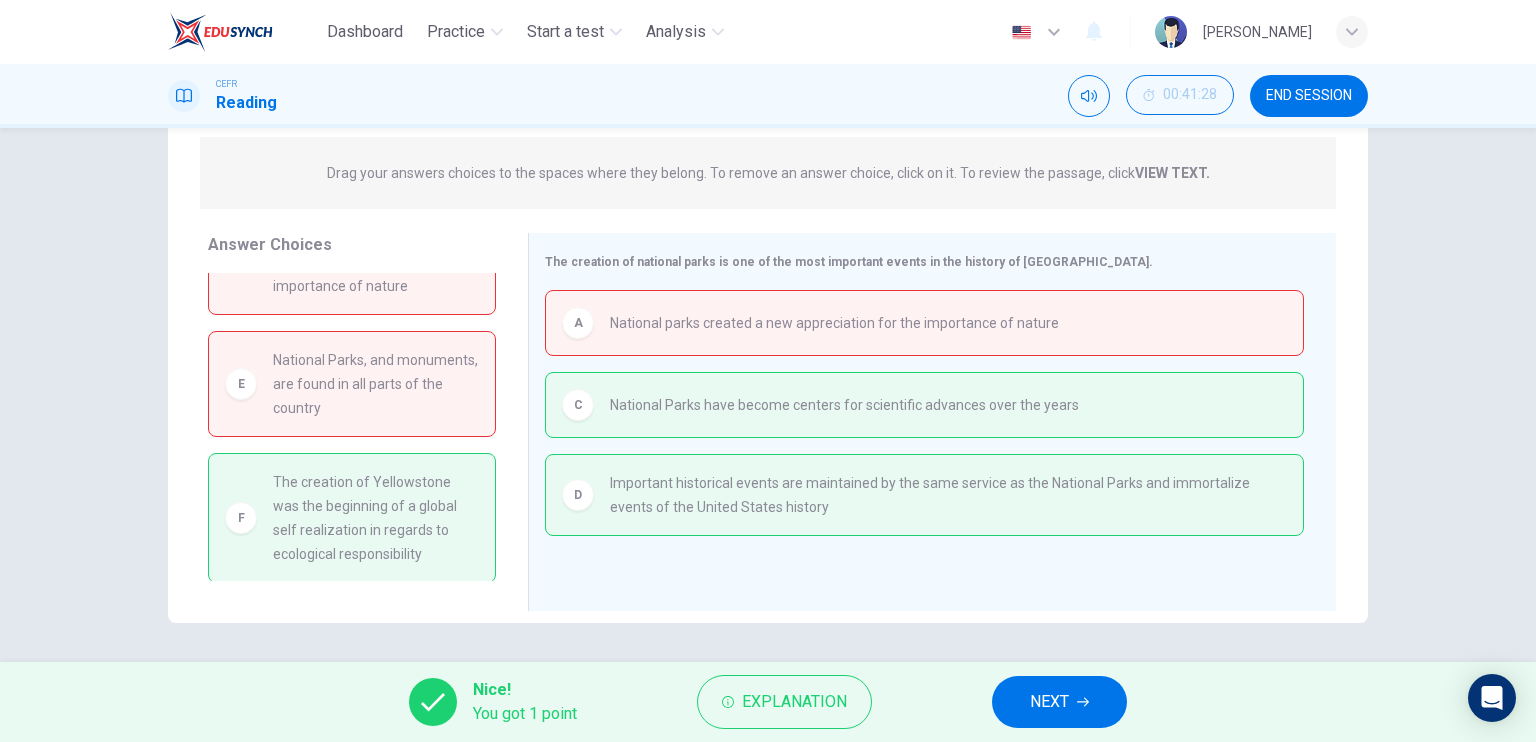 scroll, scrollTop: 112, scrollLeft: 0, axis: vertical 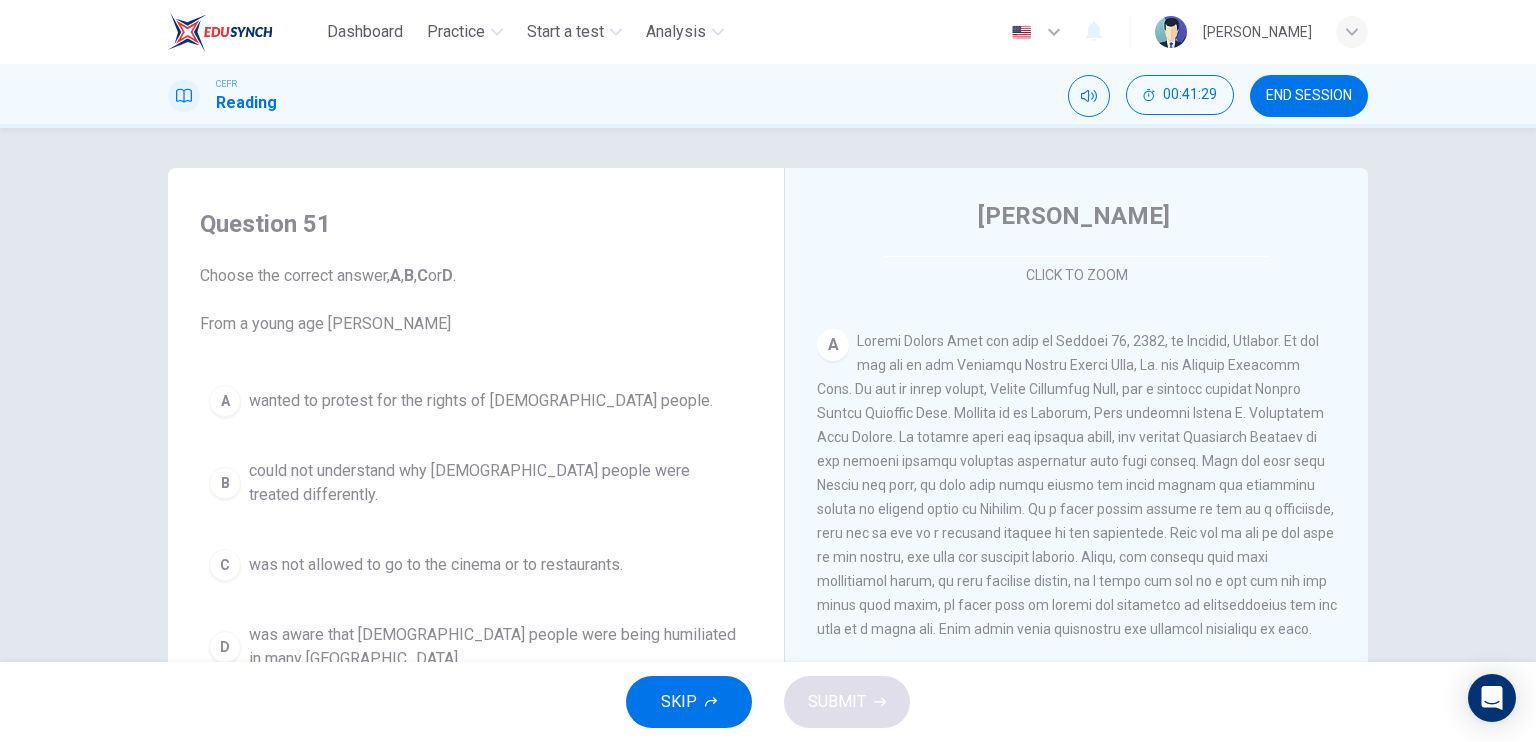 click on "END SESSION" at bounding box center [1309, 96] 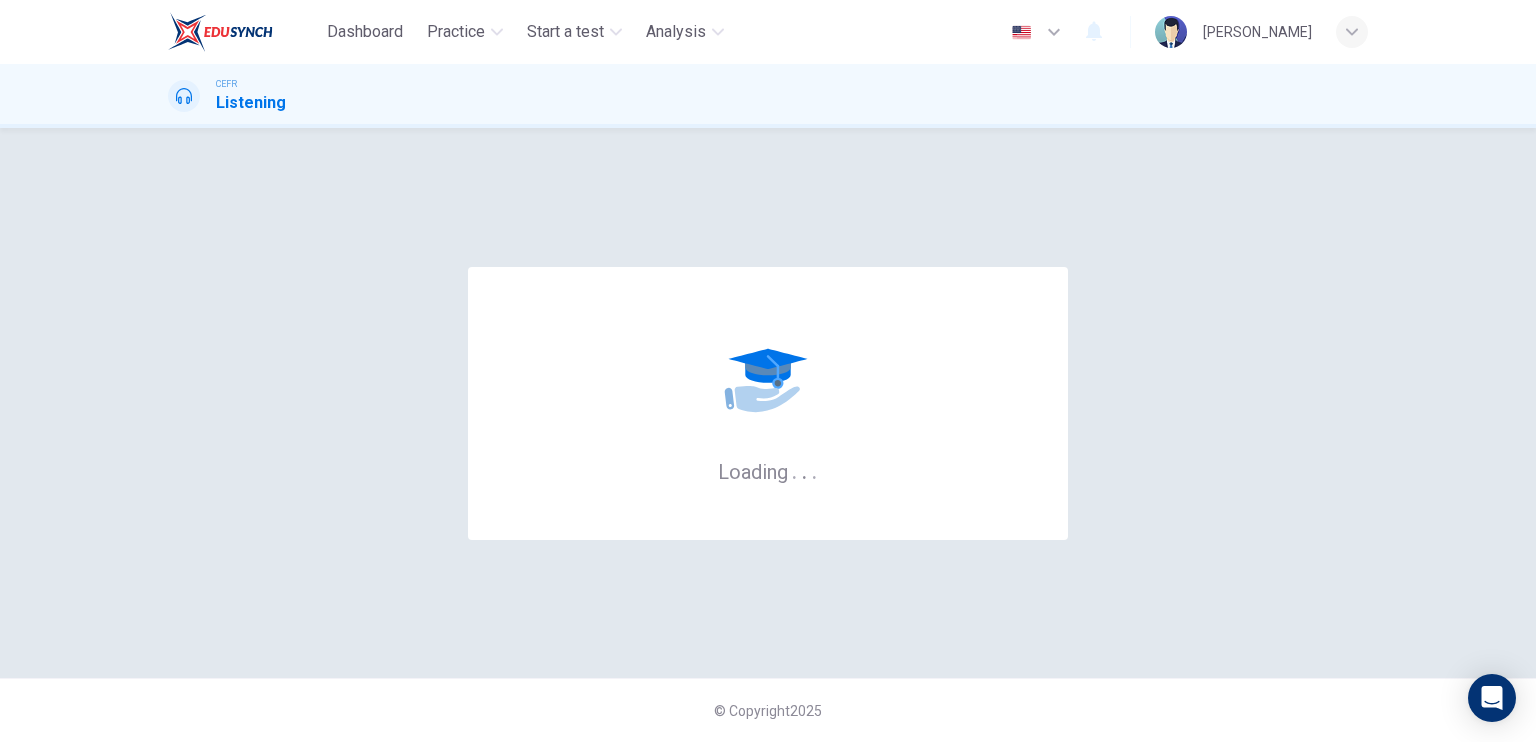scroll, scrollTop: 0, scrollLeft: 0, axis: both 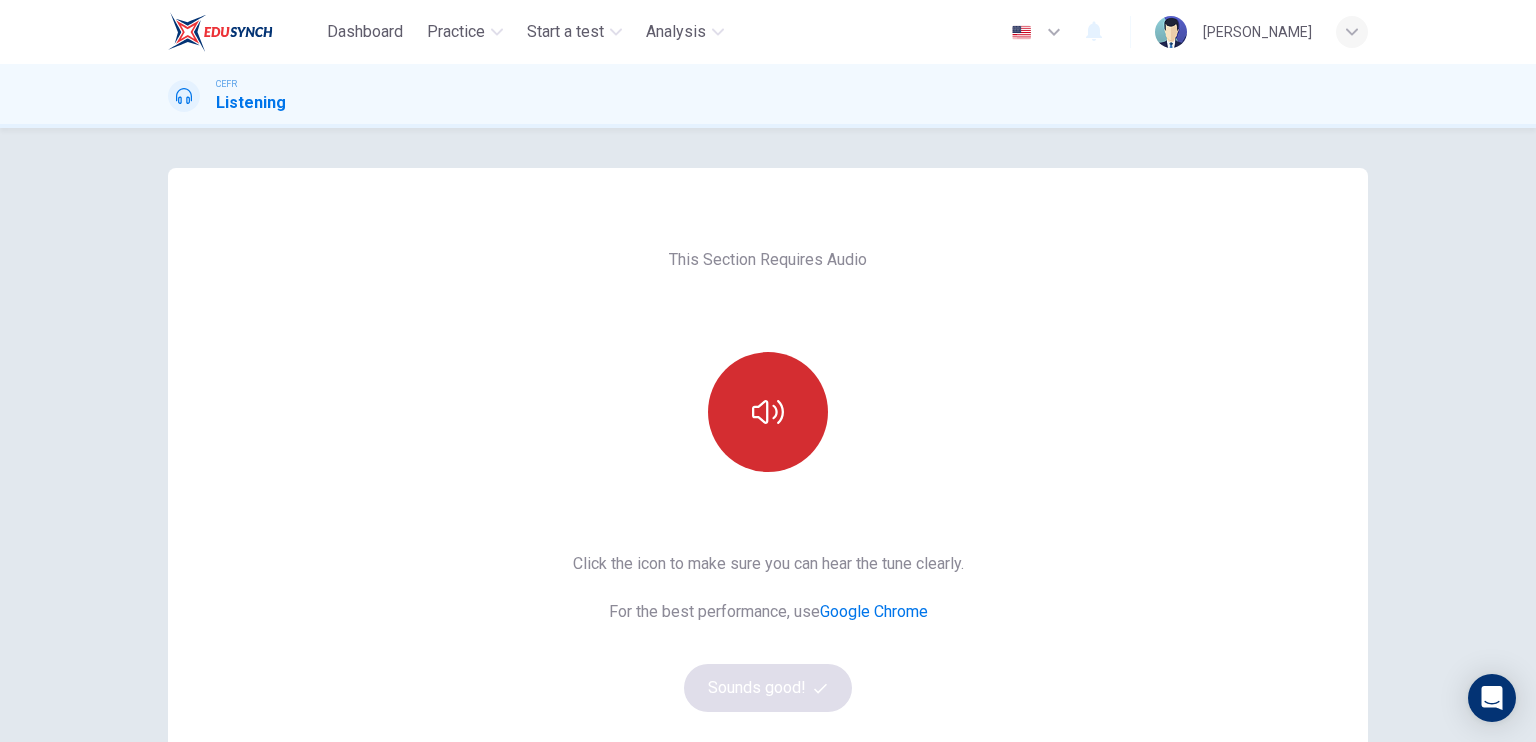 click 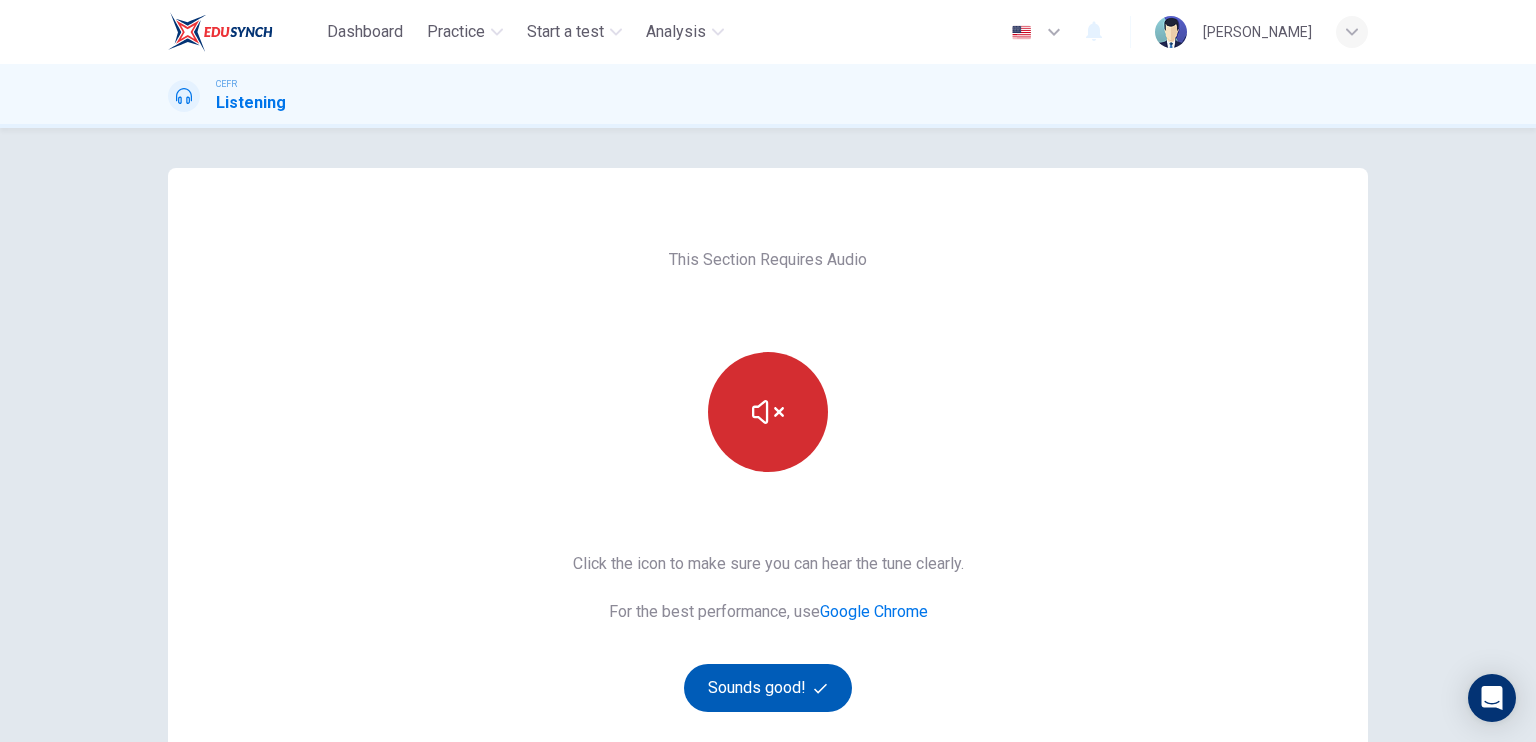 click on "Sounds good!" at bounding box center (768, 688) 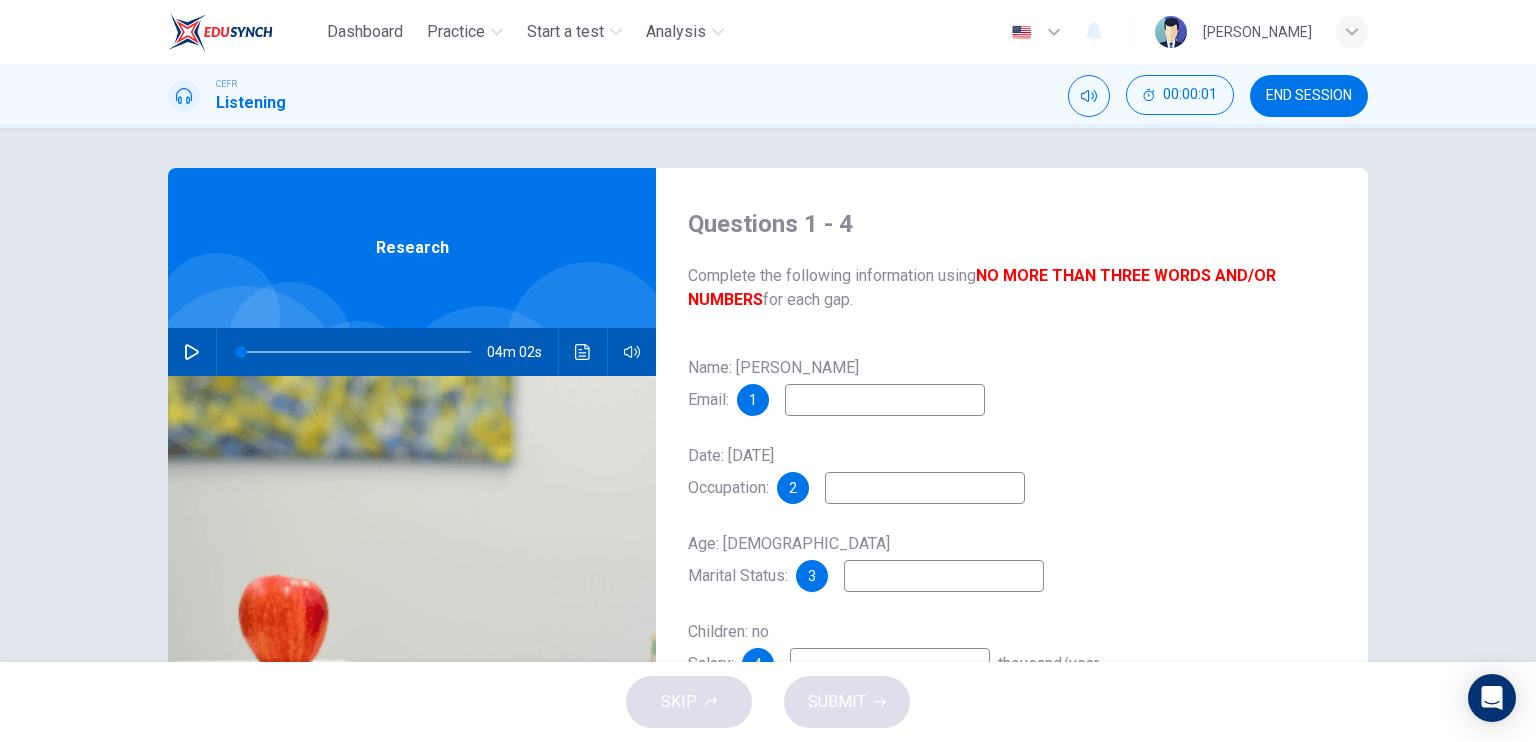 scroll, scrollTop: 100, scrollLeft: 0, axis: vertical 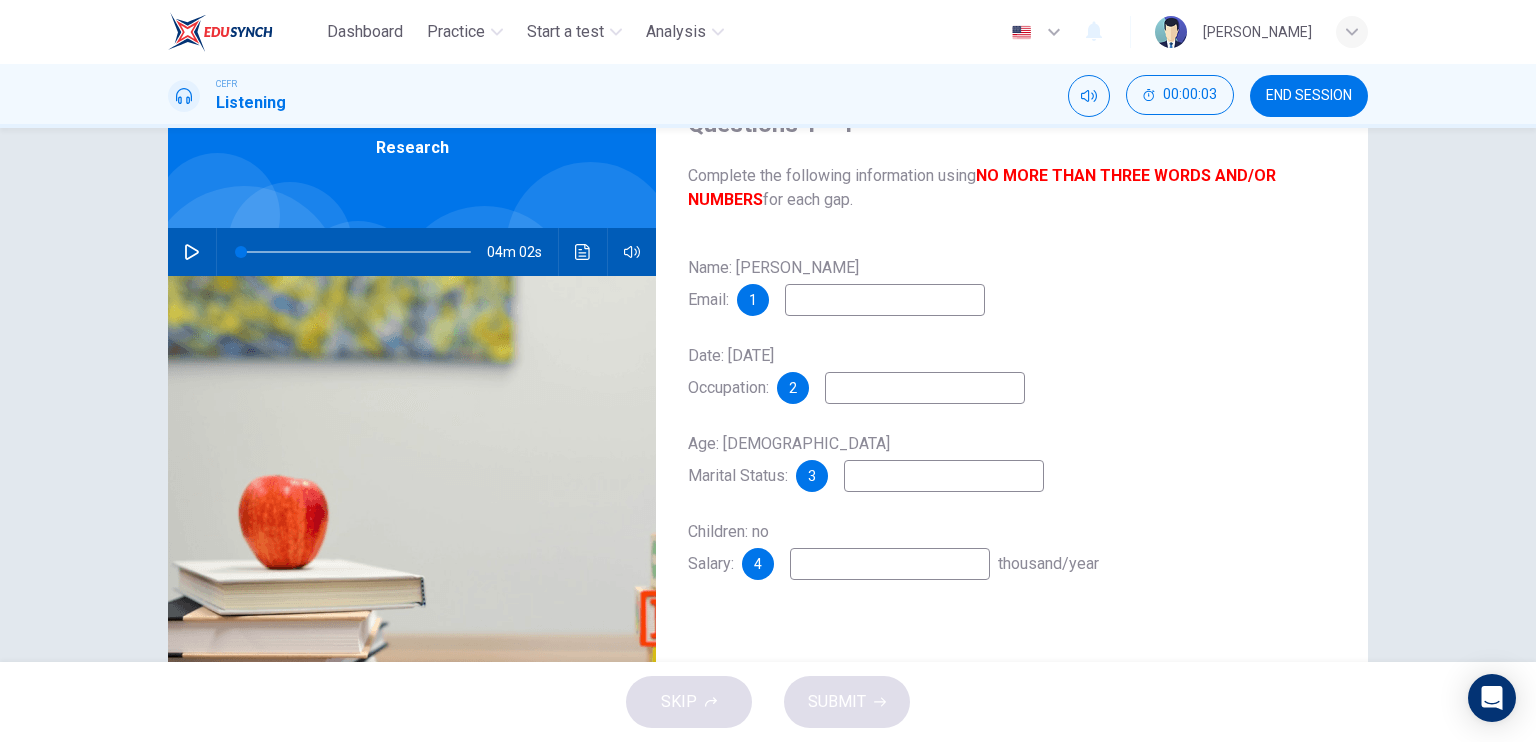 click at bounding box center [192, 252] 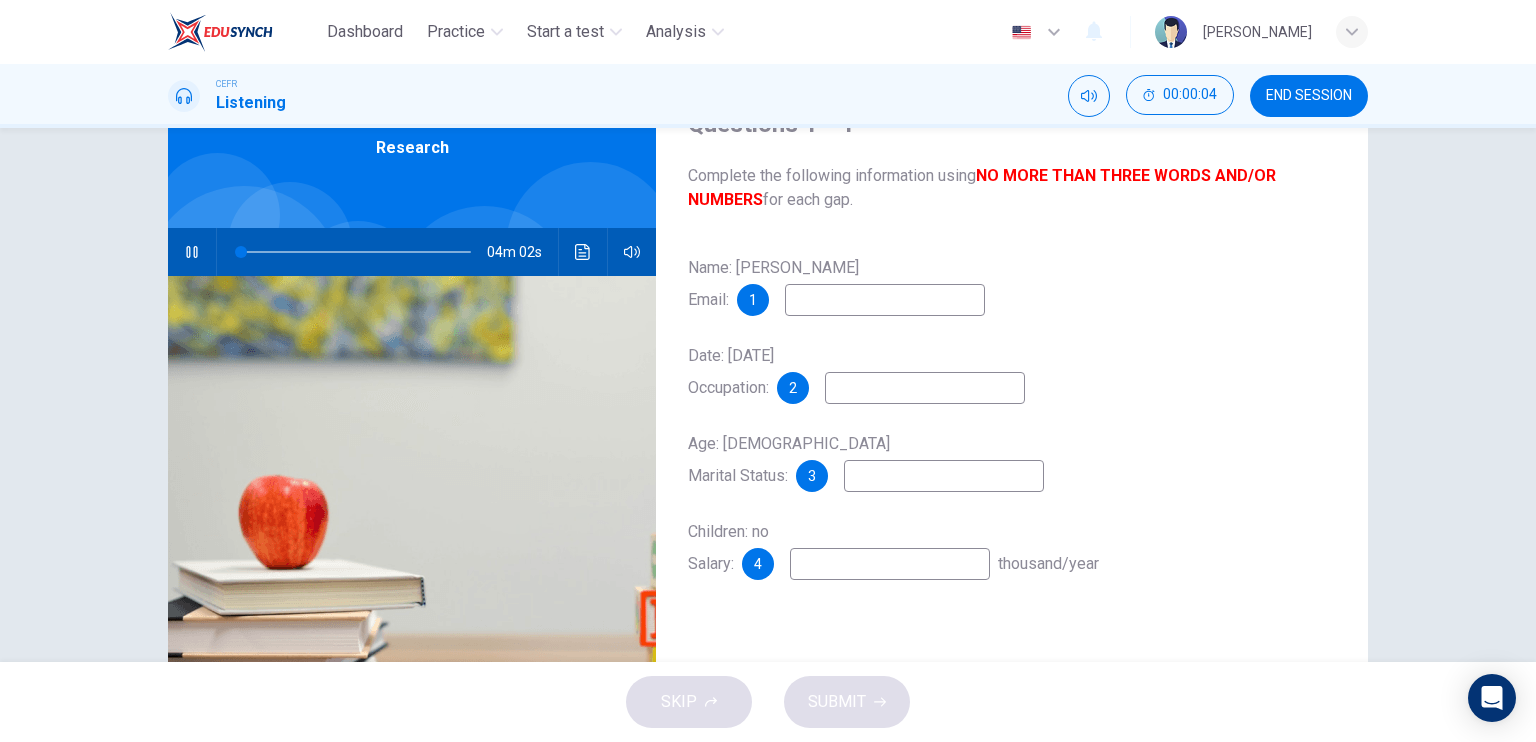 click at bounding box center (885, 300) 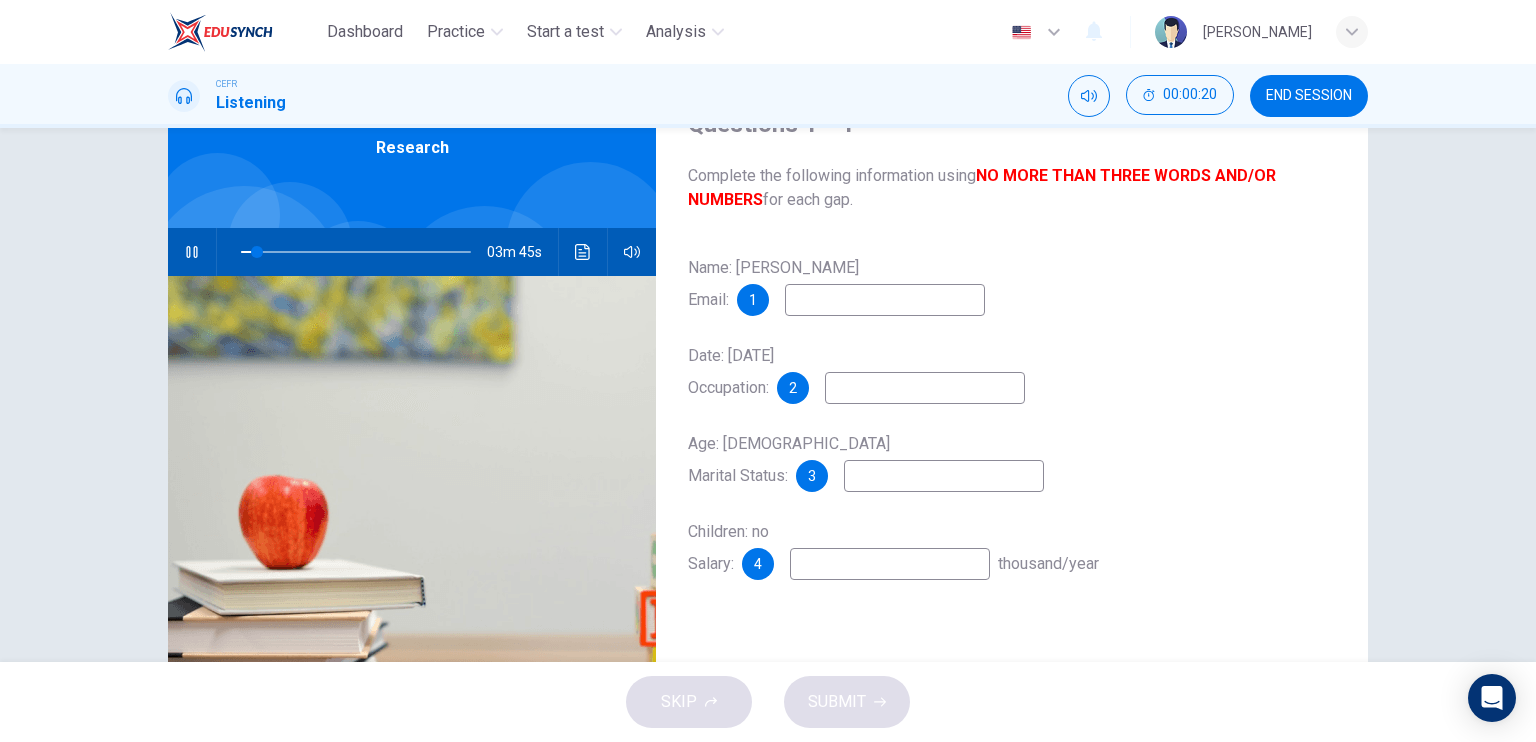type on "7" 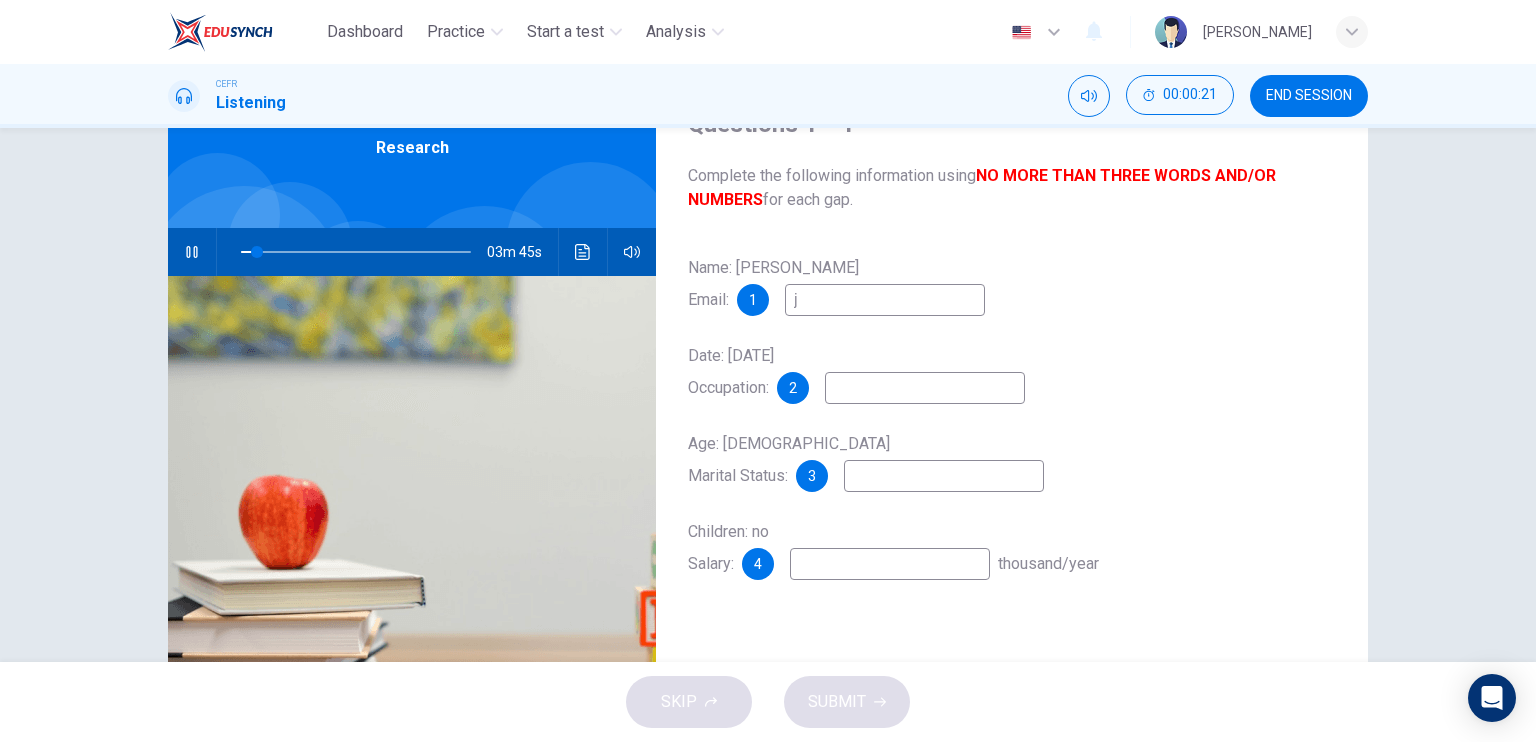 type 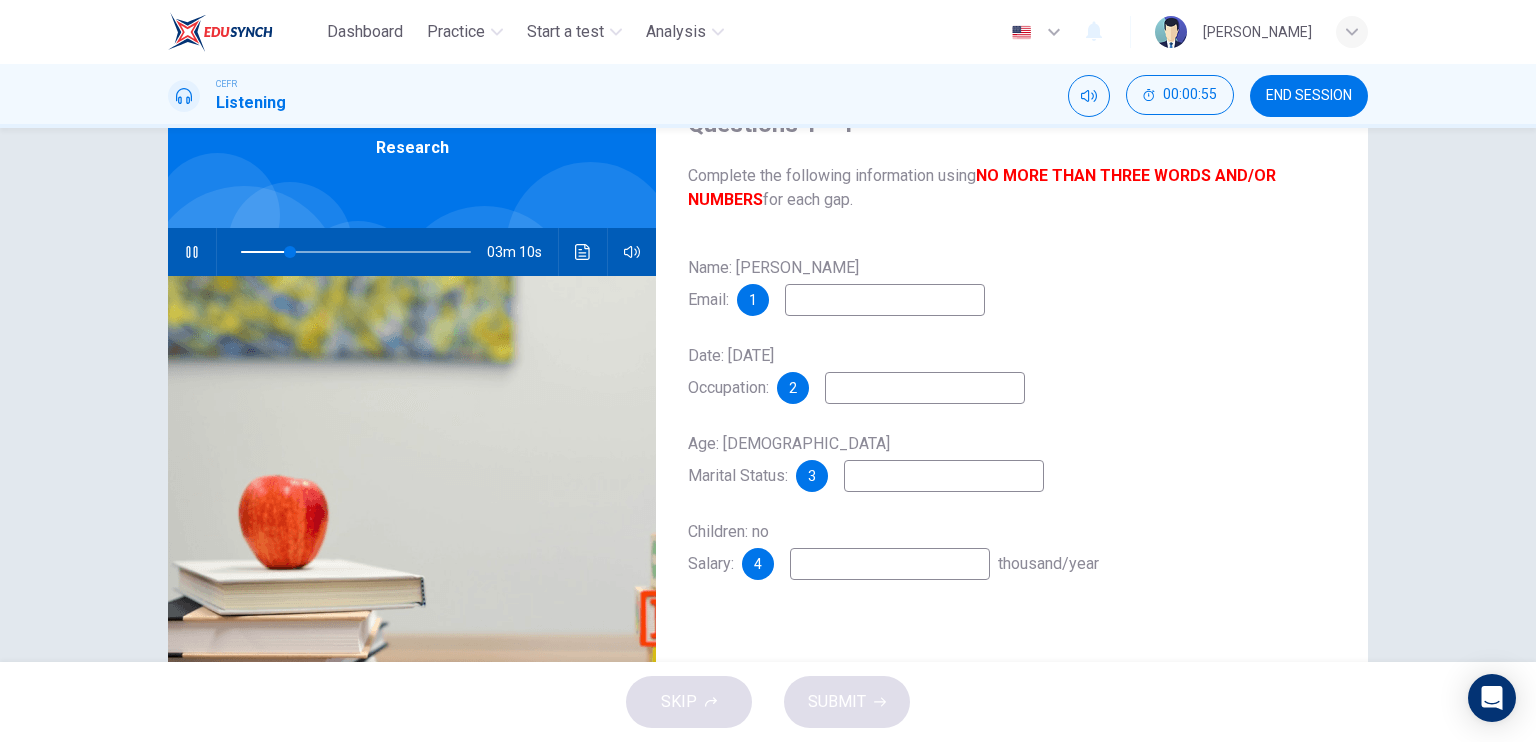type on "21" 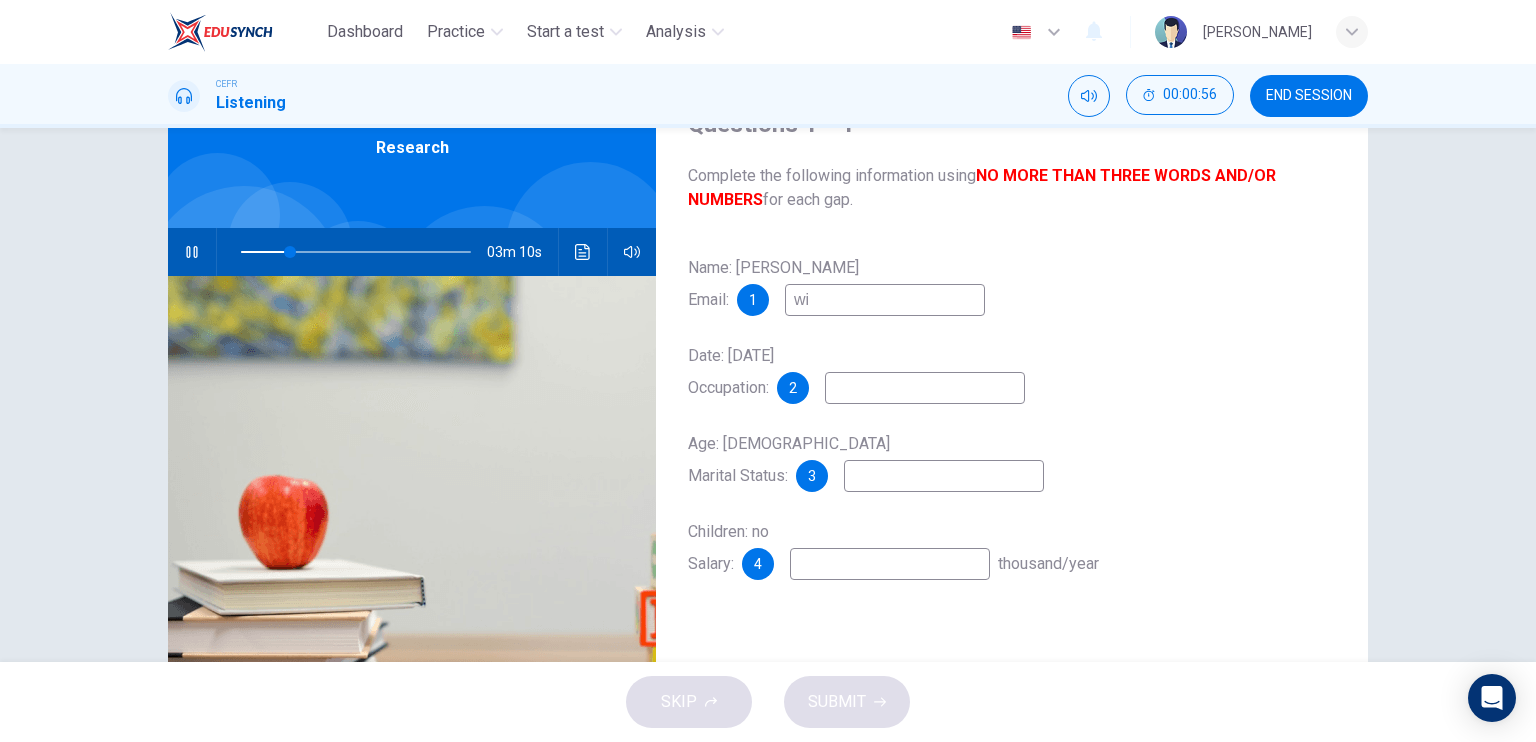 type on "wil" 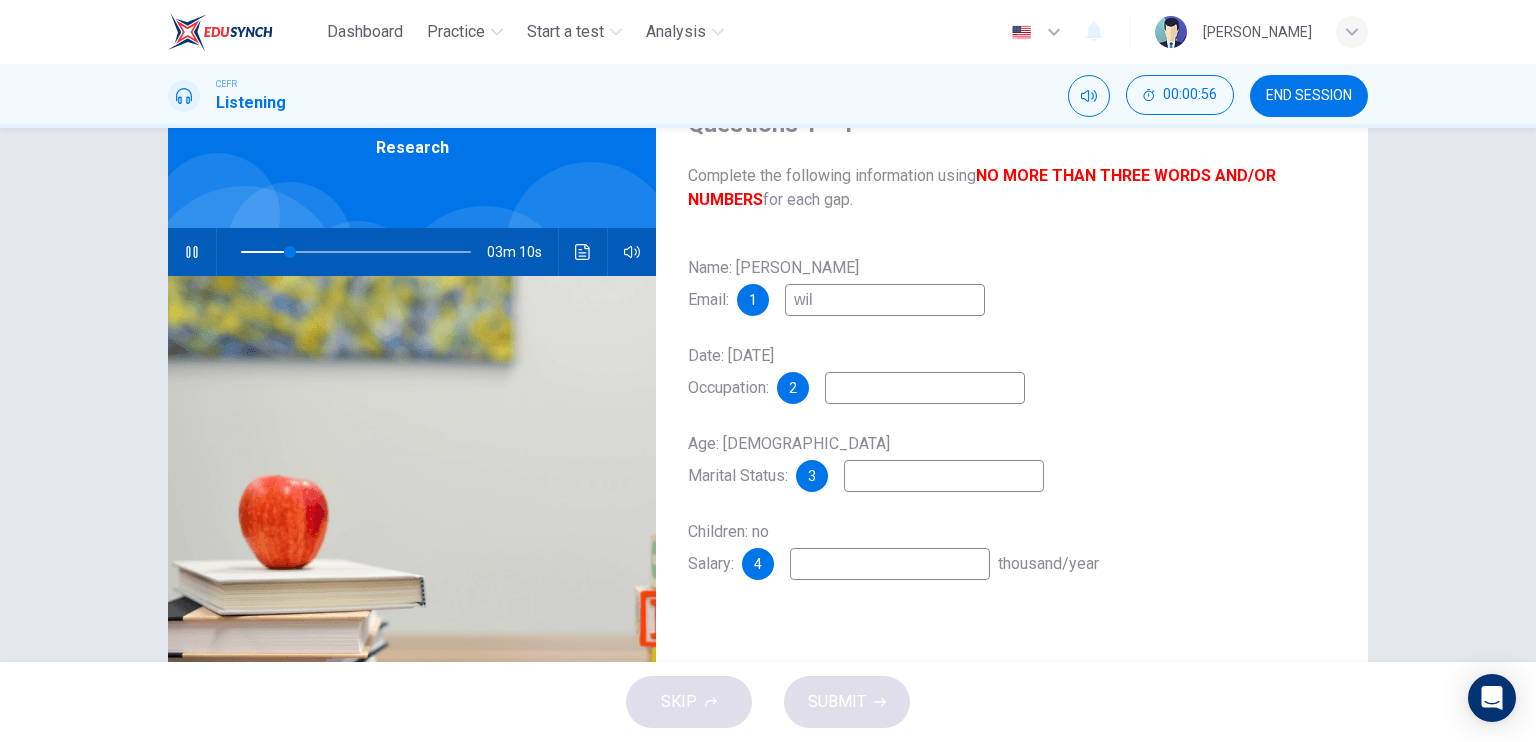 type on "22" 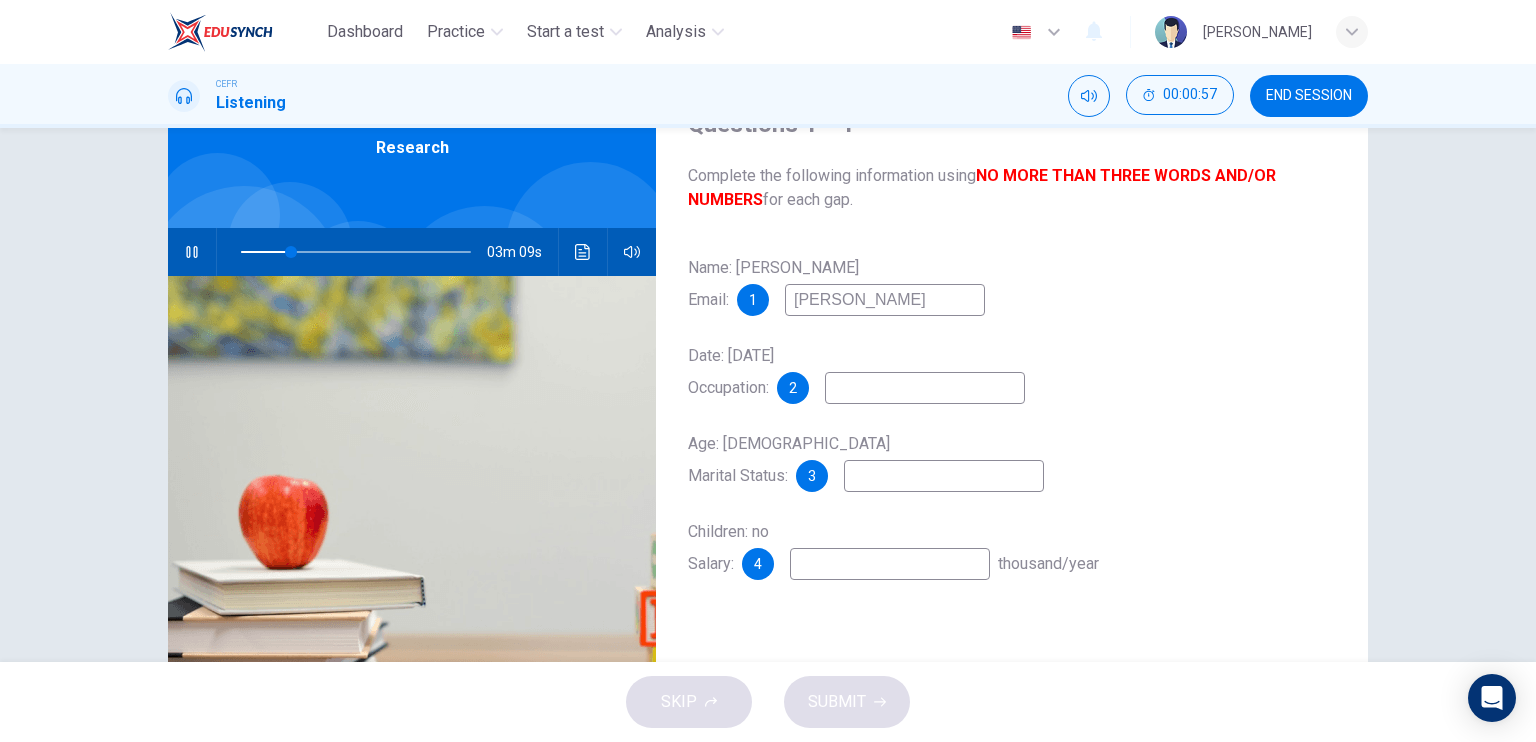 type on "william" 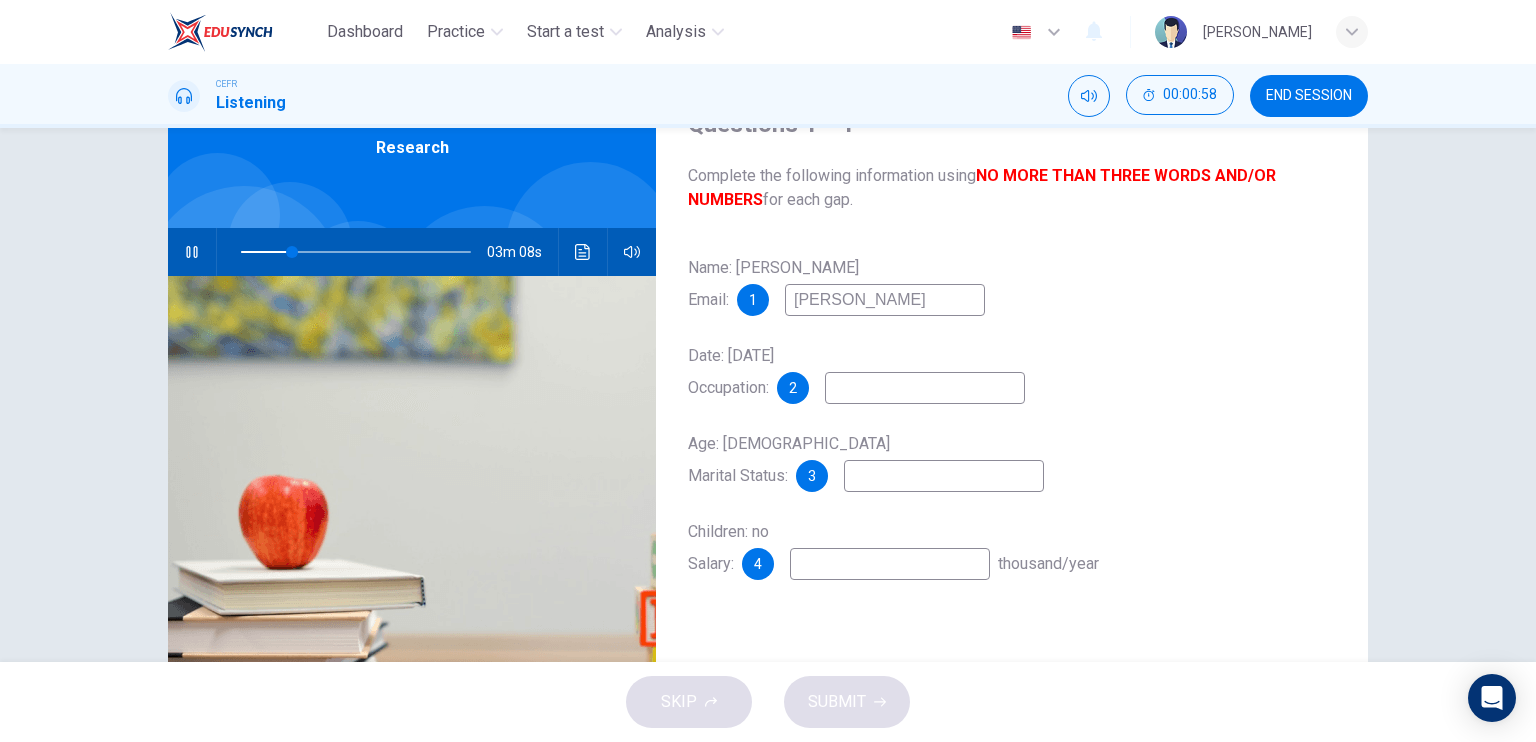 type on "willia" 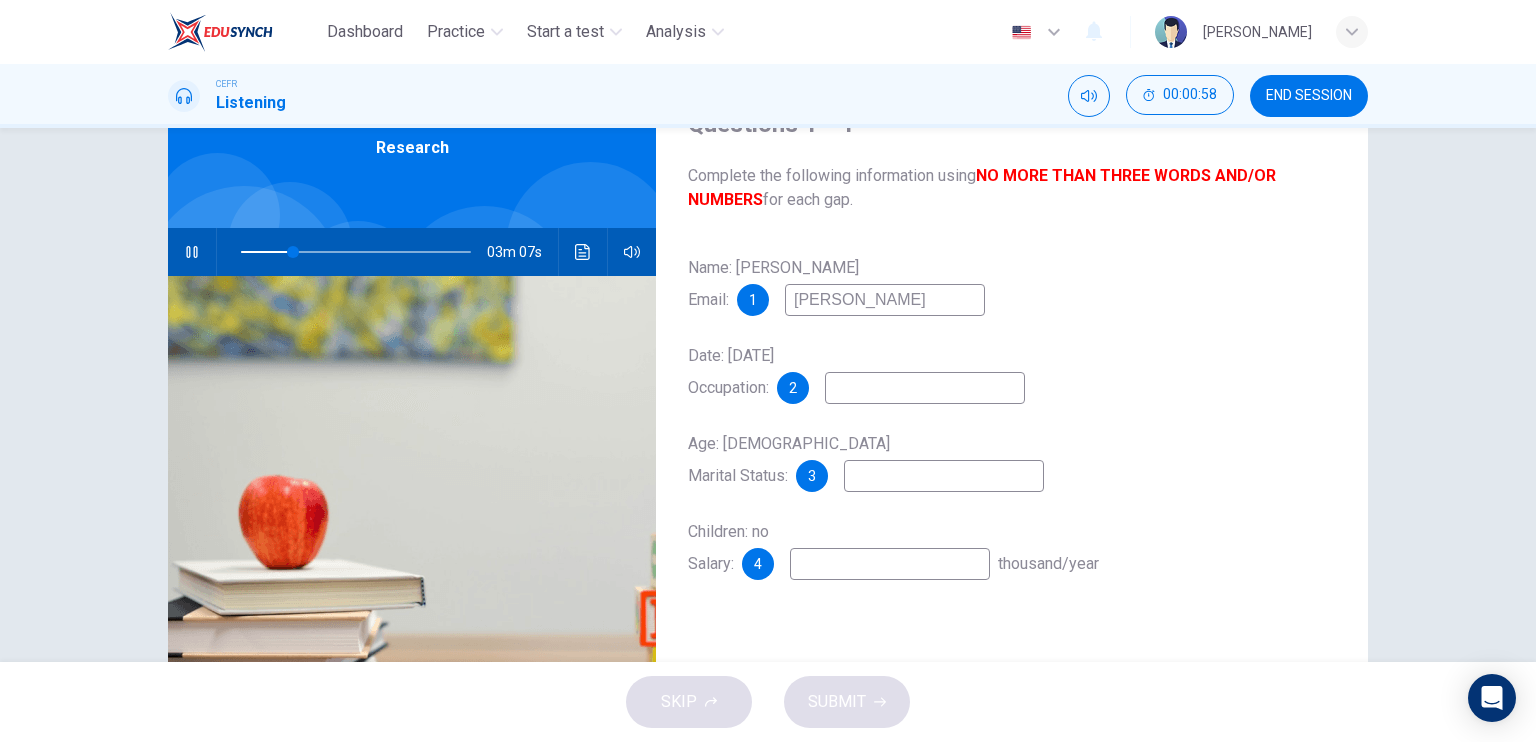 type on "23" 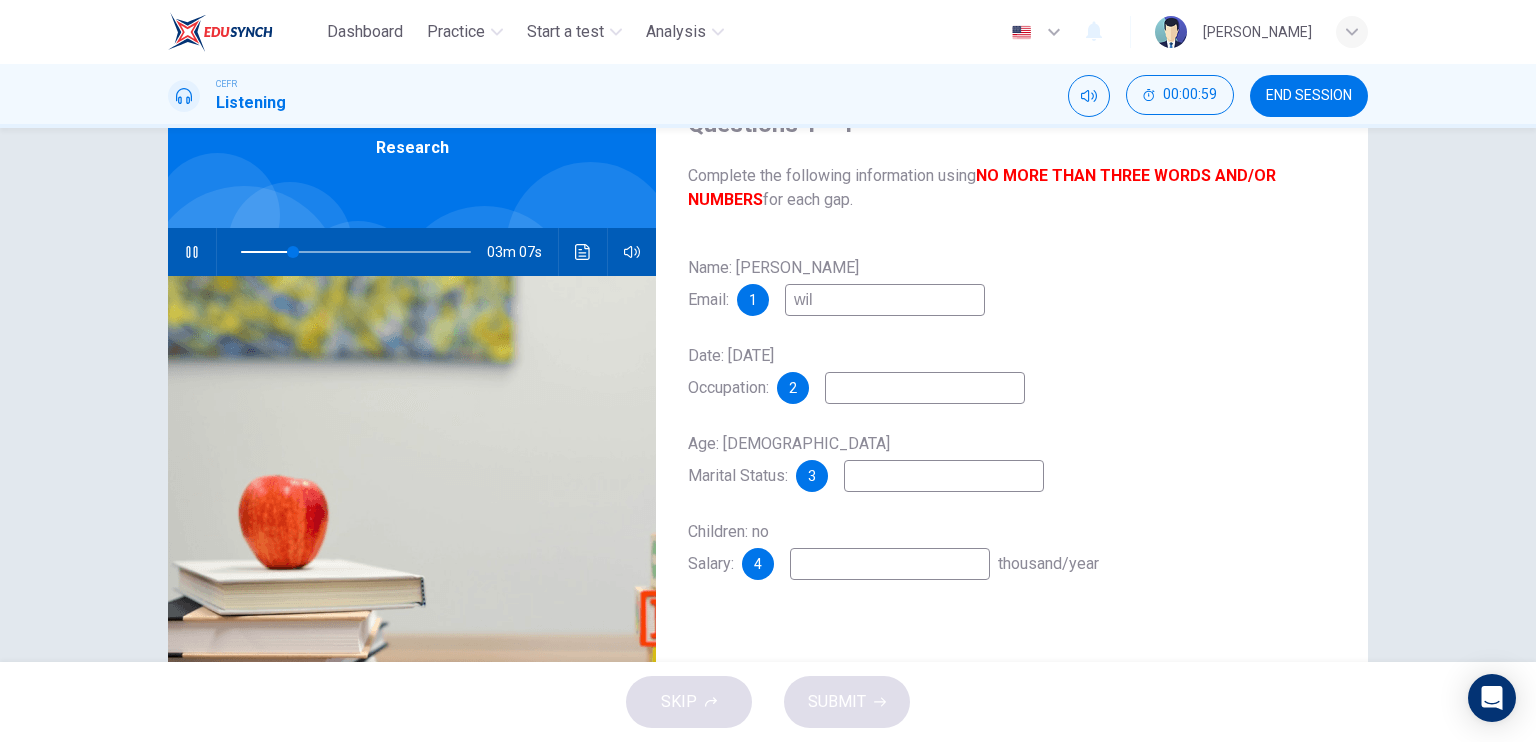 type on "wi" 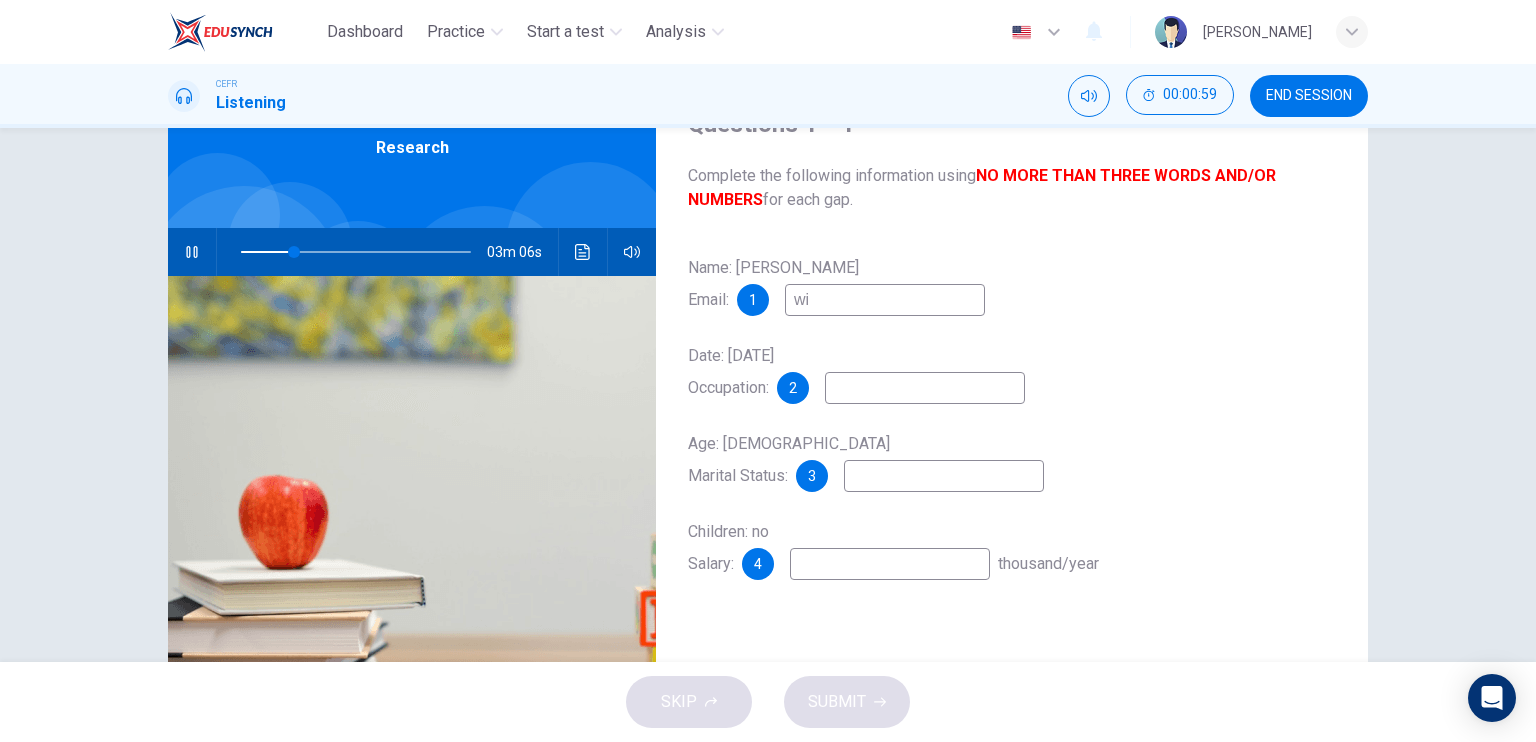 type on "23" 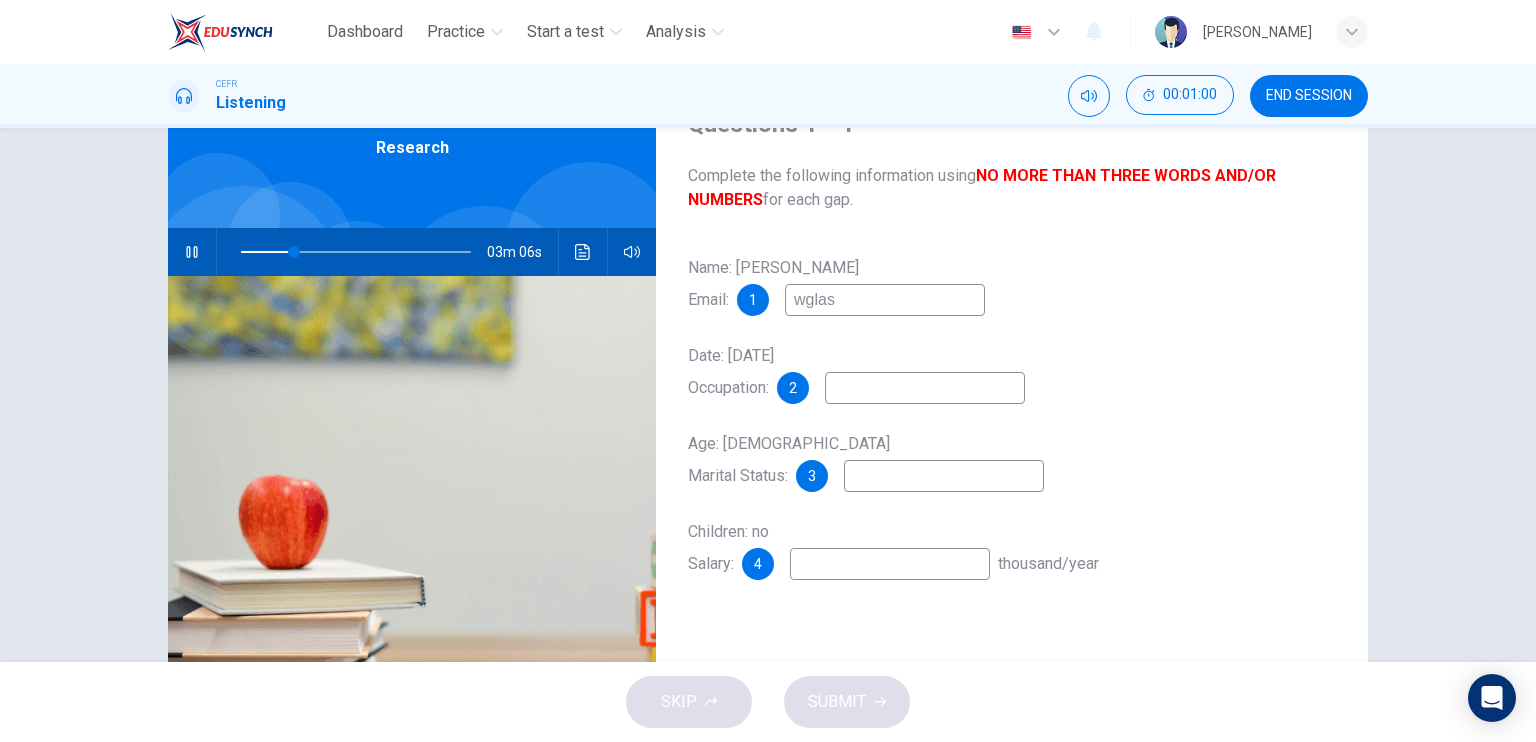 type on "wglass" 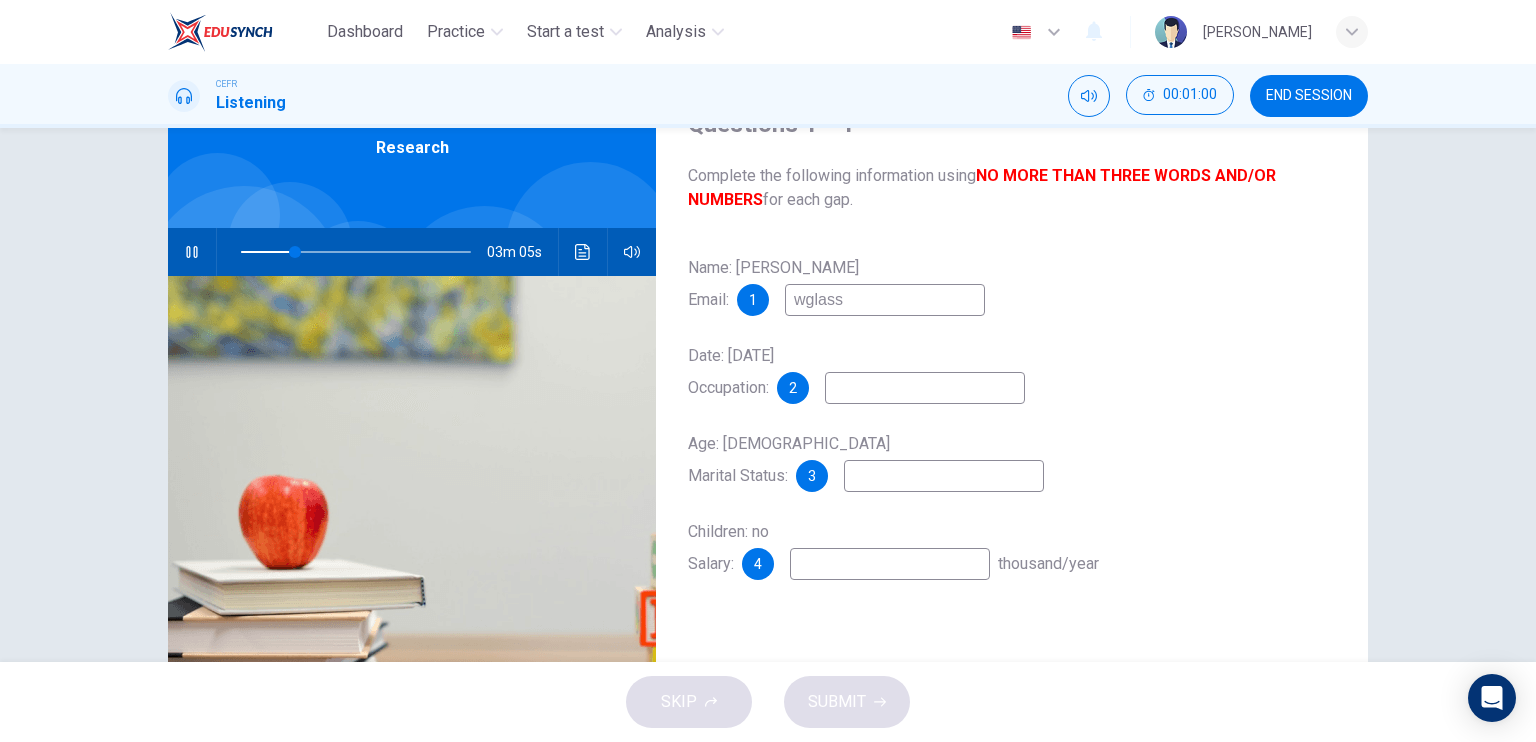 type on "23" 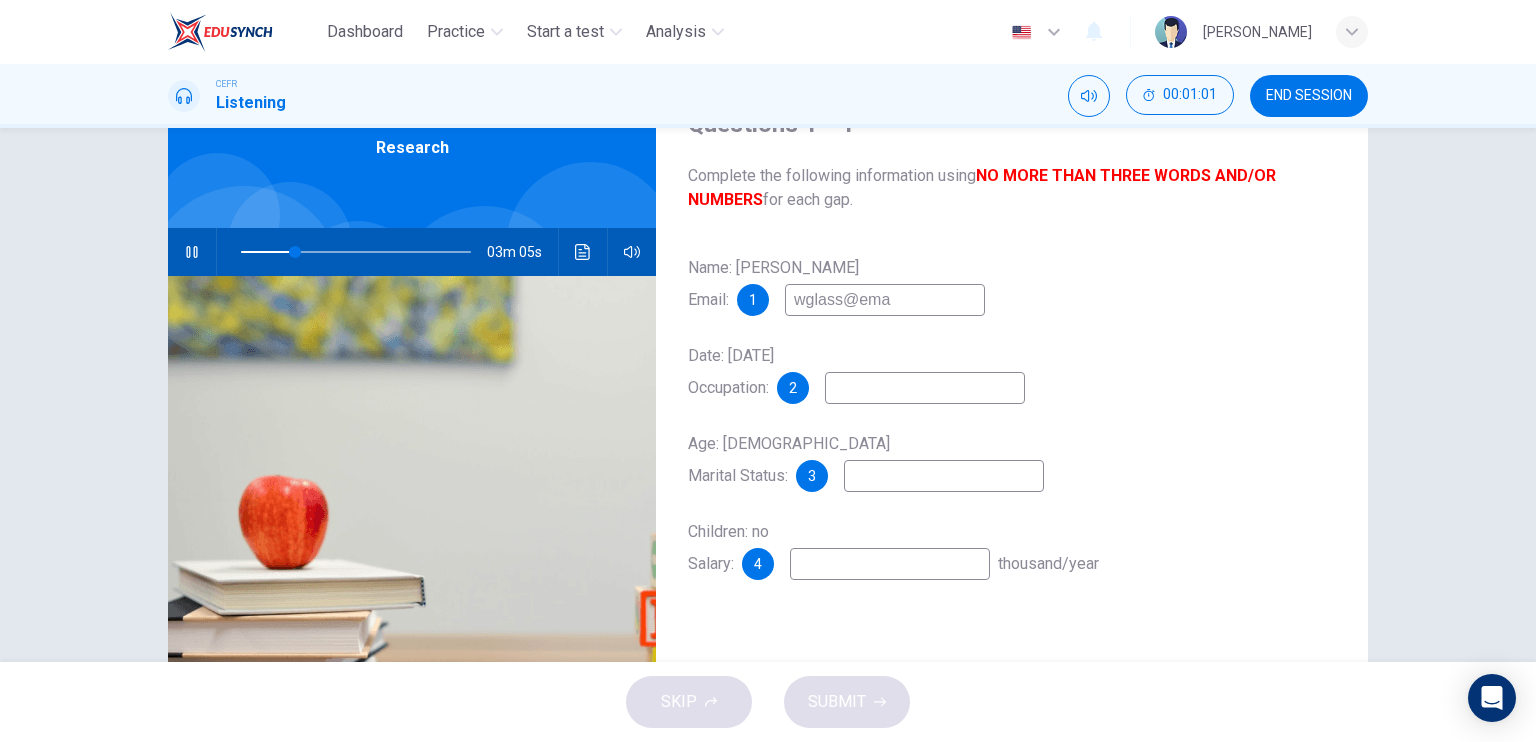 type on "wglass@emai" 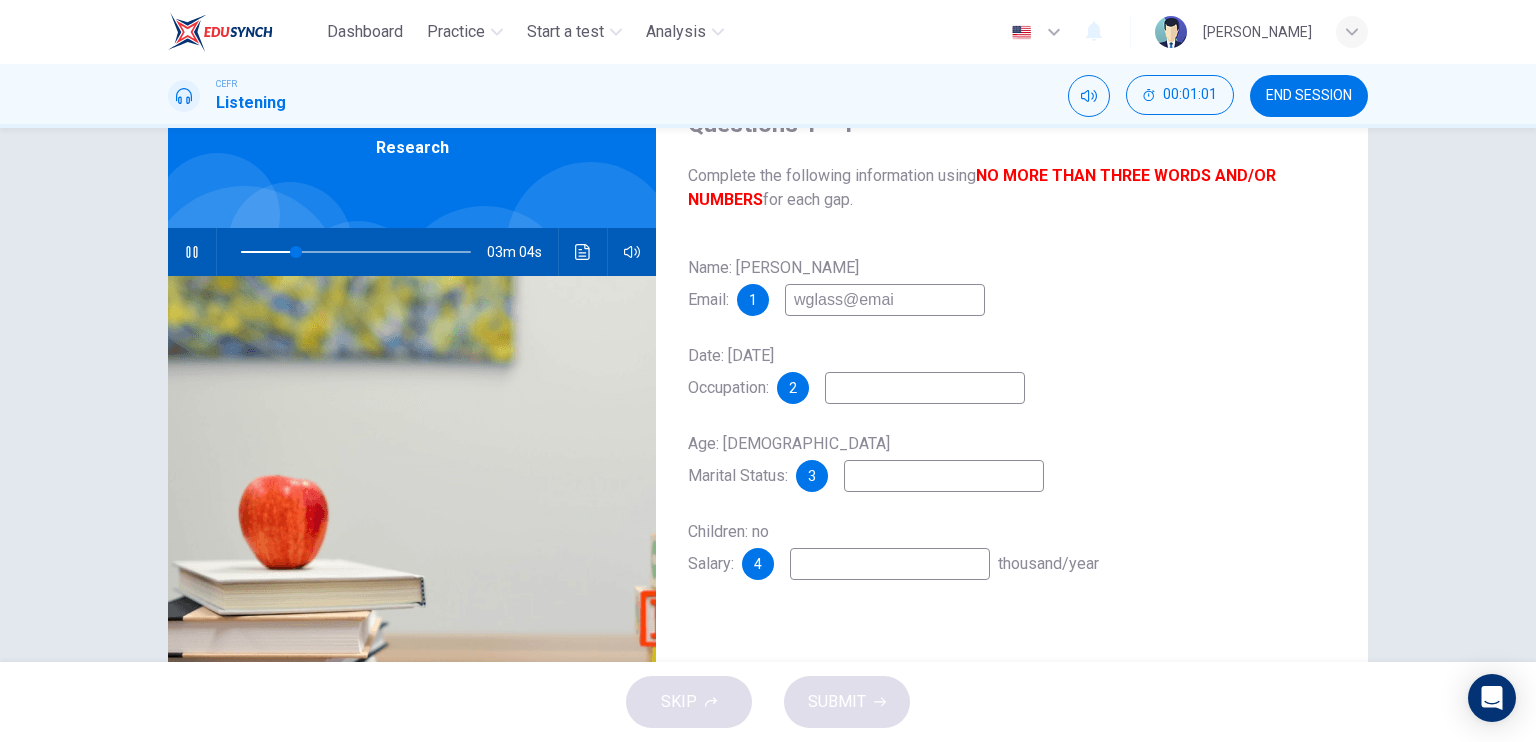 type on "24" 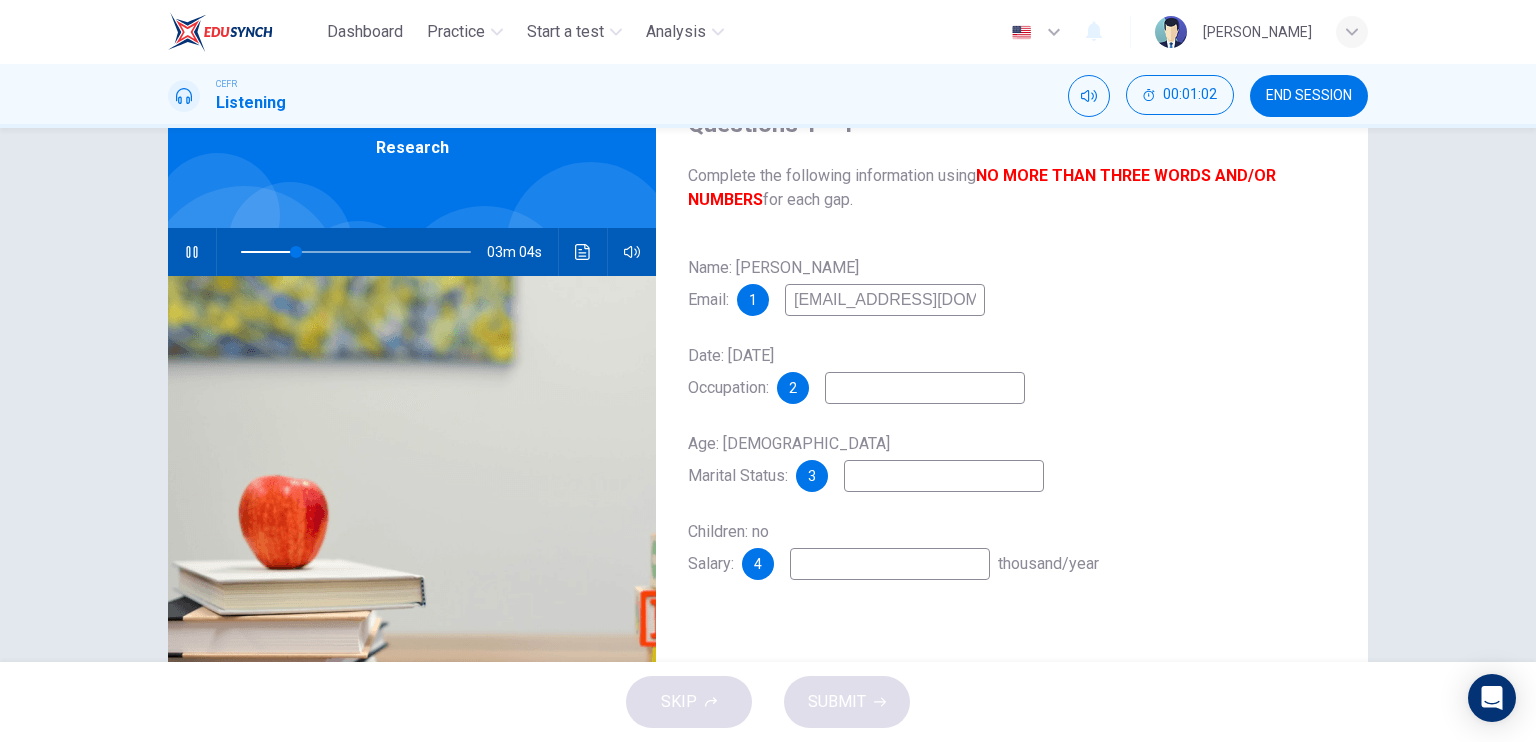 type on "wglass@email.com" 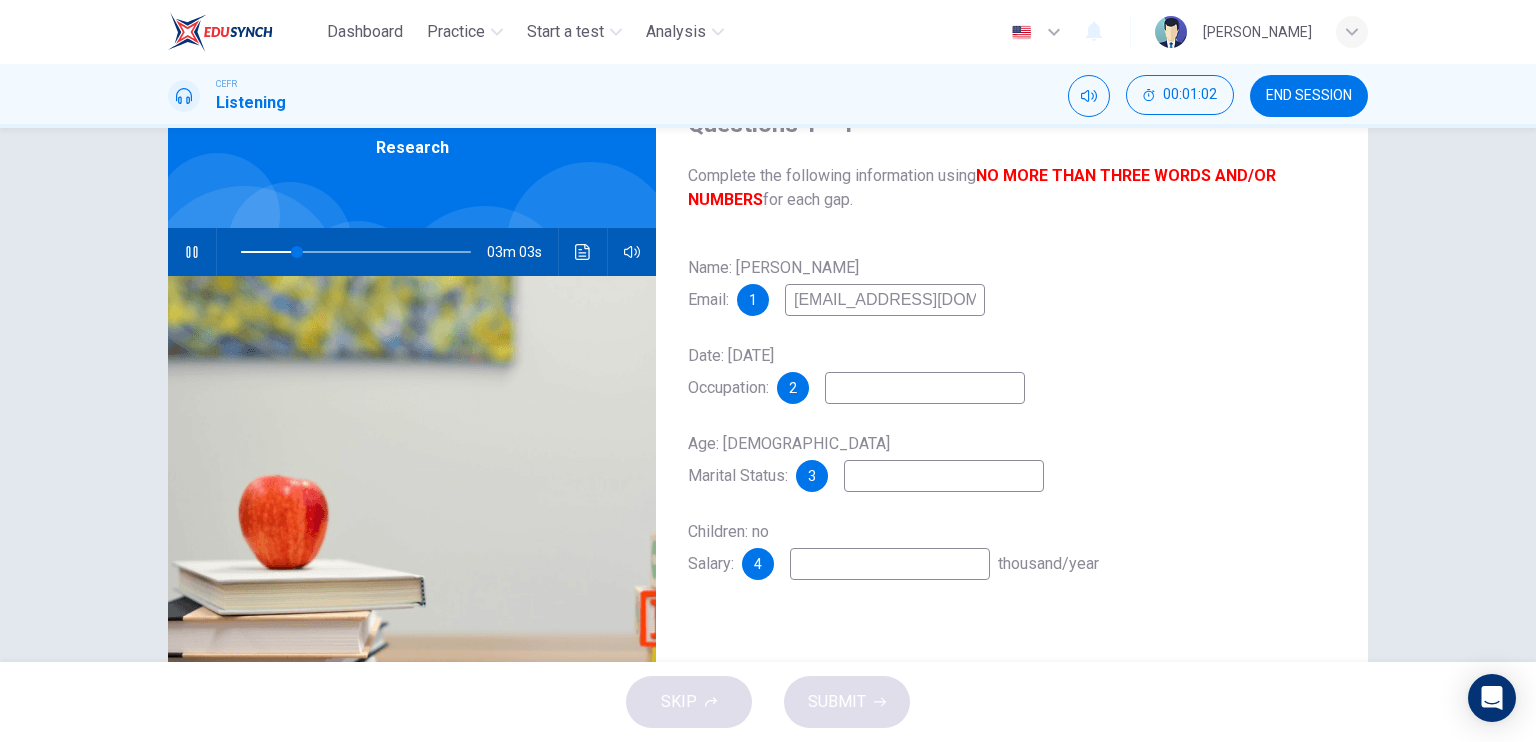 type on "24" 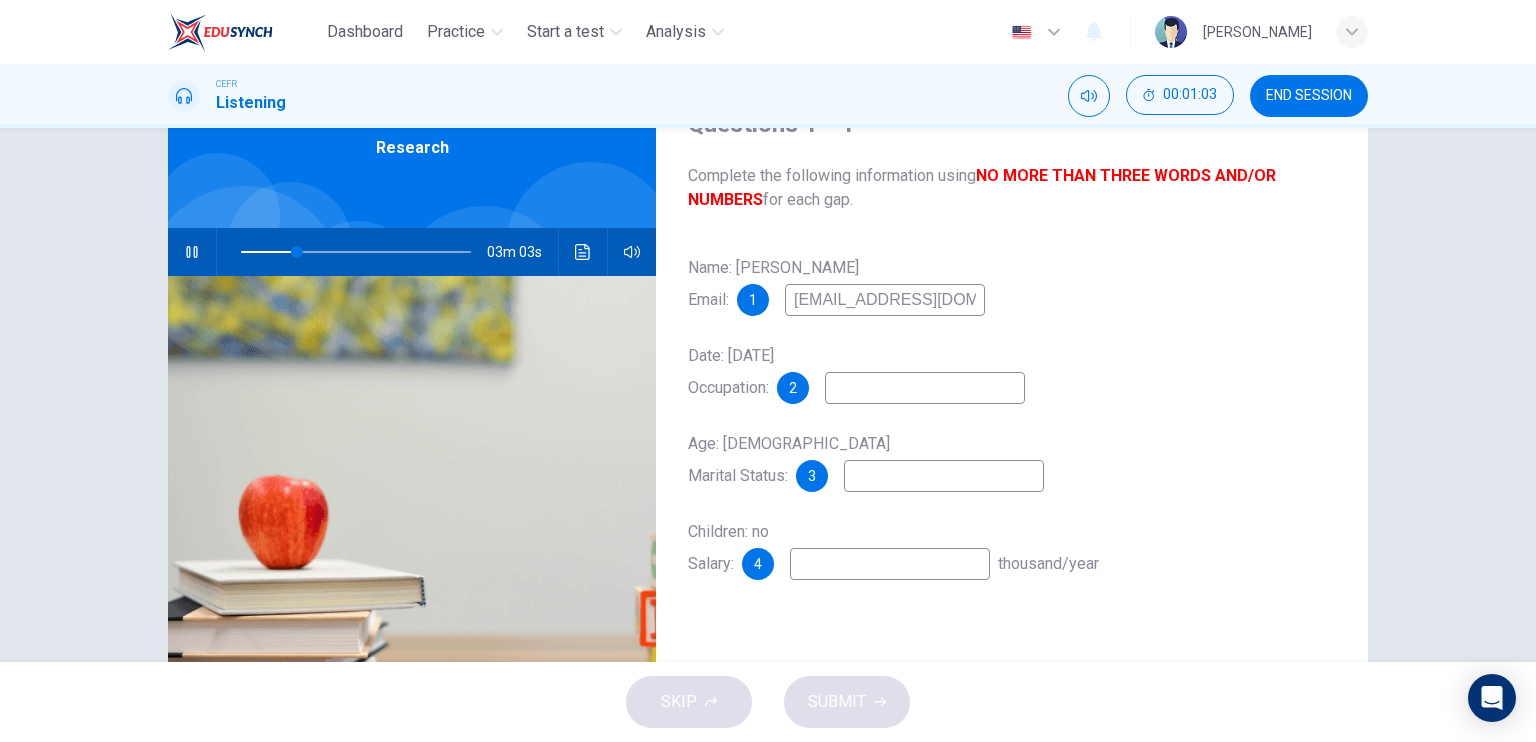type on "wglass@email.com" 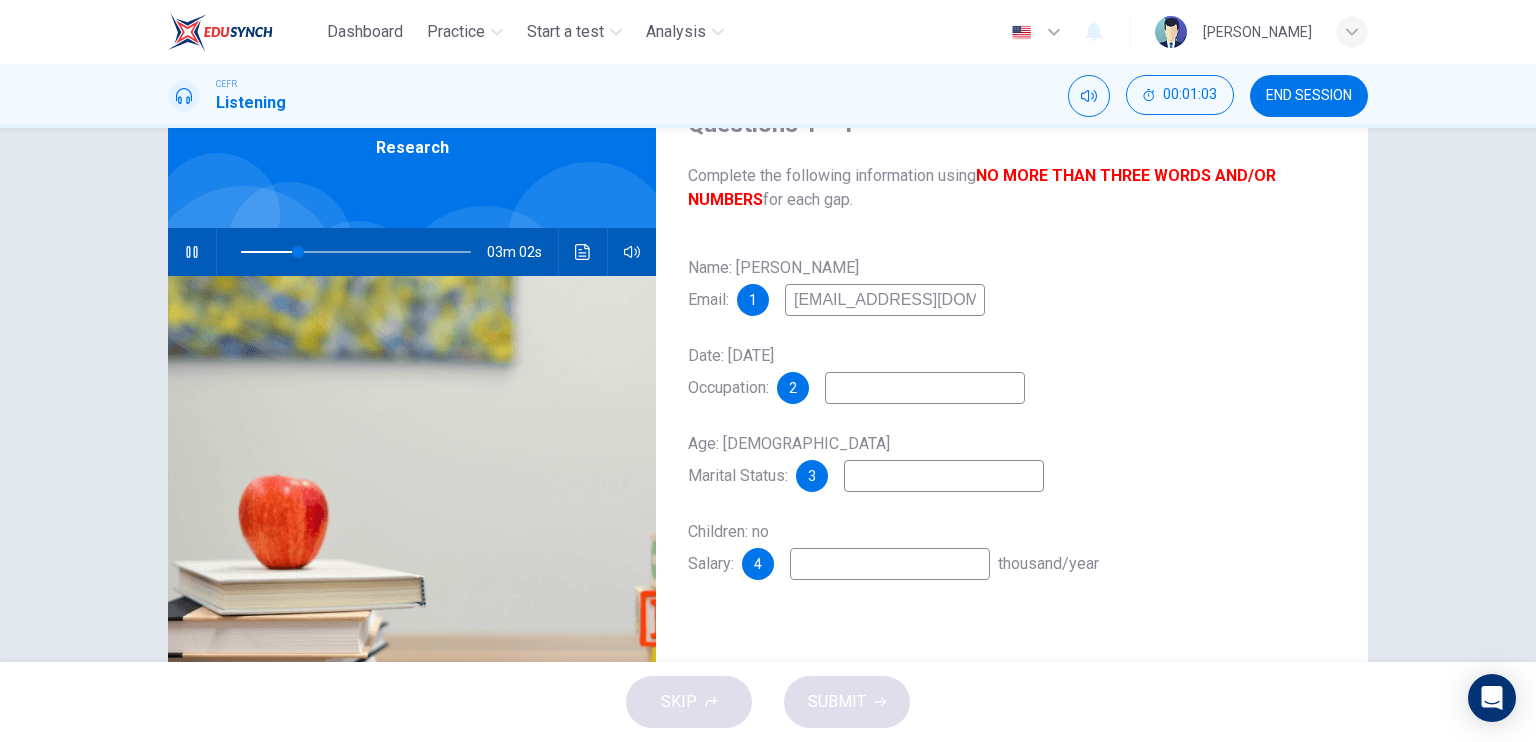 click on "Name: William Glass
Email:  1 wglass@email.com Date: 26th February, 2007
Occupation:  2 Age: 29
Marital Status:  3 Children: no
Salary:  4  thousand/year" at bounding box center [1012, 436] 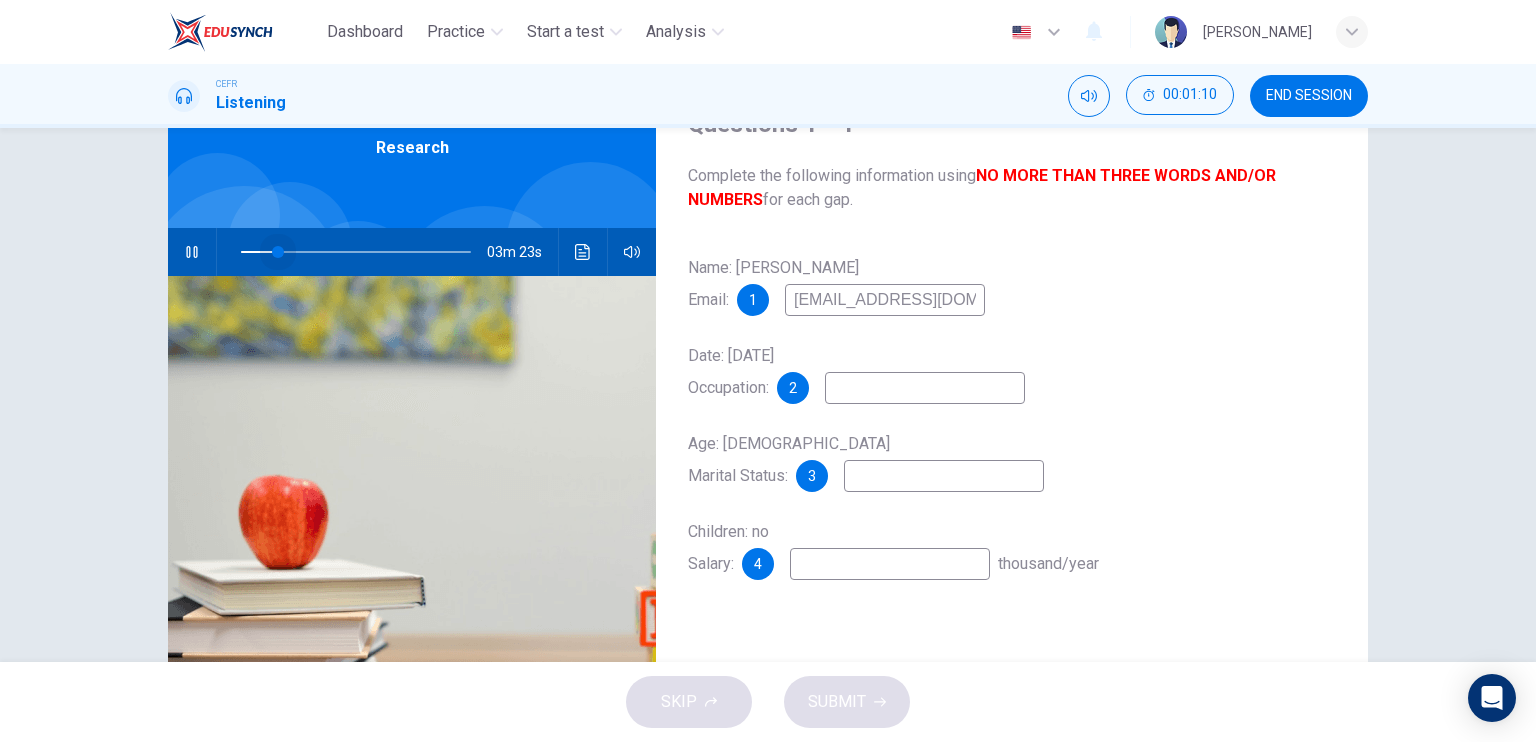 click at bounding box center [356, 252] 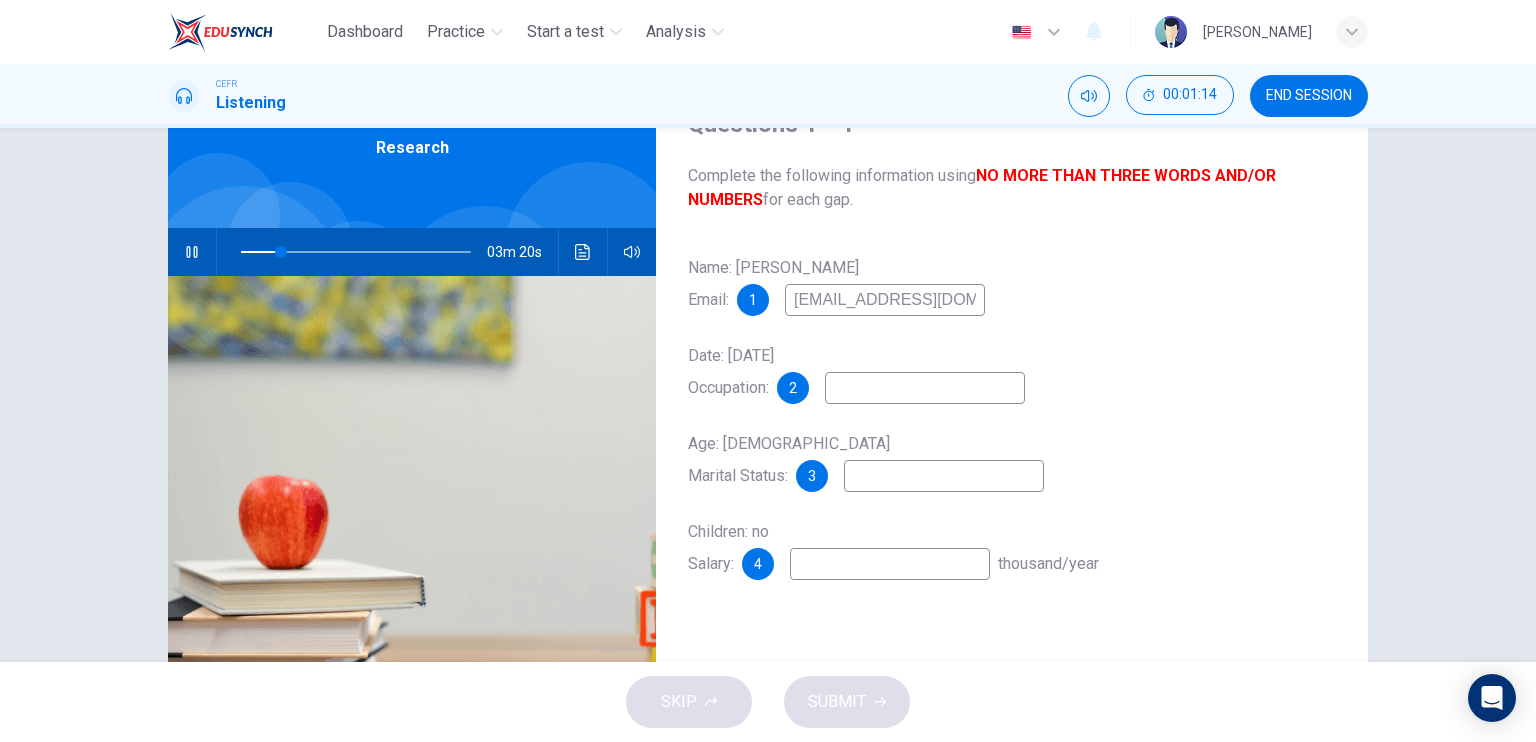 click at bounding box center (925, 388) 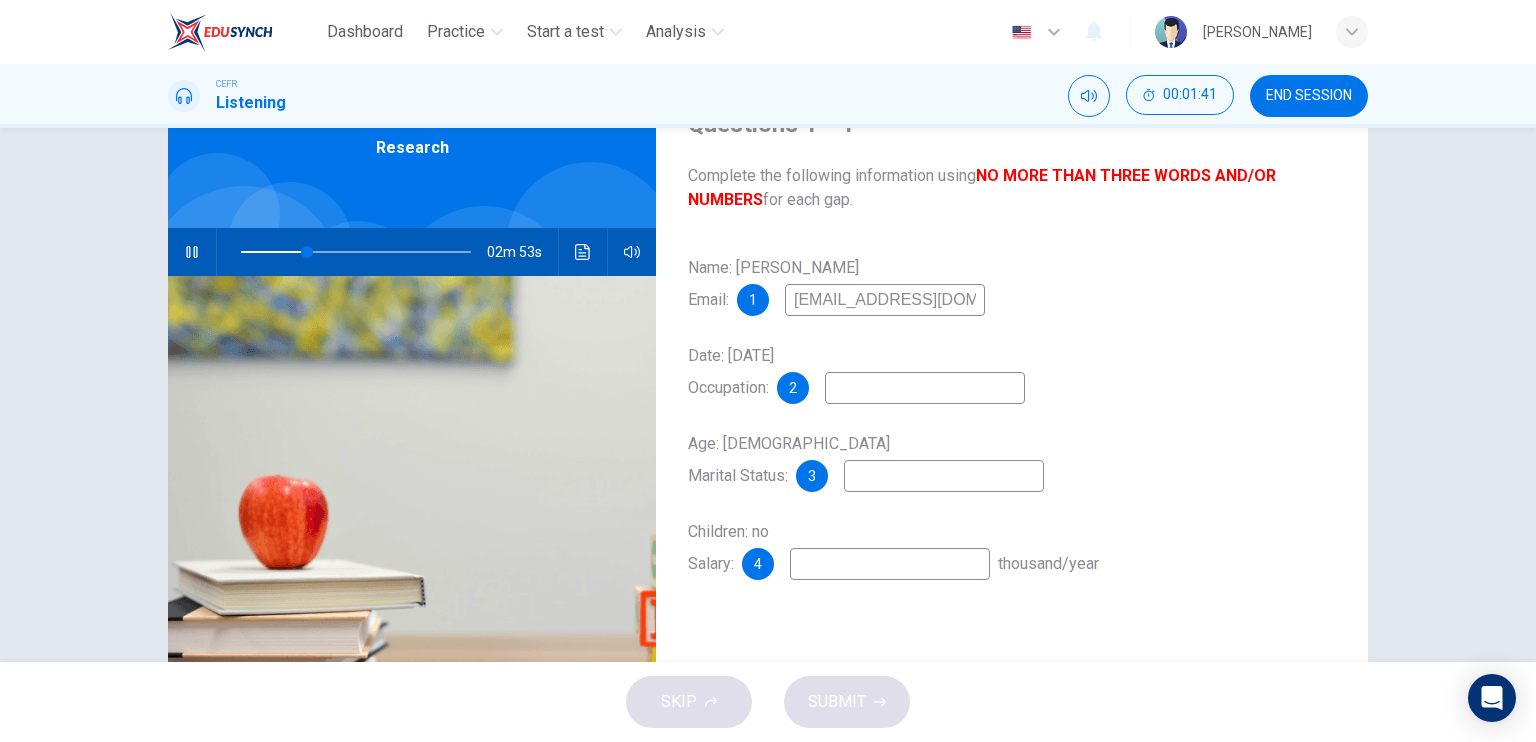 type on "29" 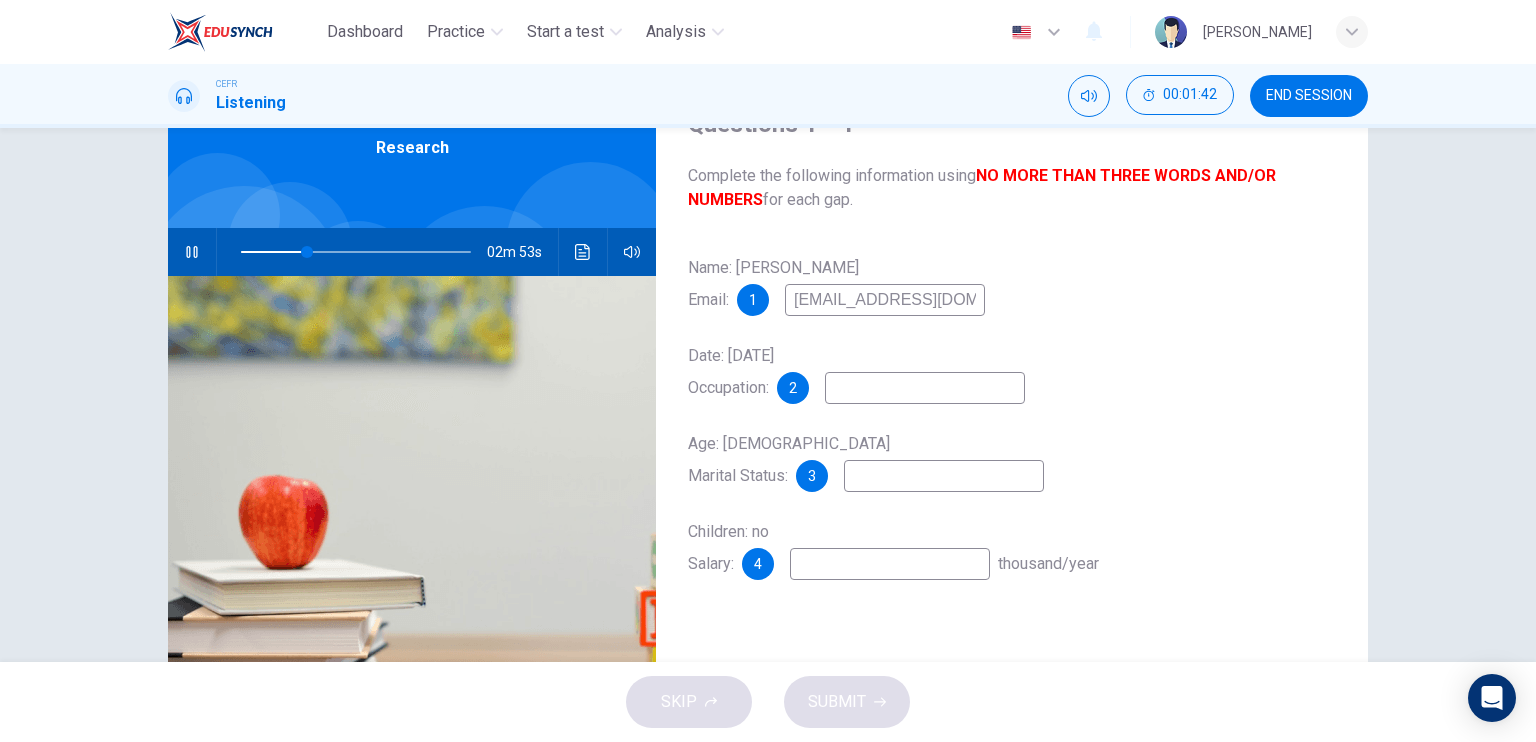 type on "C" 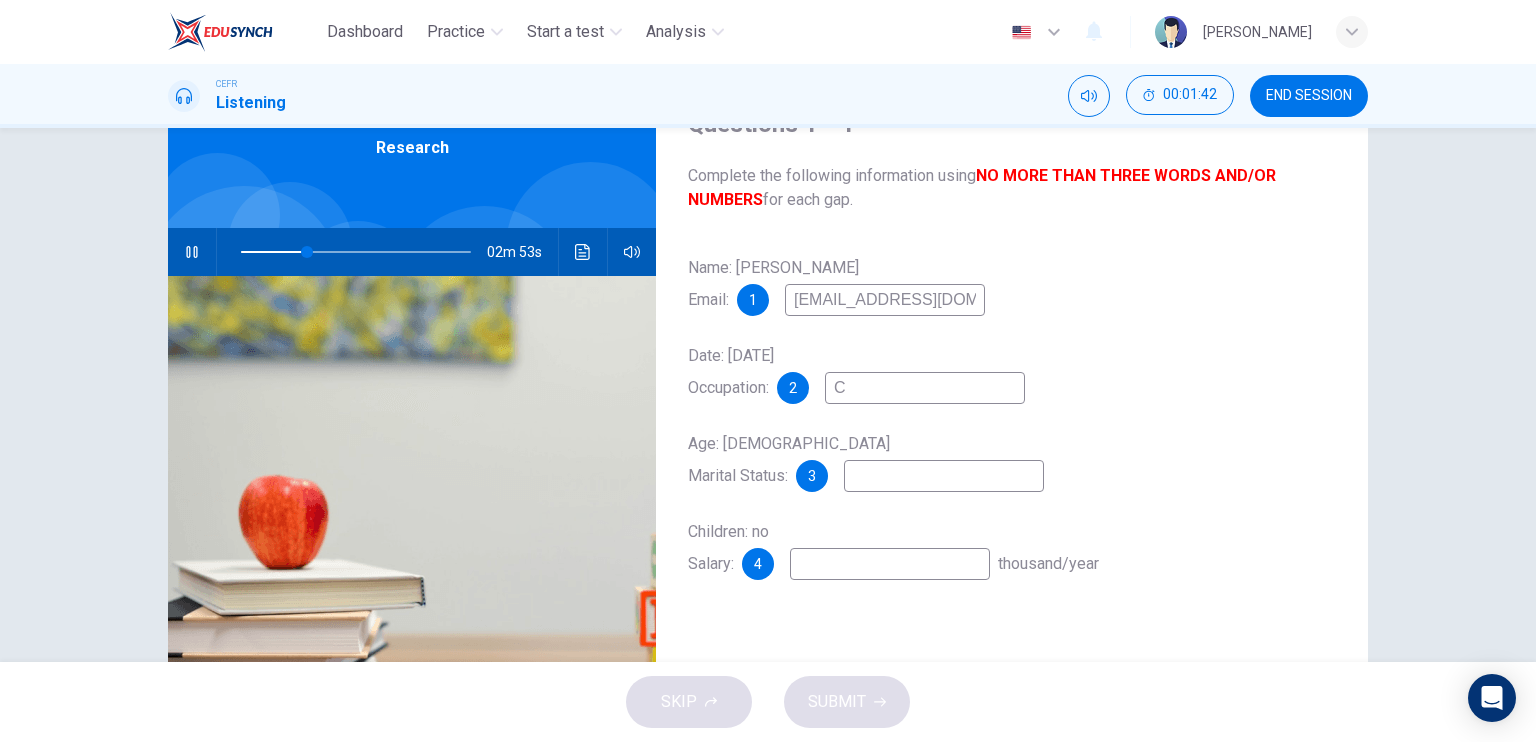 type on "29" 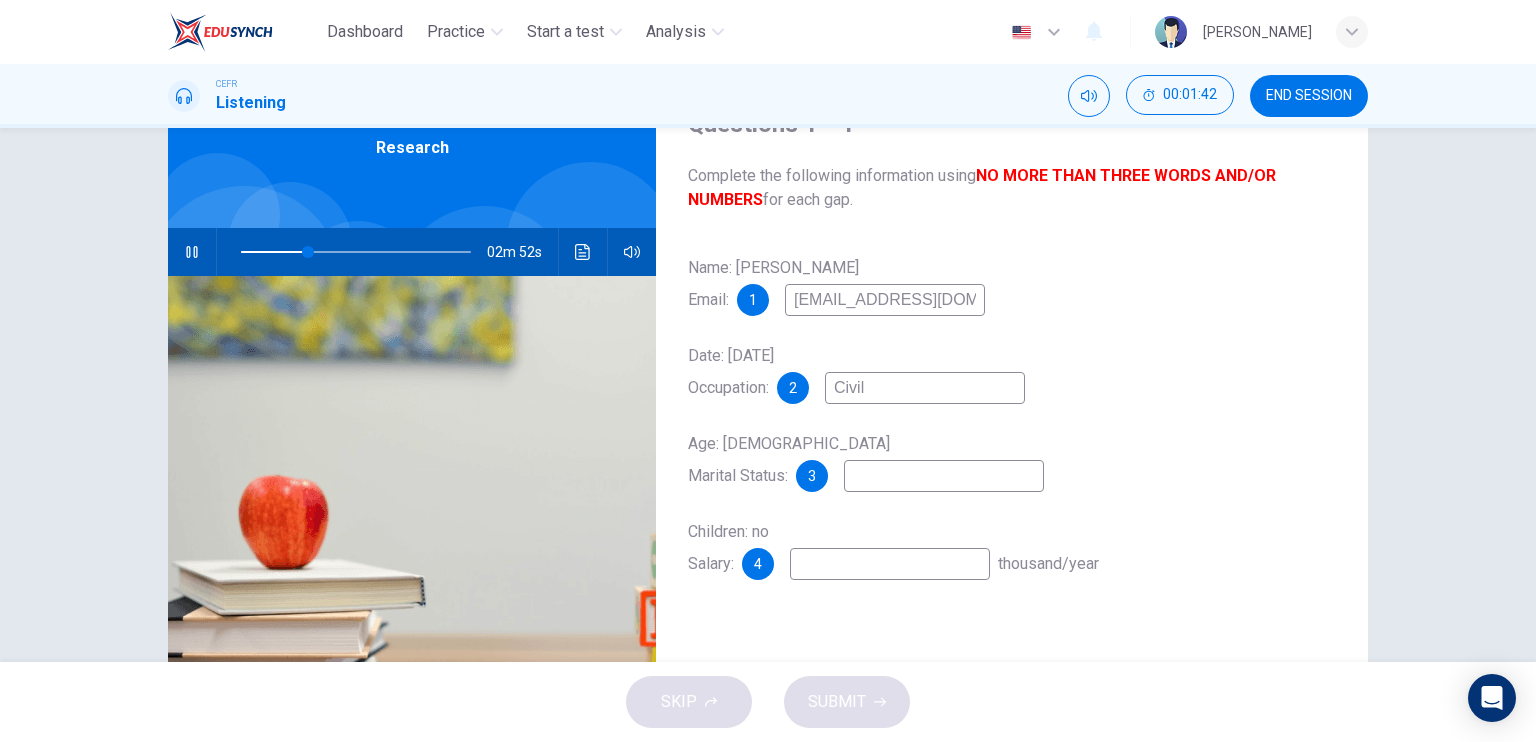 type on "Civil" 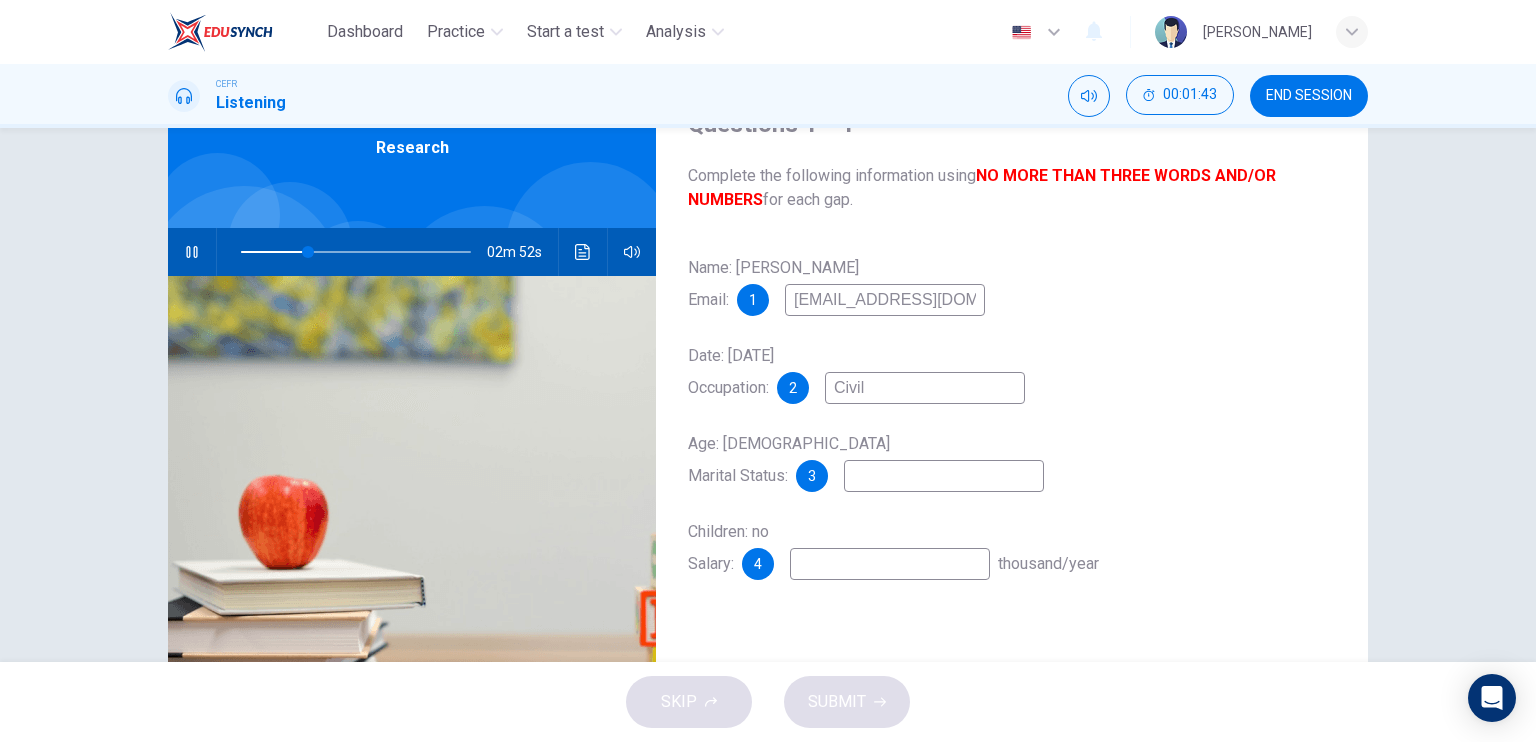 type on "29" 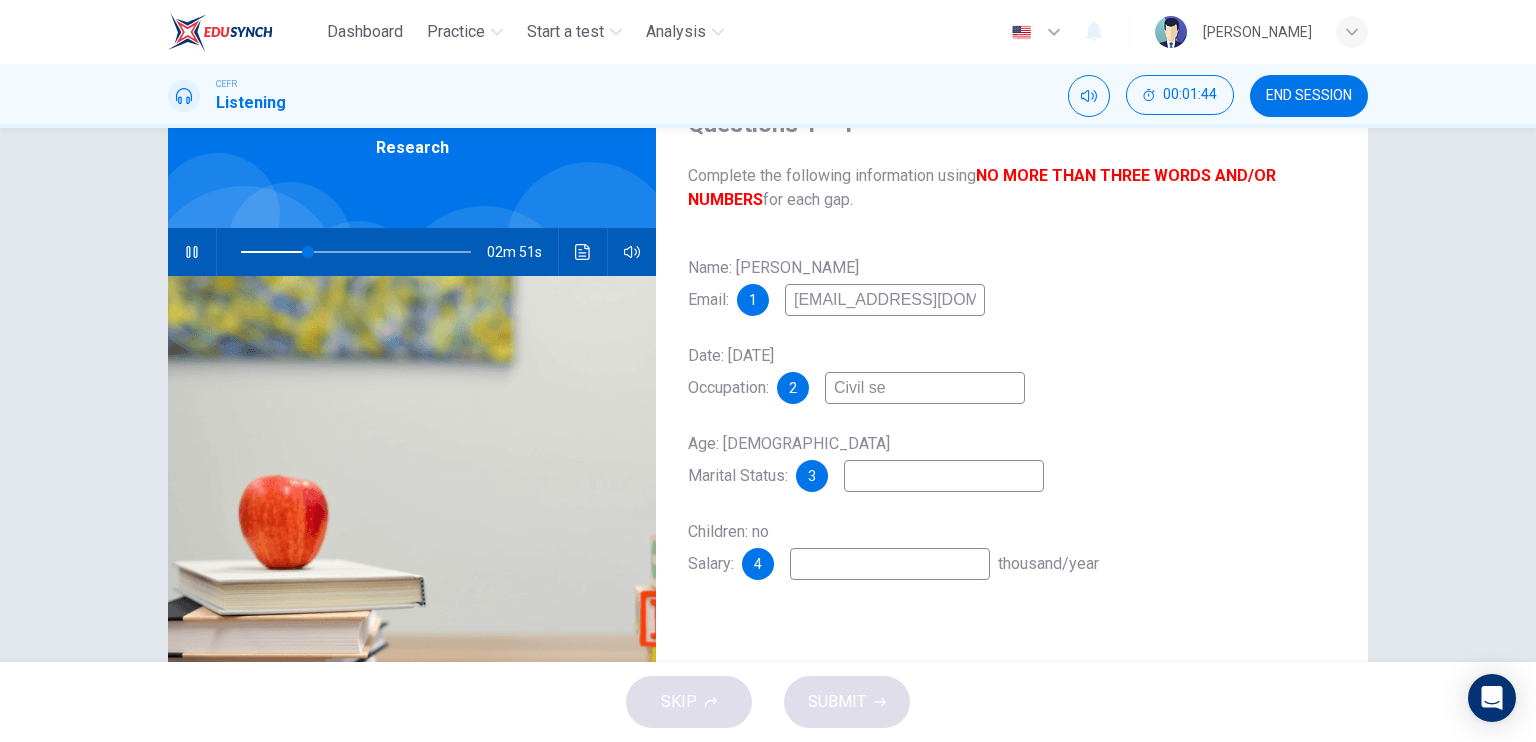 type on "Civil ser" 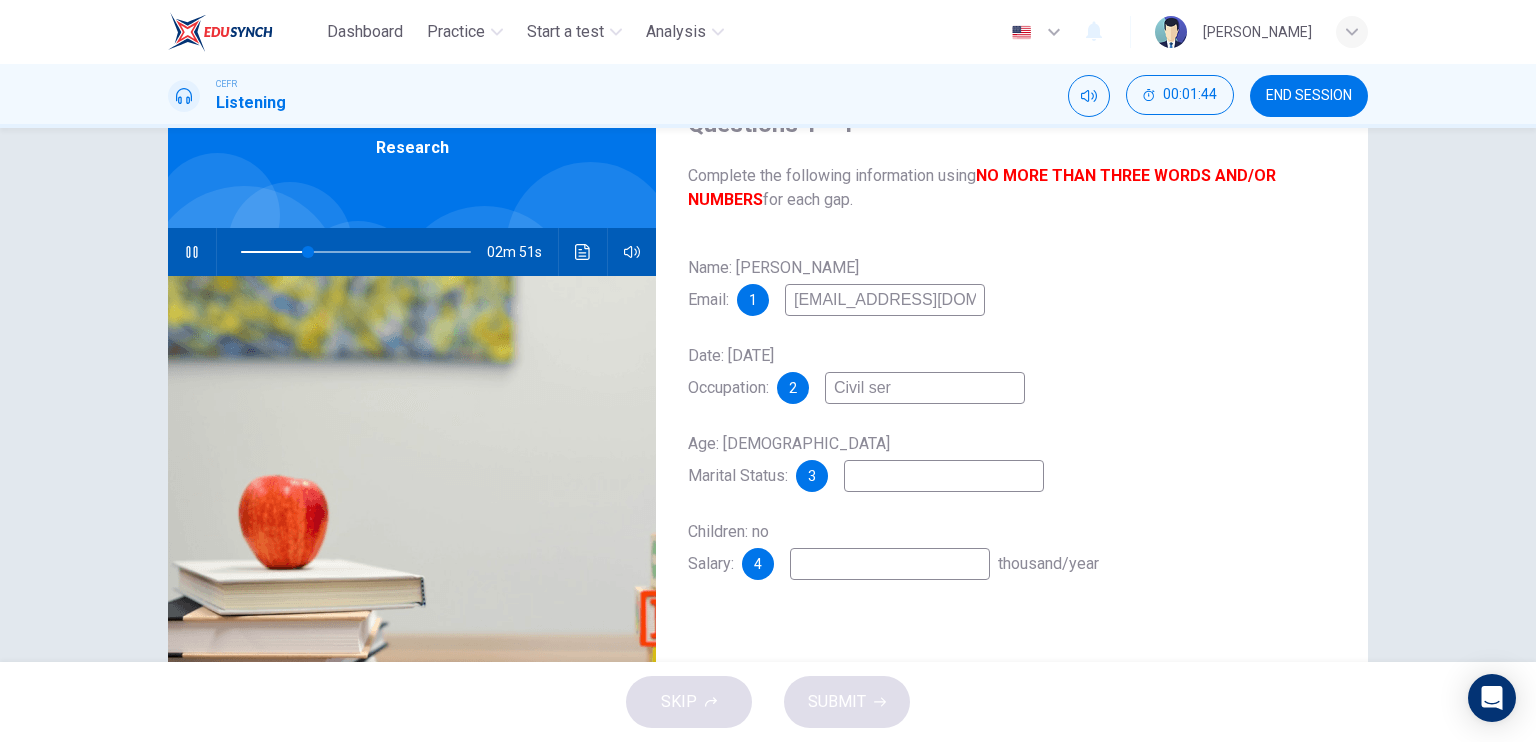 type on "30" 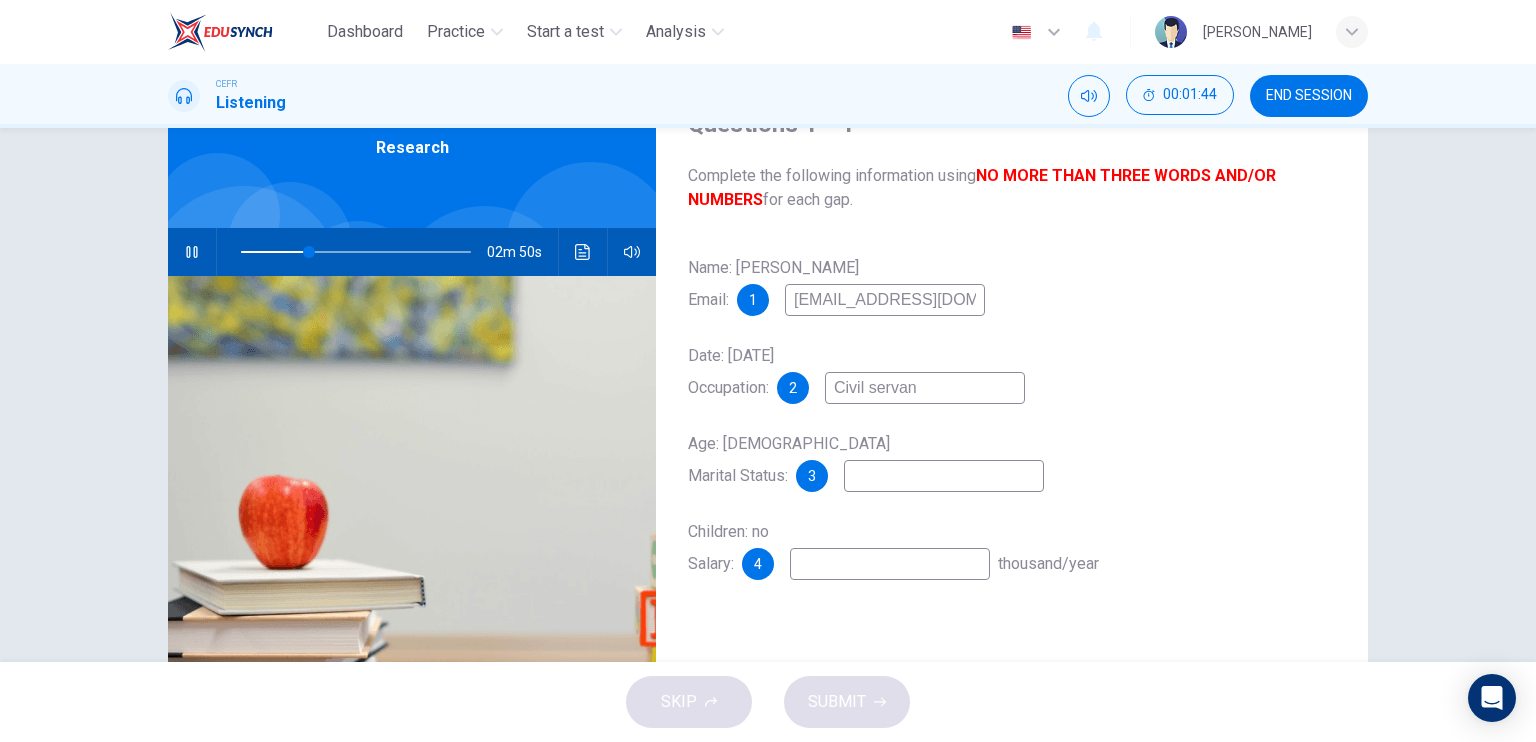 type on "Civil servant" 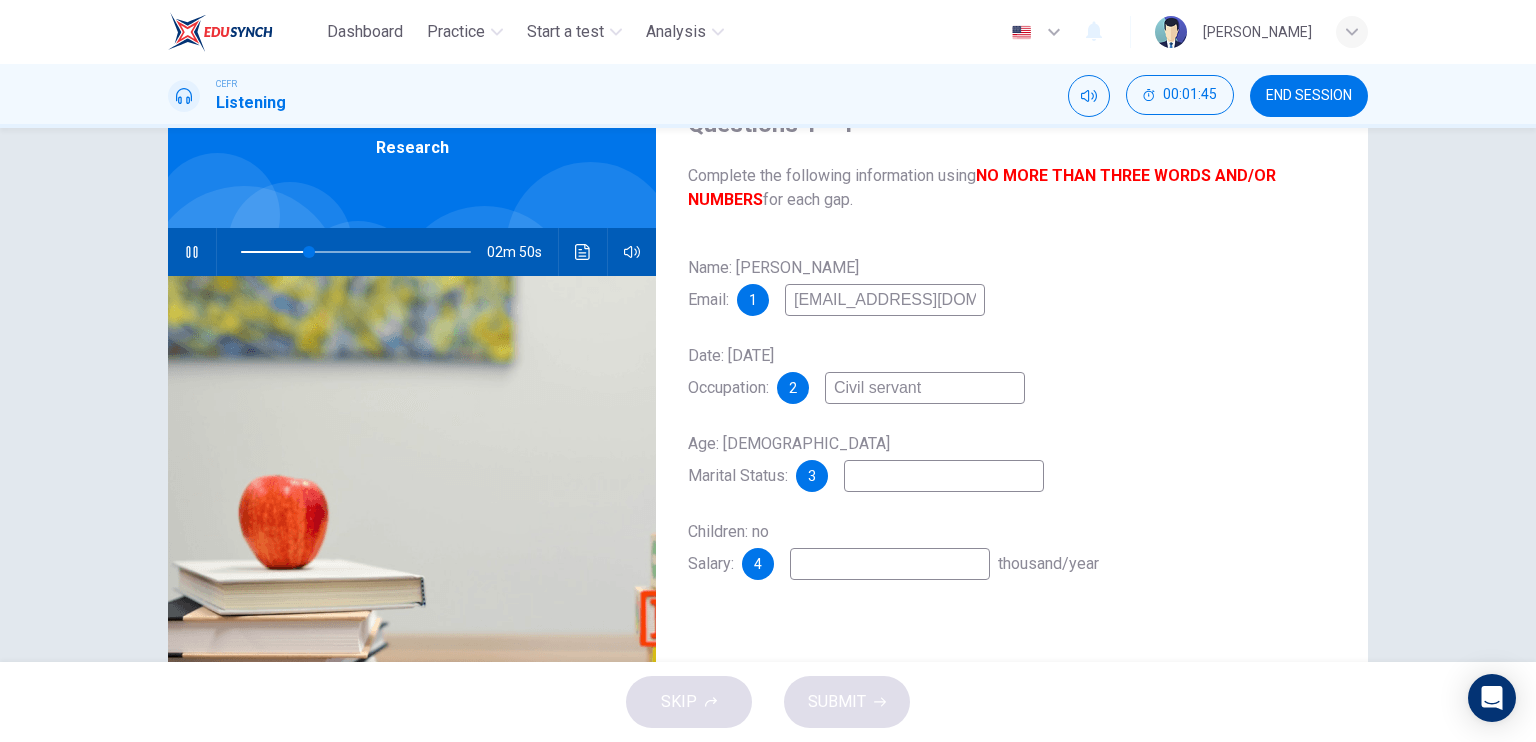 type on "30" 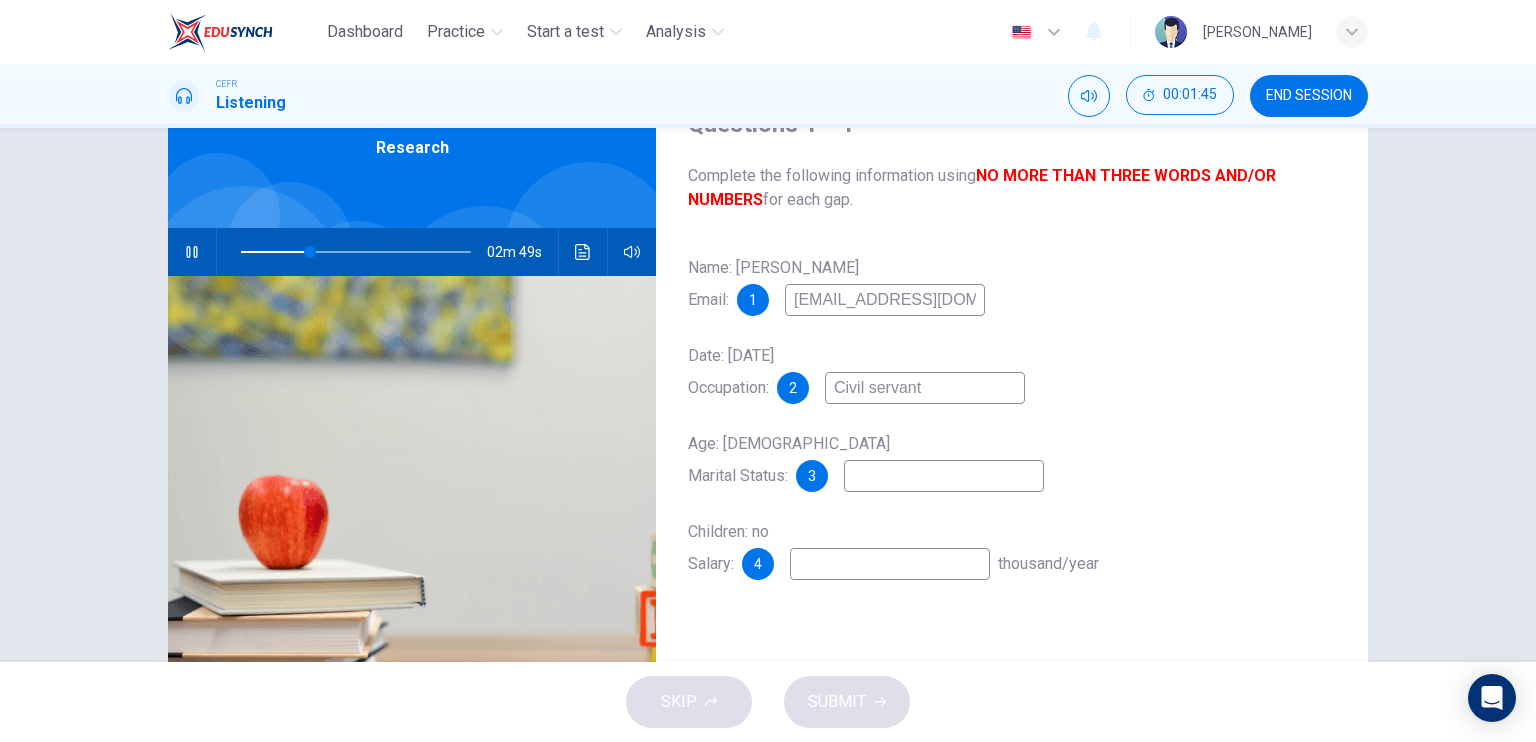 type on "Civil servant" 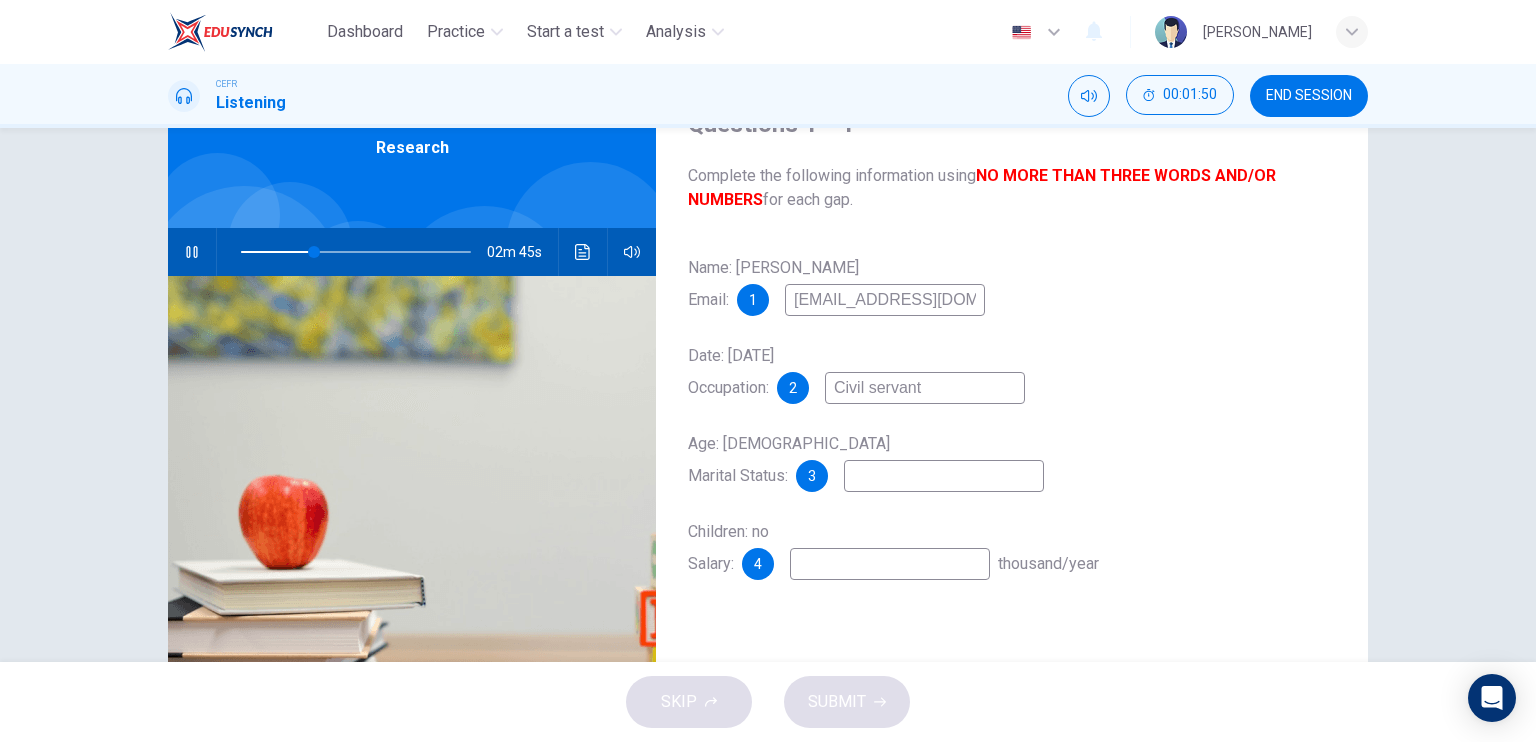type on "32" 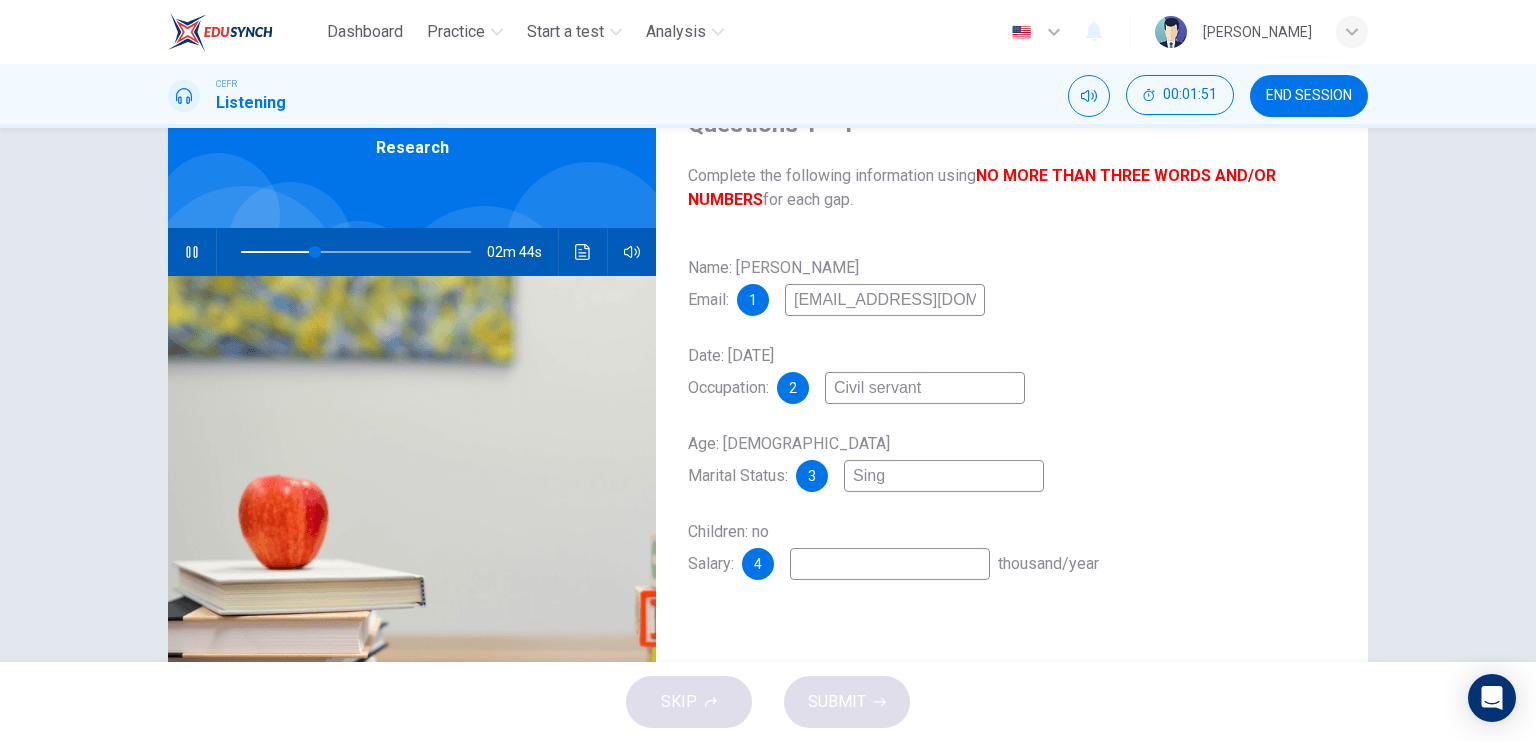 type on "Singl" 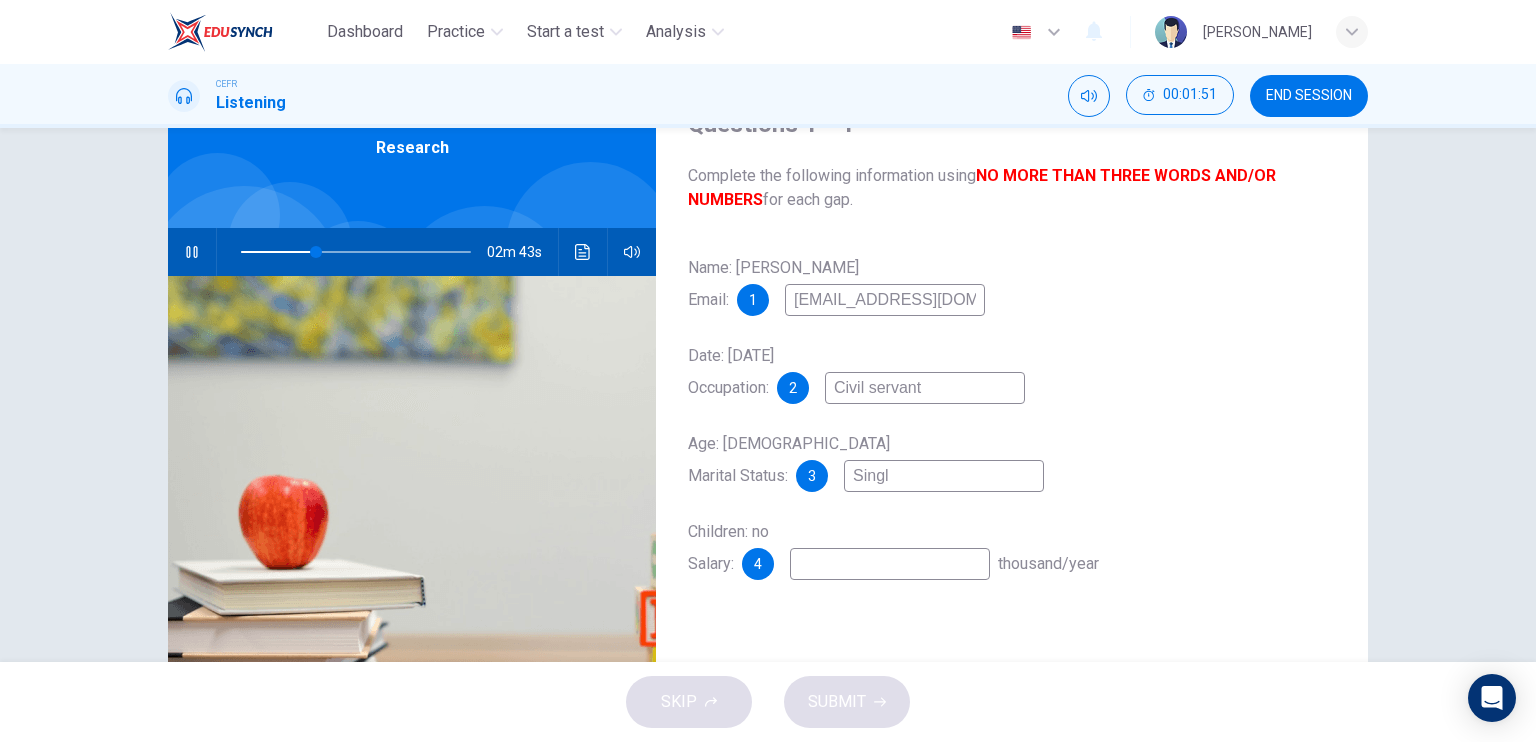 type on "33" 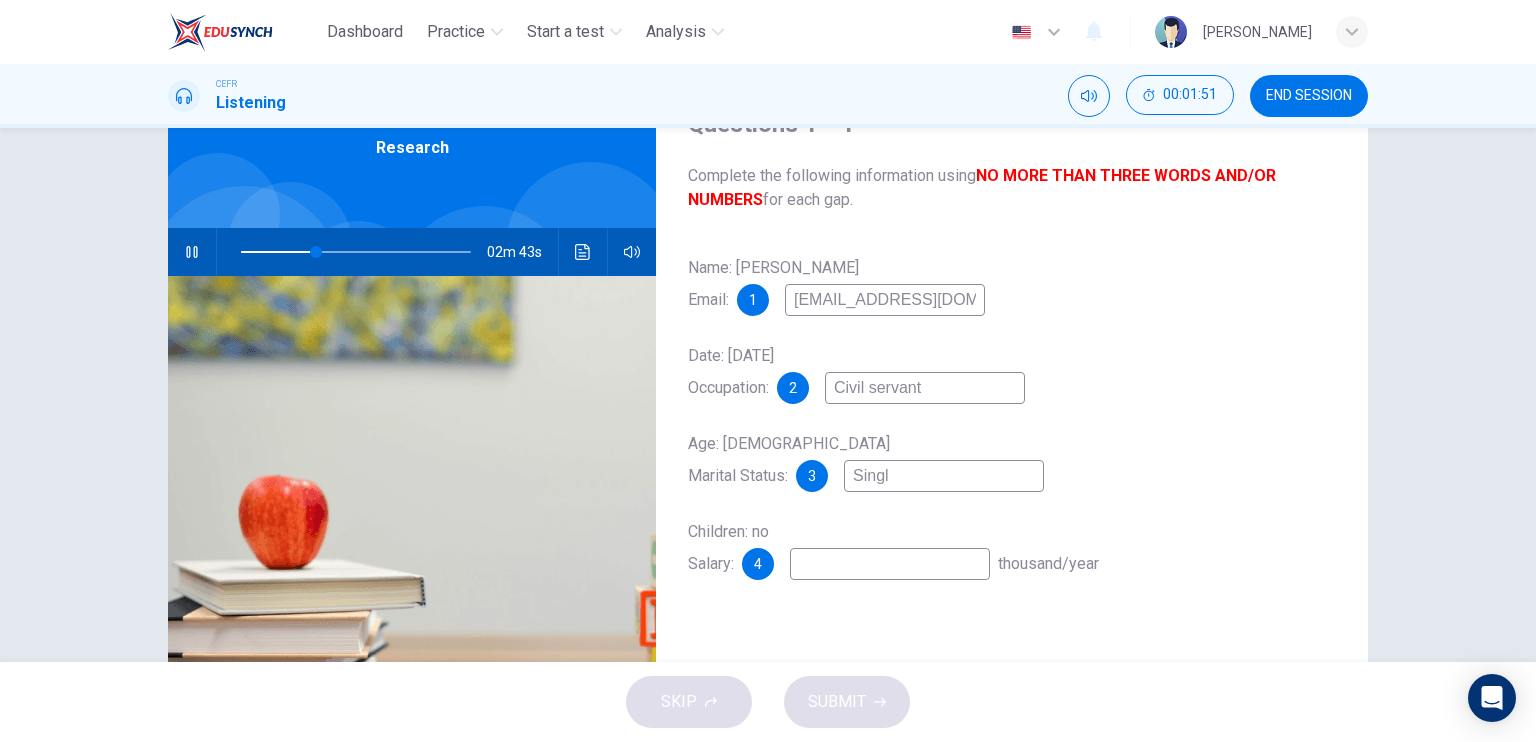type on "Single" 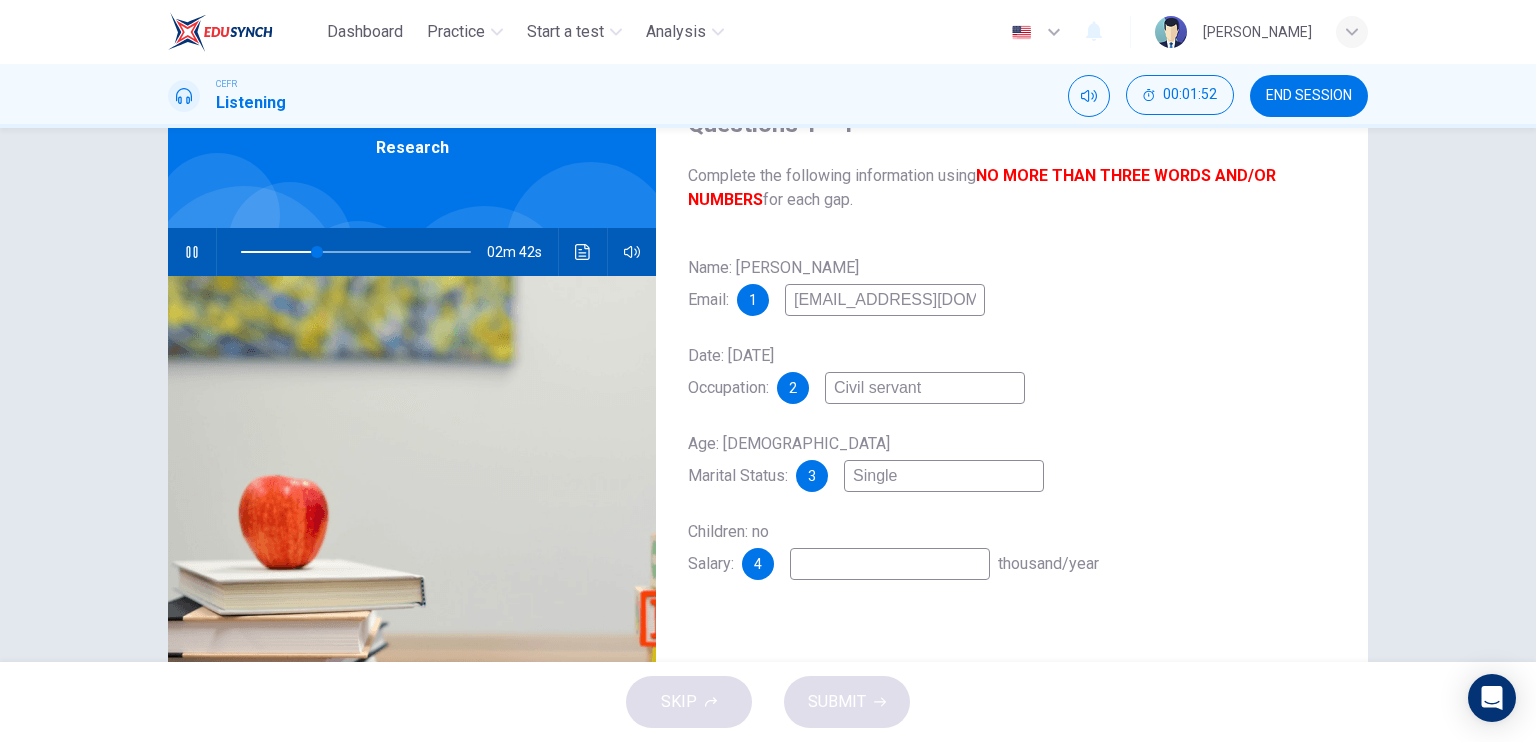 type on "33" 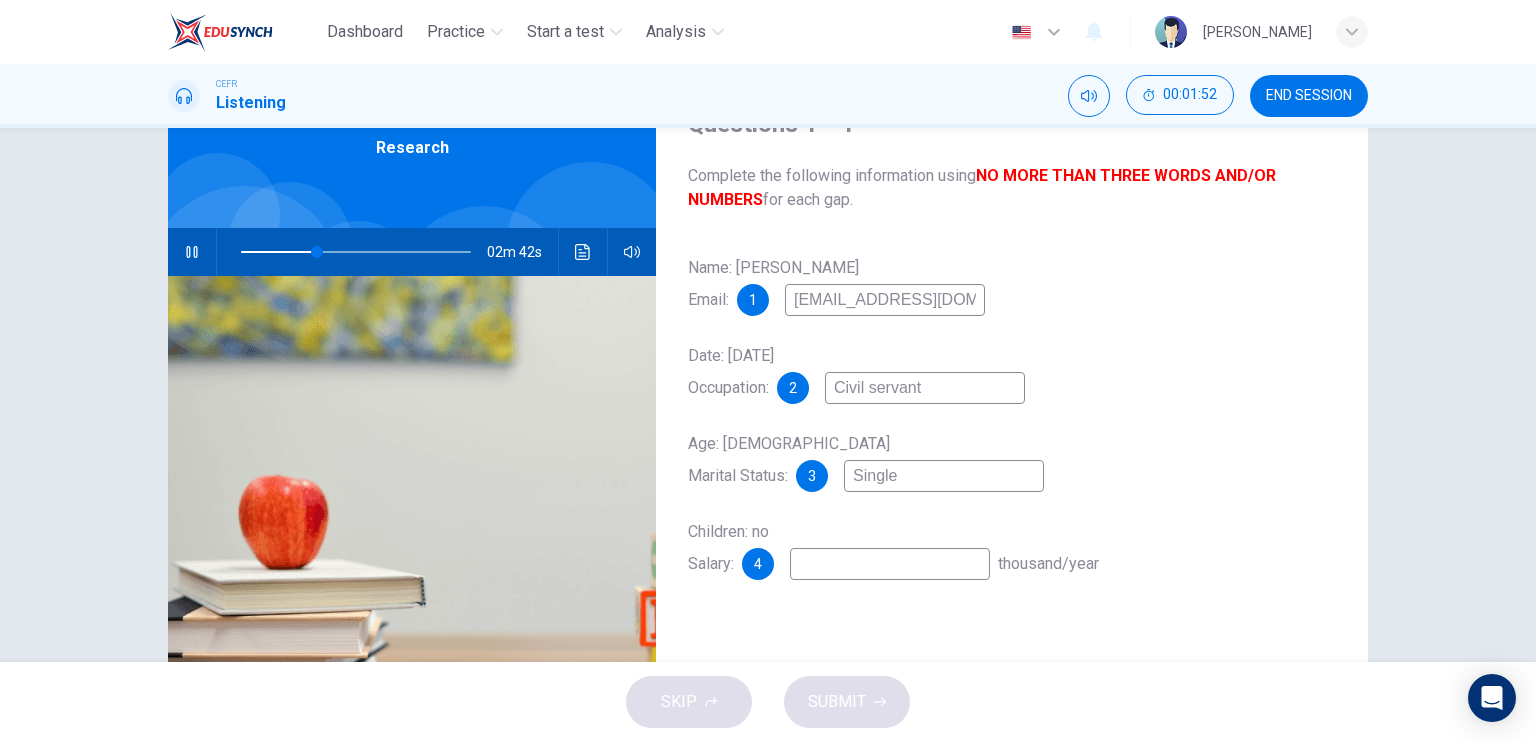 type on "Single" 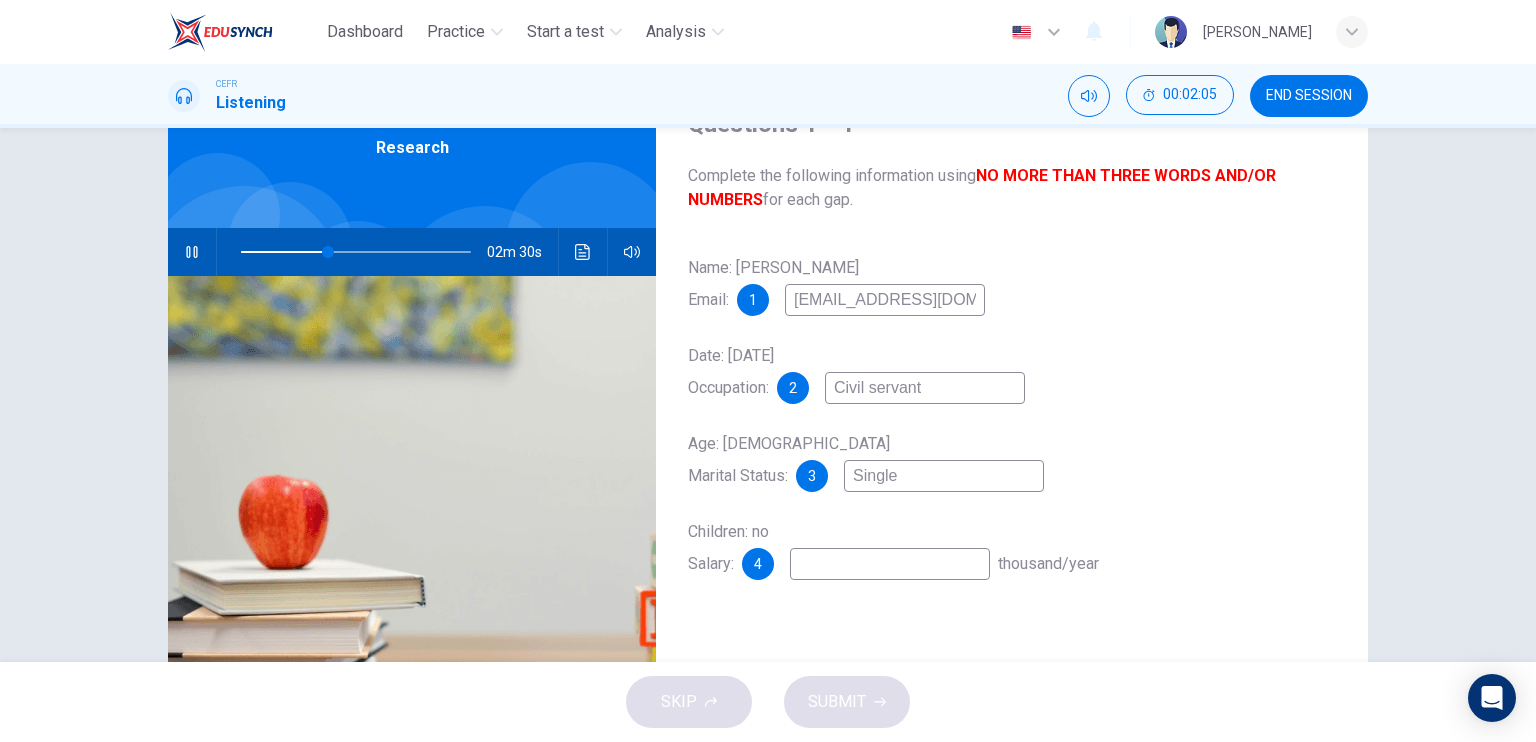 type on "38" 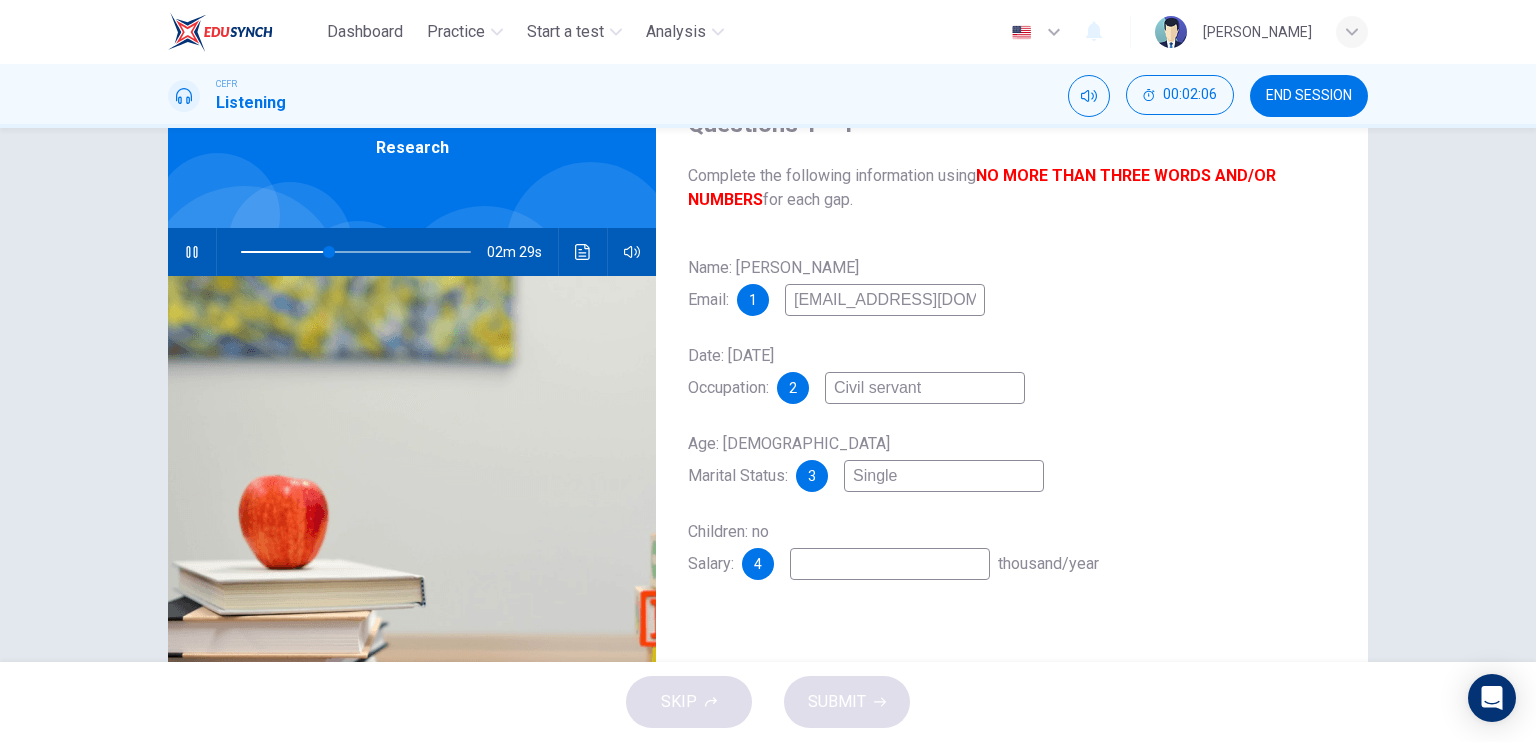 type on "2" 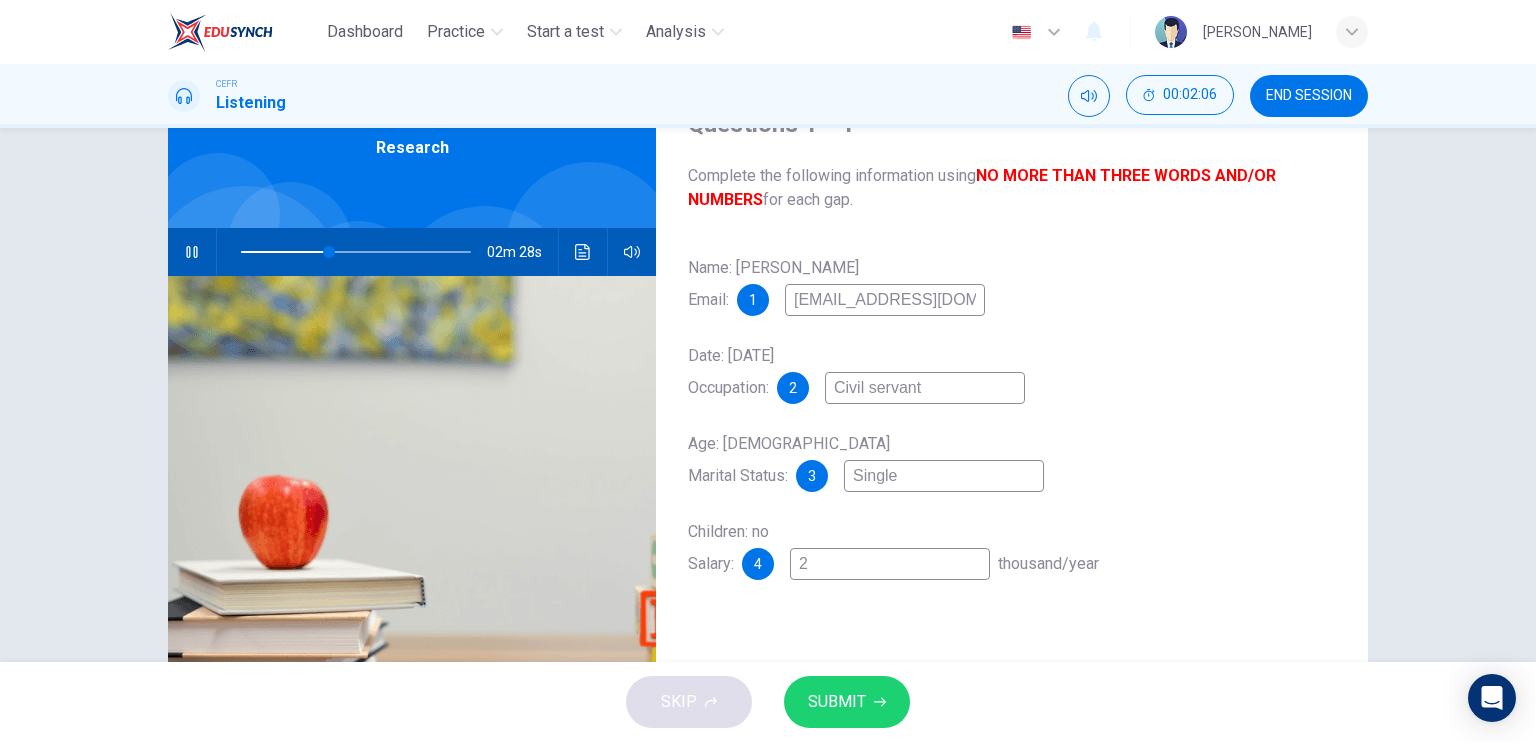 type on "39" 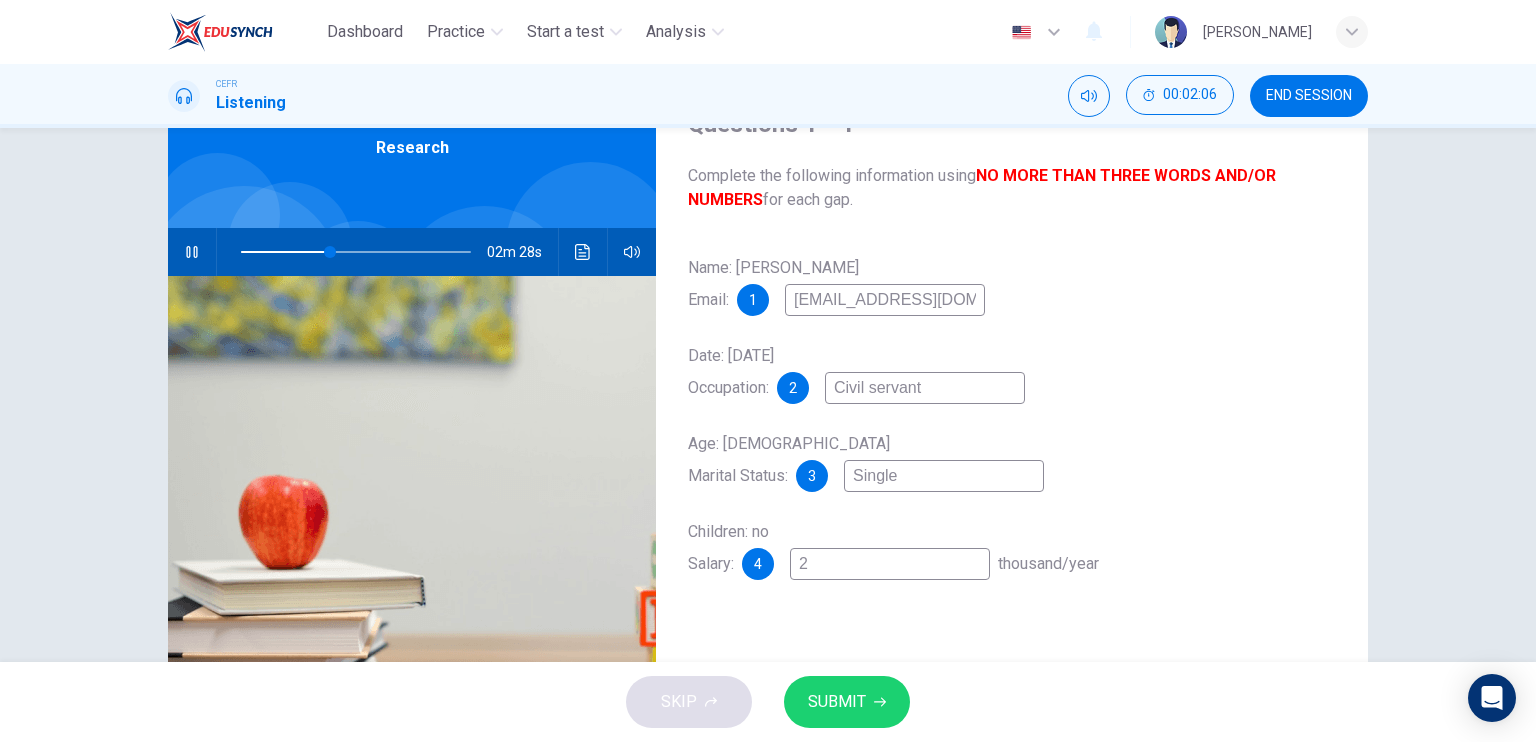 type on "24" 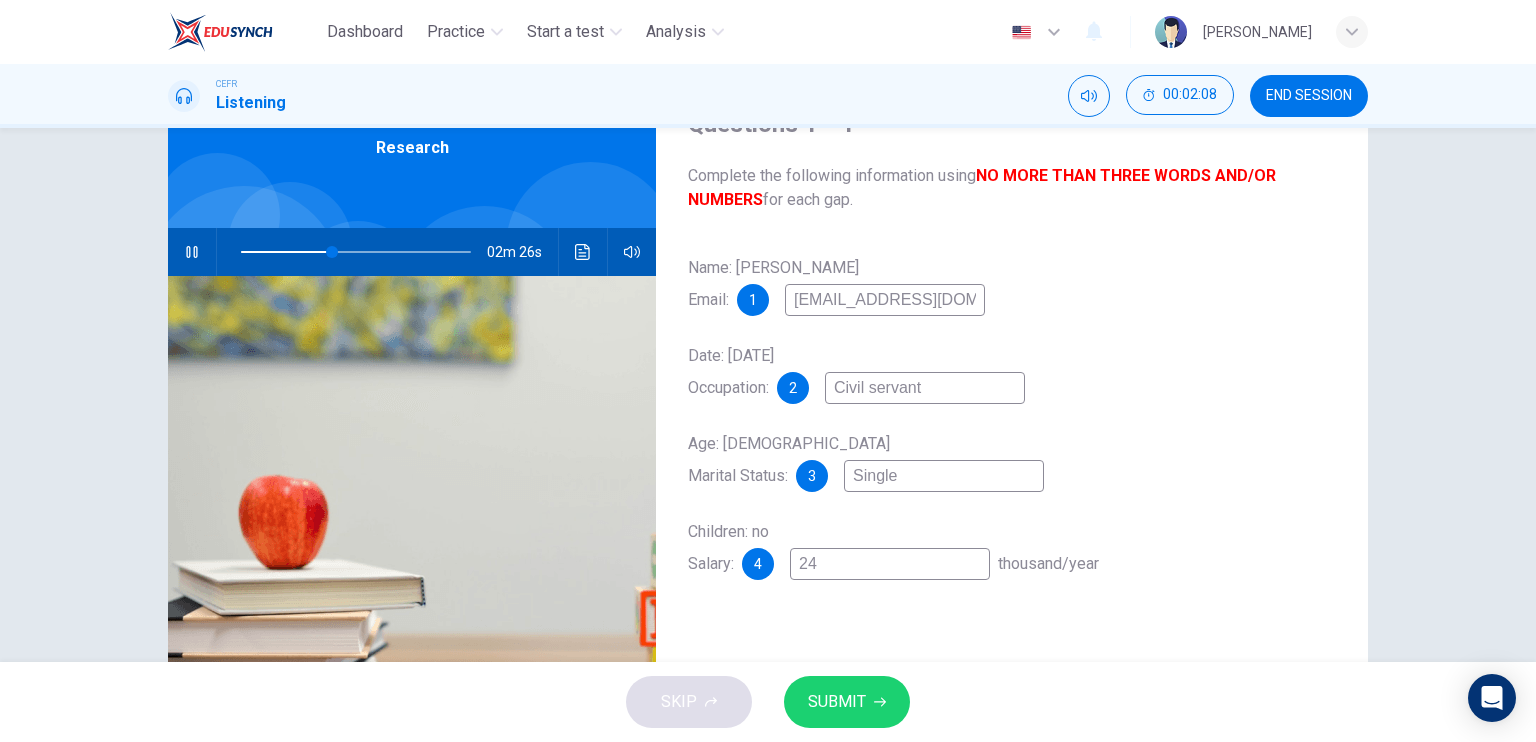 type on "40" 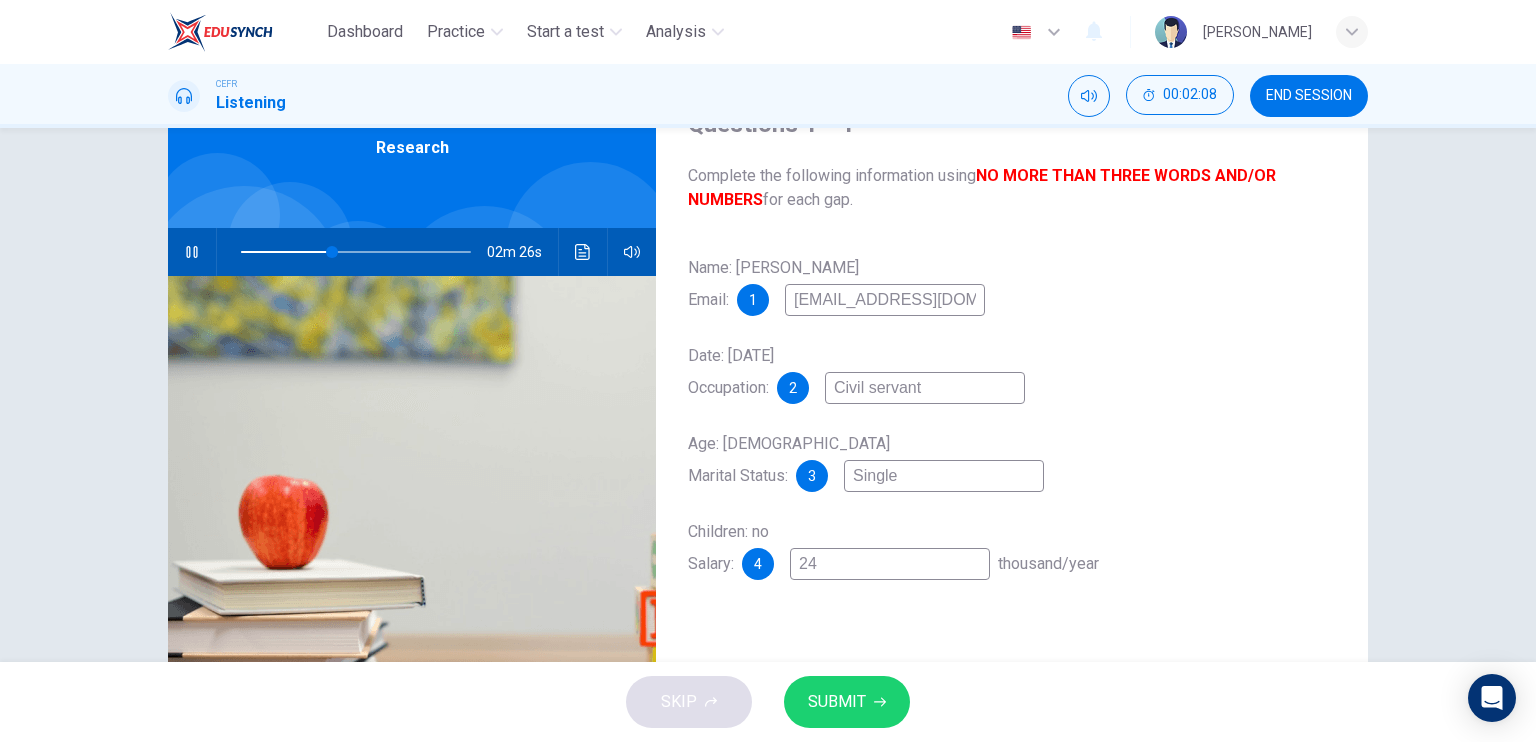 type on "24-" 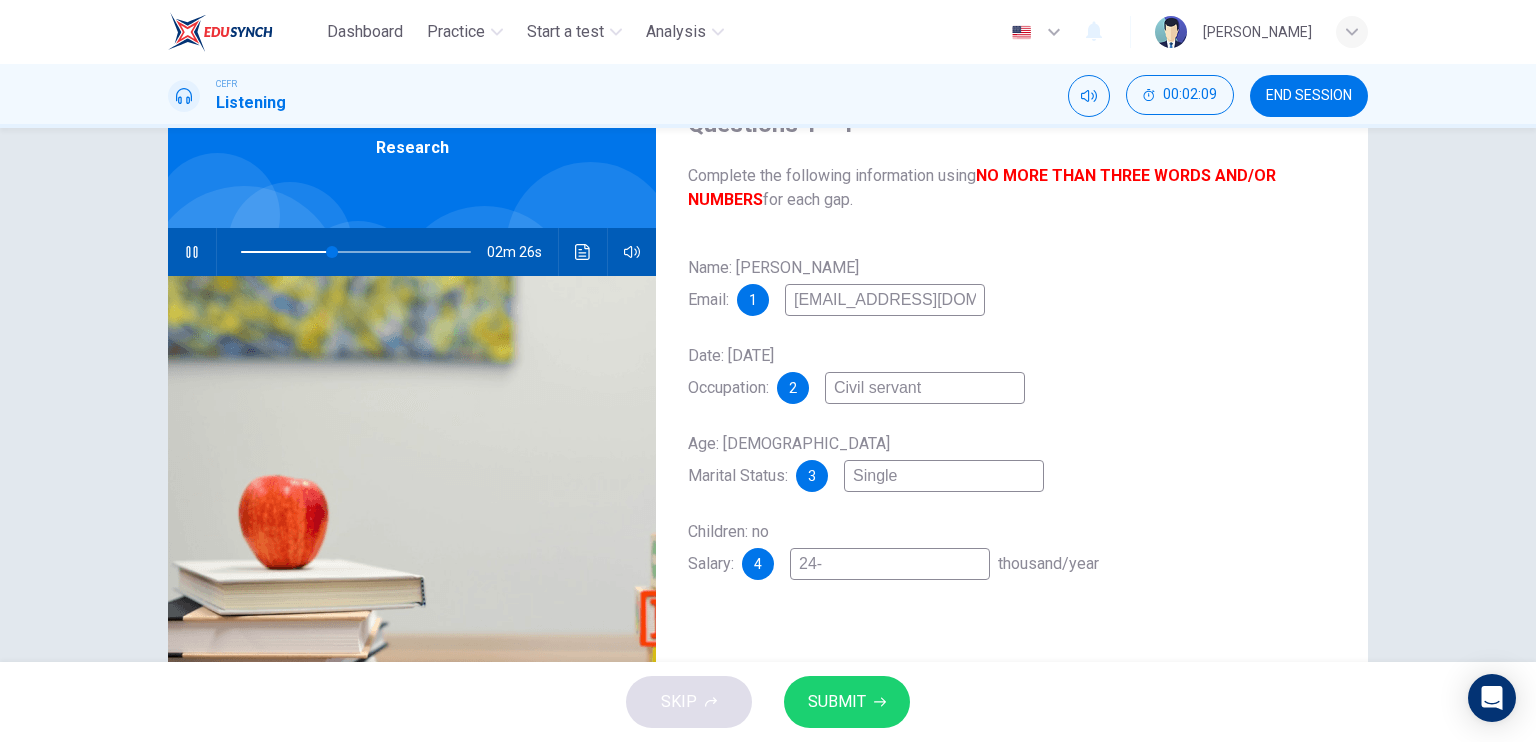 type on "40" 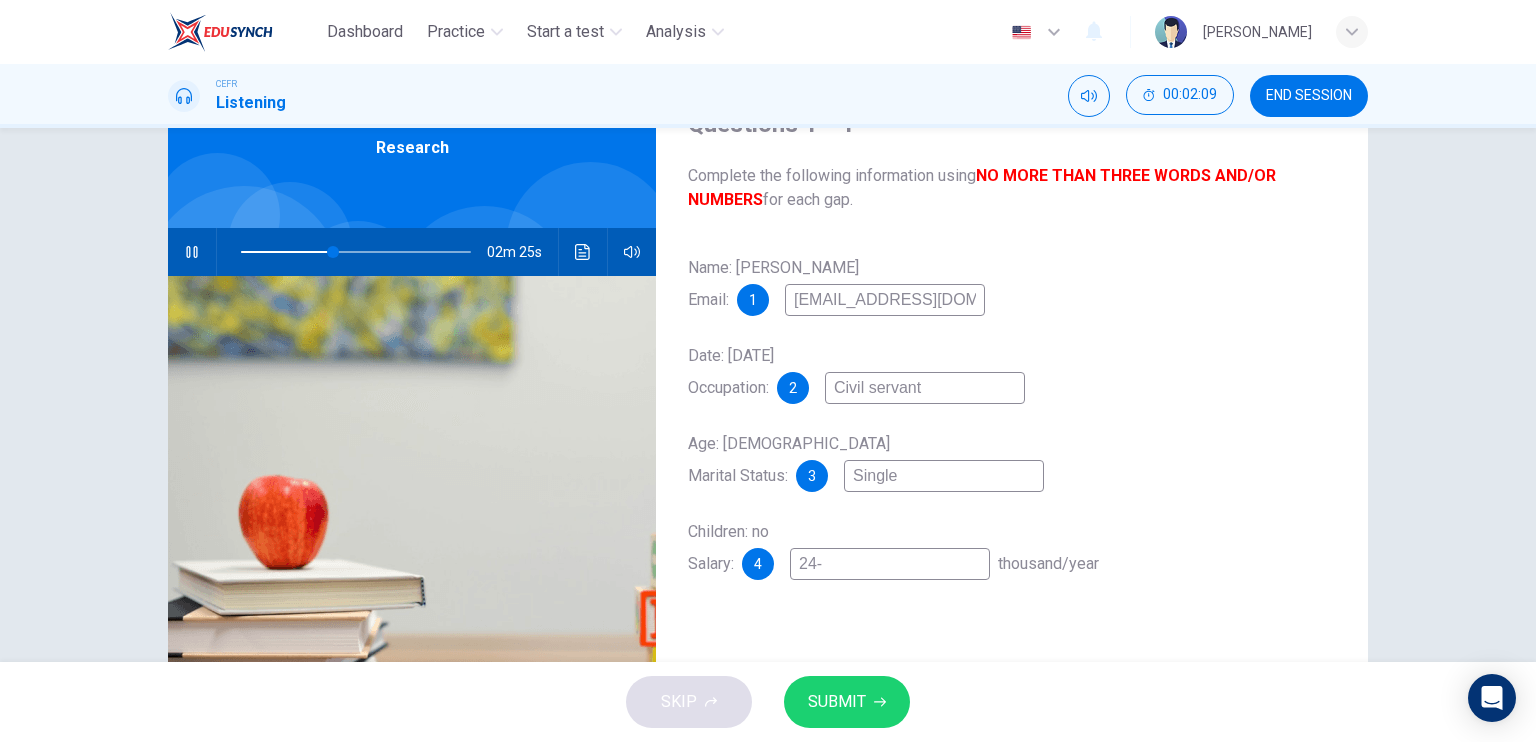 type on "24-3" 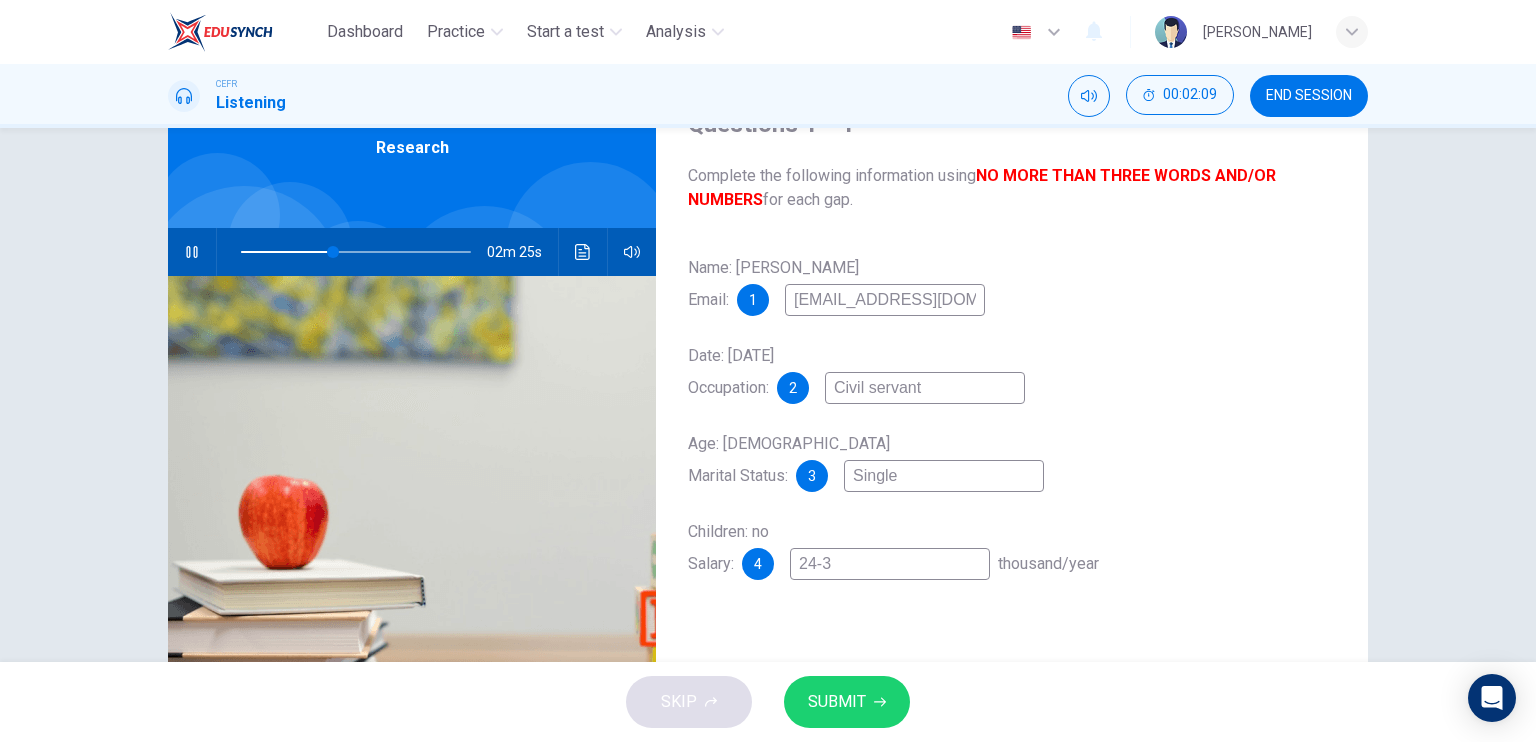 type on "40" 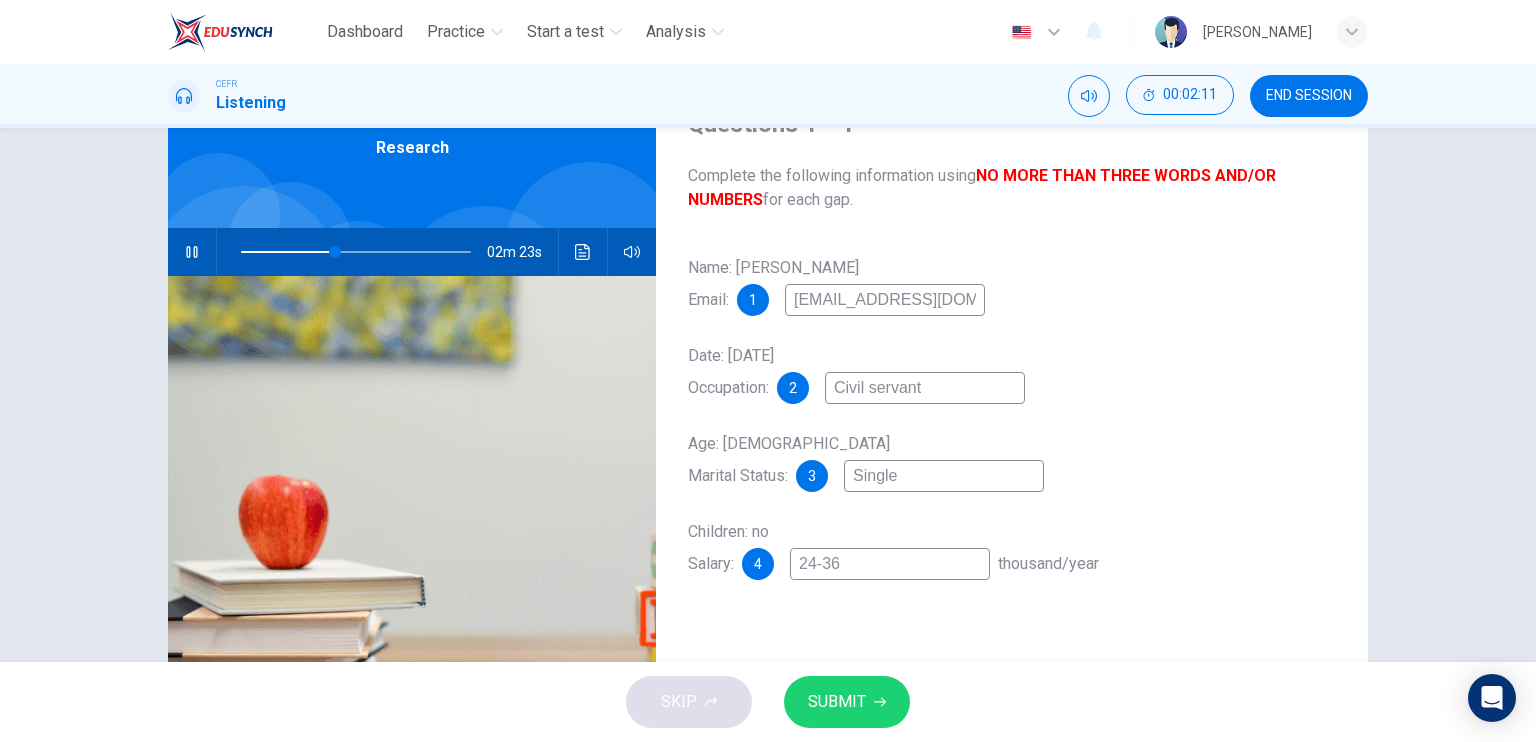 type on "41" 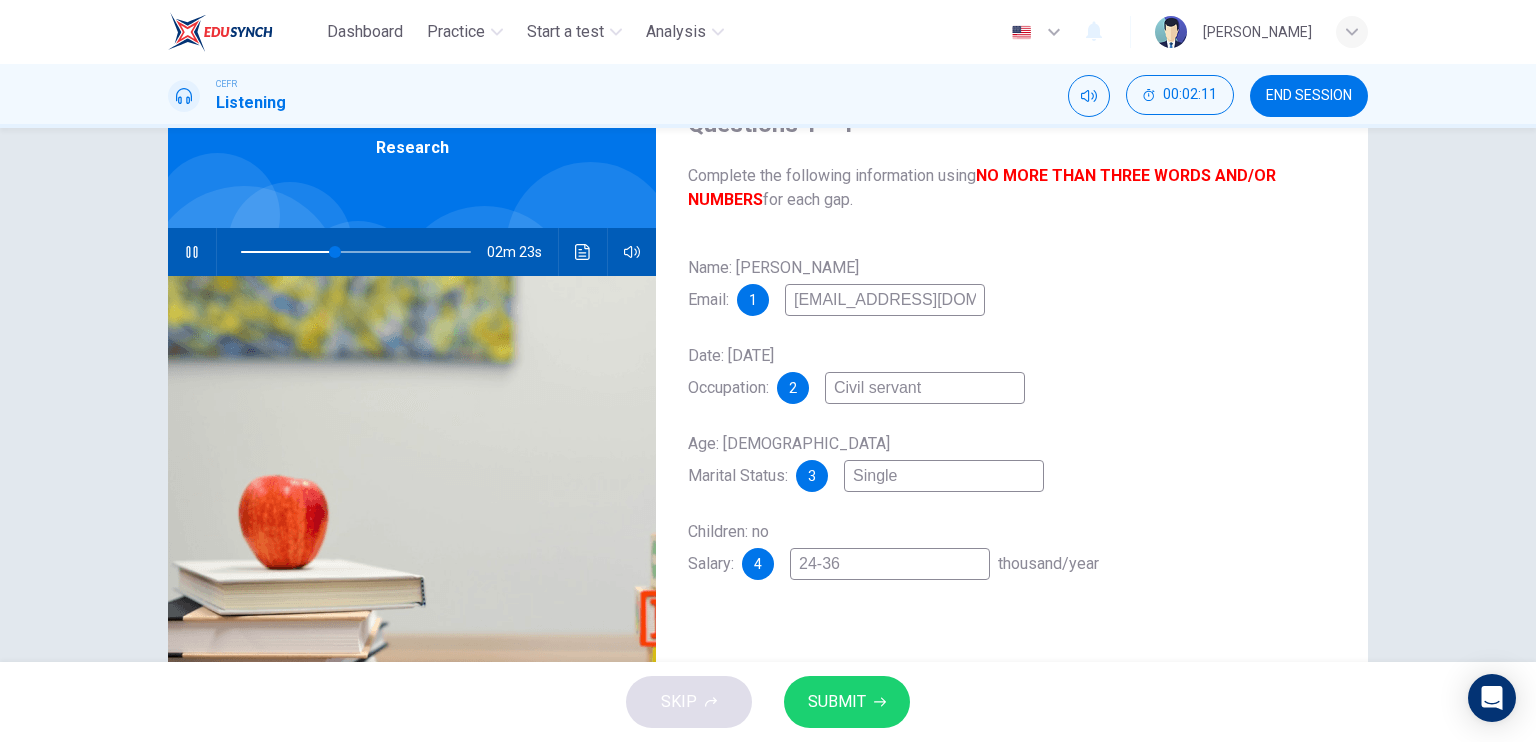 type on "24-36" 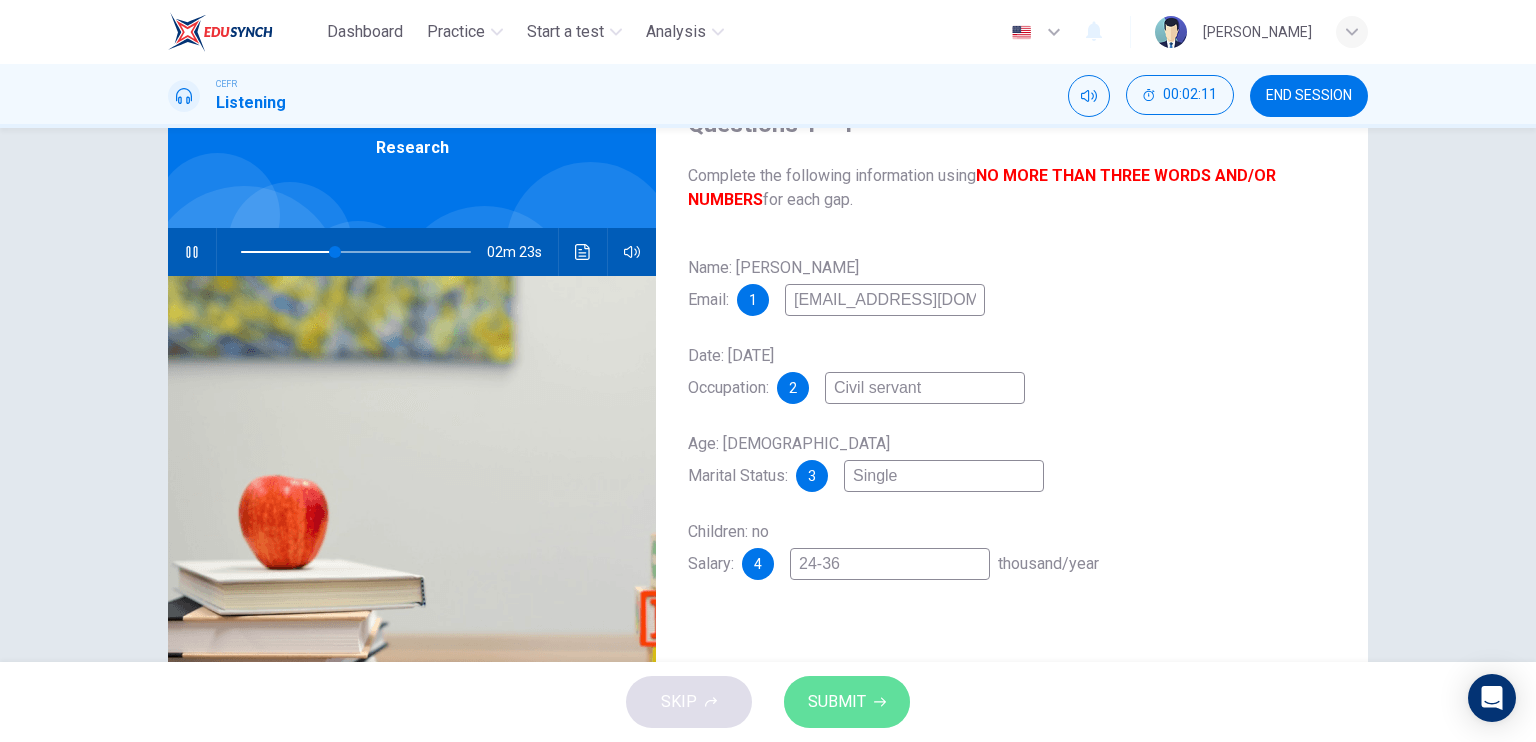 click on "SUBMIT" at bounding box center [837, 702] 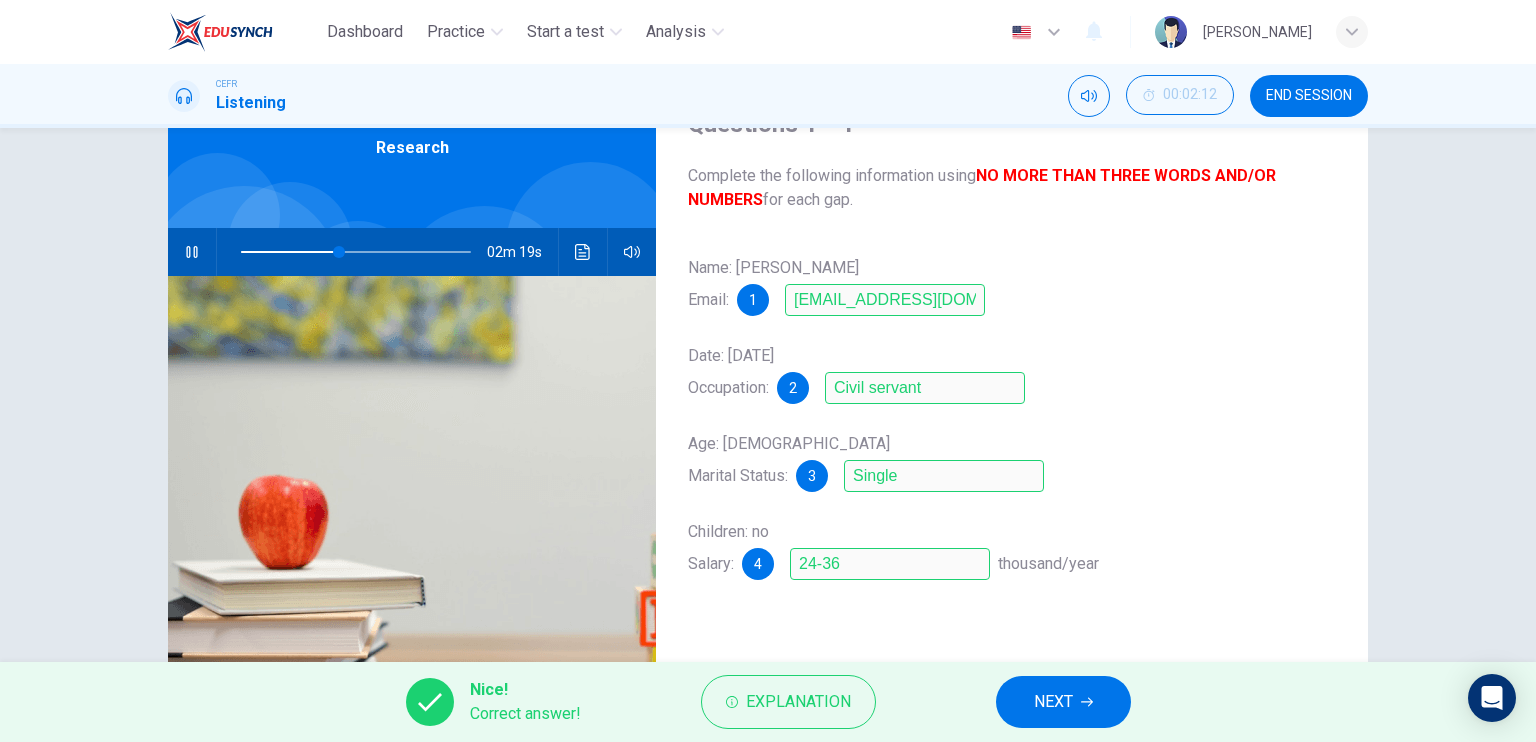 click on "NEXT" at bounding box center [1063, 702] 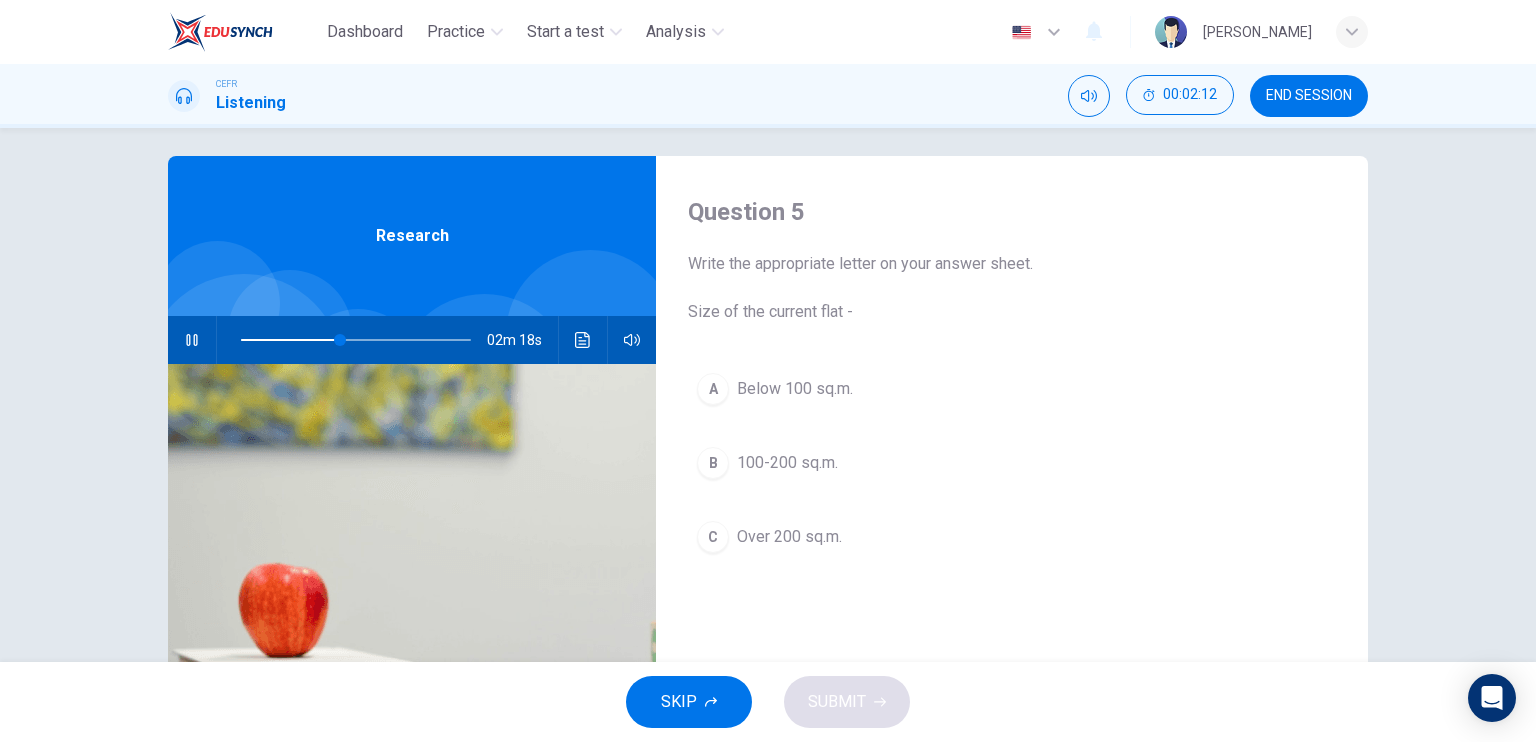 scroll, scrollTop: 12, scrollLeft: 0, axis: vertical 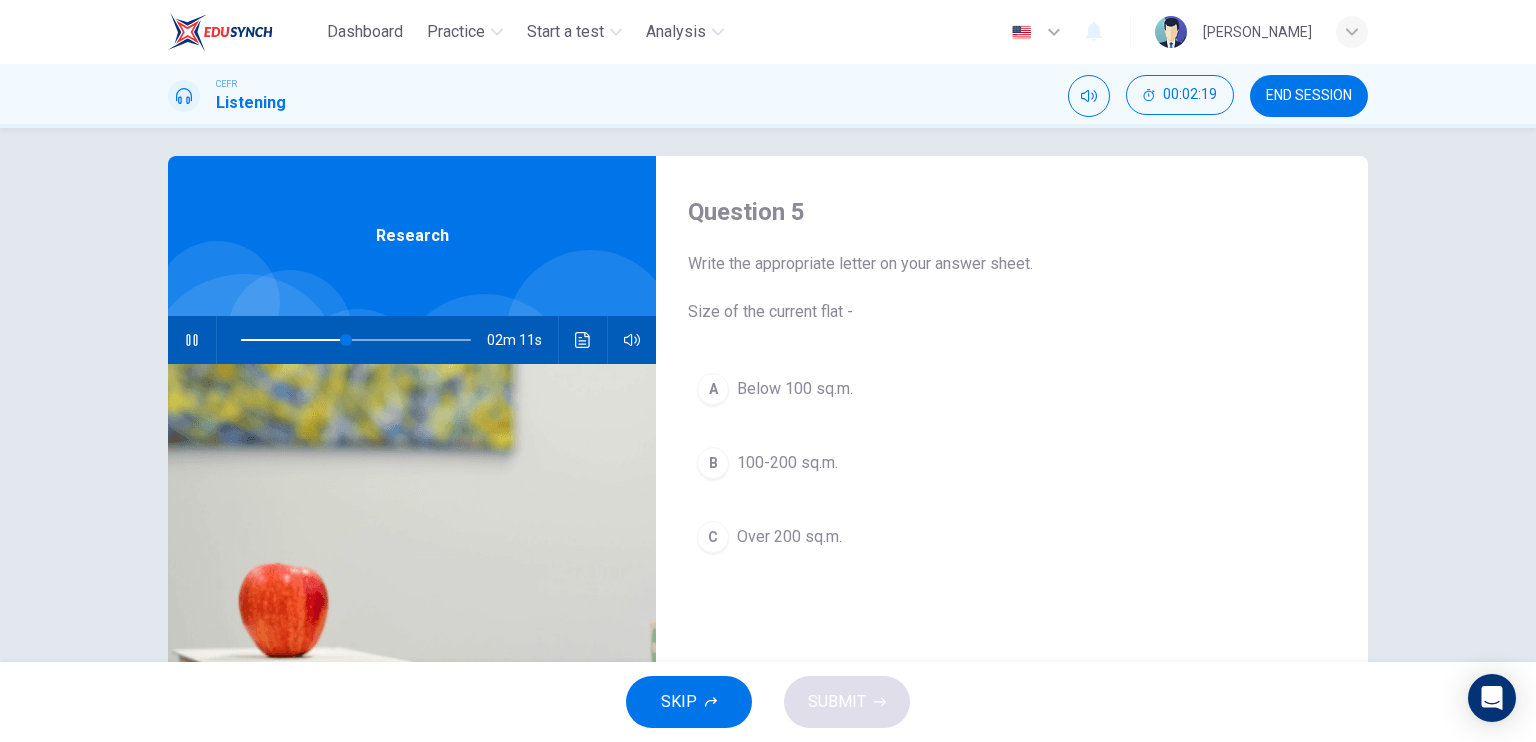 click on "A Below 100 sq.m." at bounding box center [1012, 389] 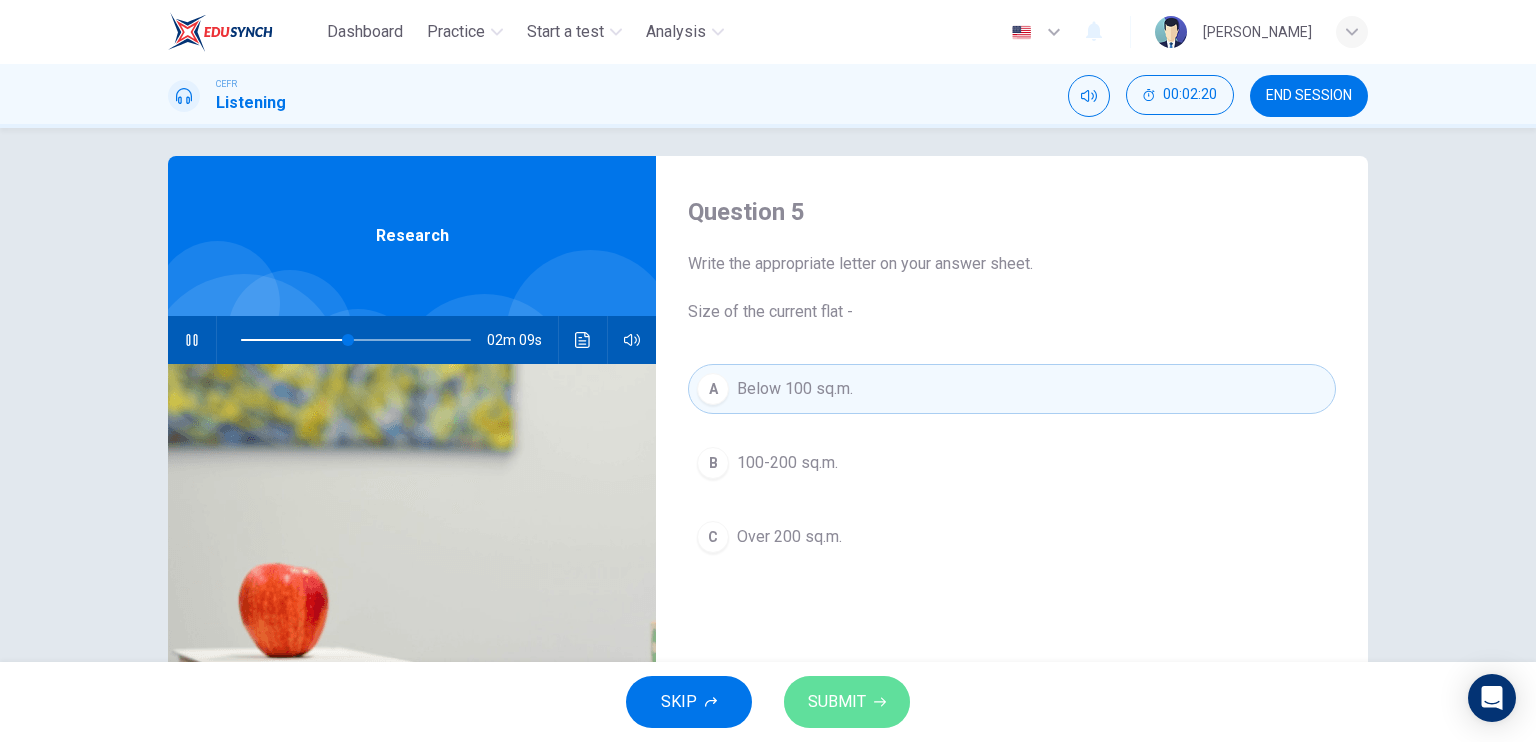click on "SUBMIT" at bounding box center (847, 702) 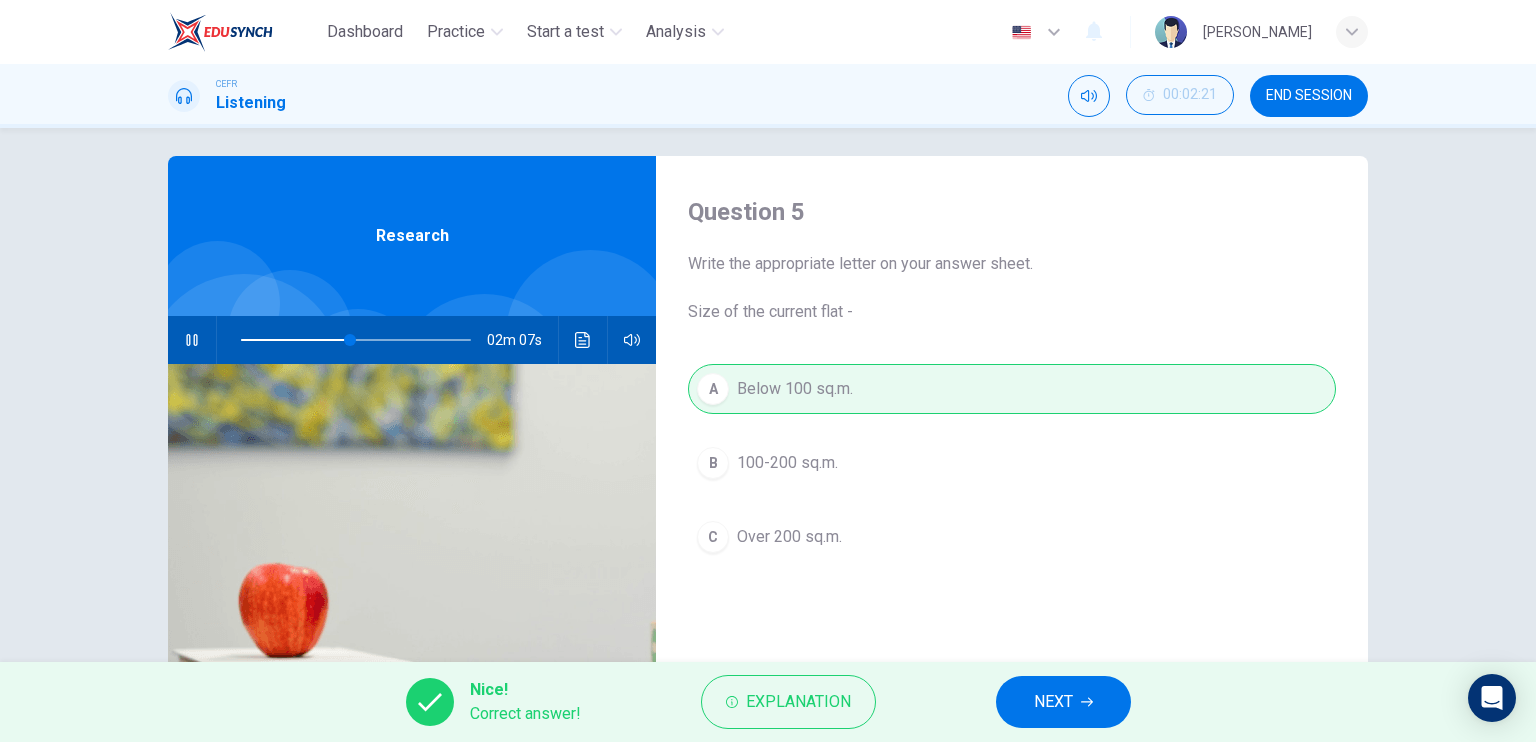 click on "NEXT" at bounding box center (1063, 702) 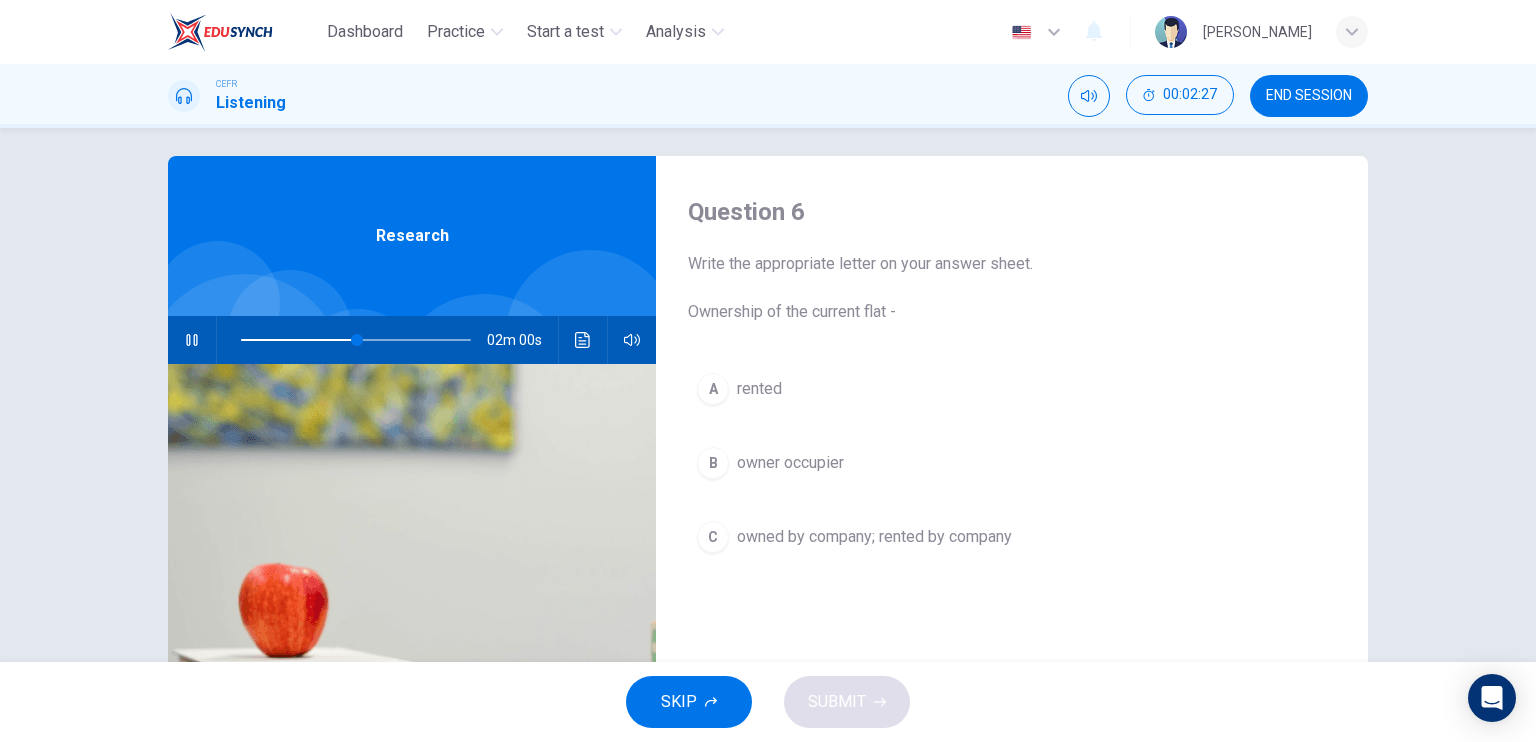 click on "owner occupier" at bounding box center [790, 463] 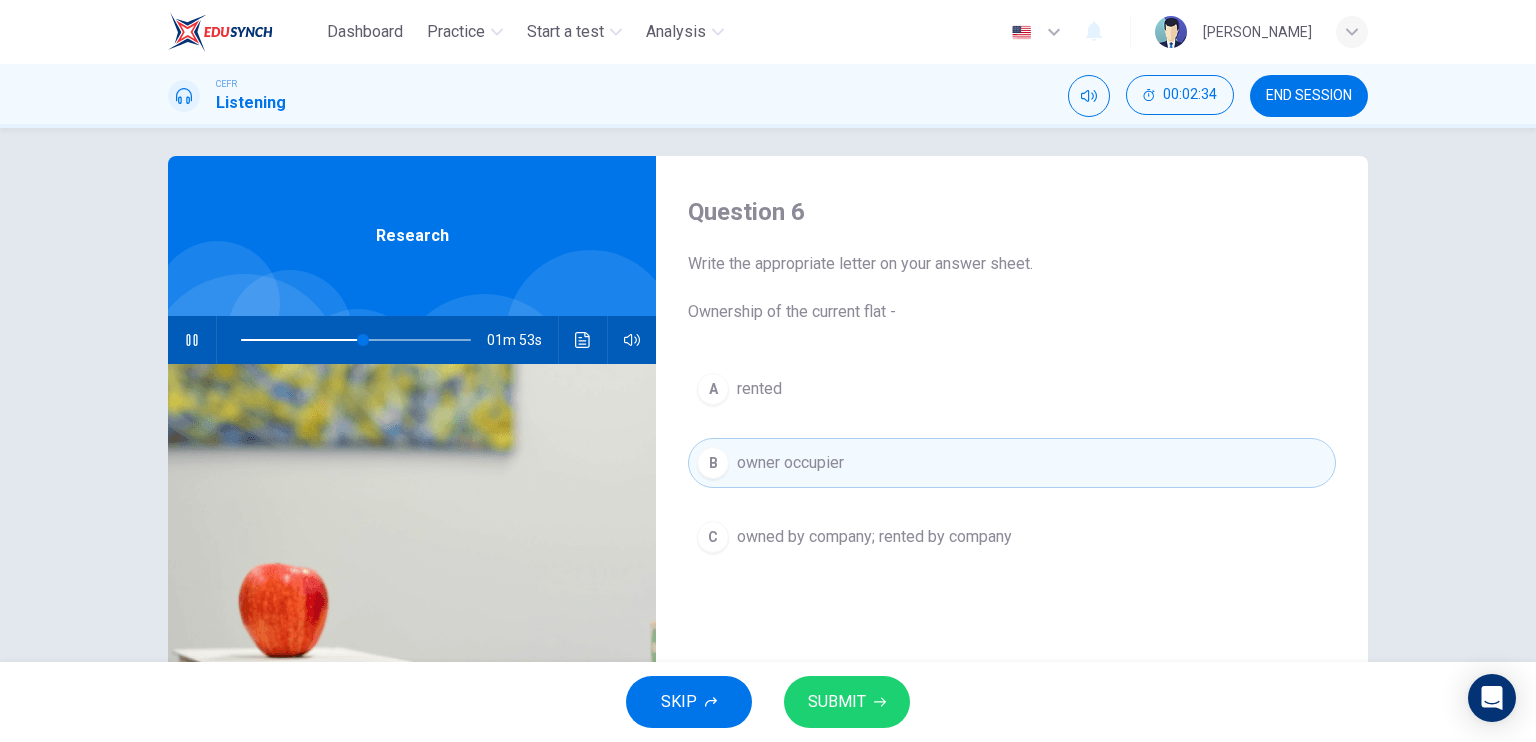 click on "SUBMIT" at bounding box center (837, 702) 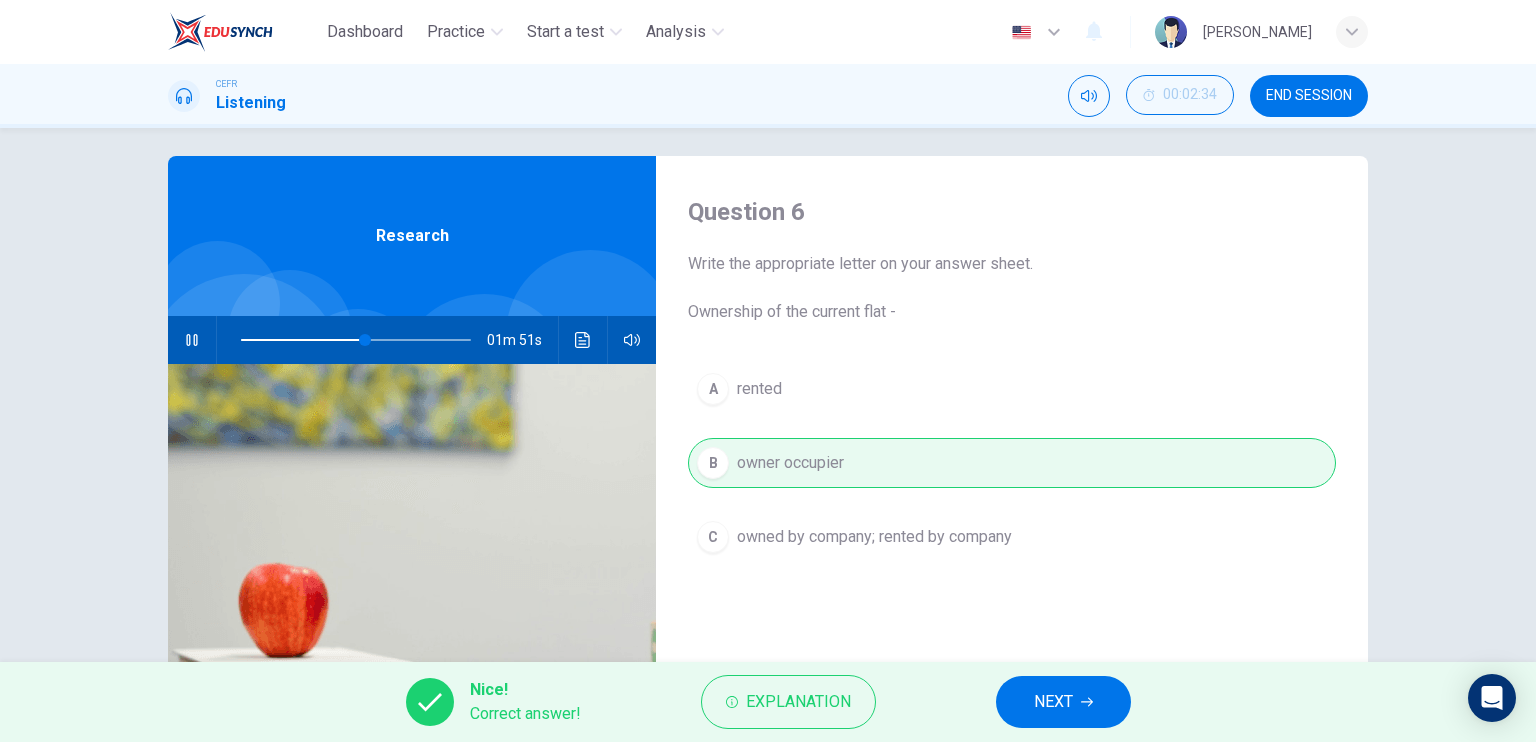 click on "NEXT" at bounding box center (1053, 702) 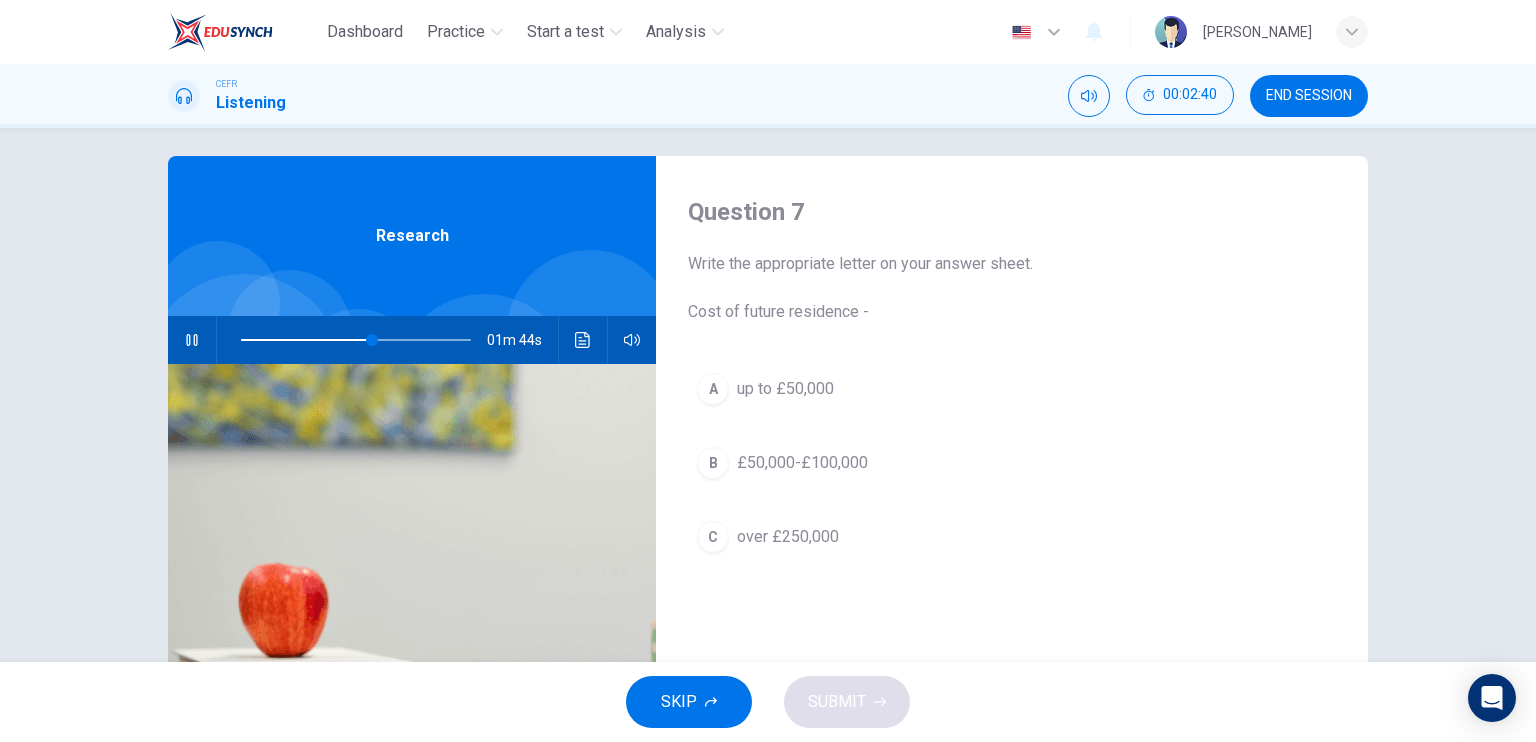 click on "up to £50,000" at bounding box center [785, 389] 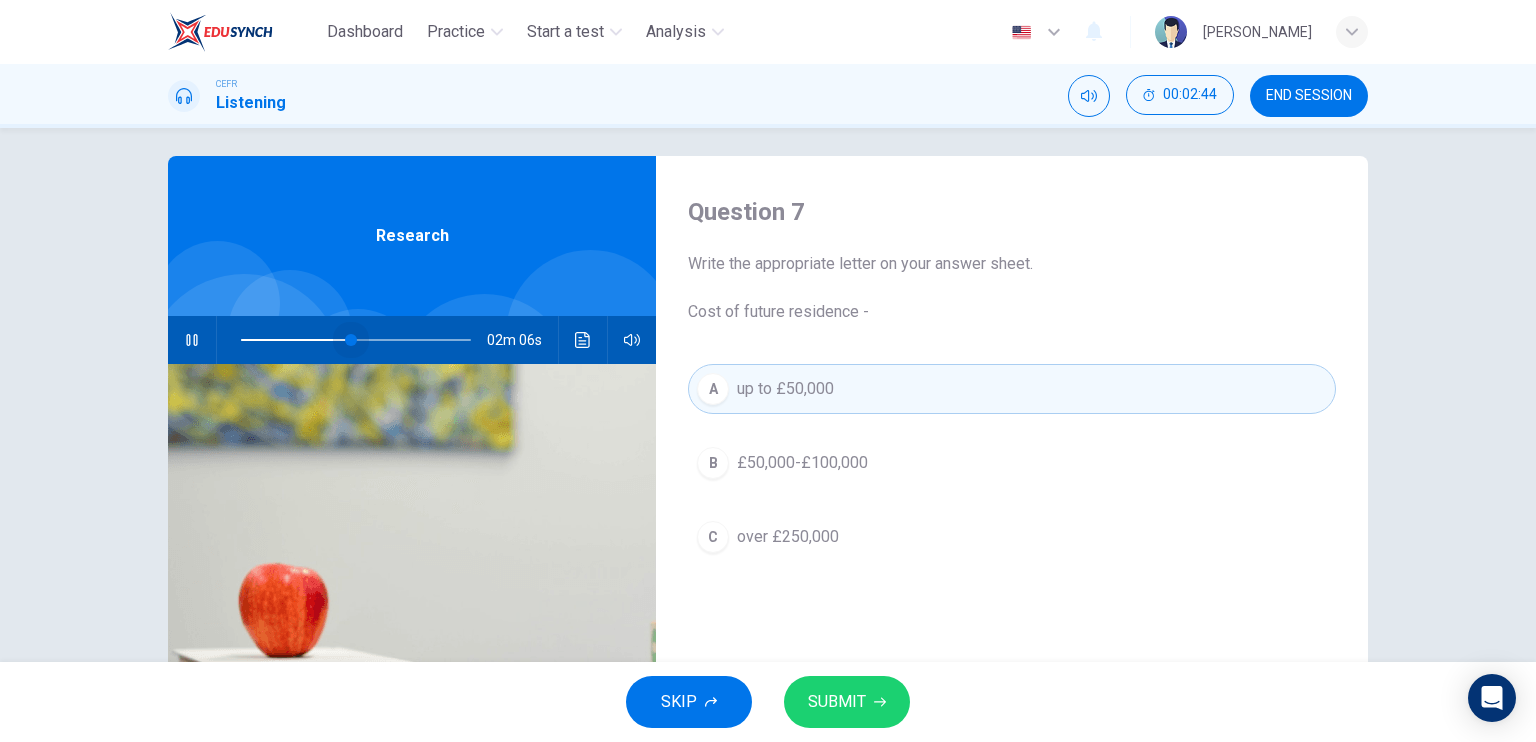 click at bounding box center (356, 340) 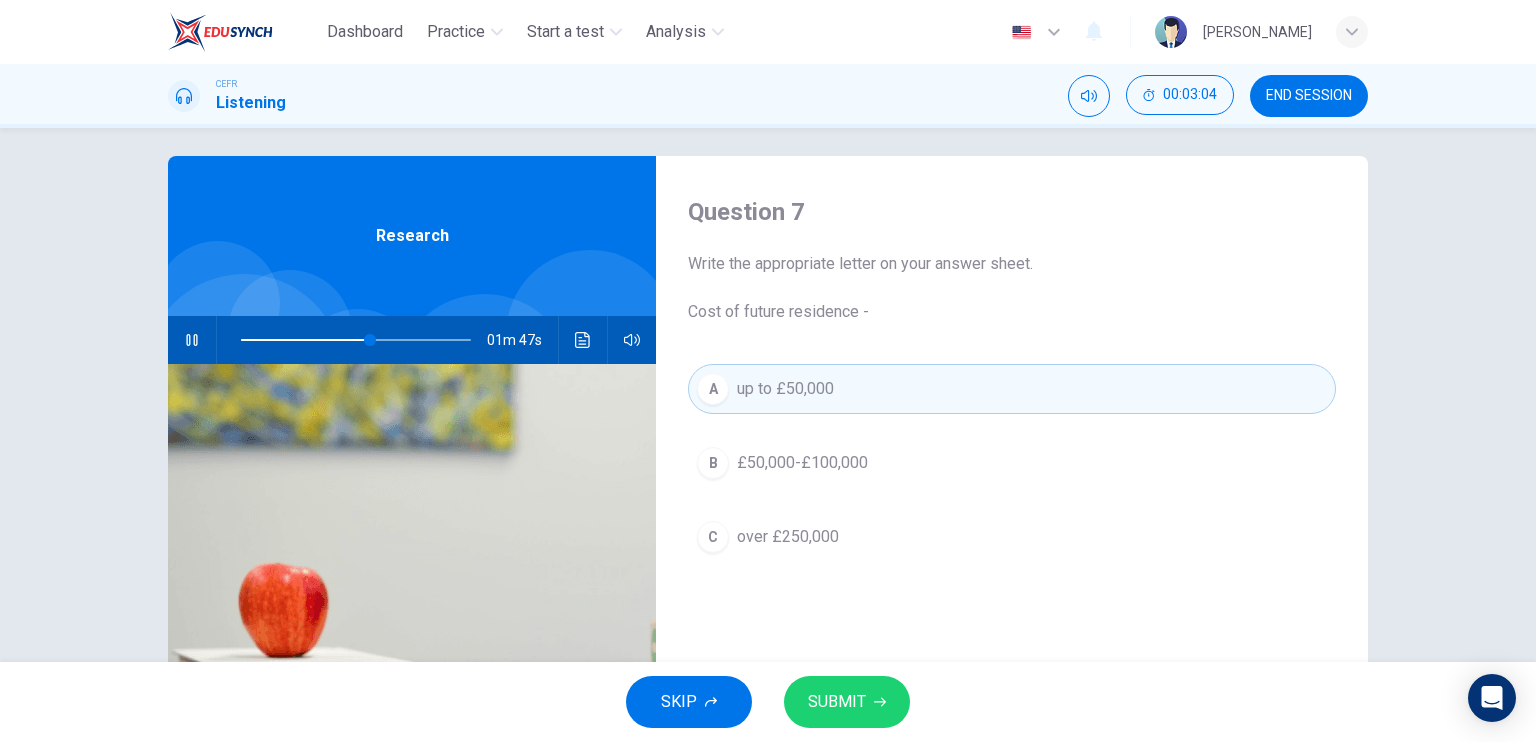 click on "£50,000-£100,000" at bounding box center (802, 463) 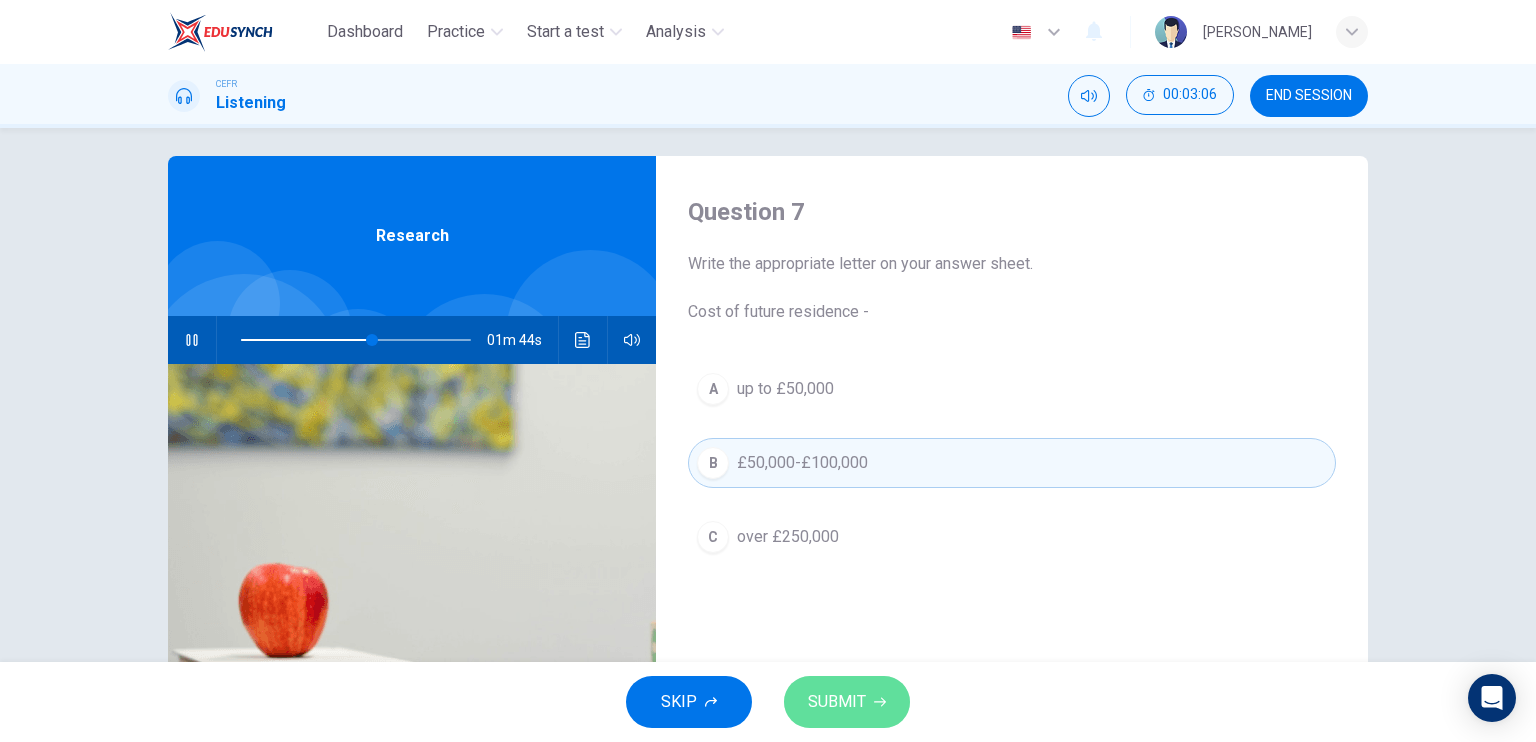 click on "SUBMIT" at bounding box center (837, 702) 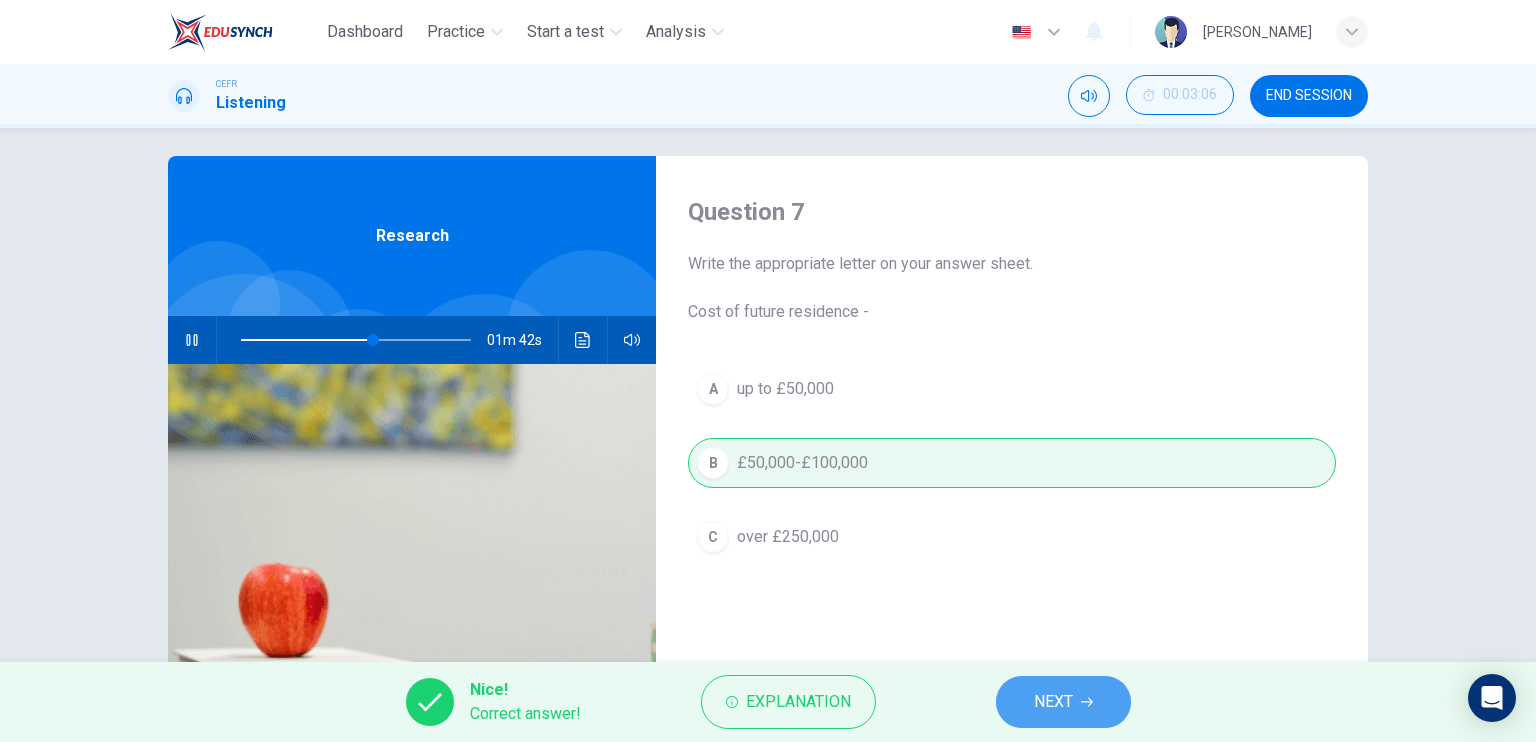 click on "NEXT" at bounding box center (1063, 702) 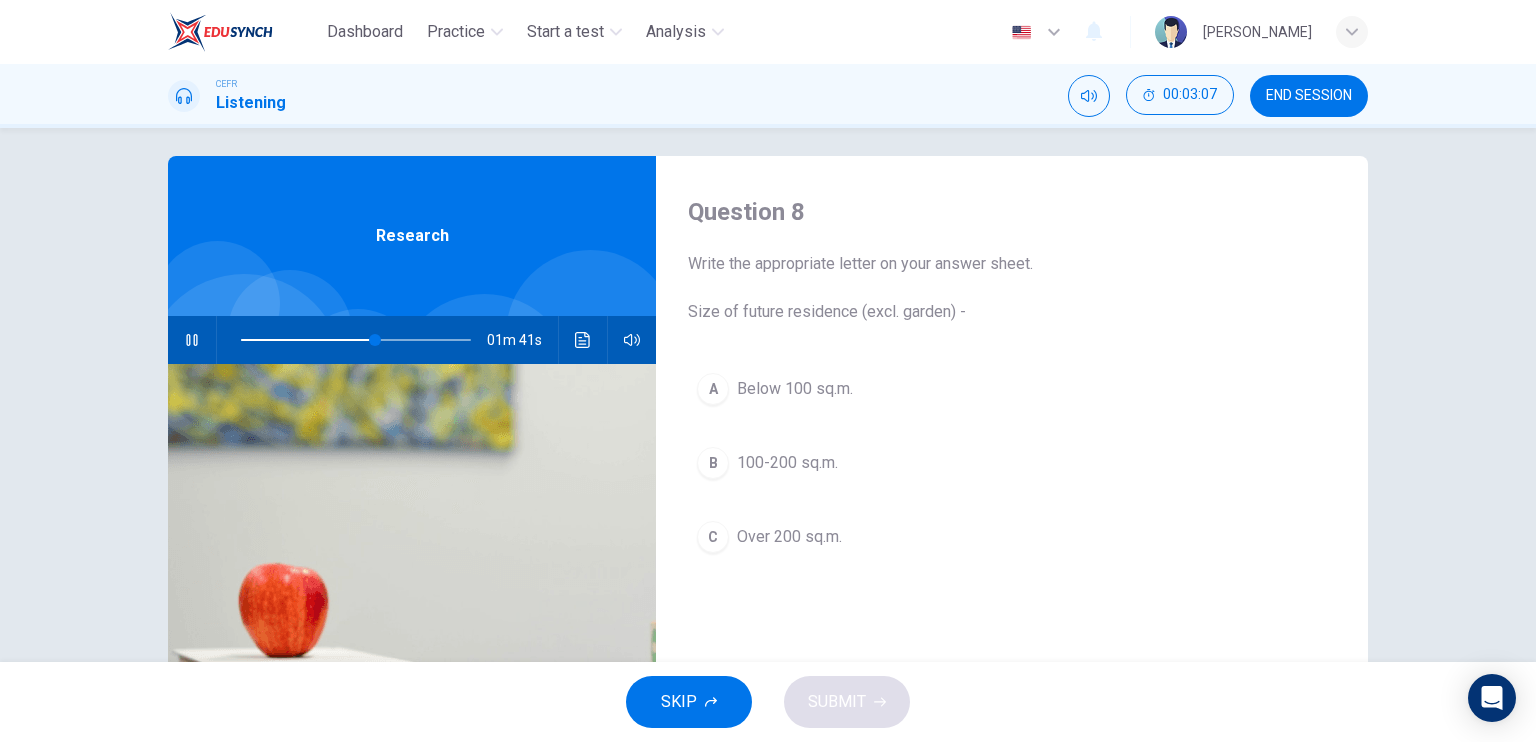 click on "100-200 sq.m." at bounding box center (787, 463) 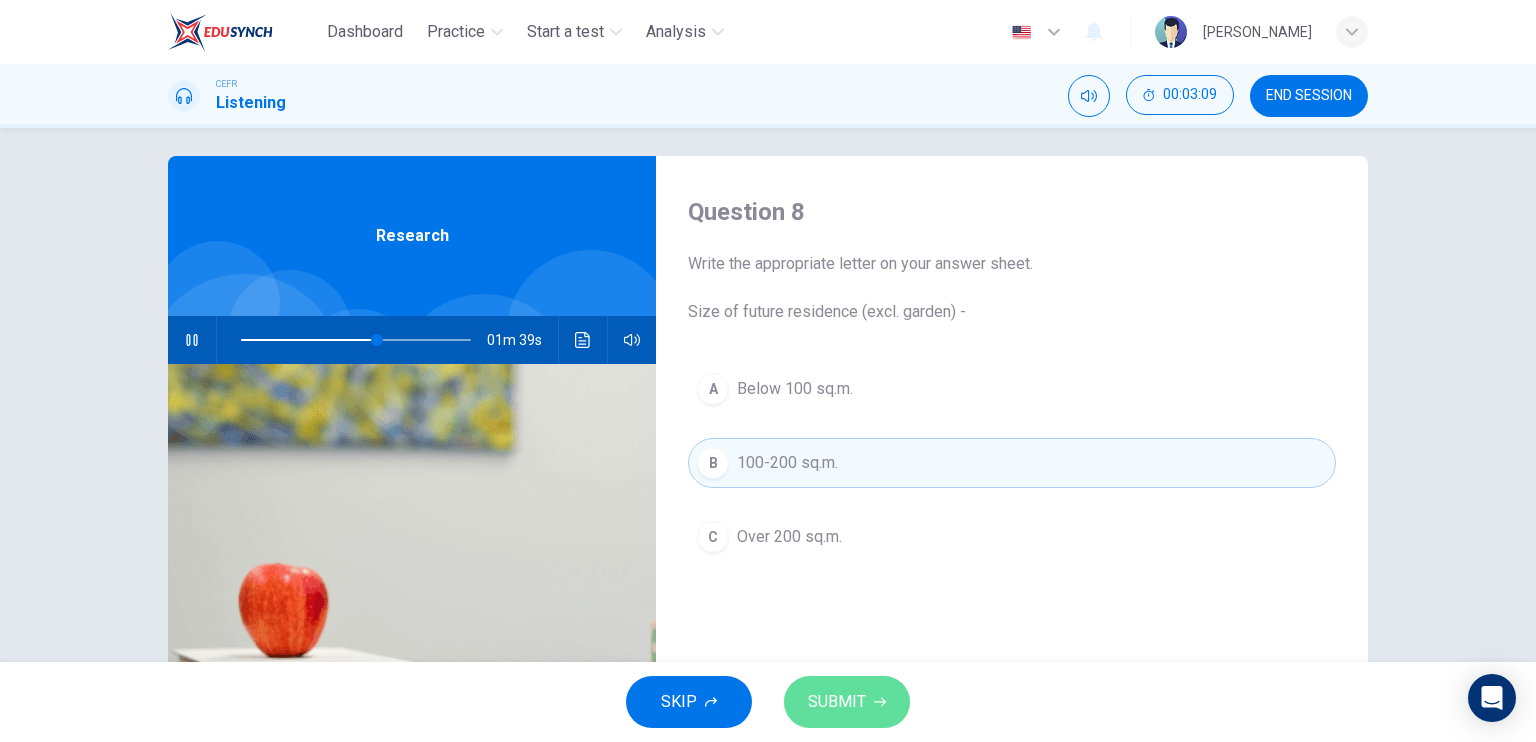 click on "SUBMIT" at bounding box center (847, 702) 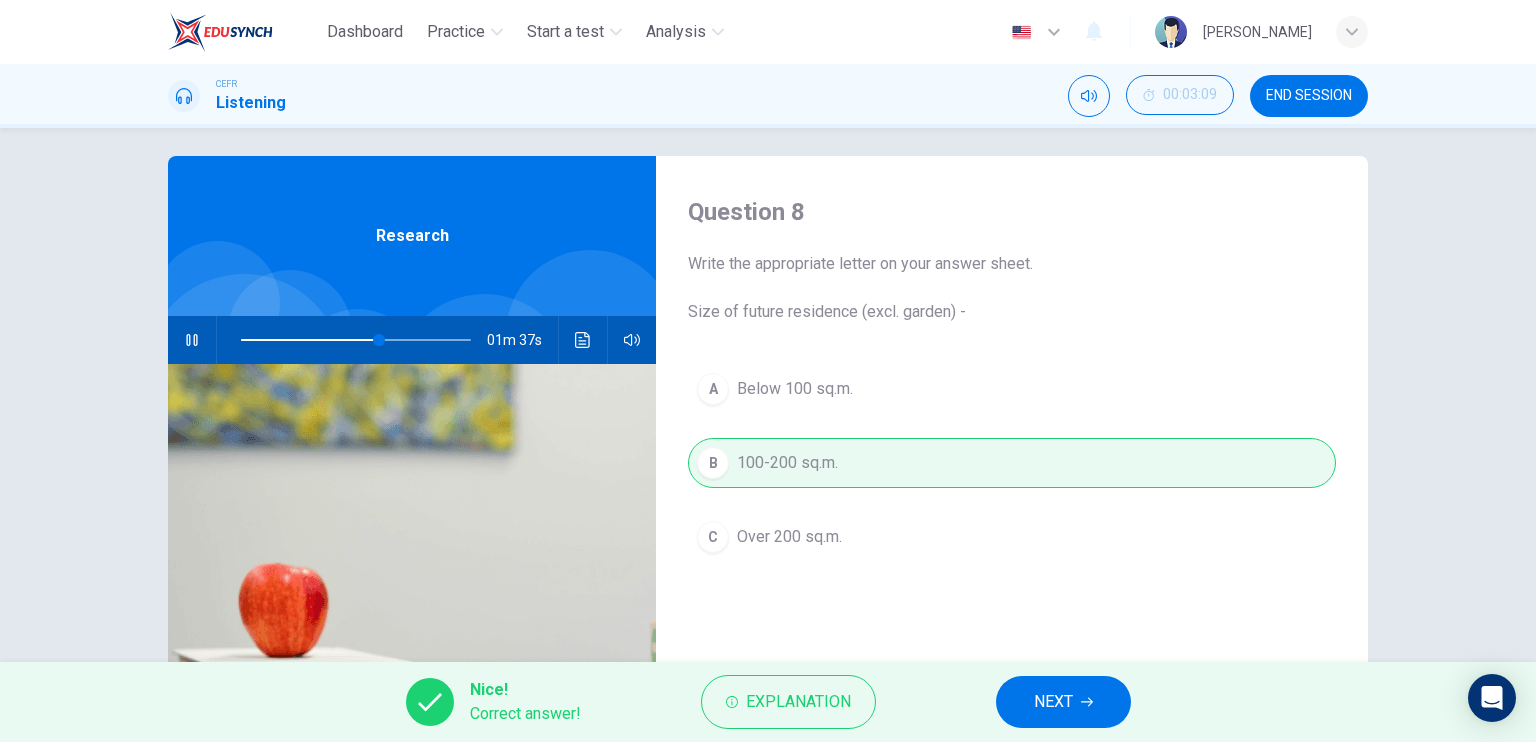 click on "NEXT" at bounding box center [1063, 702] 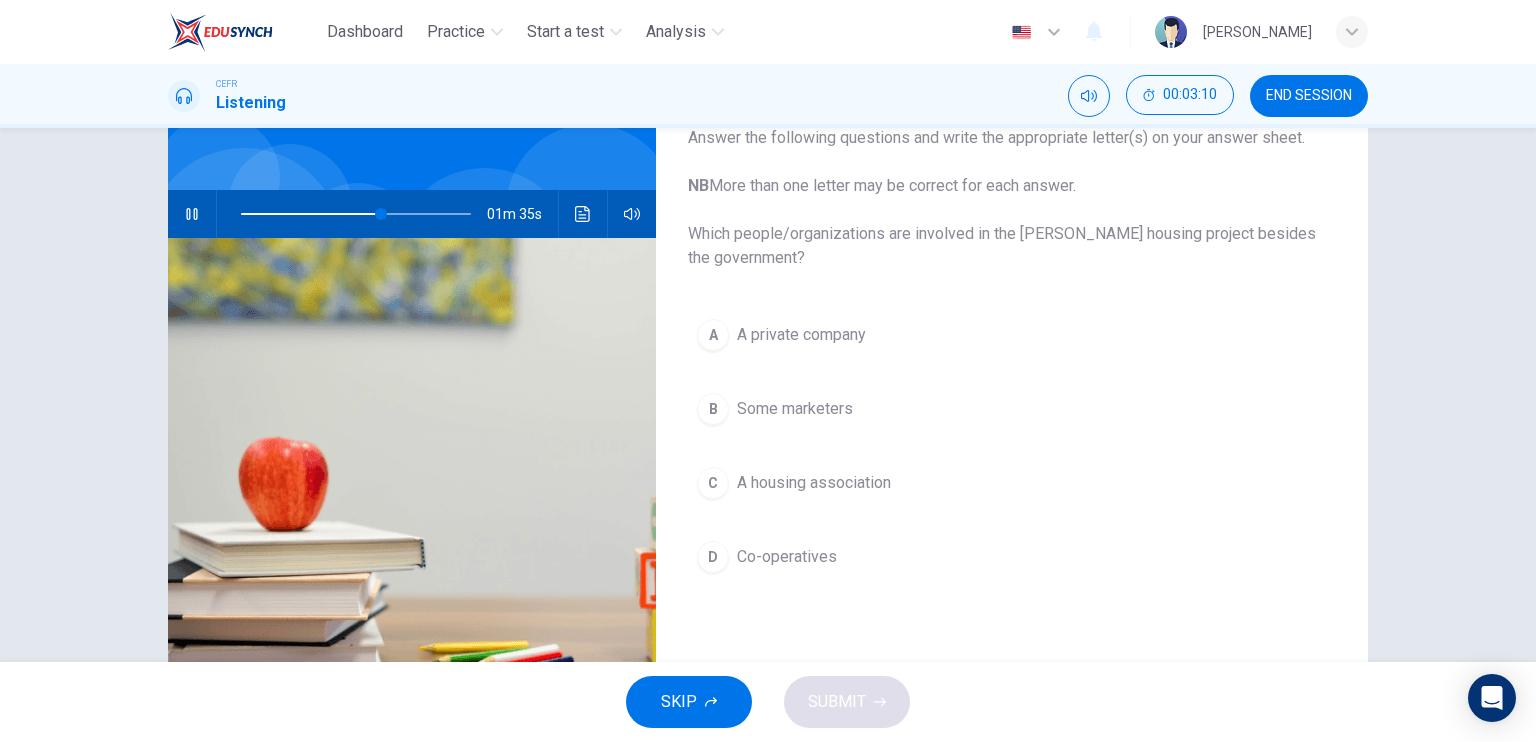 scroll, scrollTop: 127, scrollLeft: 0, axis: vertical 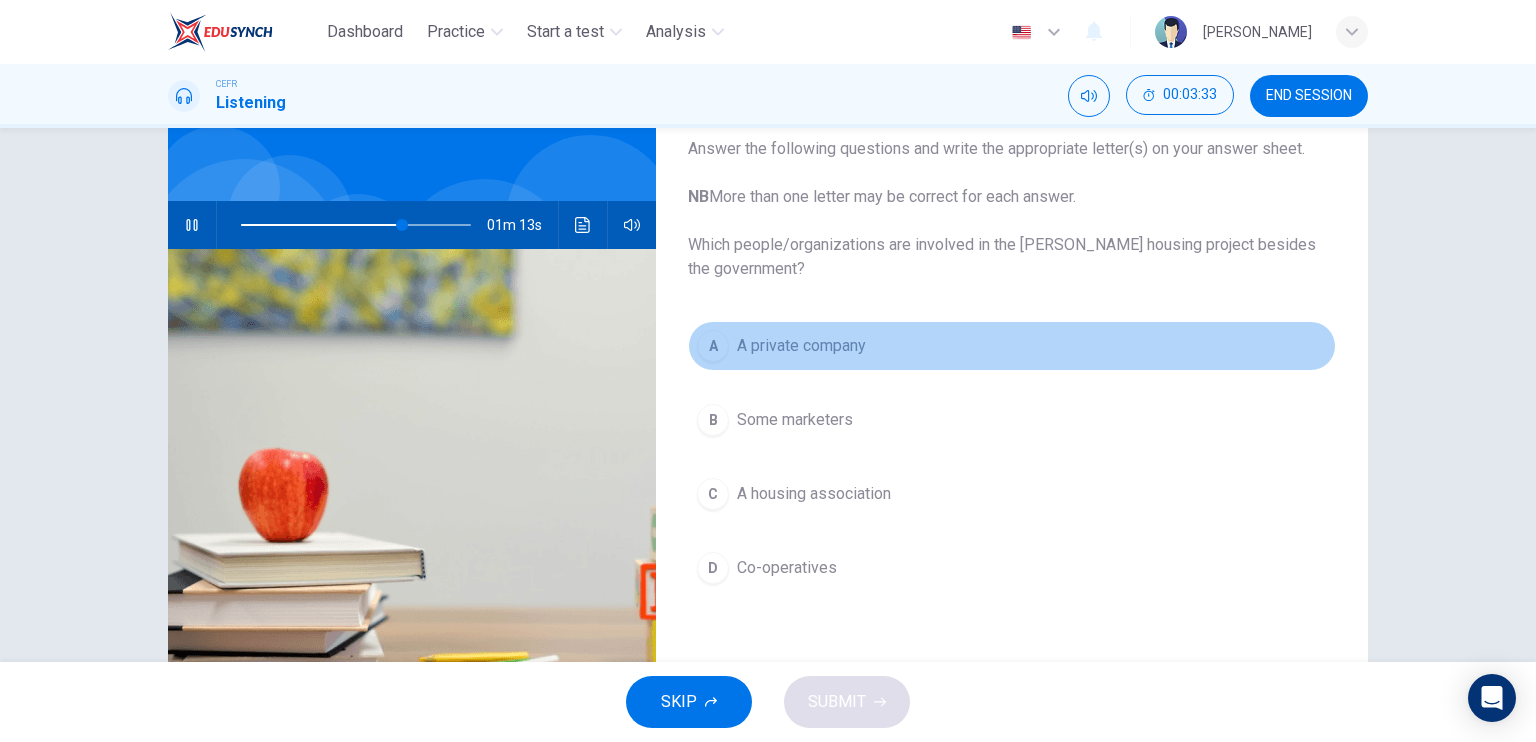 click on "A private company" at bounding box center [801, 346] 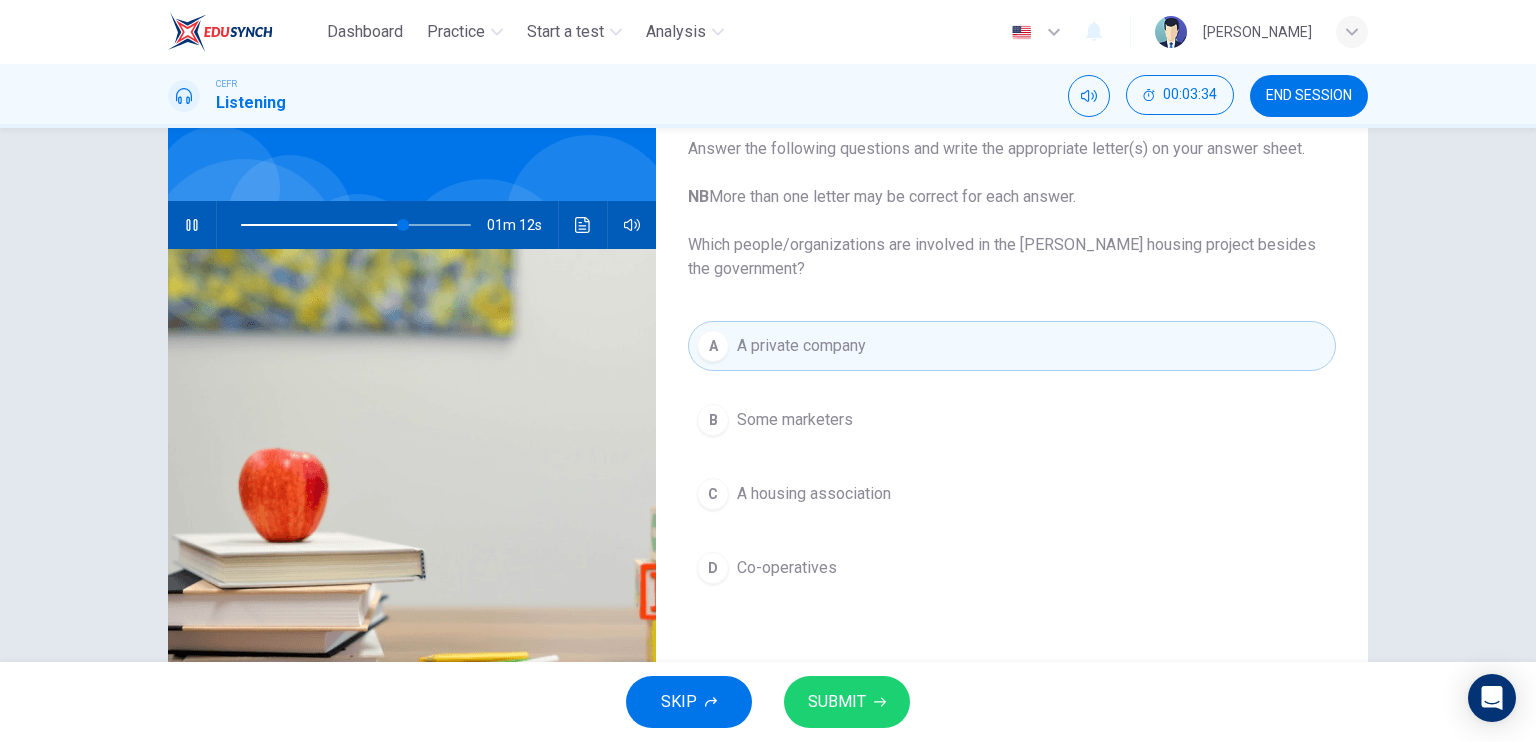 click on "SUBMIT" at bounding box center (837, 702) 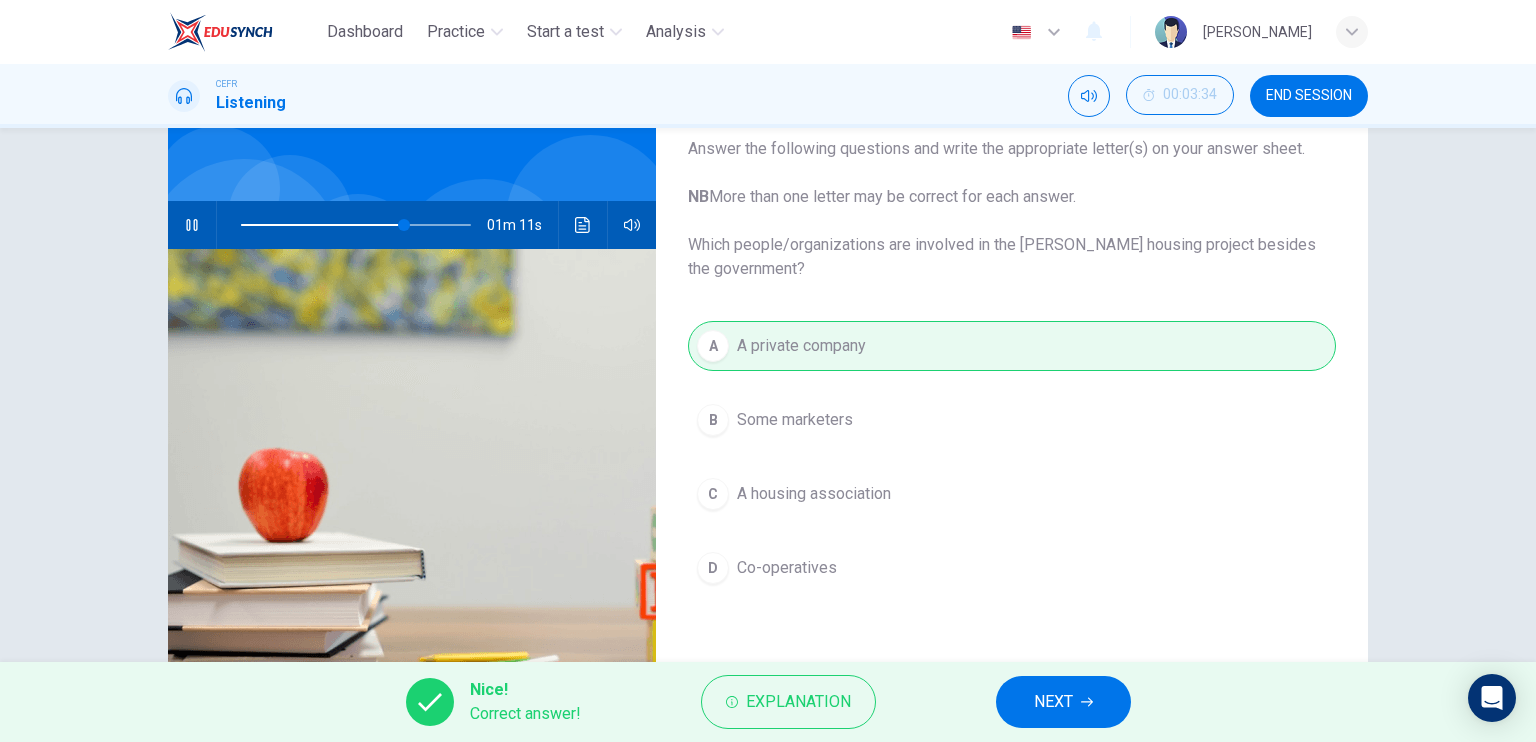 click on "NEXT" at bounding box center (1053, 702) 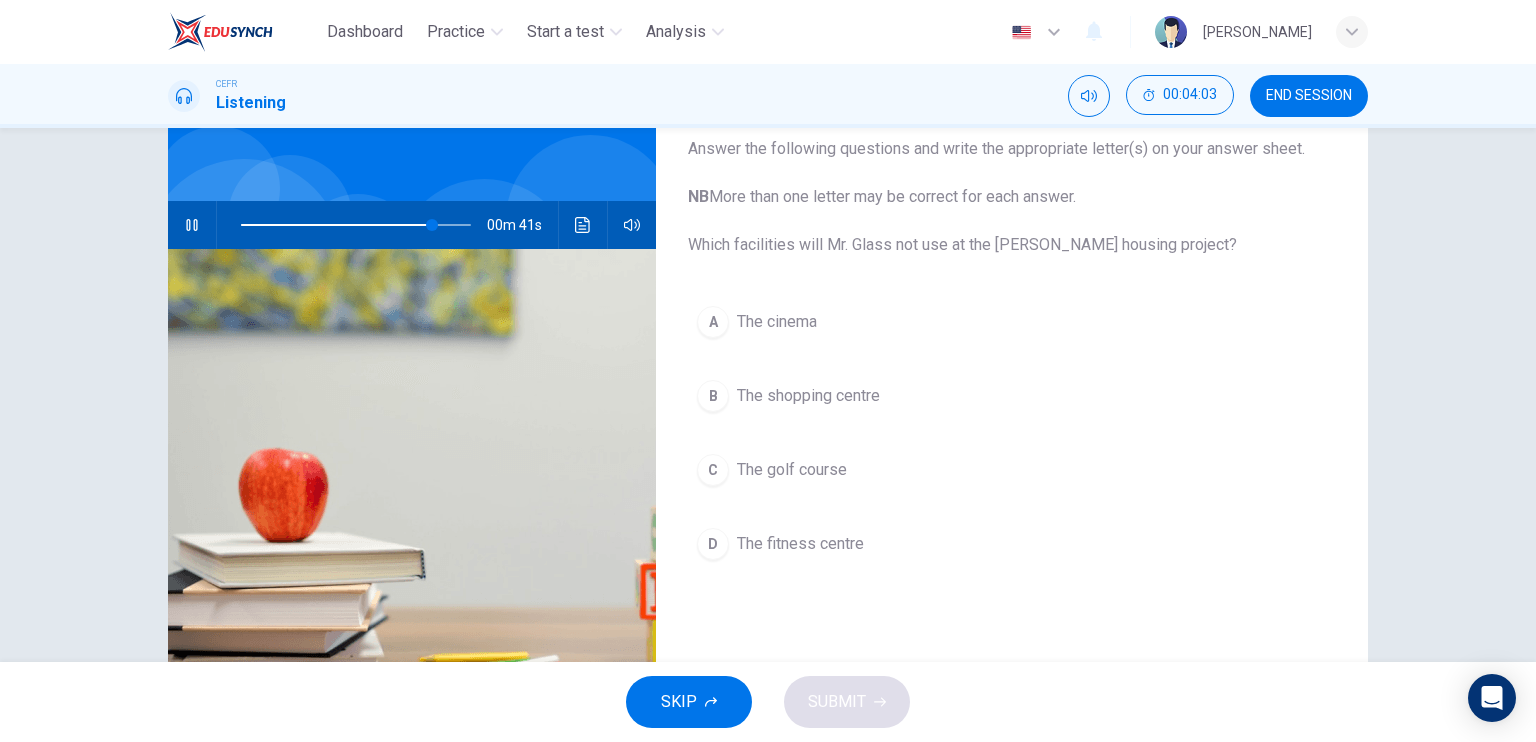 click on "C The golf course" at bounding box center (1012, 470) 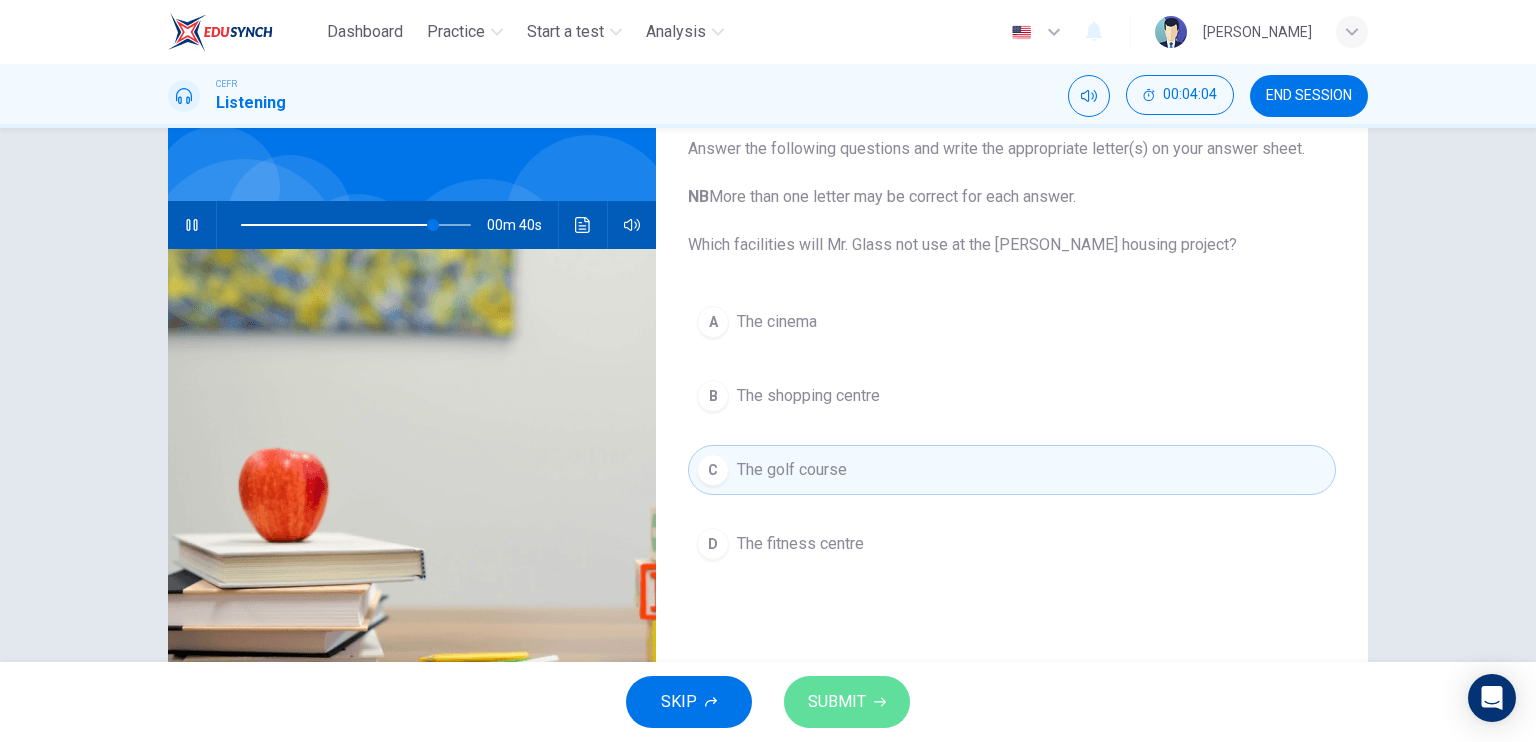click on "SUBMIT" at bounding box center [837, 702] 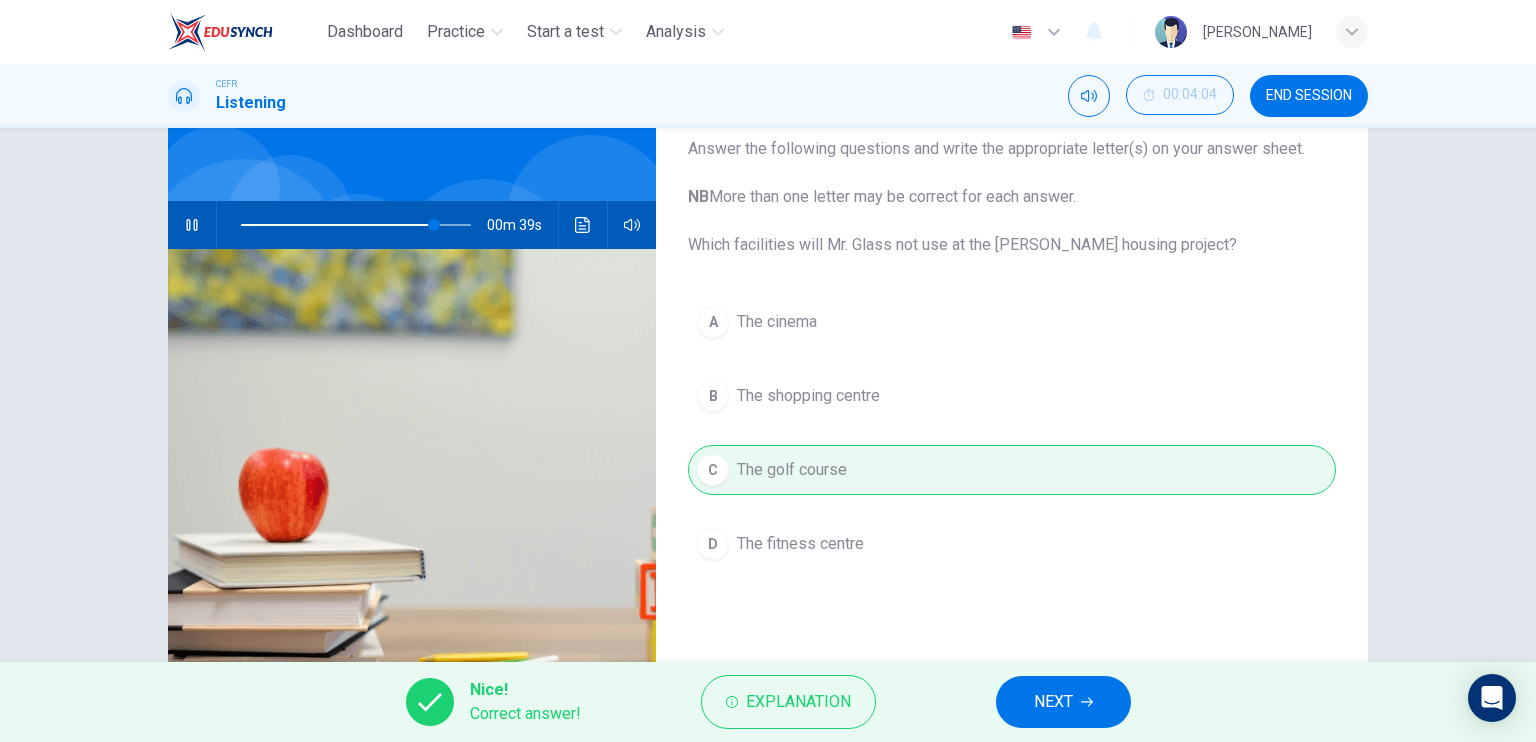 type on "84" 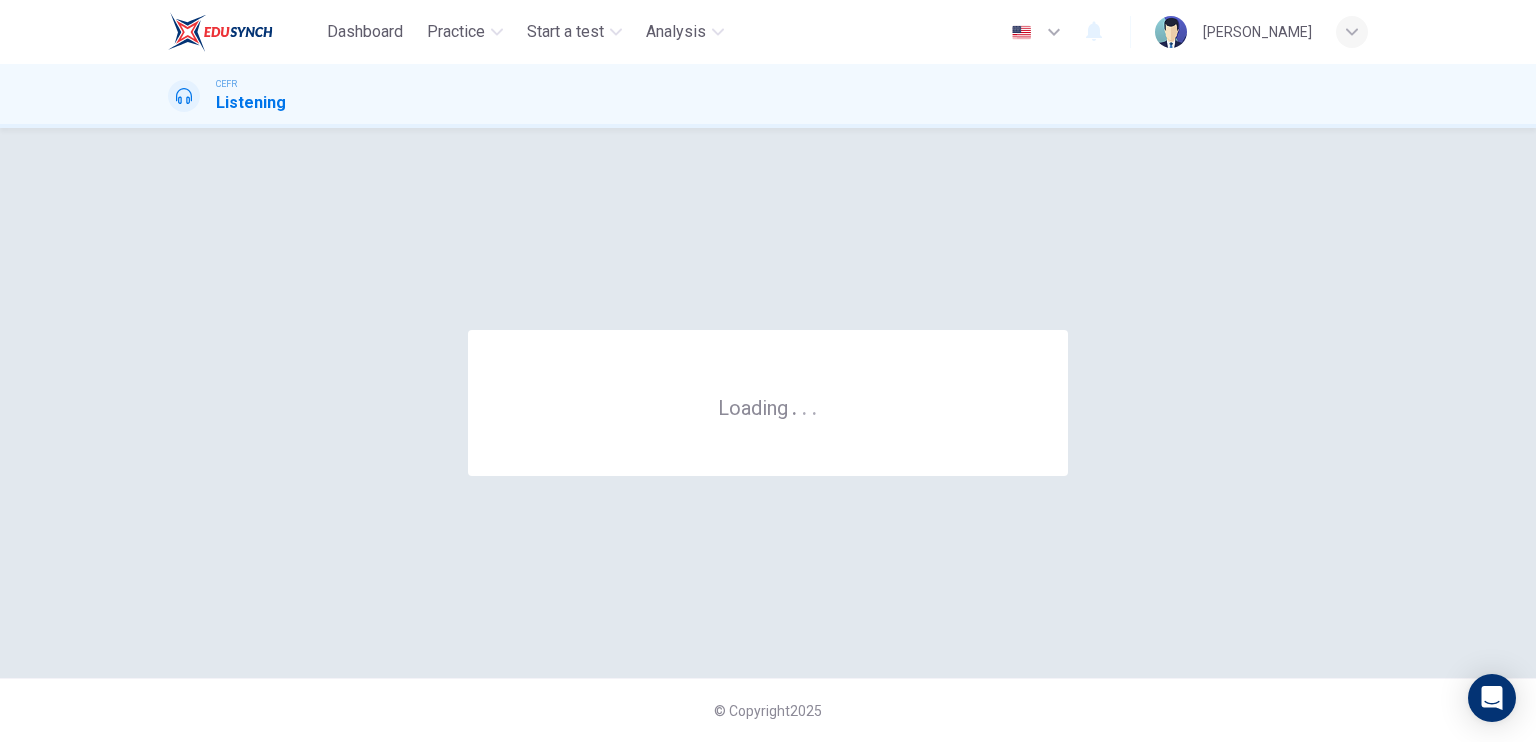 scroll, scrollTop: 0, scrollLeft: 0, axis: both 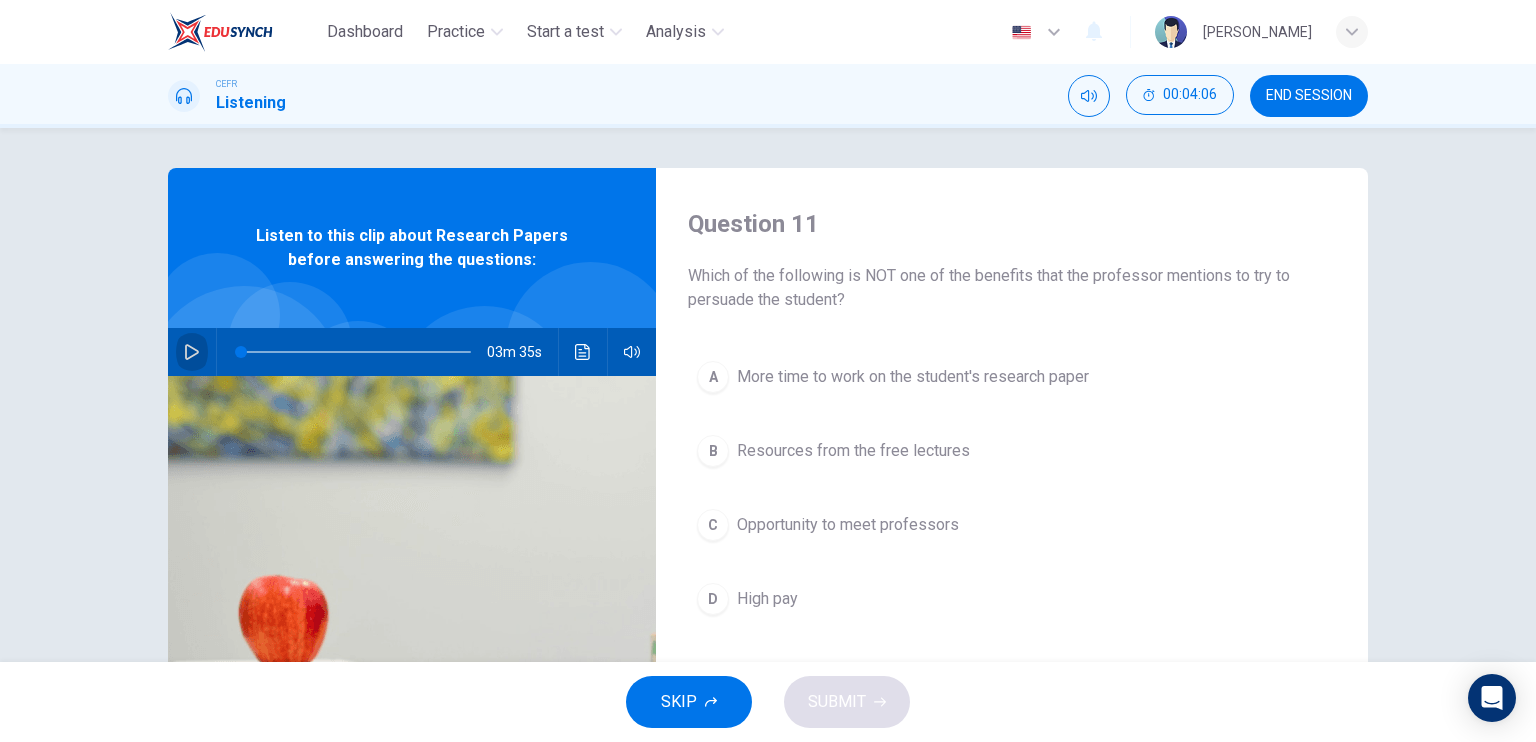 click at bounding box center (192, 352) 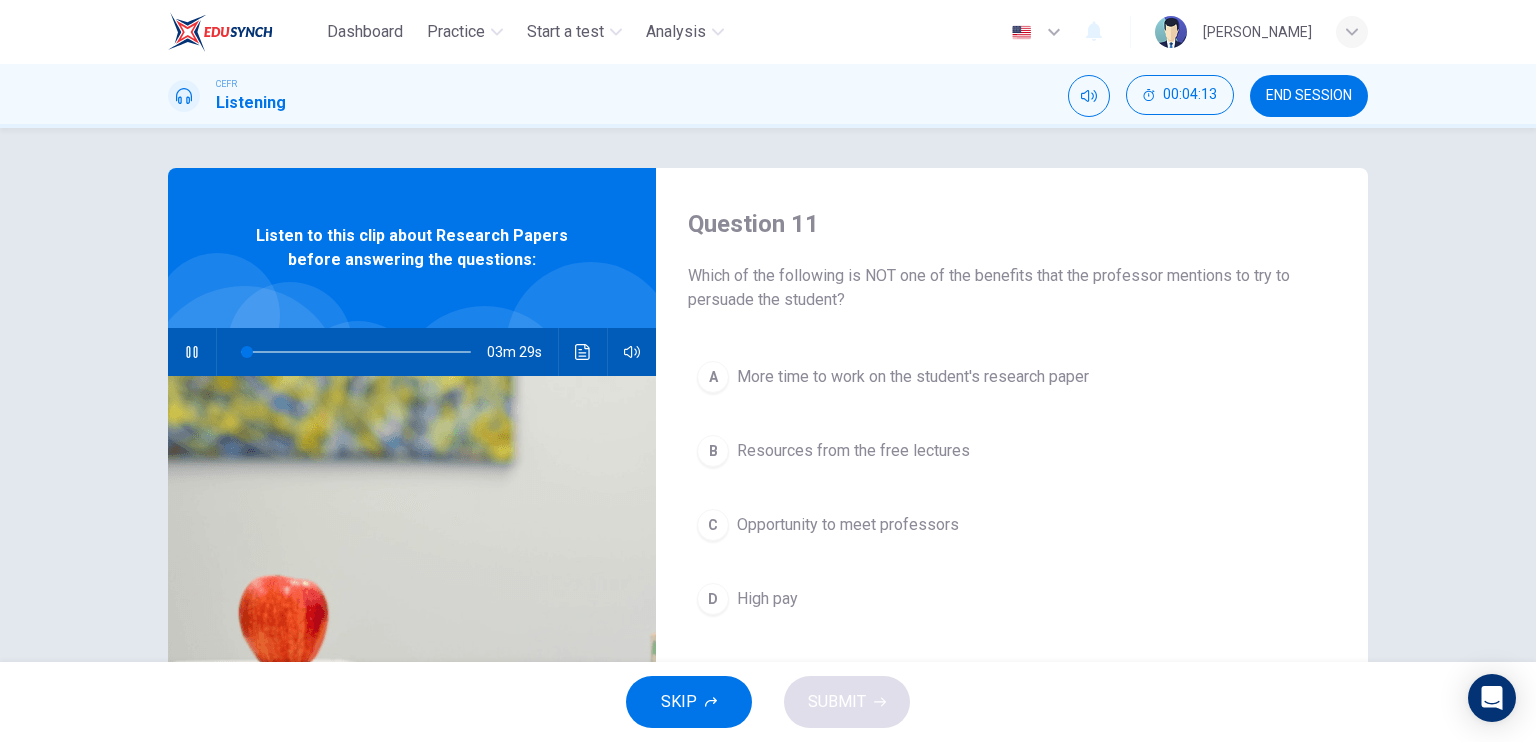 type on "3" 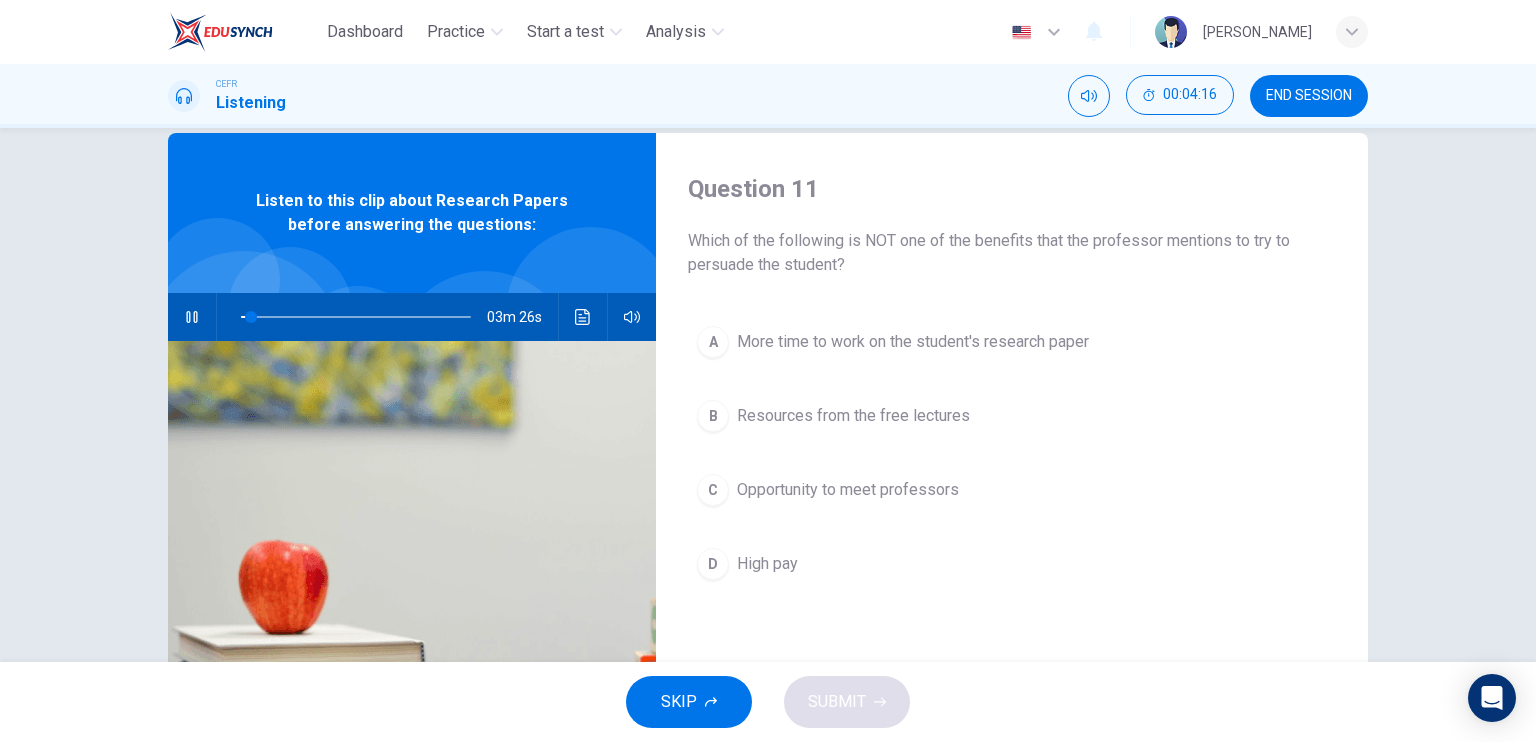 scroll, scrollTop: 36, scrollLeft: 0, axis: vertical 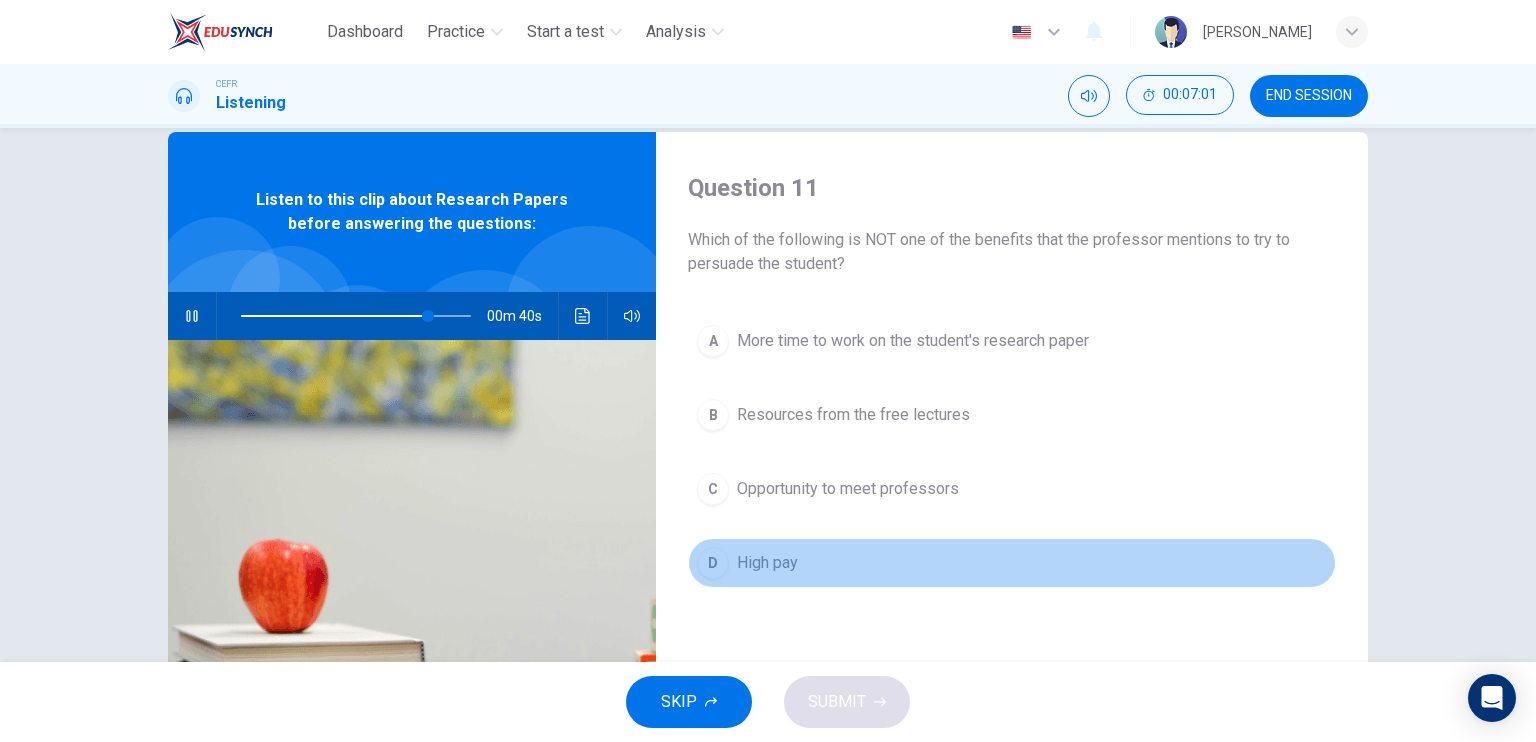 click on "D High pay" at bounding box center (1012, 563) 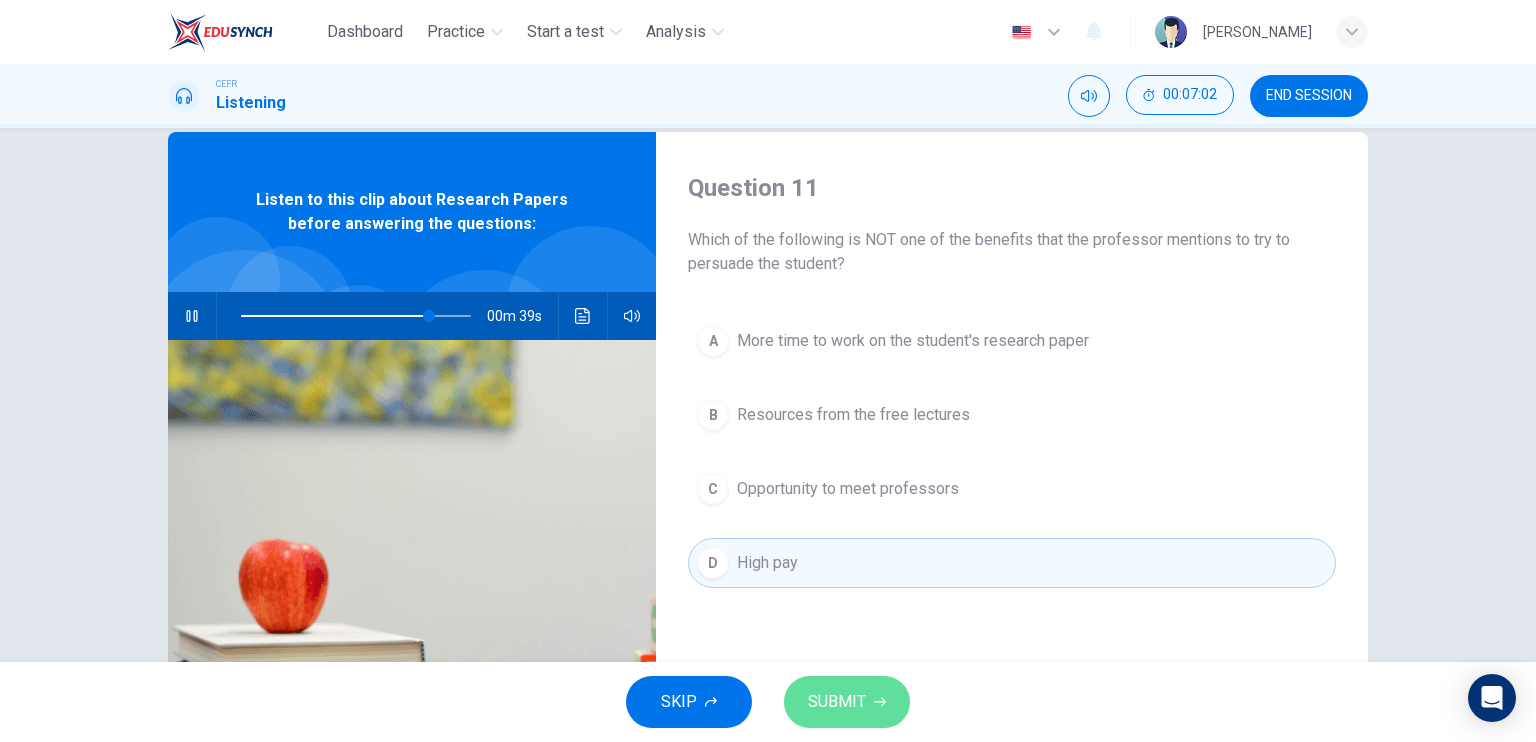 click on "SUBMIT" at bounding box center (837, 702) 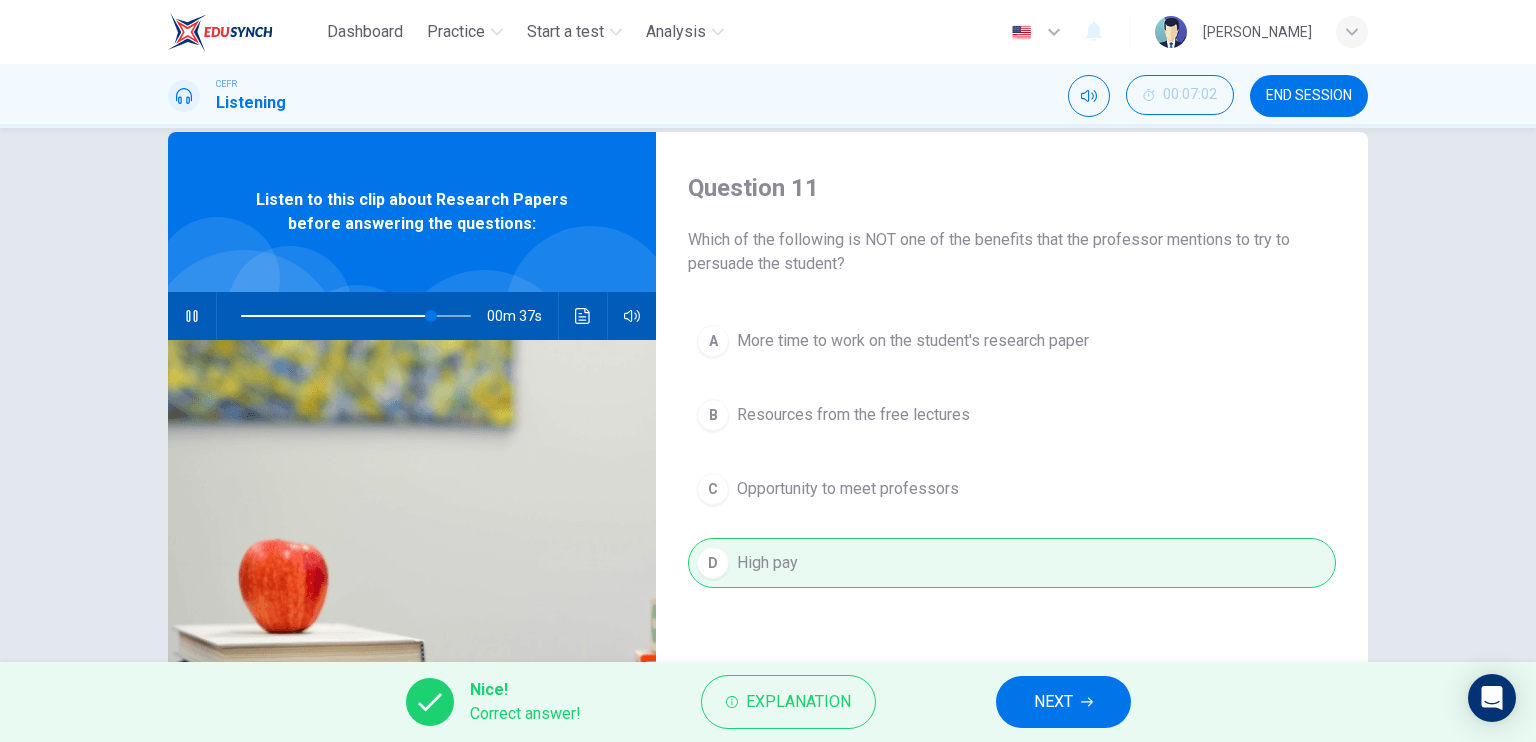 drag, startPoint x: 1042, startPoint y: 675, endPoint x: 1037, endPoint y: 698, distance: 23.537205 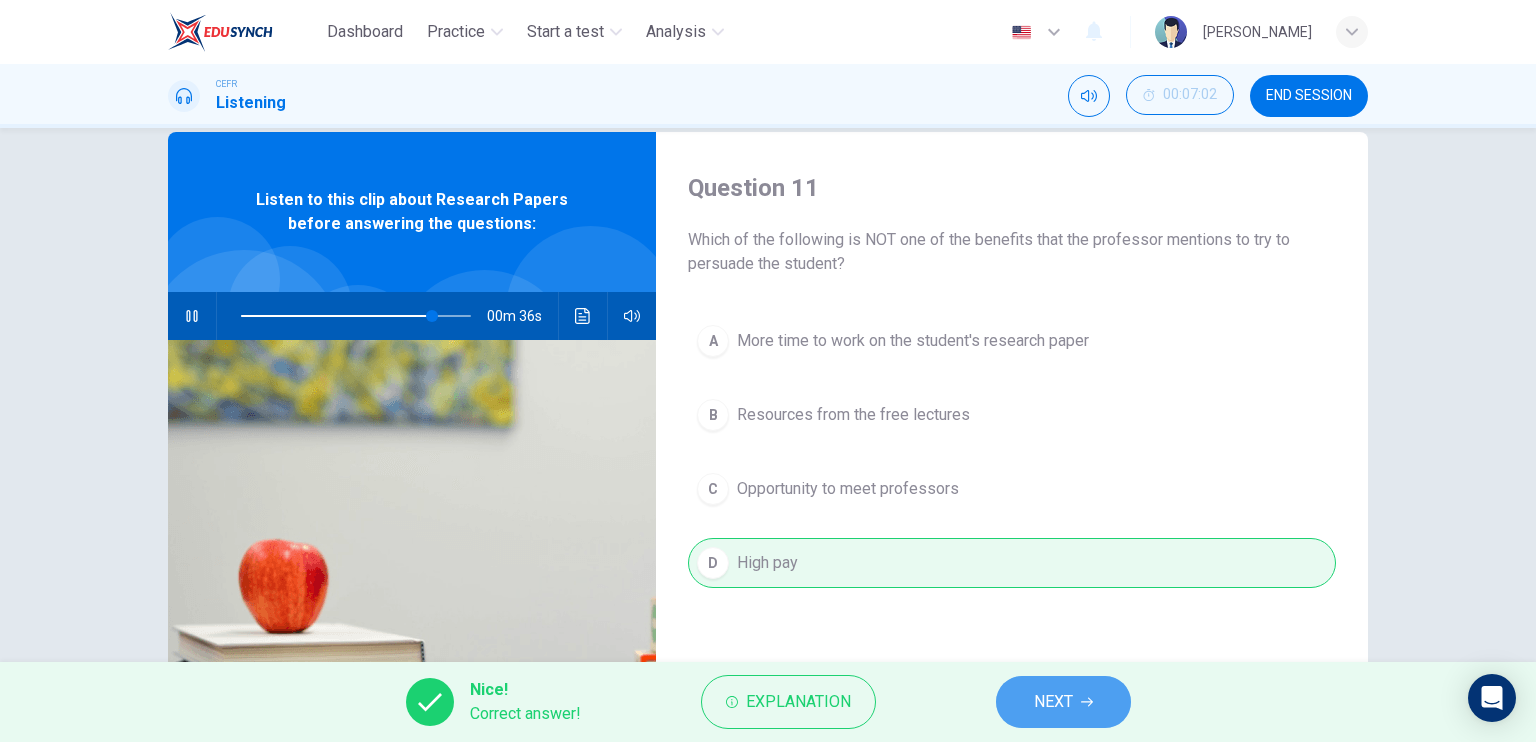 click on "NEXT" at bounding box center (1053, 702) 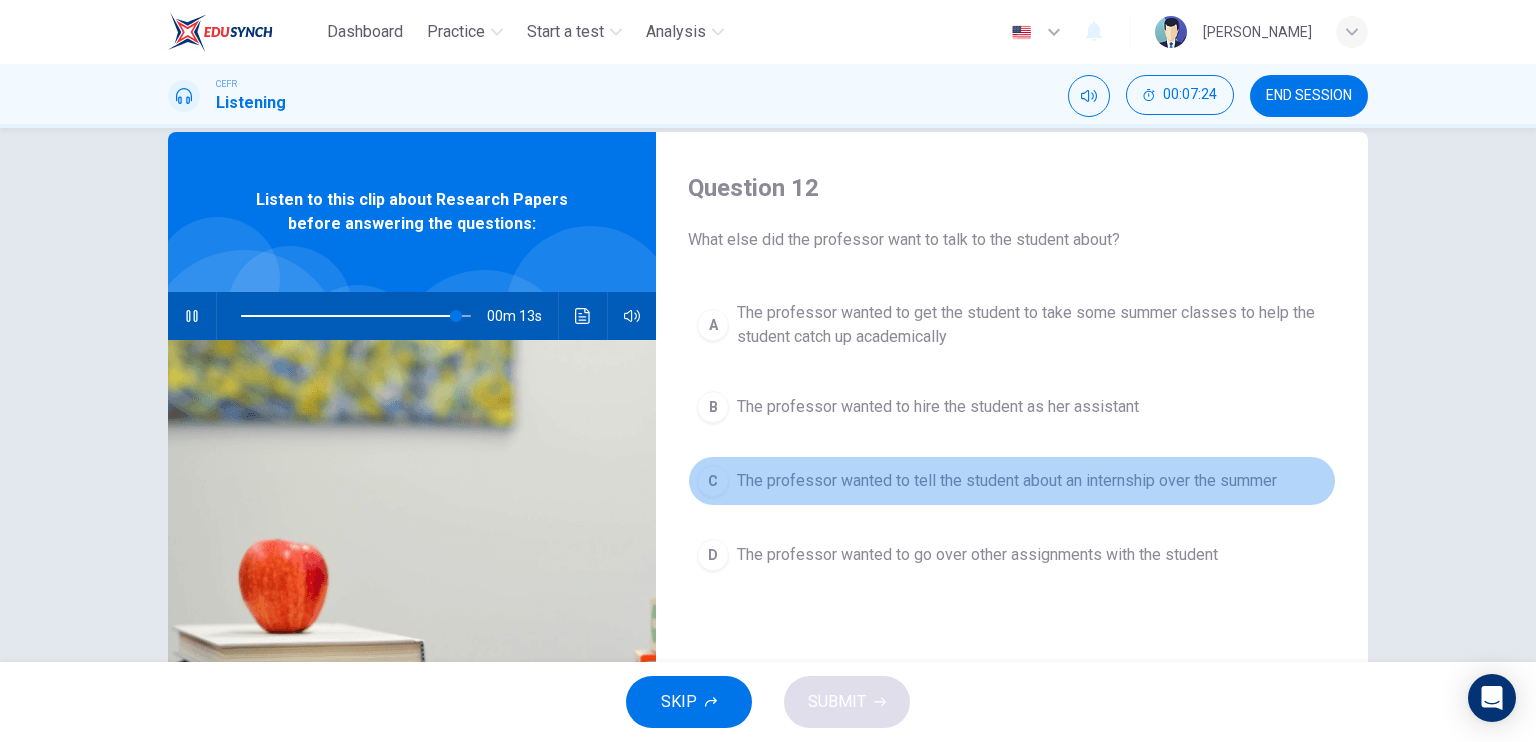 click on "The professor wanted to tell the student about an internship over the summer" at bounding box center [1007, 481] 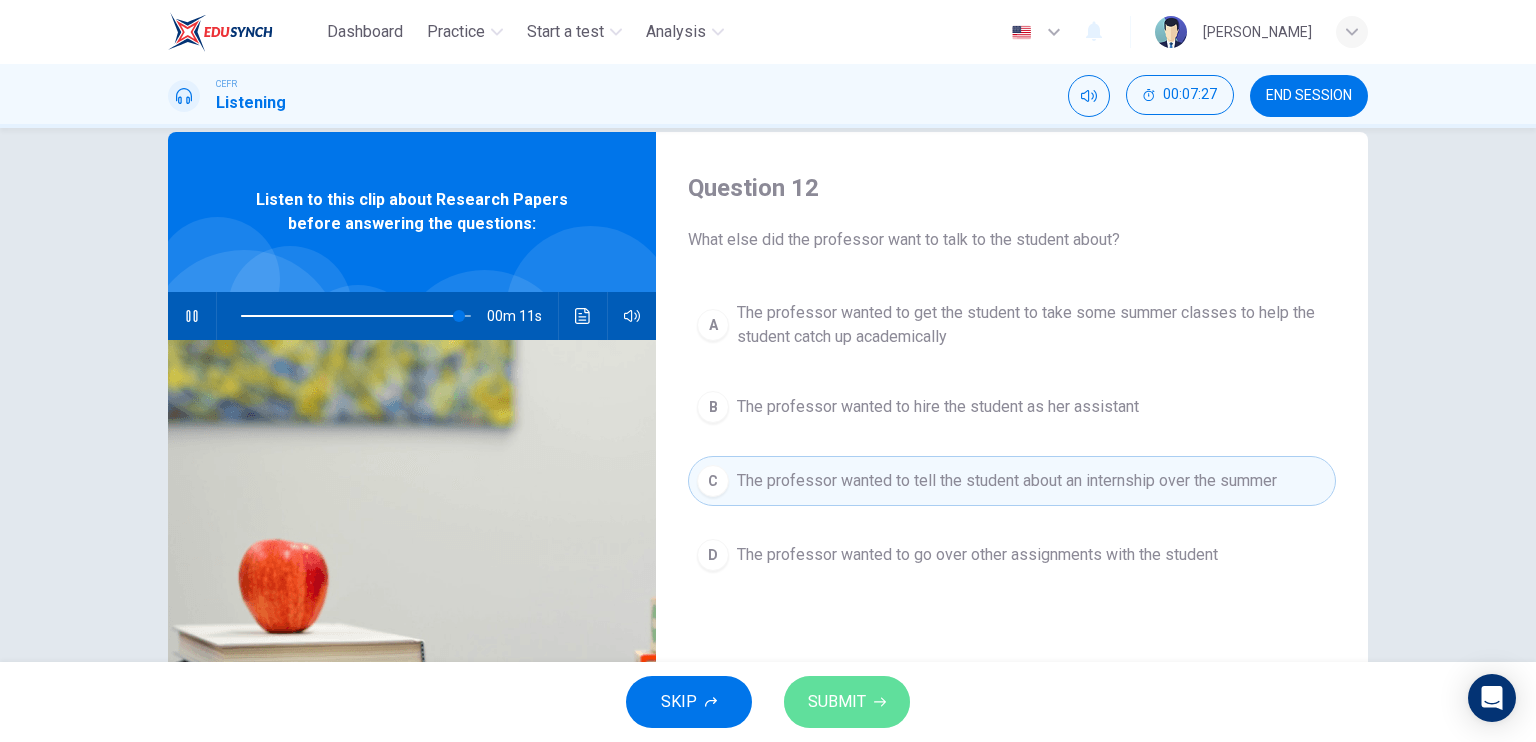 click on "SUBMIT" at bounding box center (837, 702) 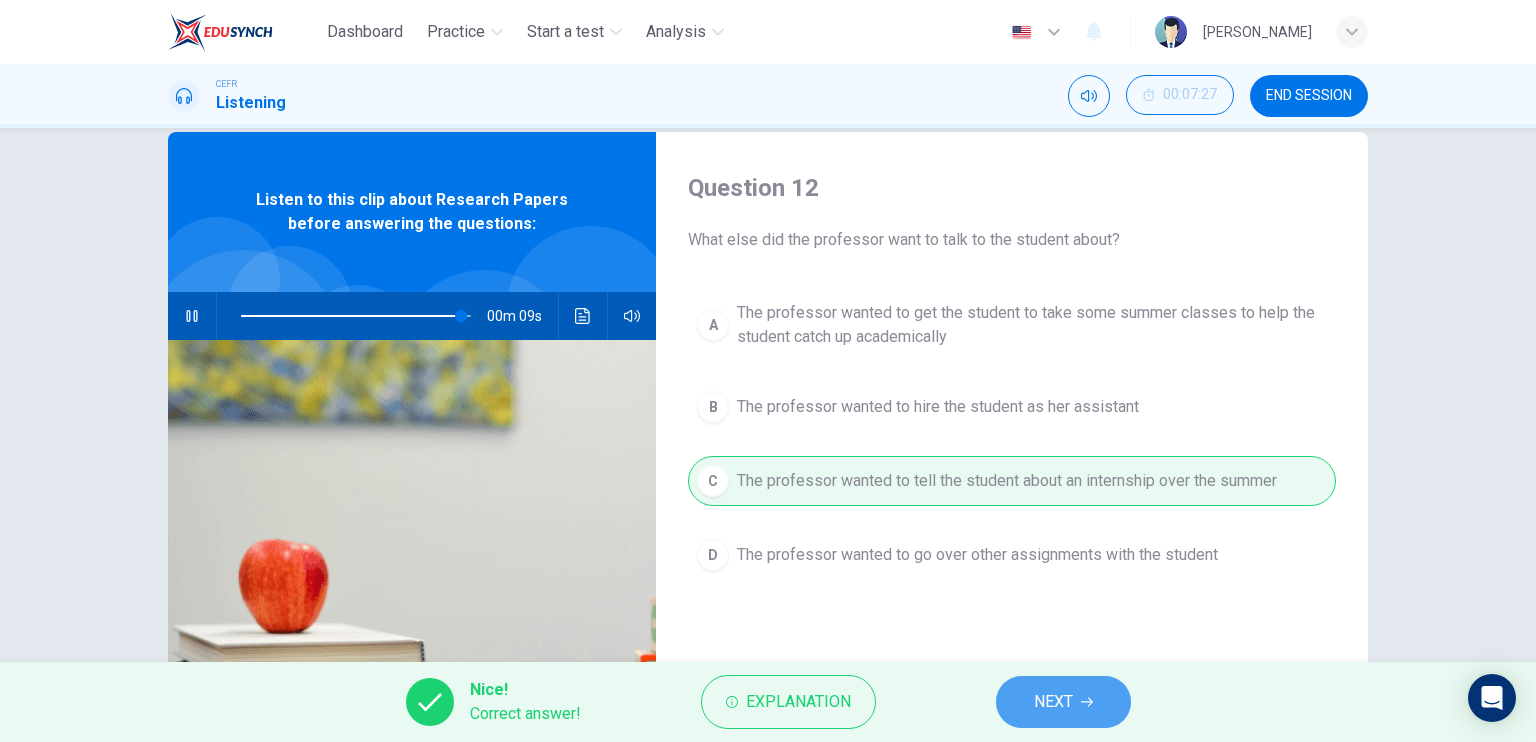 click on "NEXT" at bounding box center (1063, 702) 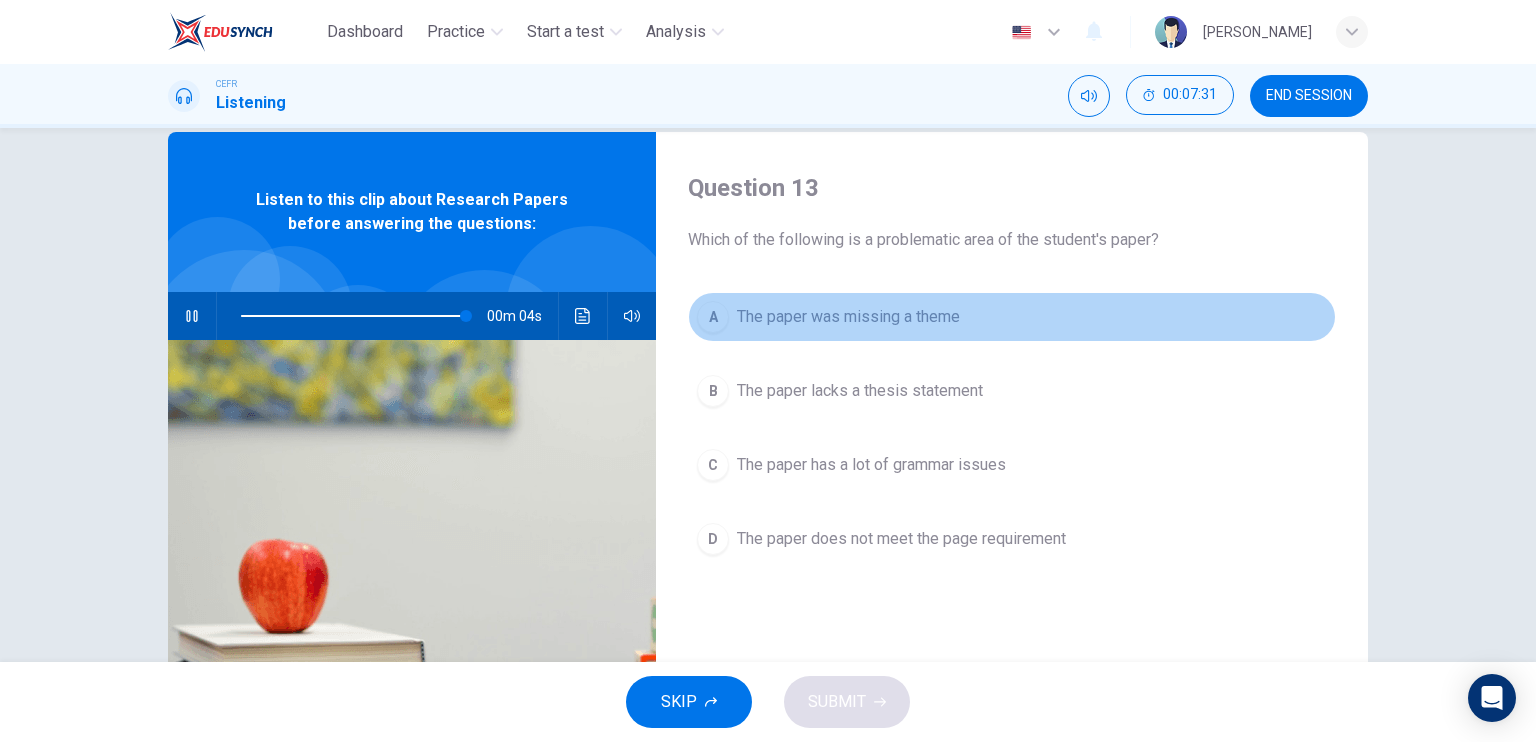 click on "A The paper was missing a theme" at bounding box center [1012, 317] 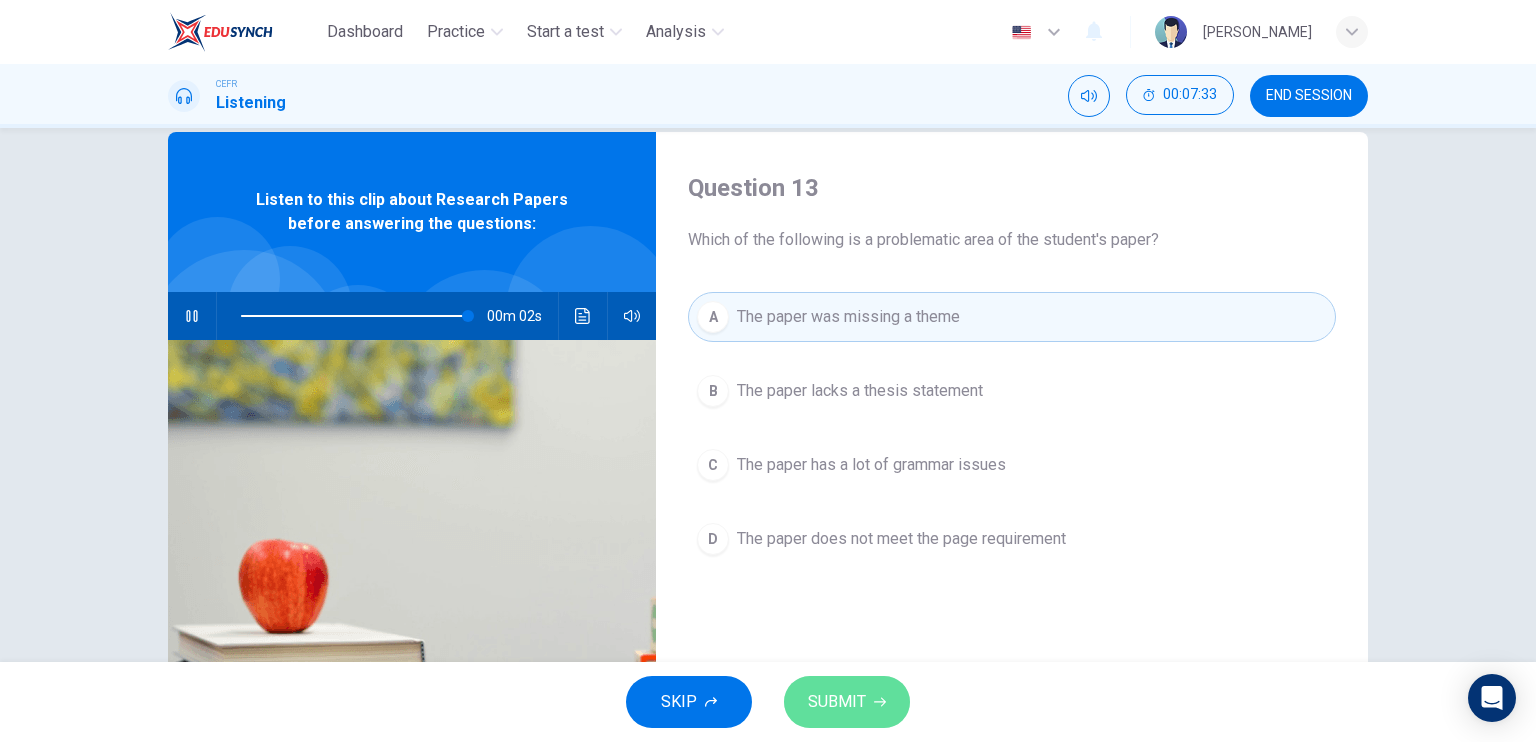 click on "SUBMIT" at bounding box center [837, 702] 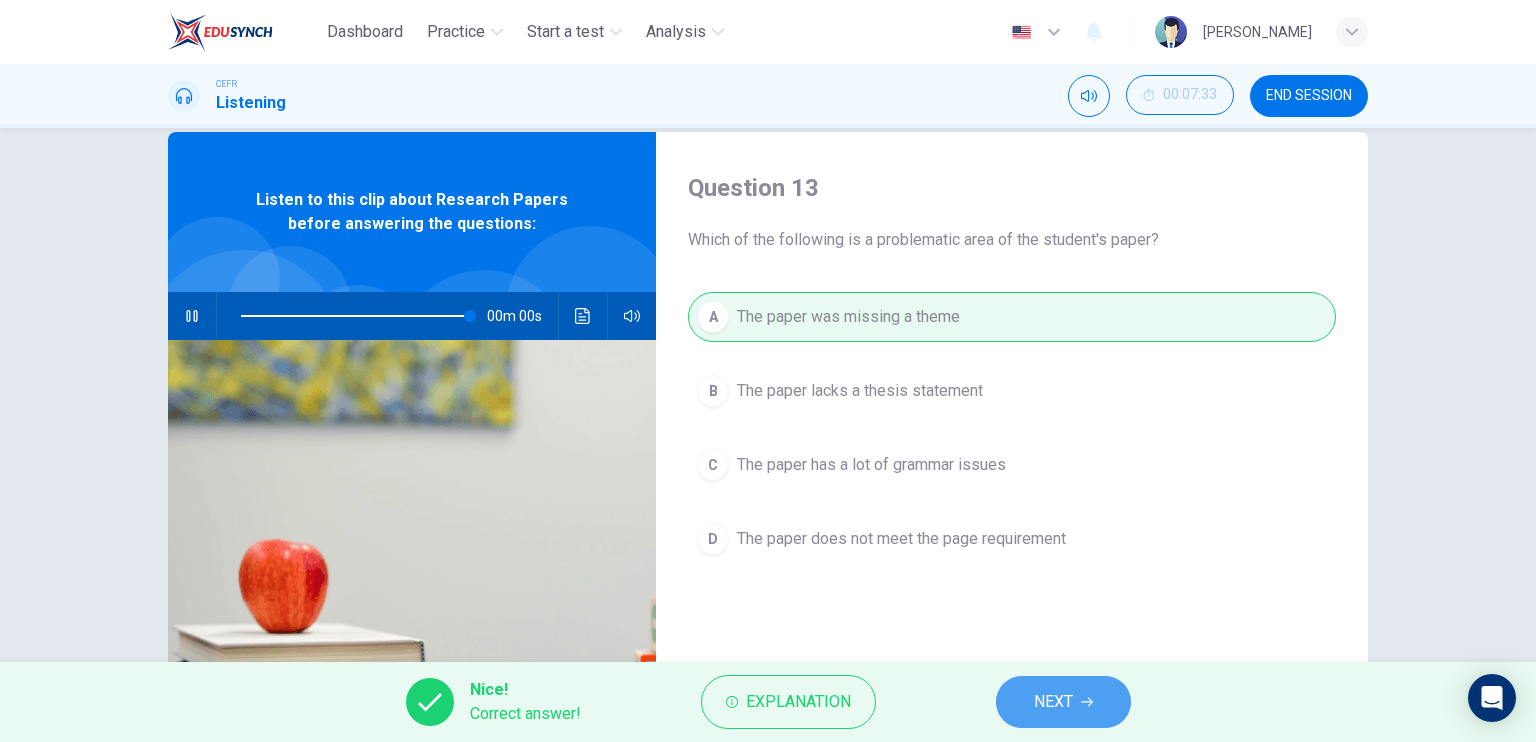 click on "NEXT" at bounding box center (1063, 702) 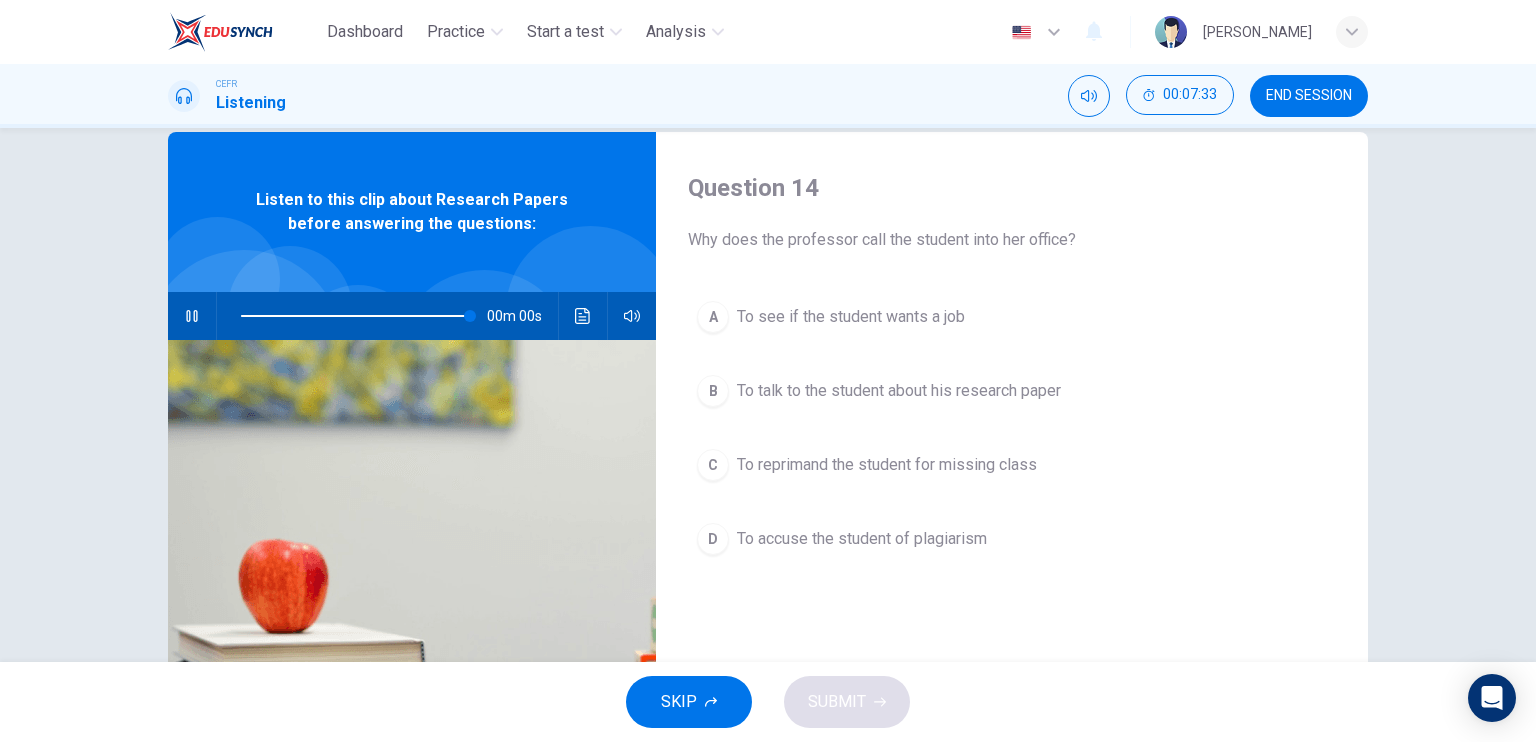 type on "0" 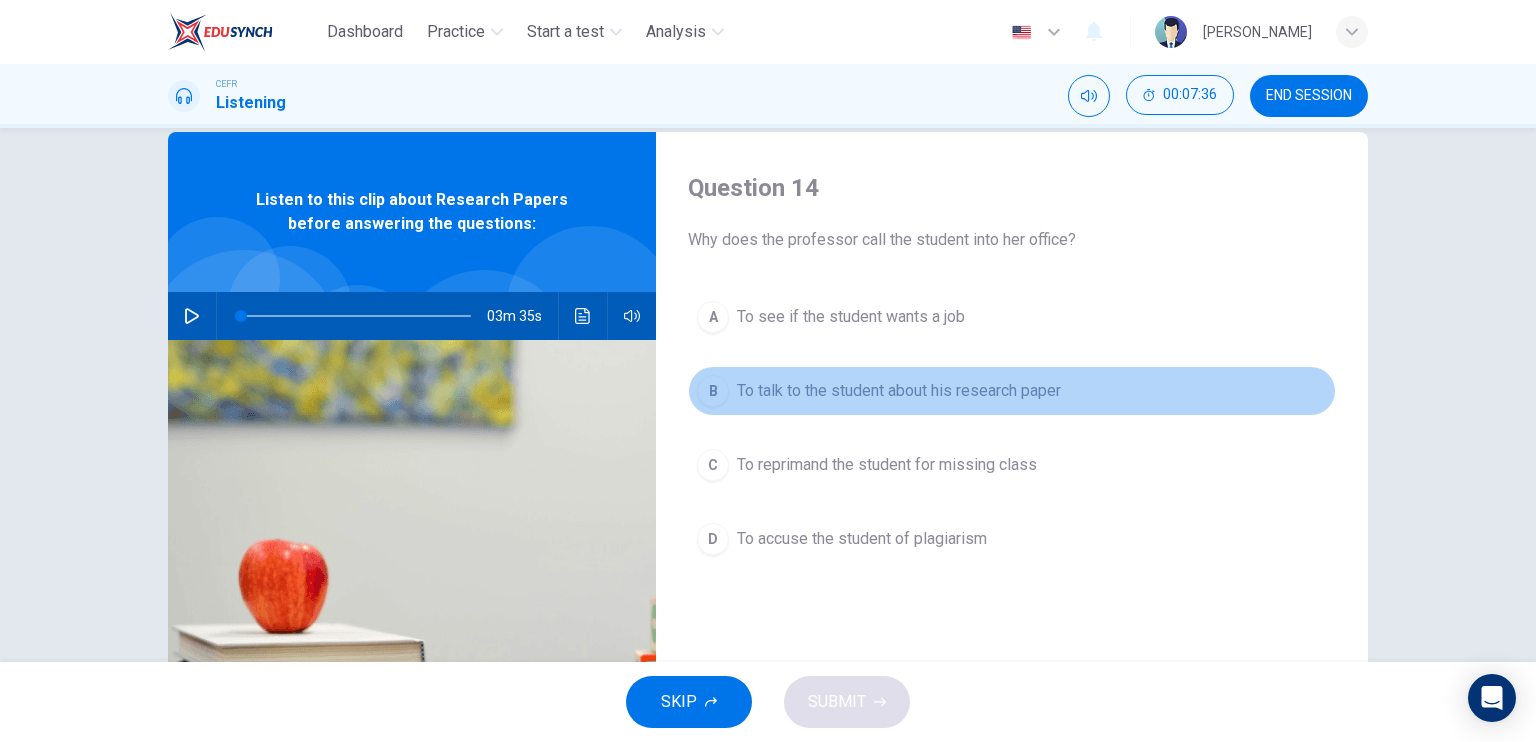 click on "To talk to the student about his research paper" at bounding box center (899, 391) 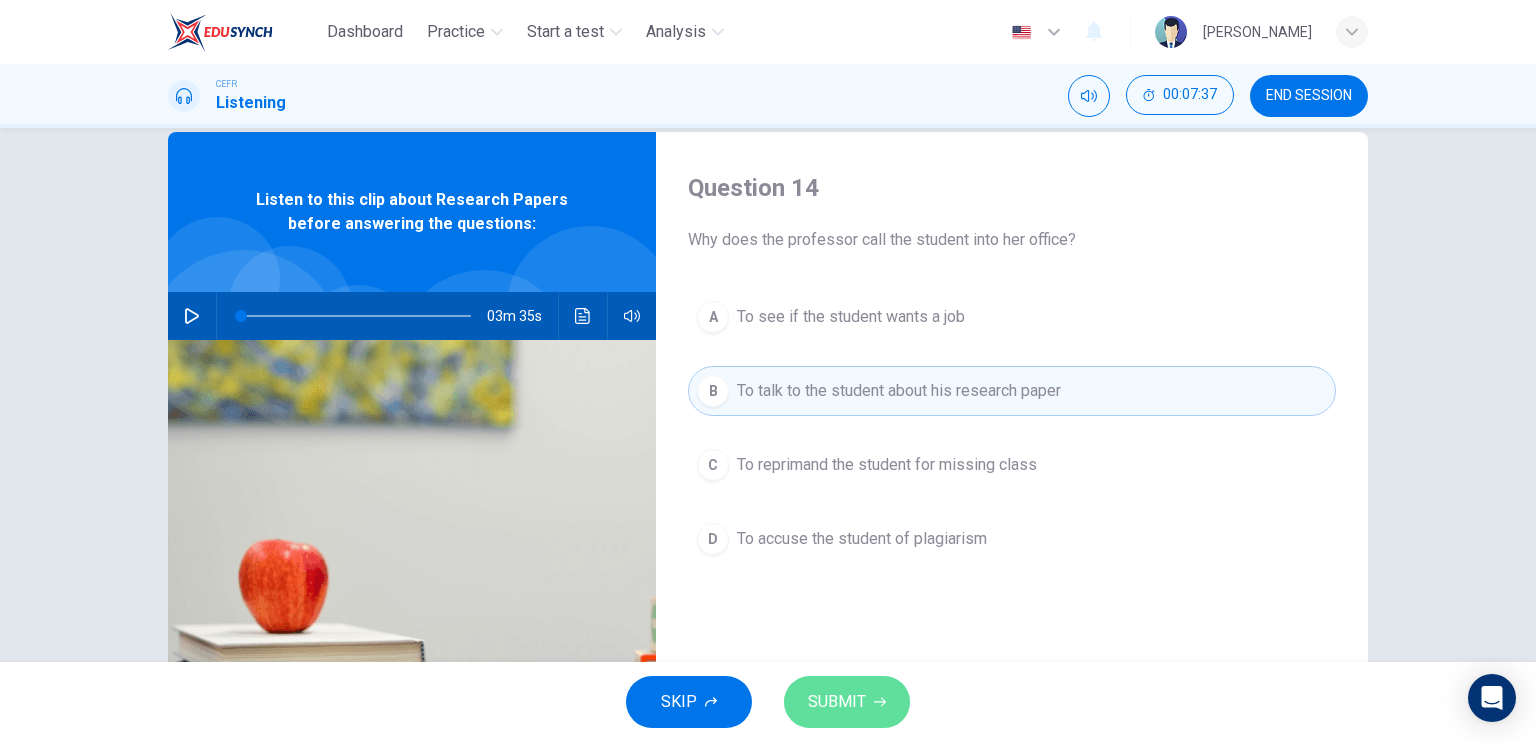 click on "SUBMIT" at bounding box center [837, 702] 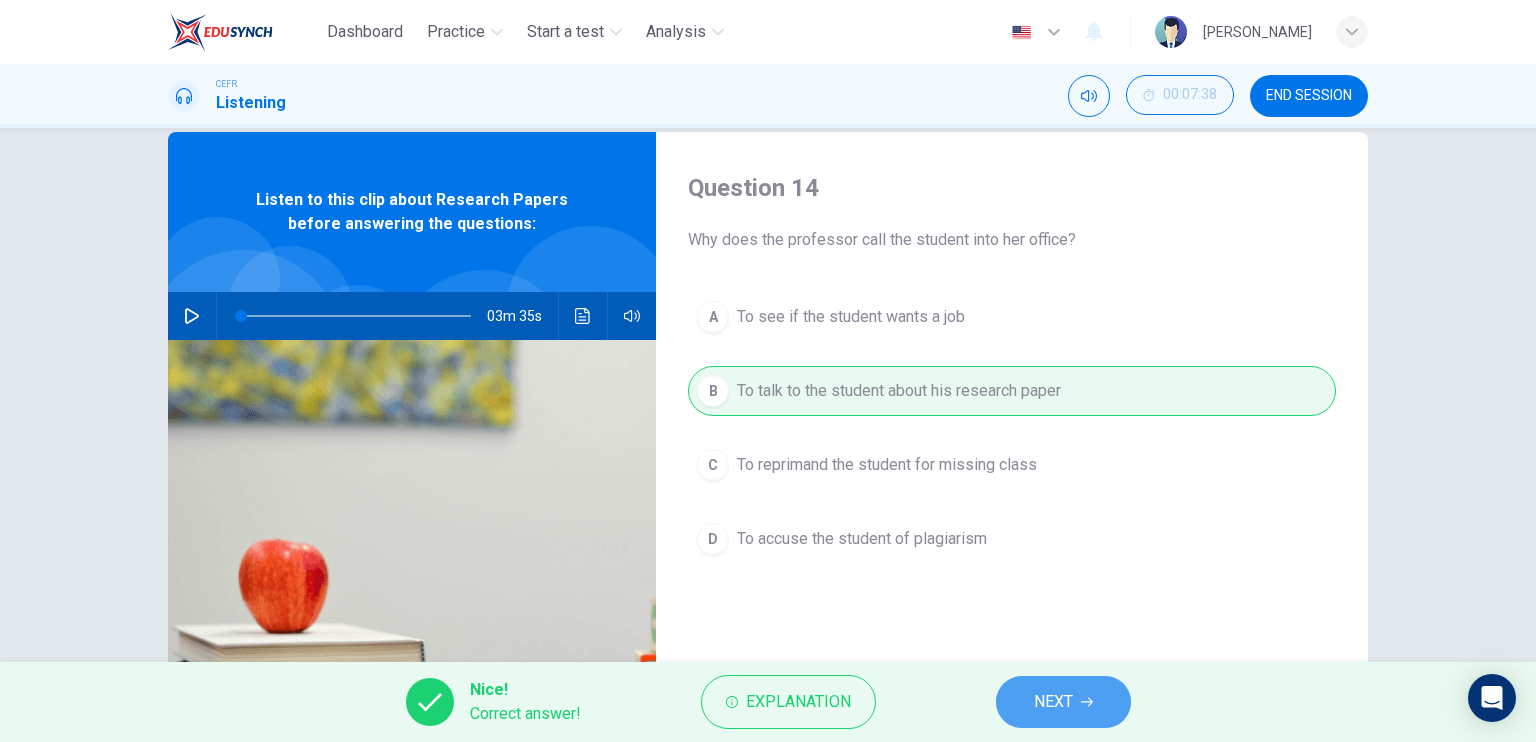 click on "NEXT" at bounding box center [1063, 702] 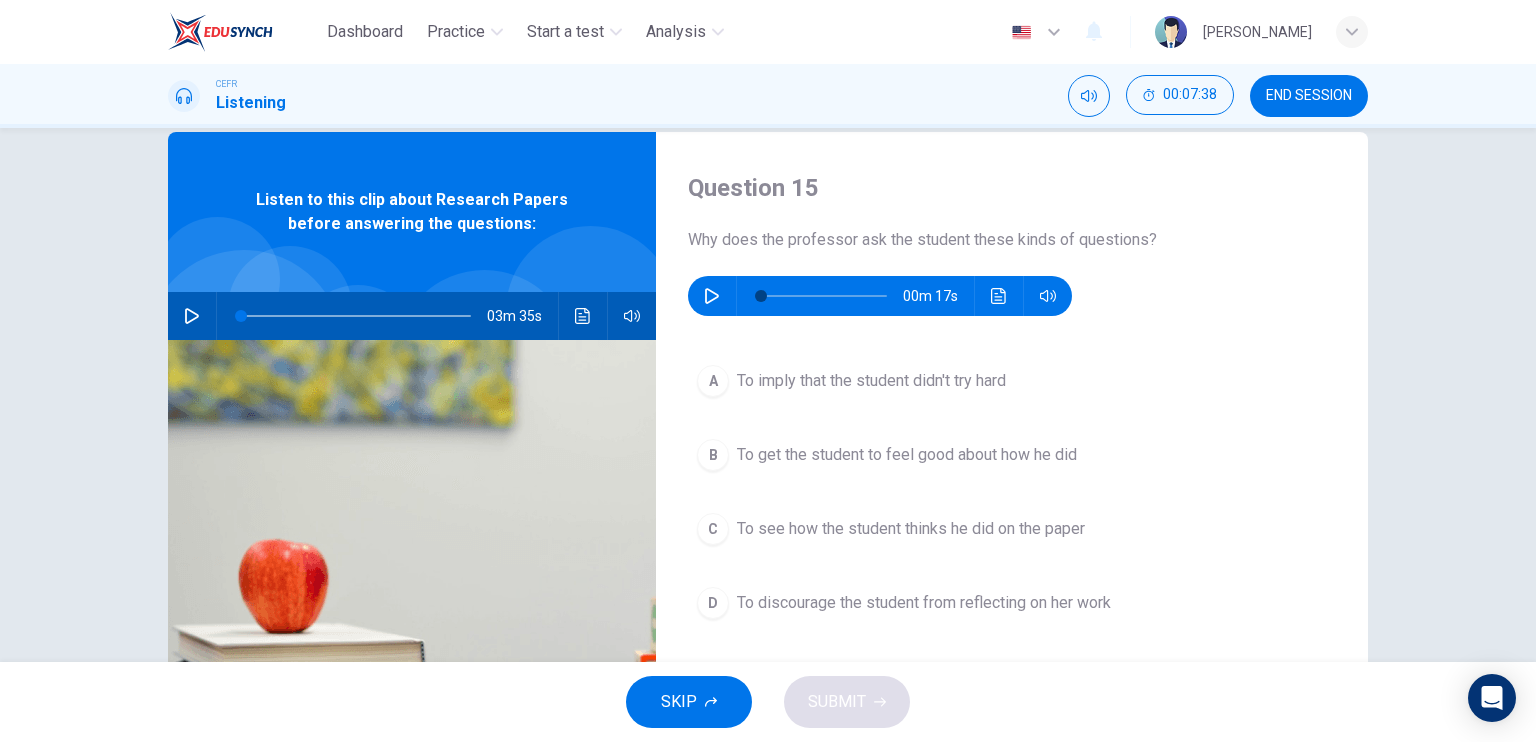 scroll, scrollTop: 60, scrollLeft: 0, axis: vertical 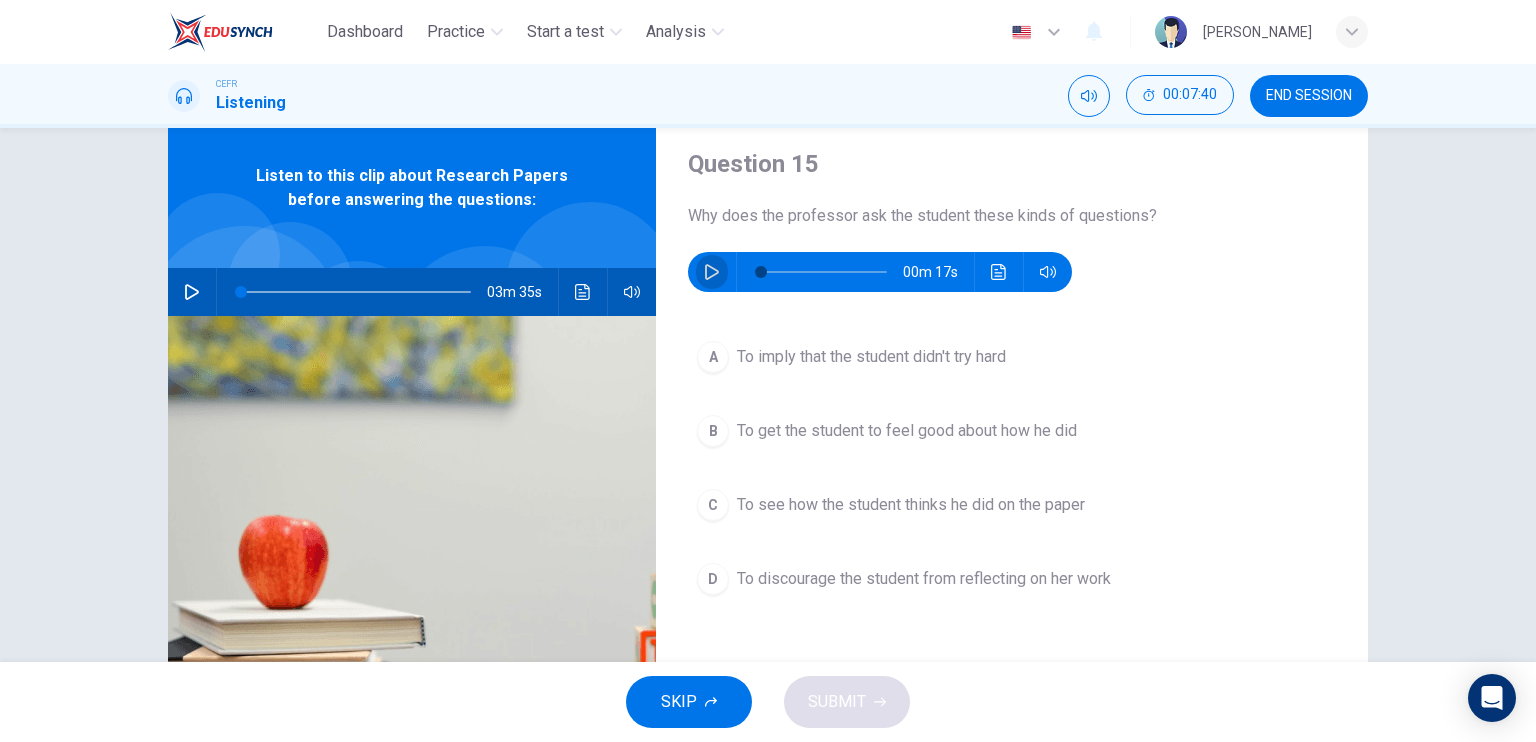 click 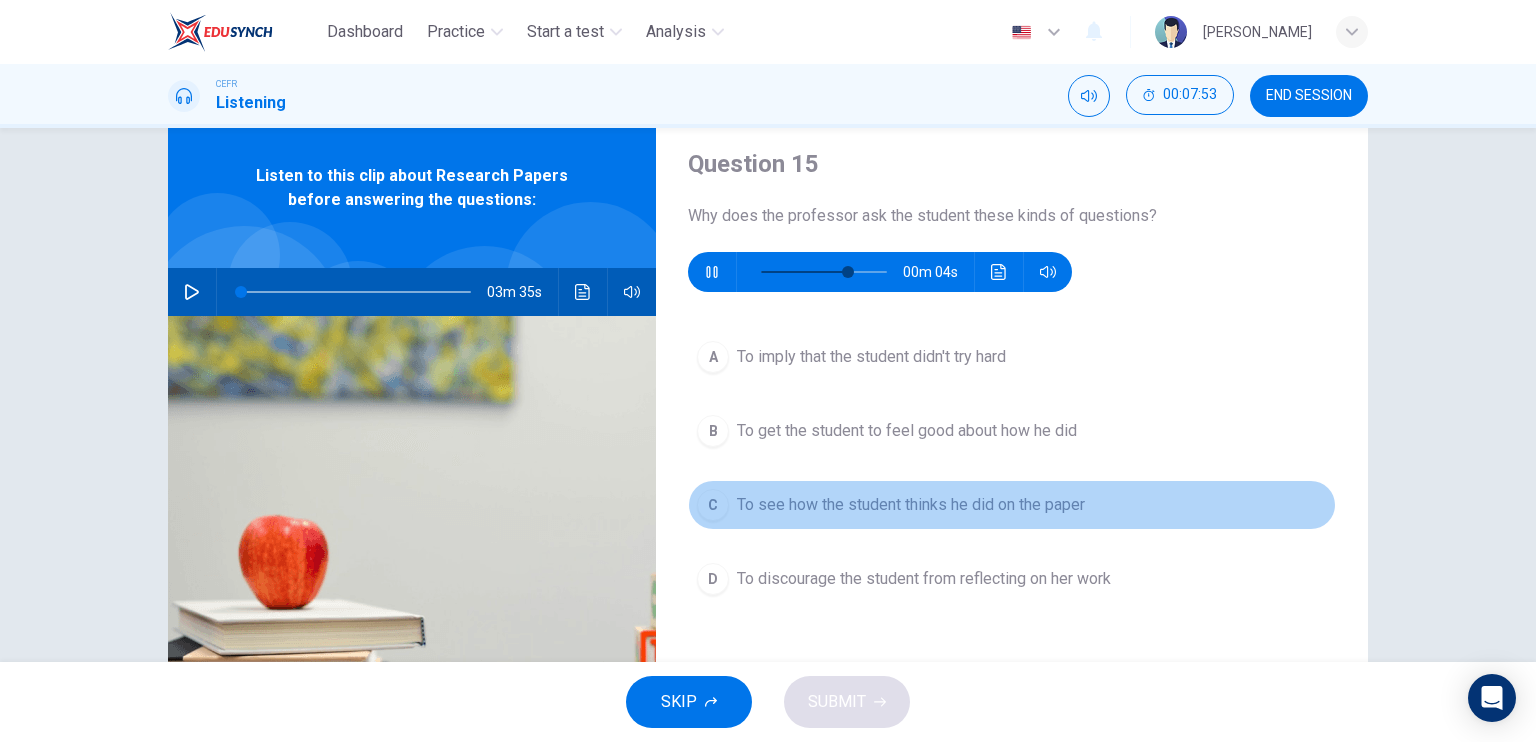 click on "To see how the student thinks he did on the paper" at bounding box center (911, 505) 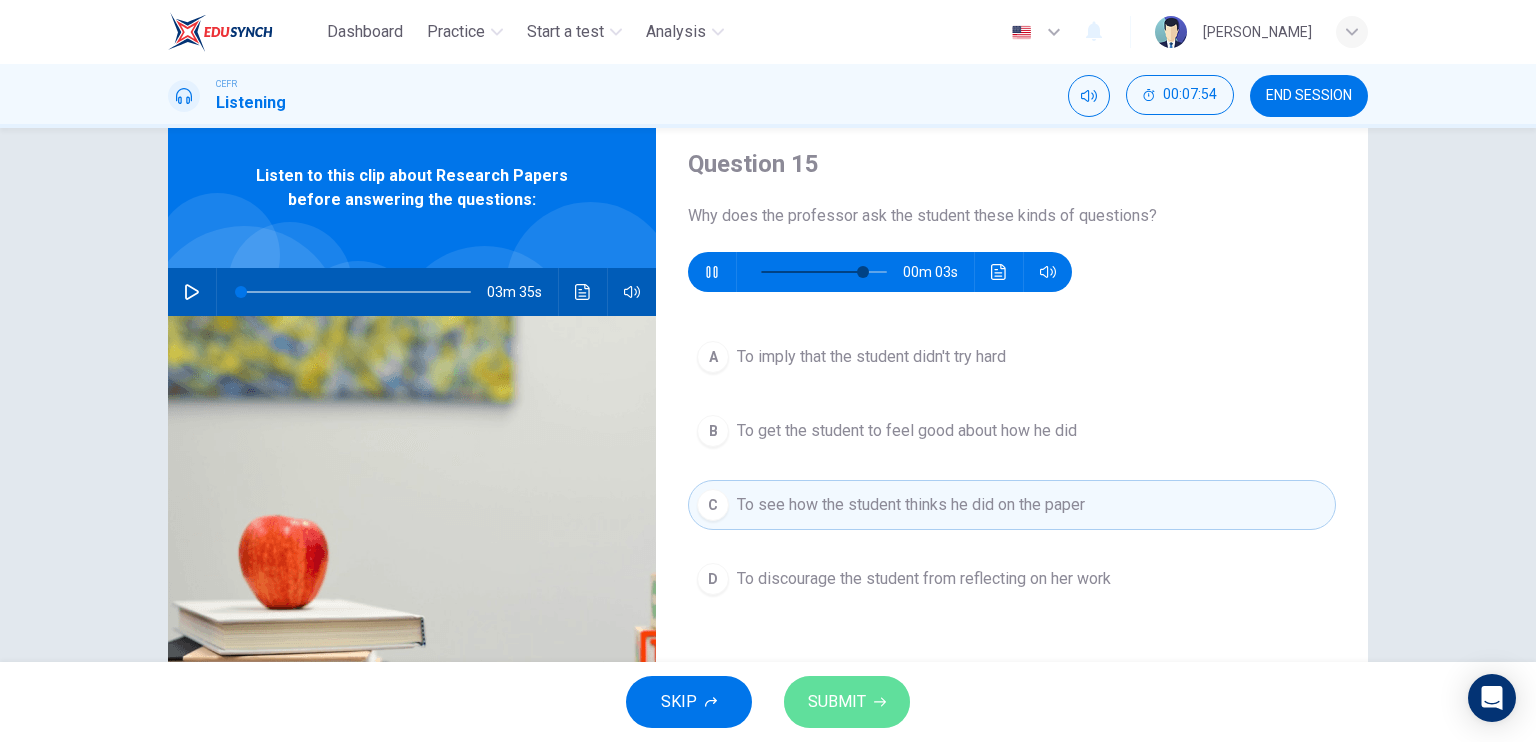 click on "SUBMIT" at bounding box center (847, 702) 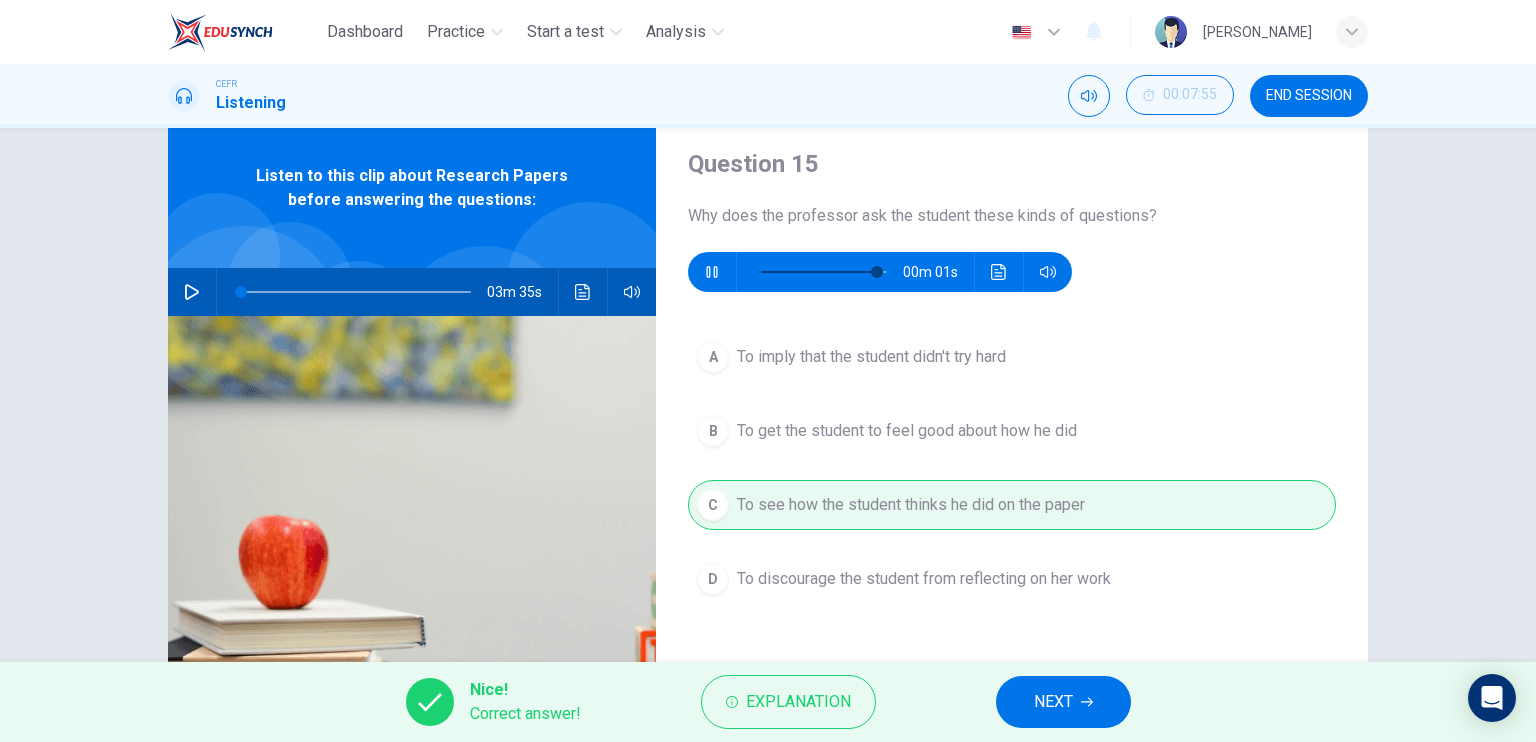 type on "92" 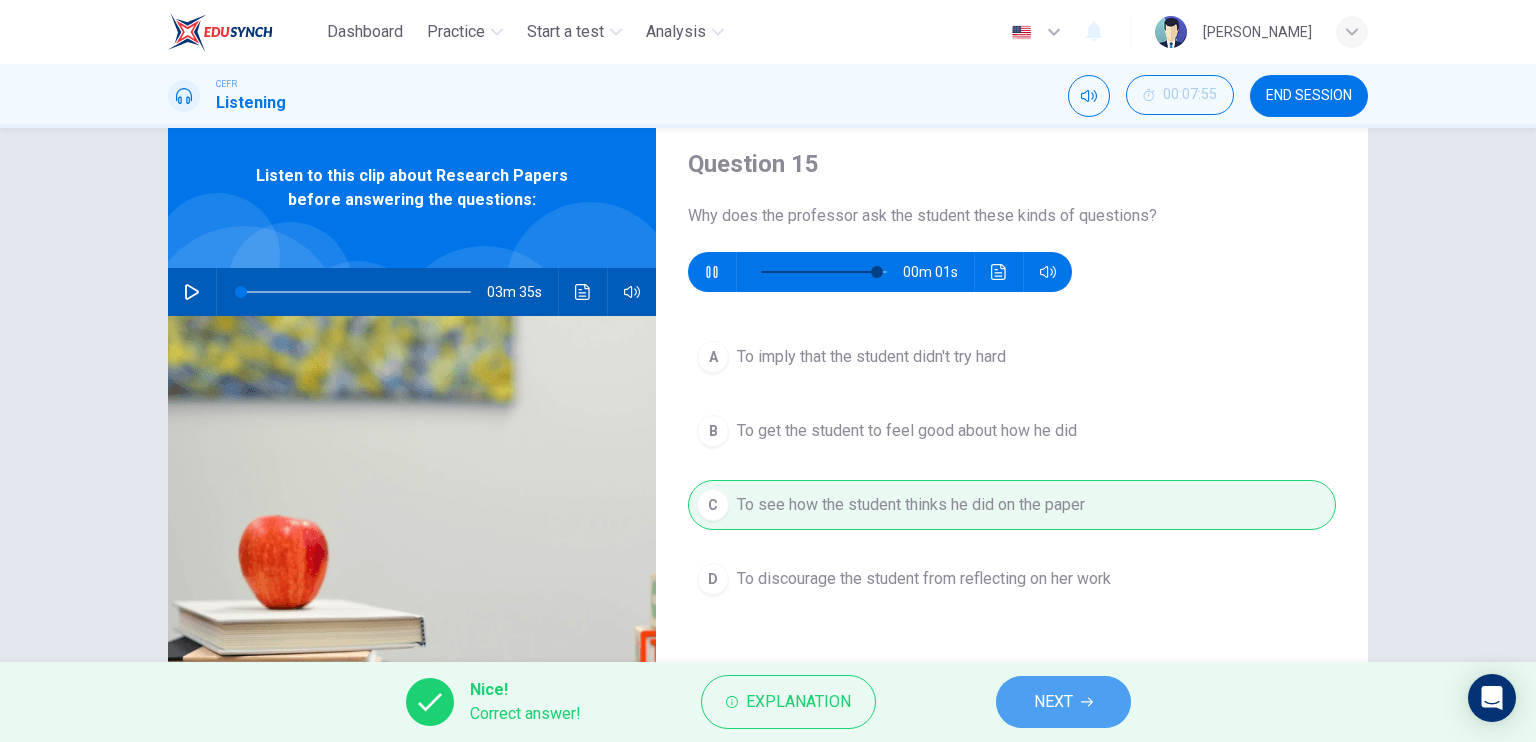 click on "NEXT" at bounding box center (1063, 702) 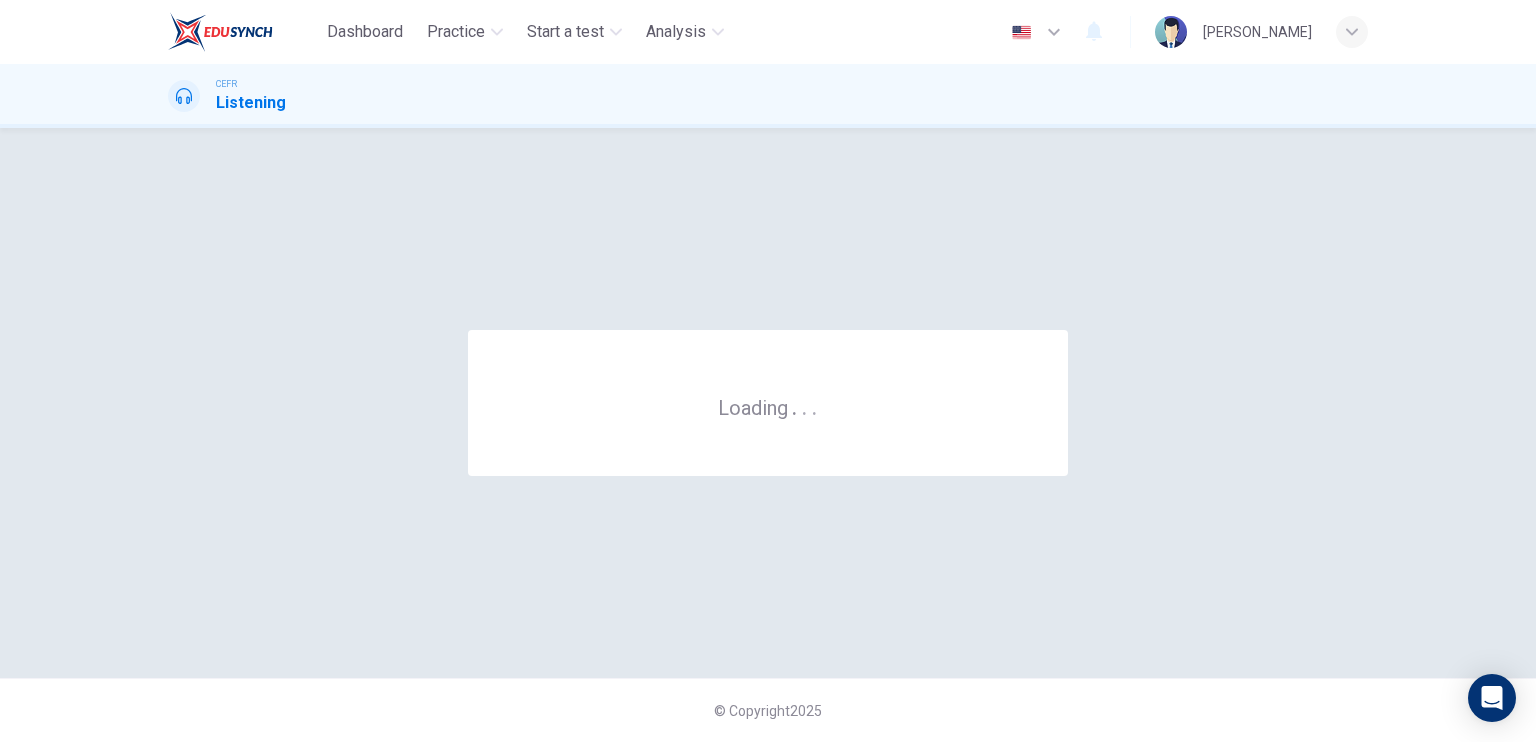 scroll, scrollTop: 0, scrollLeft: 0, axis: both 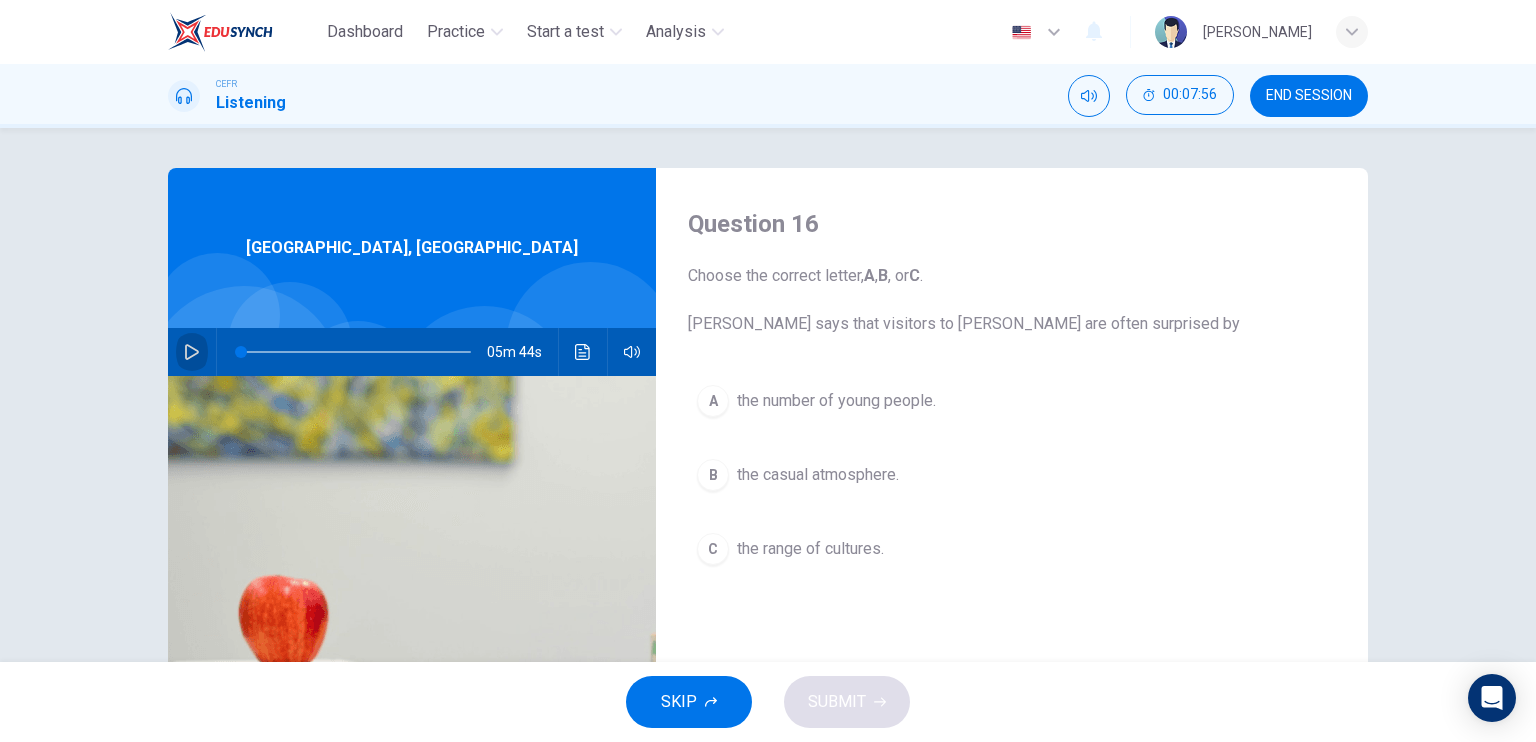 click 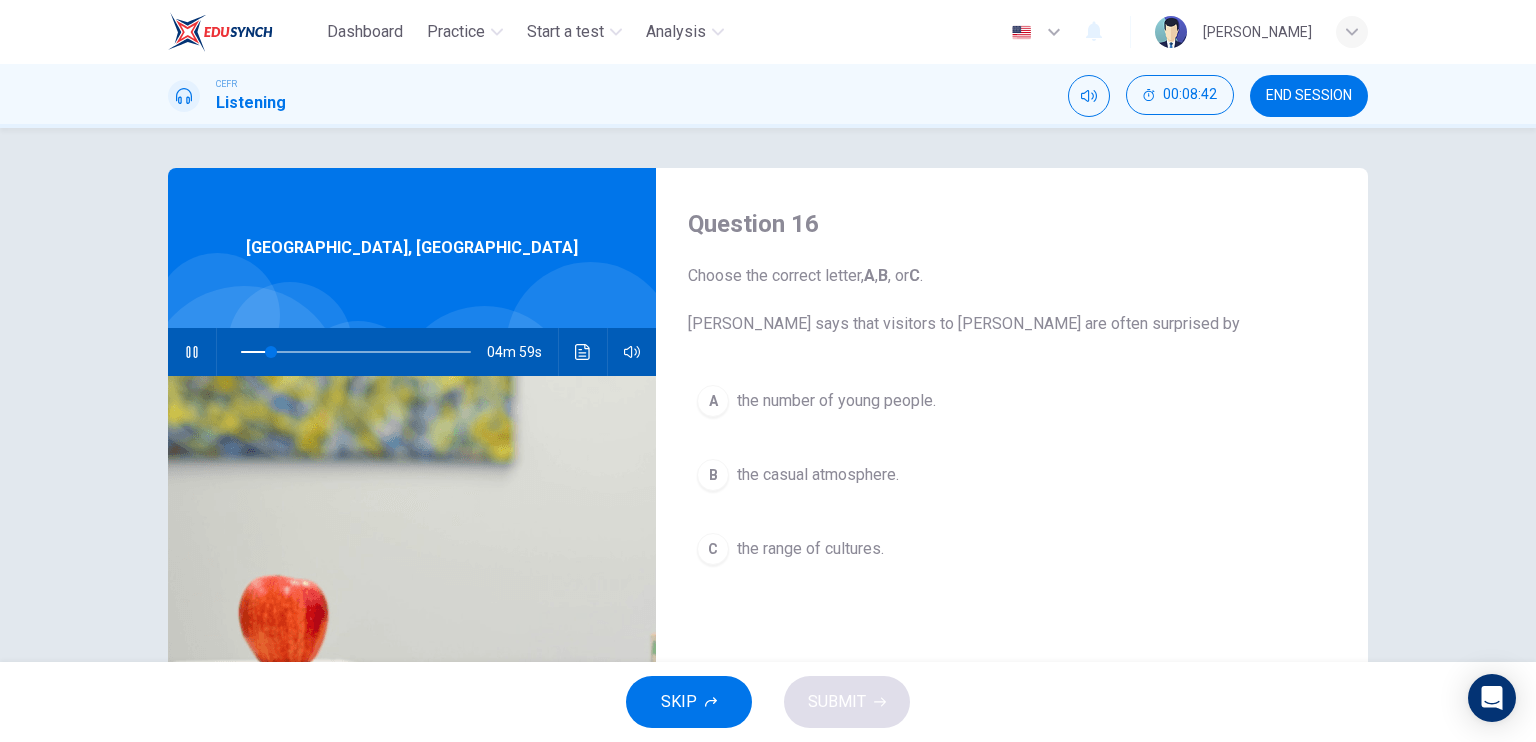 click on "the range of cultures." at bounding box center (810, 549) 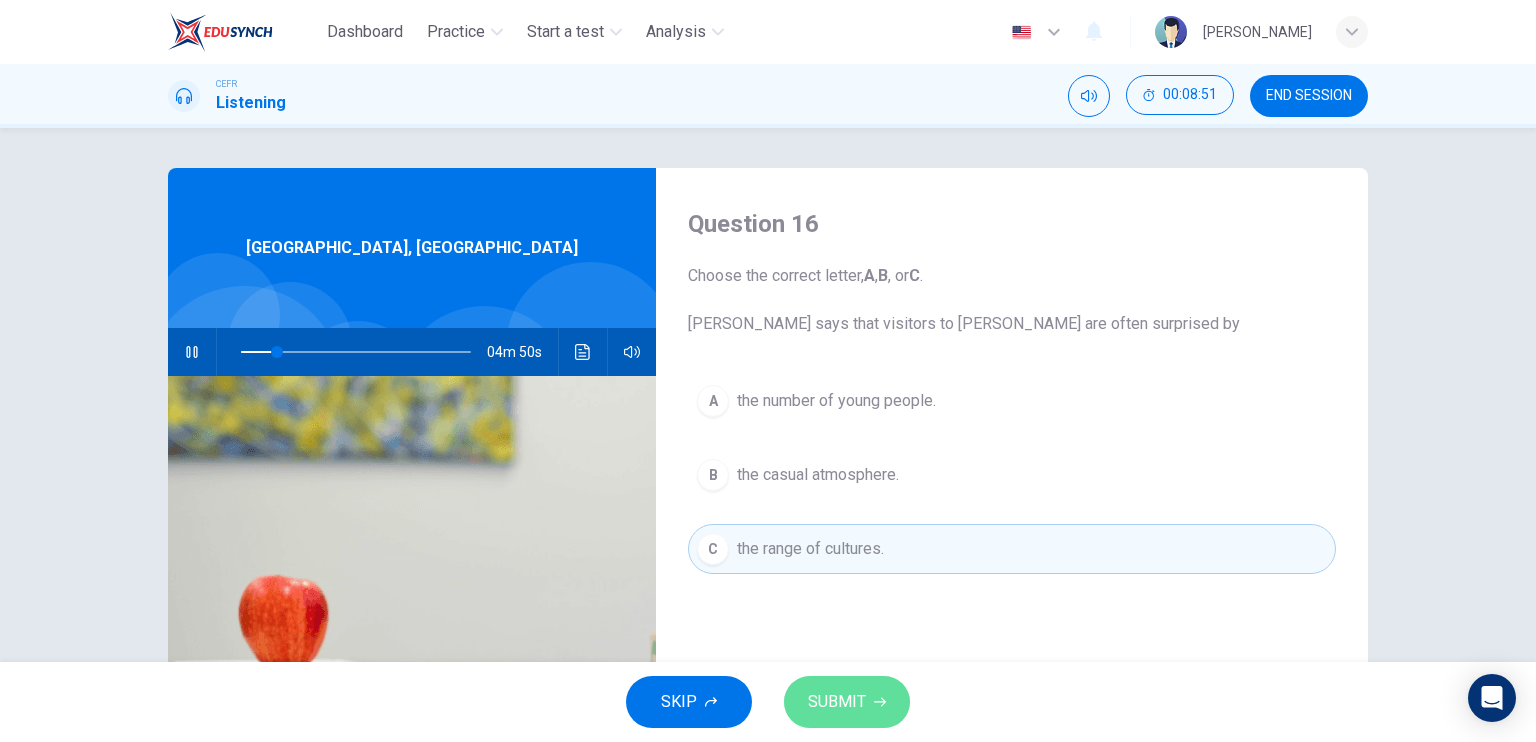 click on "SUBMIT" at bounding box center [847, 702] 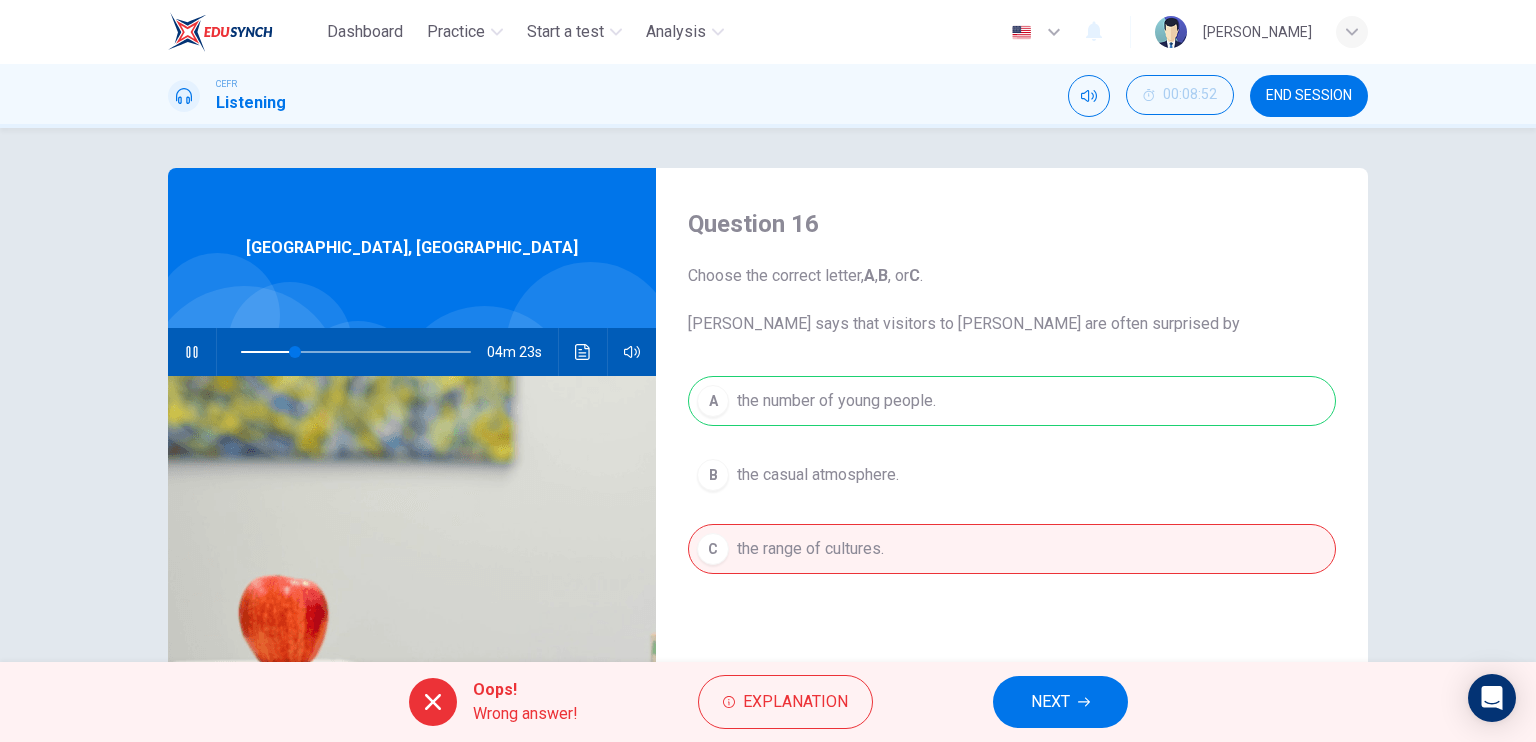 click on "NEXT" at bounding box center (1050, 702) 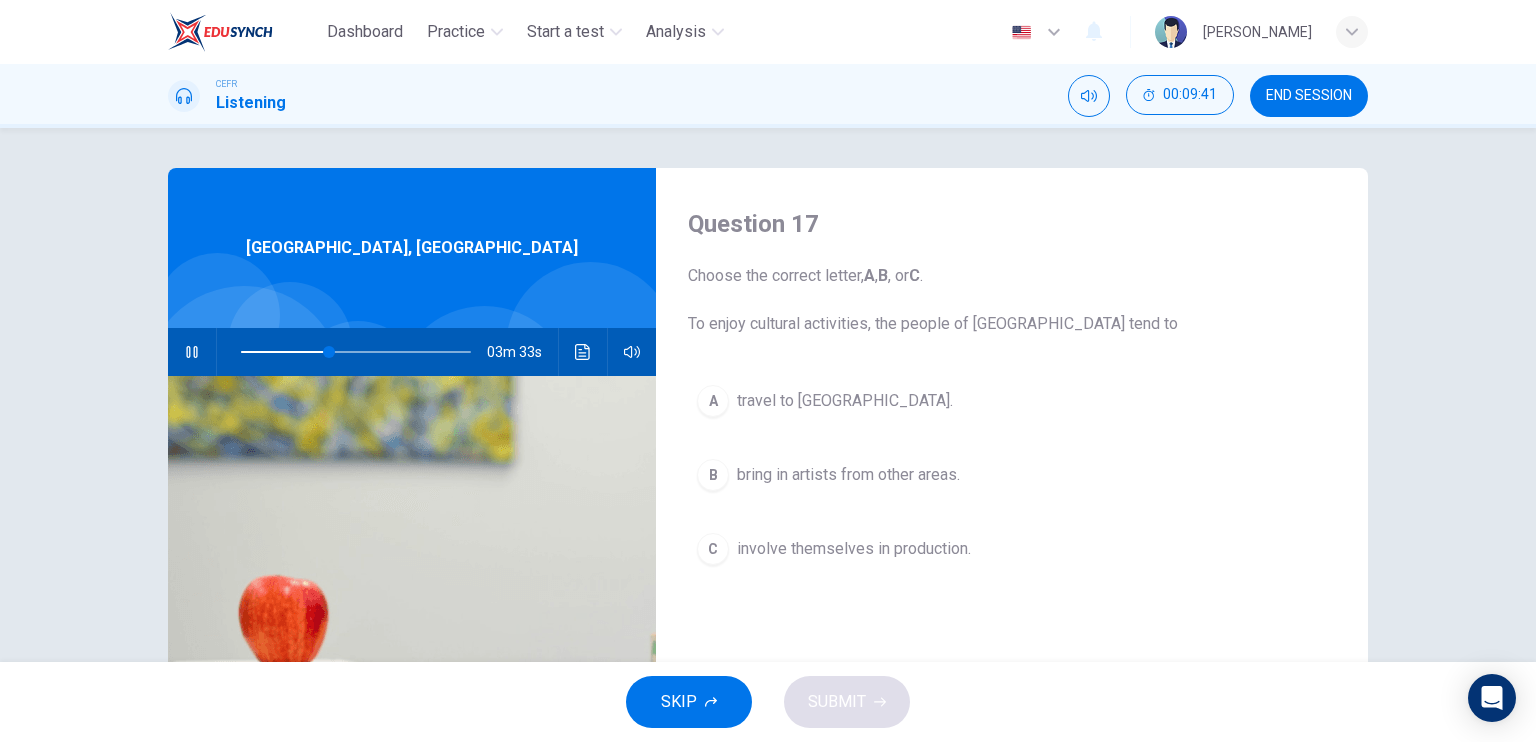 click on "C involve themselves in production." at bounding box center [1012, 549] 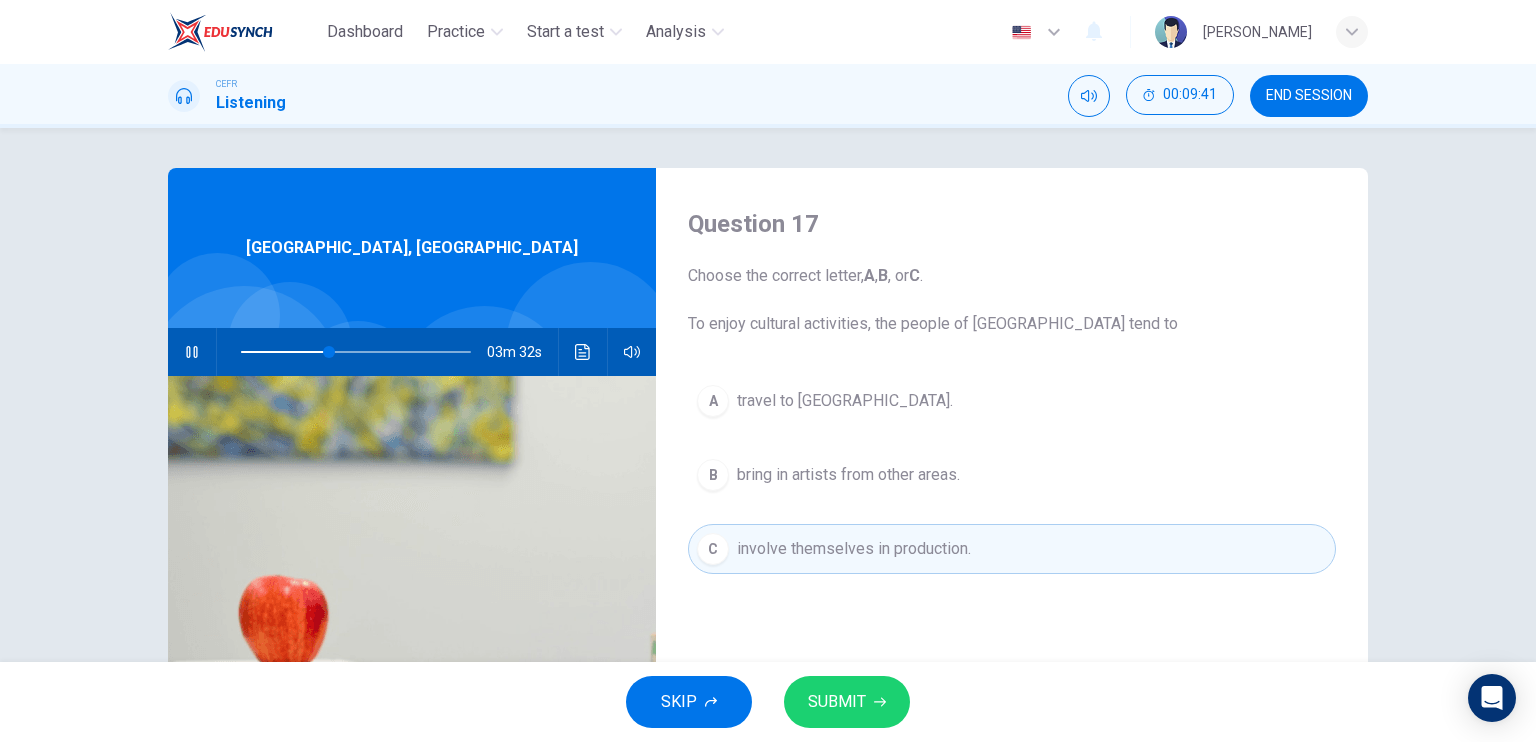 click on "SUBMIT" at bounding box center (847, 702) 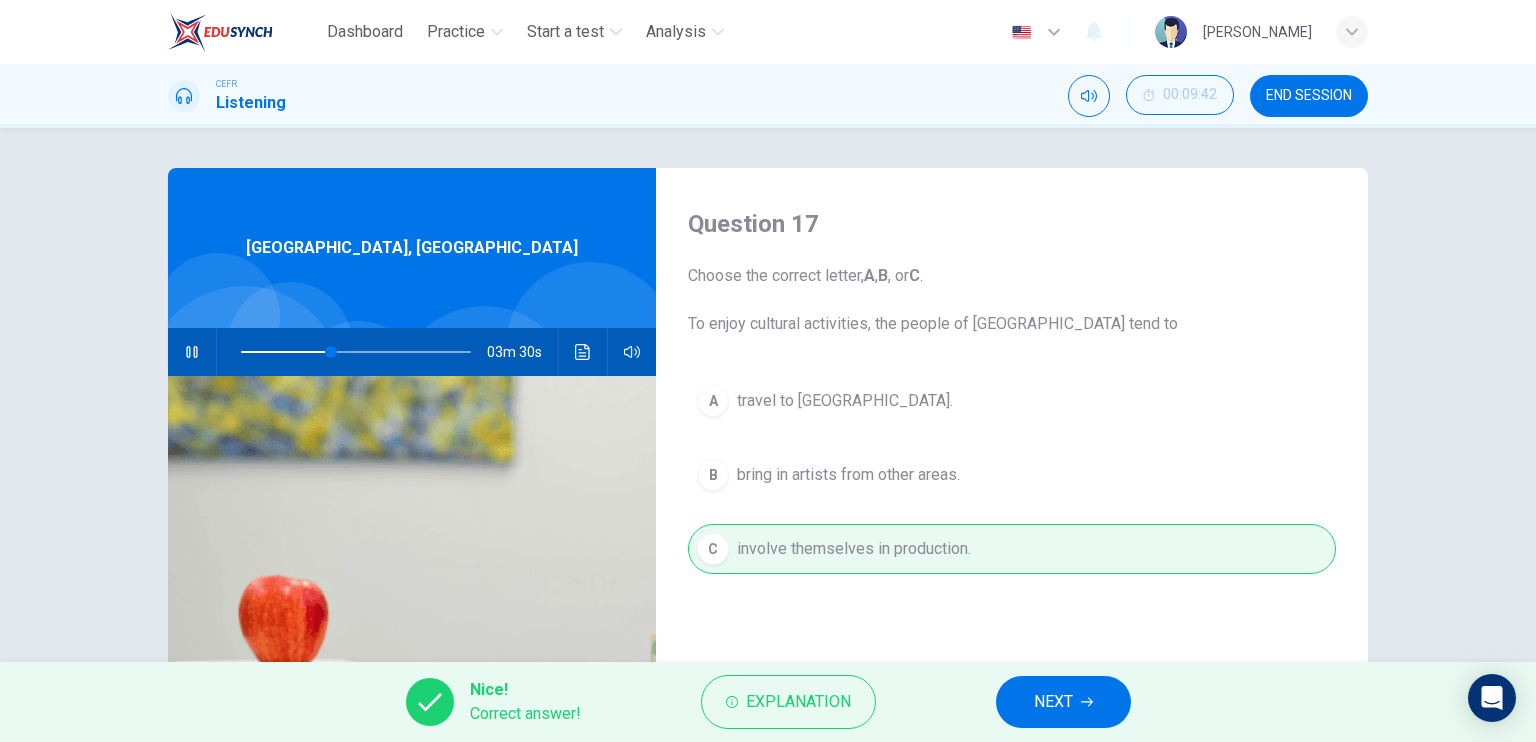 click on "NEXT" at bounding box center [1053, 702] 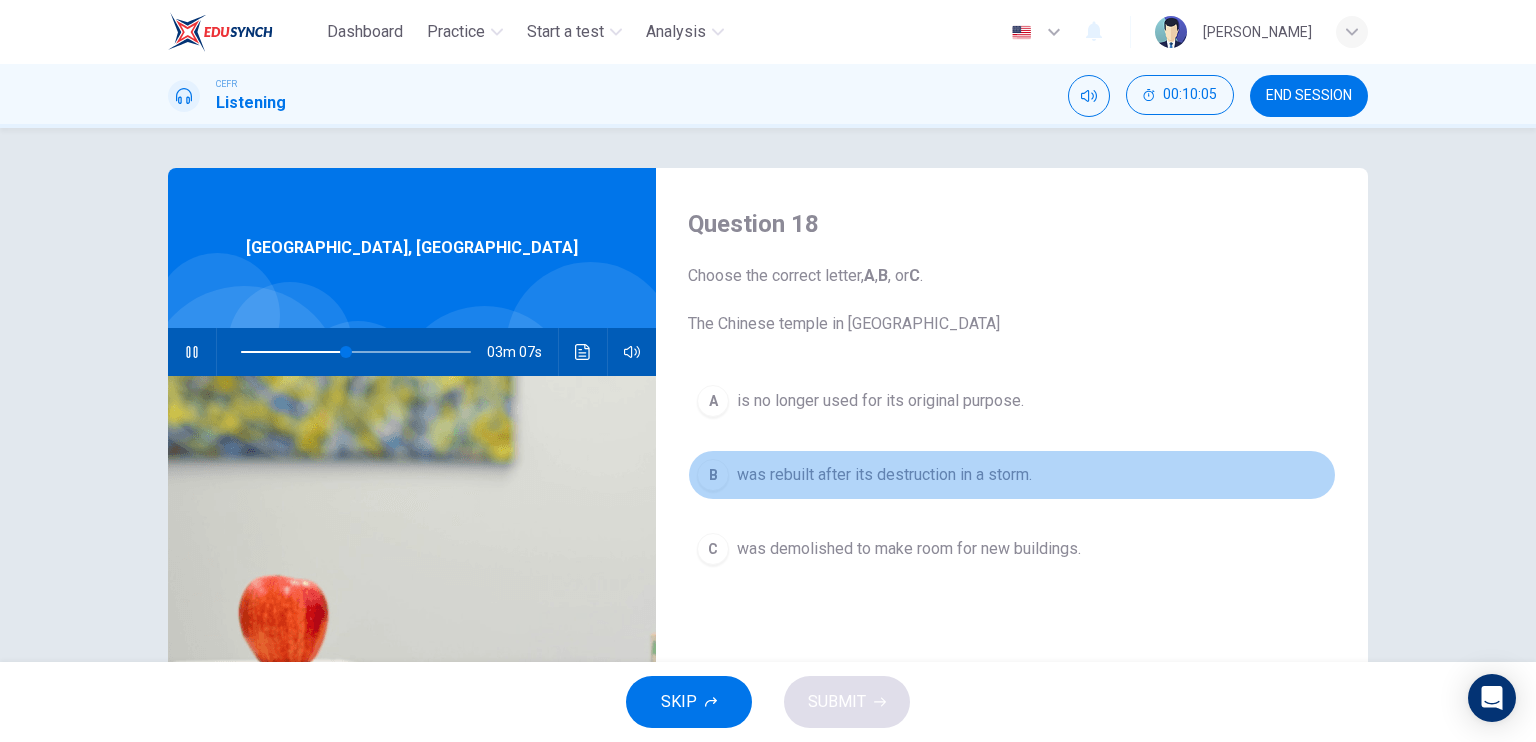 click on "B was rebuilt after its destruction in a storm." at bounding box center [1012, 475] 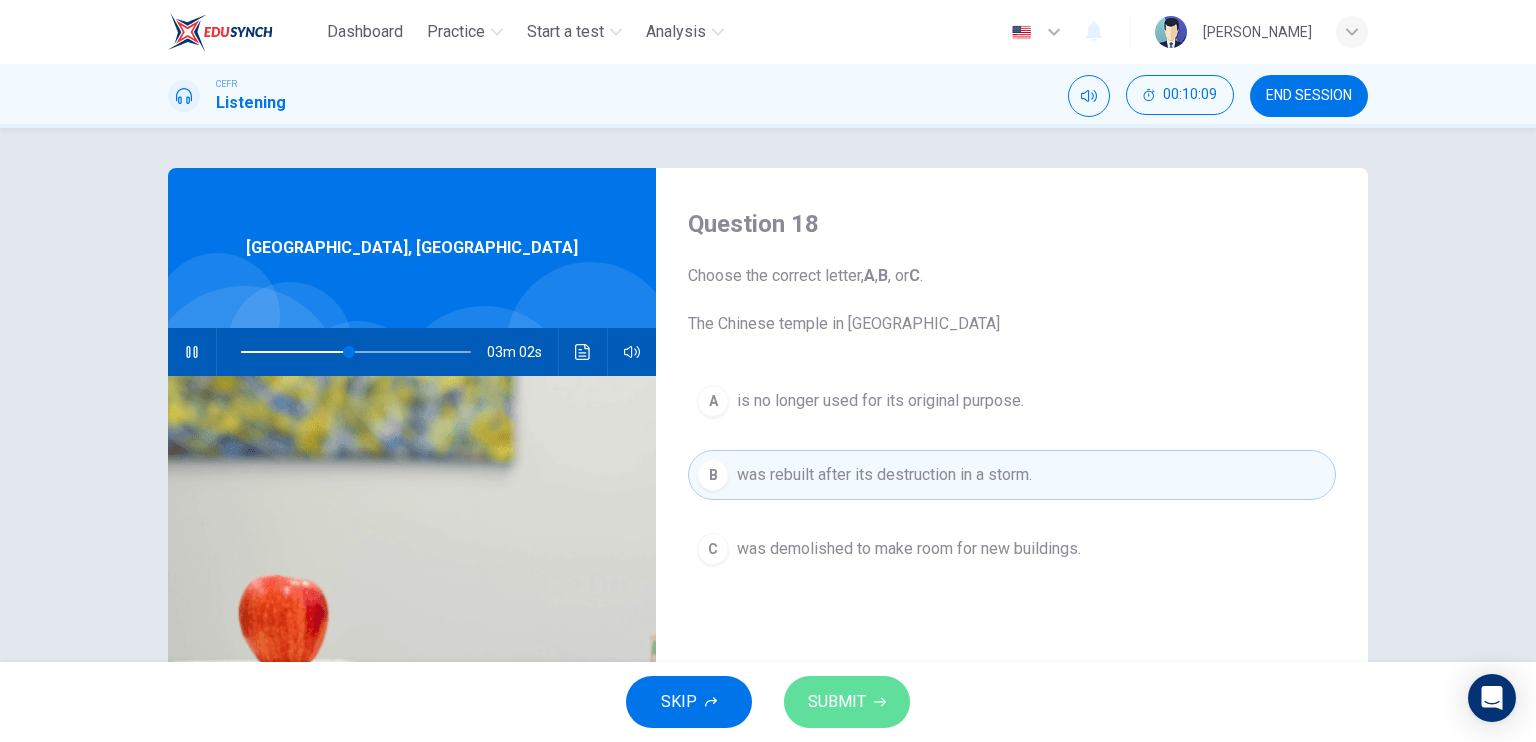 click on "SUBMIT" at bounding box center [847, 702] 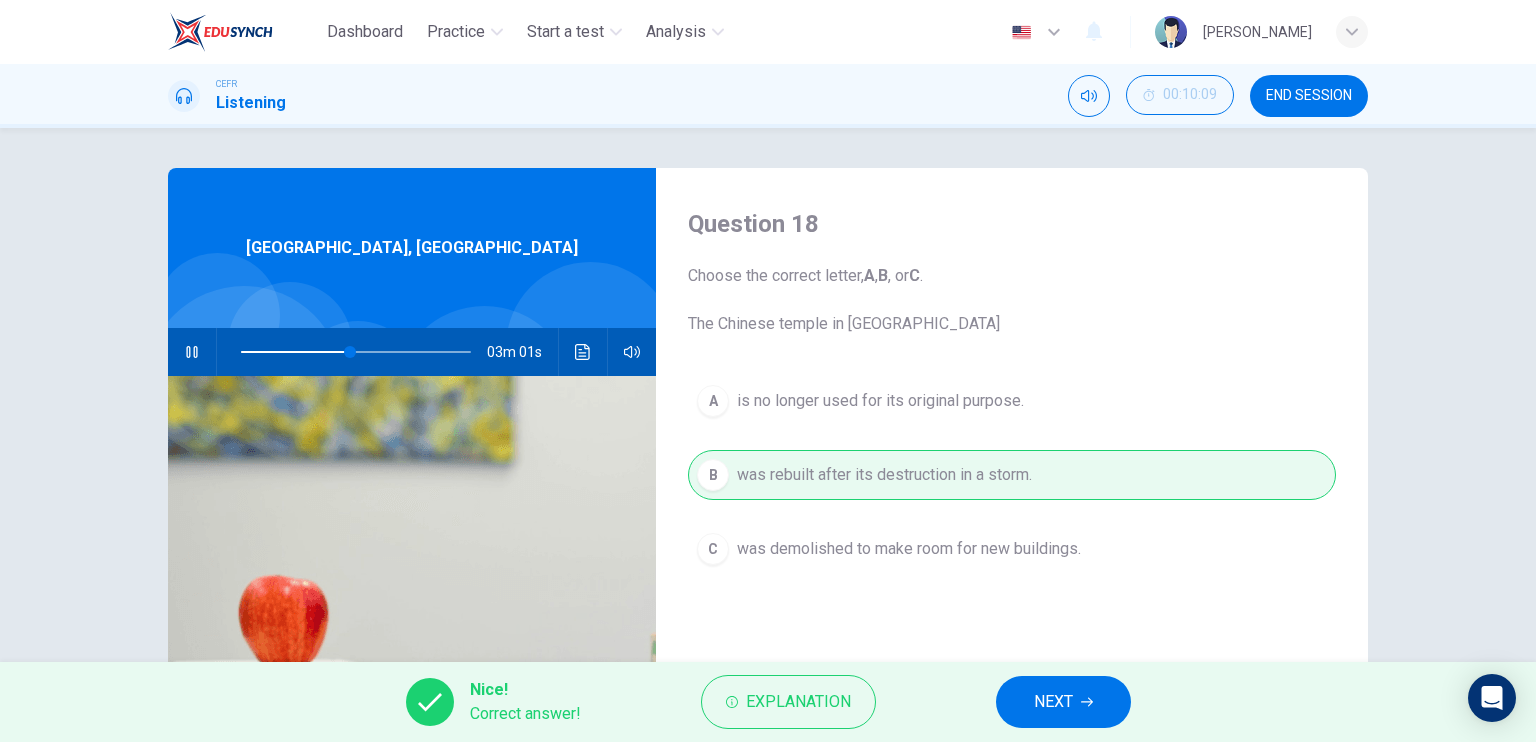 click on "NEXT" at bounding box center (1053, 702) 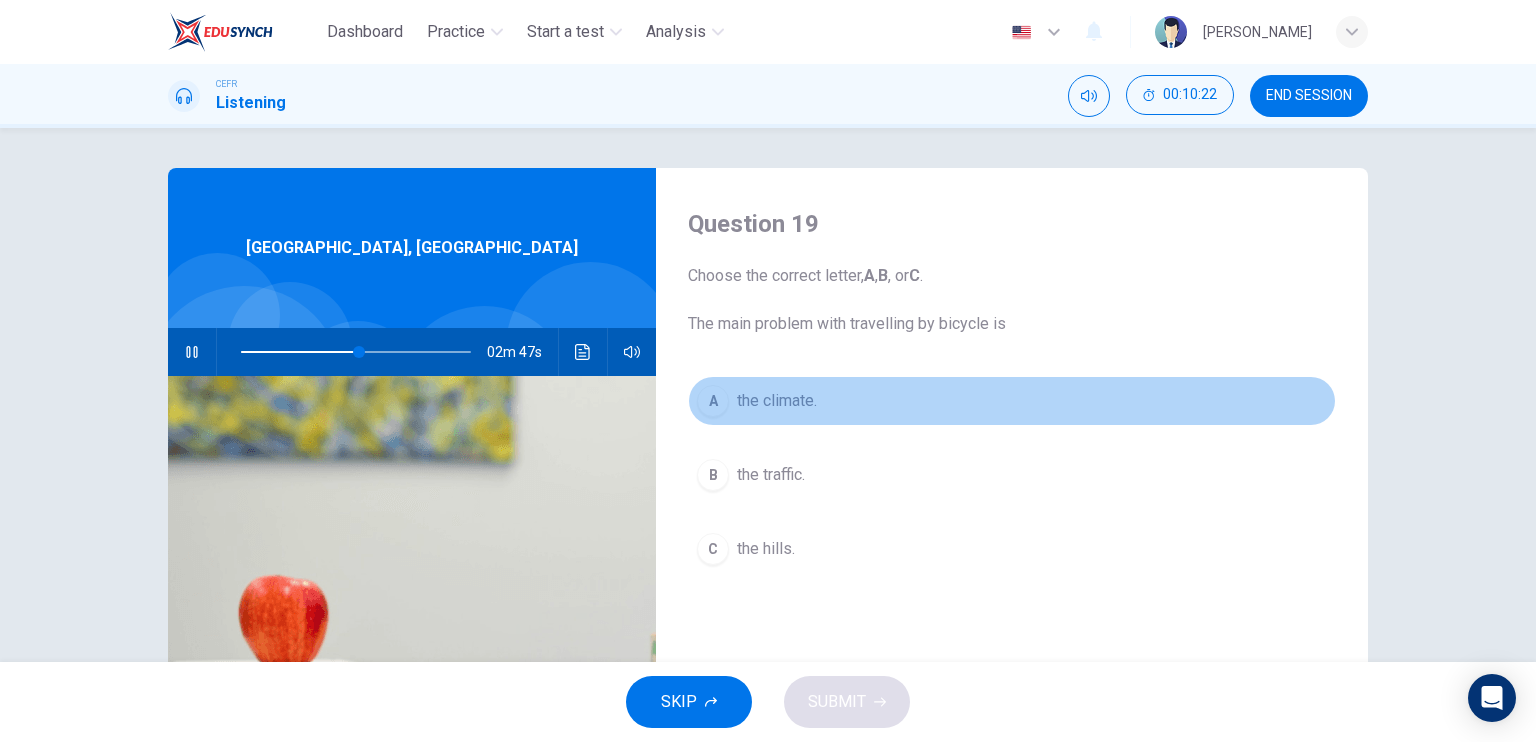 click on "A the climate." at bounding box center [1012, 401] 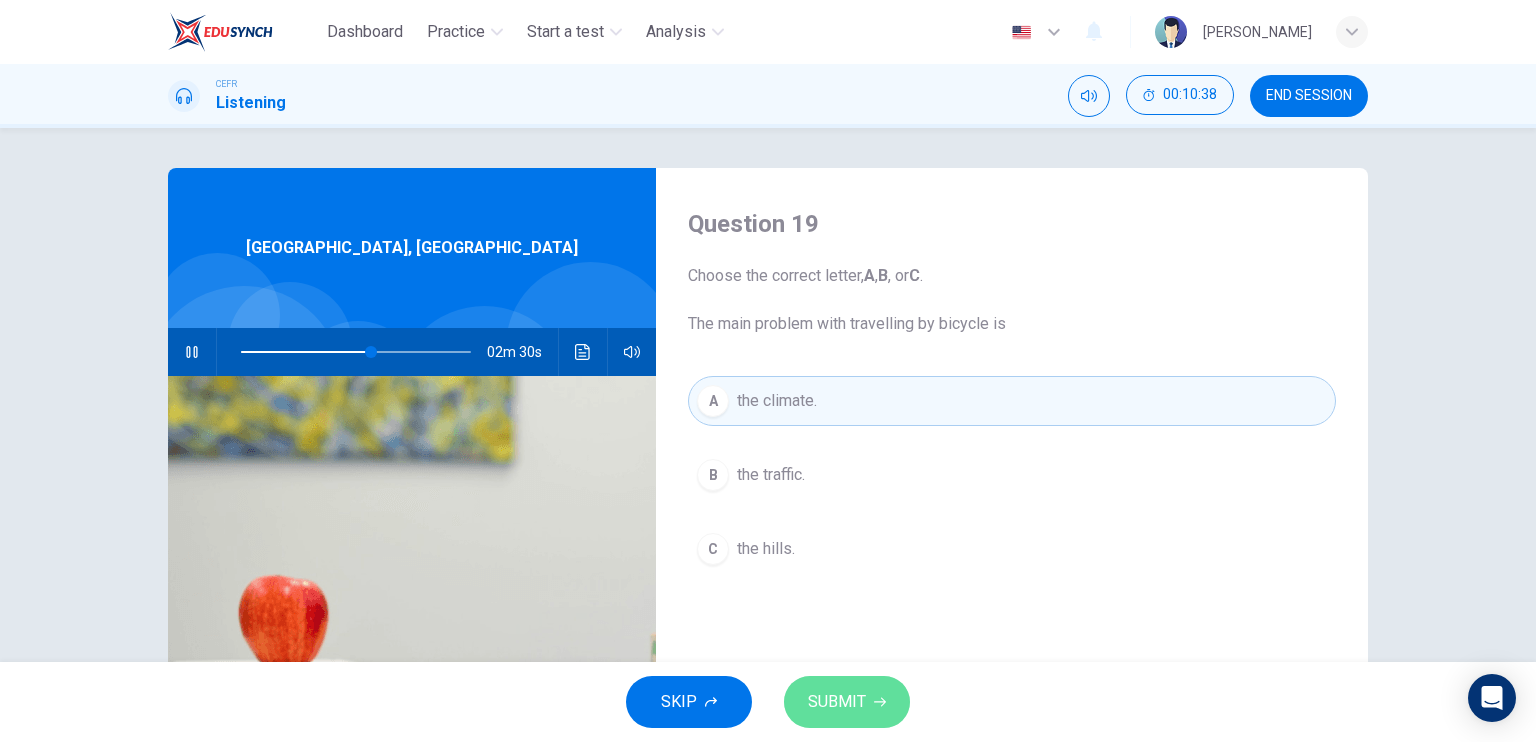 click on "SUBMIT" at bounding box center [847, 702] 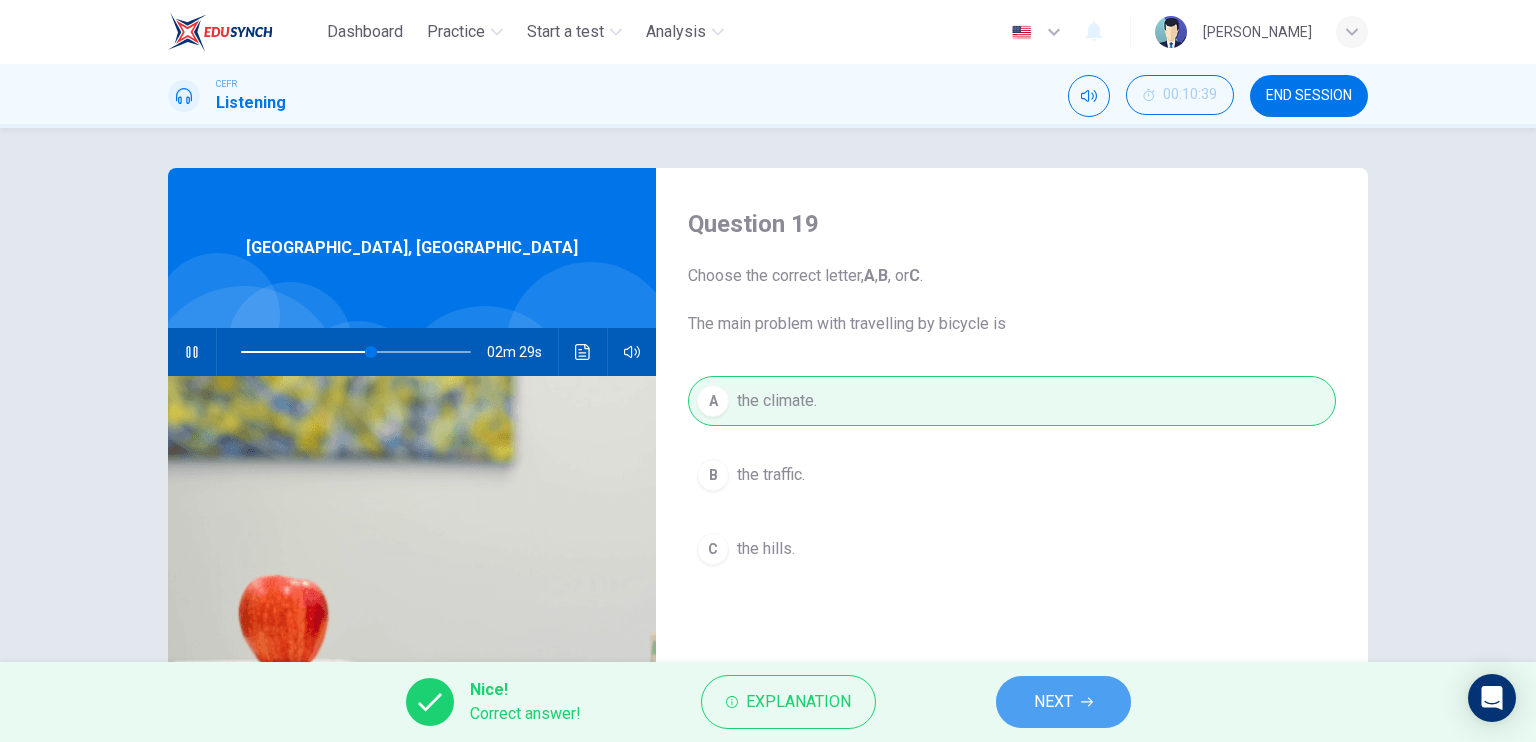 click on "NEXT" at bounding box center (1063, 702) 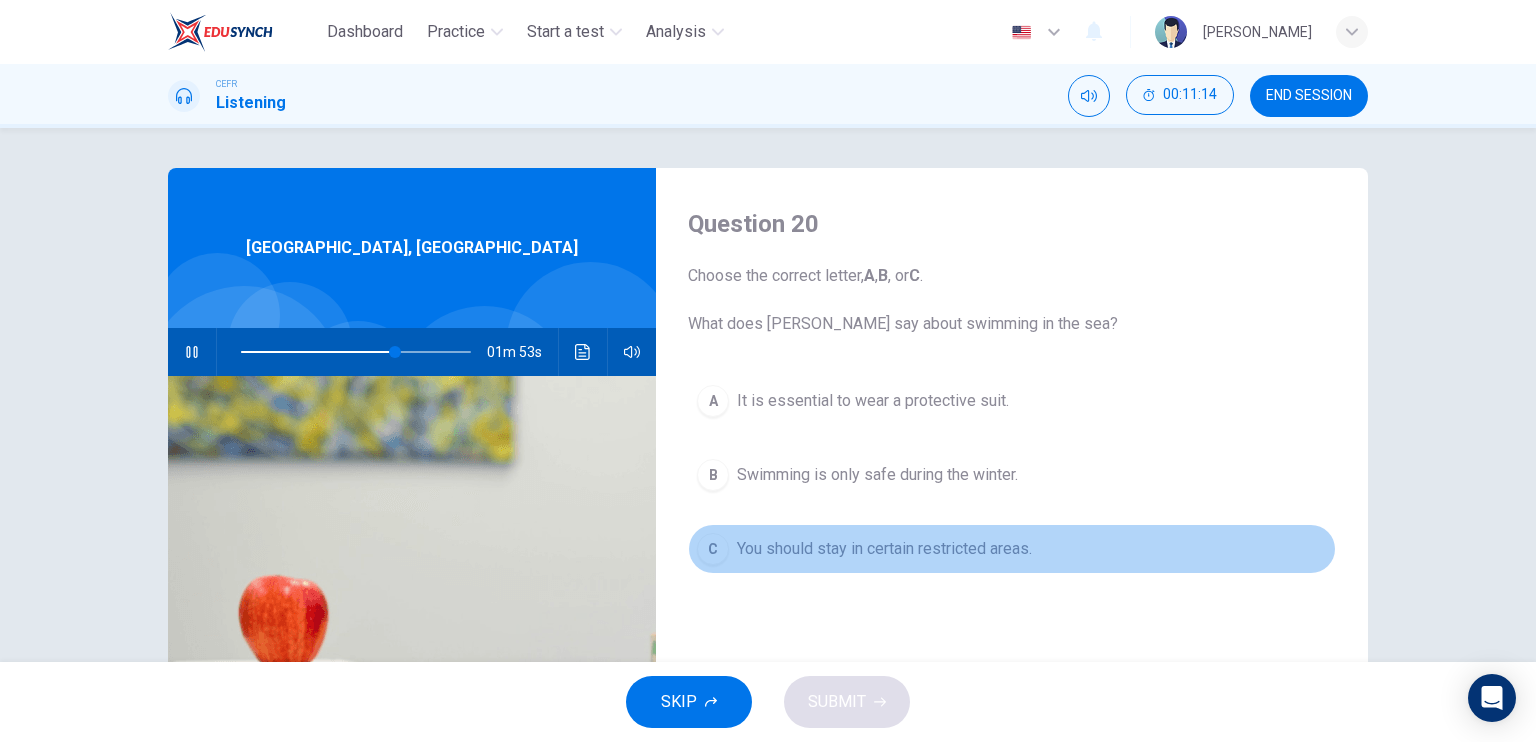 click on "You should stay in certain restricted areas." at bounding box center [884, 549] 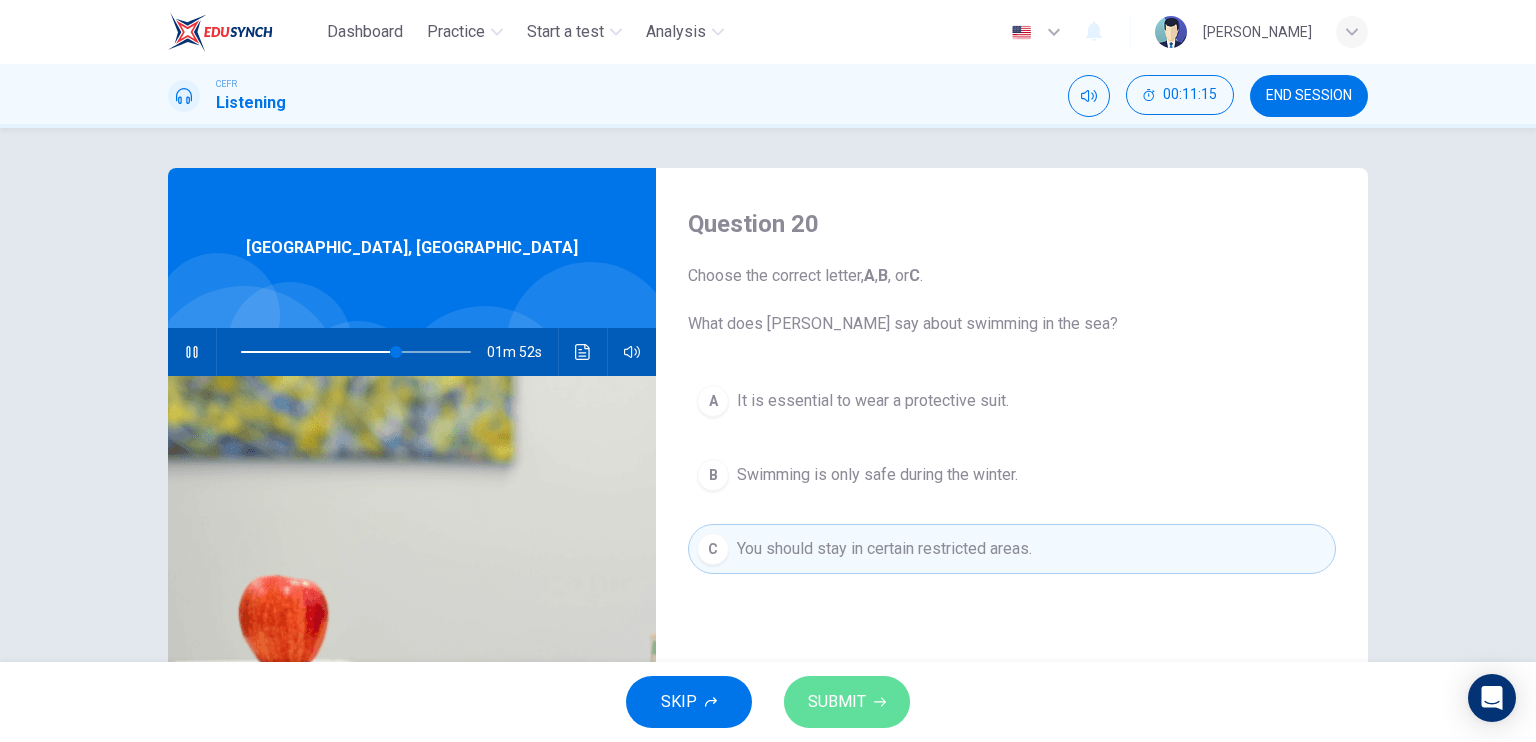 click on "SUBMIT" at bounding box center [837, 702] 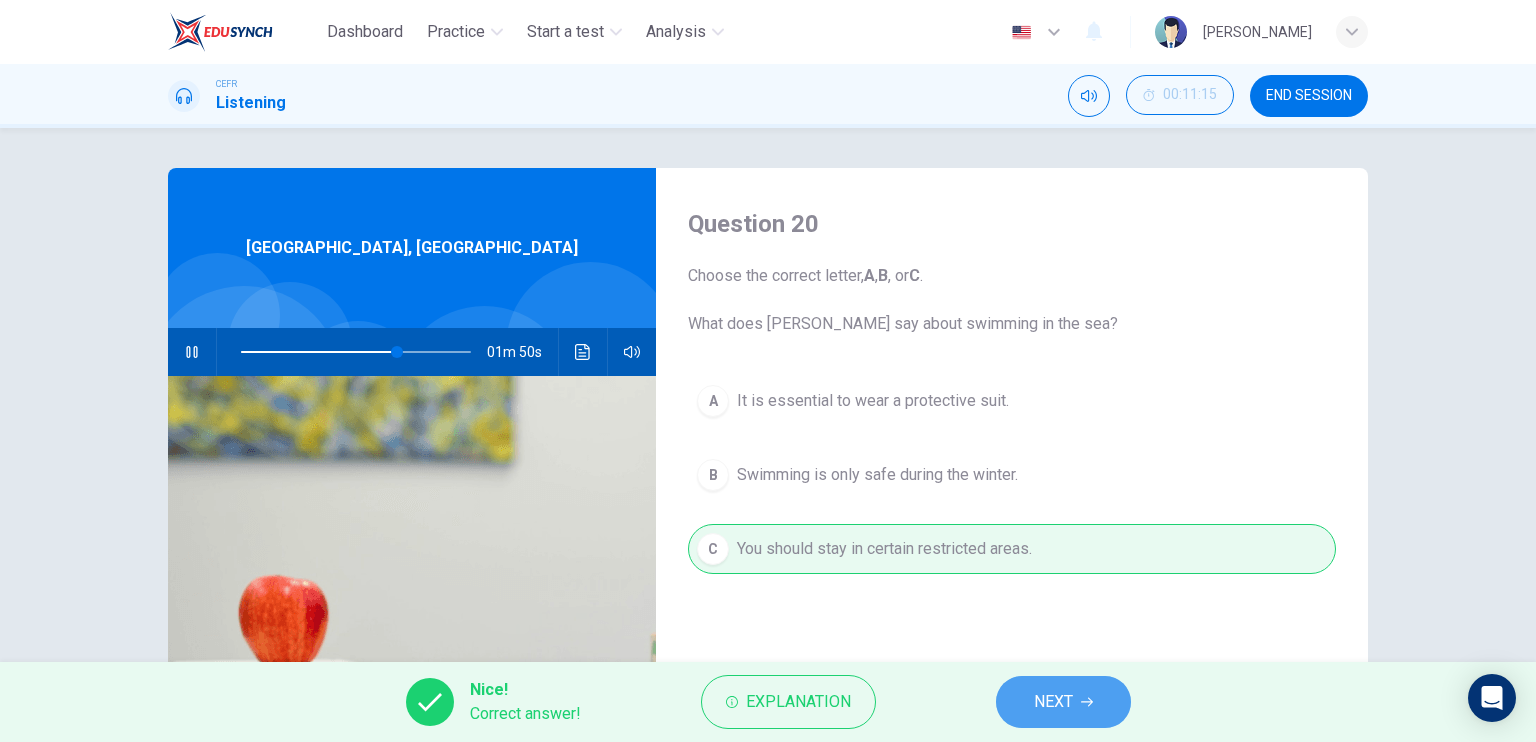 click on "NEXT" at bounding box center (1053, 702) 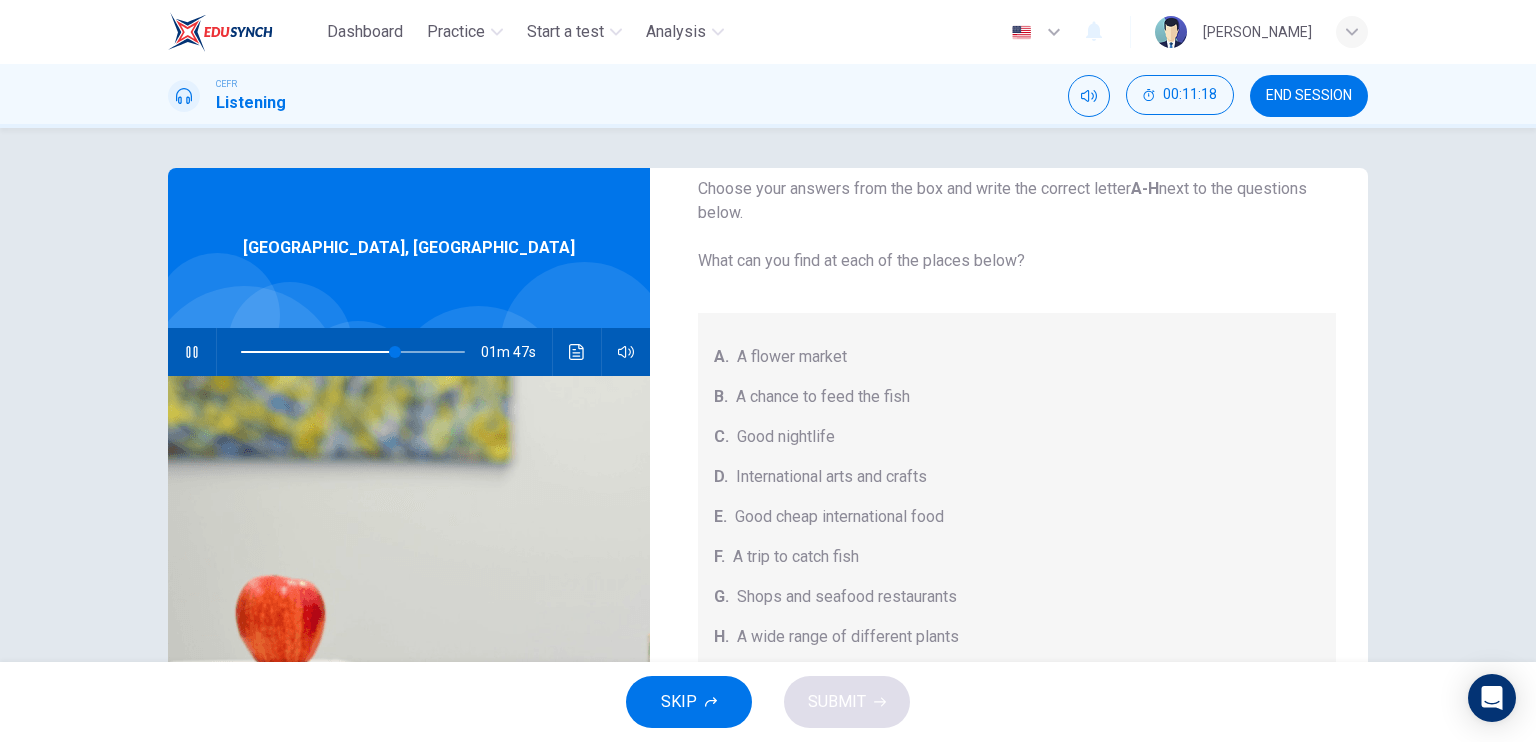 scroll, scrollTop: 224, scrollLeft: 0, axis: vertical 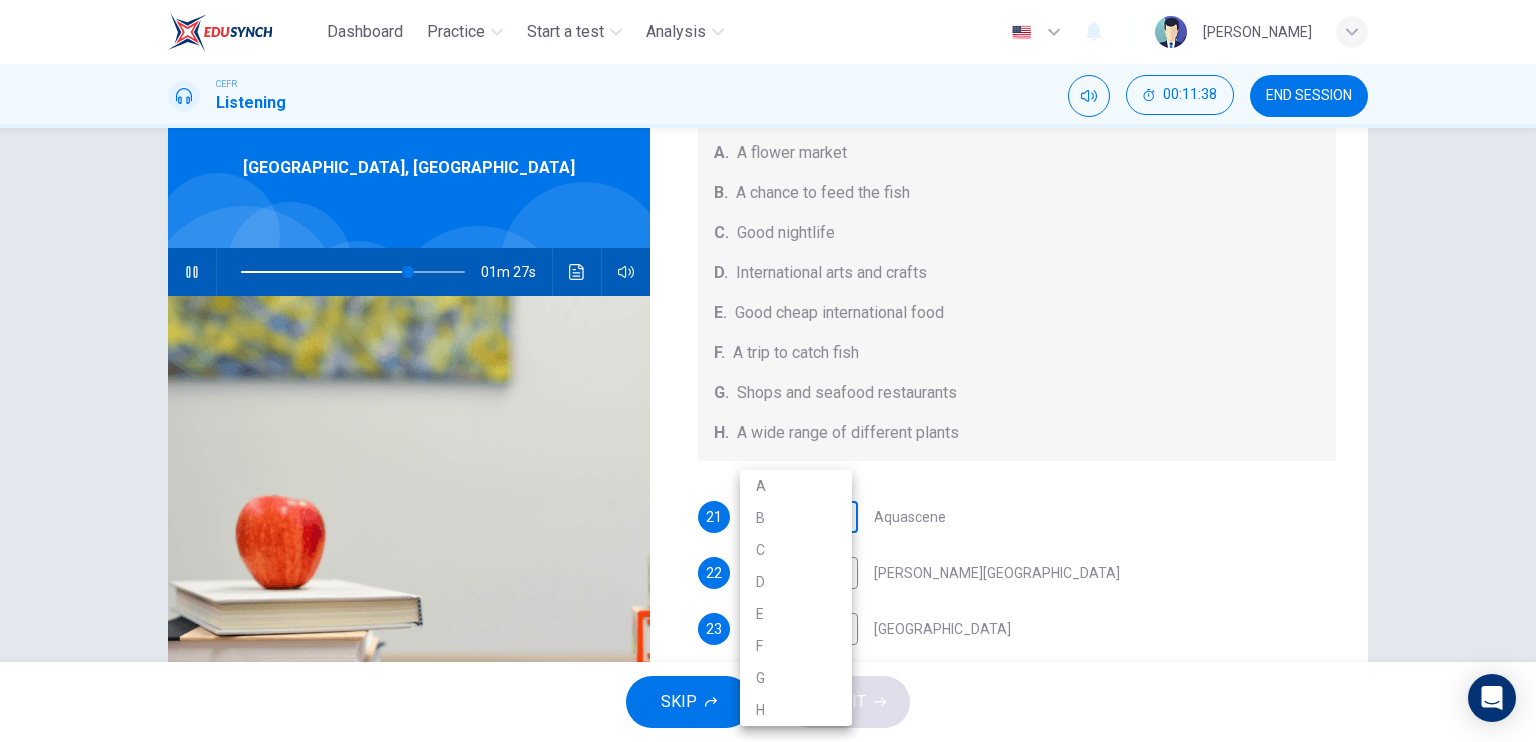 click on "Dashboard Practice Start a test Analysis English en ​ NOOR QURRATU'AINI BINTI MOHD RASHIDI CEFR Listening 00:11:38 END SESSION Questions 21 - 25 Choose your answers from the box and write the correct letter  A-H  next to the questions below.
What can you find at each of the places below? A. A flower market B. A chance to feed the fish C. Good nightlife D. International arts and crafts E. Good cheap international food F. A trip to catch fish G. Shops and seafood restaurants H. A wide range of different plants 21 ​ ​ Aquascene 22 ​ ​ Smith Street Mall 23 ​ ​ Cullen Bay Marina 24 ​ ​ Fannie Bay 25 ​ ​ Mitchell Street Darwin, Australia 01m 27s SKIP SUBMIT EduSynch - Online Language Proficiency Testing
Dashboard Practice Start a test Analysis Notifications © Copyright  2025 A B C D E F G H" at bounding box center (768, 371) 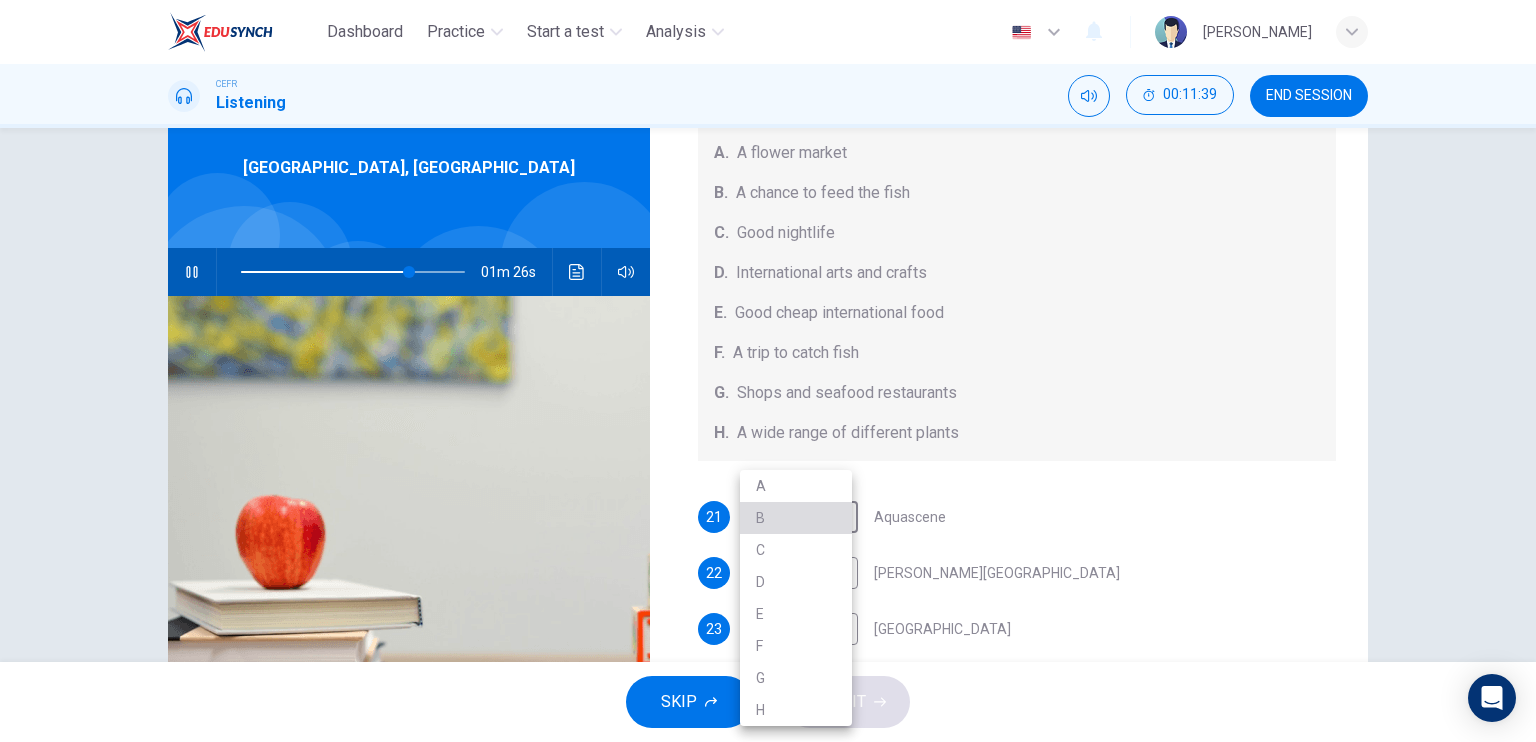 click on "B" at bounding box center (796, 518) 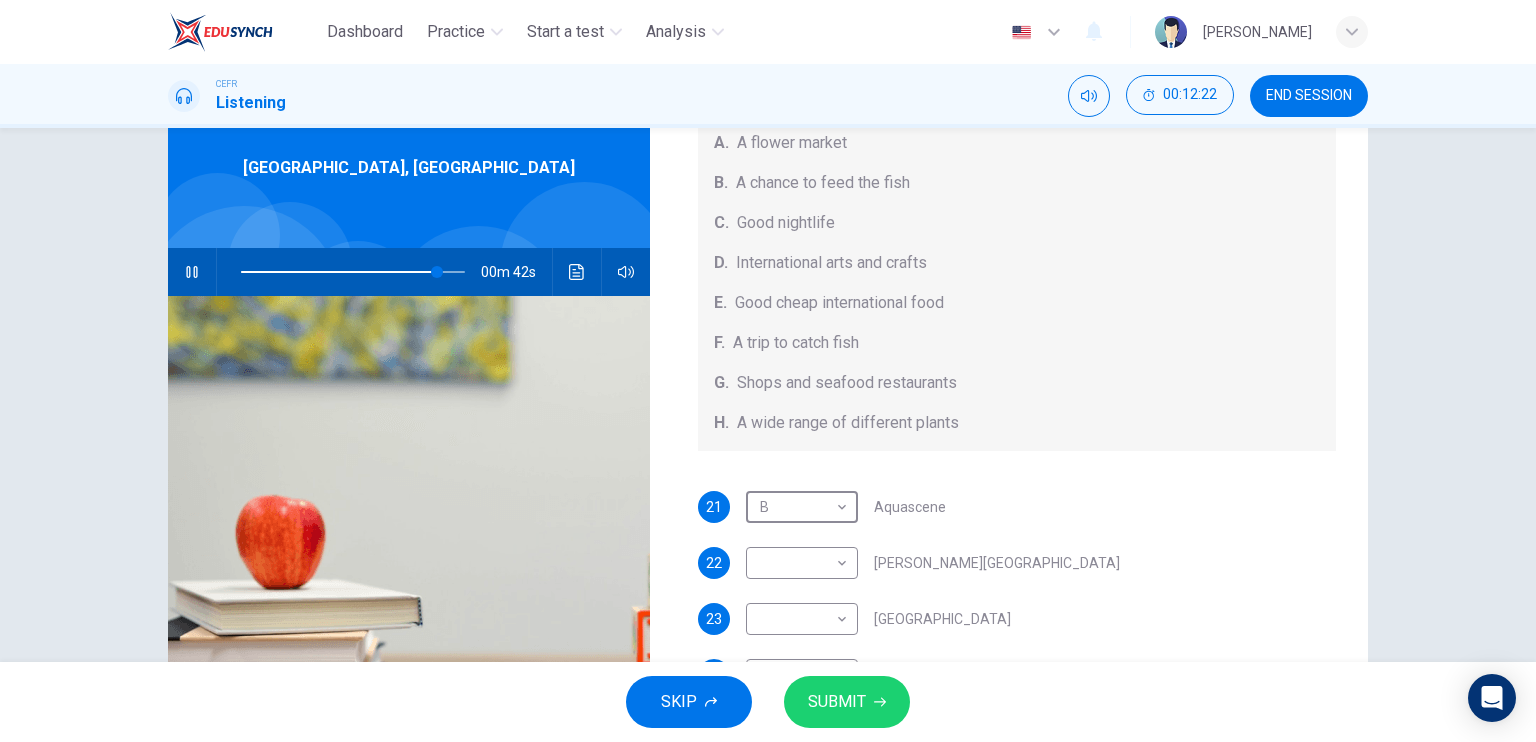 scroll, scrollTop: 224, scrollLeft: 0, axis: vertical 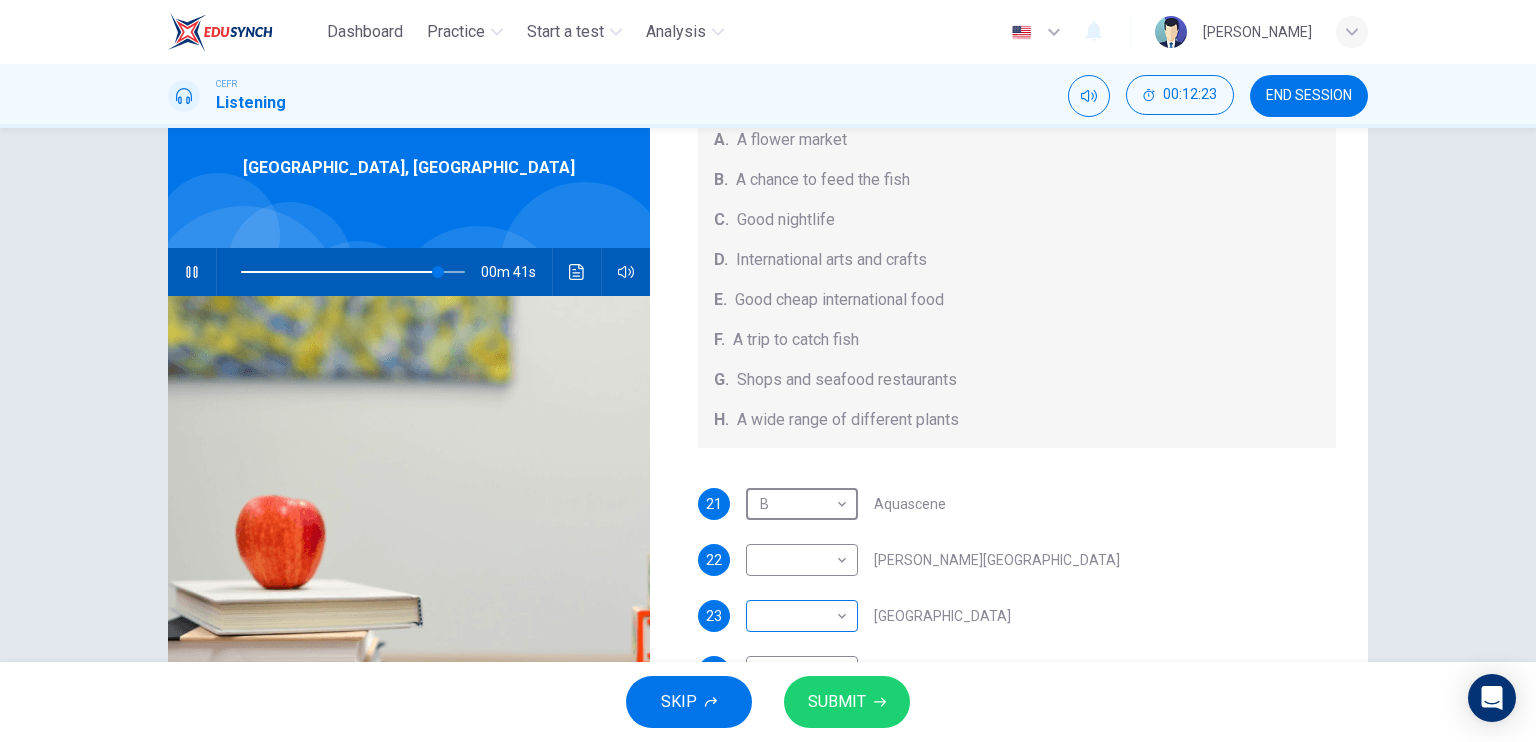 click on "Dashboard Practice Start a test Analysis English en ​ NOOR QURRATU'AINI BINTI MOHD RASHIDI CEFR Listening 00:12:23 END SESSION Questions 21 - 25 Choose your answers from the box and write the correct letter  A-H  next to the questions below.
What can you find at each of the places below? A. A flower market B. A chance to feed the fish C. Good nightlife D. International arts and crafts E. Good cheap international food F. A trip to catch fish G. Shops and seafood restaurants H. A wide range of different plants 21 B B ​ Aquascene 22 ​ ​ Smith Street Mall 23 ​ ​ Cullen Bay Marina 24 ​ ​ Fannie Bay 25 ​ ​ Mitchell Street Darwin, Australia 00m 41s SKIP SUBMIT EduSynch - Online Language Proficiency Testing
Dashboard Practice Start a test Analysis Notifications © Copyright  2025" at bounding box center [768, 371] 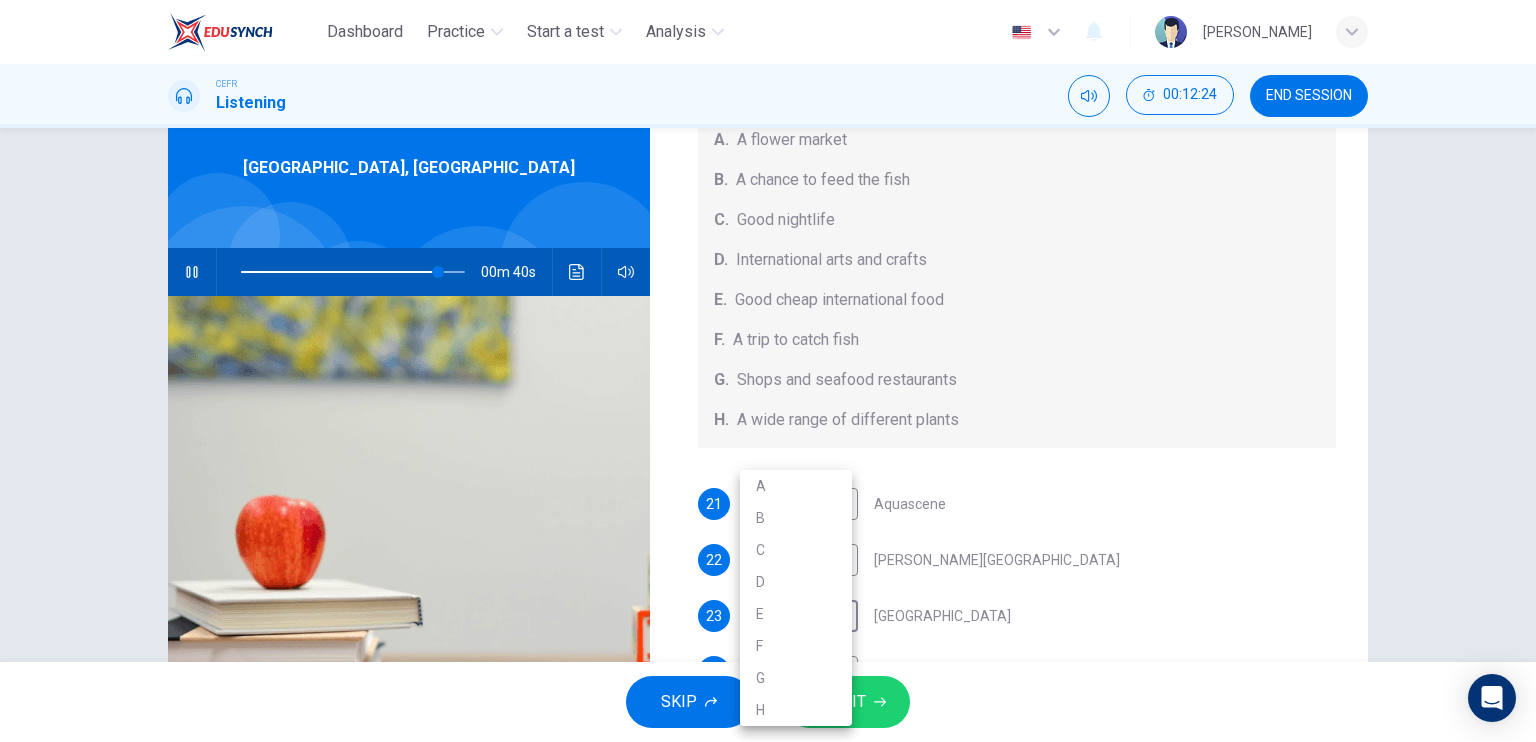 click on "G" at bounding box center (796, 678) 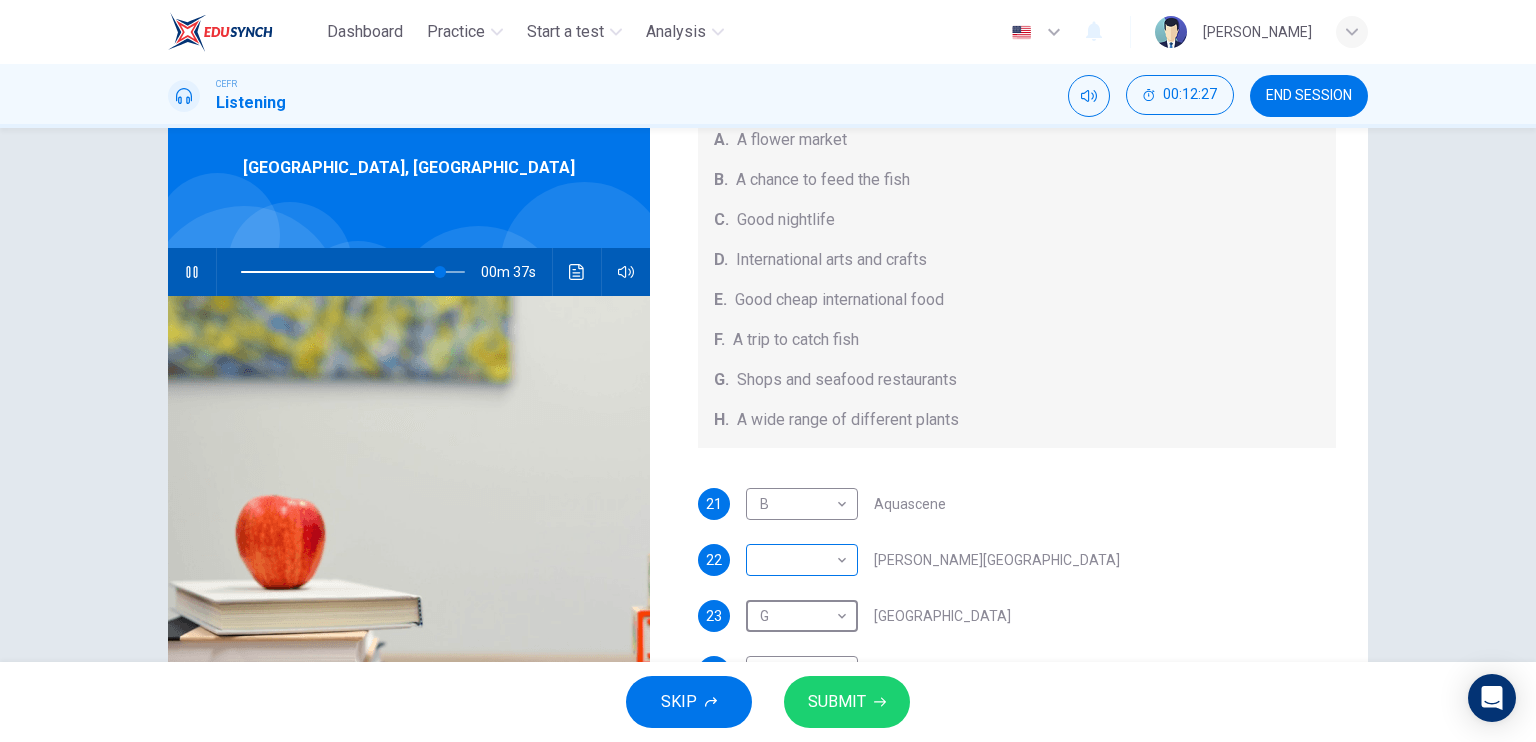 click on "Dashboard Practice Start a test Analysis English en ​ NOOR QURRATU'AINI BINTI MOHD RASHIDI CEFR Listening 00:12:27 END SESSION Questions 21 - 25 Choose your answers from the box and write the correct letter  A-H  next to the questions below.
What can you find at each of the places below? A. A flower market B. A chance to feed the fish C. Good nightlife D. International arts and crafts E. Good cheap international food F. A trip to catch fish G. Shops and seafood restaurants H. A wide range of different plants 21 B B ​ Aquascene 22 ​ ​ Smith Street Mall 23 G G ​ Cullen Bay Marina 24 ​ ​ Fannie Bay 25 ​ ​ Mitchell Street Darwin, Australia 00m 37s SKIP SUBMIT EduSynch - Online Language Proficiency Testing
Dashboard Practice Start a test Analysis Notifications © Copyright  2025" at bounding box center (768, 371) 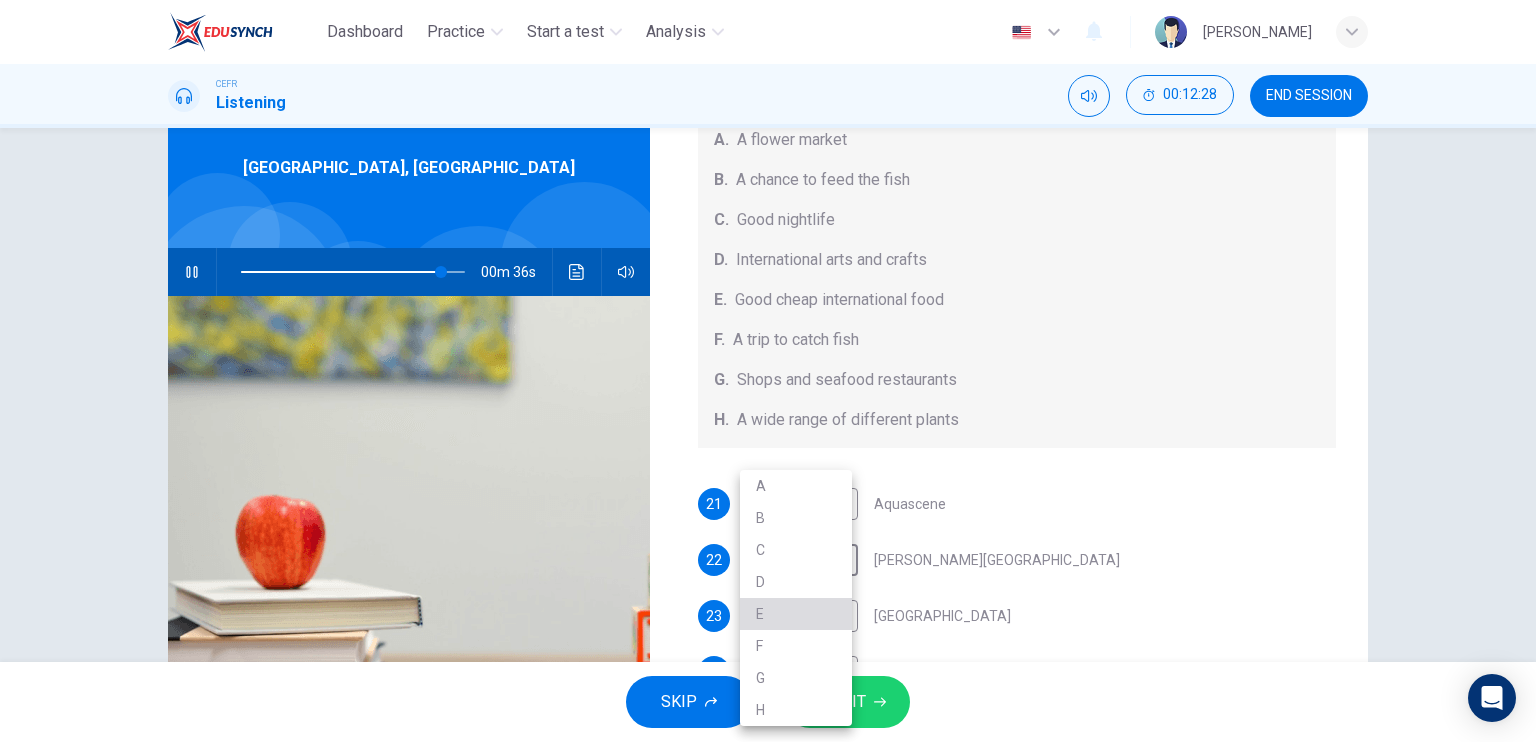 click on "E" at bounding box center (796, 614) 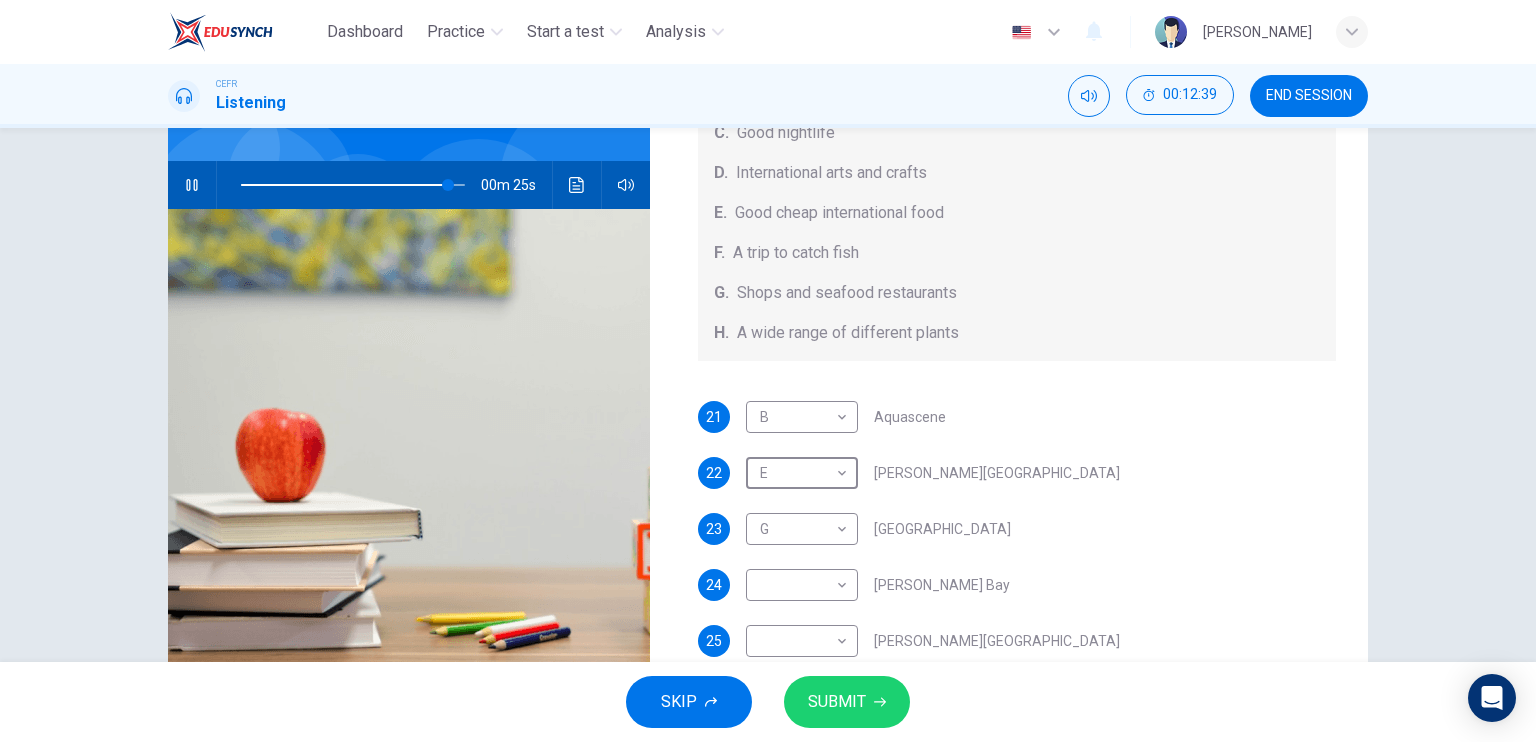 scroll, scrollTop: 166, scrollLeft: 0, axis: vertical 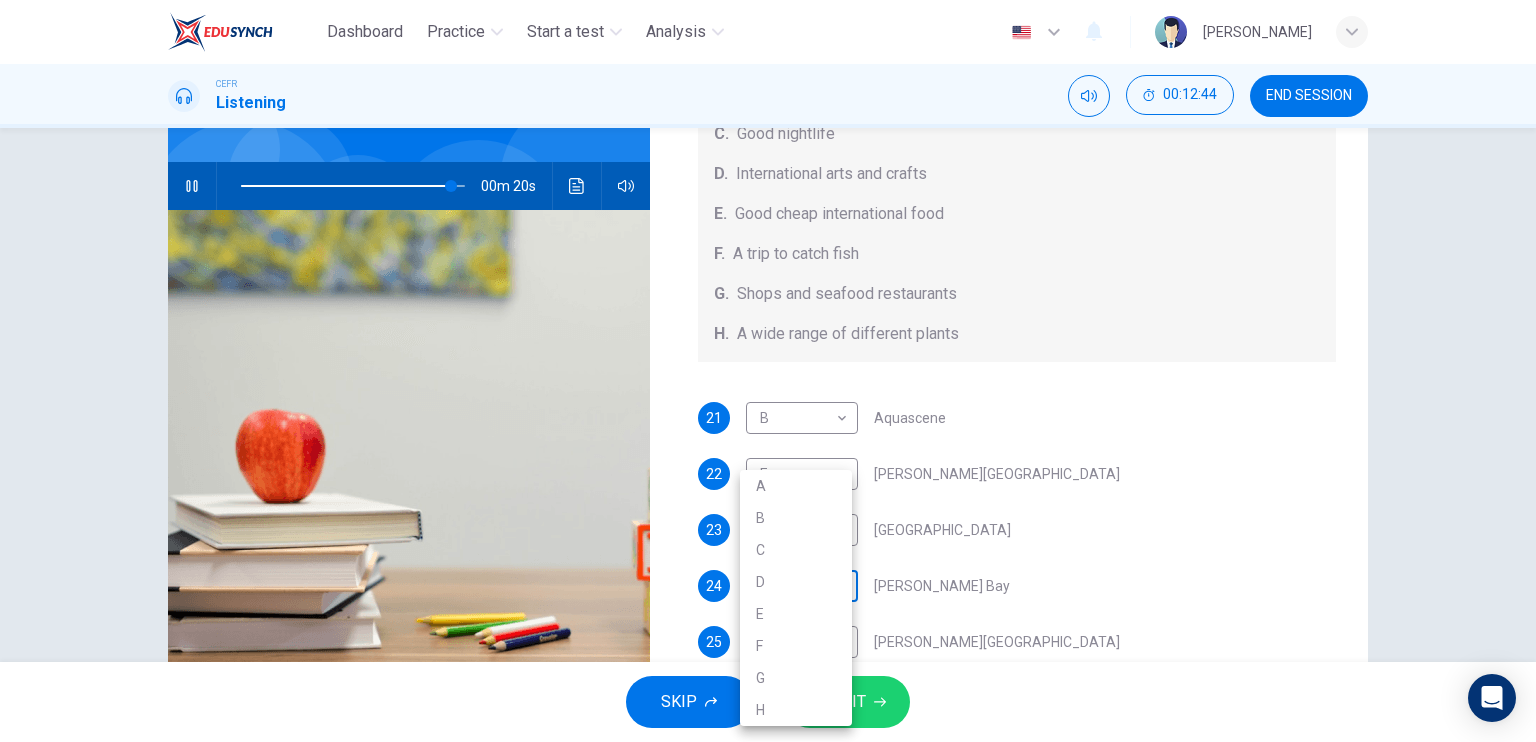 click on "Dashboard Practice Start a test Analysis English en ​ NOOR QURRATU'AINI BINTI MOHD RASHIDI CEFR Listening 00:12:44 END SESSION Questions 21 - 25 Choose your answers from the box and write the correct letter  A-H  next to the questions below.
What can you find at each of the places below? A. A flower market B. A chance to feed the fish C. Good nightlife D. International arts and crafts E. Good cheap international food F. A trip to catch fish G. Shops and seafood restaurants H. A wide range of different plants 21 B B ​ Aquascene 22 E E ​ Smith Street Mall 23 G G ​ Cullen Bay Marina 24 ​ ​ Fannie Bay 25 ​ ​ Mitchell Street Darwin, Australia 00m 20s SKIP SUBMIT EduSynch - Online Language Proficiency Testing
Dashboard Practice Start a test Analysis Notifications © Copyright  2025 A B C D E F G H" at bounding box center (768, 371) 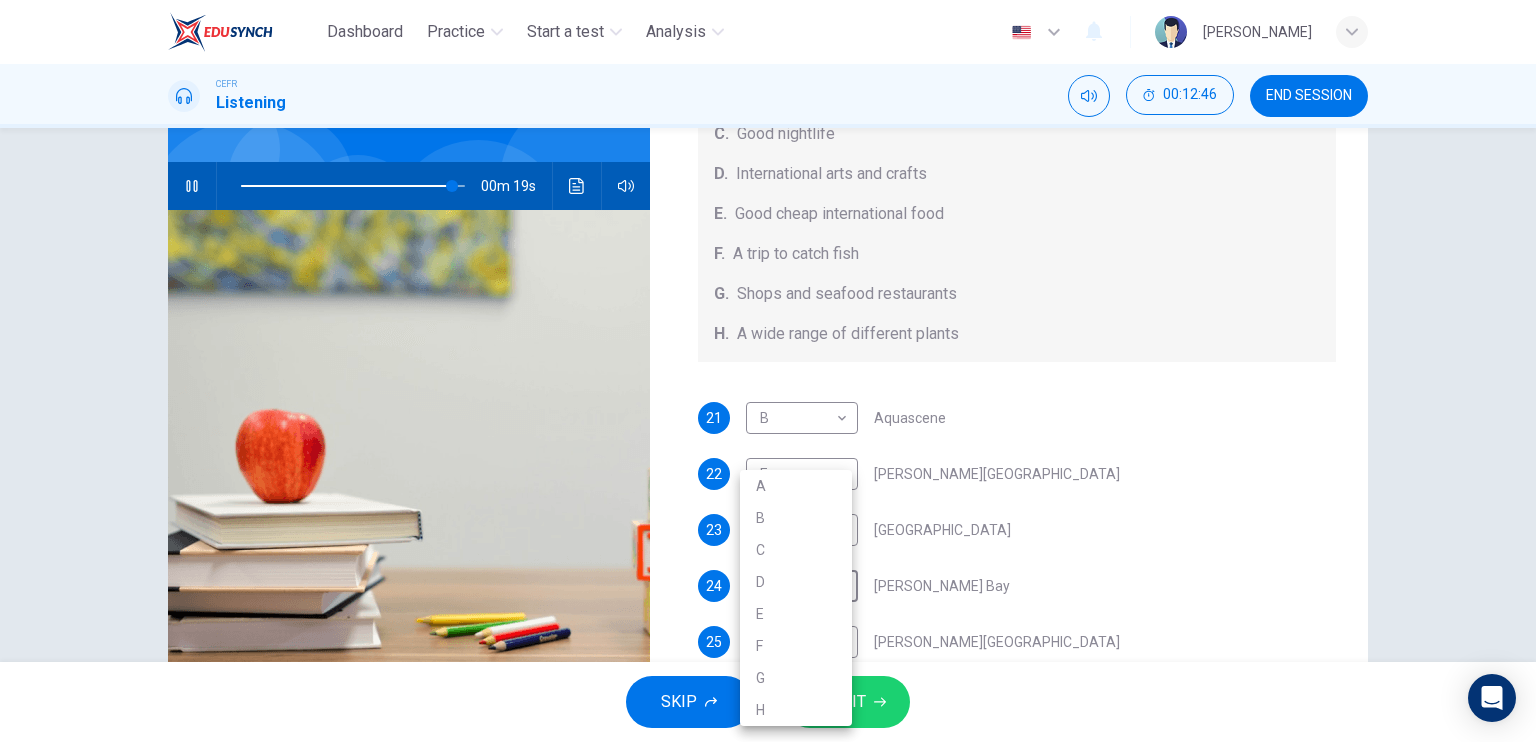 click on "H" at bounding box center [796, 710] 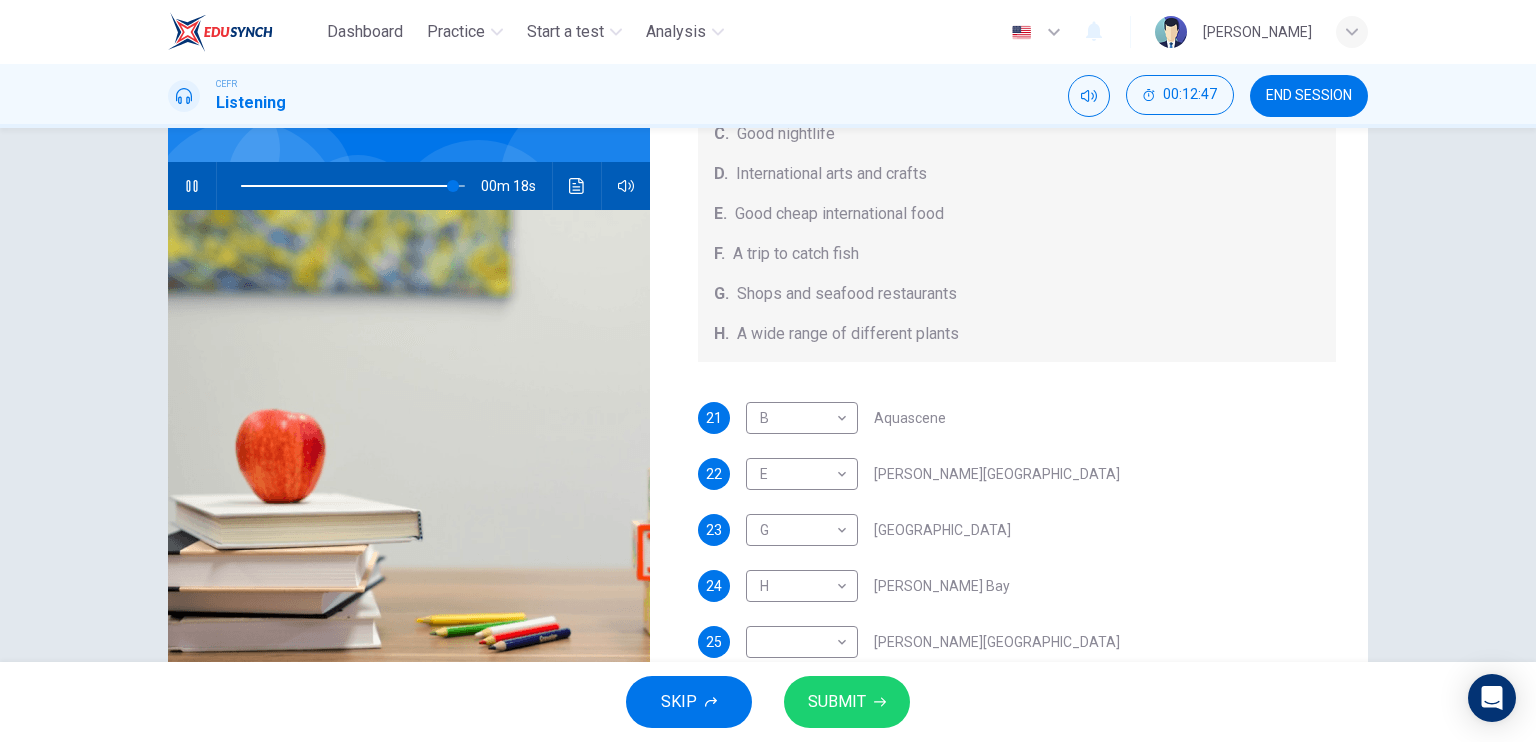 click on "Questions 21 - 25 Choose your answers from the box and write the correct letter  A-H  next to the questions below.
What can you find at each of the places below? A. A flower market B. A chance to feed the fish C. Good nightlife D. International arts and crafts E. Good cheap international food F. A trip to catch fish G. Shops and seafood restaurants H. A wide range of different plants 21 B B ​ Aquascene 22 E E ​ Smith Street Mall 23 G G ​ Cullen Bay Marina 24 H H ​ Fannie Bay 25 ​ ​ Mitchell Street Darwin, Australia 00m 18s" at bounding box center (768, 349) 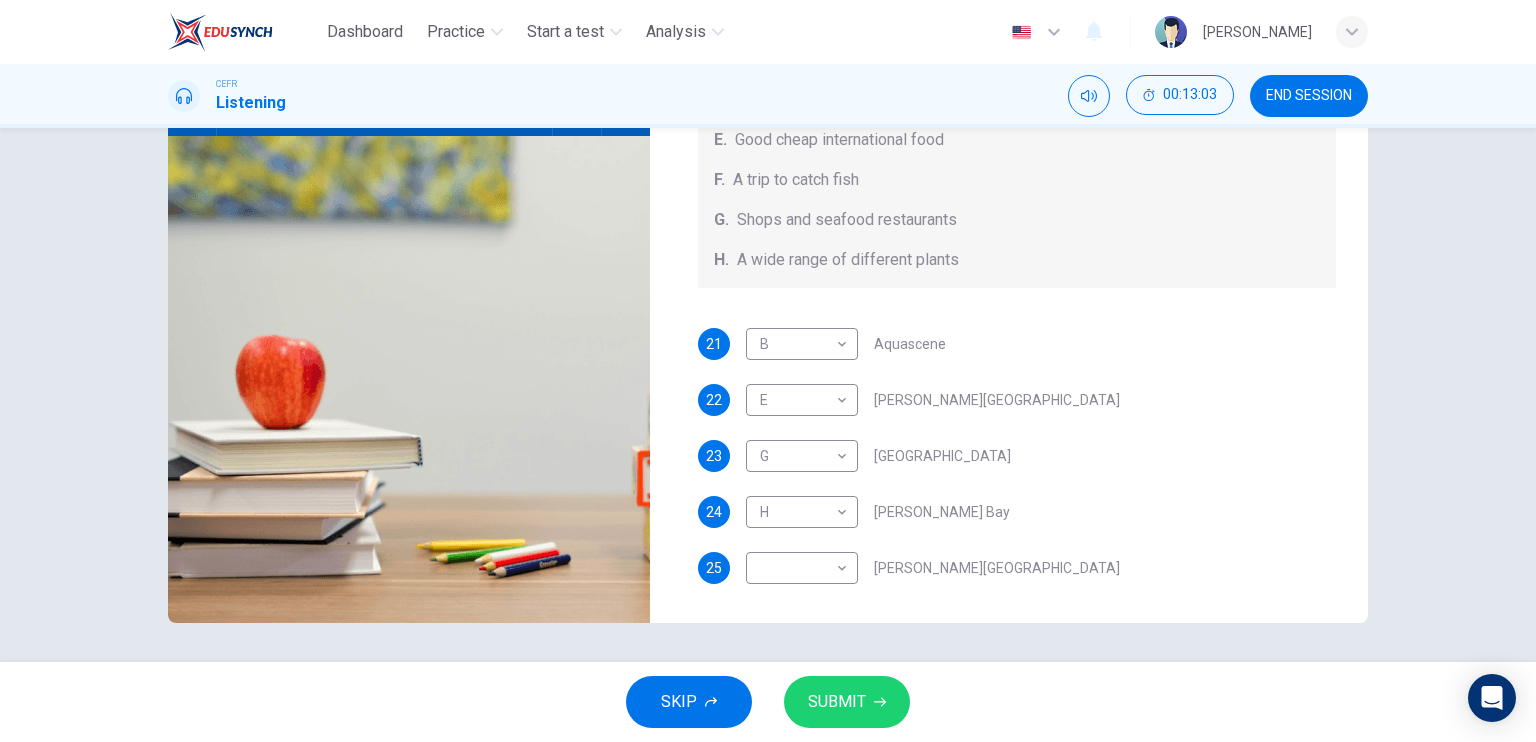 scroll, scrollTop: 239, scrollLeft: 0, axis: vertical 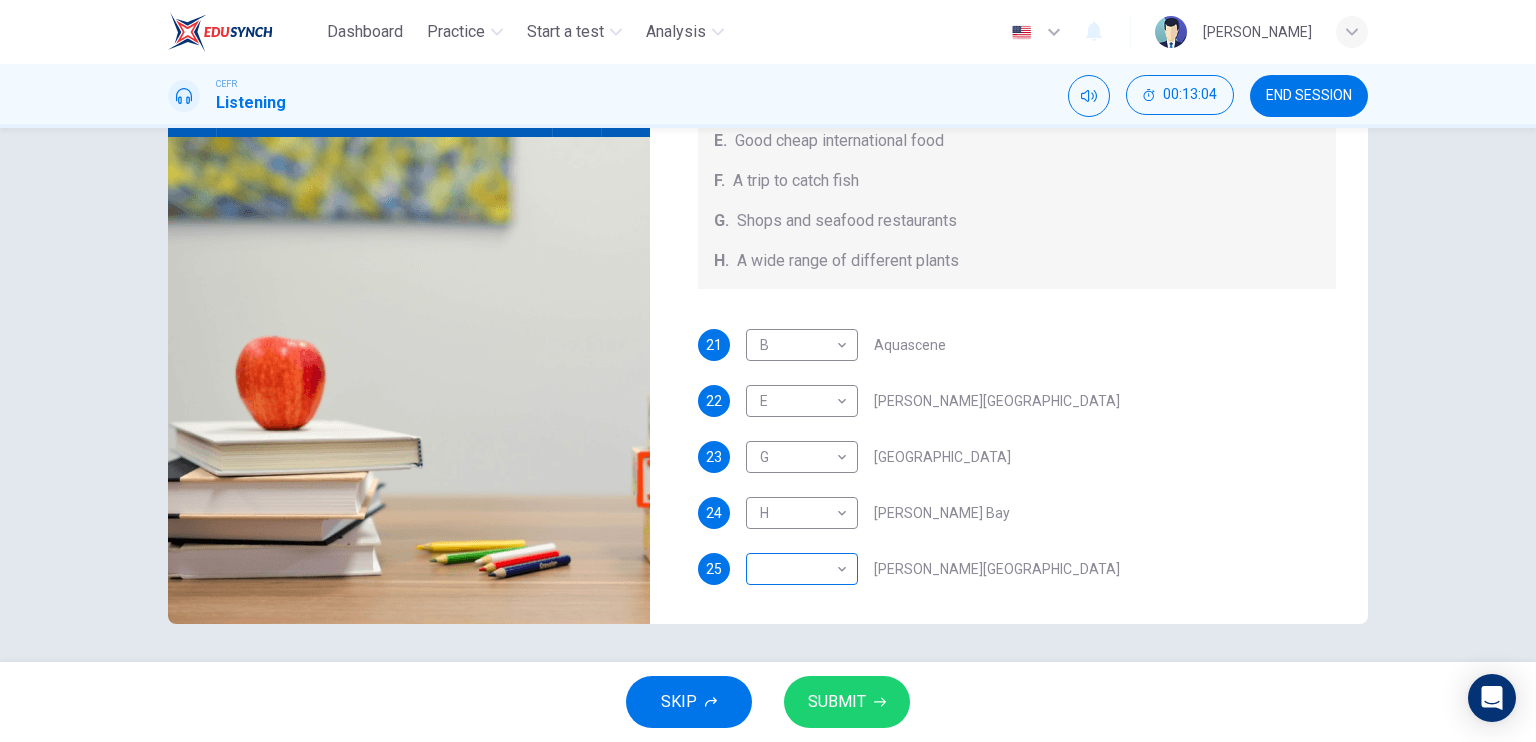 click on "Dashboard Practice Start a test Analysis English en ​ NOOR QURRATU'AINI BINTI MOHD RASHIDI CEFR Listening 00:13:04 END SESSION Questions 21 - 25 Choose your answers from the box and write the correct letter  A-H  next to the questions below.
What can you find at each of the places below? A. A flower market B. A chance to feed the fish C. Good nightlife D. International arts and crafts E. Good cheap international food F. A trip to catch fish G. Shops and seafood restaurants H. A wide range of different plants 21 B B ​ Aquascene 22 E E ​ Smith Street Mall 23 G G ​ Cullen Bay Marina 24 H H ​ Fannie Bay 25 ​ ​ Mitchell Street Darwin, Australia 00m 00s SKIP SUBMIT EduSynch - Online Language Proficiency Testing
Dashboard Practice Start a test Analysis Notifications © Copyright  2025" at bounding box center (768, 371) 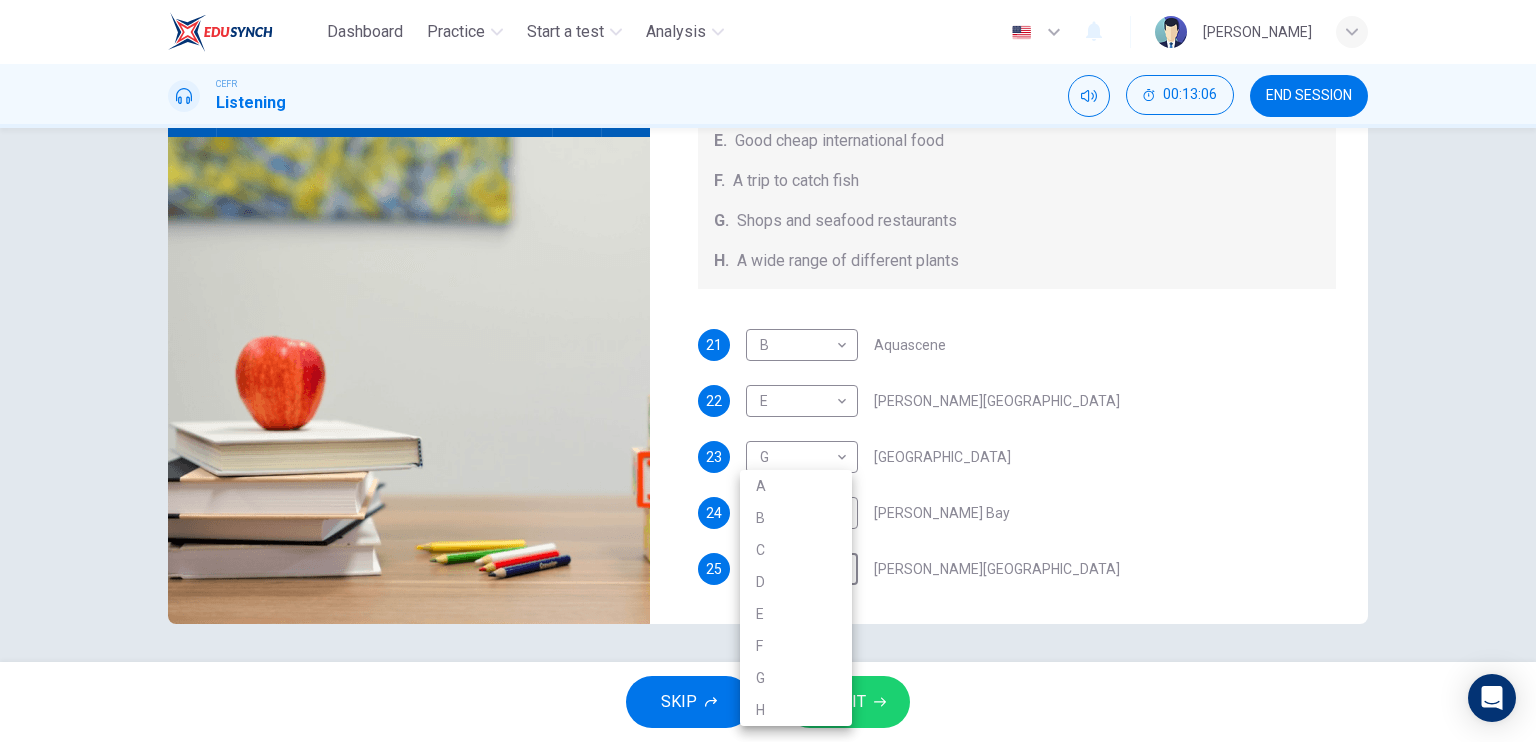 click at bounding box center (768, 371) 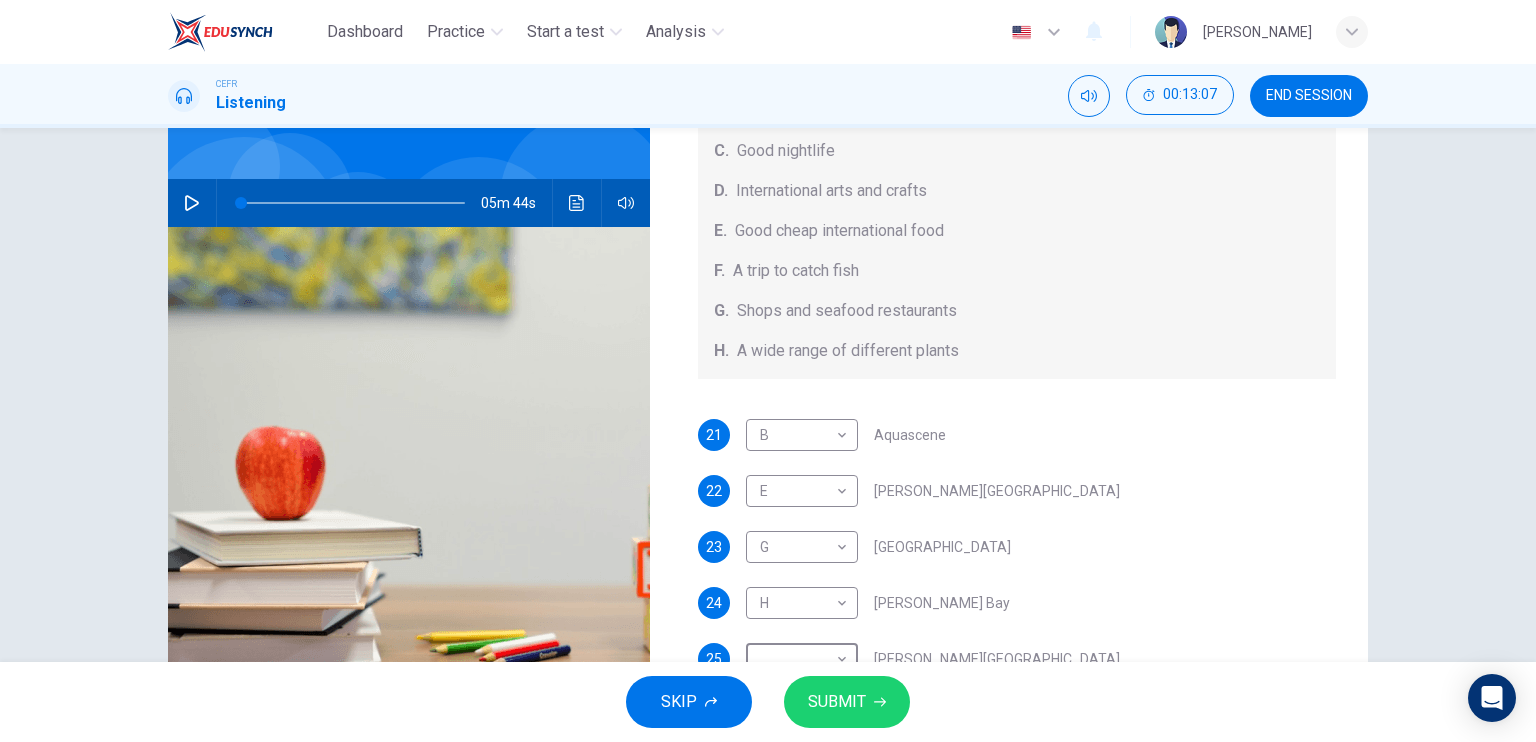 scroll, scrollTop: 131, scrollLeft: 0, axis: vertical 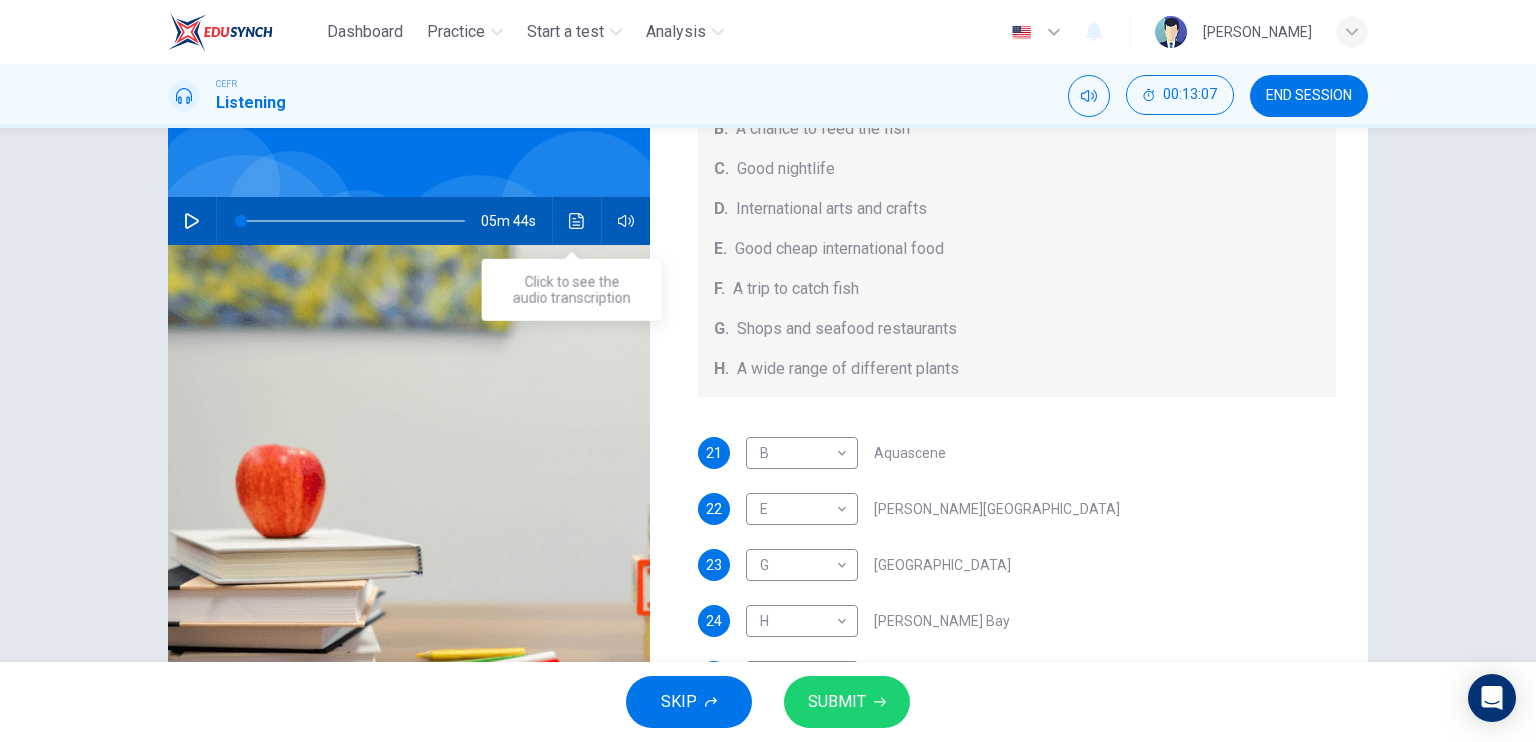 click at bounding box center (353, 221) 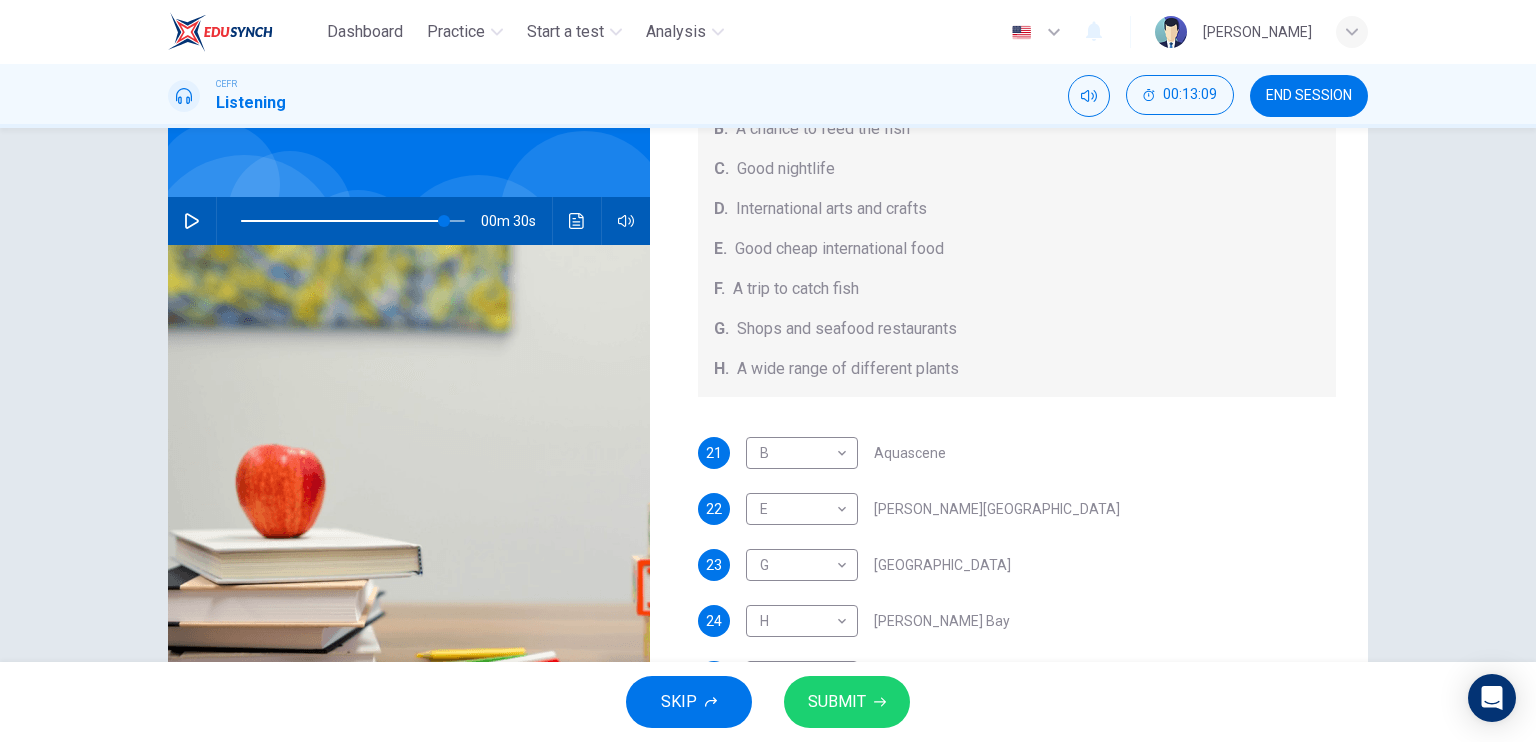 click at bounding box center [192, 221] 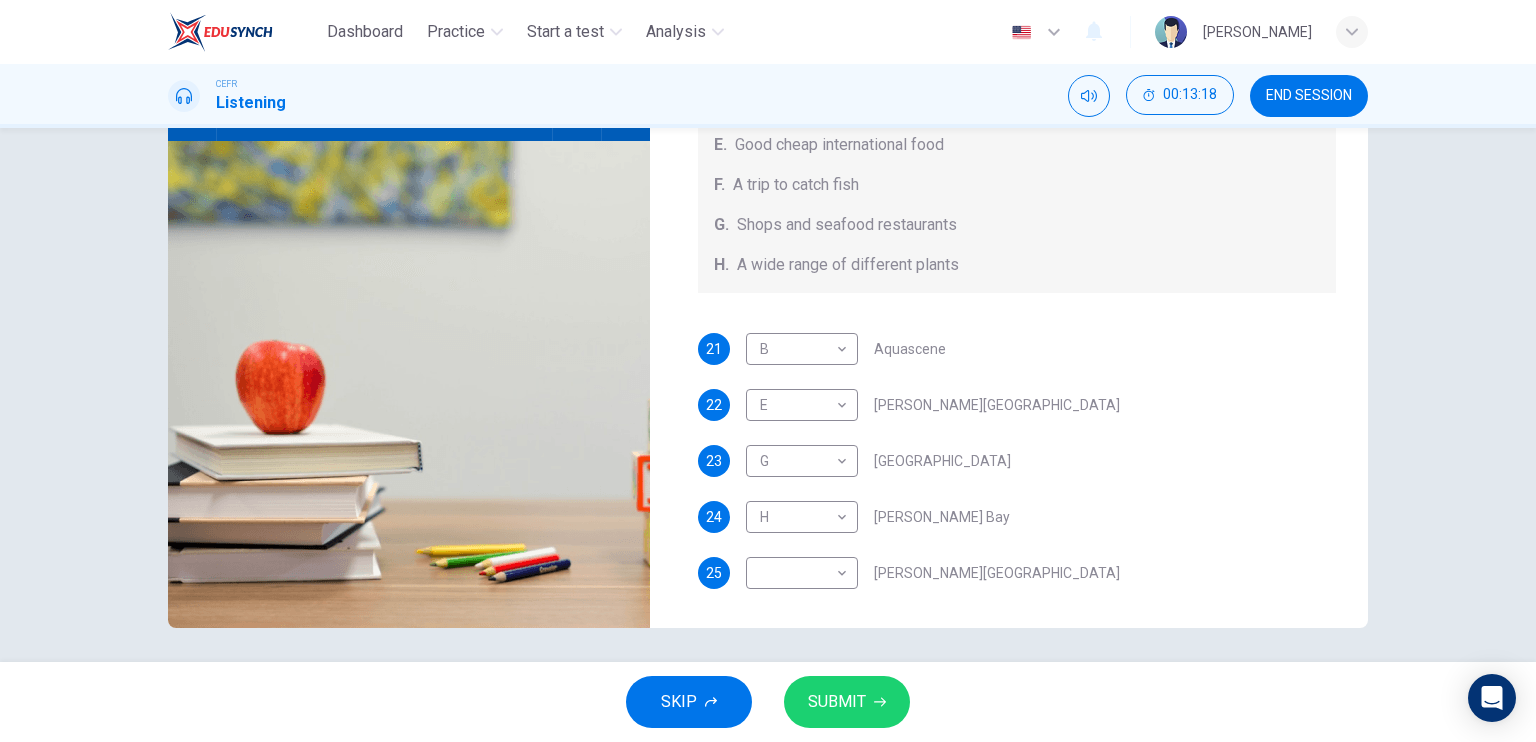scroll, scrollTop: 236, scrollLeft: 0, axis: vertical 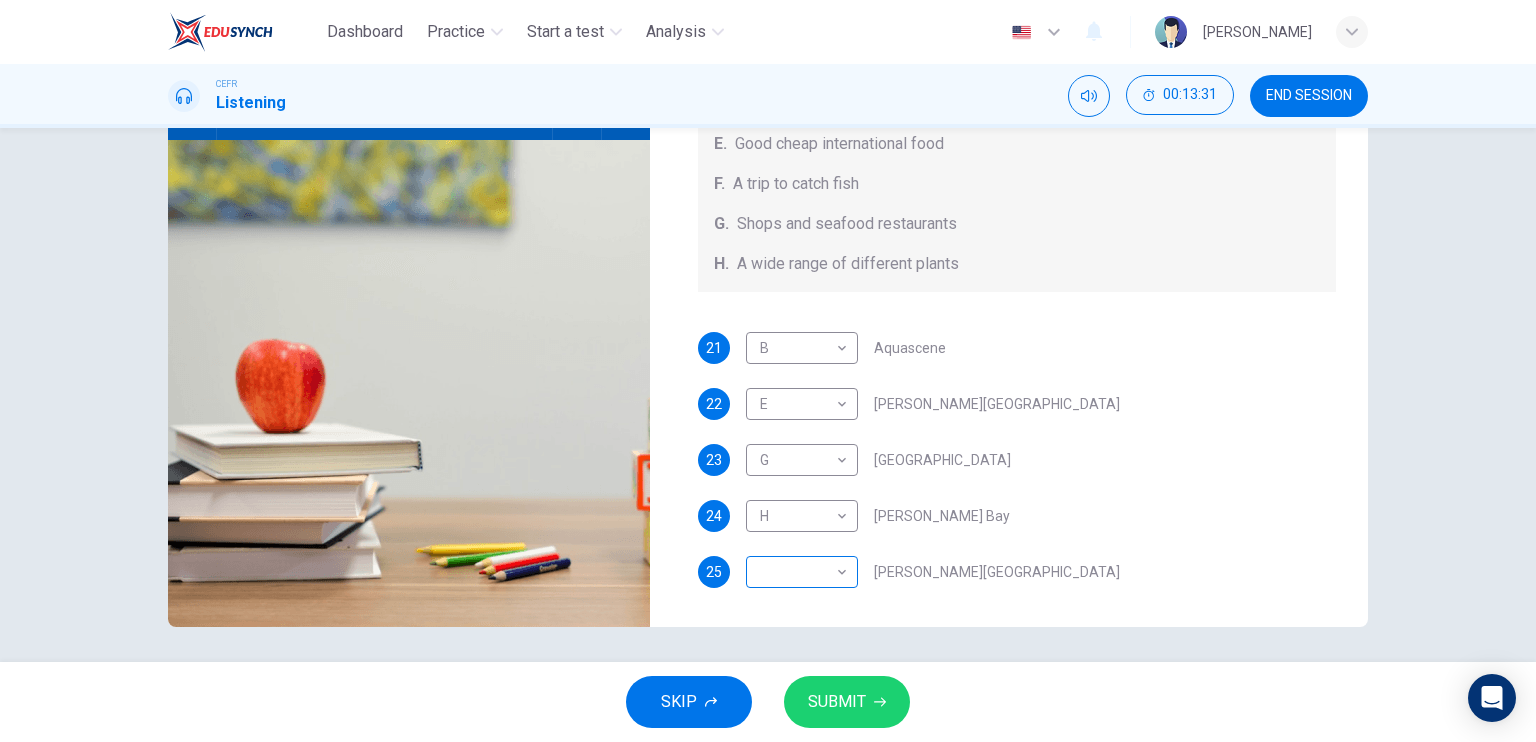 click on "Dashboard Practice Start a test Analysis English en ​ NOOR QURRATU'AINI BINTI MOHD RASHIDI CEFR Listening 00:13:31 END SESSION Questions 21 - 25 Choose your answers from the box and write the correct letter  A-H  next to the questions below.
What can you find at each of the places below? A. A flower market B. A chance to feed the fish C. Good nightlife D. International arts and crafts E. Good cheap international food F. A trip to catch fish G. Shops and seafood restaurants H. A wide range of different plants 21 B B ​ Aquascene 22 E E ​ Smith Street Mall 23 G G ​ Cullen Bay Marina 24 H H ​ Fannie Bay 25 ​ ​ Mitchell Street Darwin, Australia 00m 08s SKIP SUBMIT EduSynch - Online Language Proficiency Testing
Dashboard Practice Start a test Analysis Notifications © Copyright  2025" at bounding box center [768, 371] 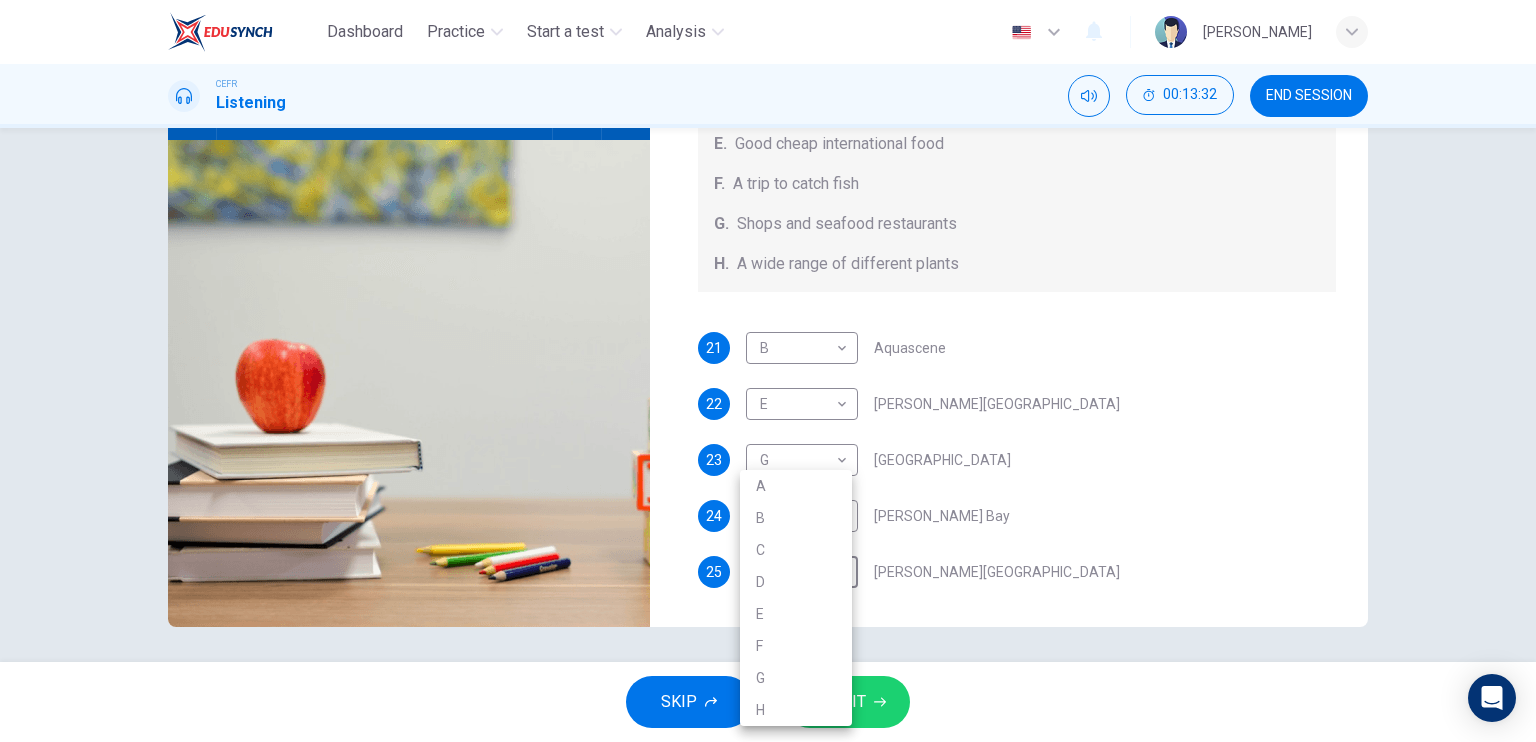 click on "C" at bounding box center [796, 550] 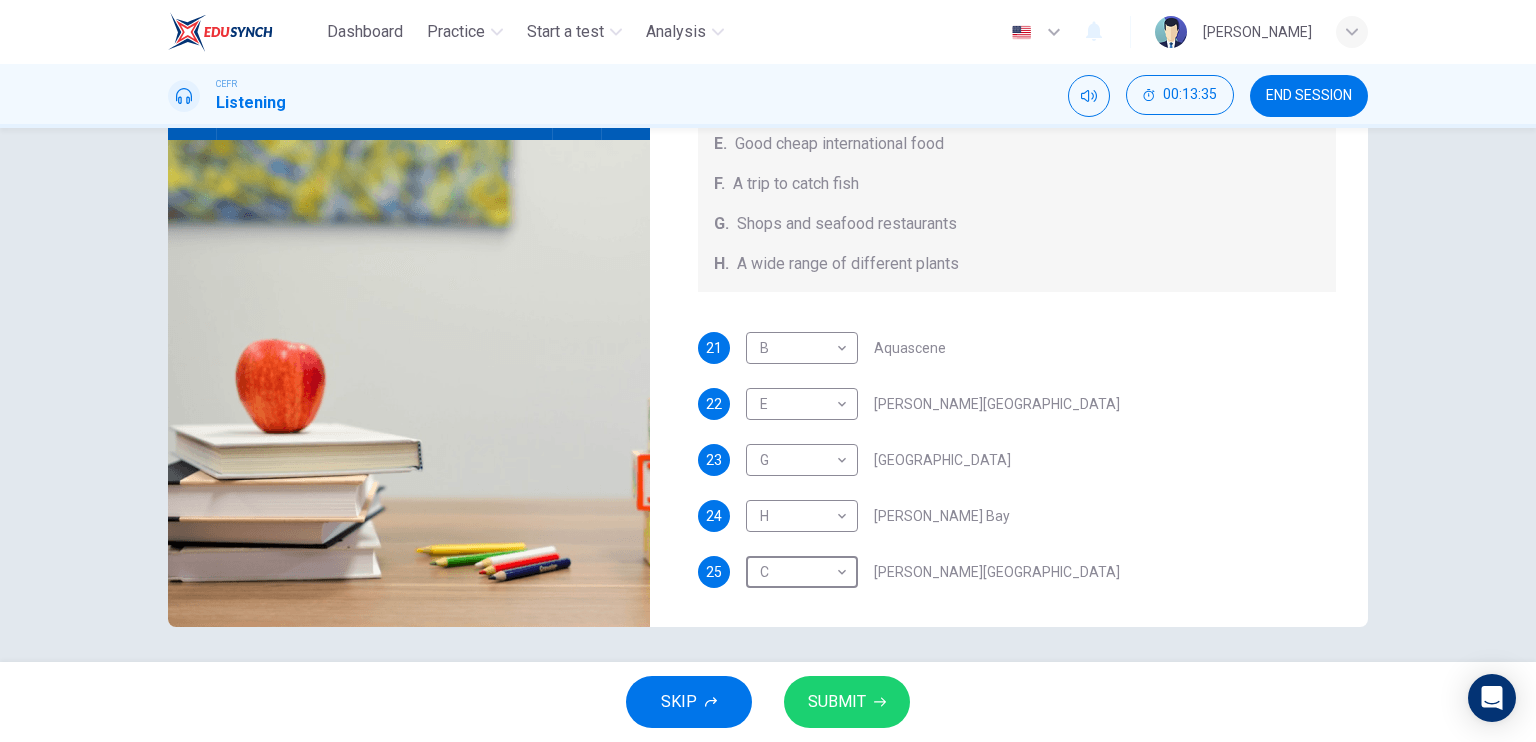 click on "SUBMIT" at bounding box center (847, 702) 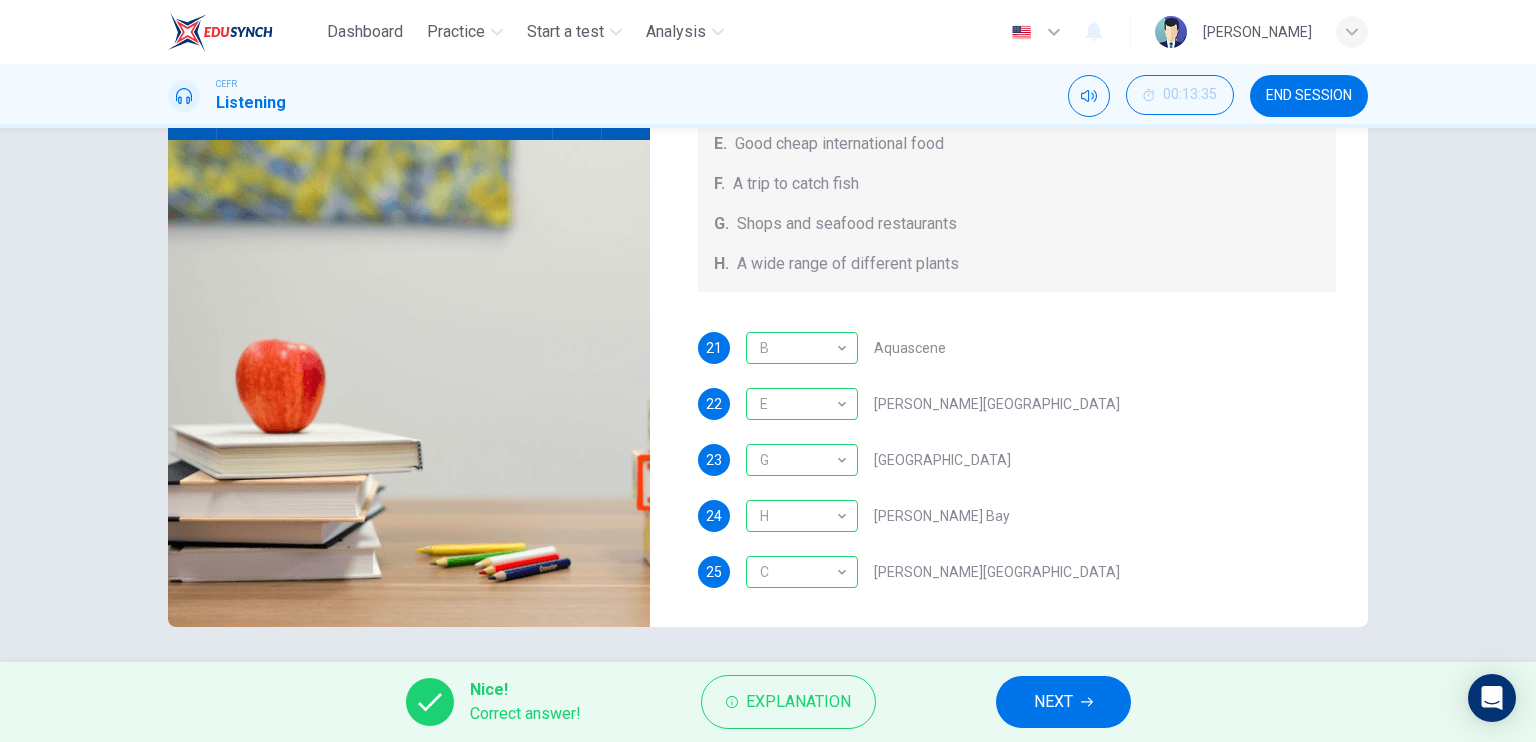 type on "99" 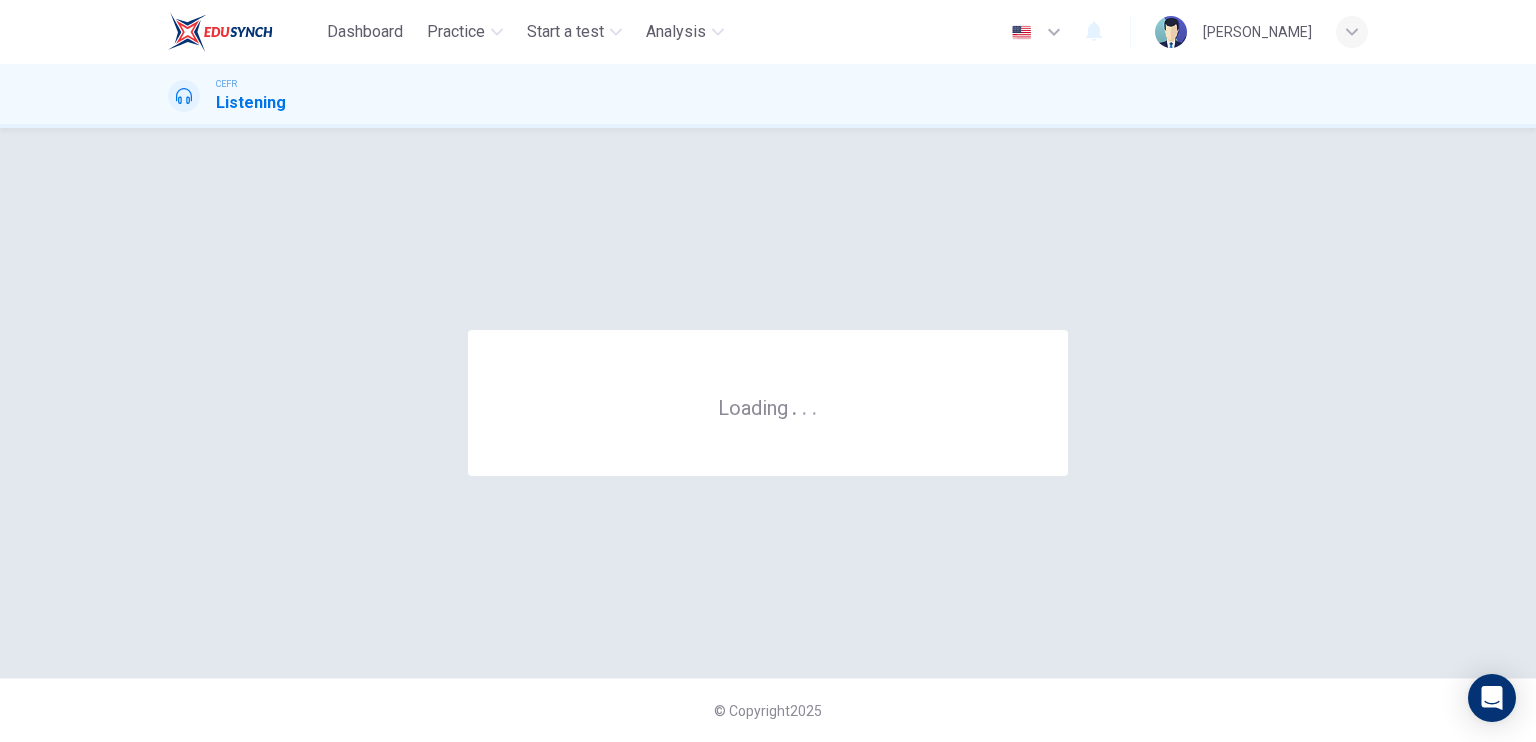 scroll, scrollTop: 0, scrollLeft: 0, axis: both 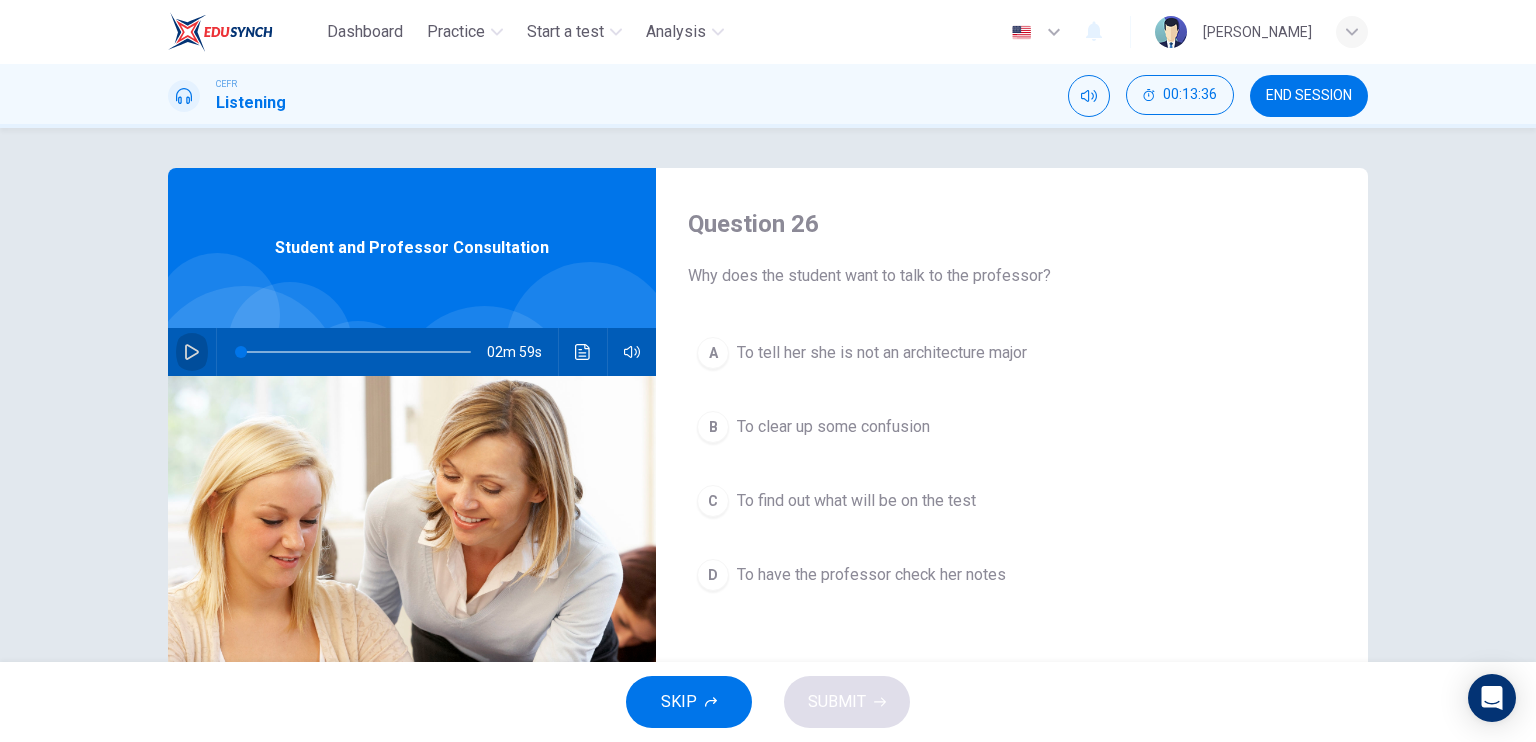 click at bounding box center [192, 352] 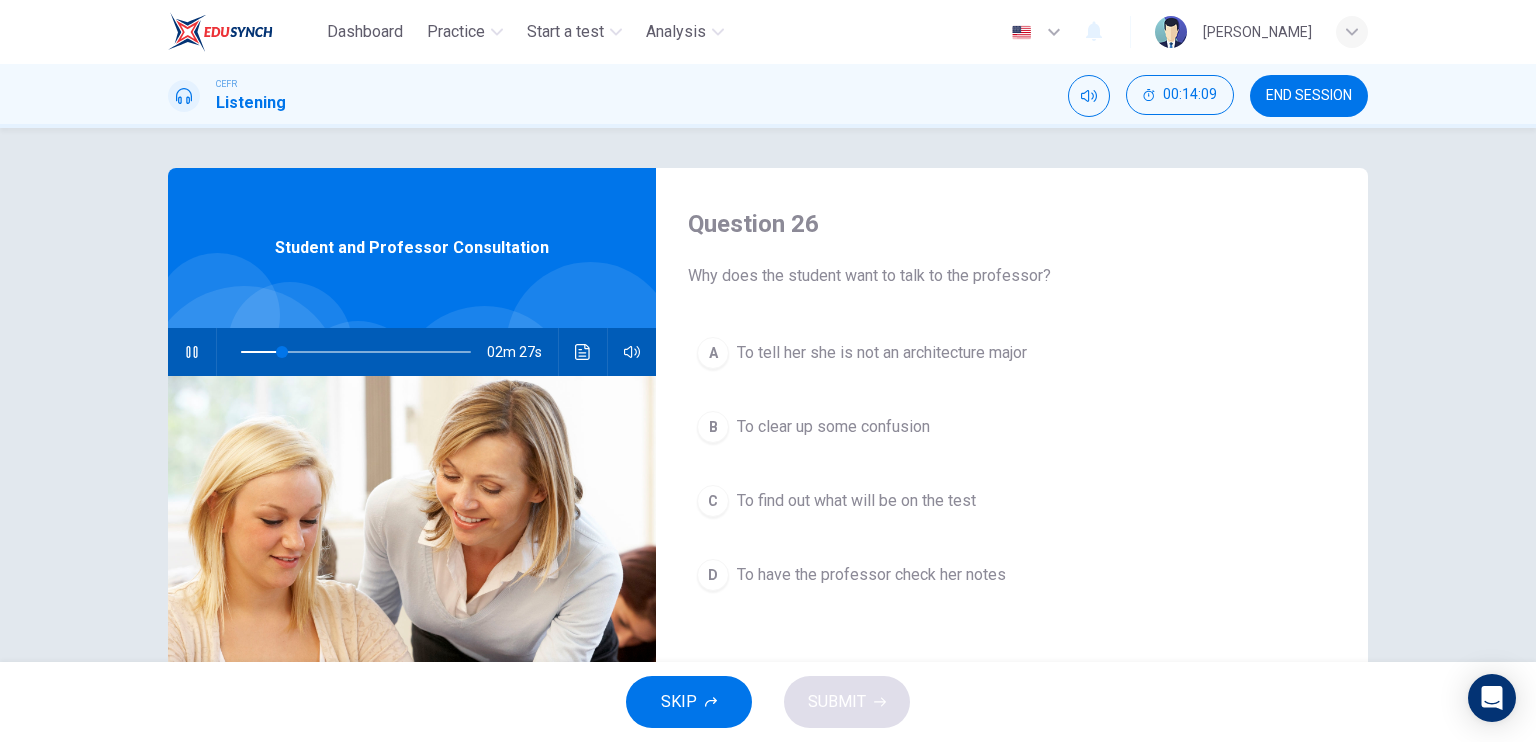click on "To clear up some confusion" at bounding box center [833, 427] 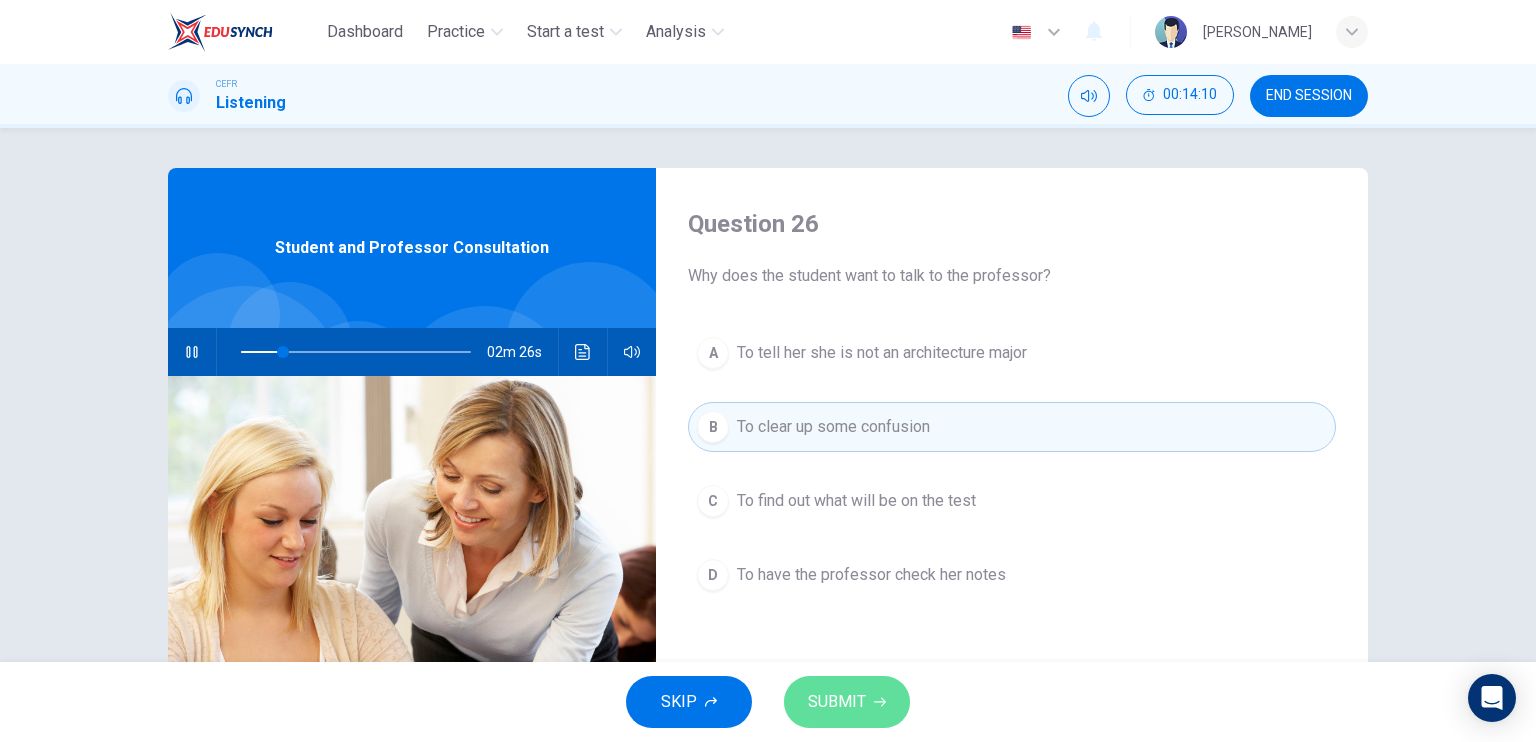 click on "SUBMIT" at bounding box center [837, 702] 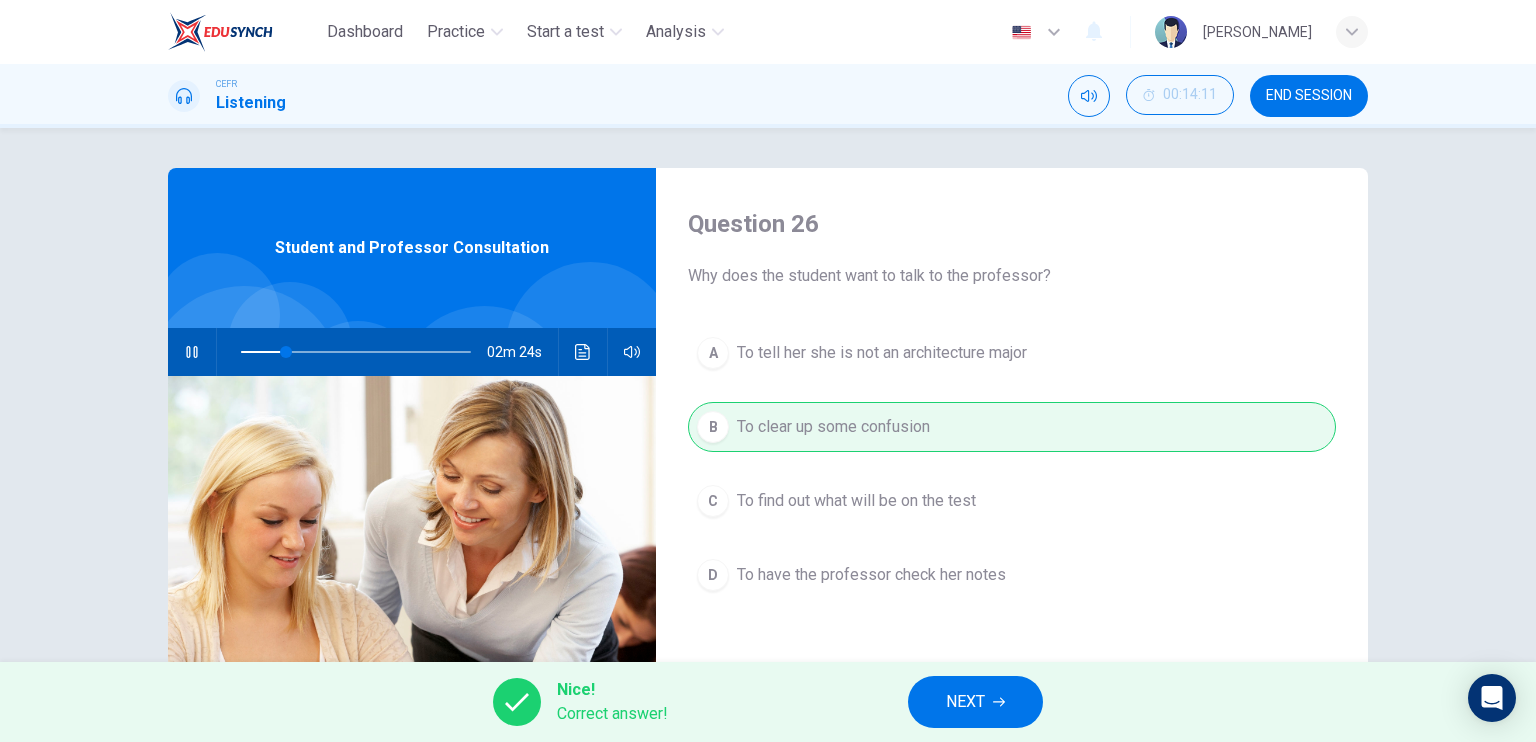 click on "NEXT" at bounding box center [975, 702] 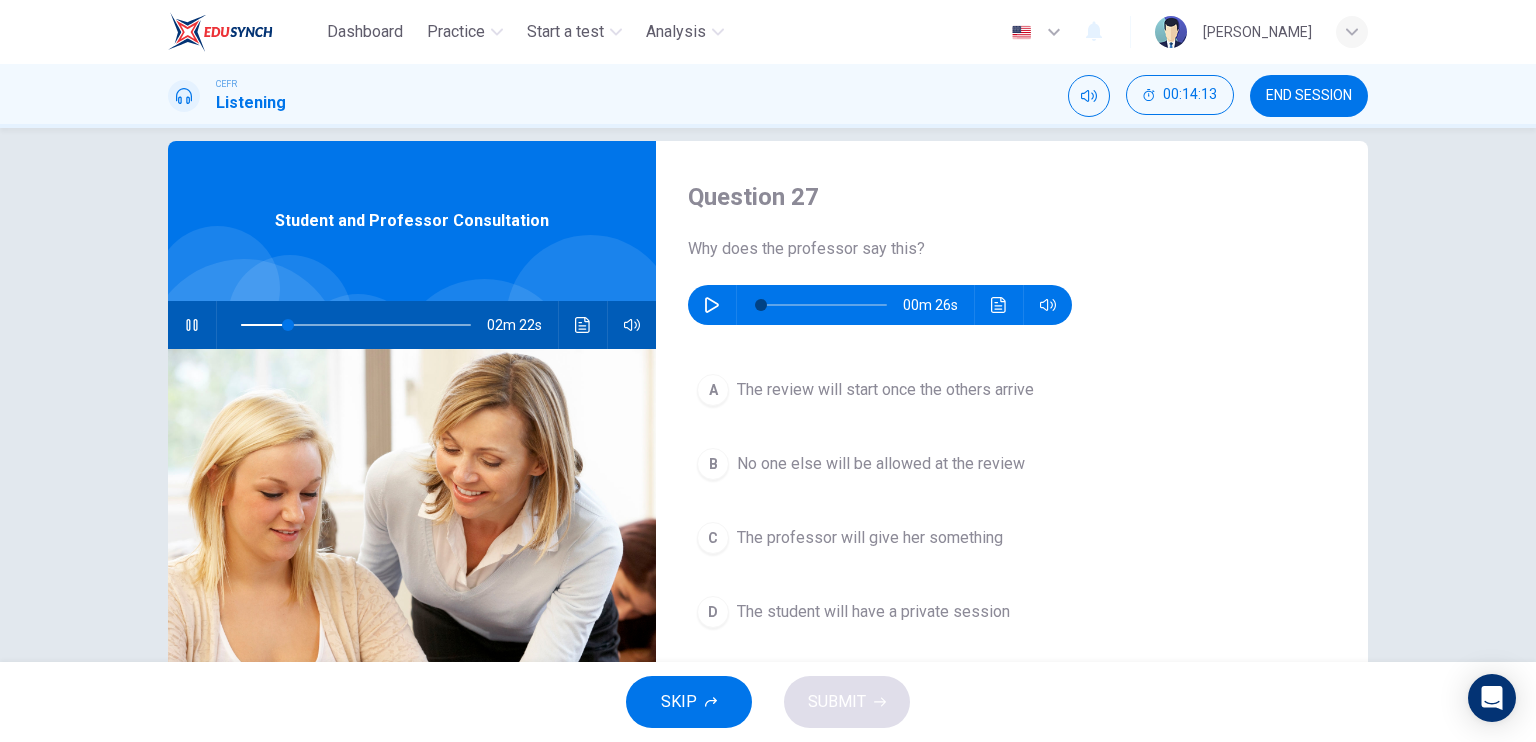 scroll, scrollTop: 22, scrollLeft: 0, axis: vertical 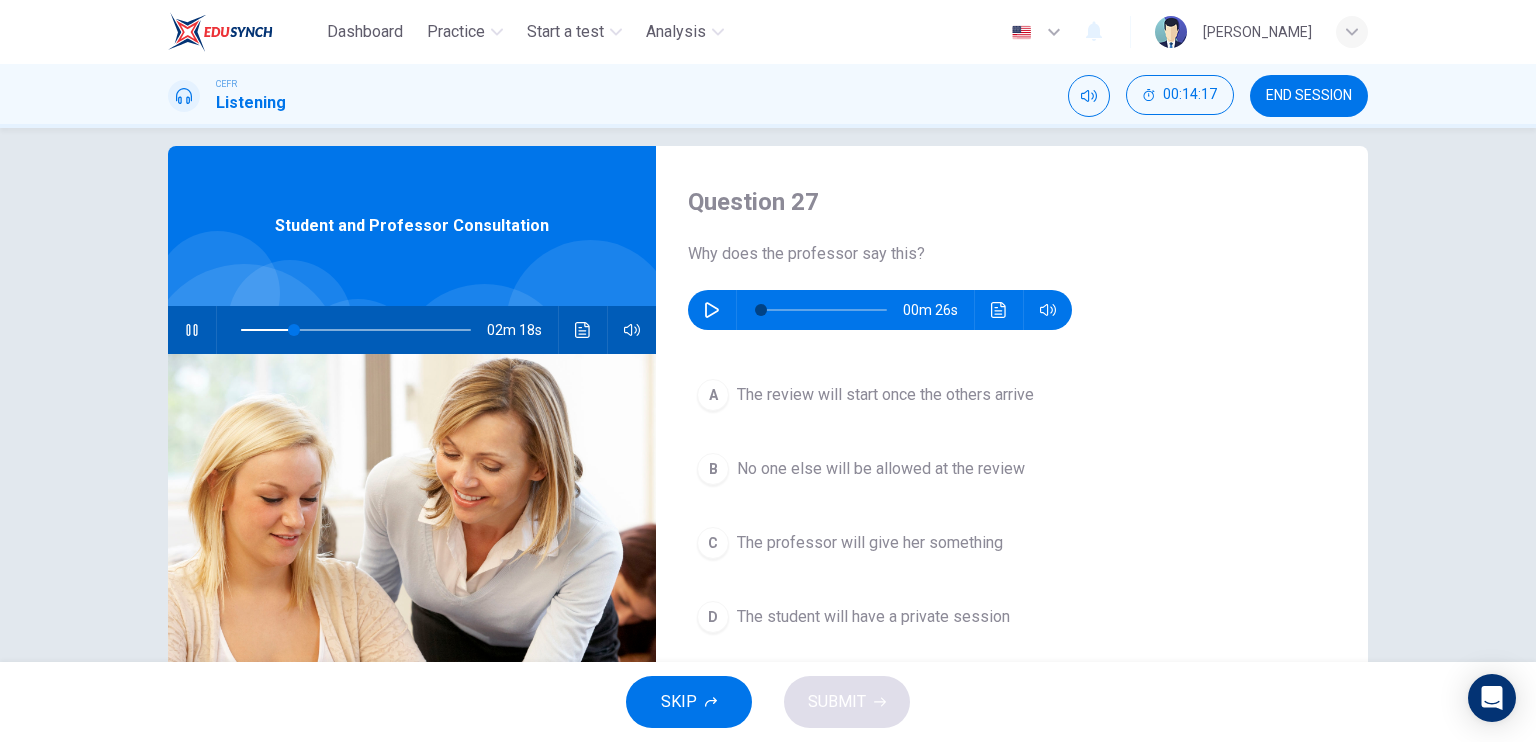 click 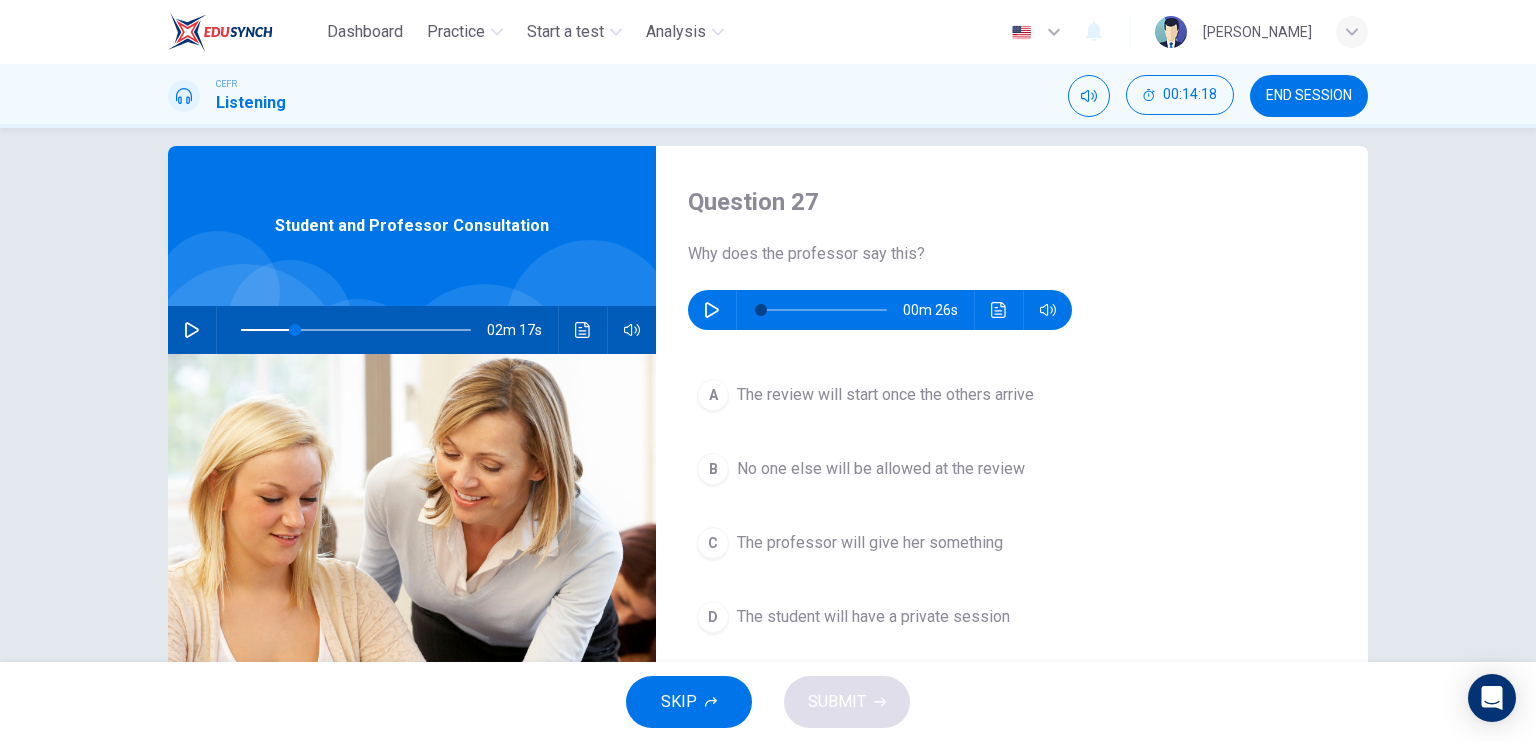 click on "00m 26s" at bounding box center (880, 310) 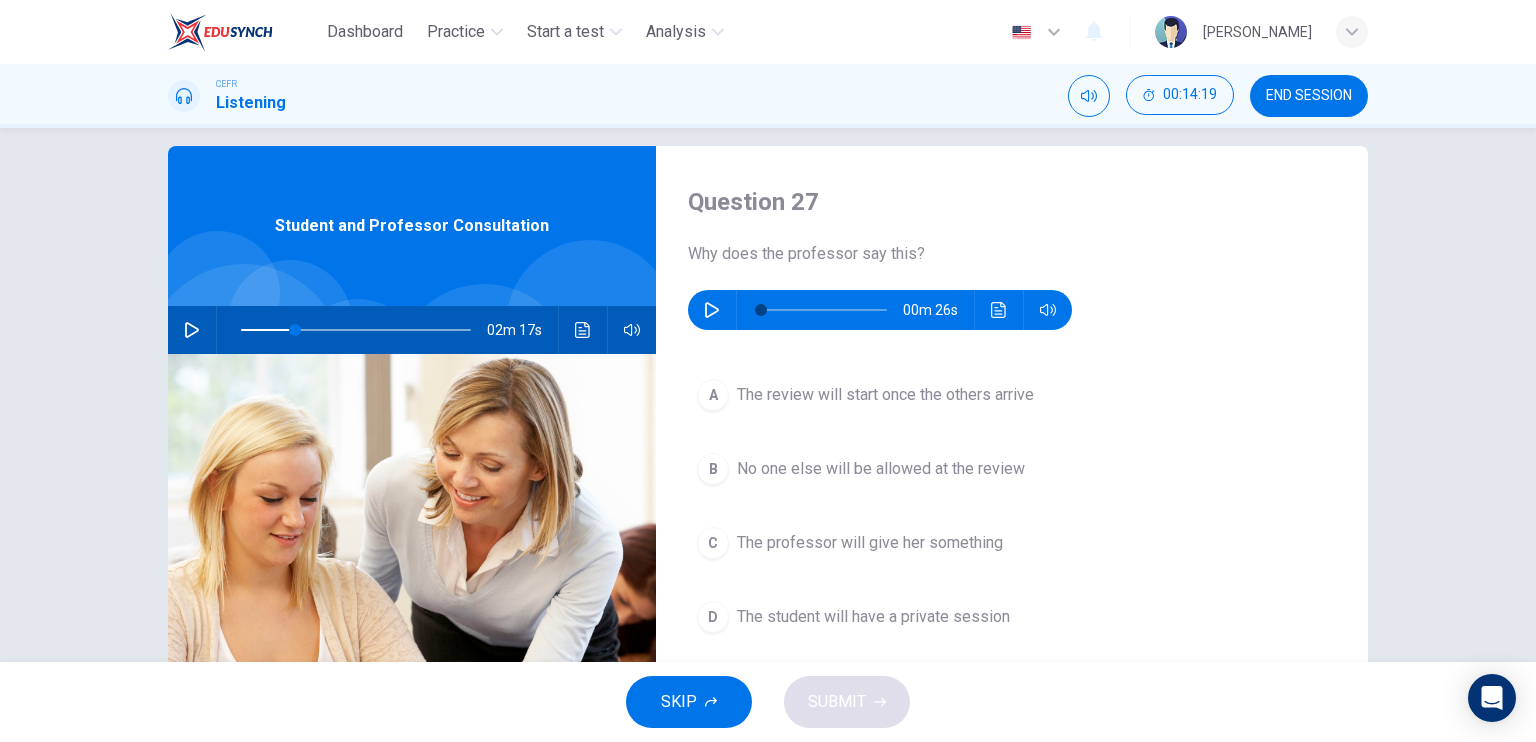 click 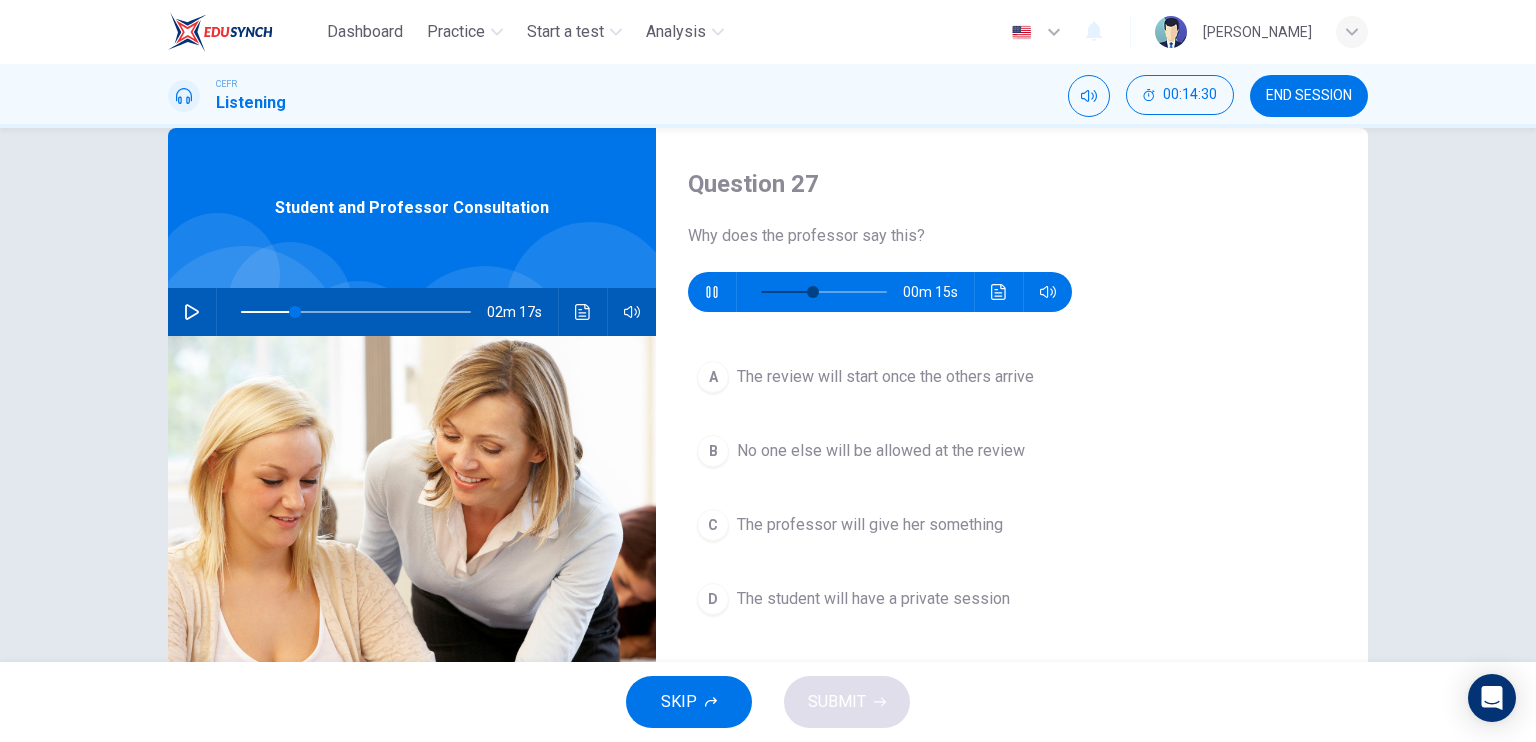 scroll, scrollTop: 42, scrollLeft: 0, axis: vertical 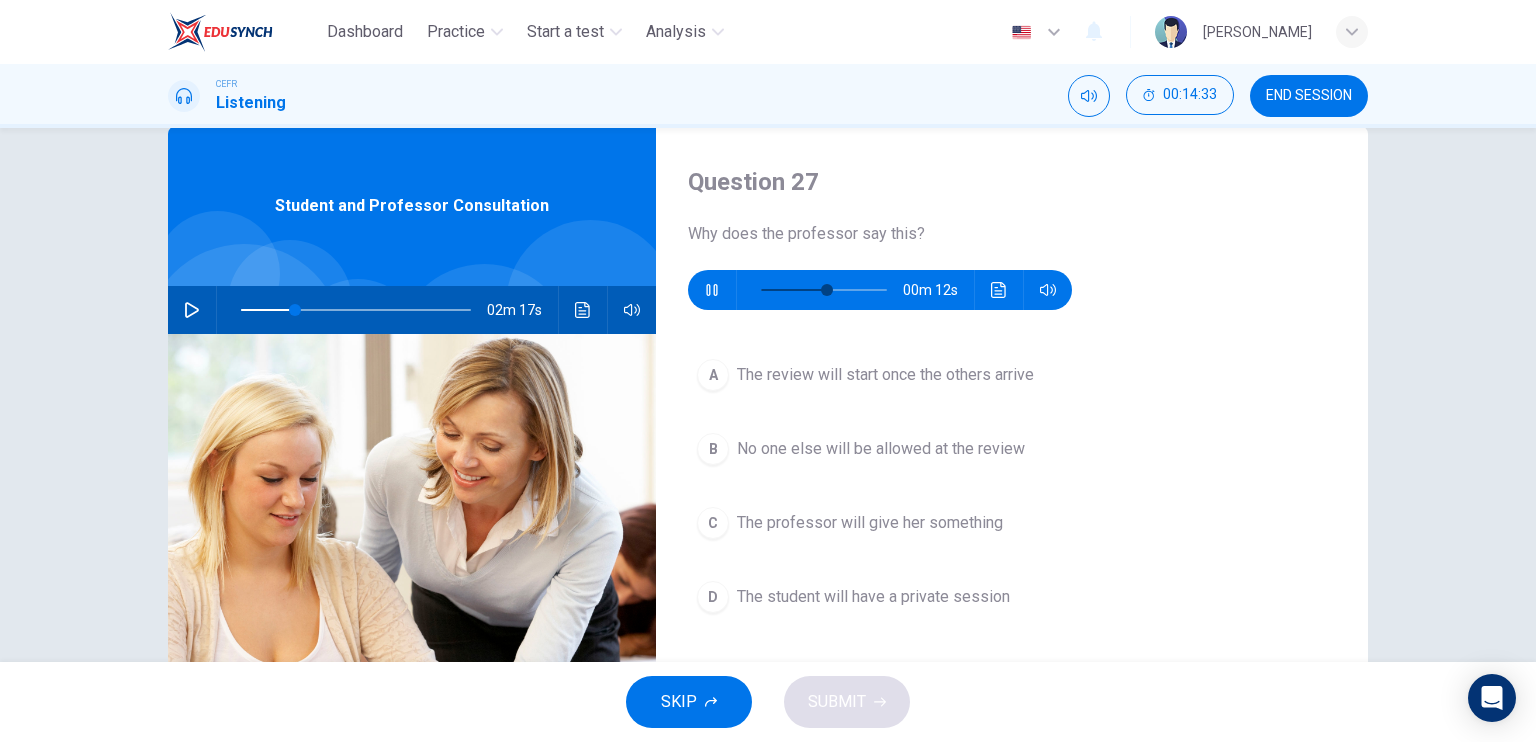 click on "A The review will start once the others arrive B No one else will be allowed at the review C The professor will give her something D The student will have a private session" at bounding box center (1012, 506) 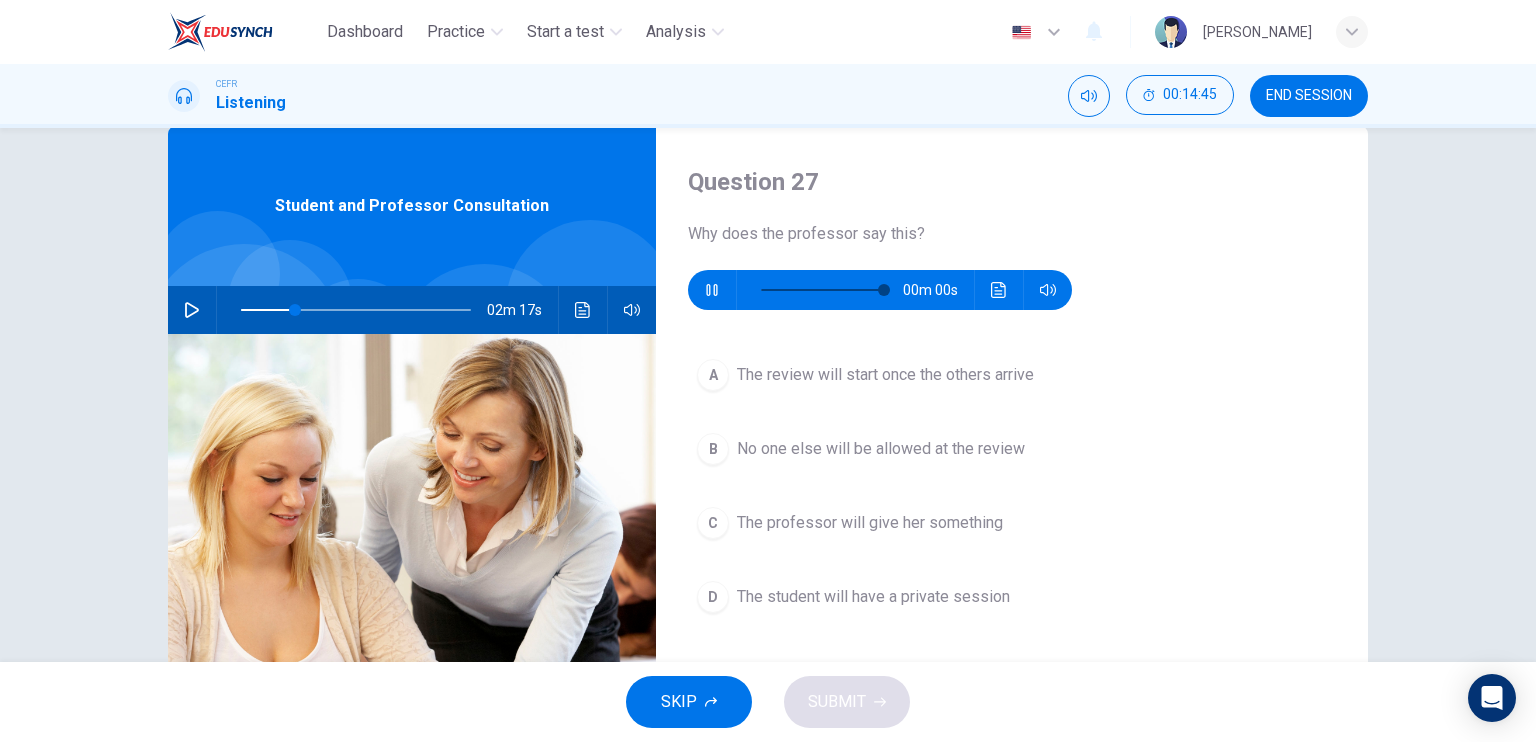 type on "0" 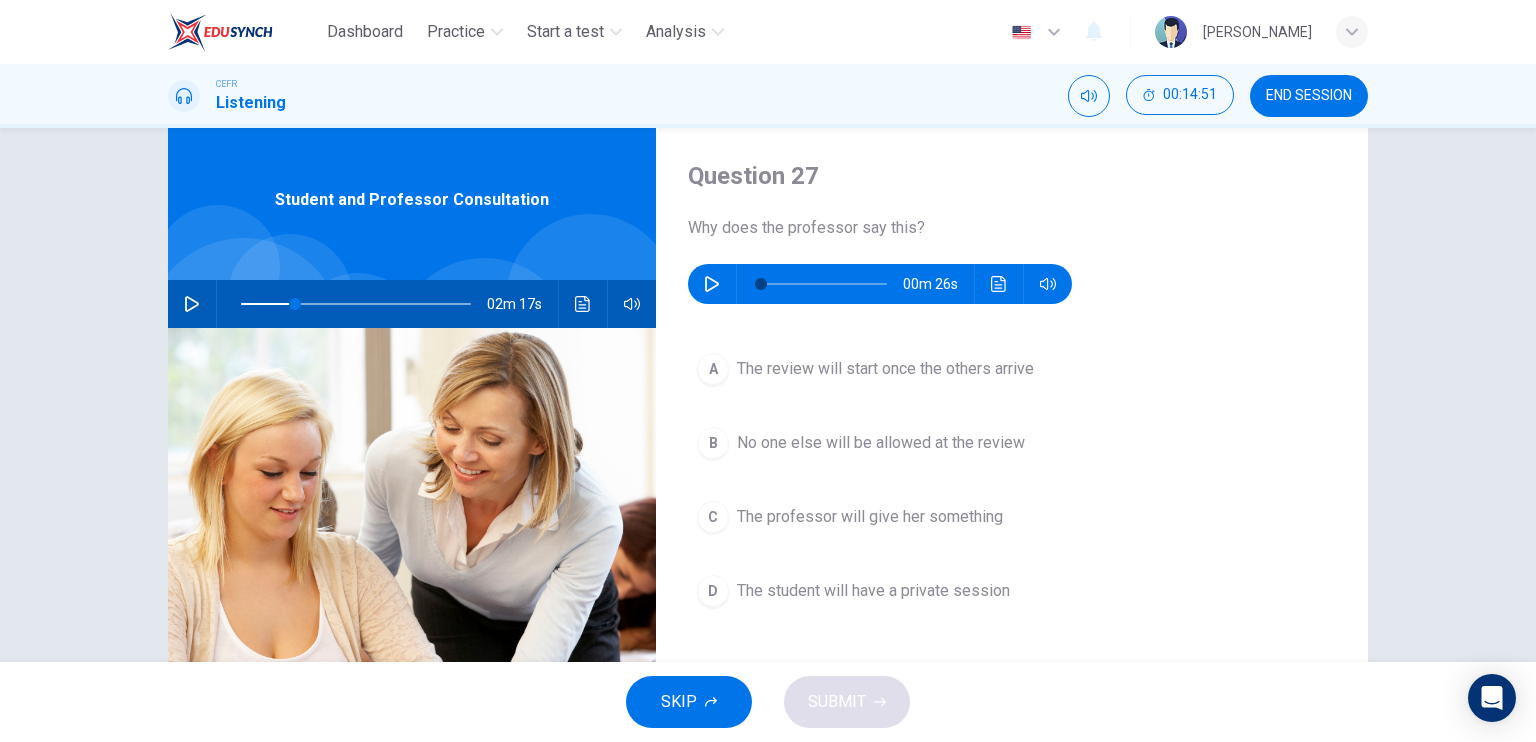 scroll, scrollTop: 44, scrollLeft: 0, axis: vertical 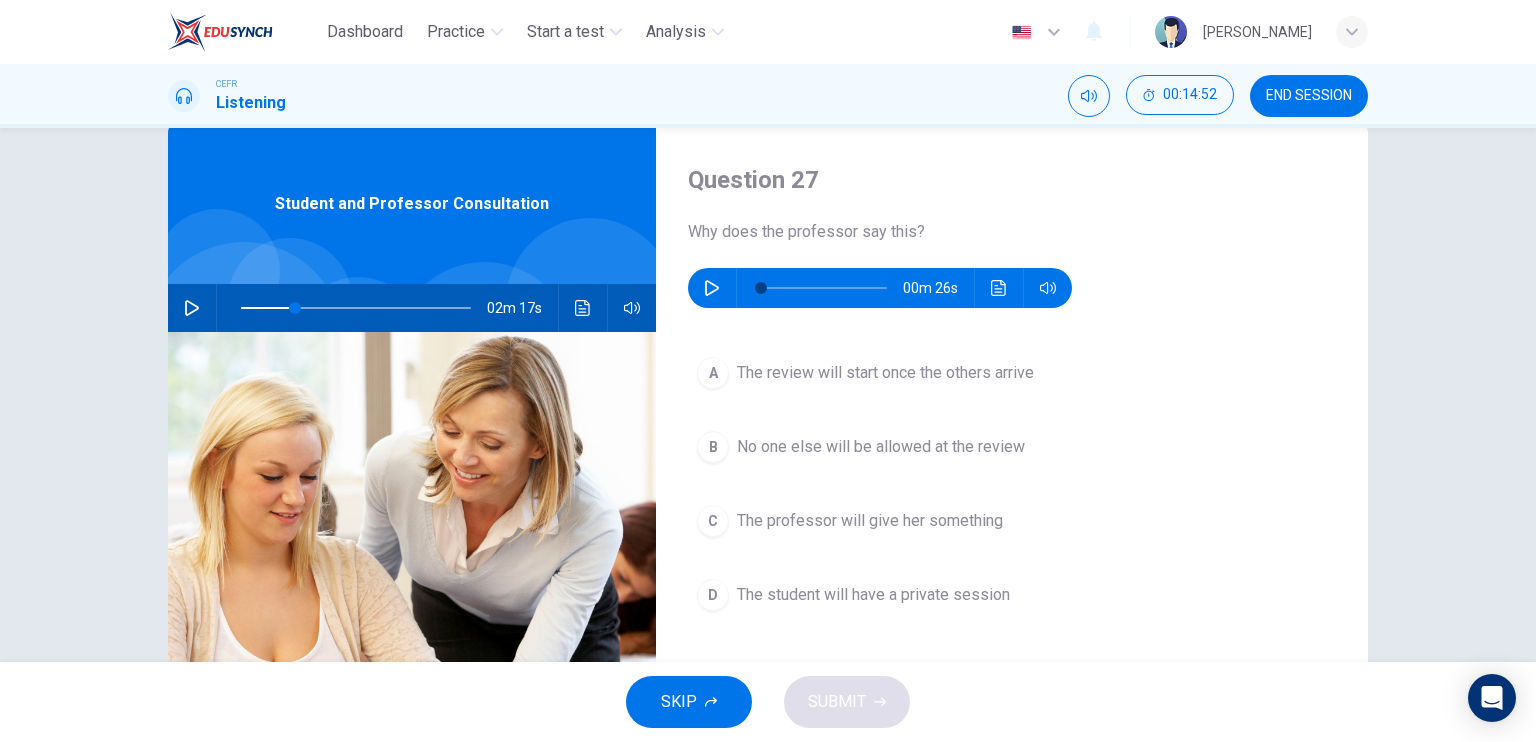 click on "The student will have a private session" at bounding box center (873, 595) 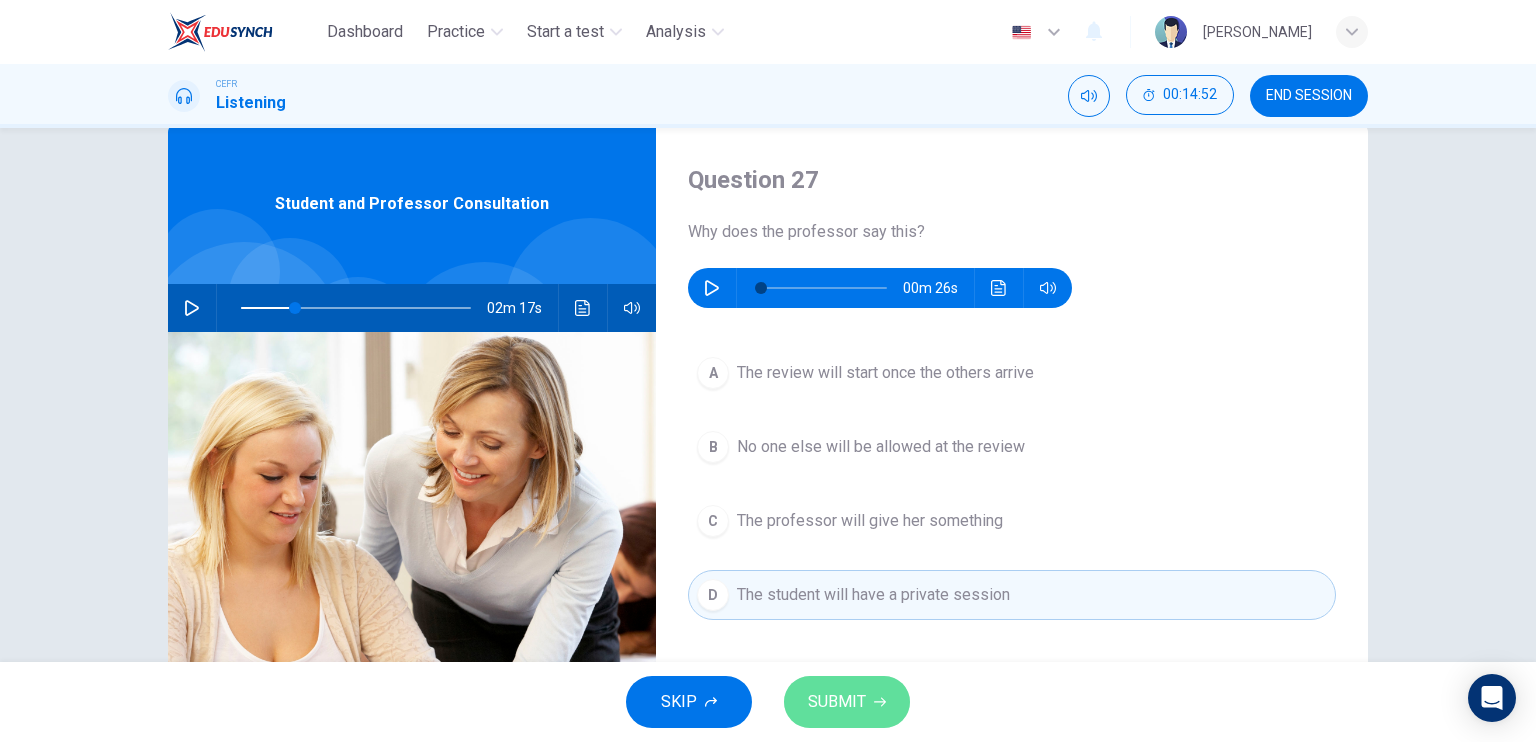 click on "SUBMIT" at bounding box center (847, 702) 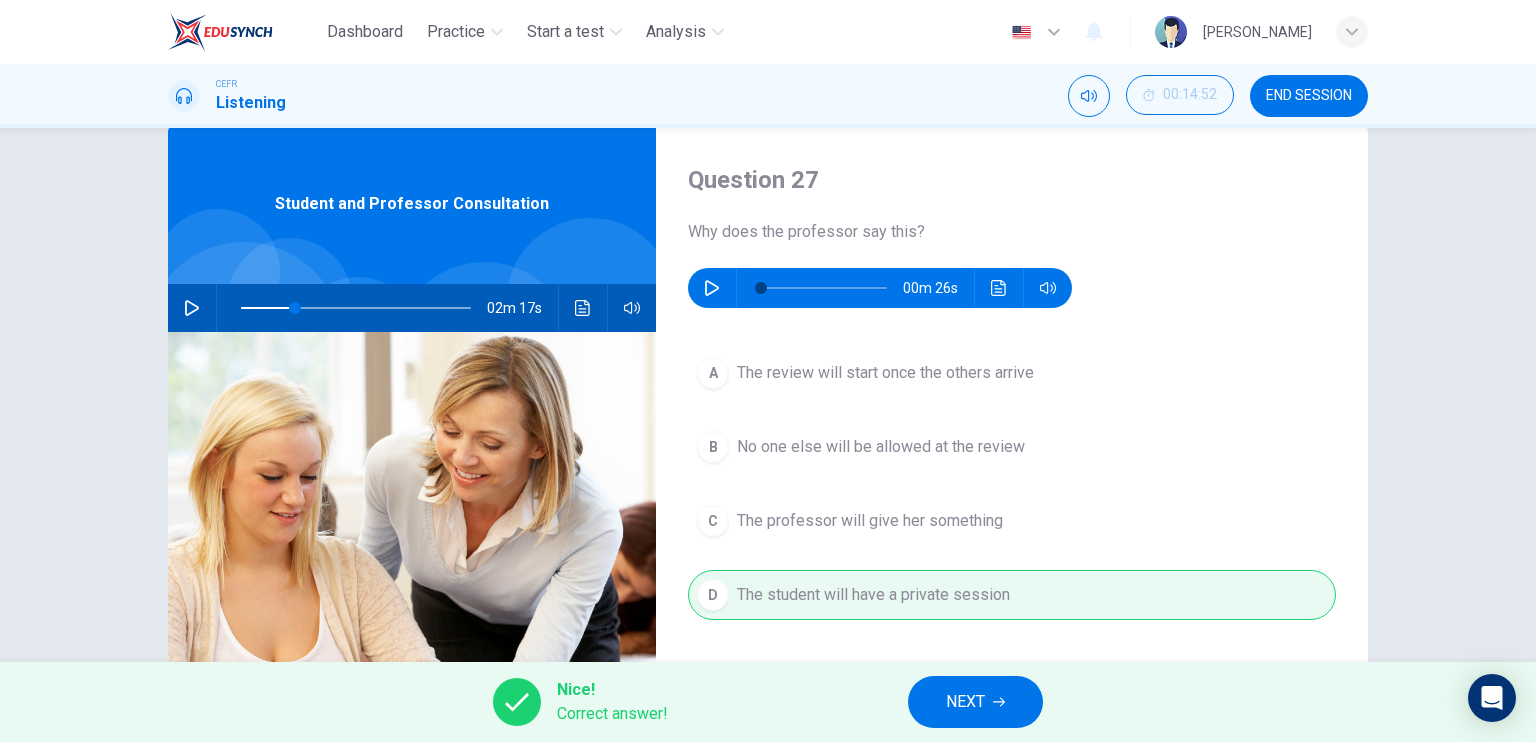 click on "NEXT" at bounding box center (965, 702) 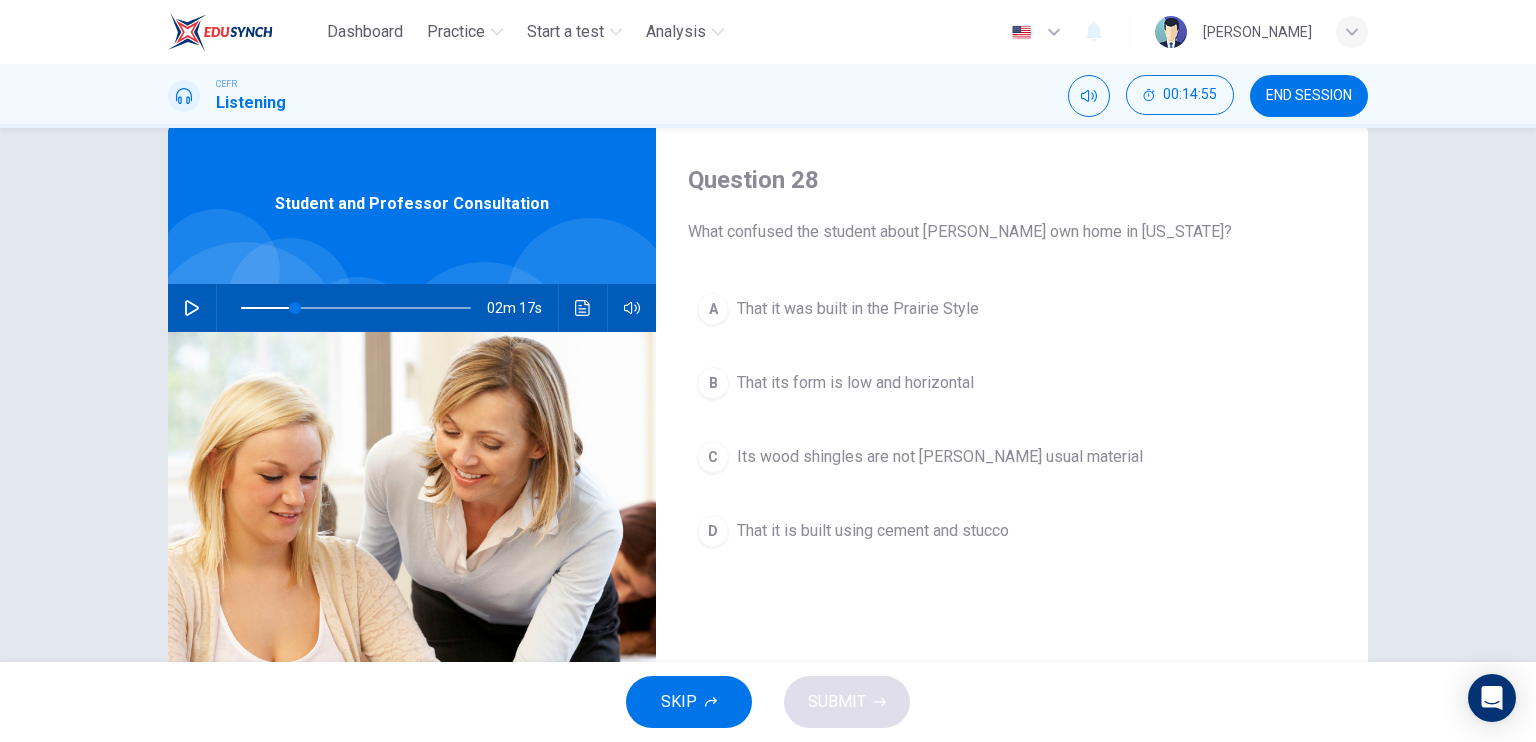 click at bounding box center (192, 308) 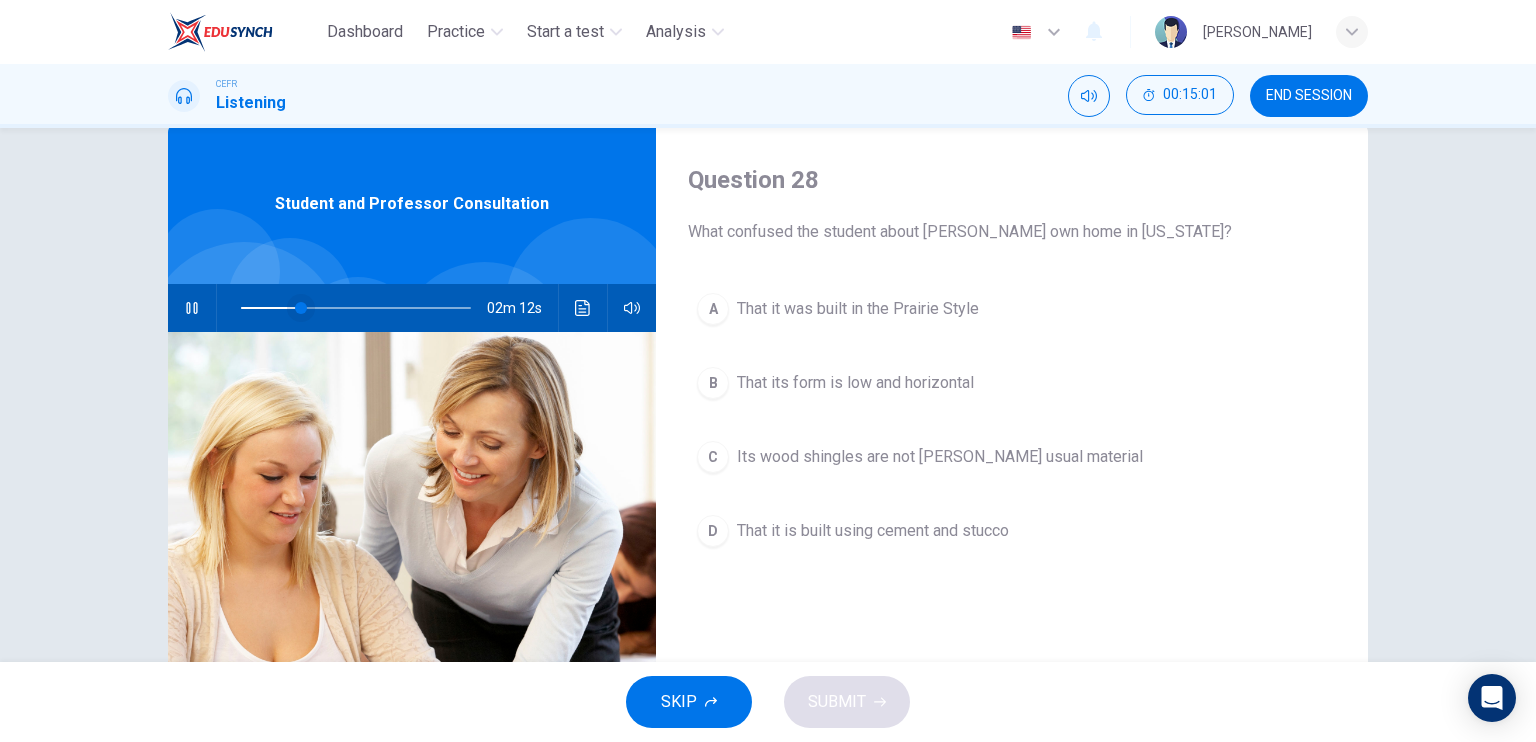 click at bounding box center (301, 308) 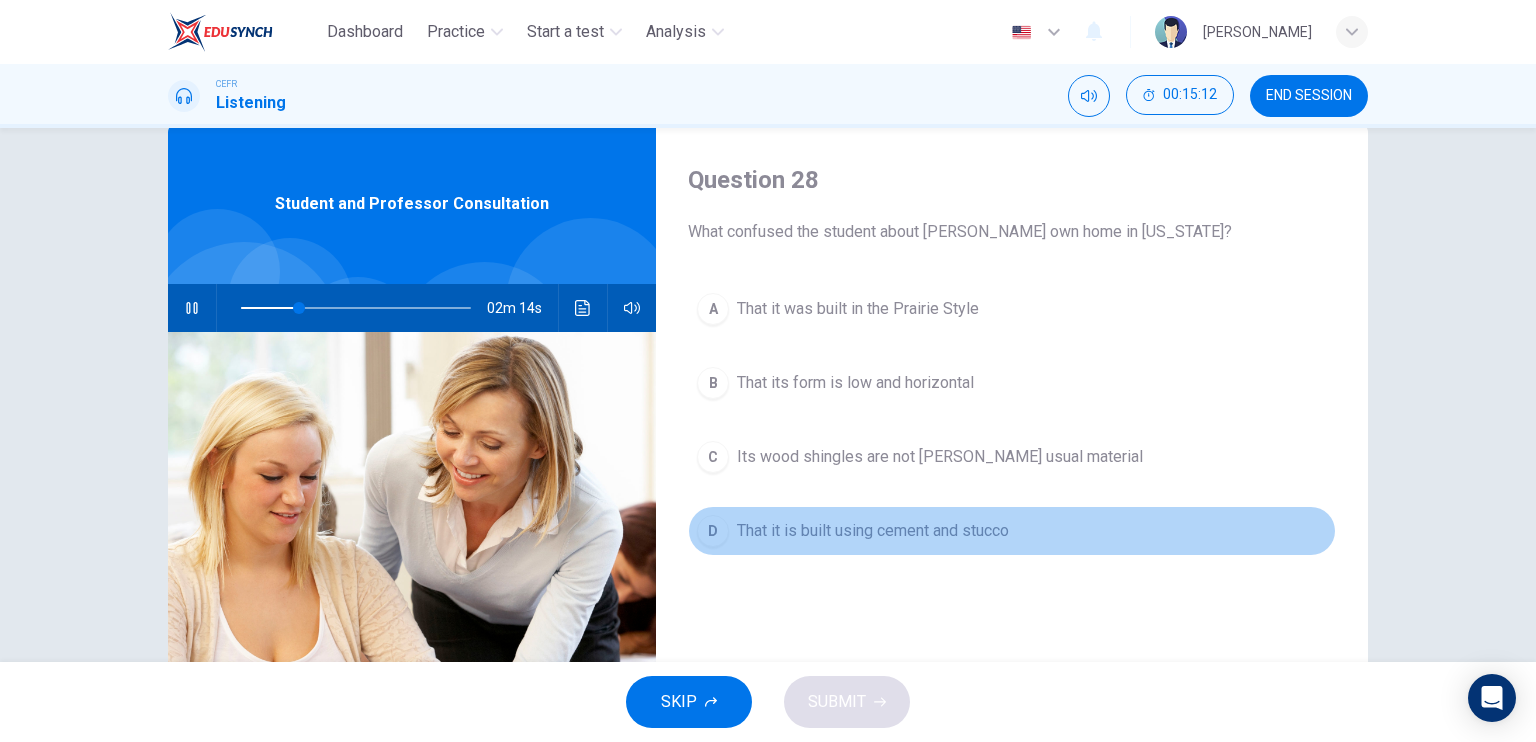 click on "That it is built using cement and stucco" at bounding box center [873, 531] 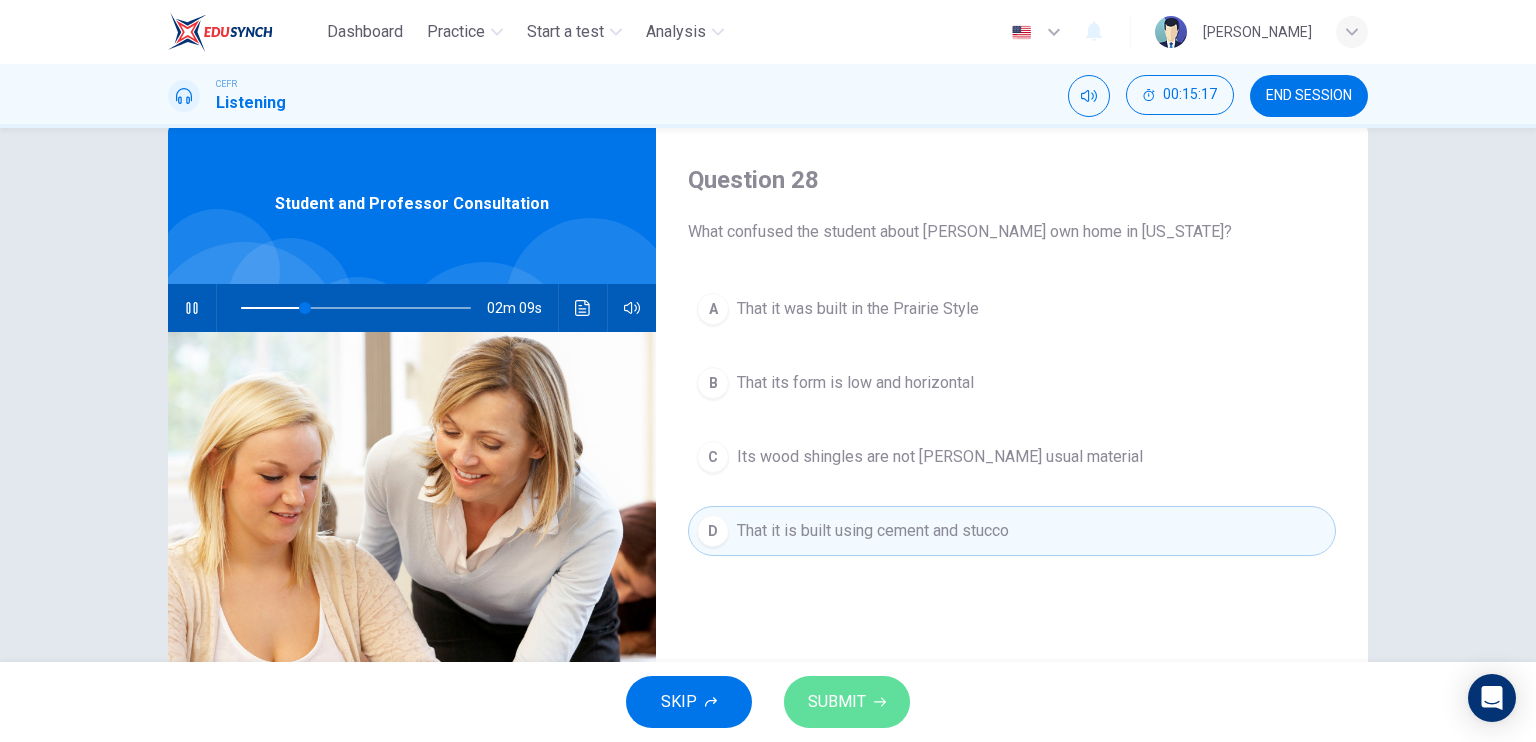 click on "SUBMIT" at bounding box center [837, 702] 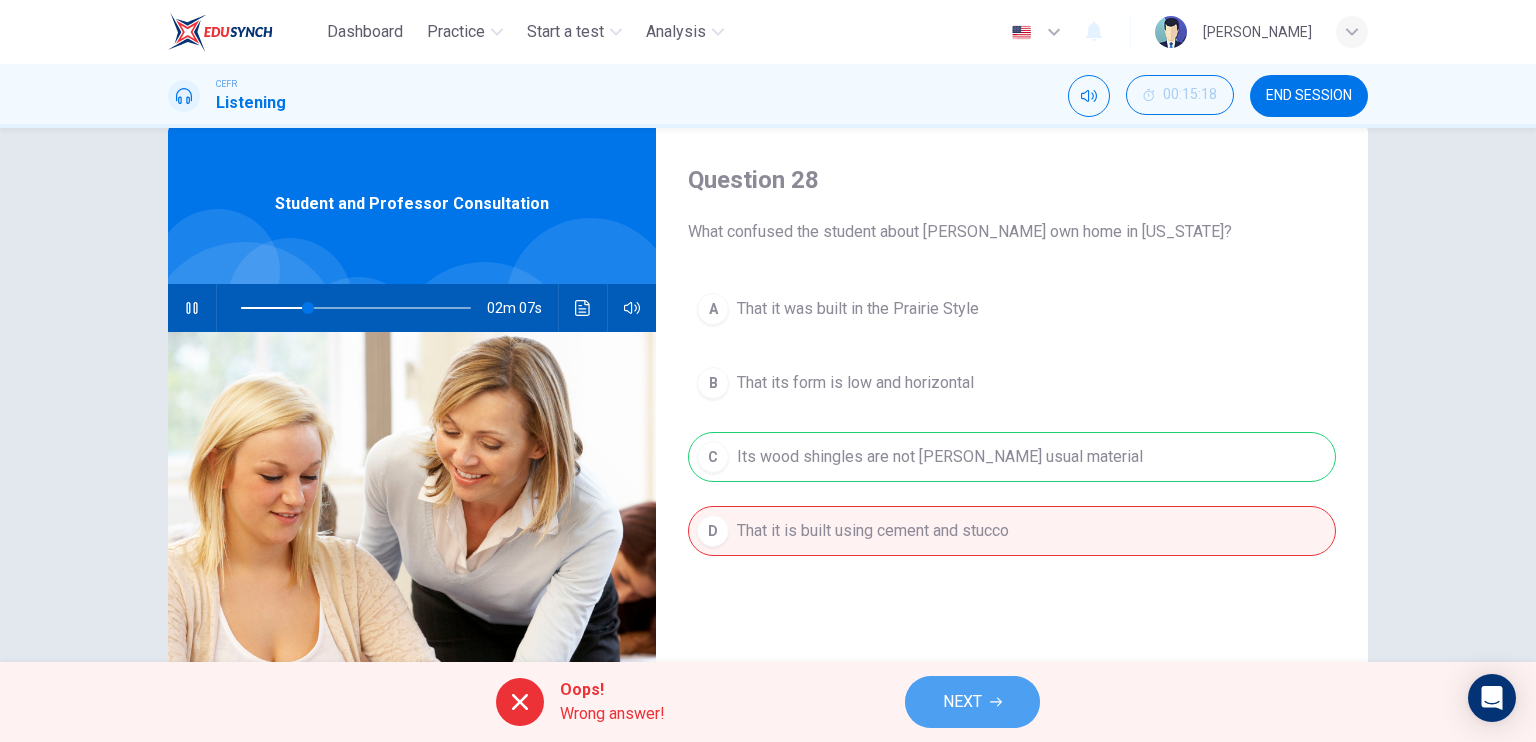 click on "NEXT" at bounding box center (972, 702) 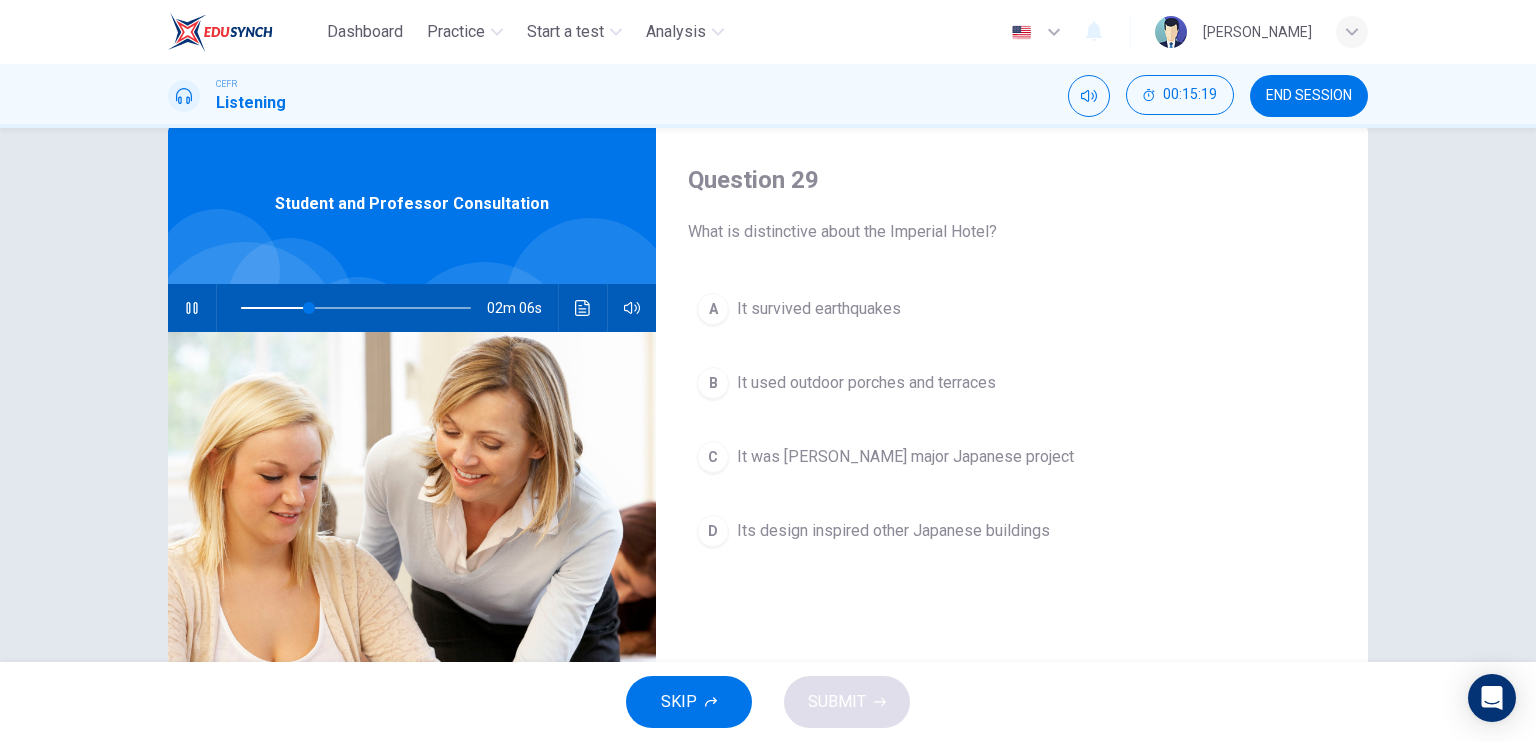 scroll, scrollTop: 8, scrollLeft: 0, axis: vertical 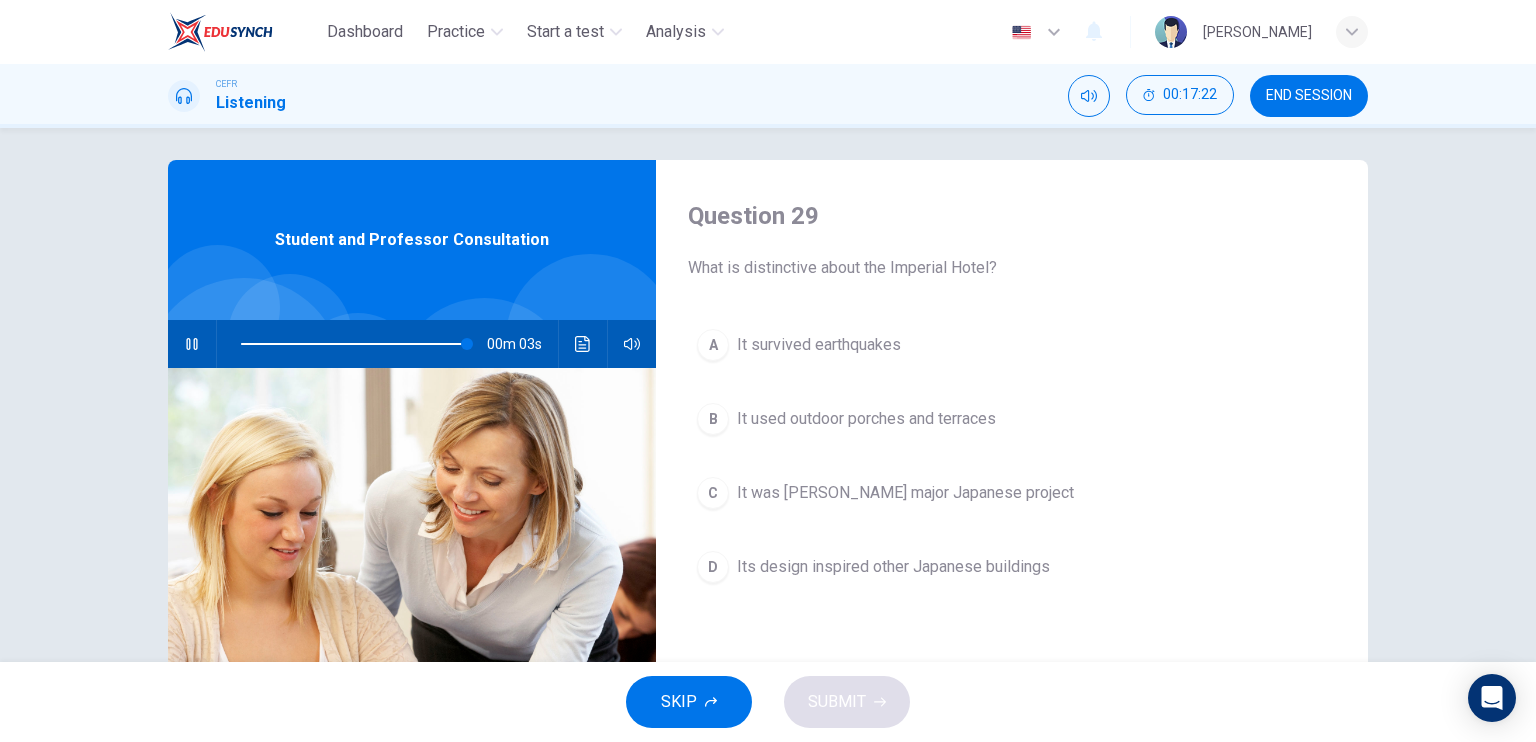 click on "It survived earthquakes" at bounding box center (819, 345) 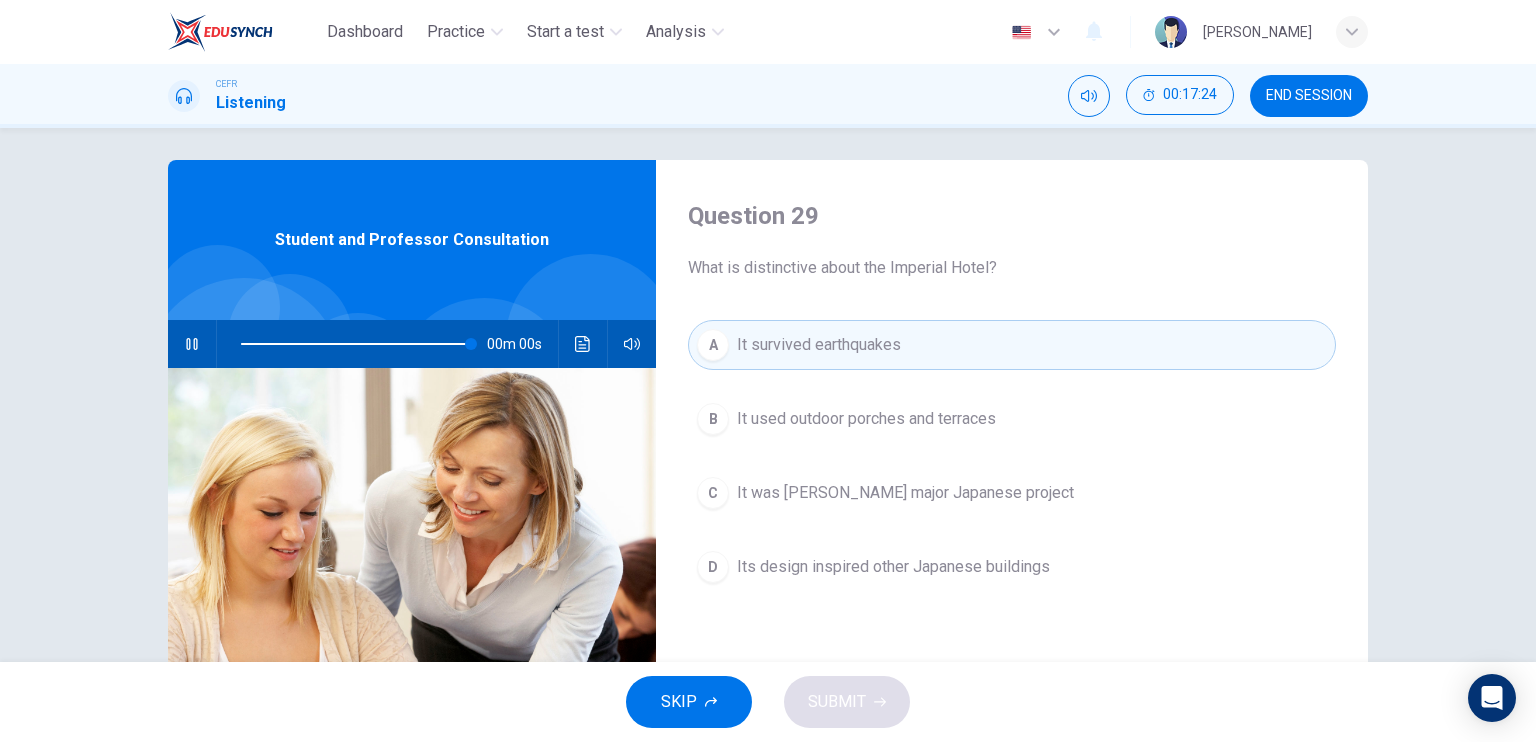 type on "0" 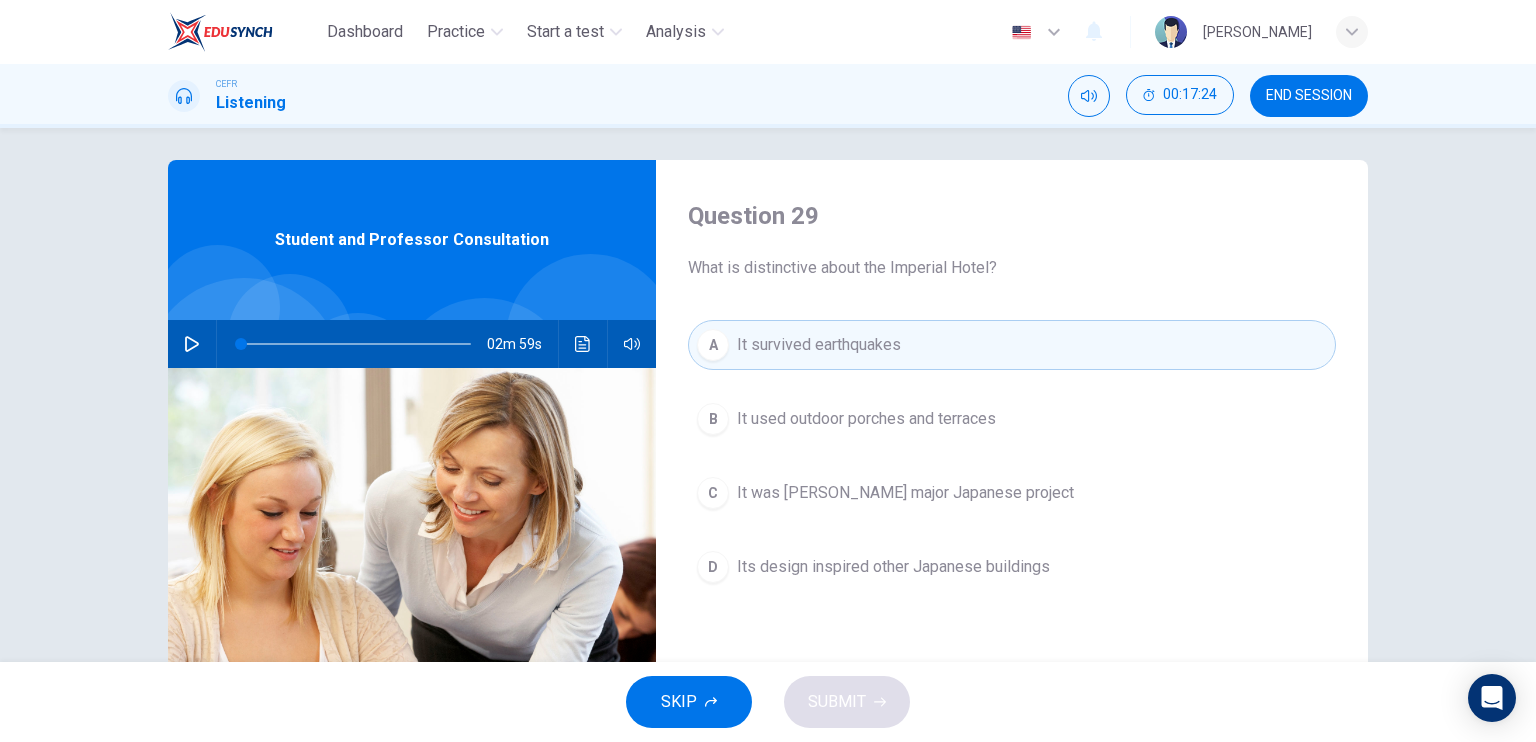 click on "It was Wright's major Japanese project" at bounding box center (905, 493) 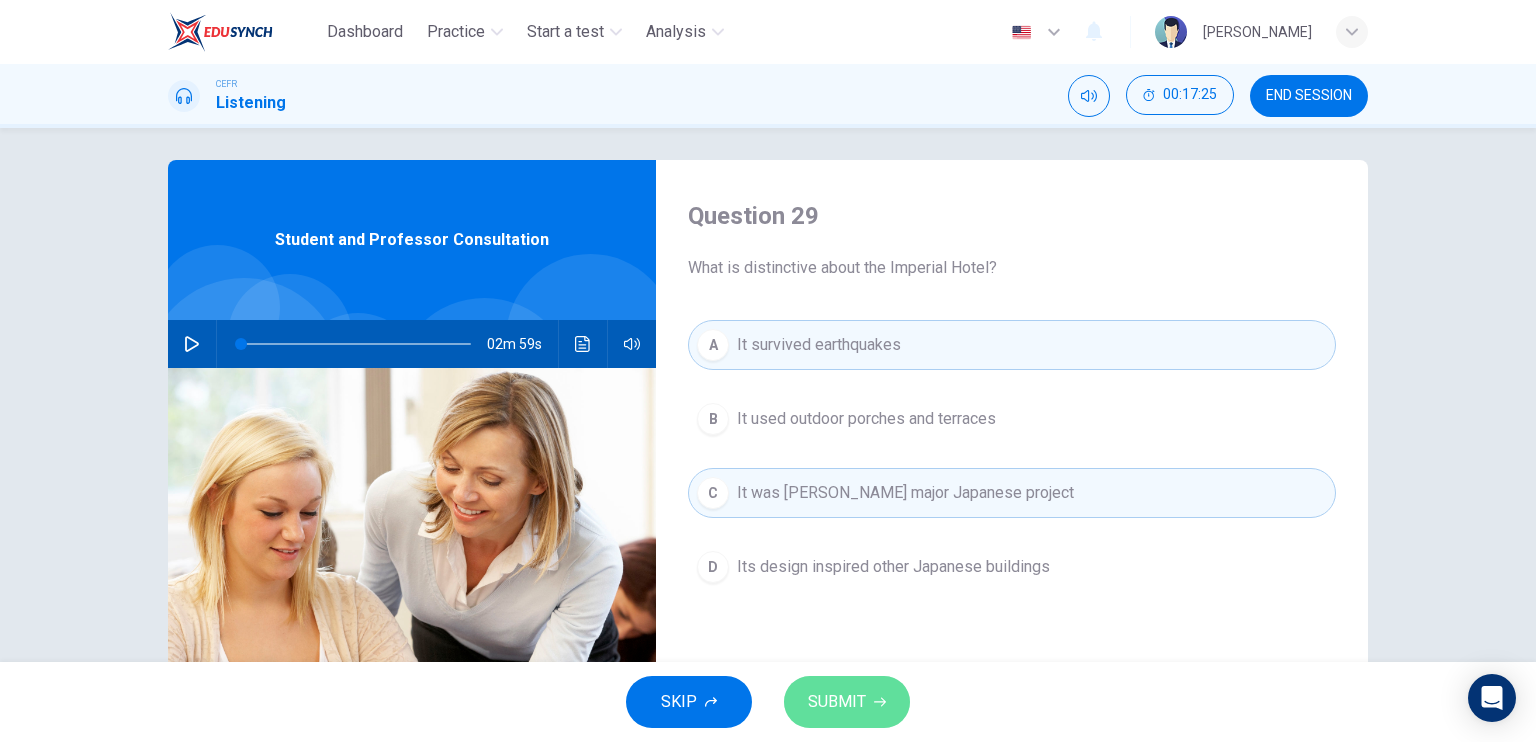 click on "SUBMIT" at bounding box center (837, 702) 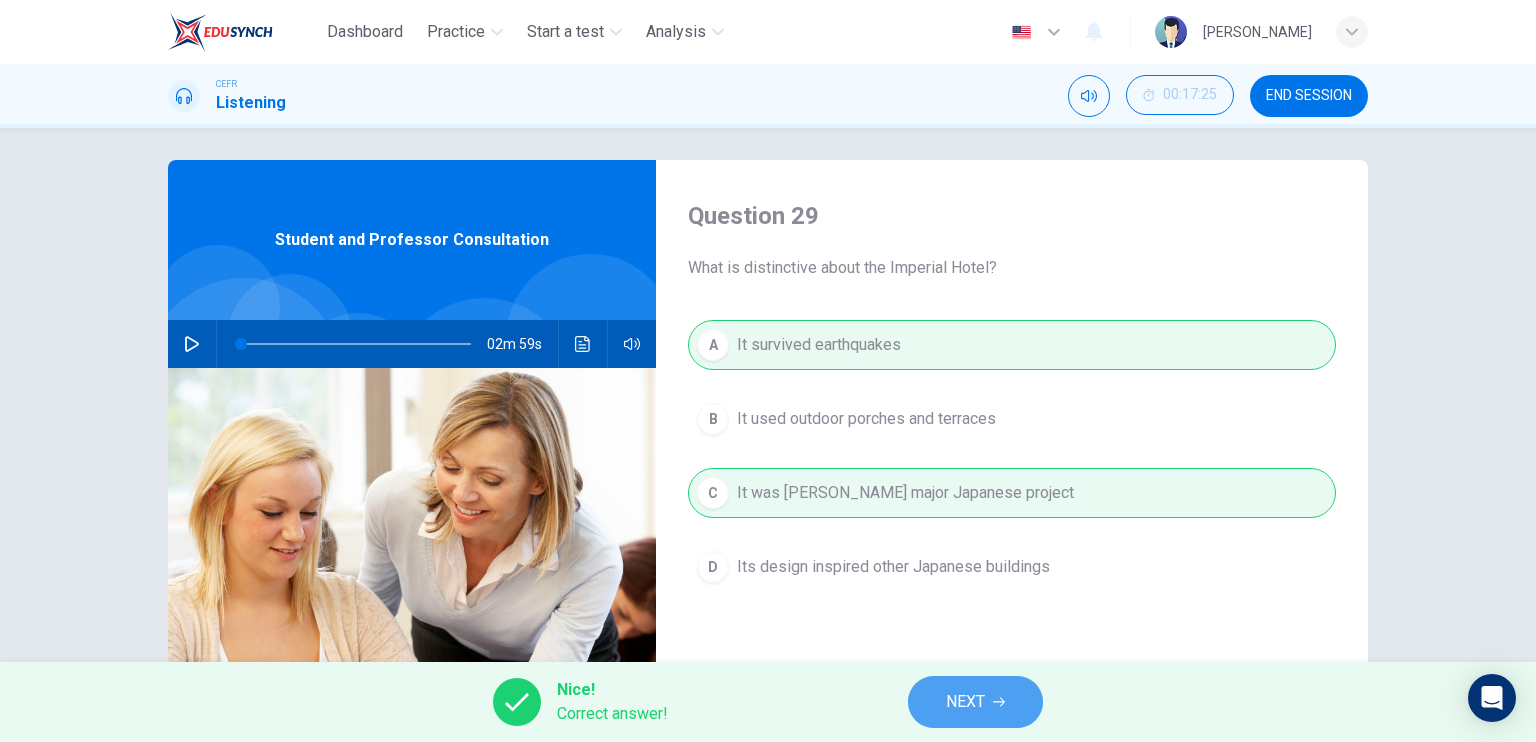 click on "NEXT" at bounding box center (975, 702) 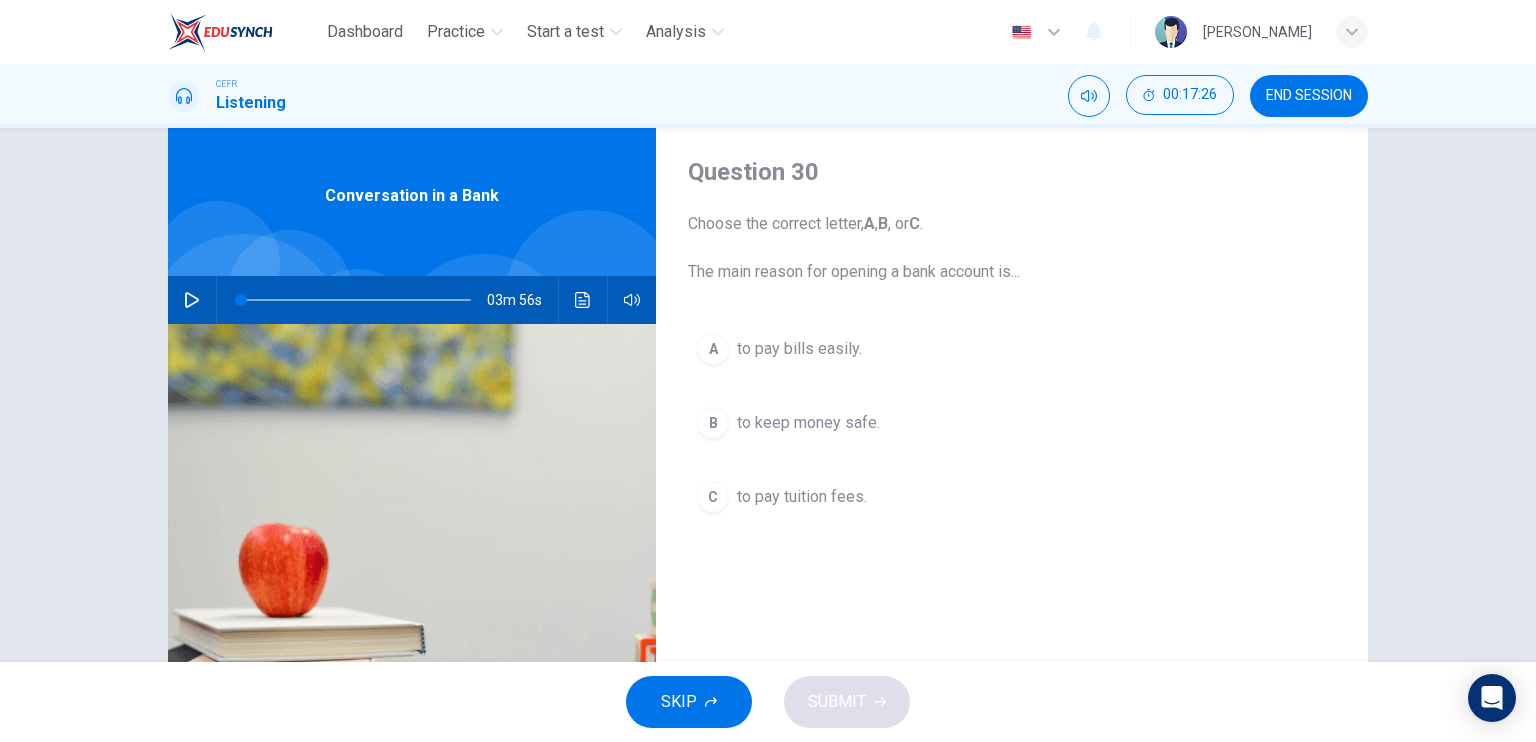 scroll, scrollTop: 100, scrollLeft: 0, axis: vertical 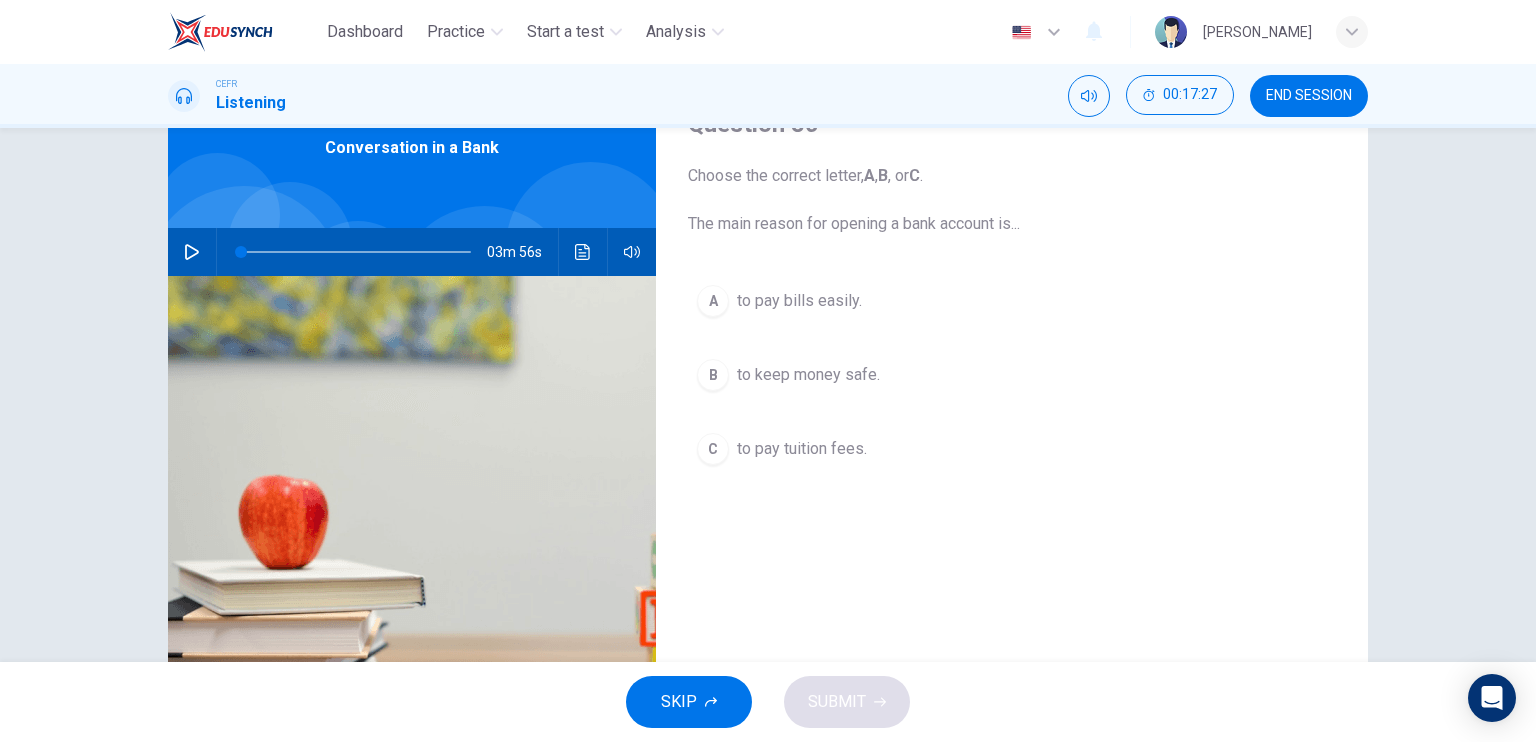 click 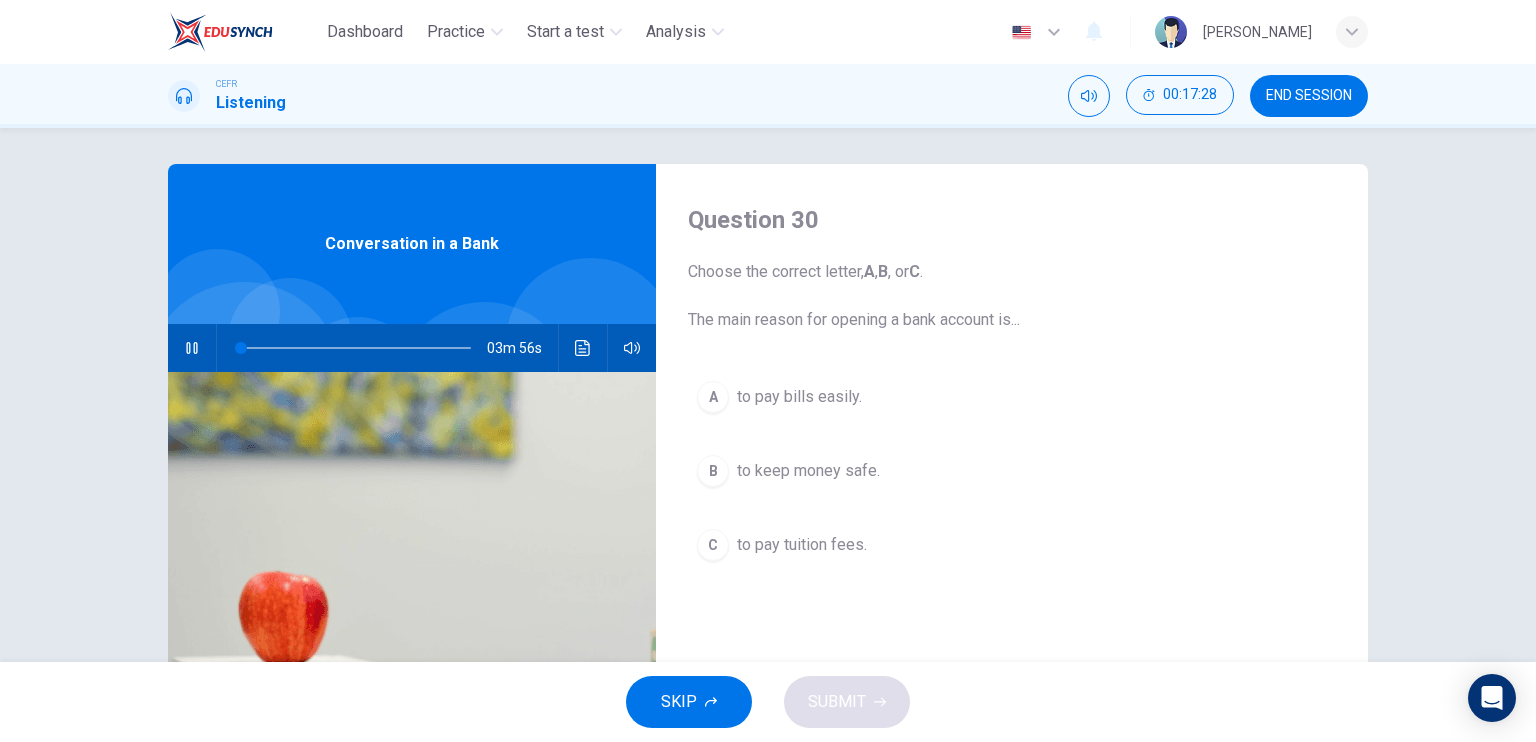 scroll, scrollTop: 0, scrollLeft: 0, axis: both 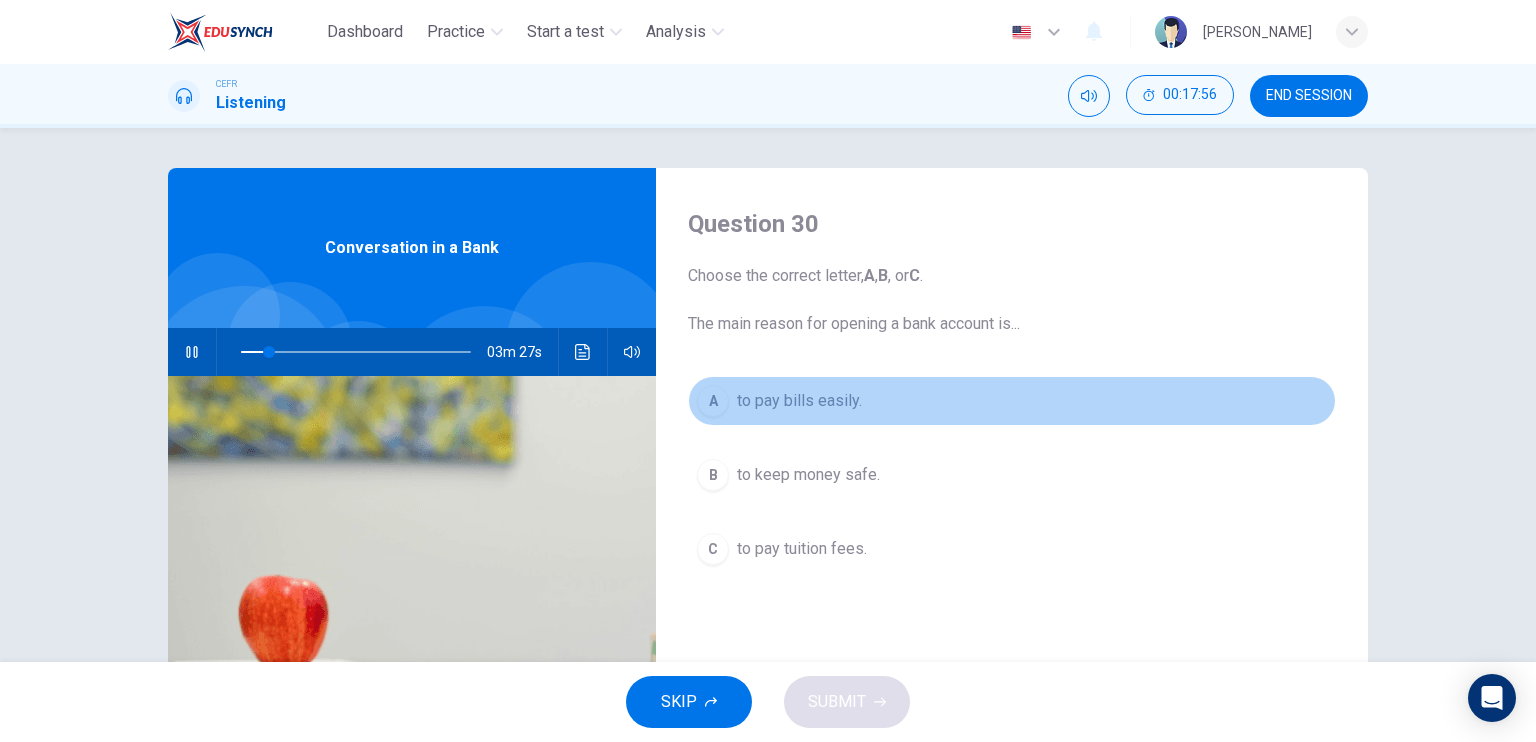 click on "A to pay bills easily." at bounding box center [1012, 401] 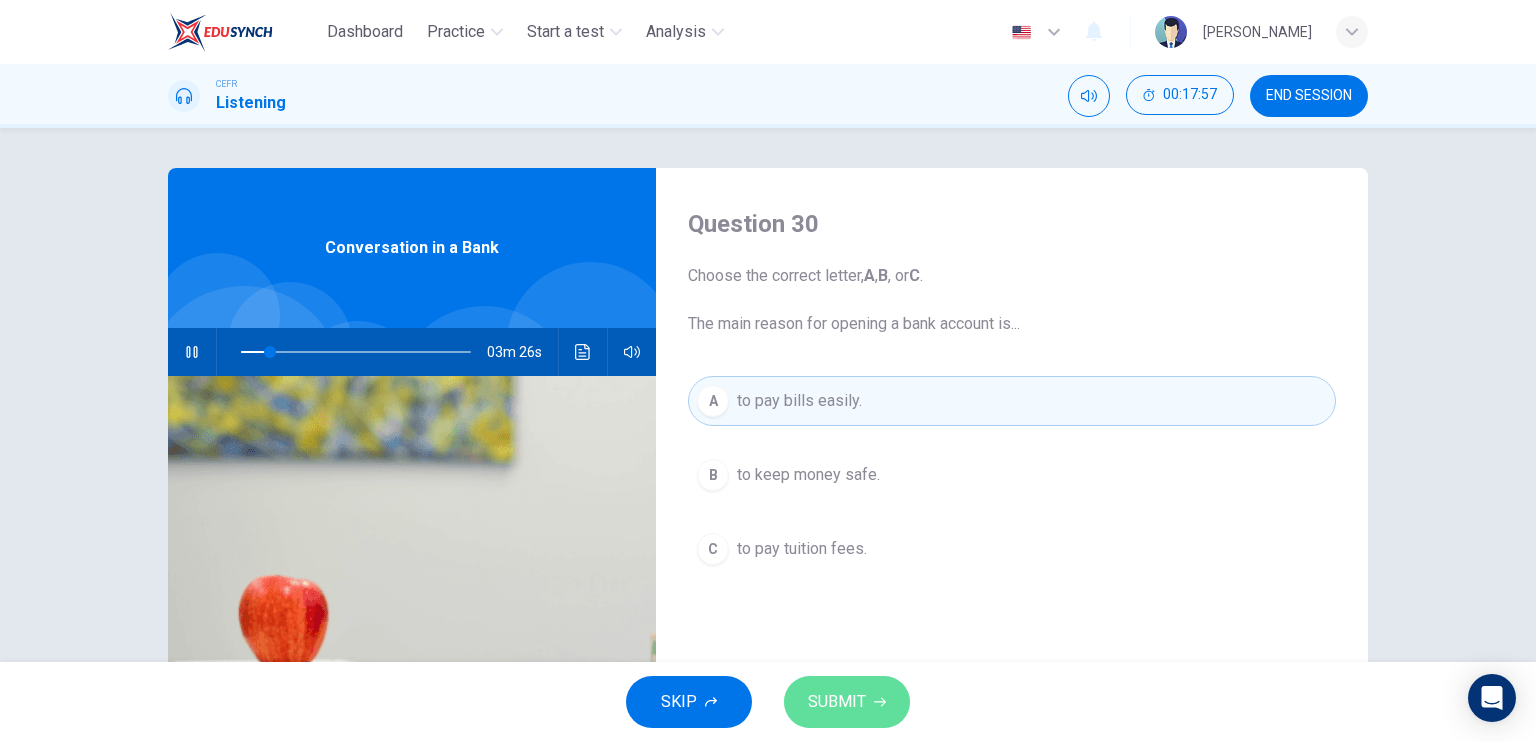 click on "SUBMIT" at bounding box center (847, 702) 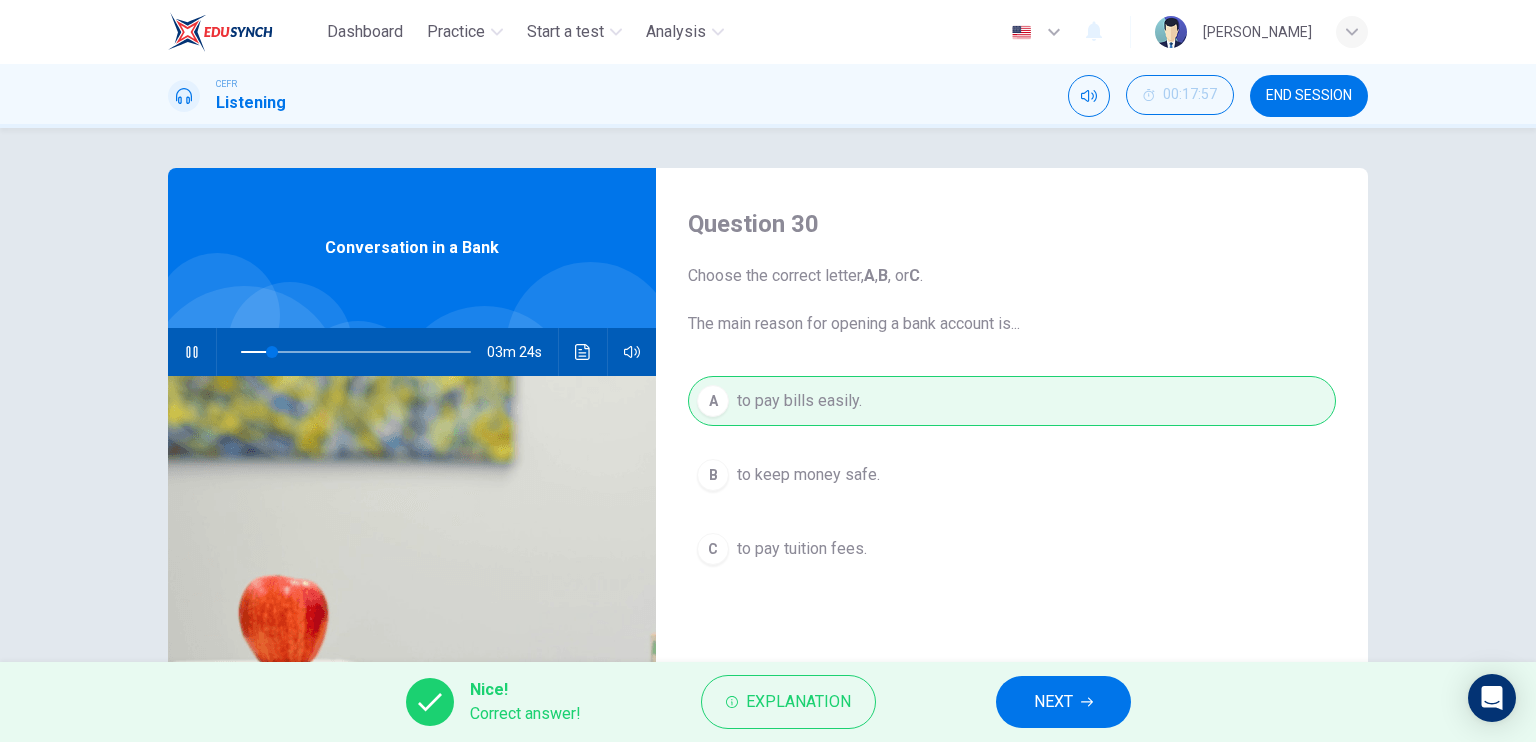 click on "NEXT" at bounding box center [1053, 702] 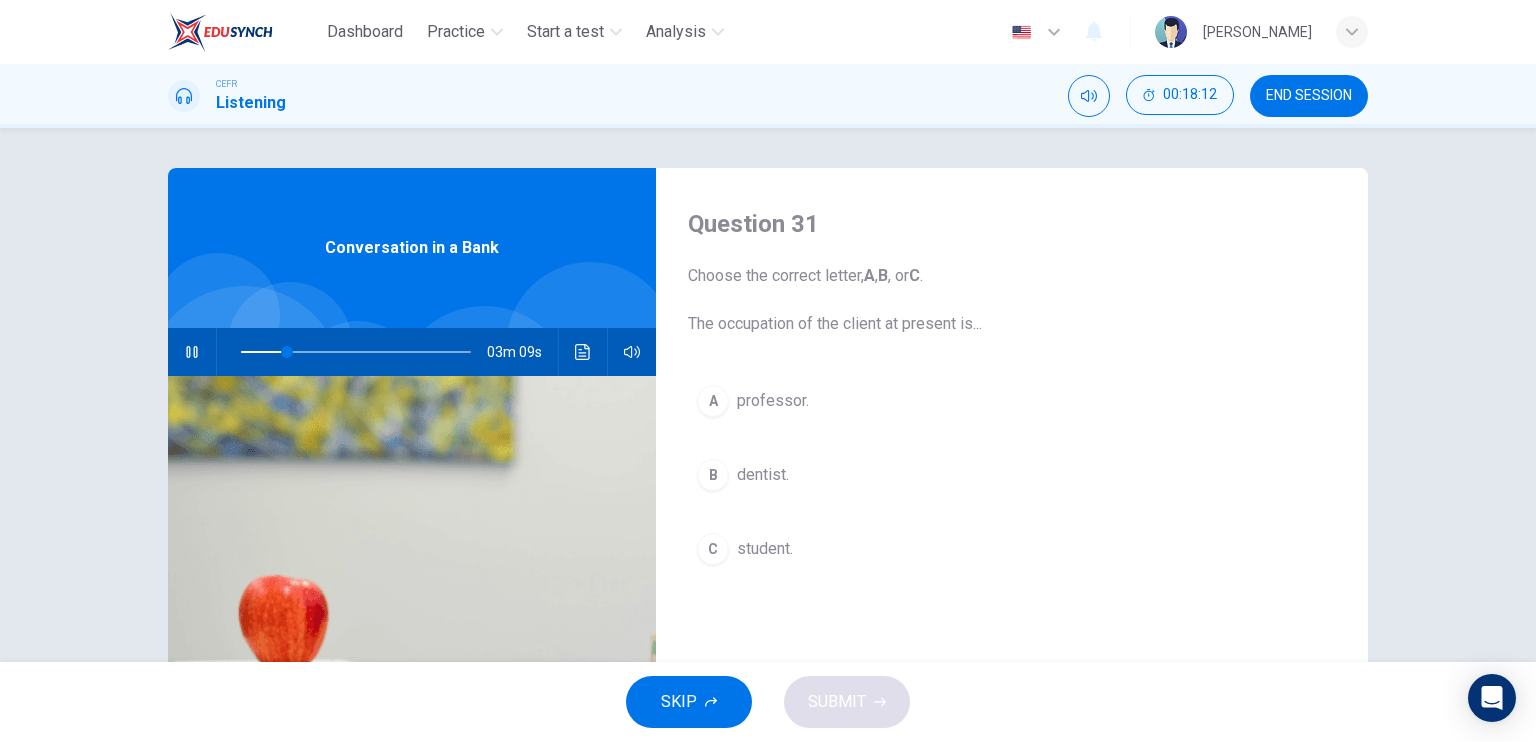 click on "student." at bounding box center [765, 549] 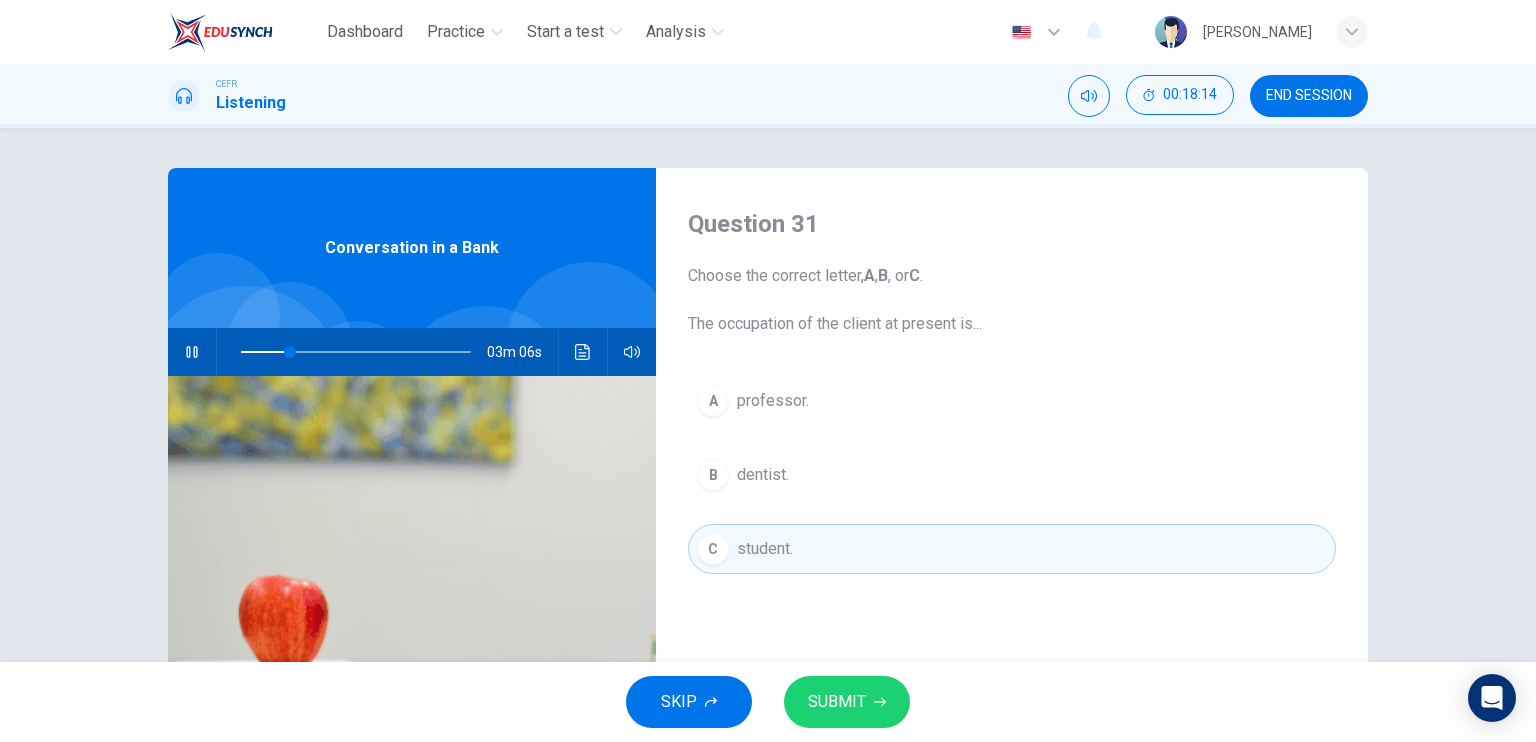 click 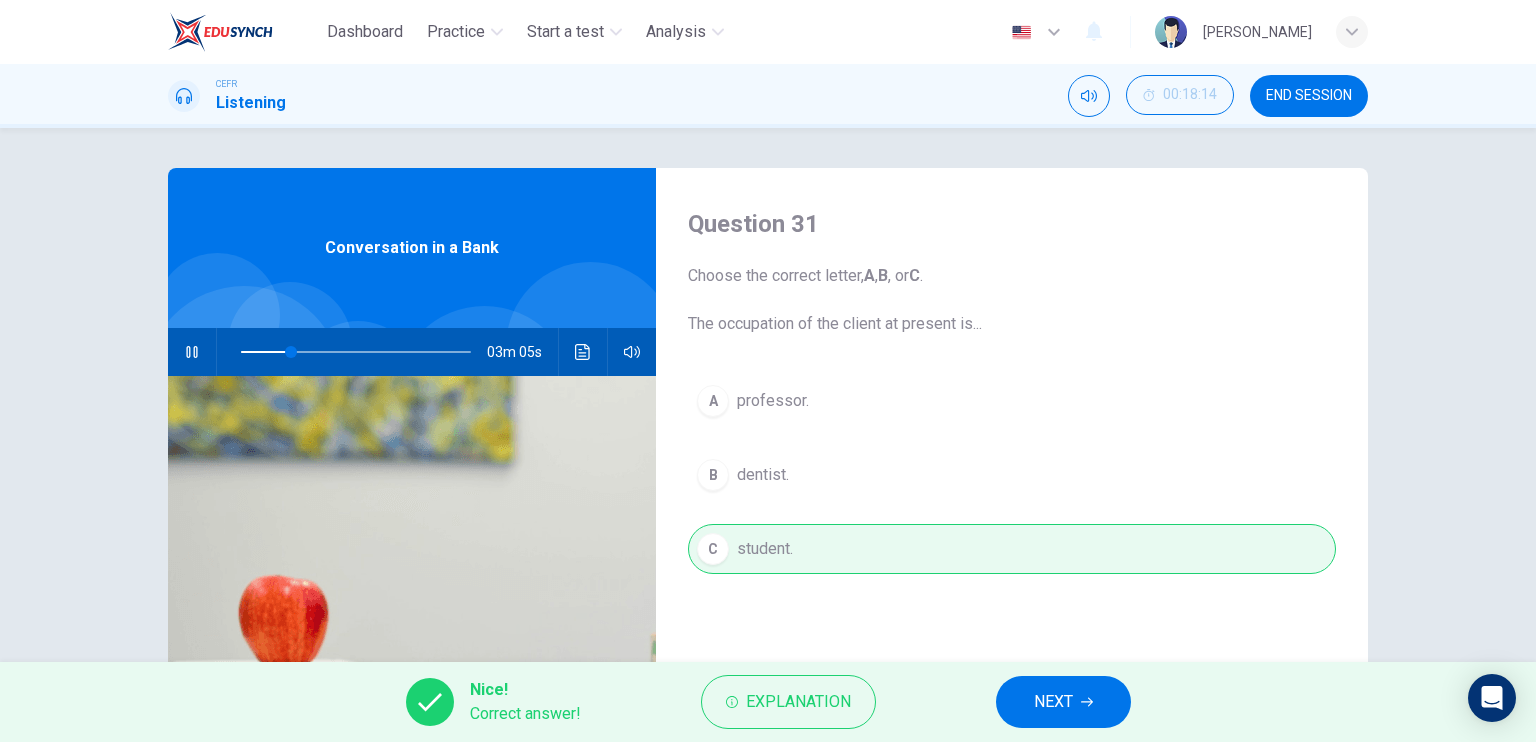 click on "NEXT" at bounding box center [1053, 702] 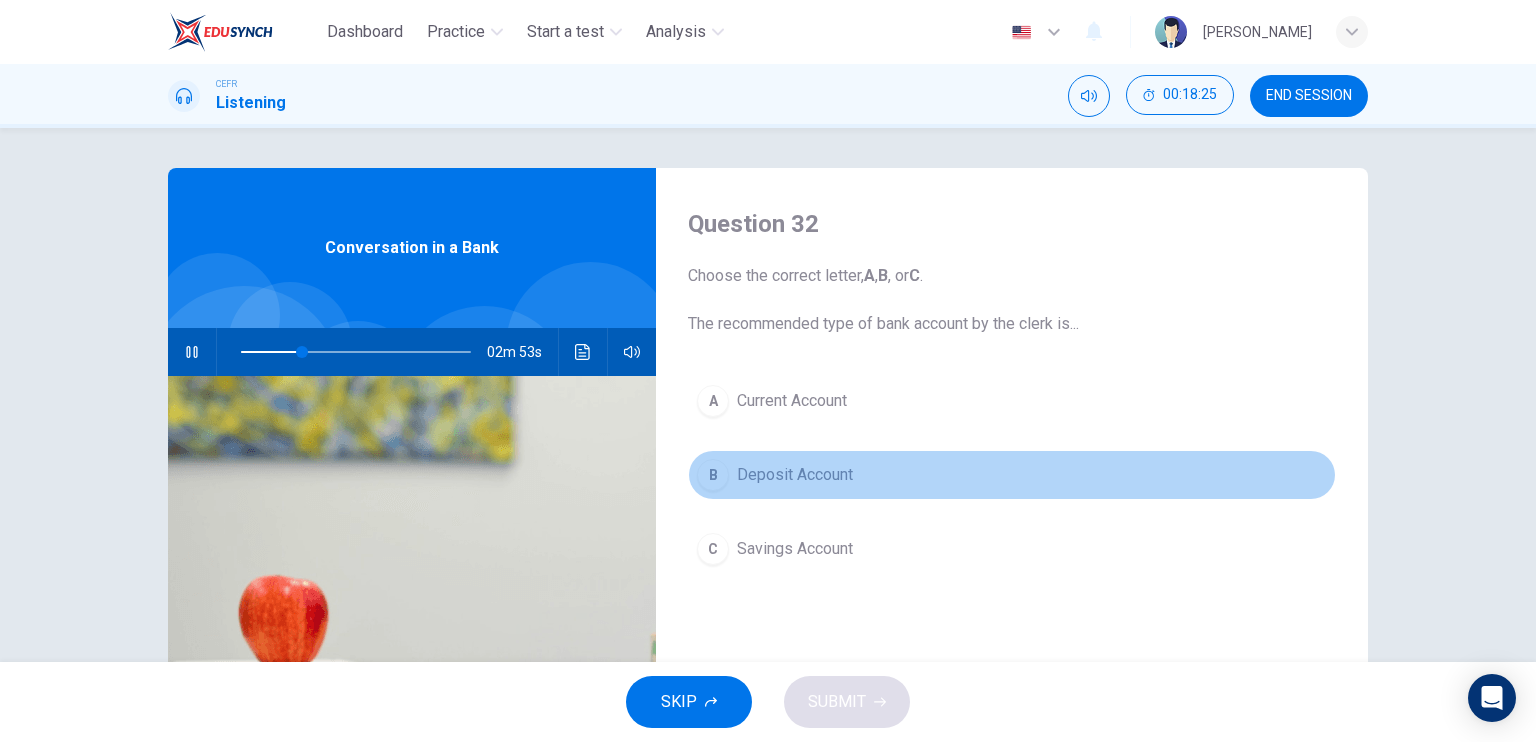 click on "Deposit Account" at bounding box center [795, 475] 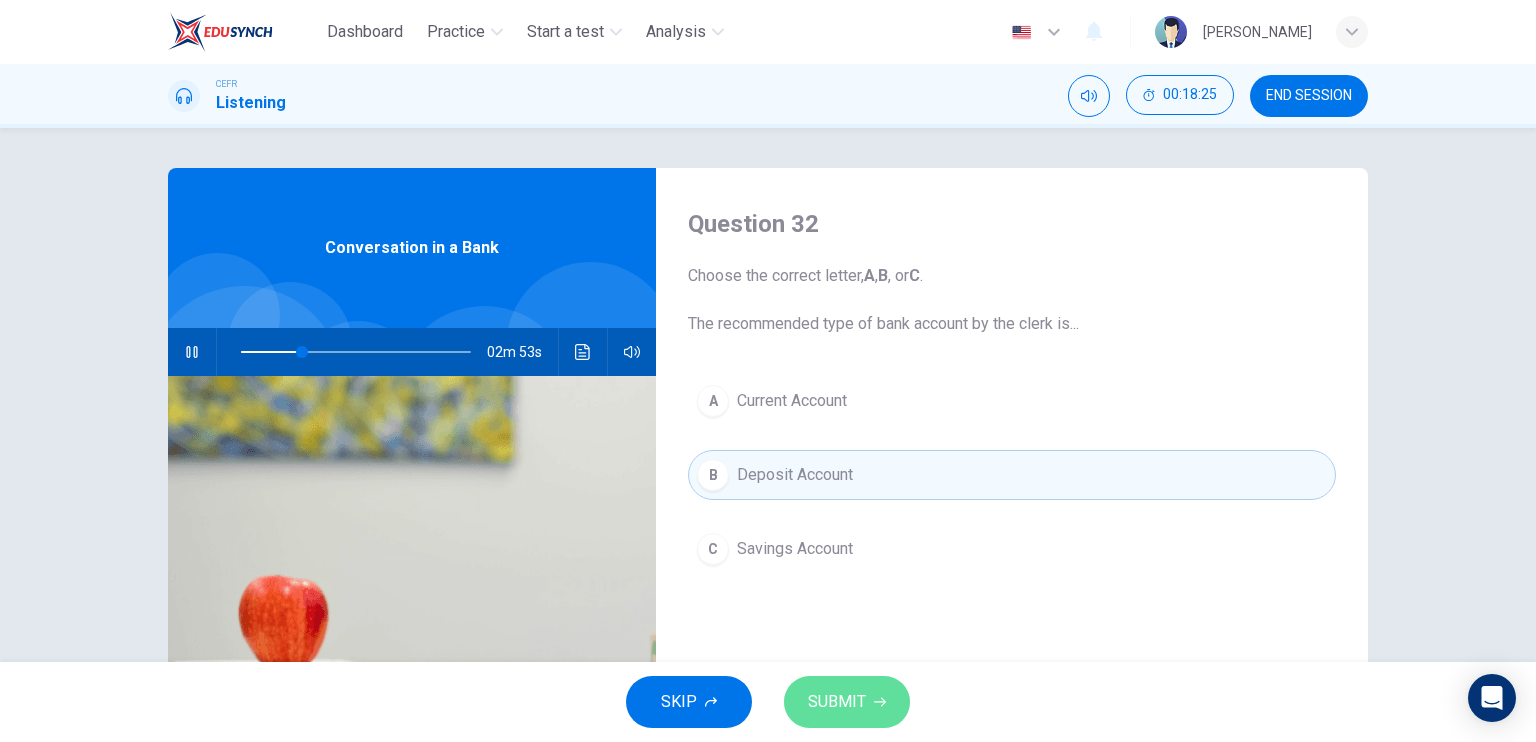 click 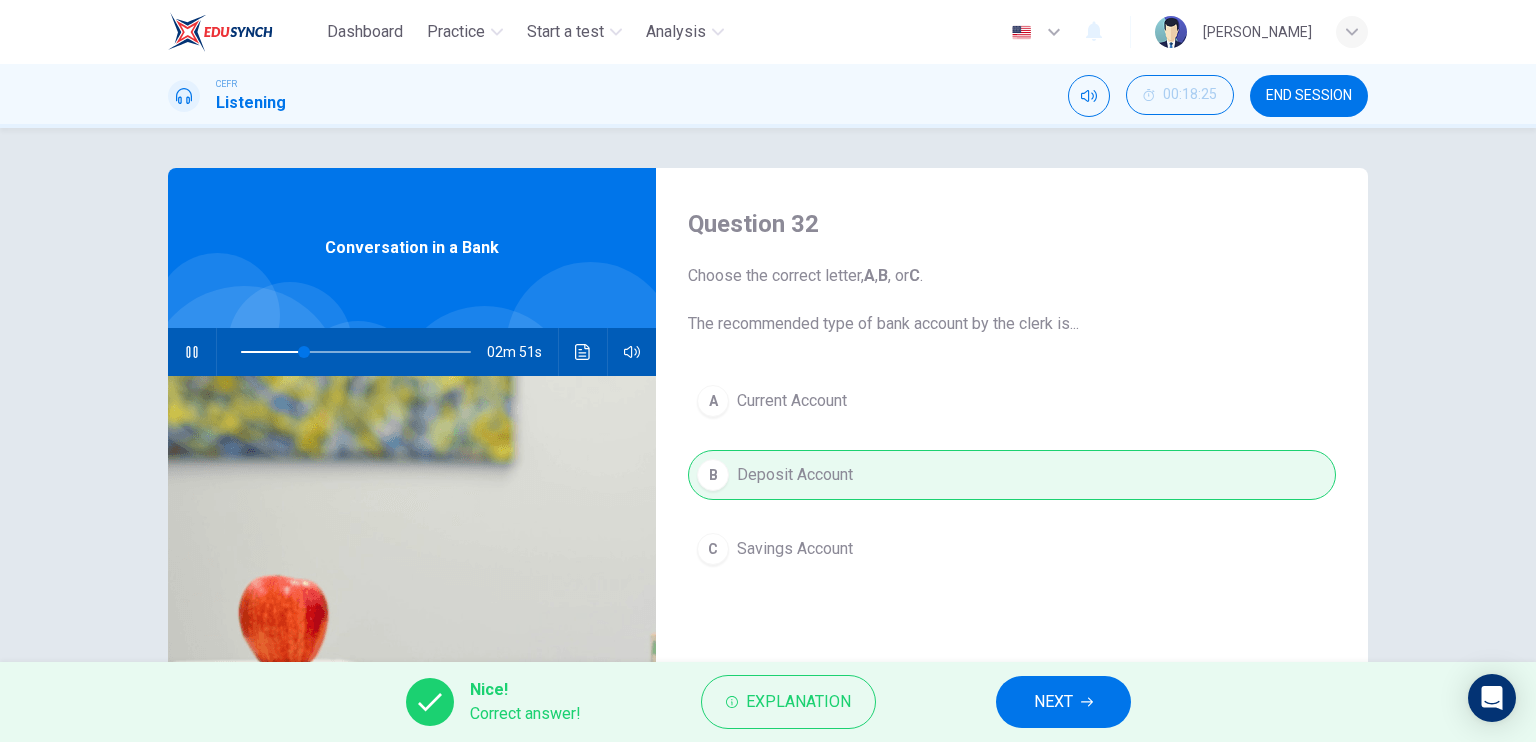 click on "NEXT" at bounding box center [1053, 702] 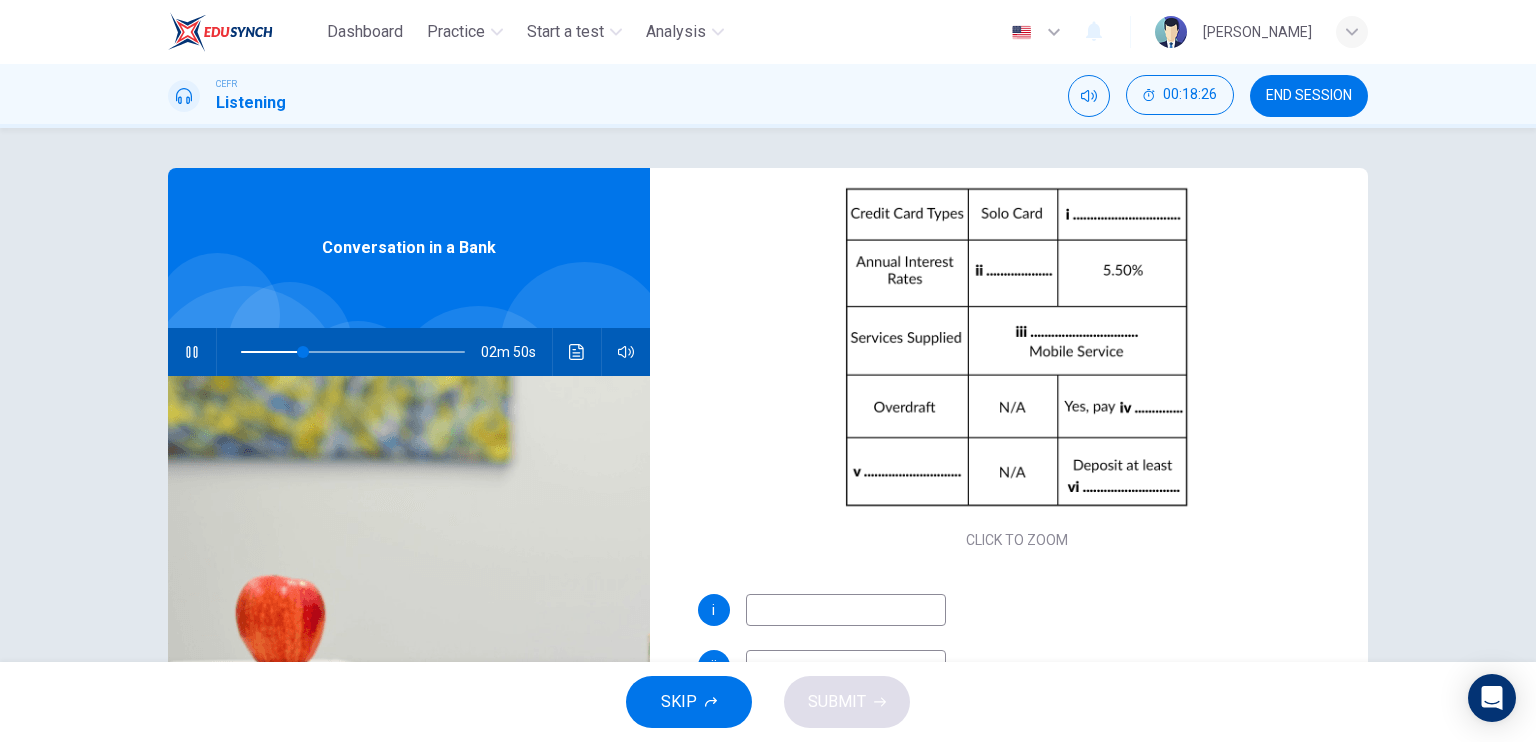 scroll, scrollTop: 285, scrollLeft: 0, axis: vertical 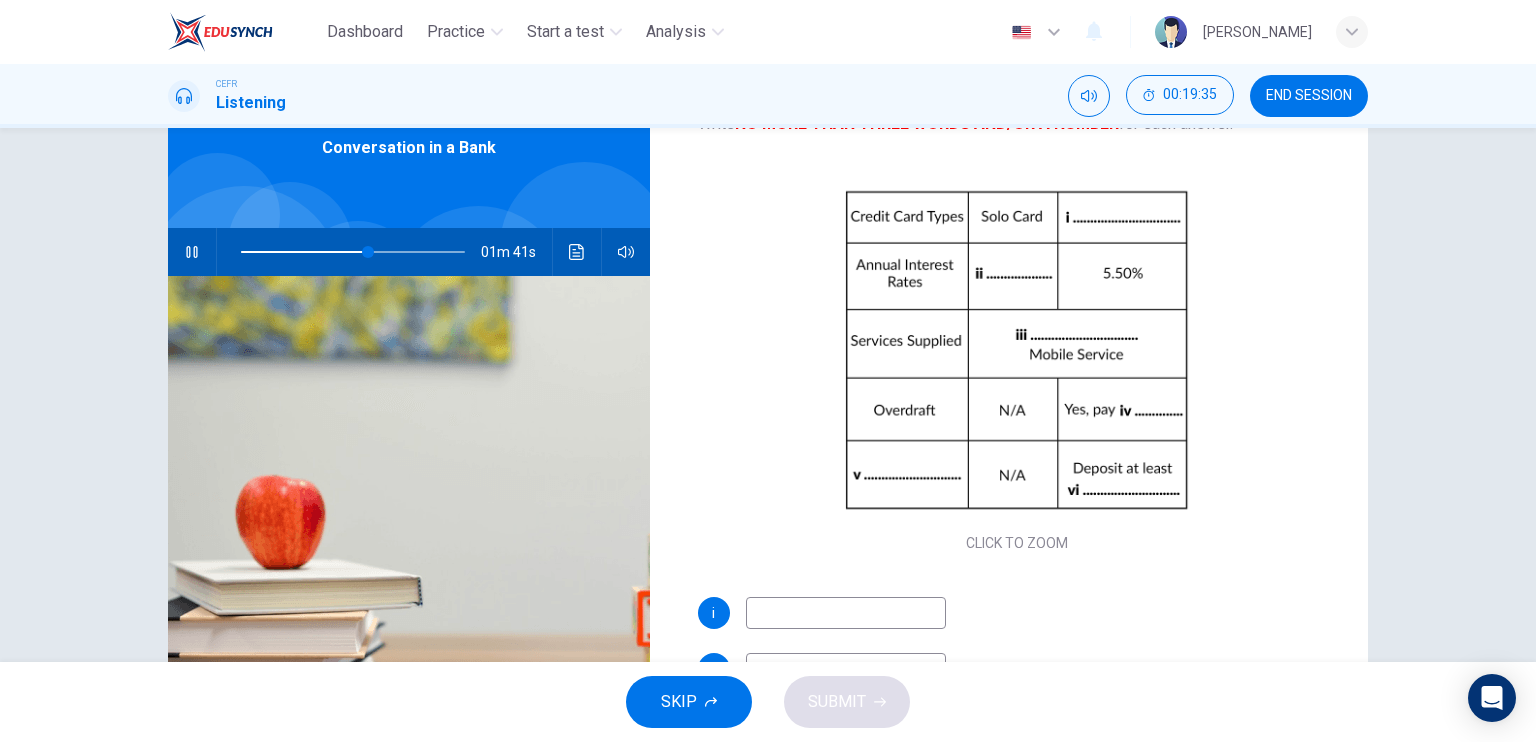 click at bounding box center [846, 613] 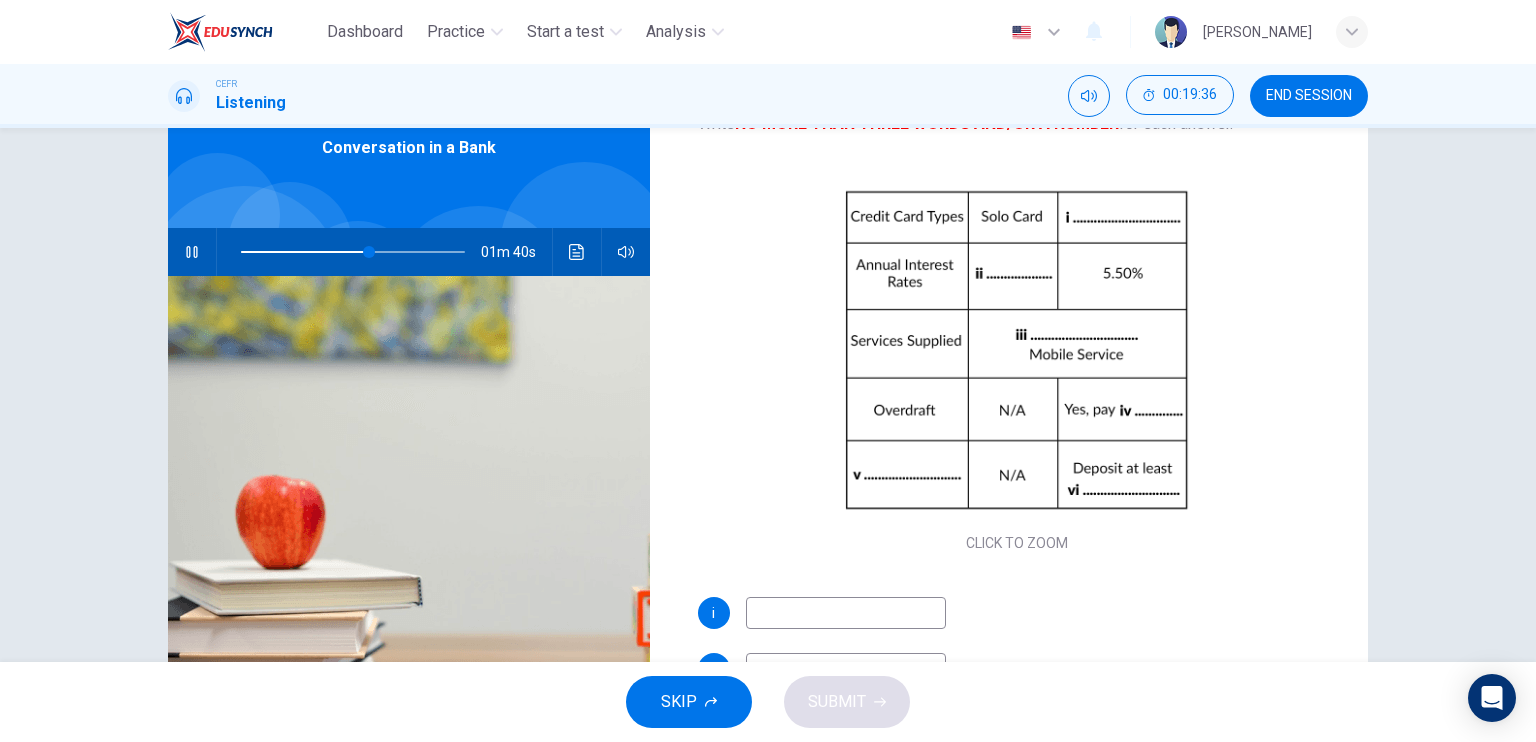 type on "58" 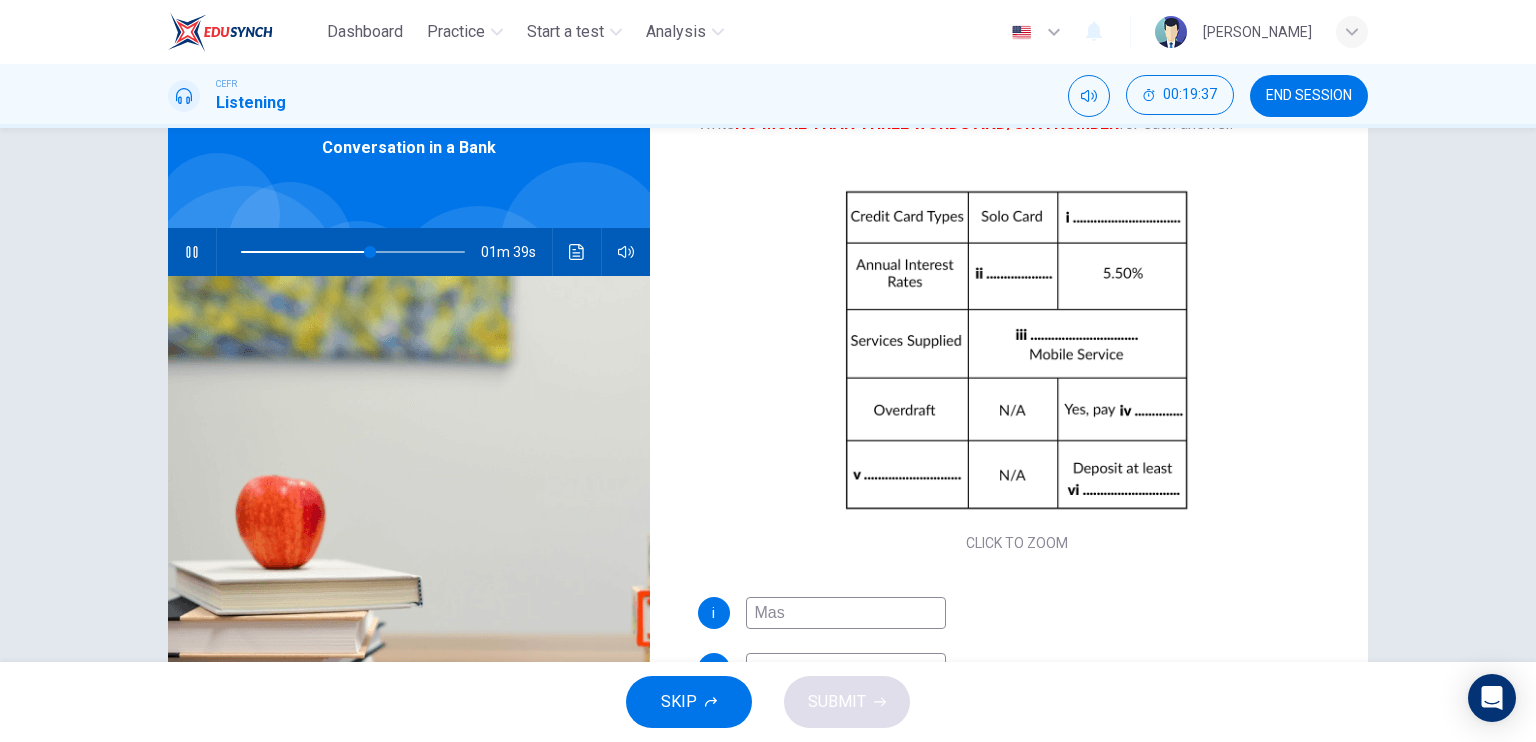type on "Mast" 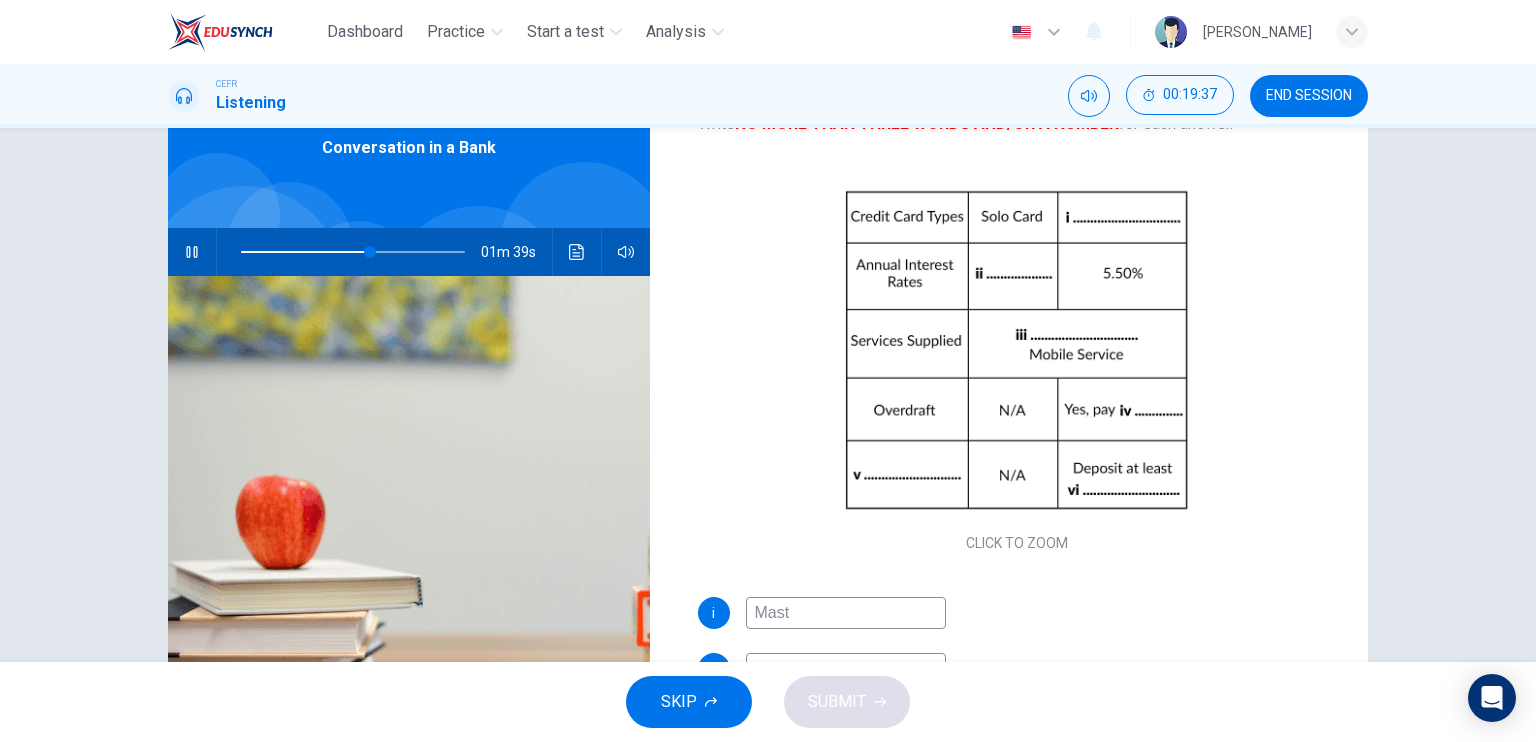 type on "58" 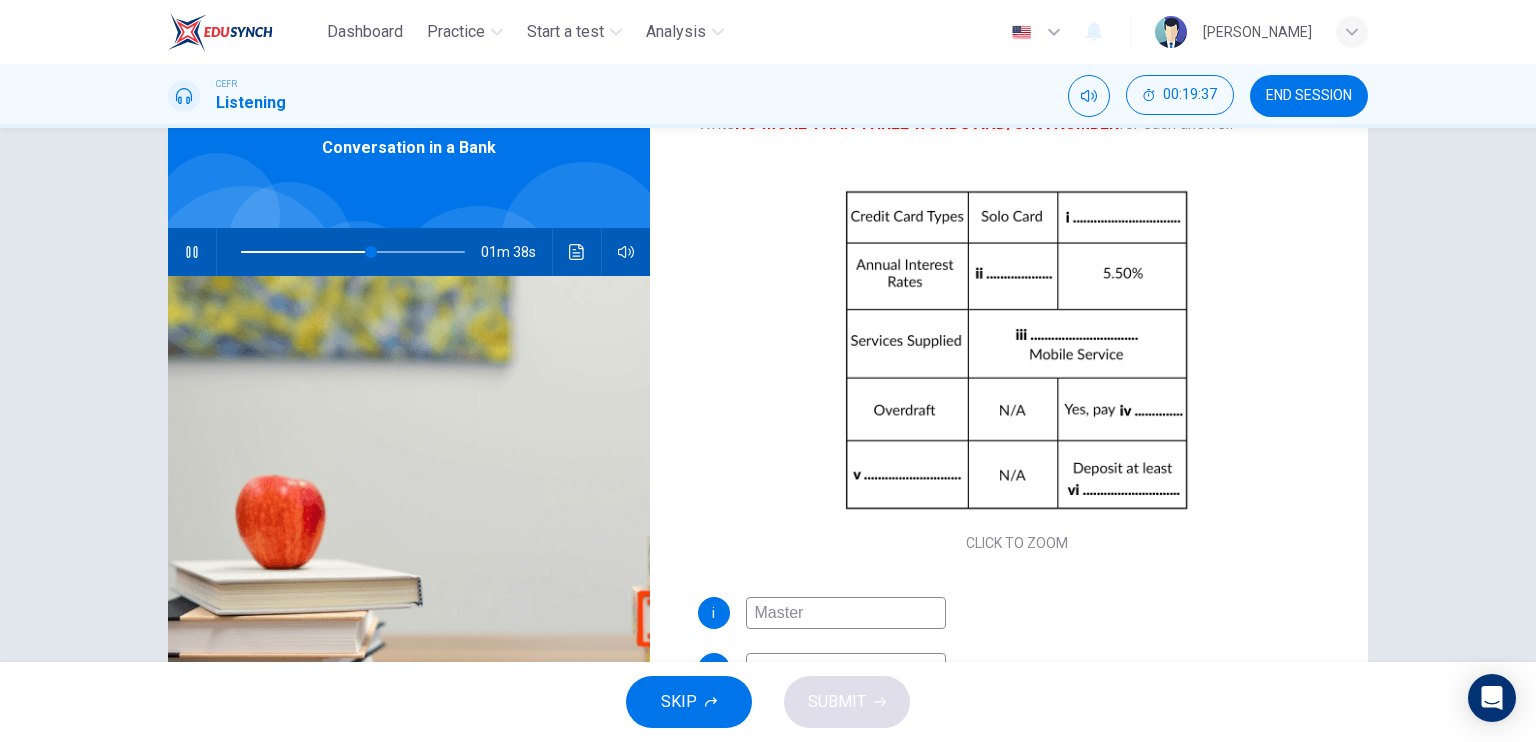 type on "Master" 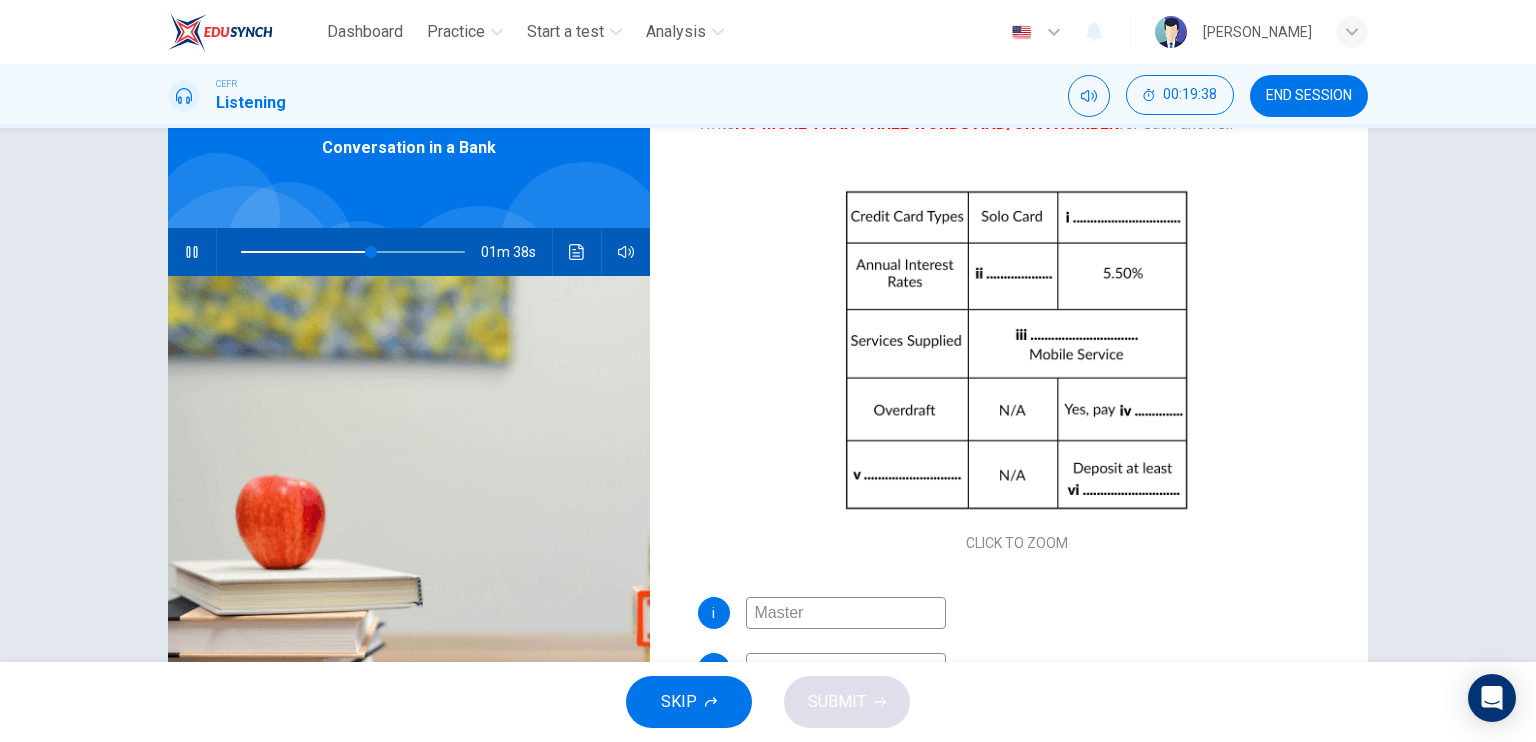 type on "59" 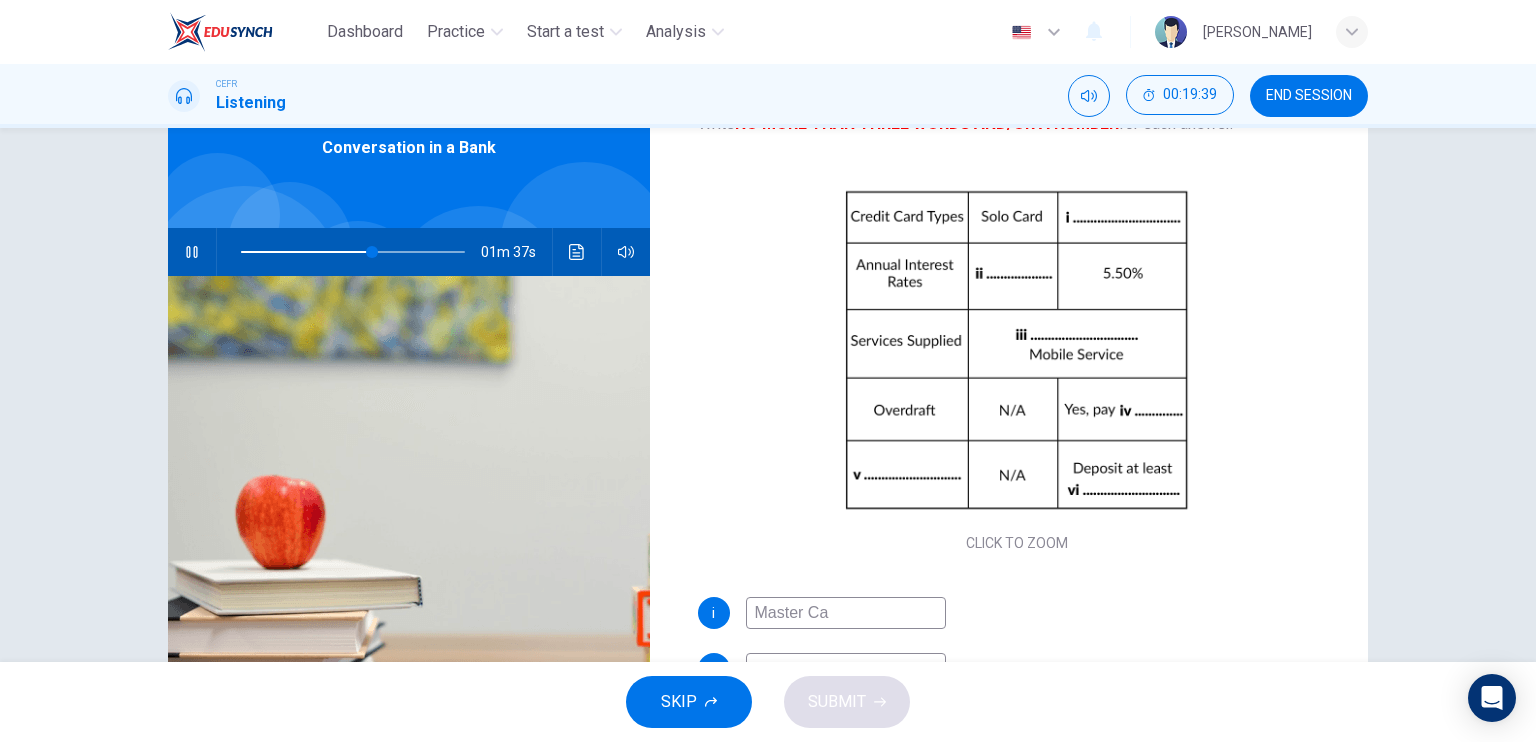 type on "Master C" 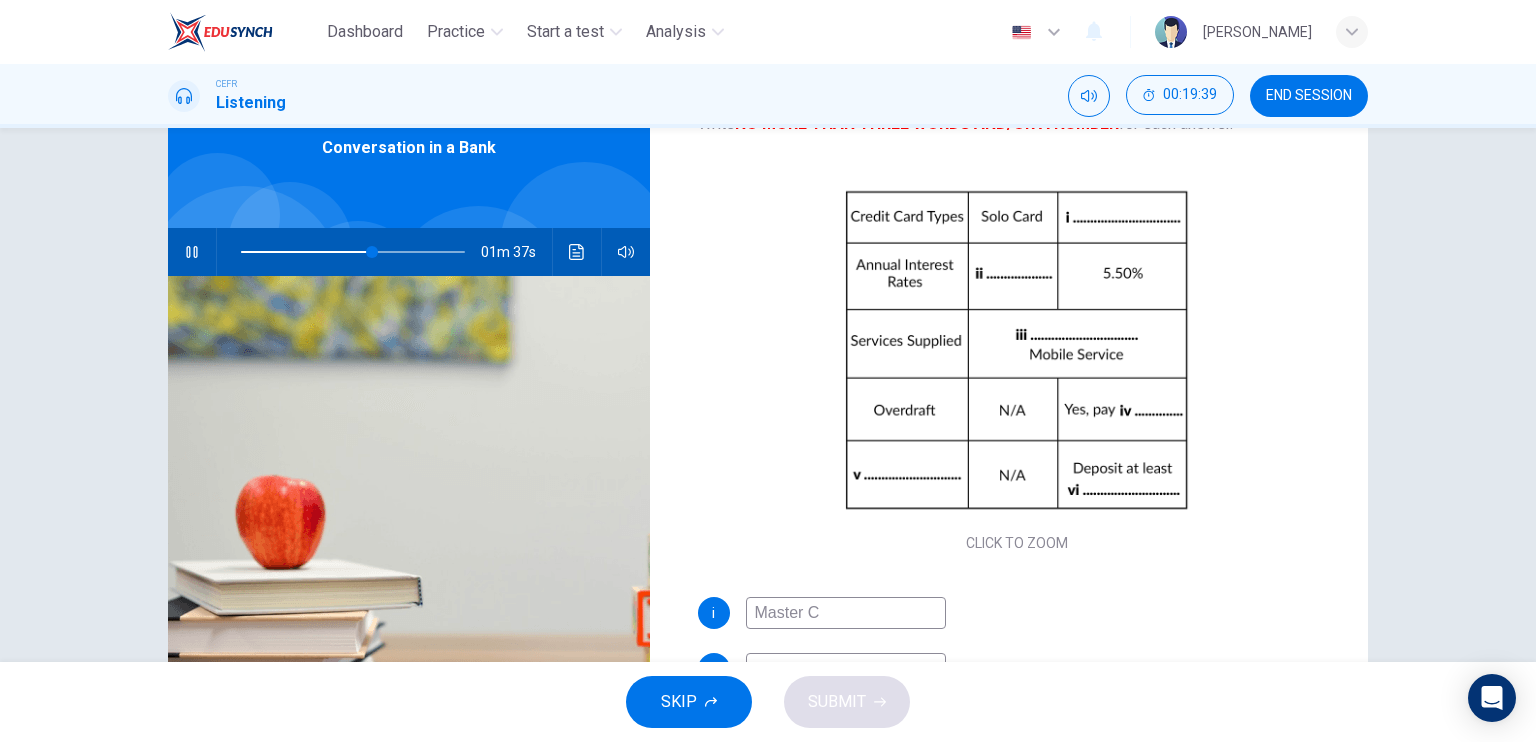 type on "59" 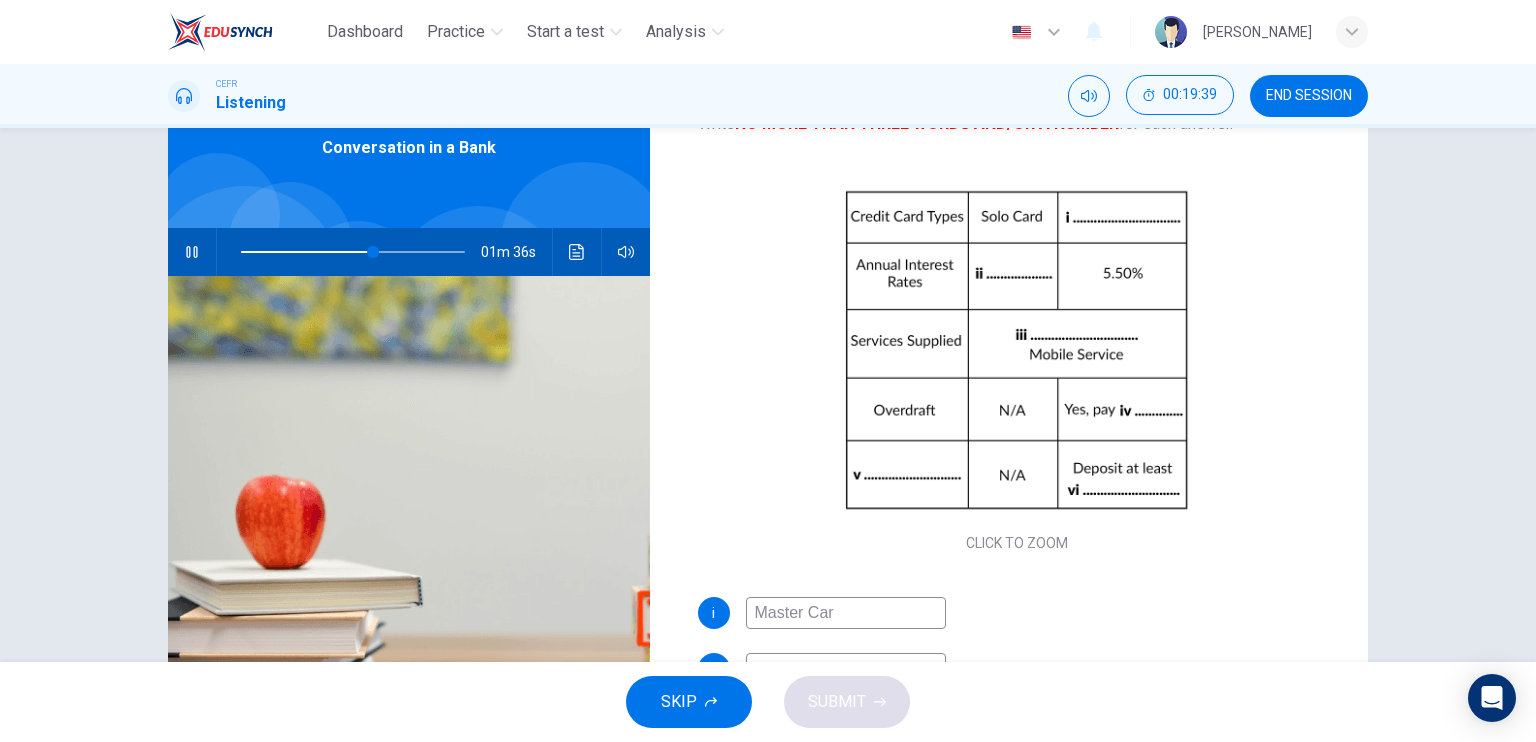 type on "Master Card" 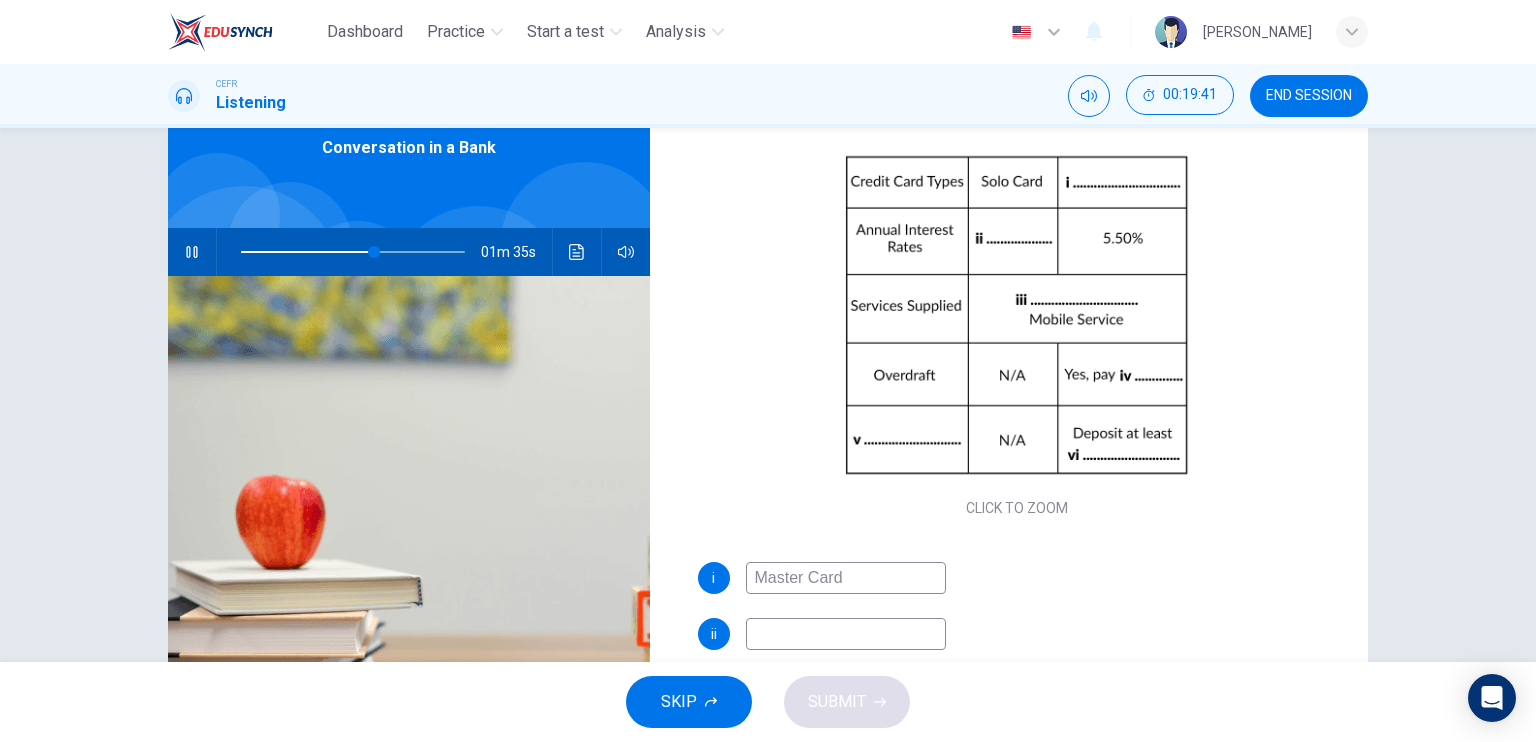 scroll, scrollTop: 136, scrollLeft: 0, axis: vertical 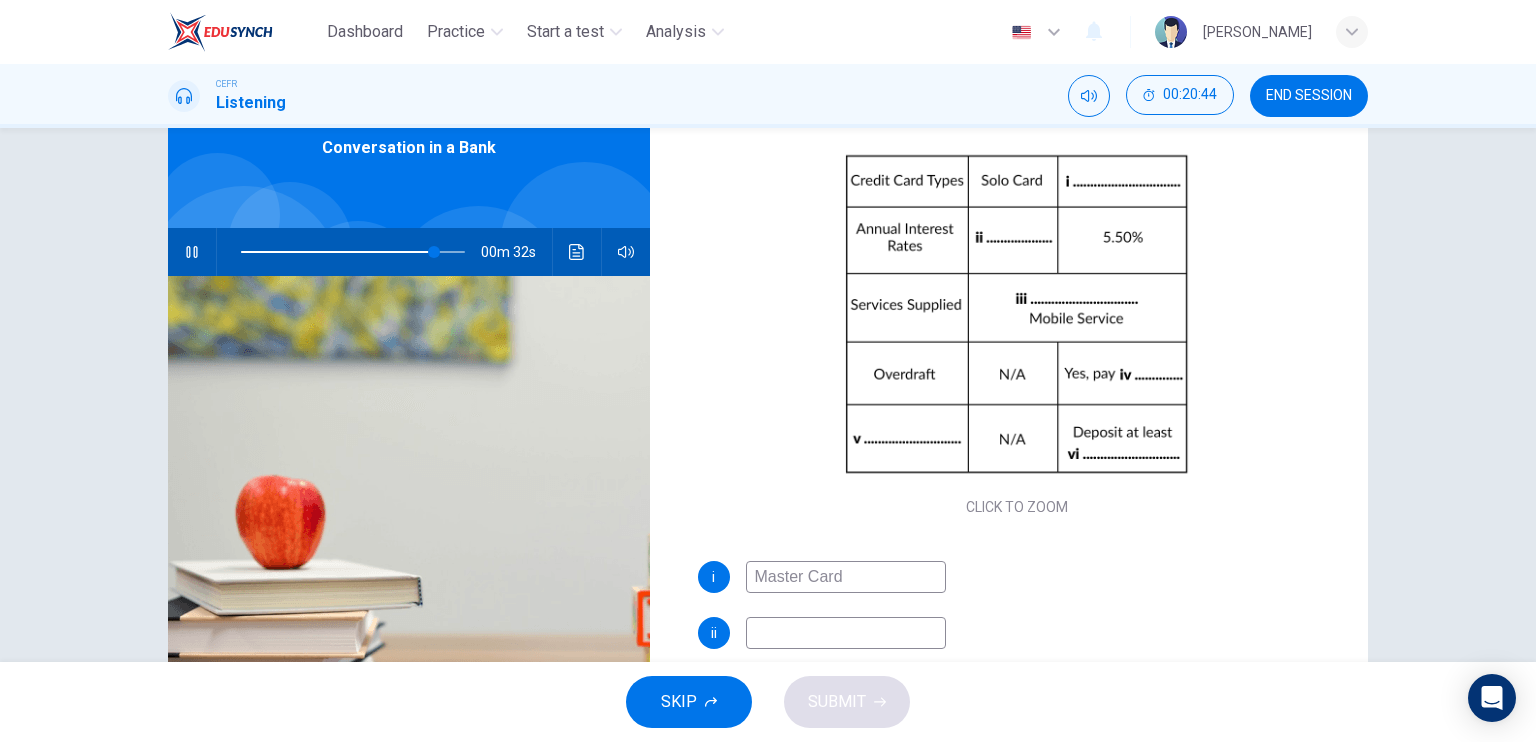 type on "87" 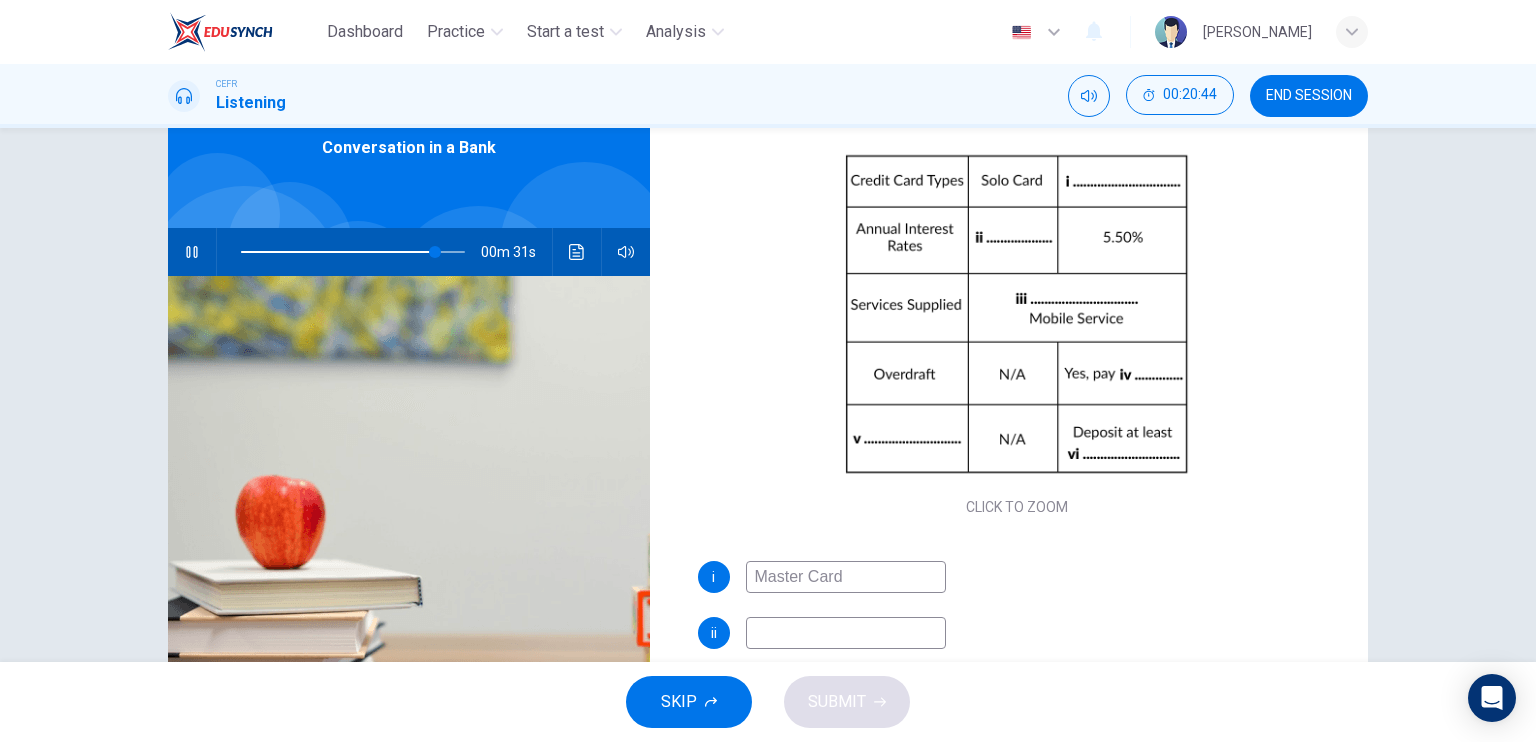 type on "Master Card" 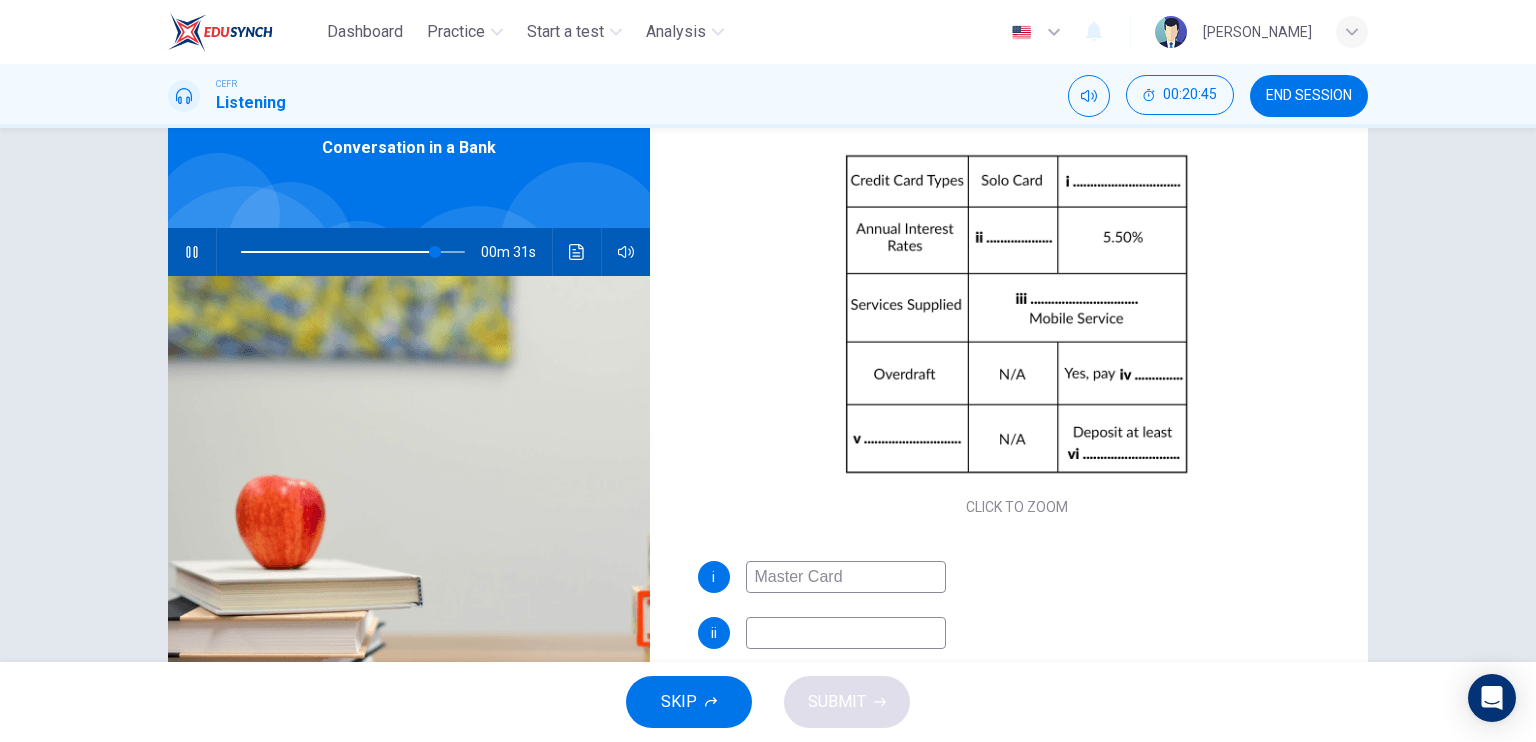 type on "87" 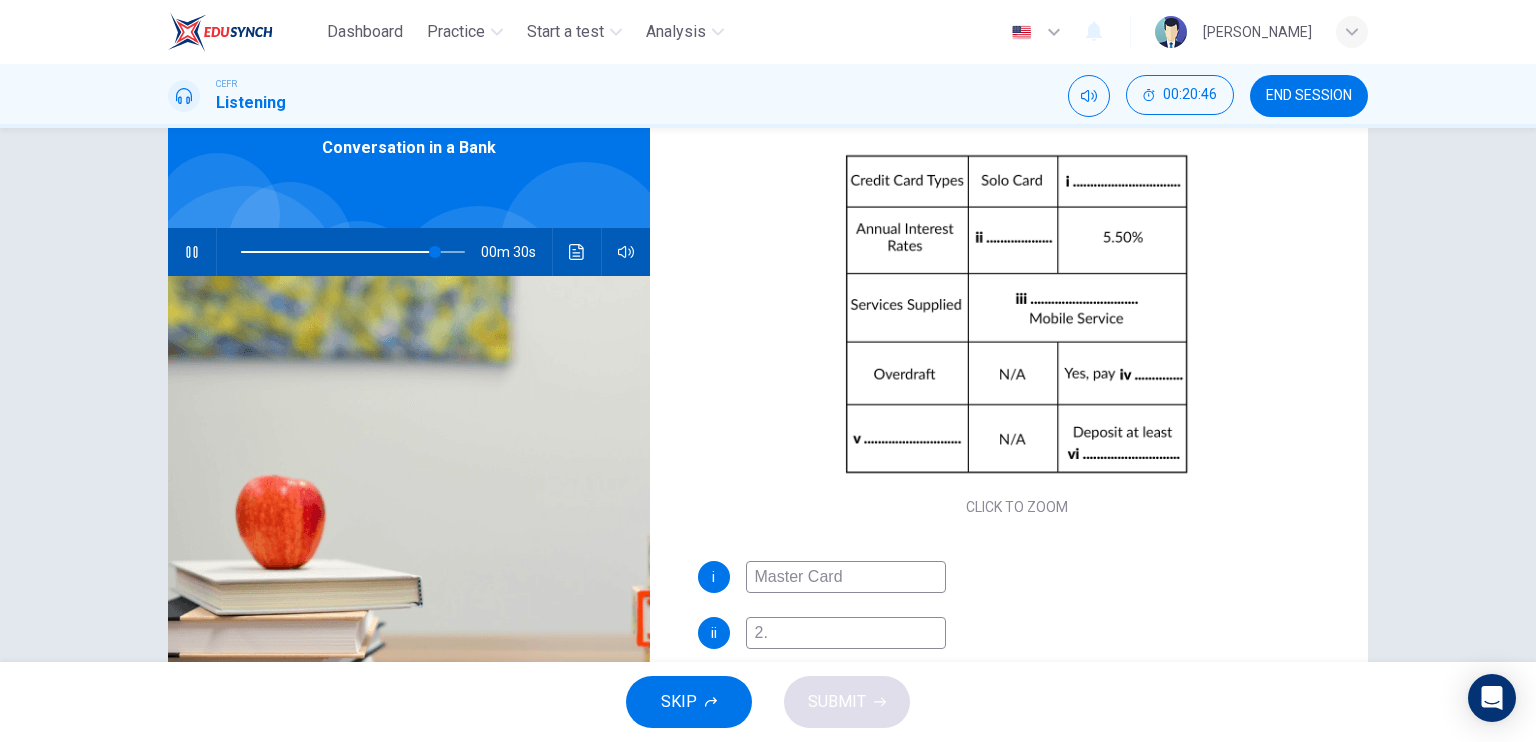 type on "2.5" 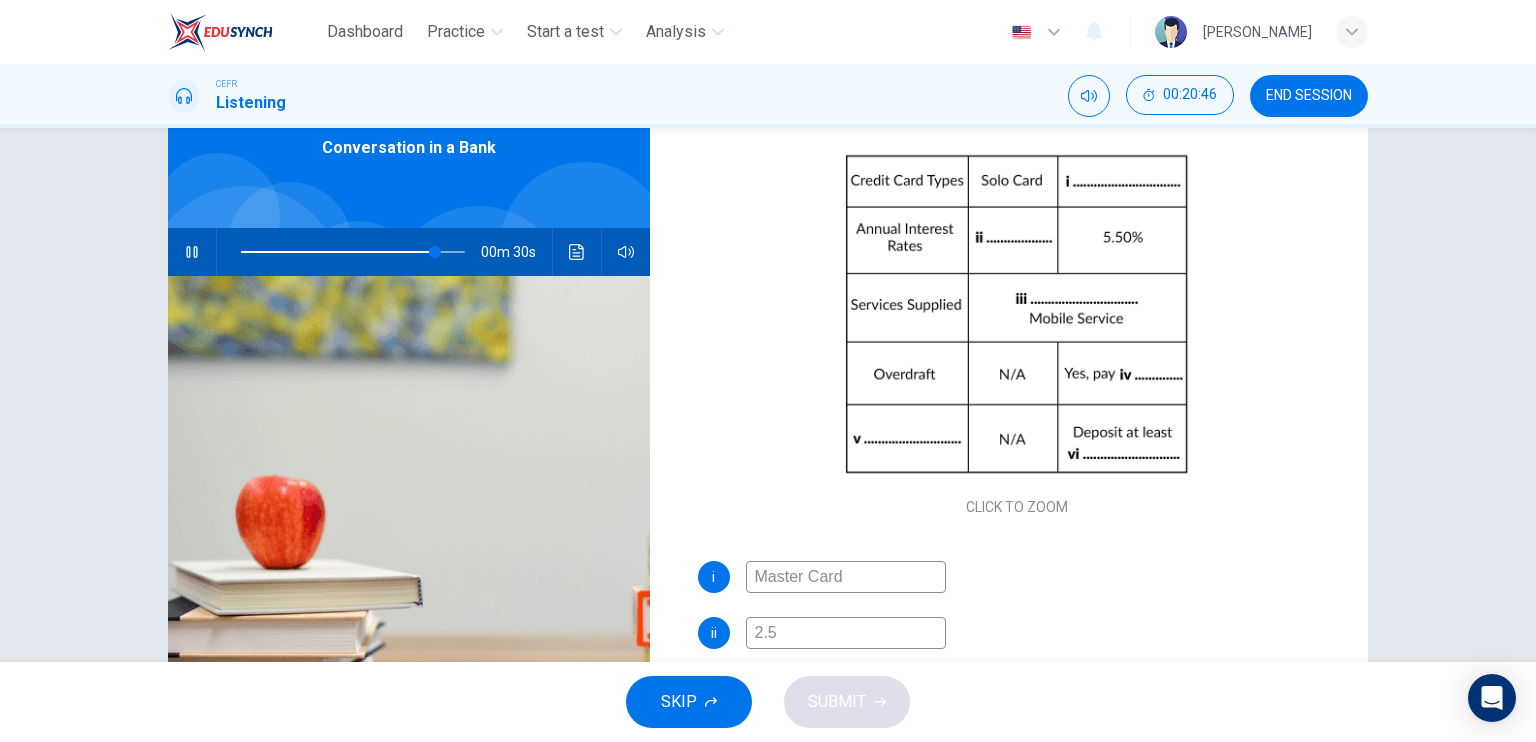 type on "87" 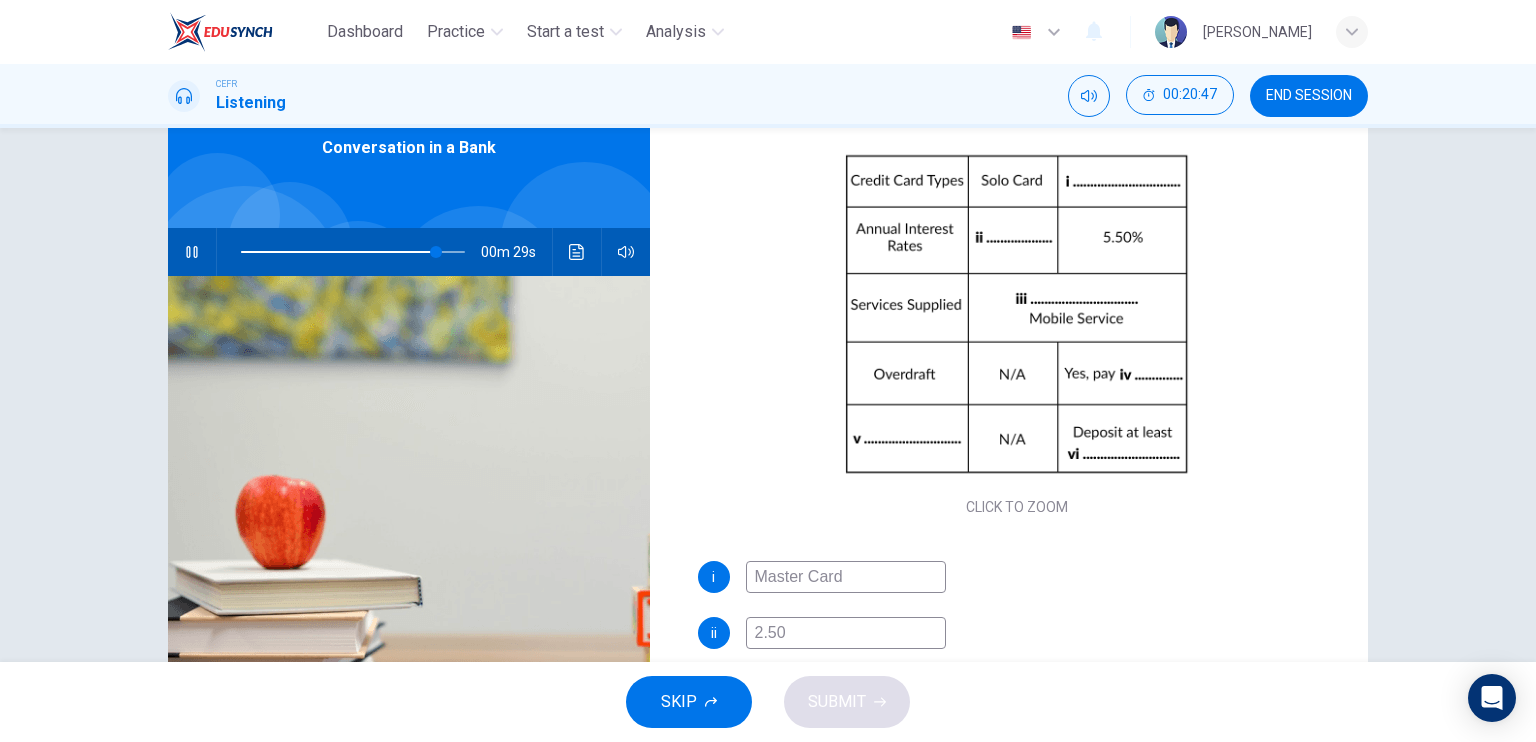 type on "88" 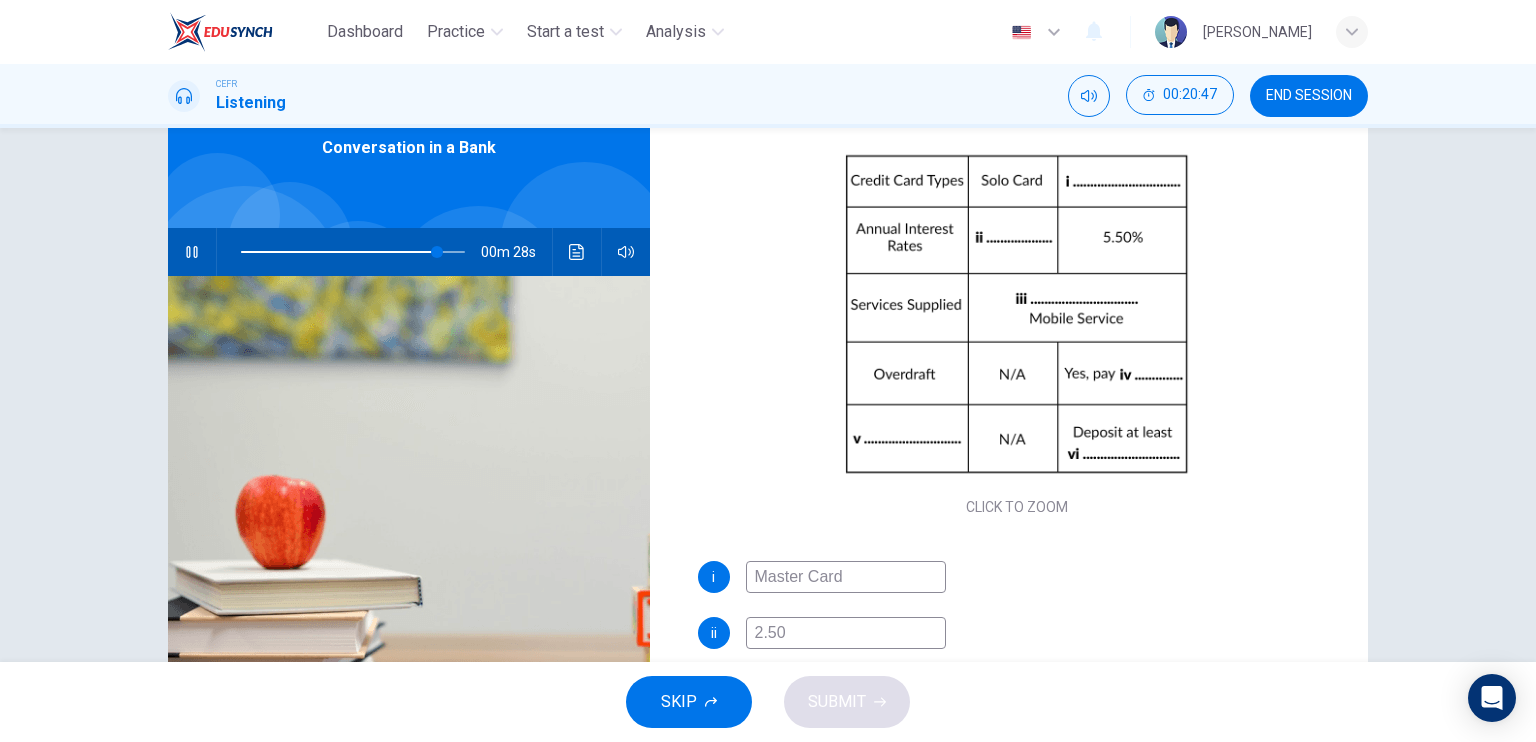 type on "2.50%" 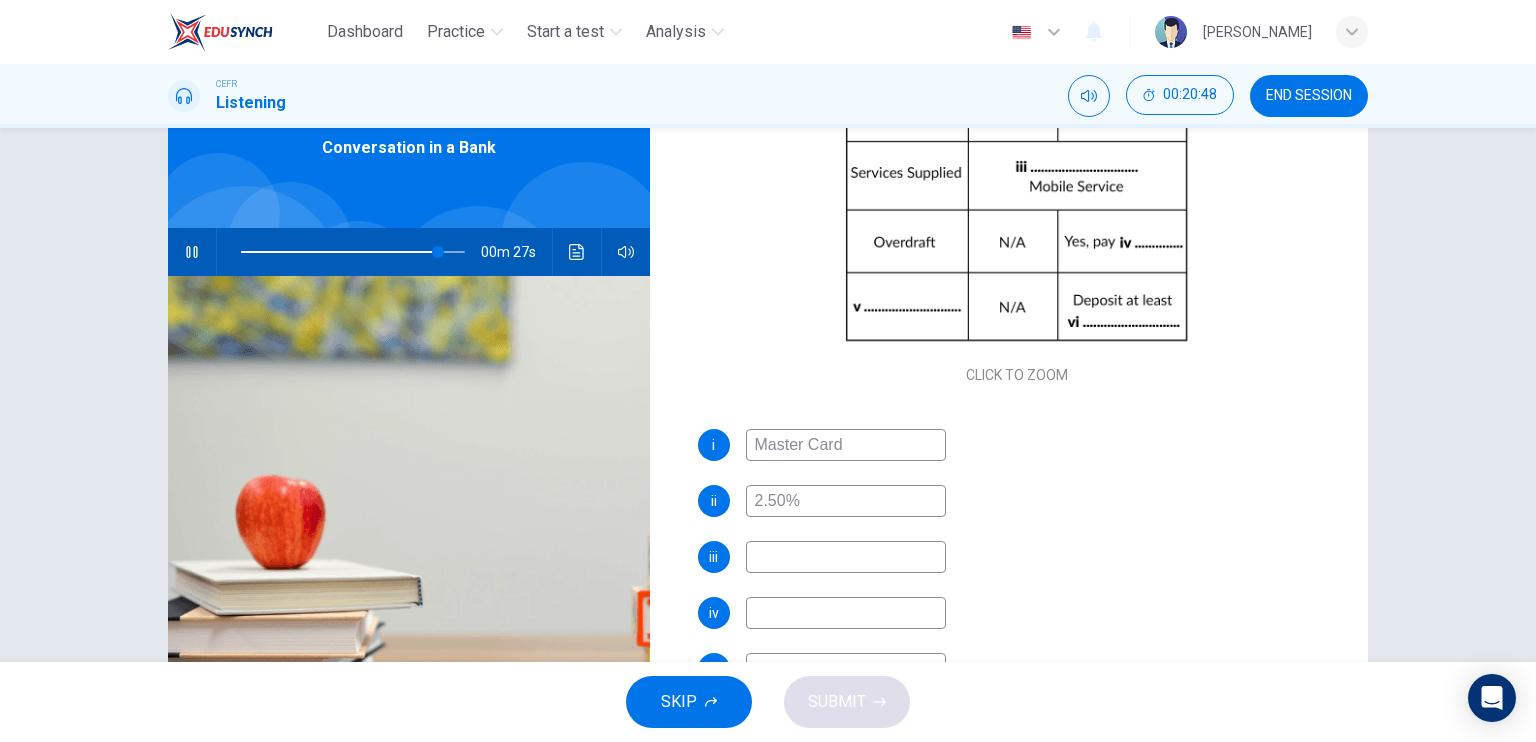 scroll, scrollTop: 285, scrollLeft: 0, axis: vertical 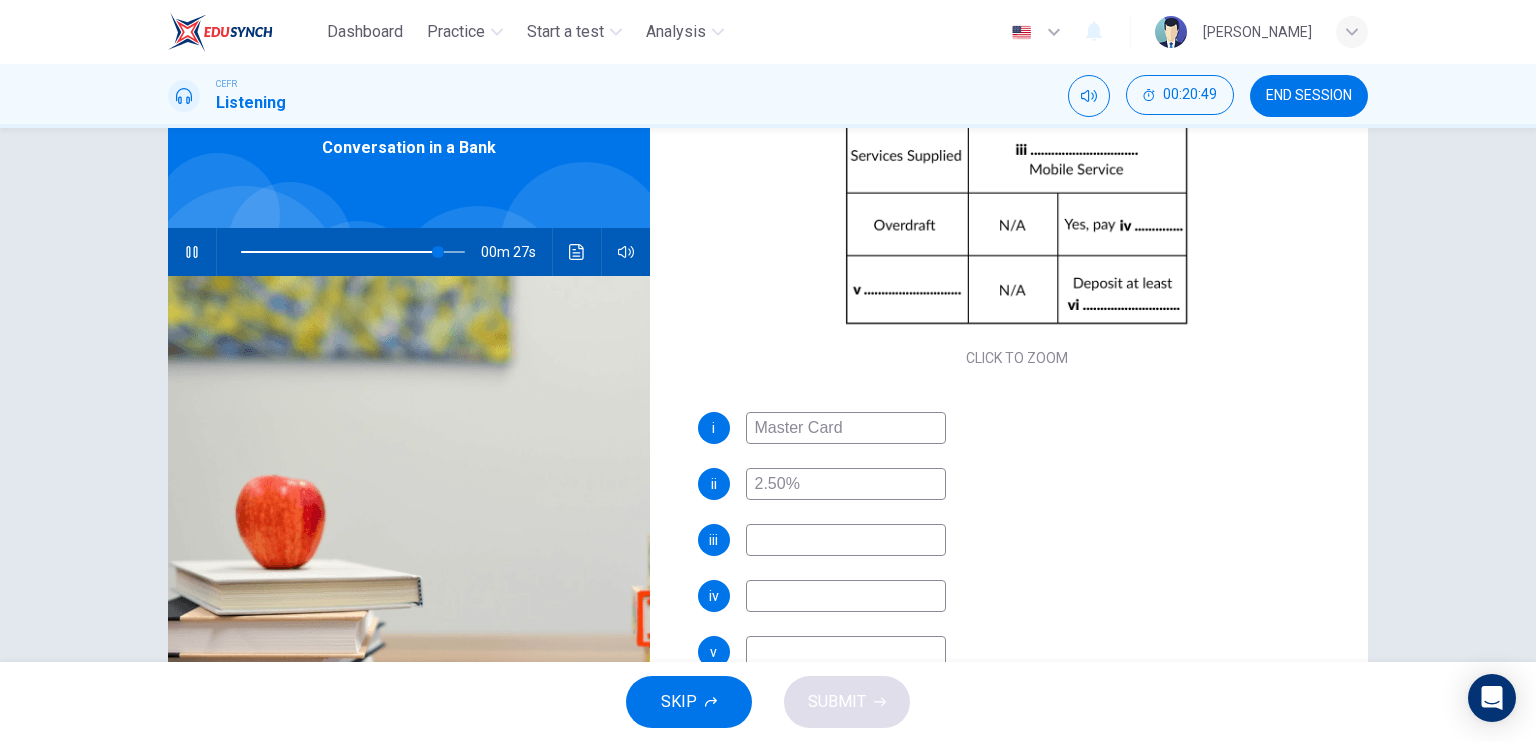 type on "89" 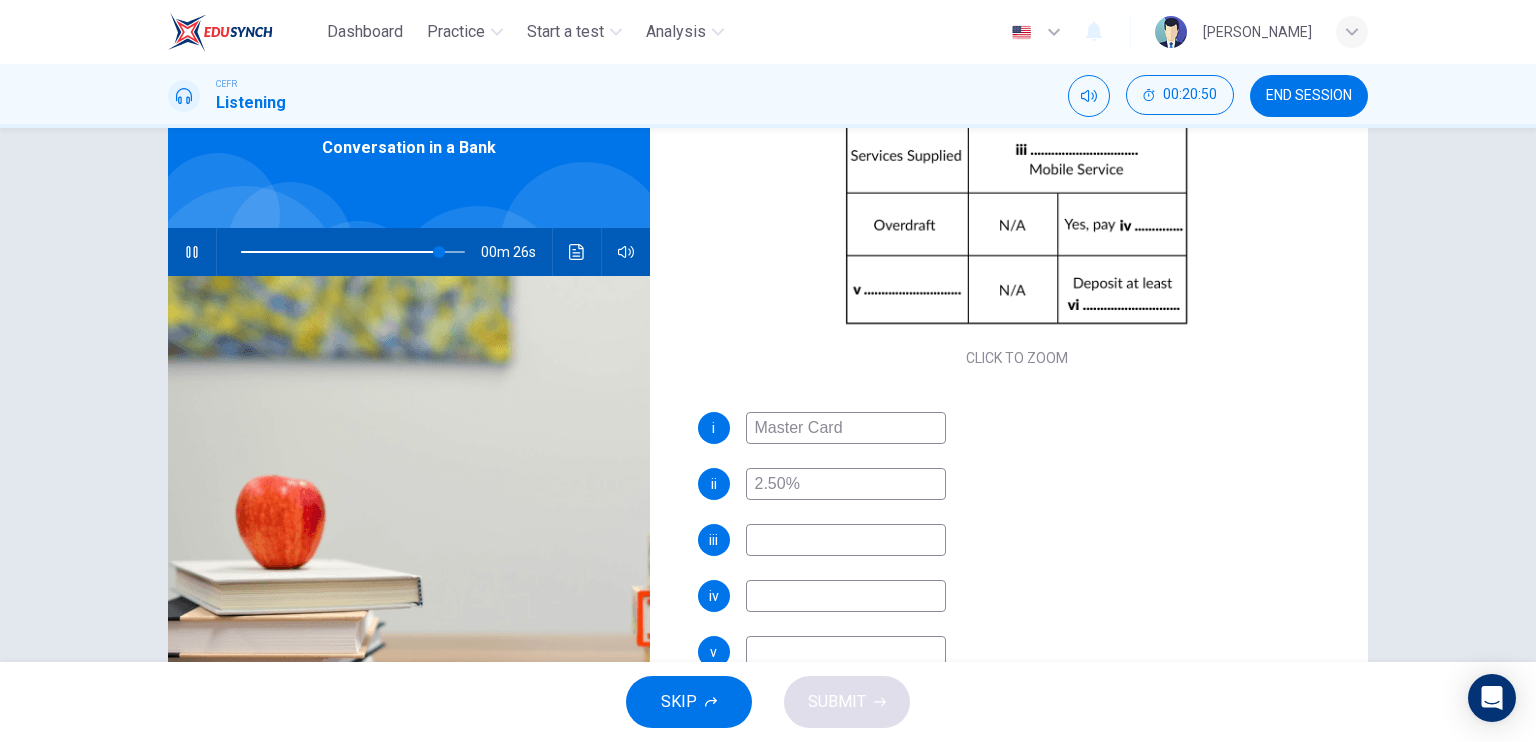 type on "89" 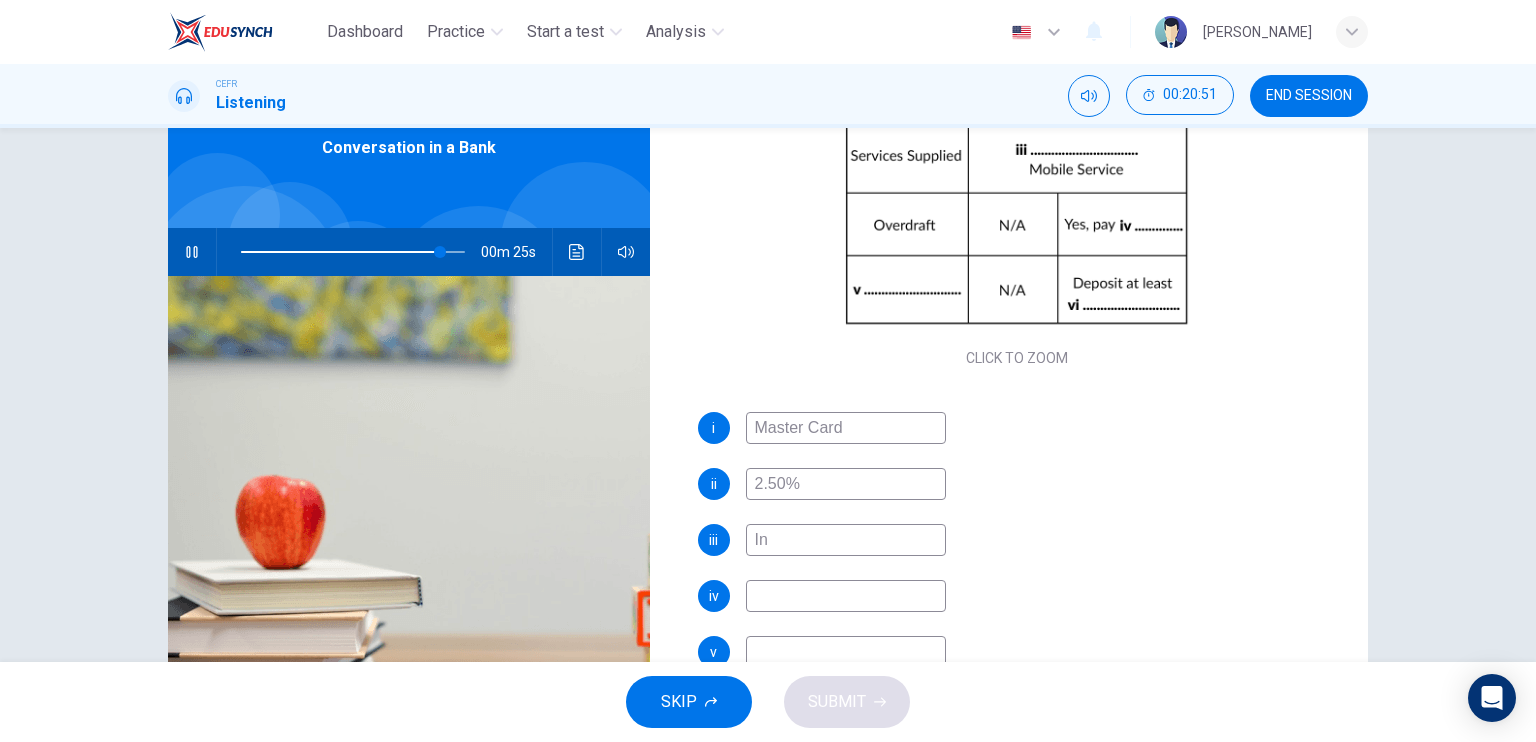 type on "Int" 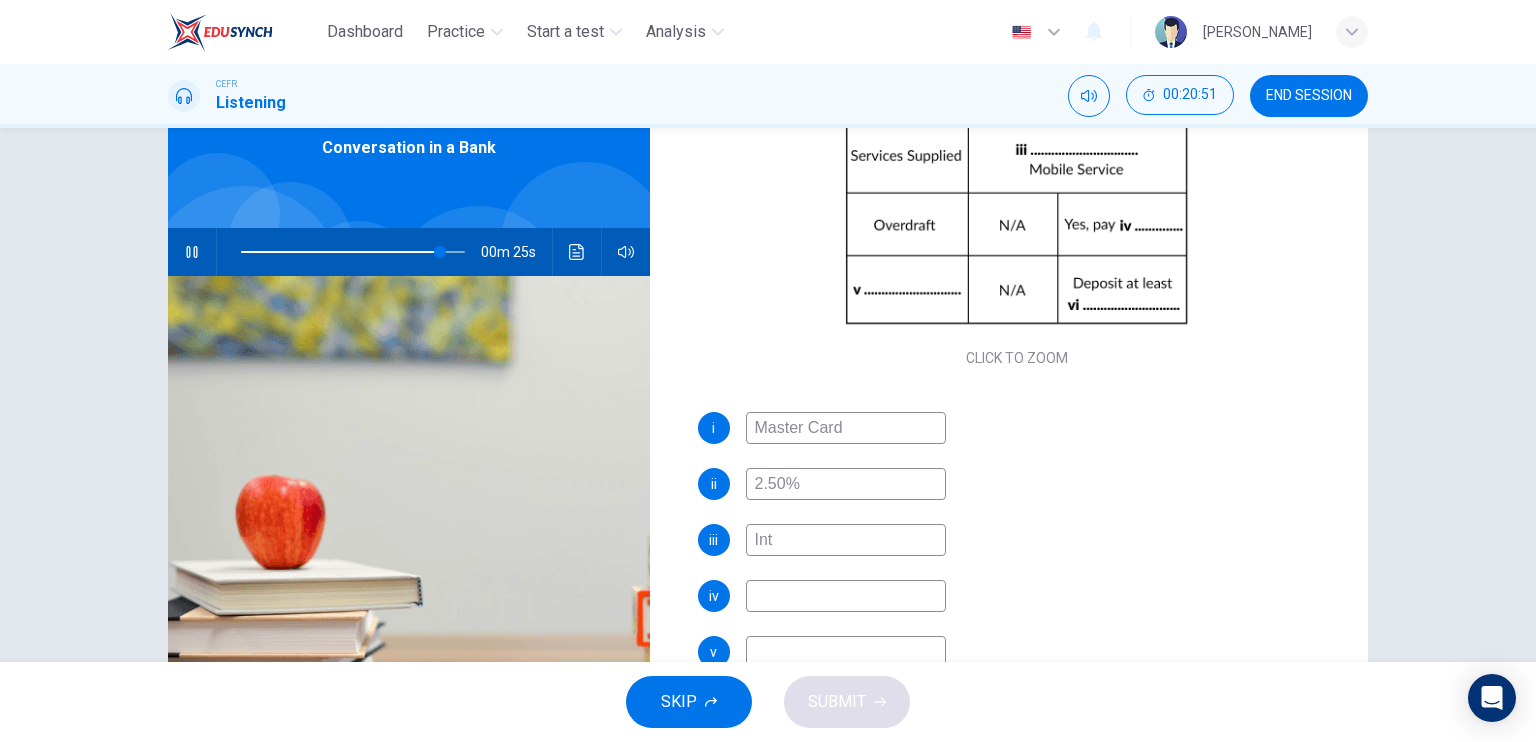 type on "90" 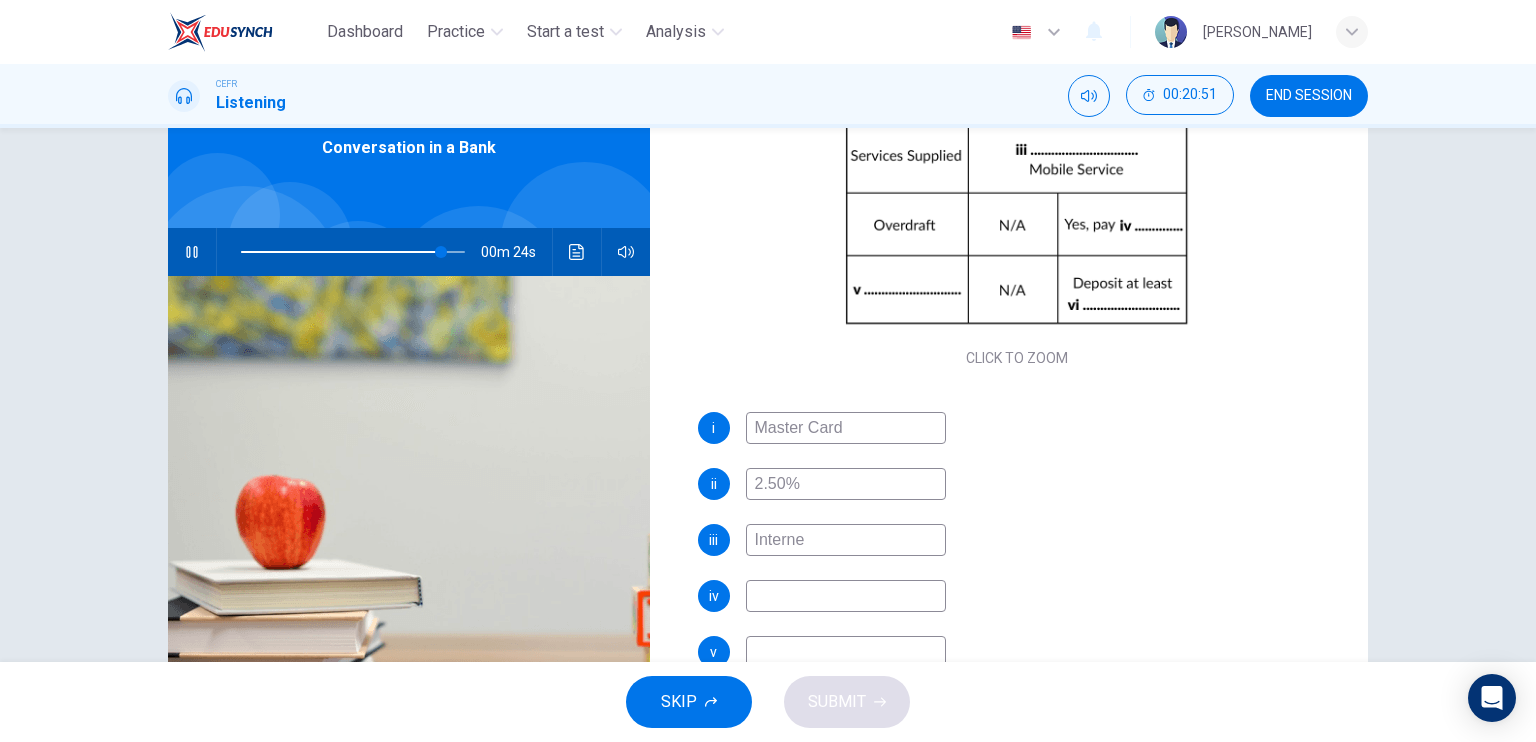 type on "Internet" 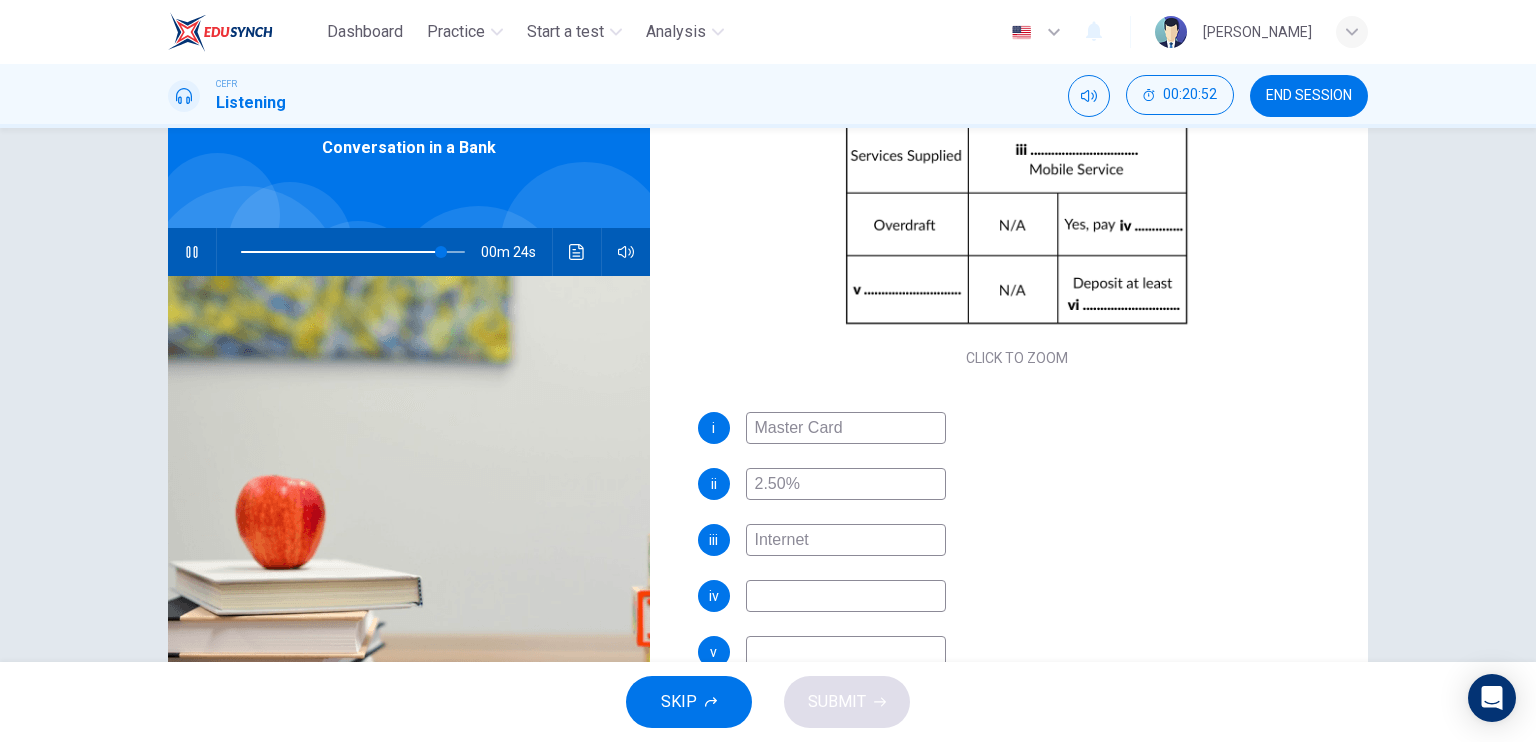 type on "90" 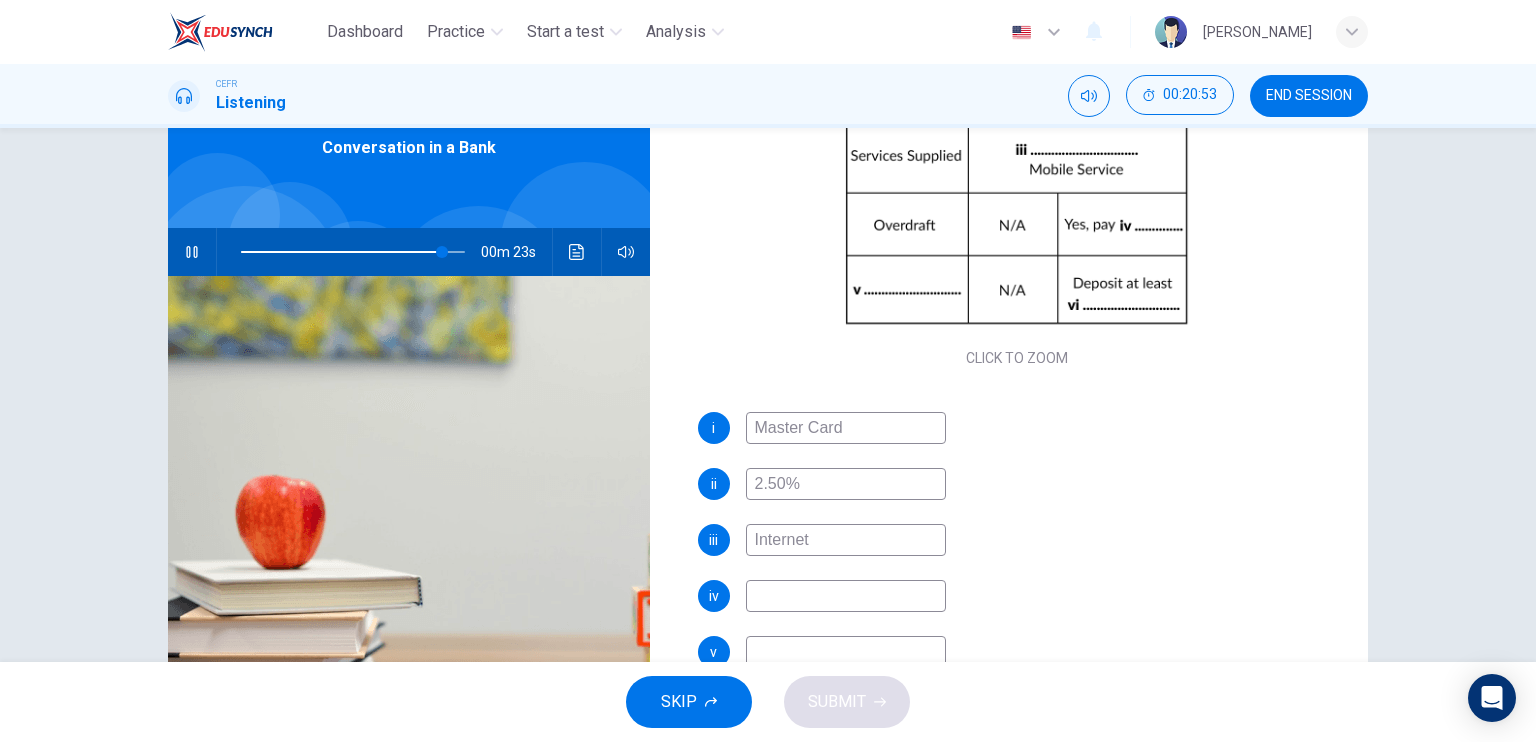 type on "Internet" 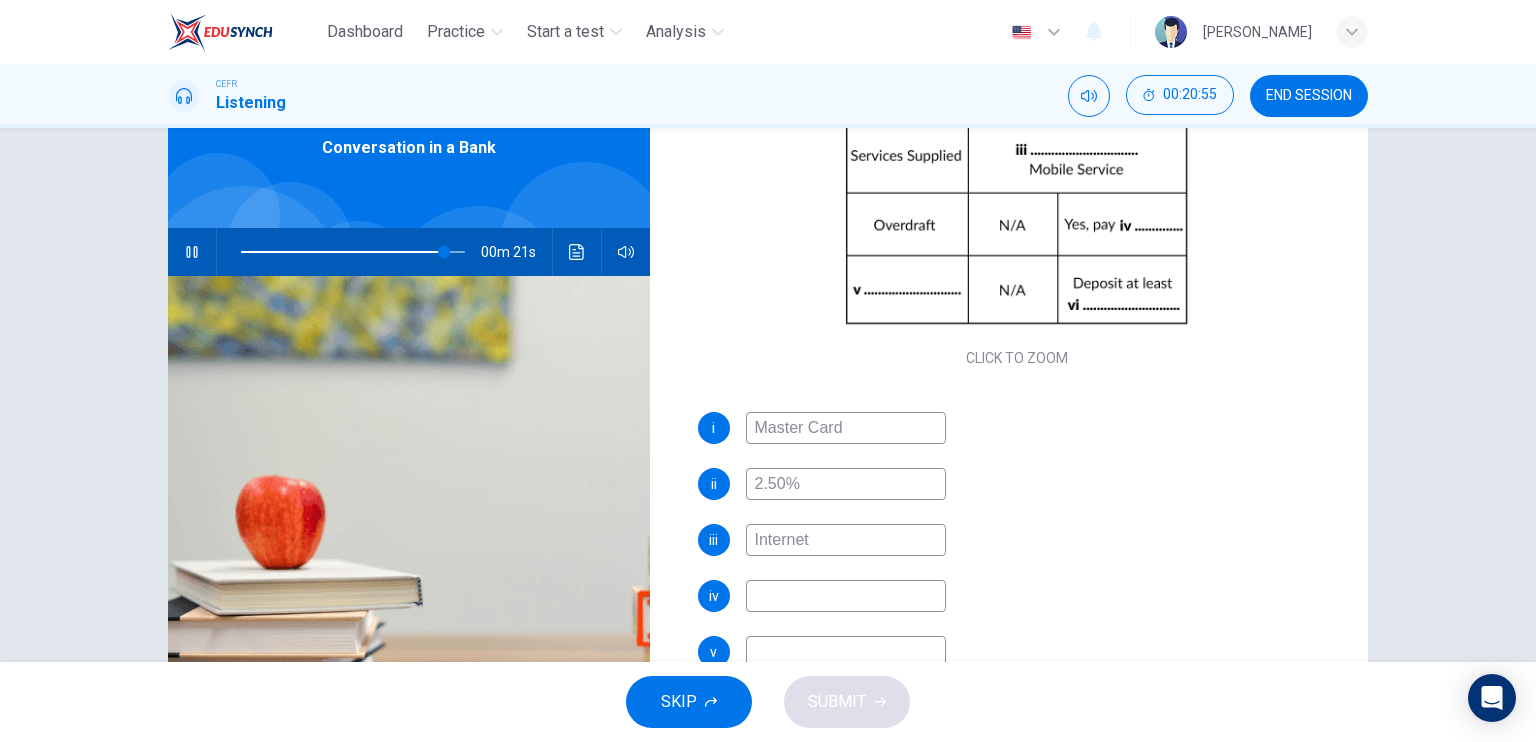 click at bounding box center [846, 596] 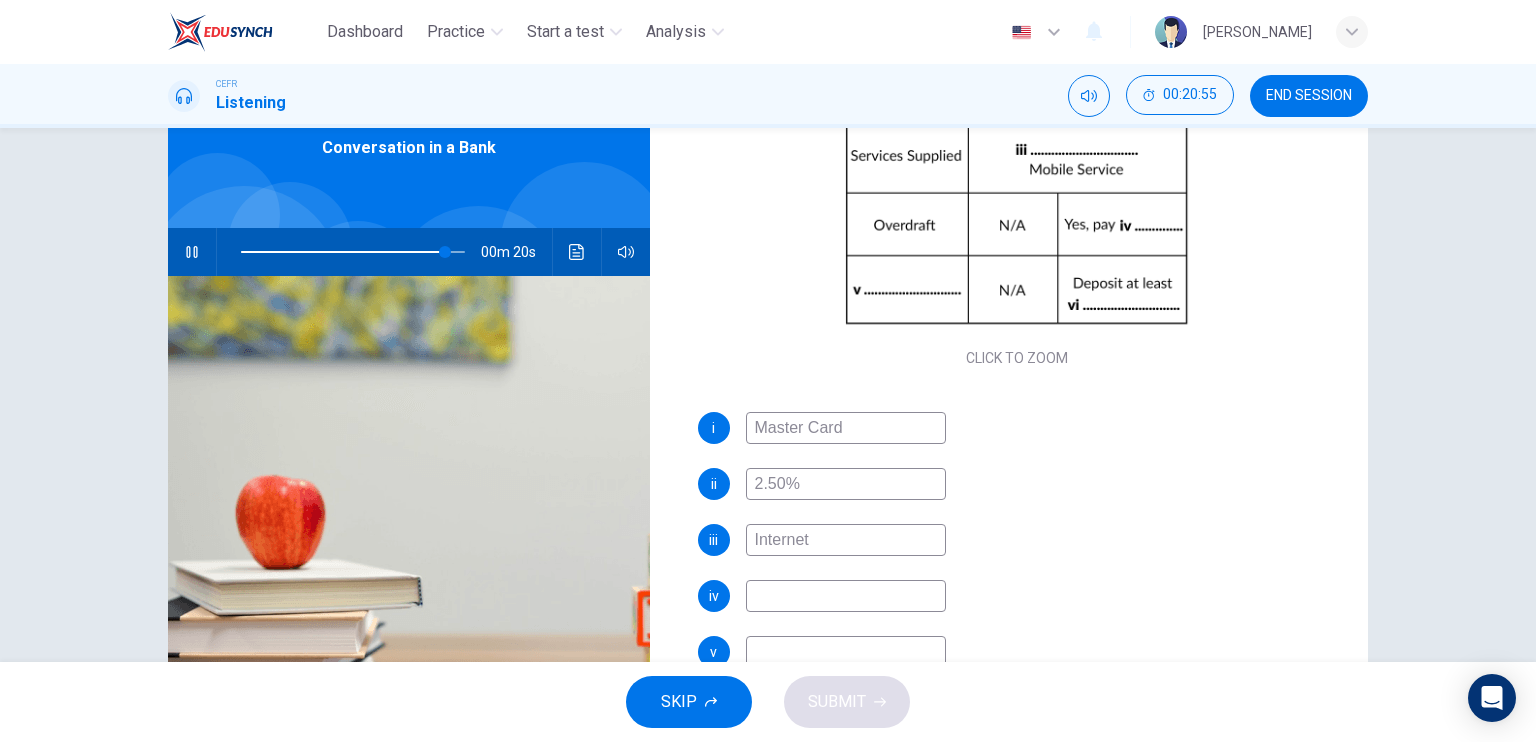 type on "2" 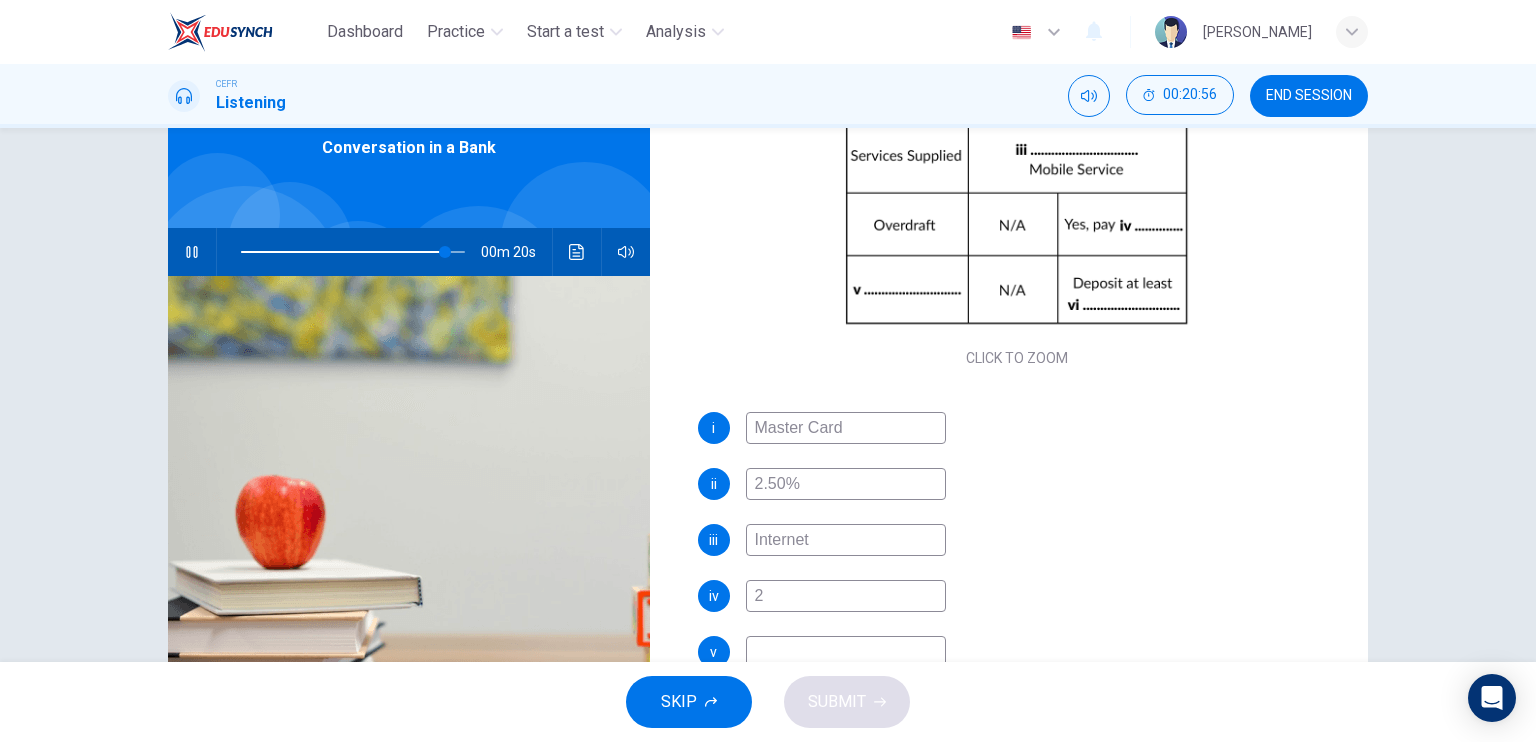 type on "92" 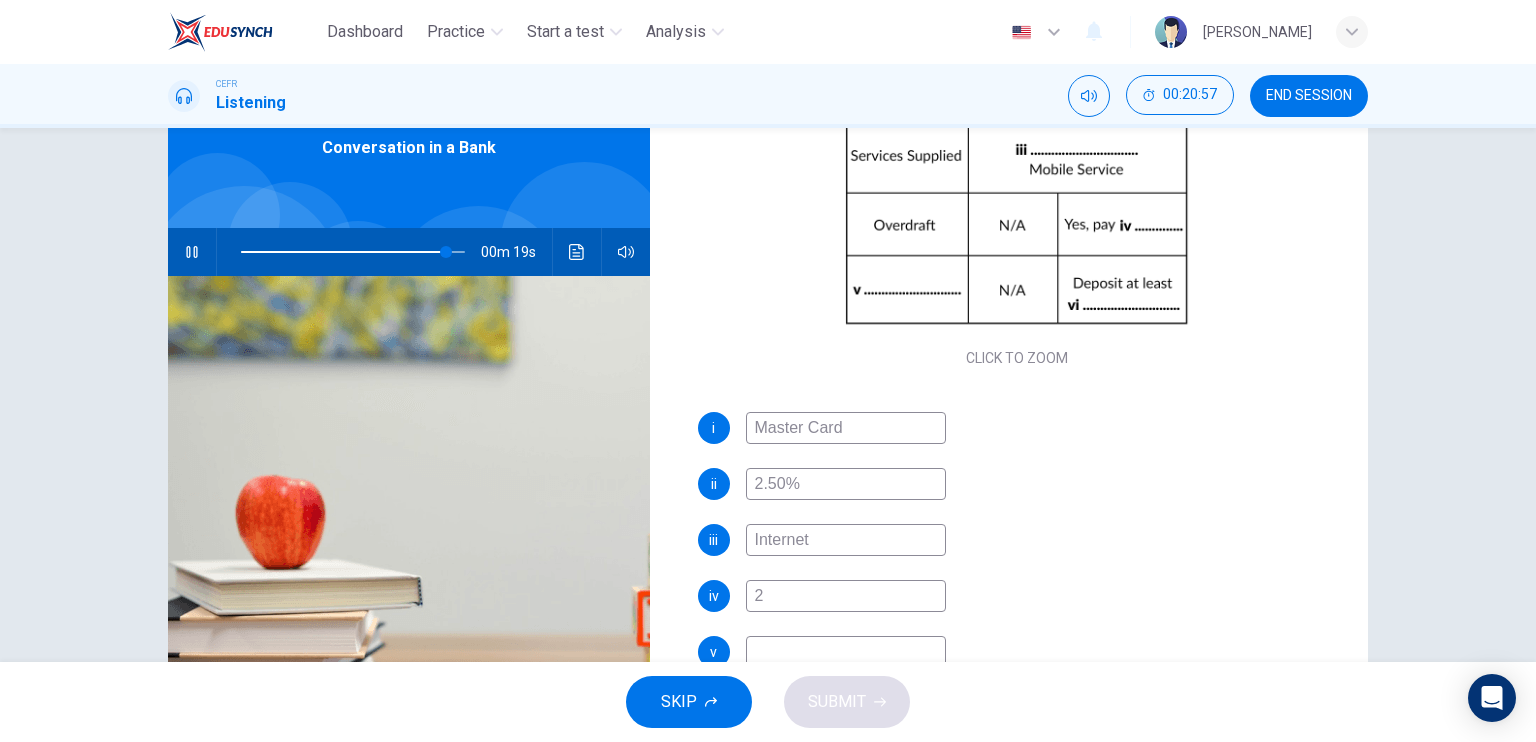 type on "2%" 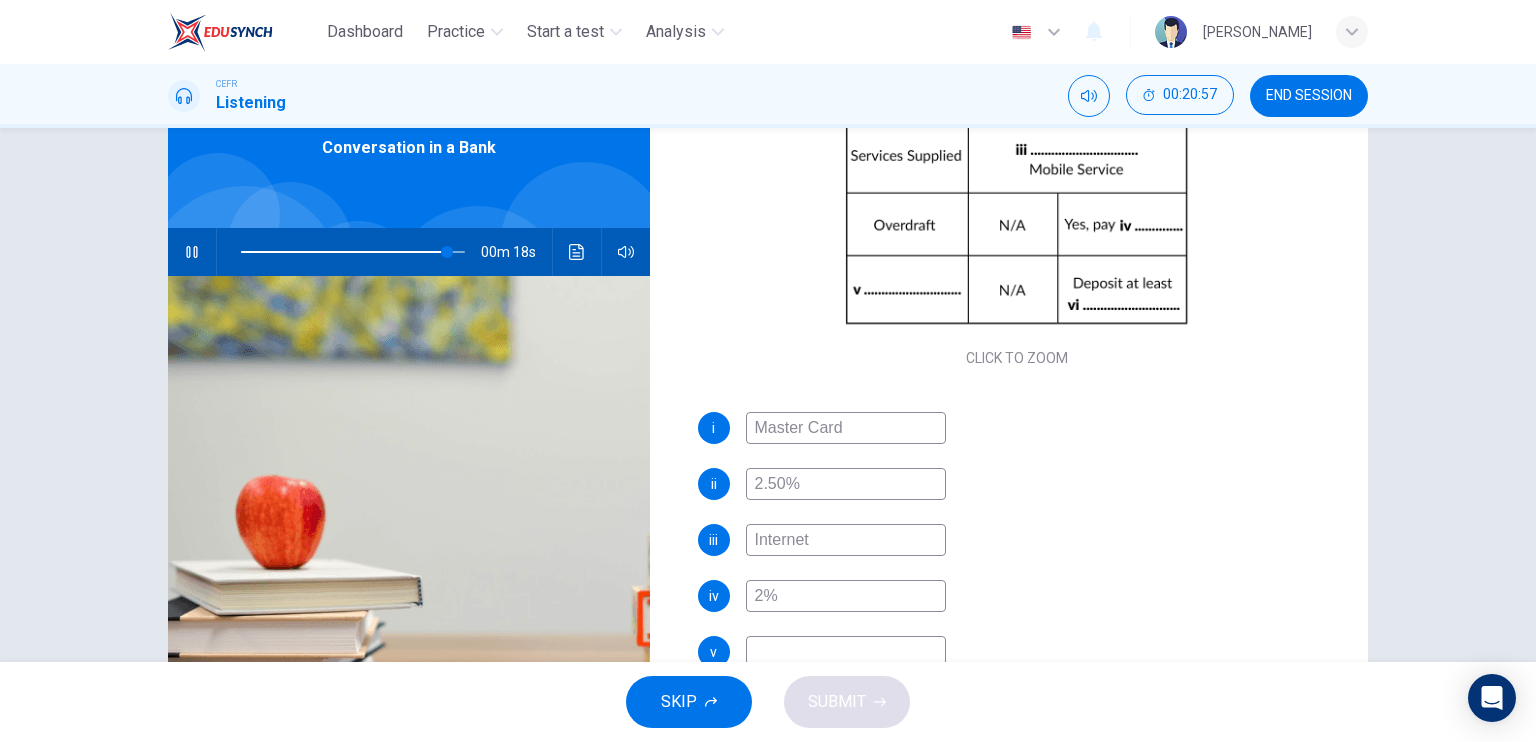 scroll, scrollTop: 240, scrollLeft: 0, axis: vertical 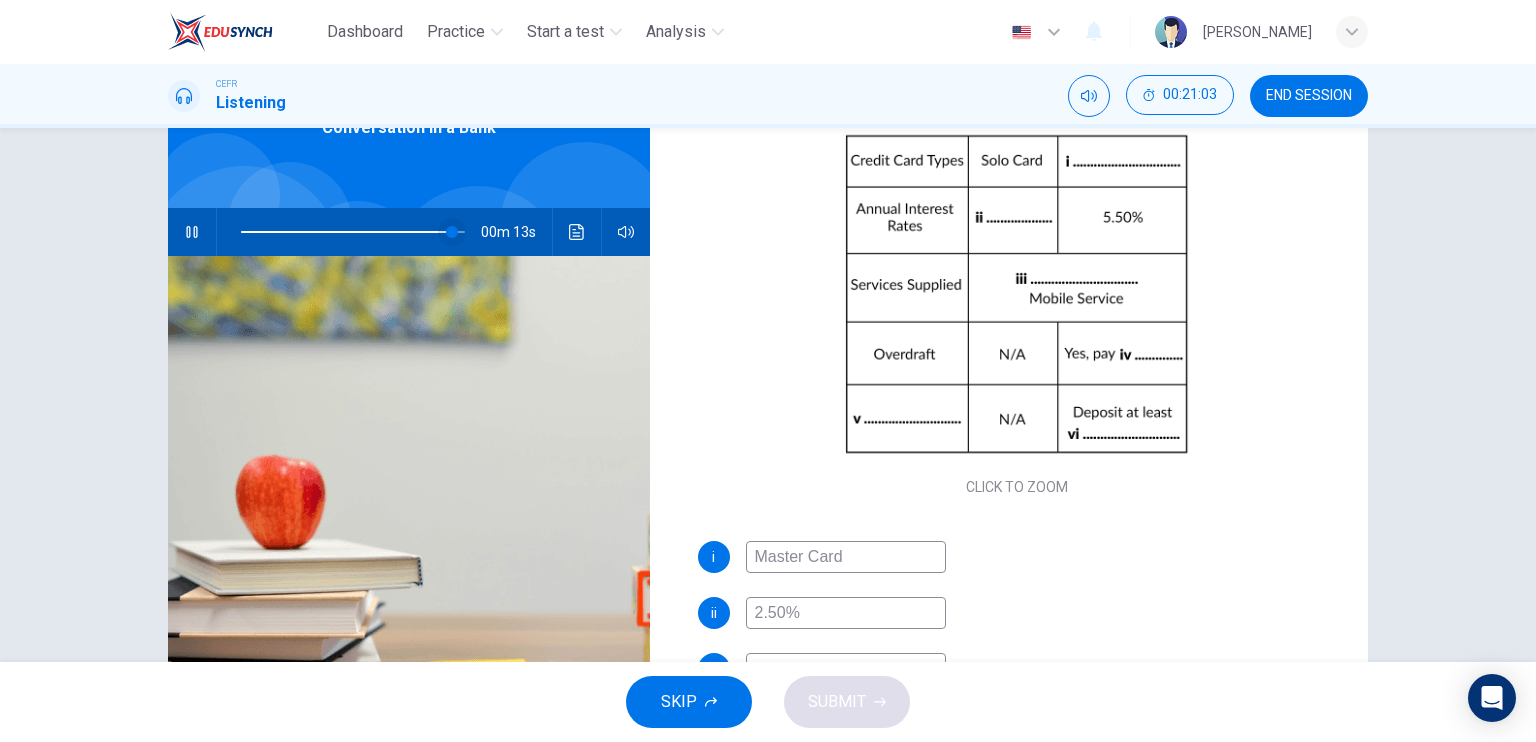 type on "94" 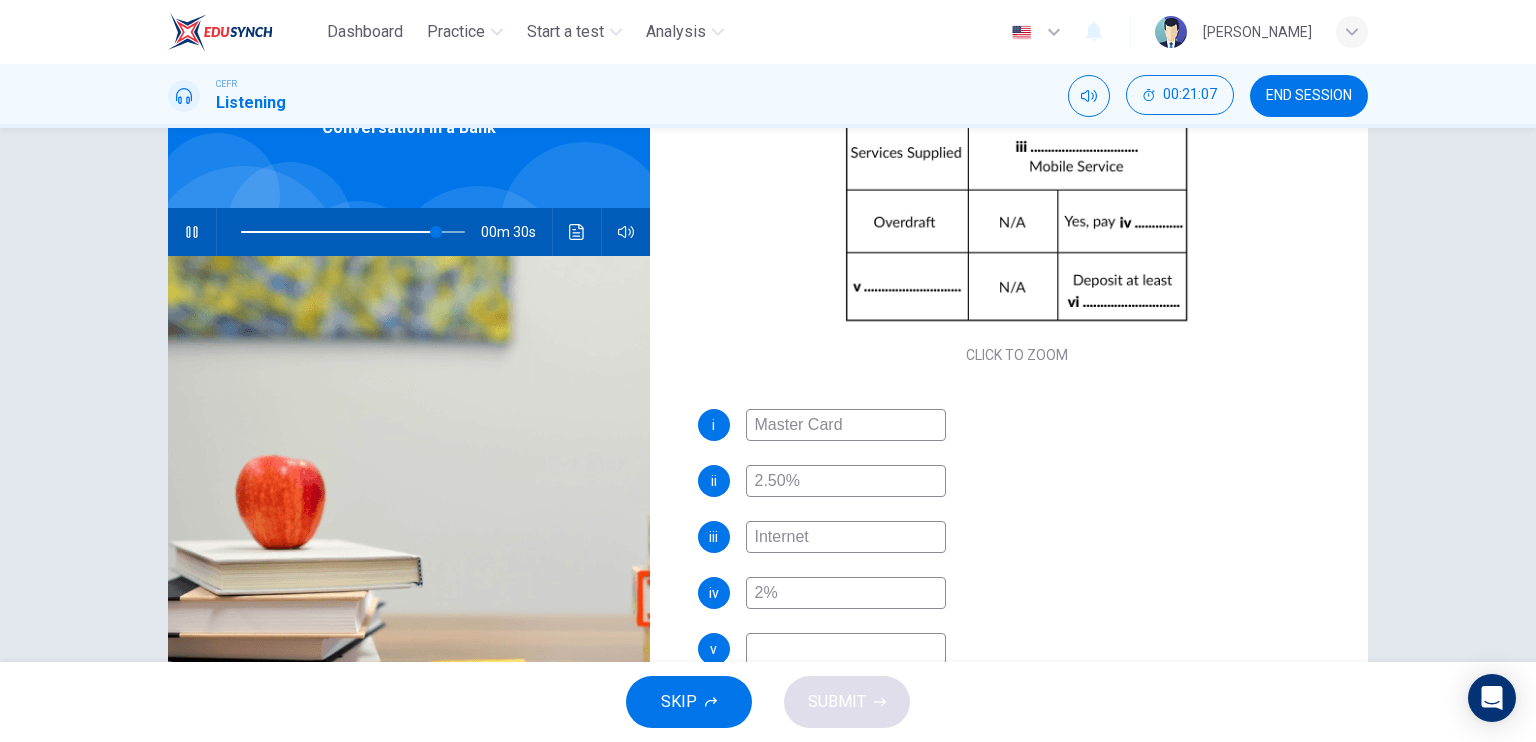 scroll, scrollTop: 285, scrollLeft: 0, axis: vertical 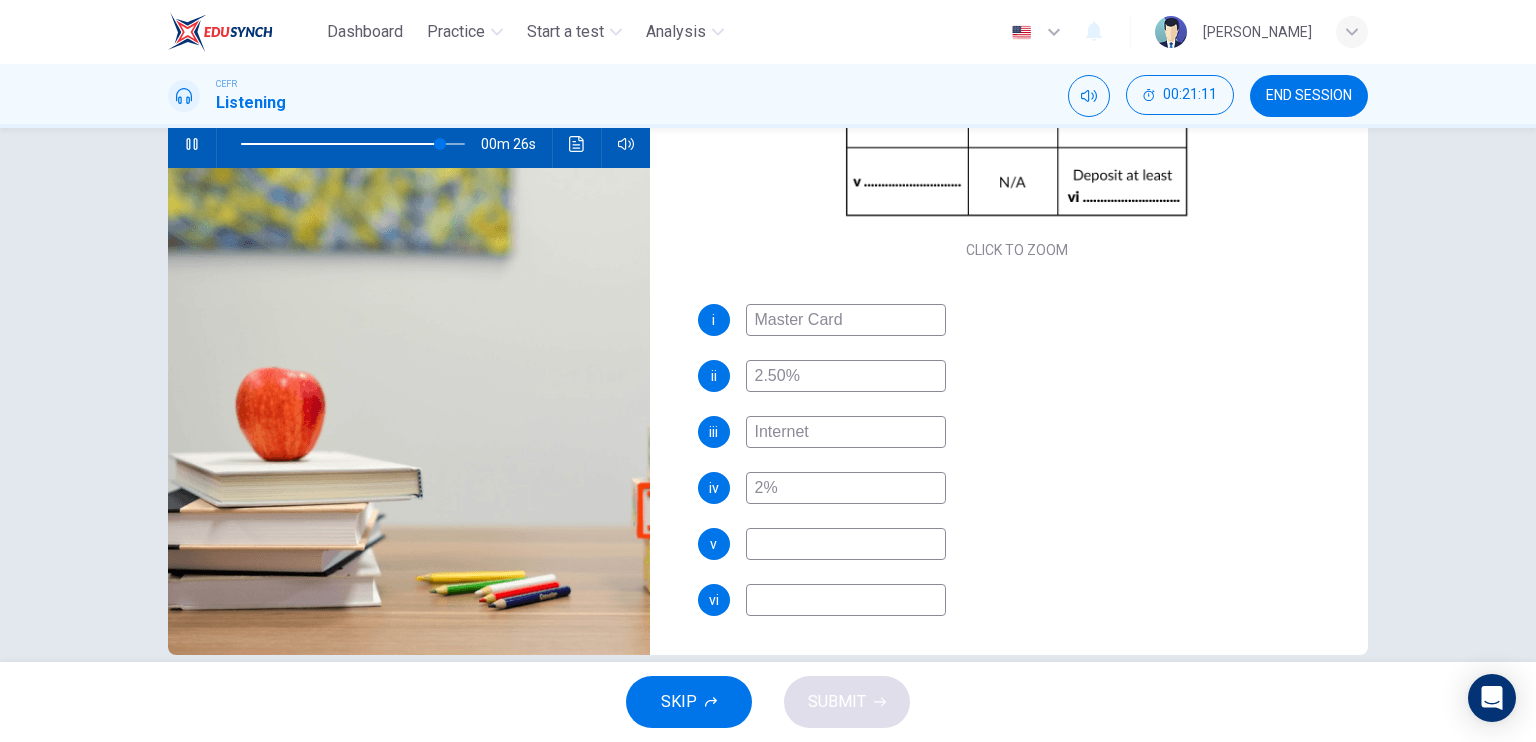 click at bounding box center (846, 544) 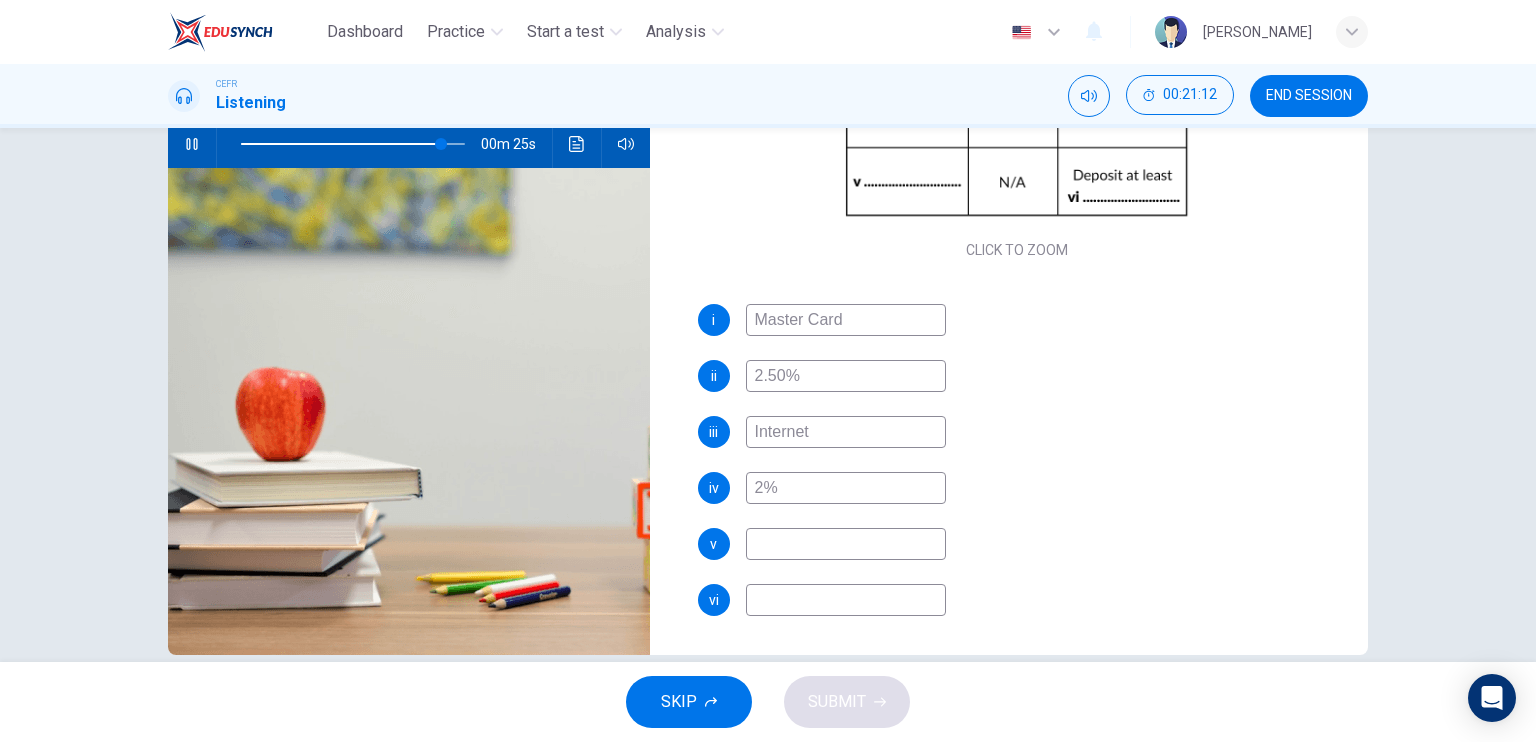 type on "R" 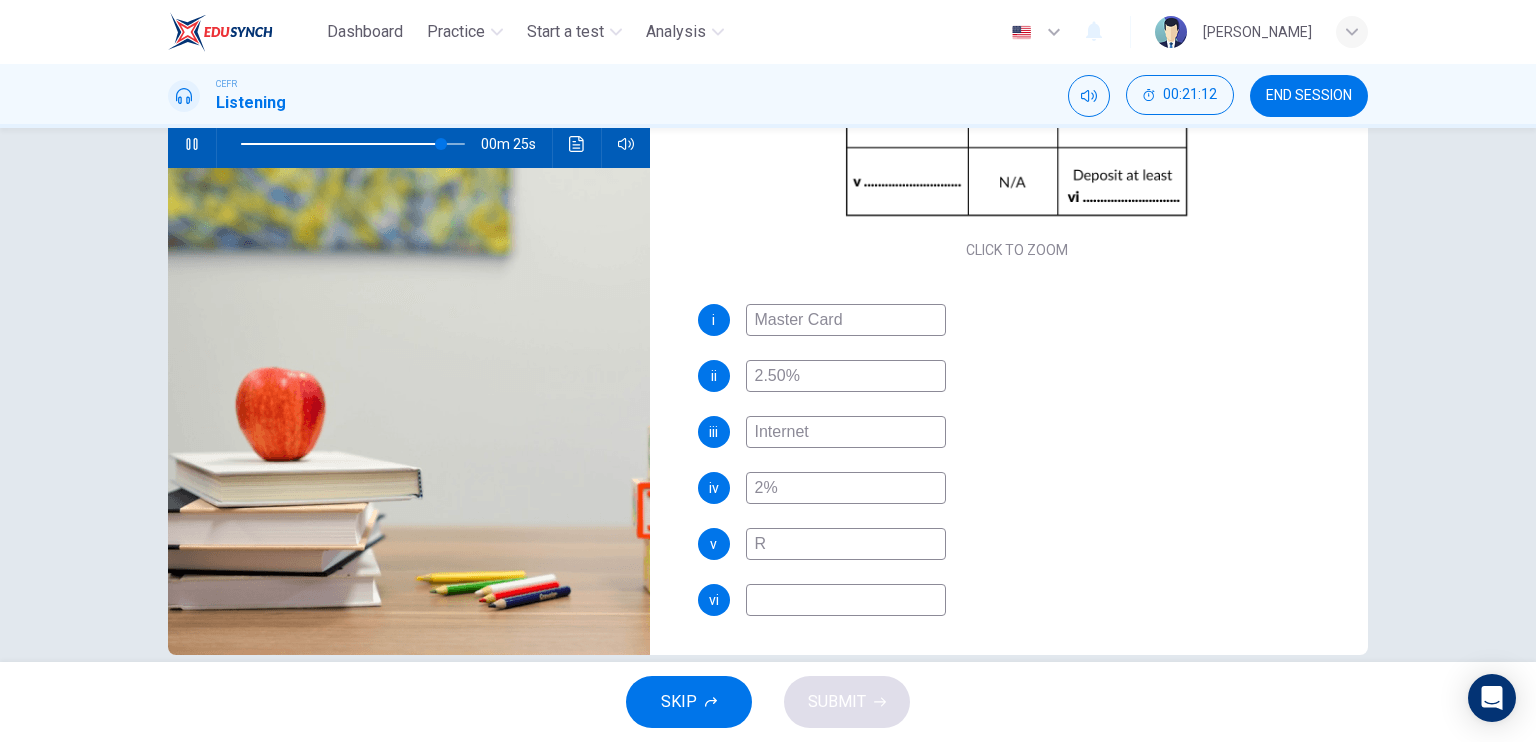 type on "90" 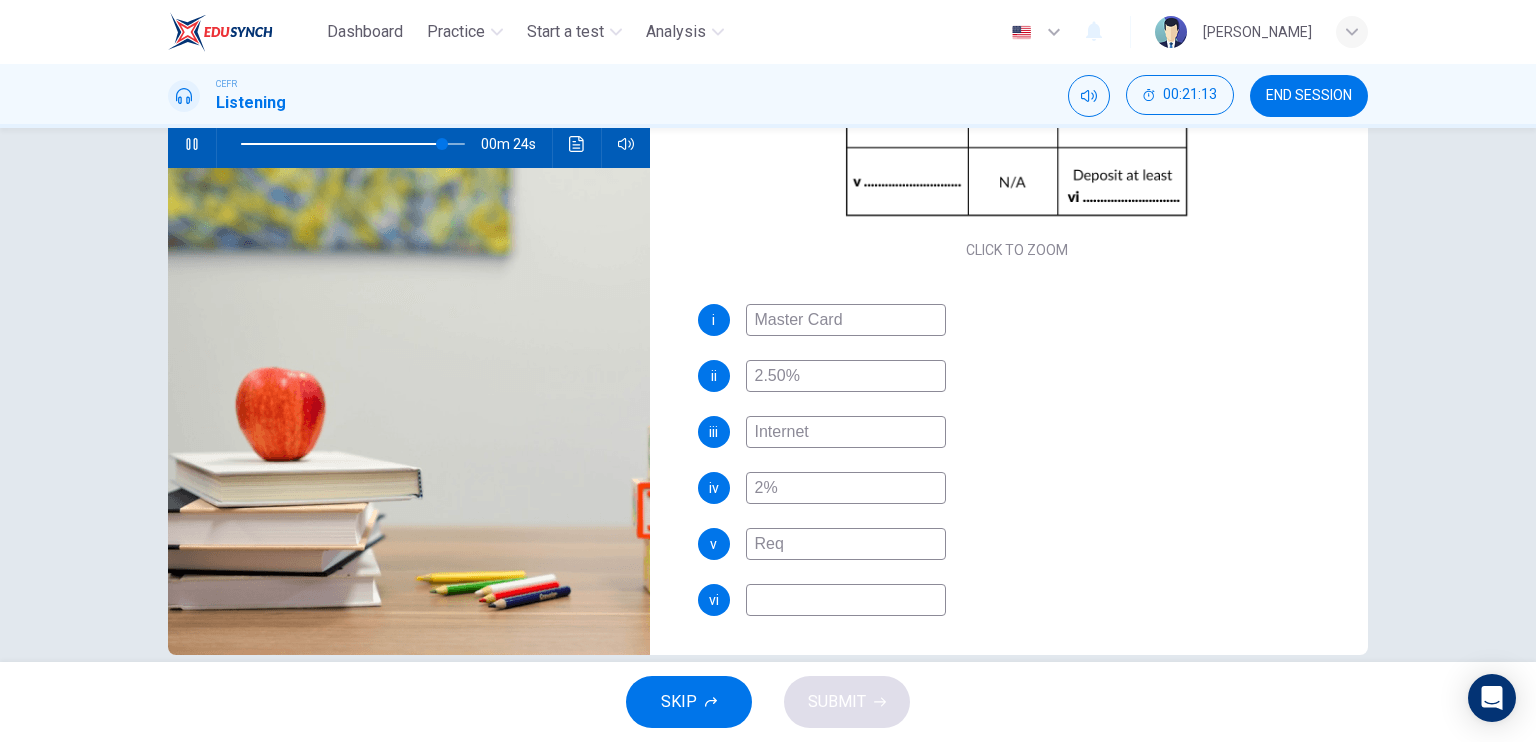type on "Reqi" 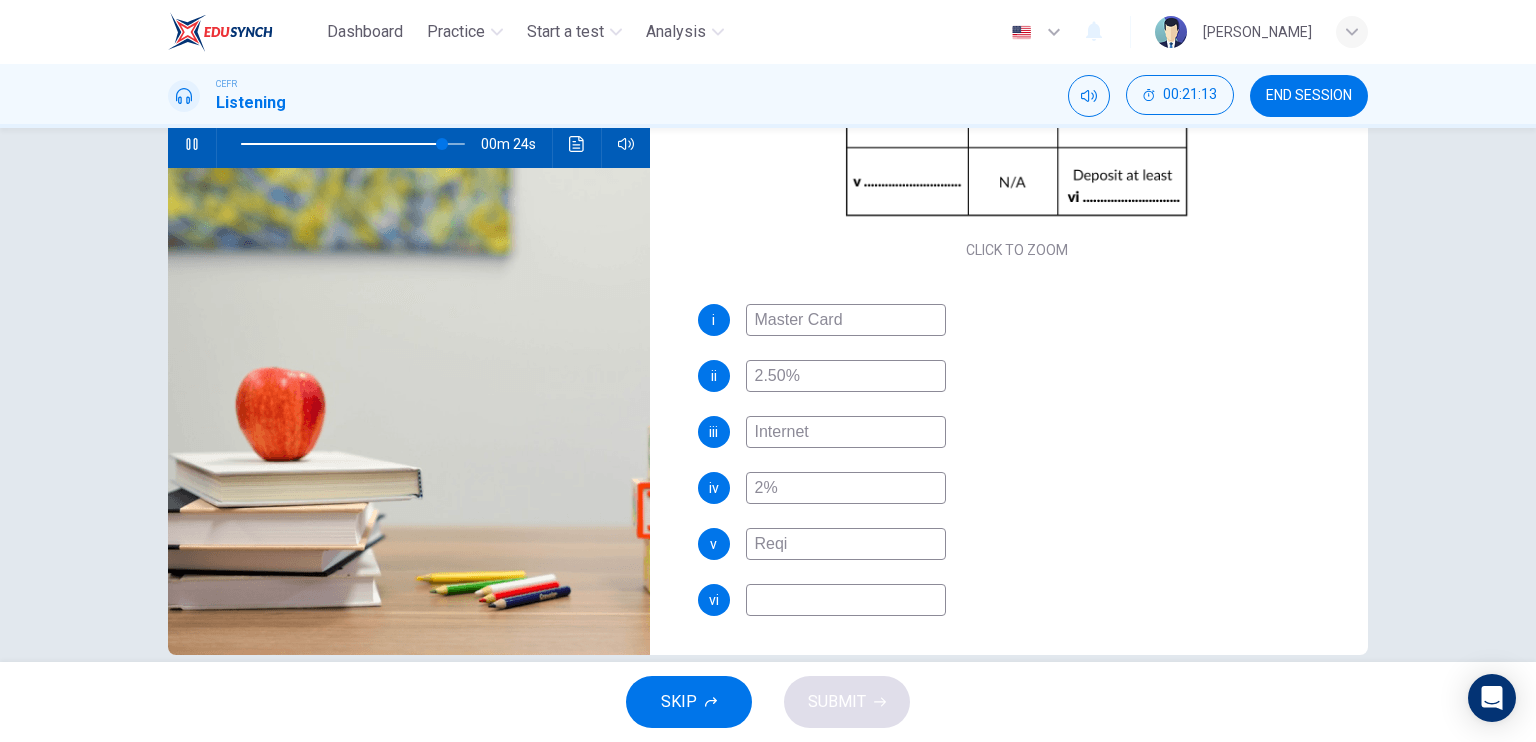 type on "90" 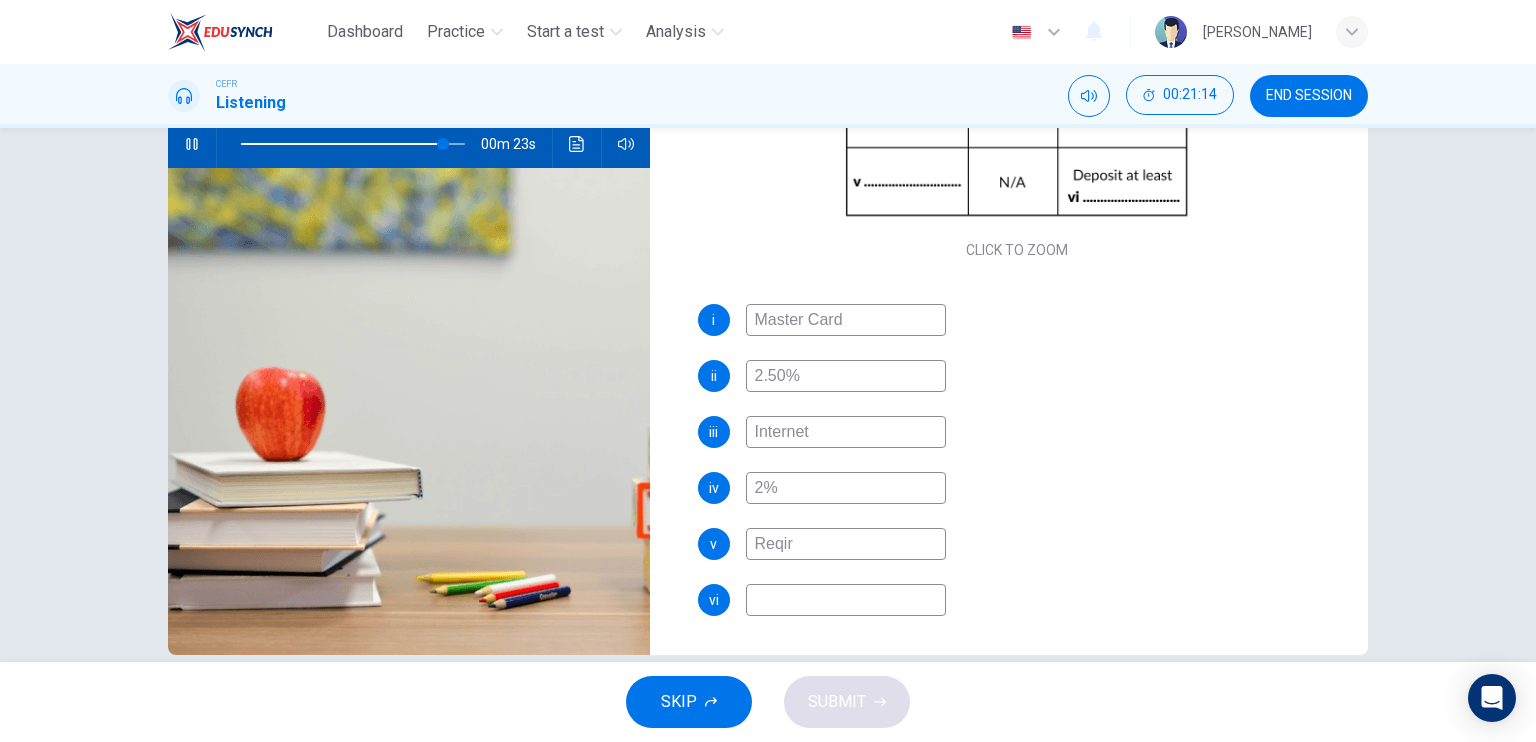 type on "Reqi" 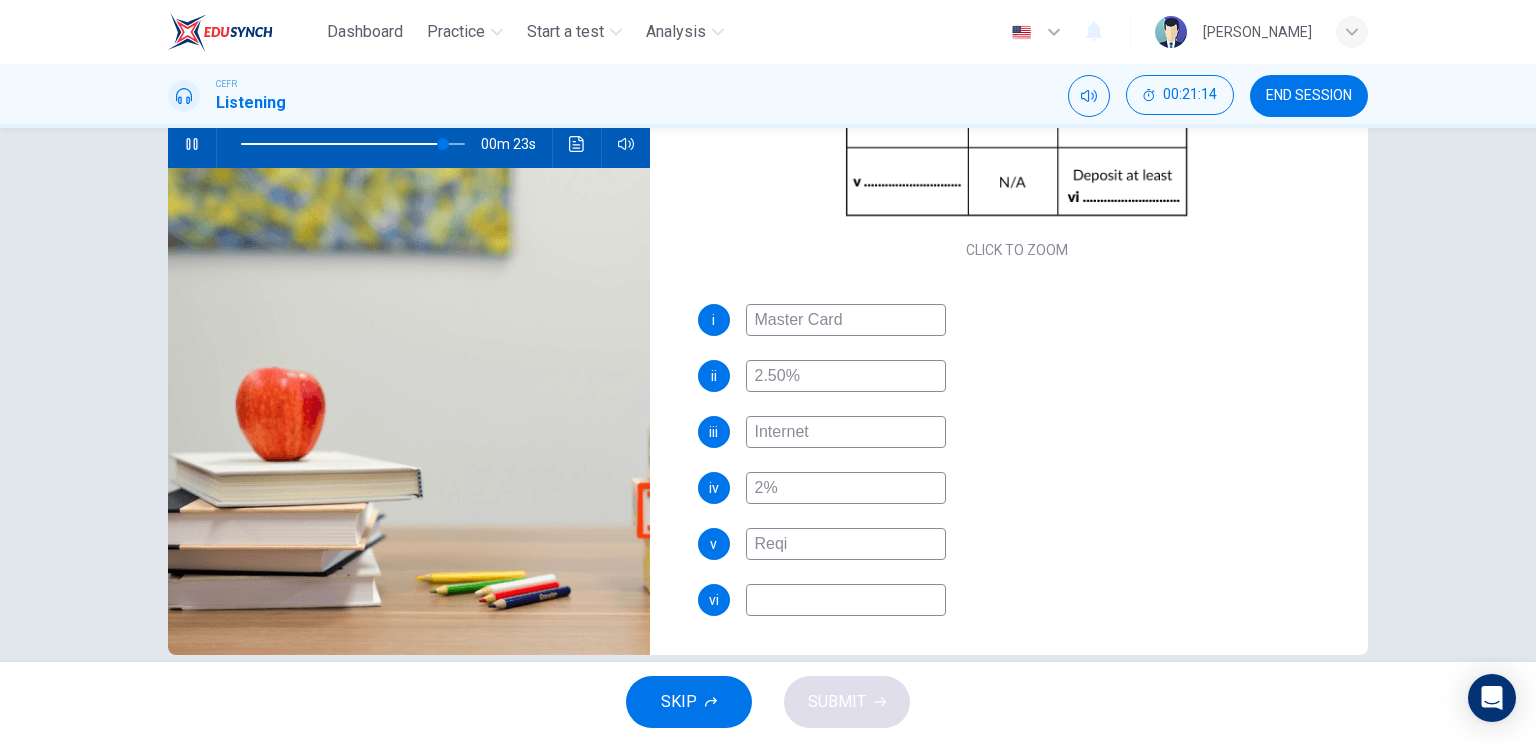 type on "91" 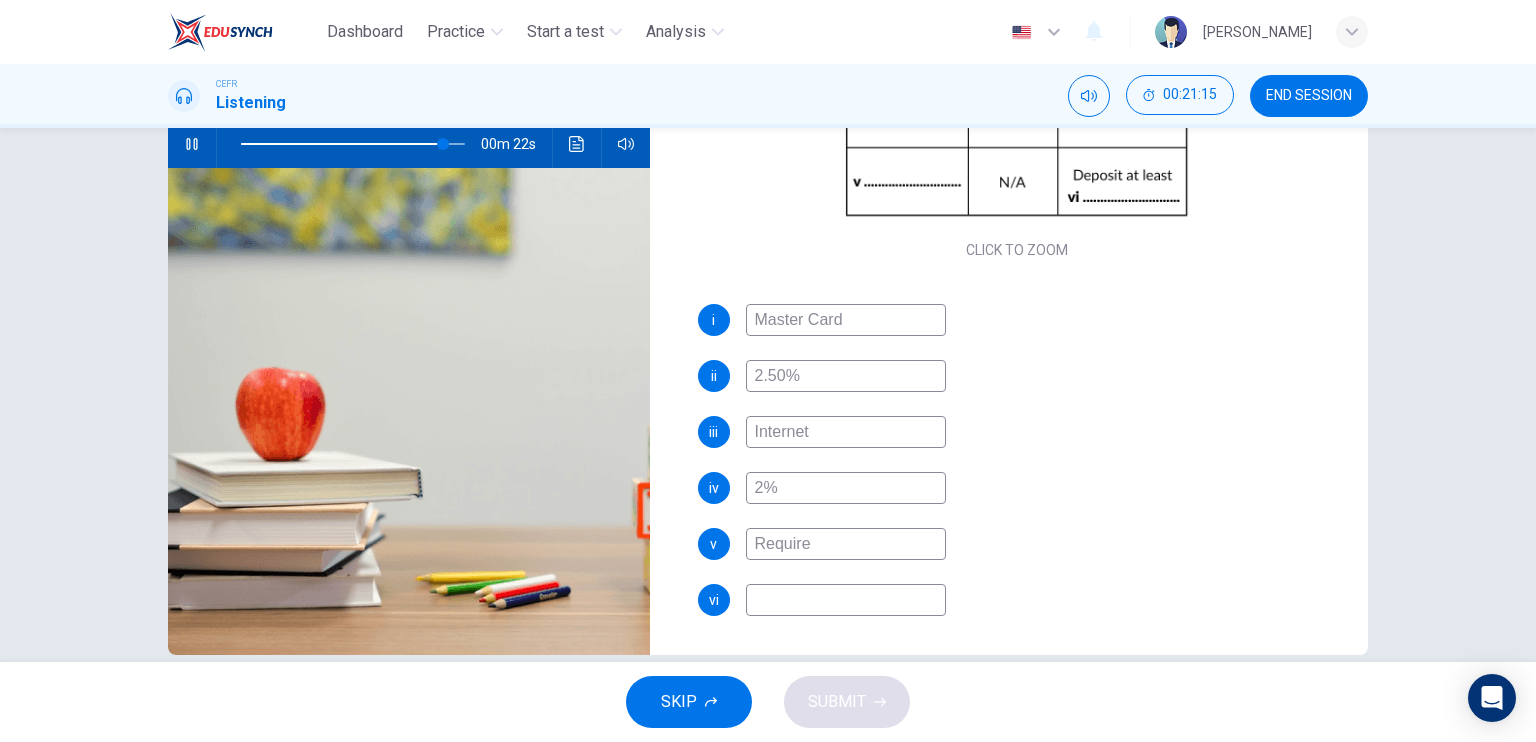 type on "Requirem" 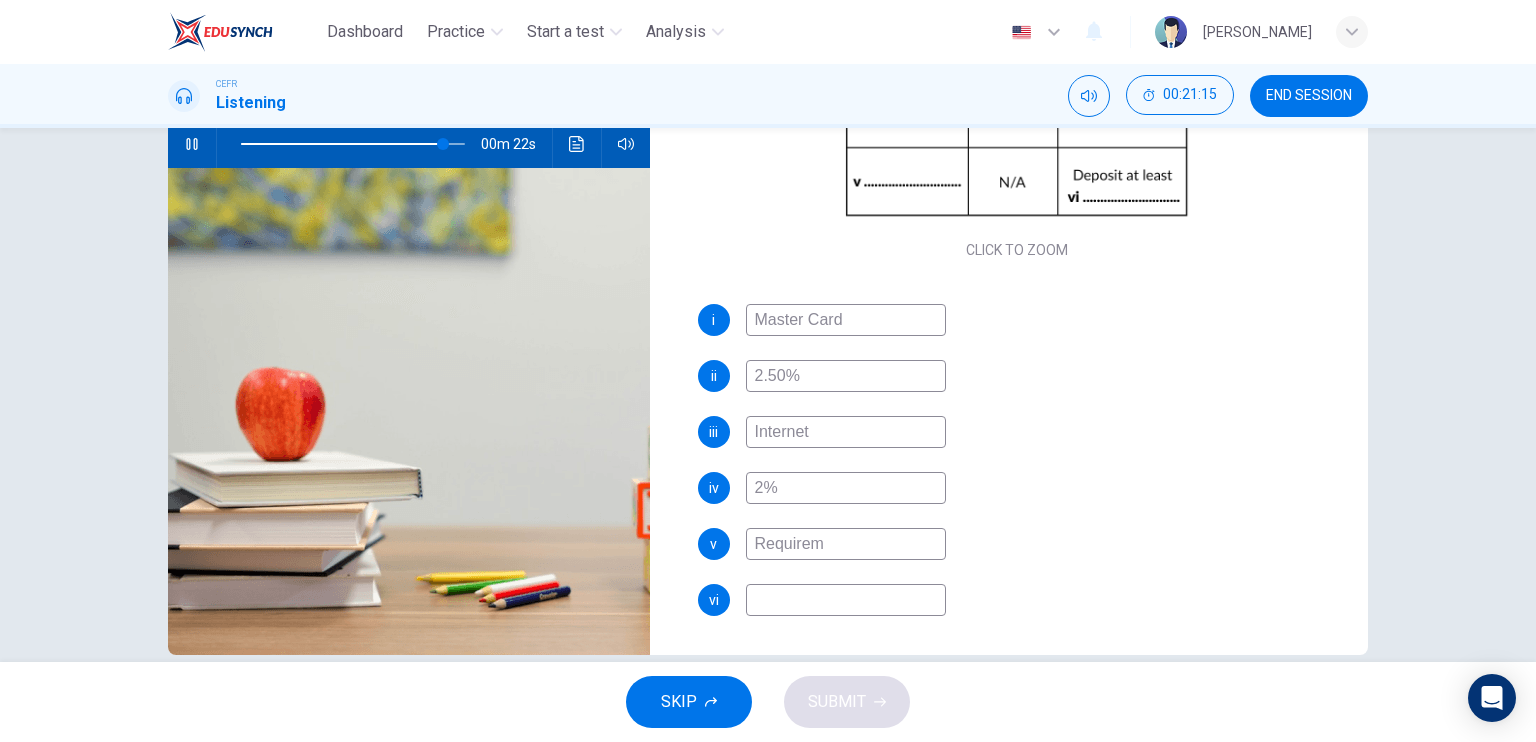 type on "91" 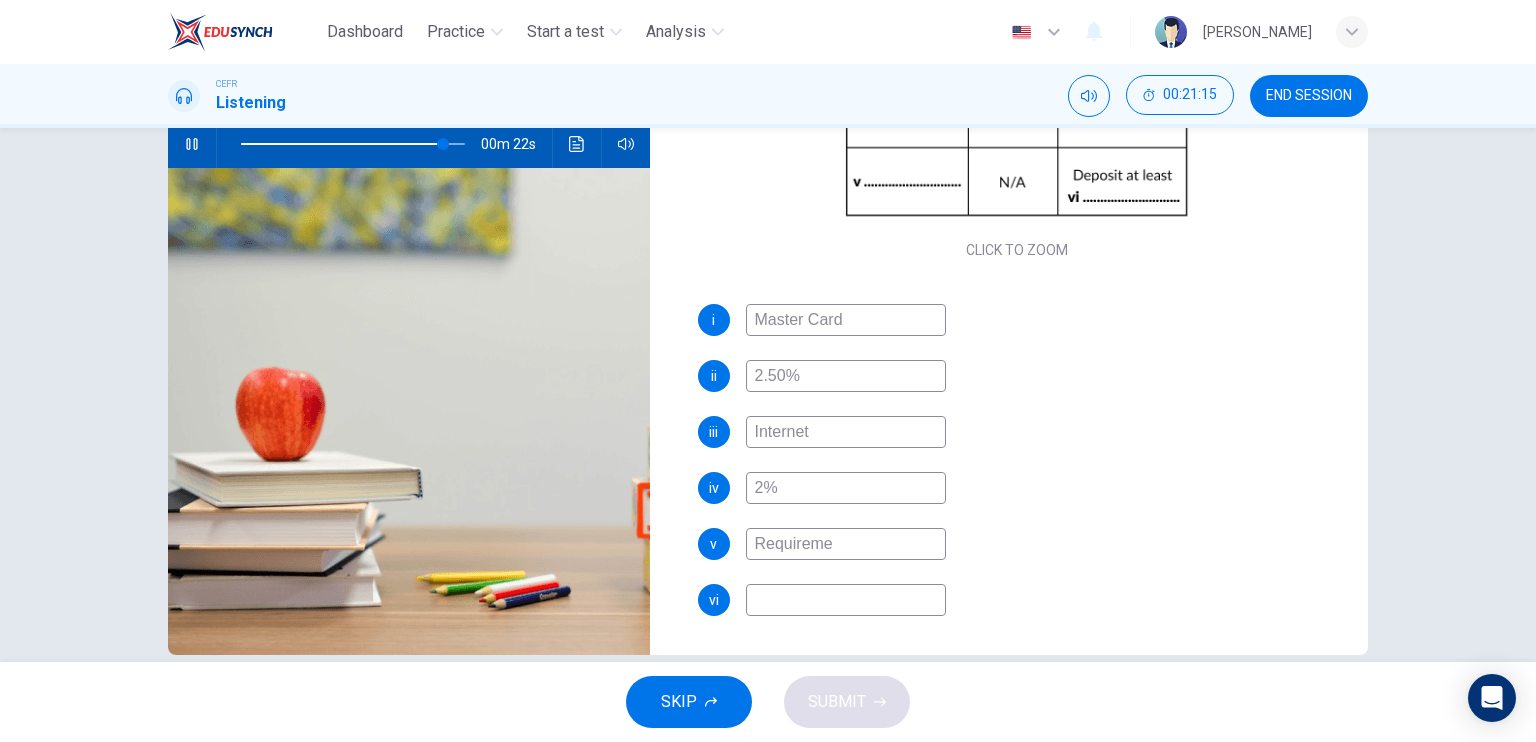 type on "91" 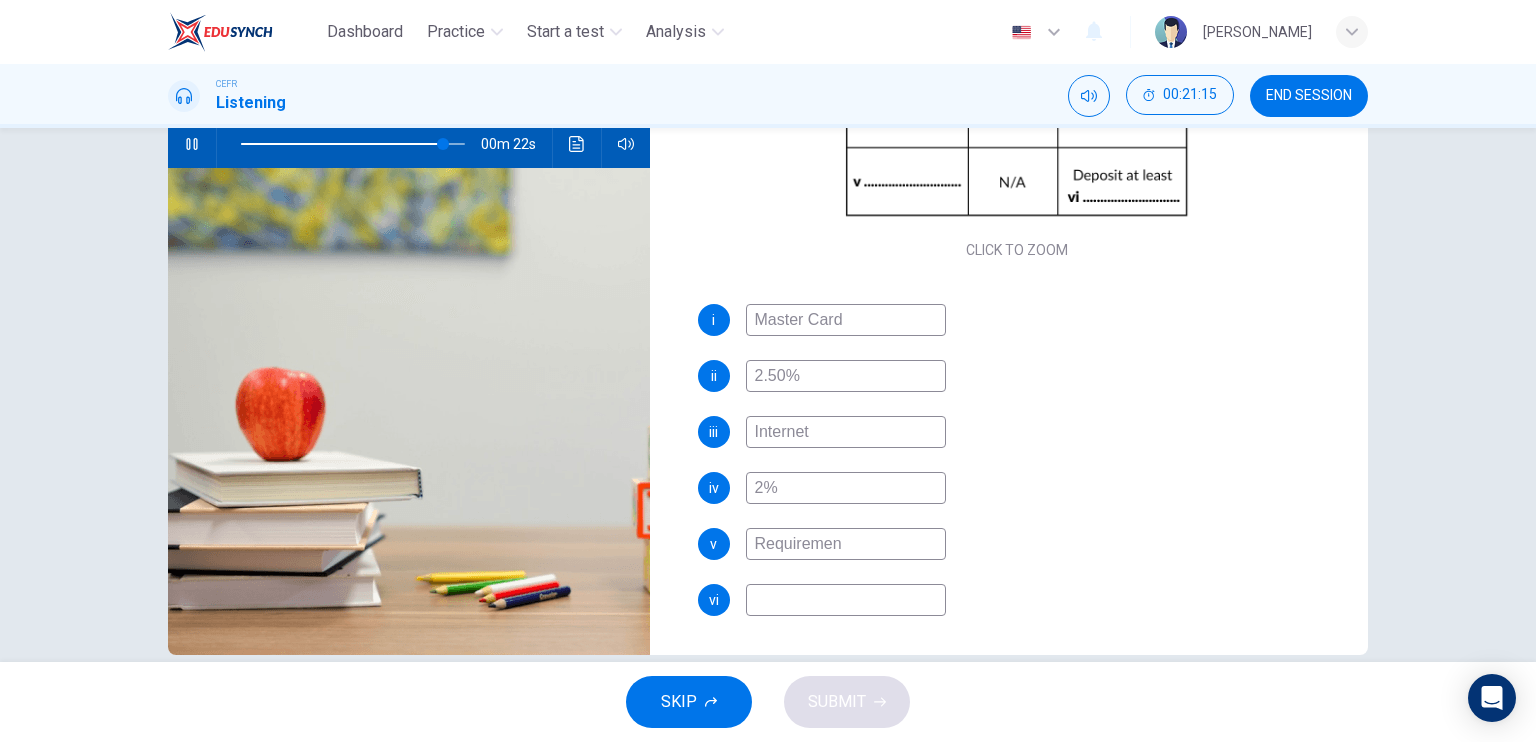 type on "Requirement" 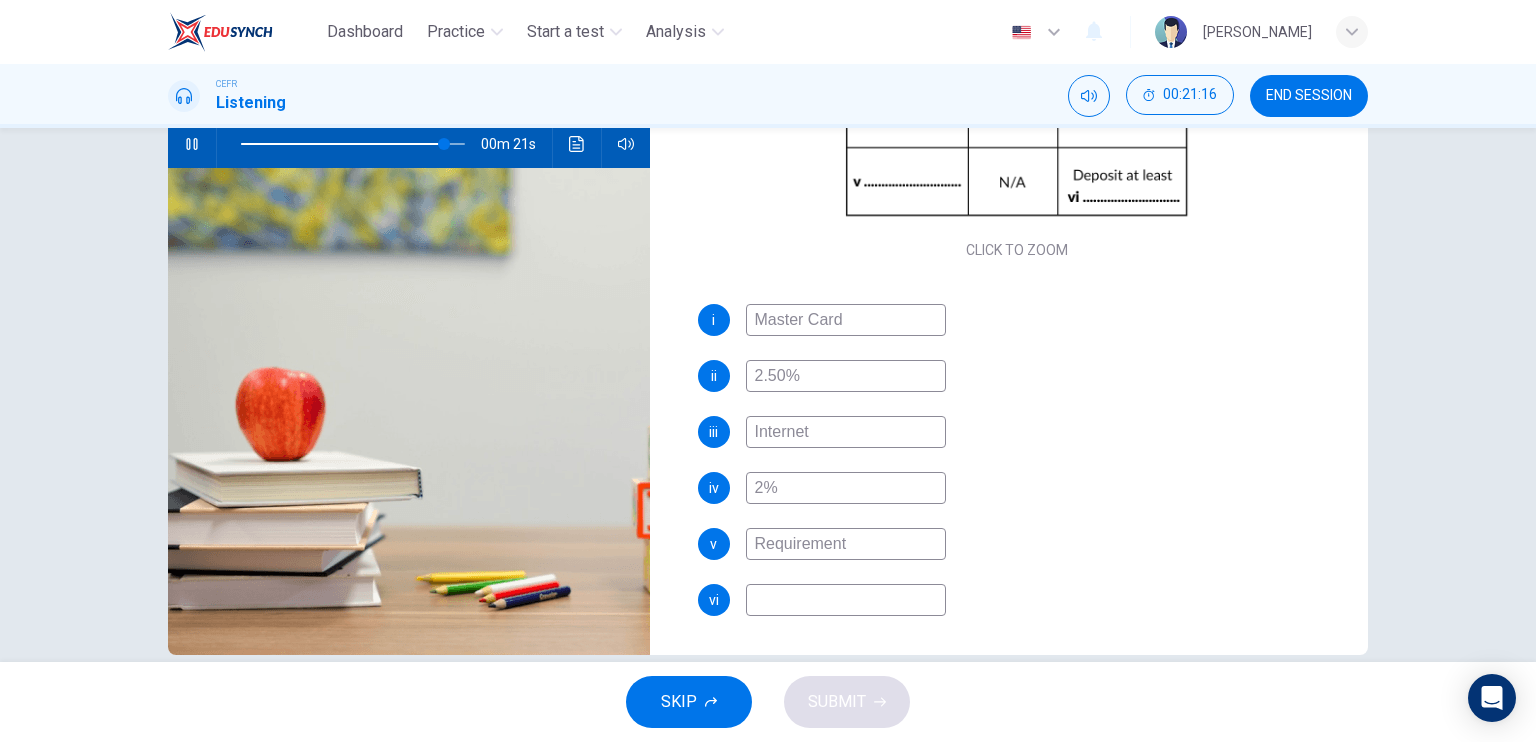 type on "91" 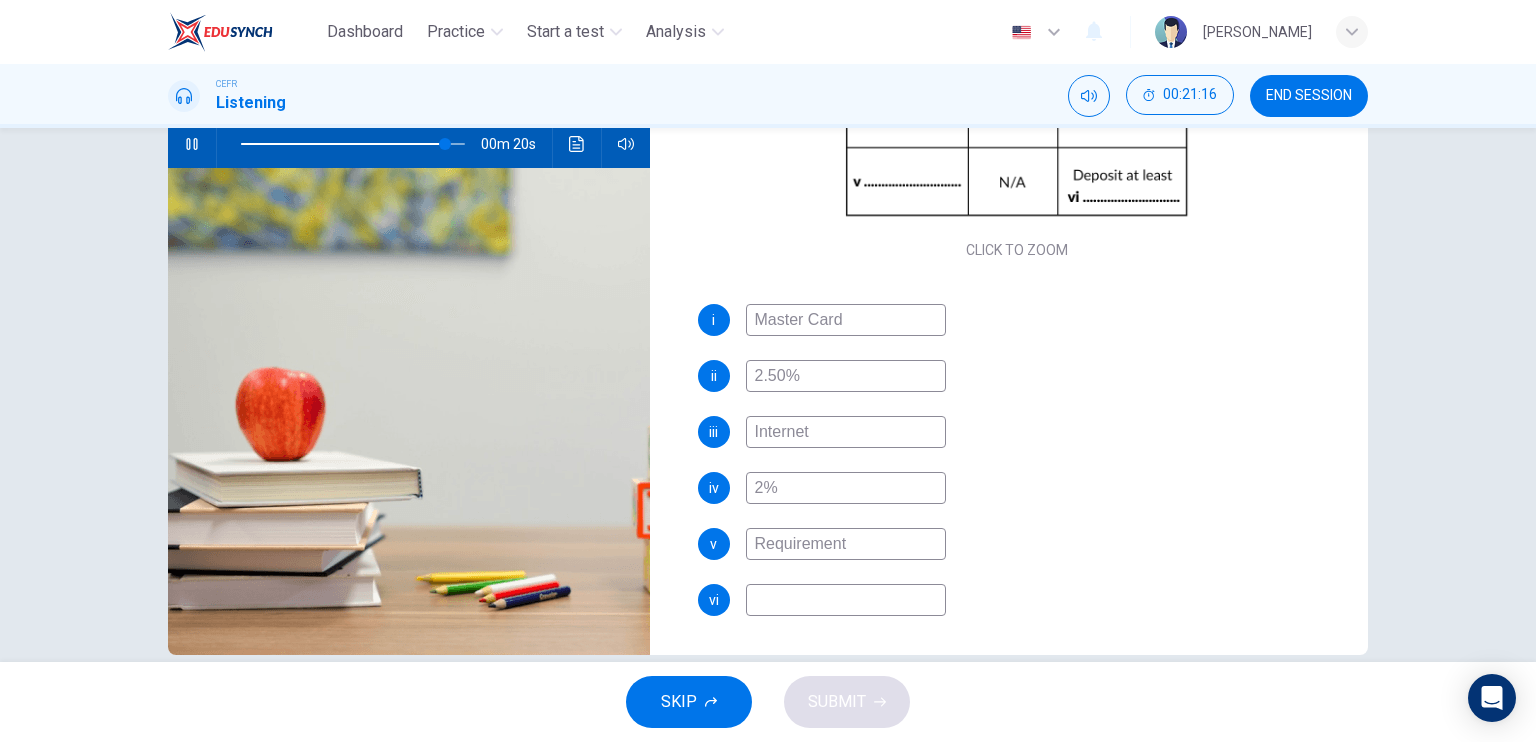 click at bounding box center [846, 600] 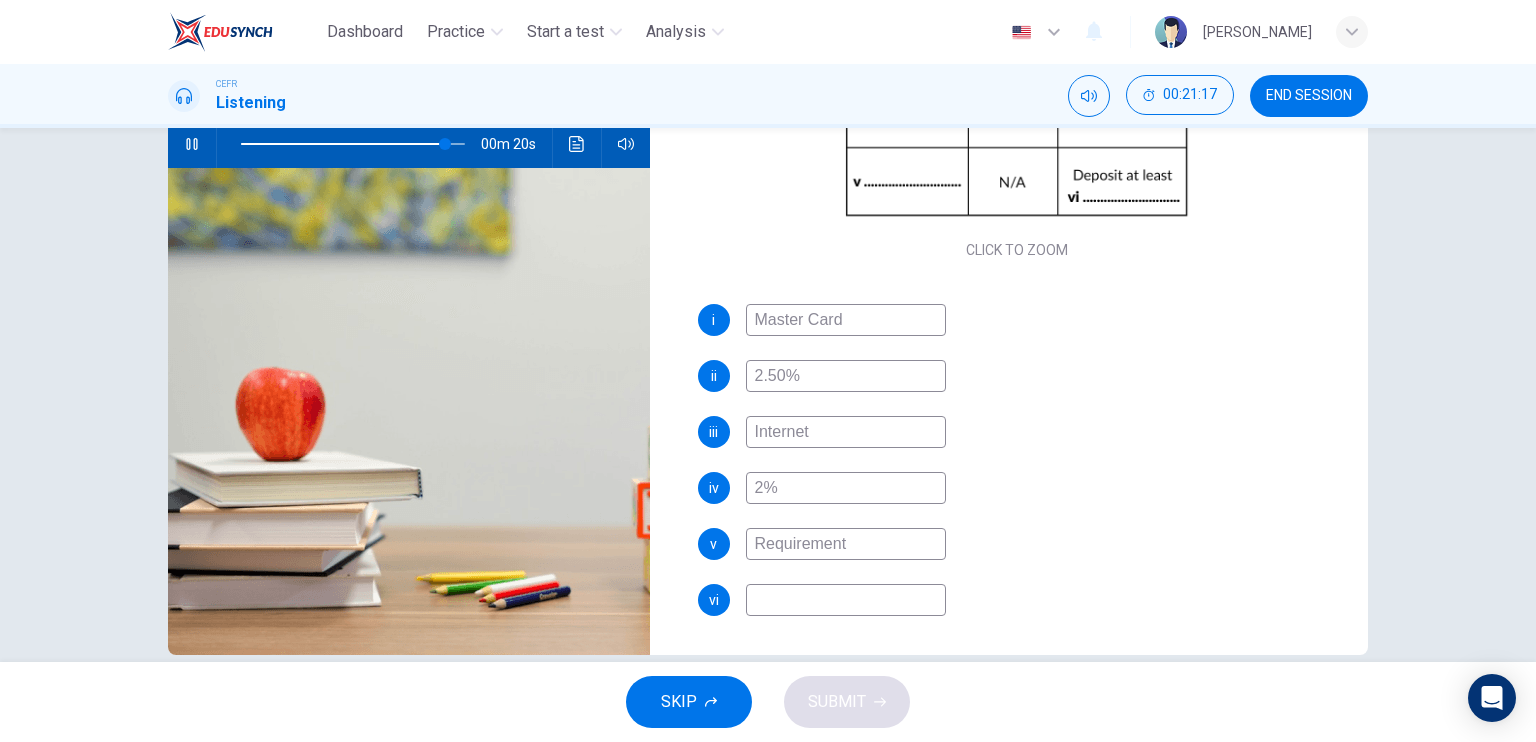 type on "92" 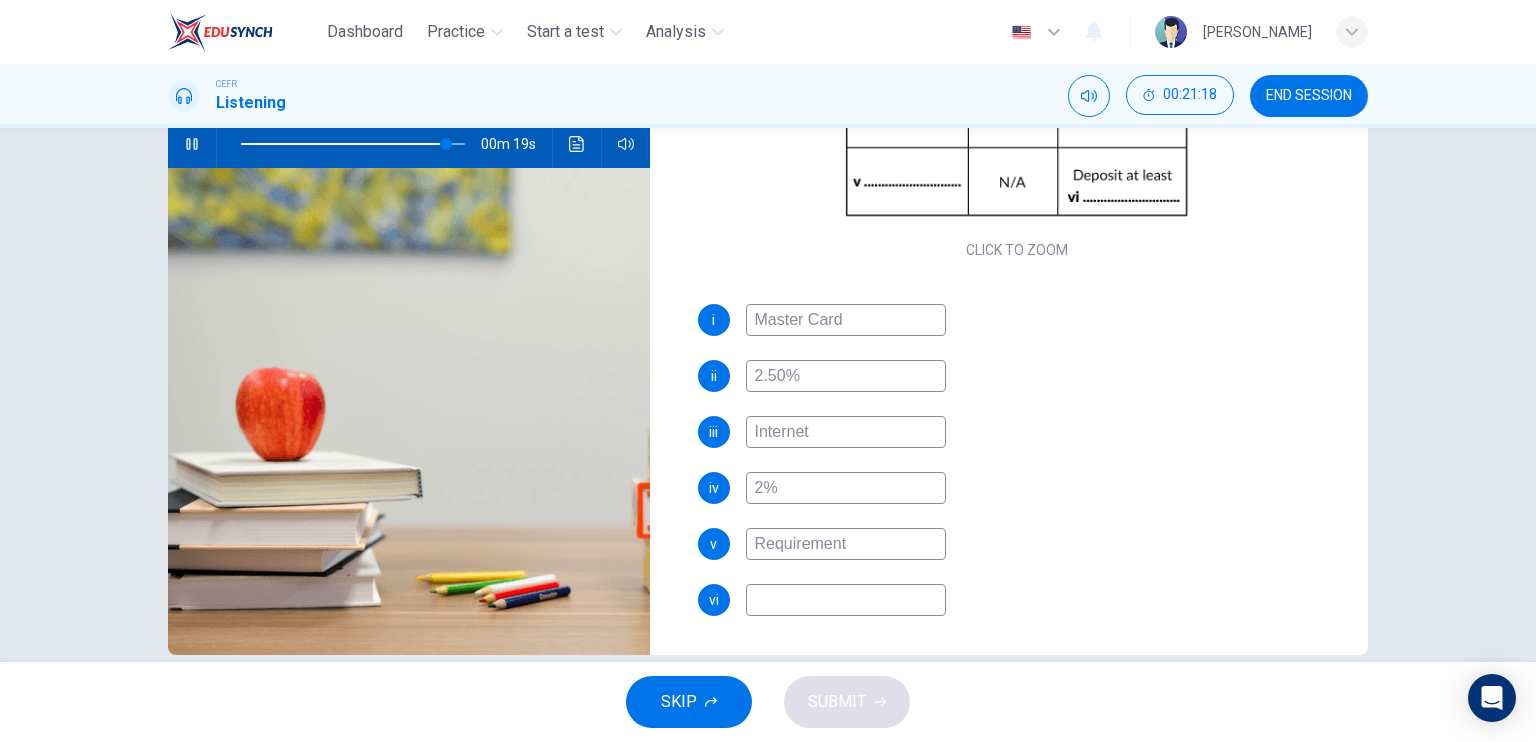 type on "1" 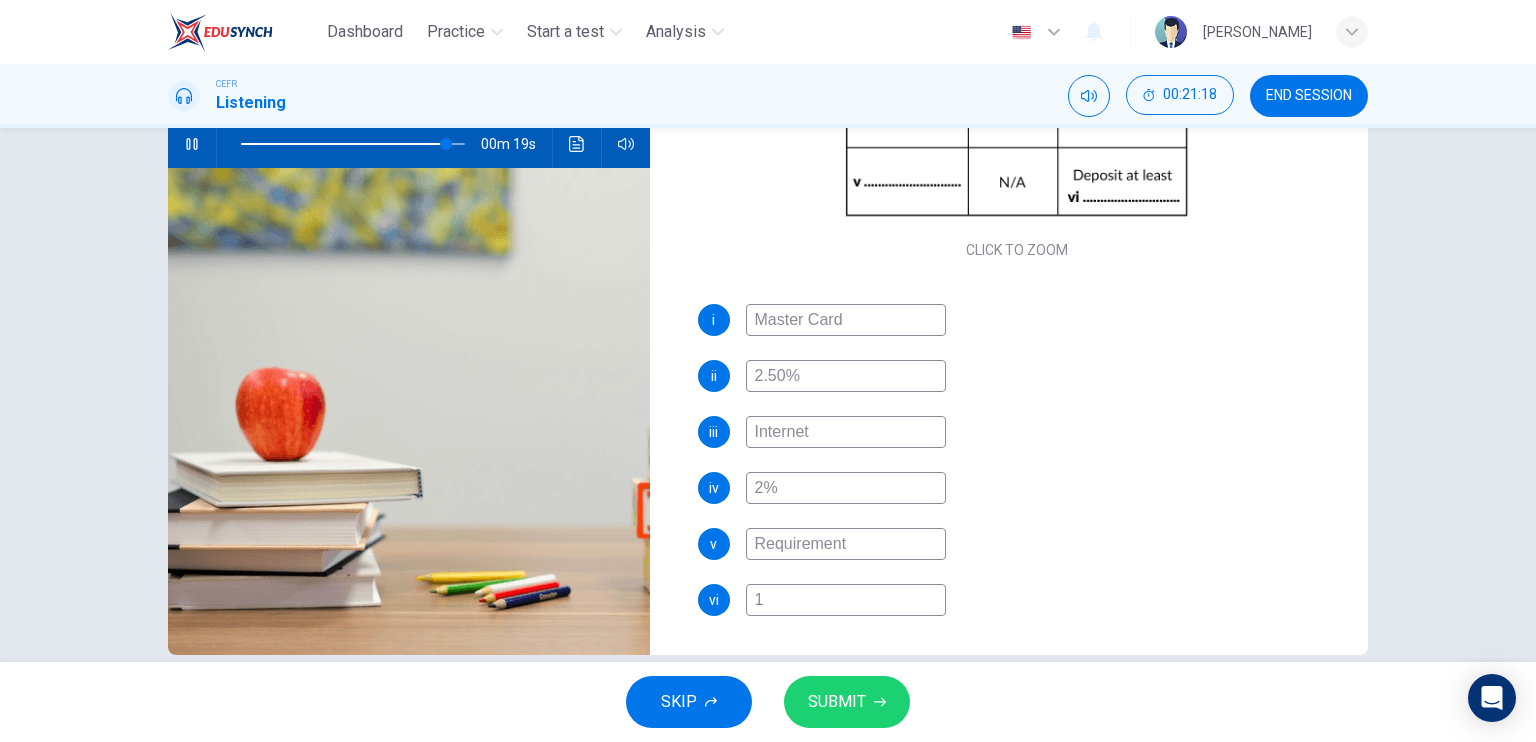 type on "92" 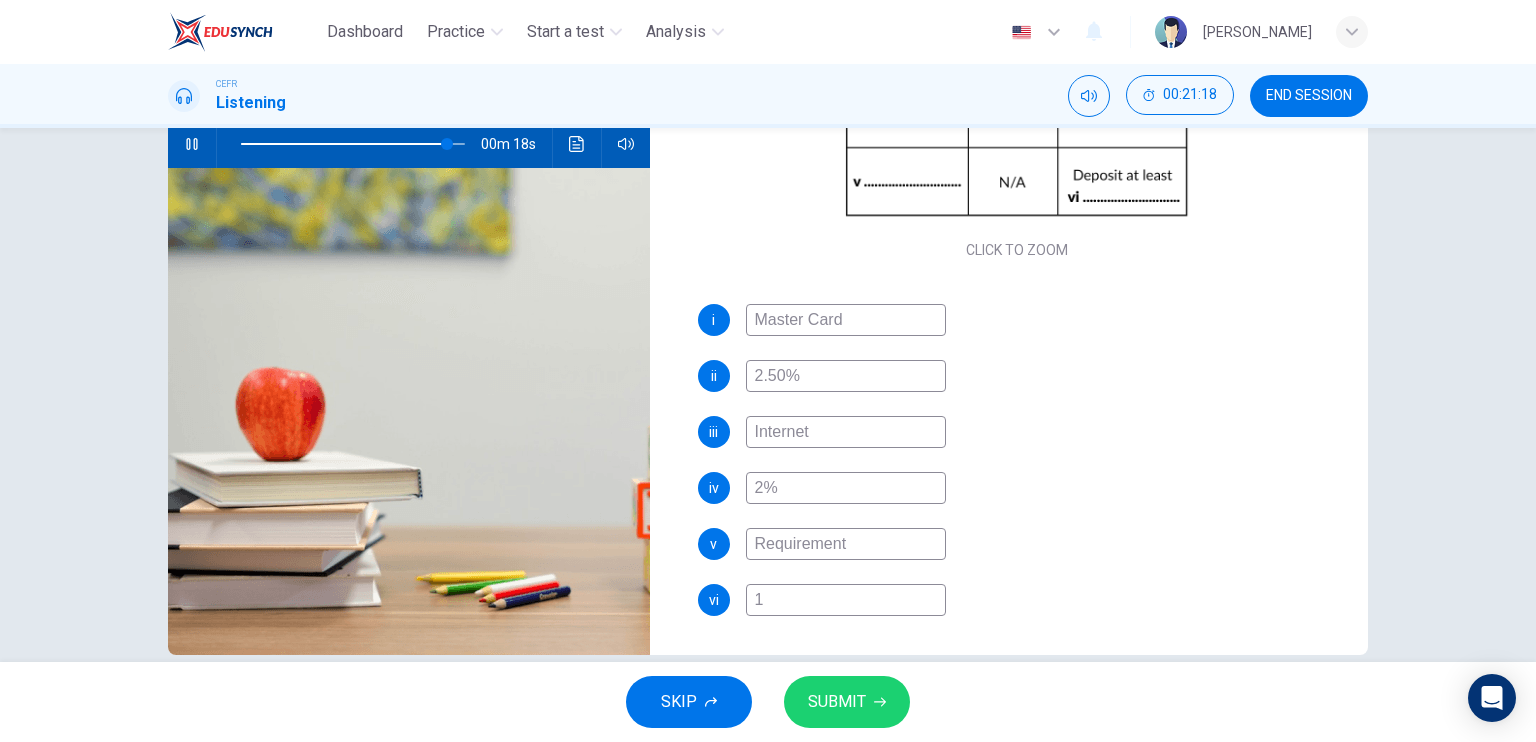 type on "15" 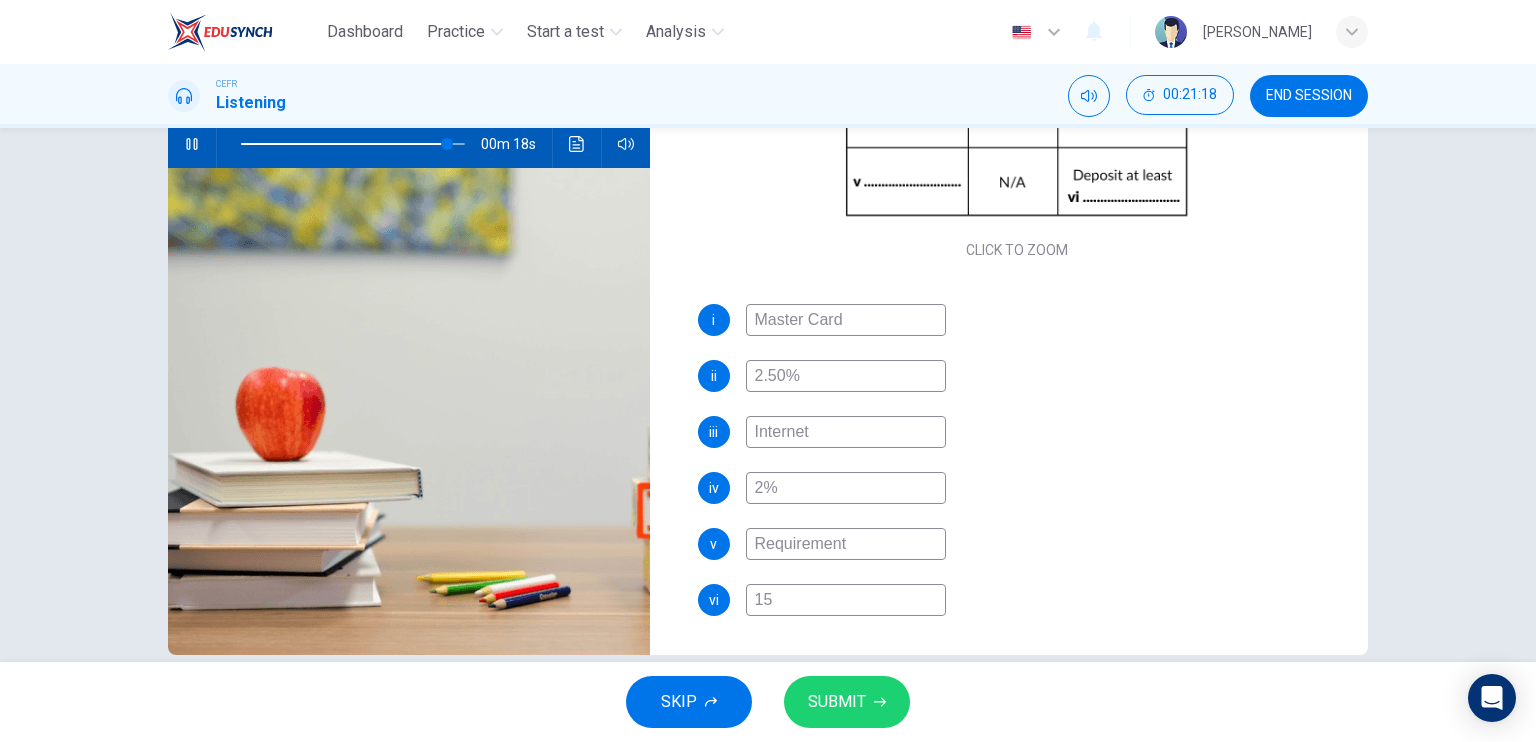 type on "92" 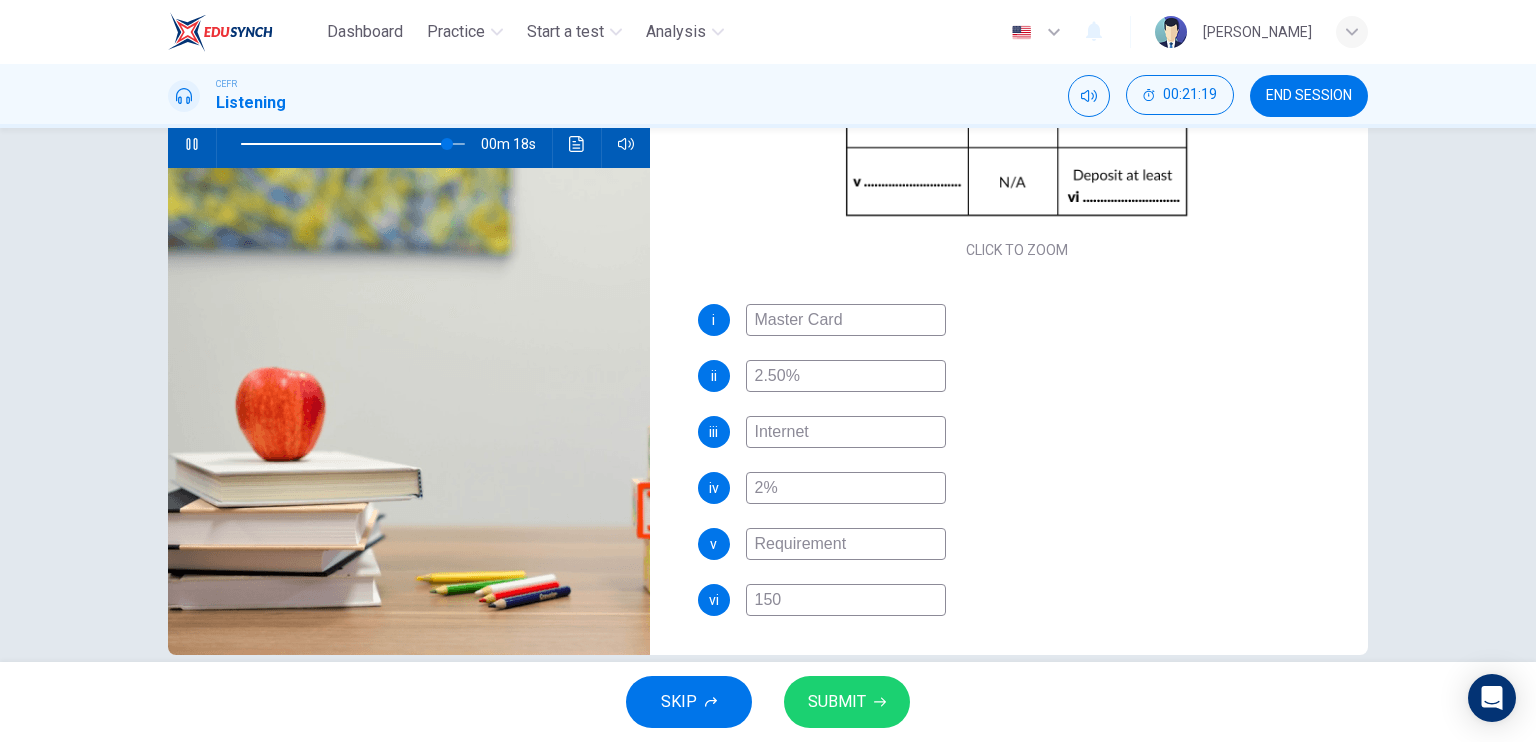 type on "92" 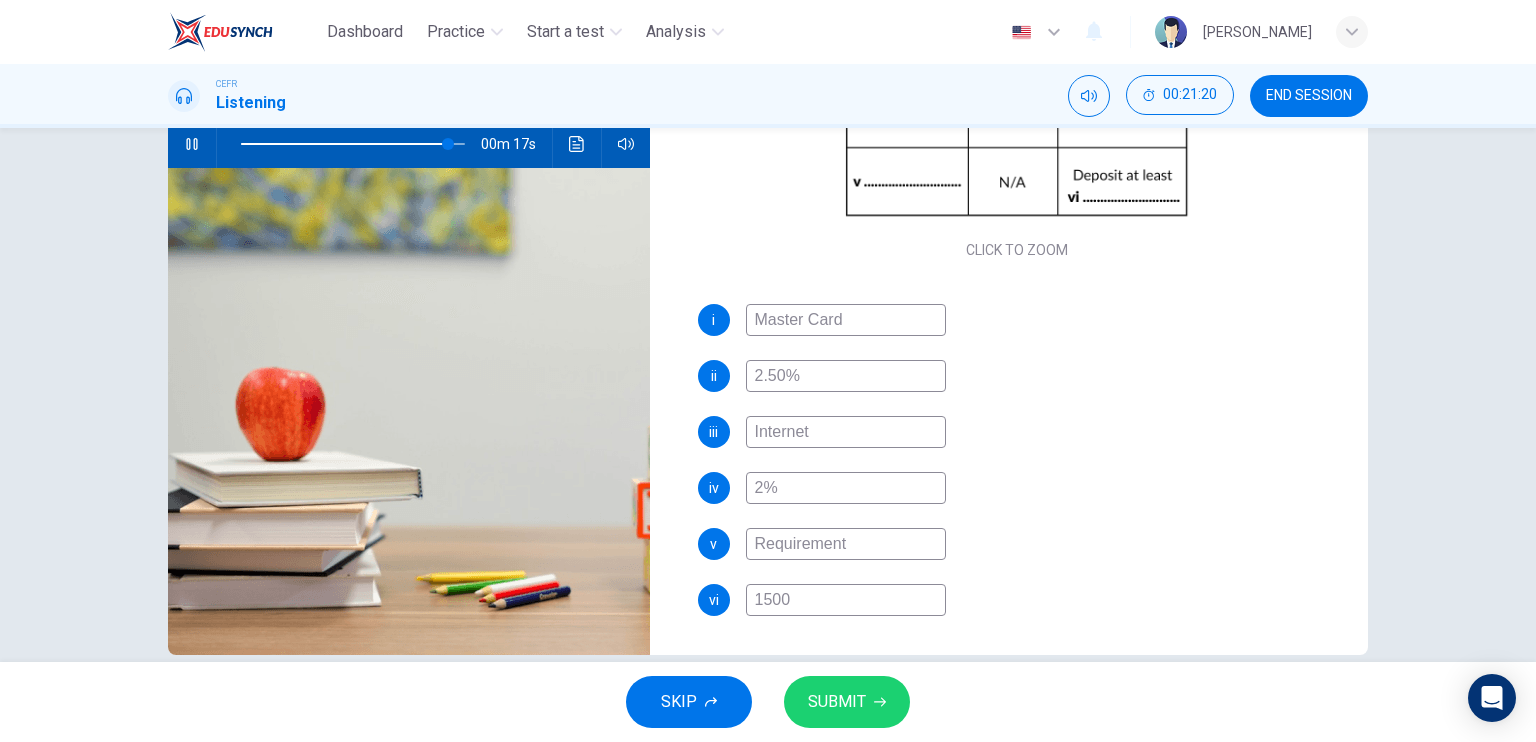 type on "93" 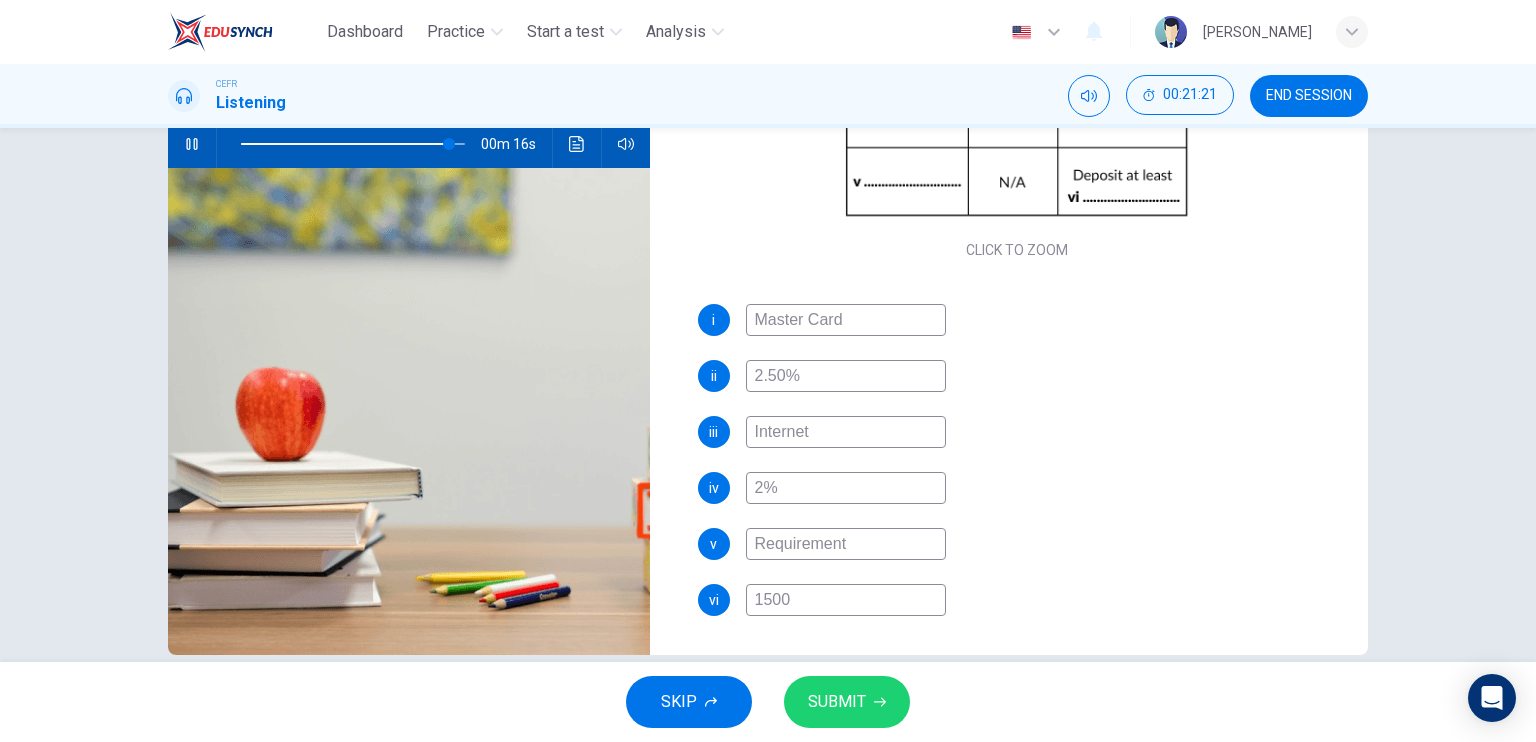scroll, scrollTop: 240, scrollLeft: 0, axis: vertical 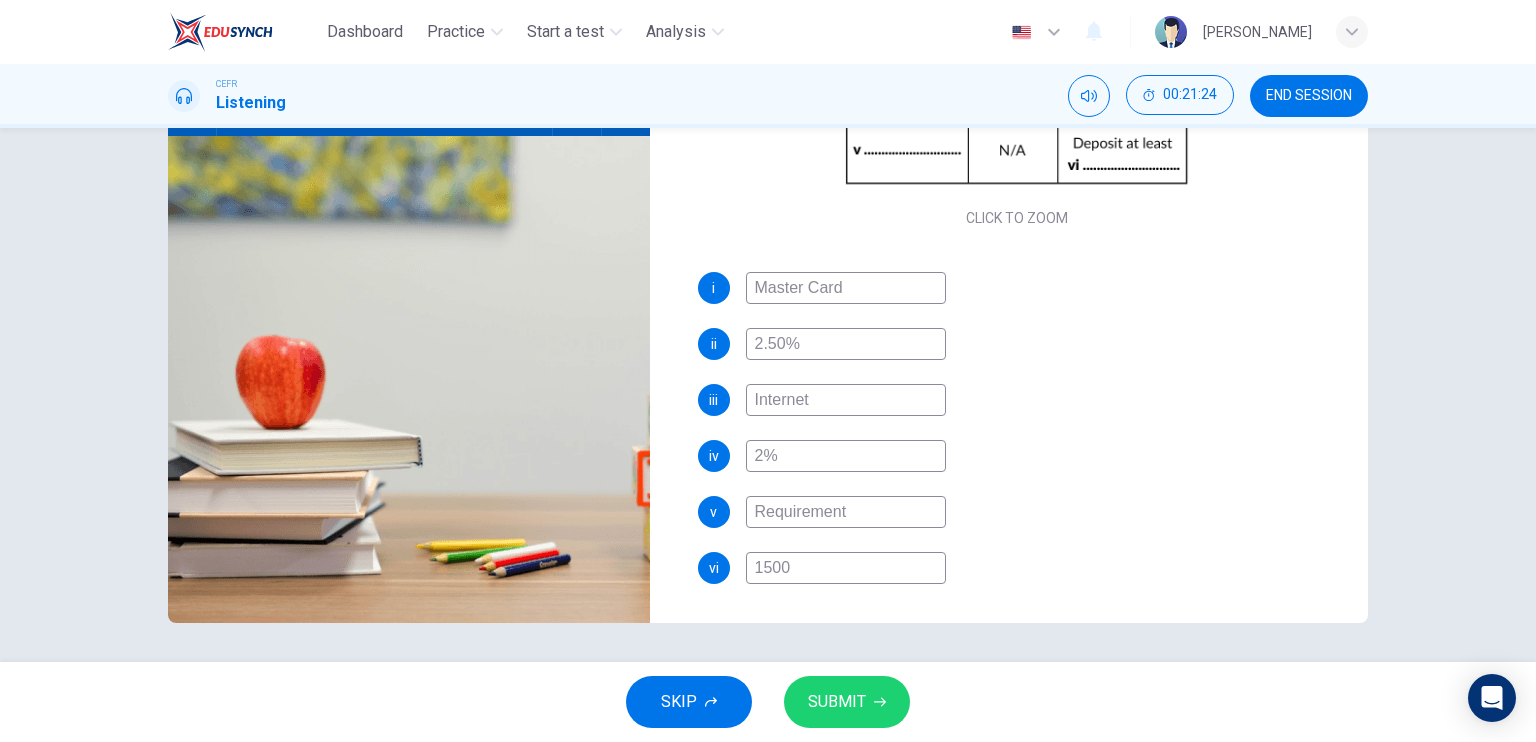 click on "SUBMIT" at bounding box center [837, 702] 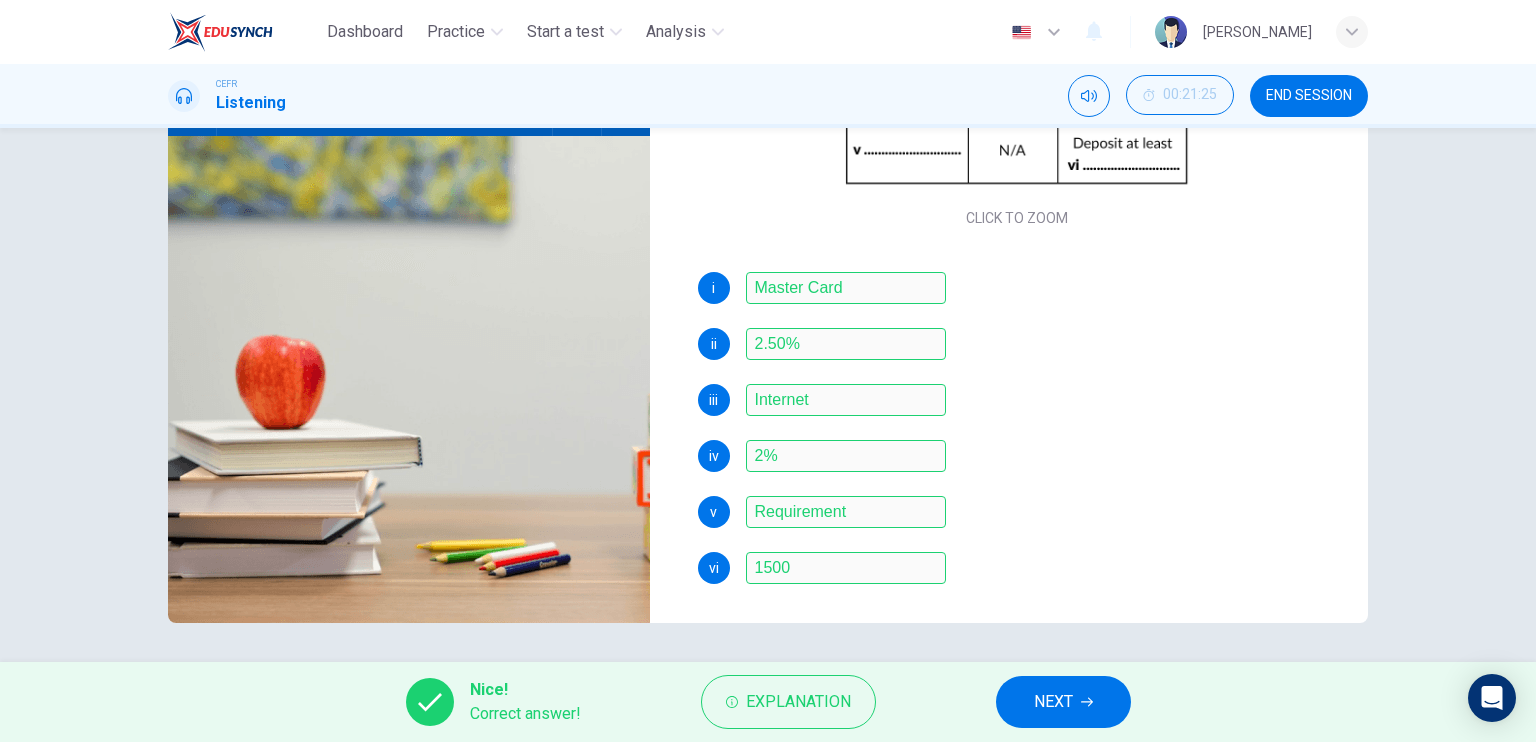 click on "NEXT" at bounding box center (1053, 702) 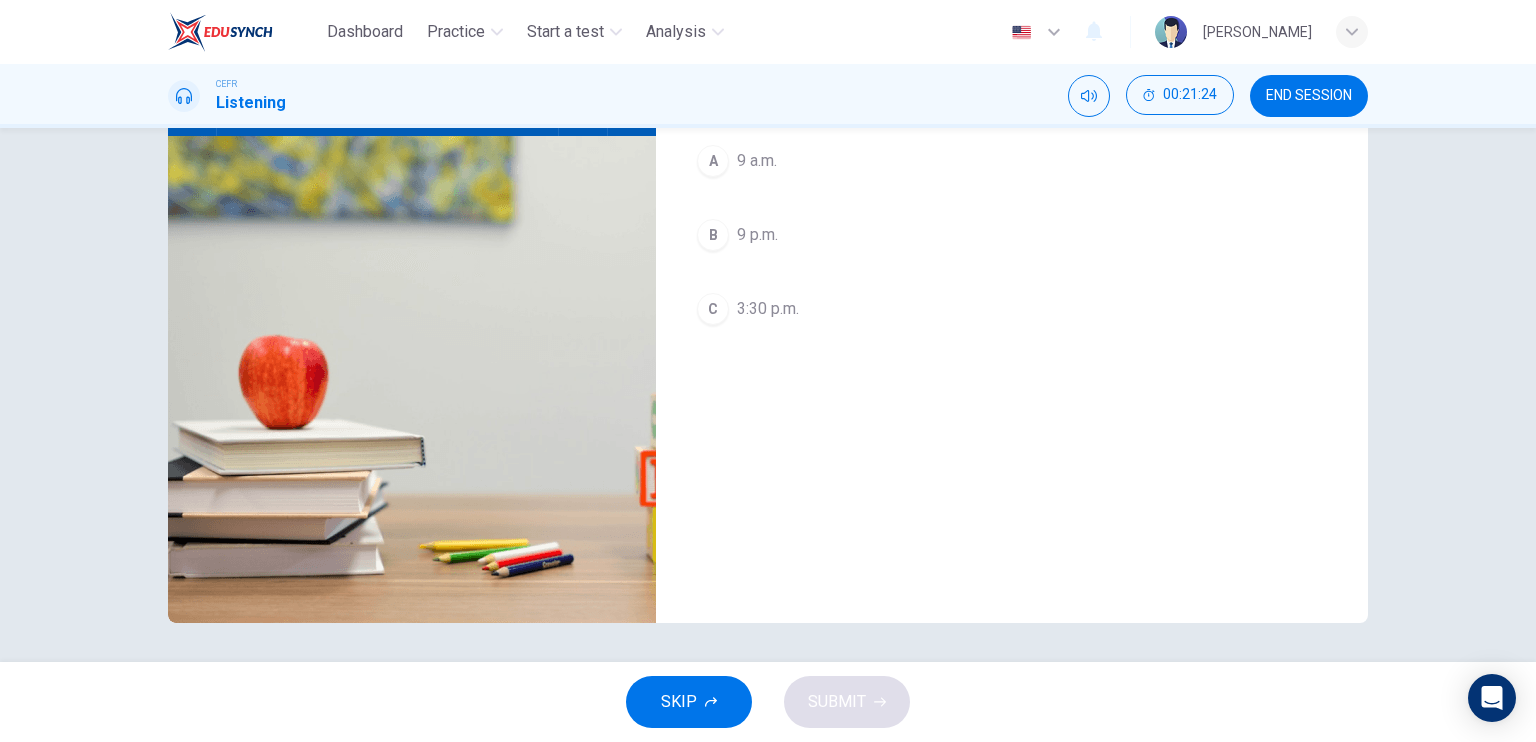 scroll, scrollTop: 0, scrollLeft: 0, axis: both 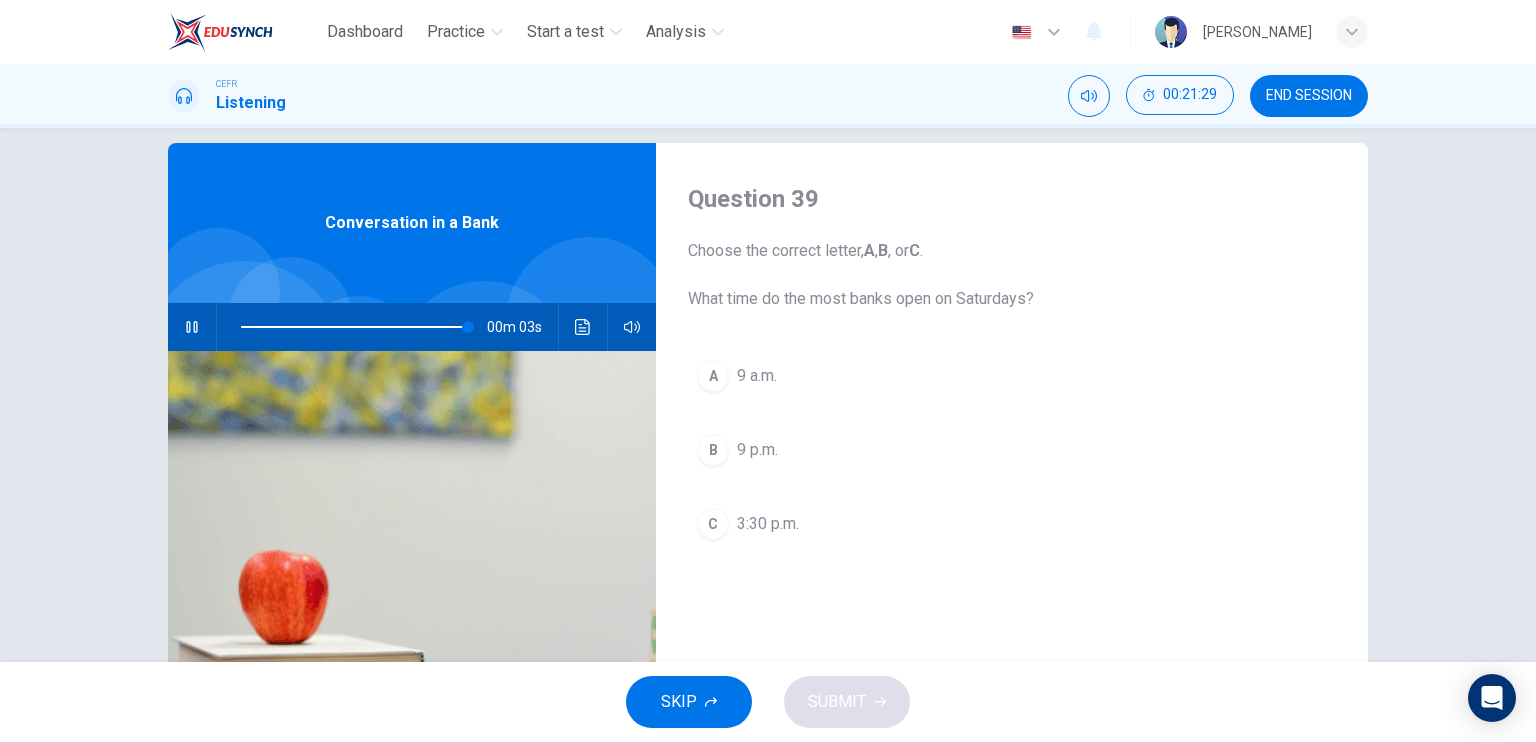 click on "3:30 p.m." at bounding box center (768, 524) 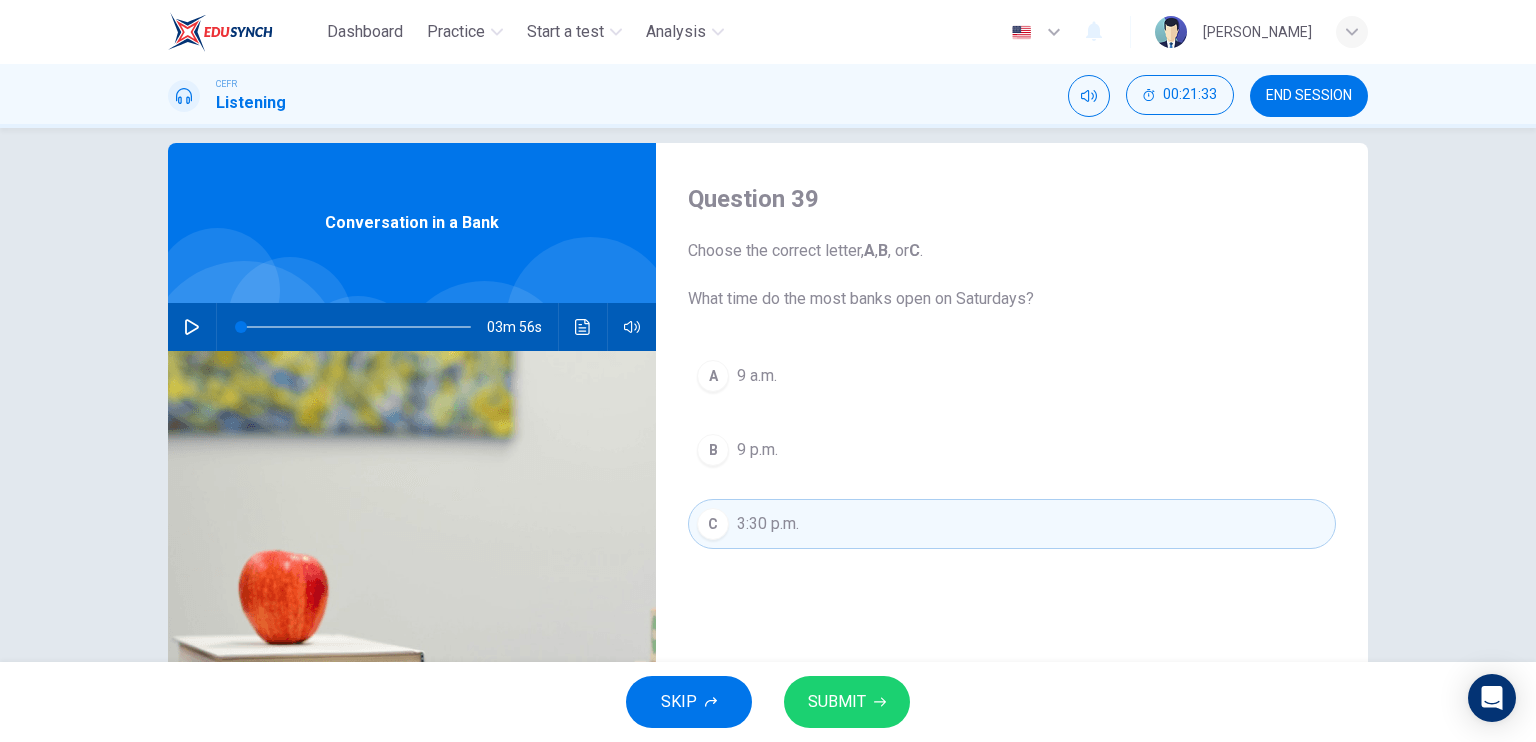 click at bounding box center (356, 327) 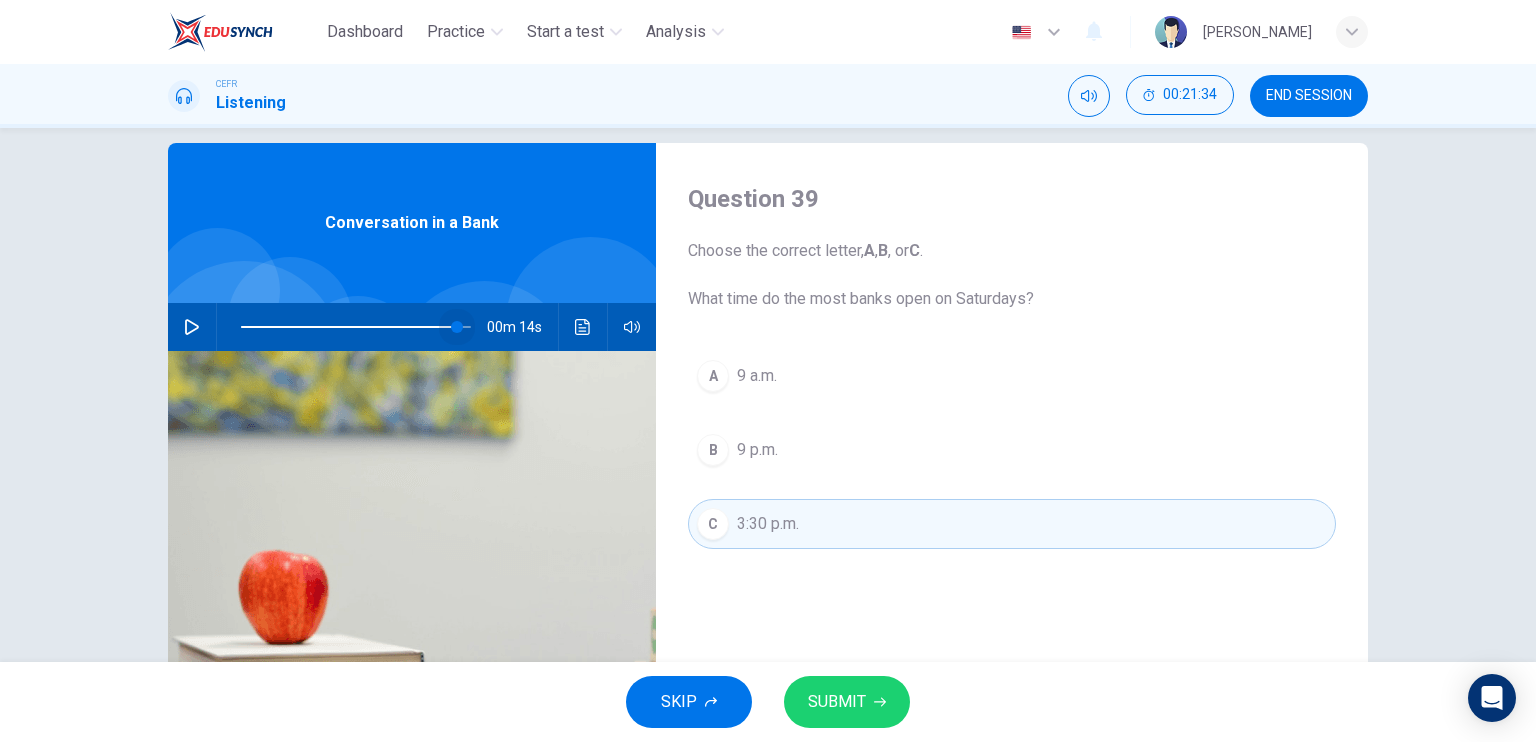 click at bounding box center [457, 327] 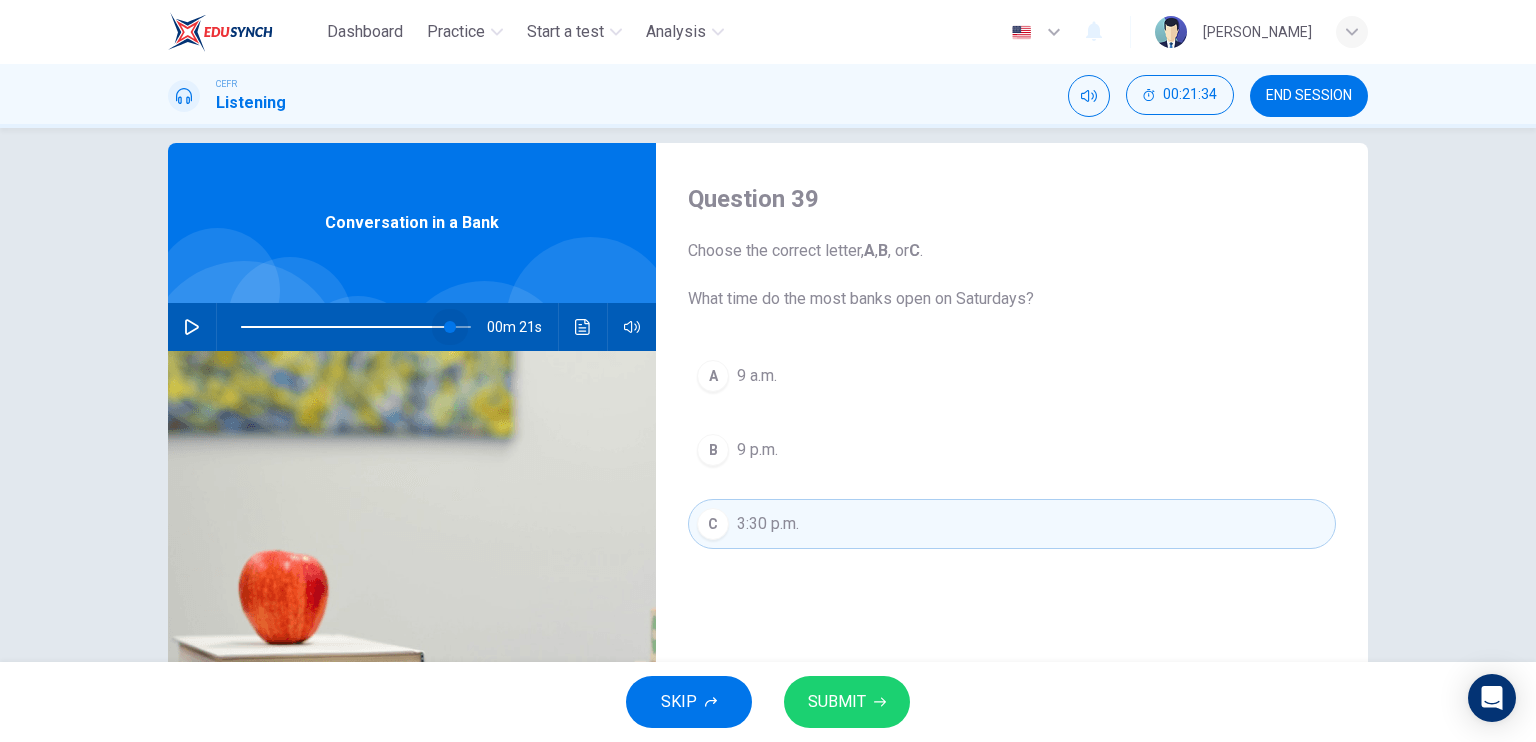 click at bounding box center [450, 327] 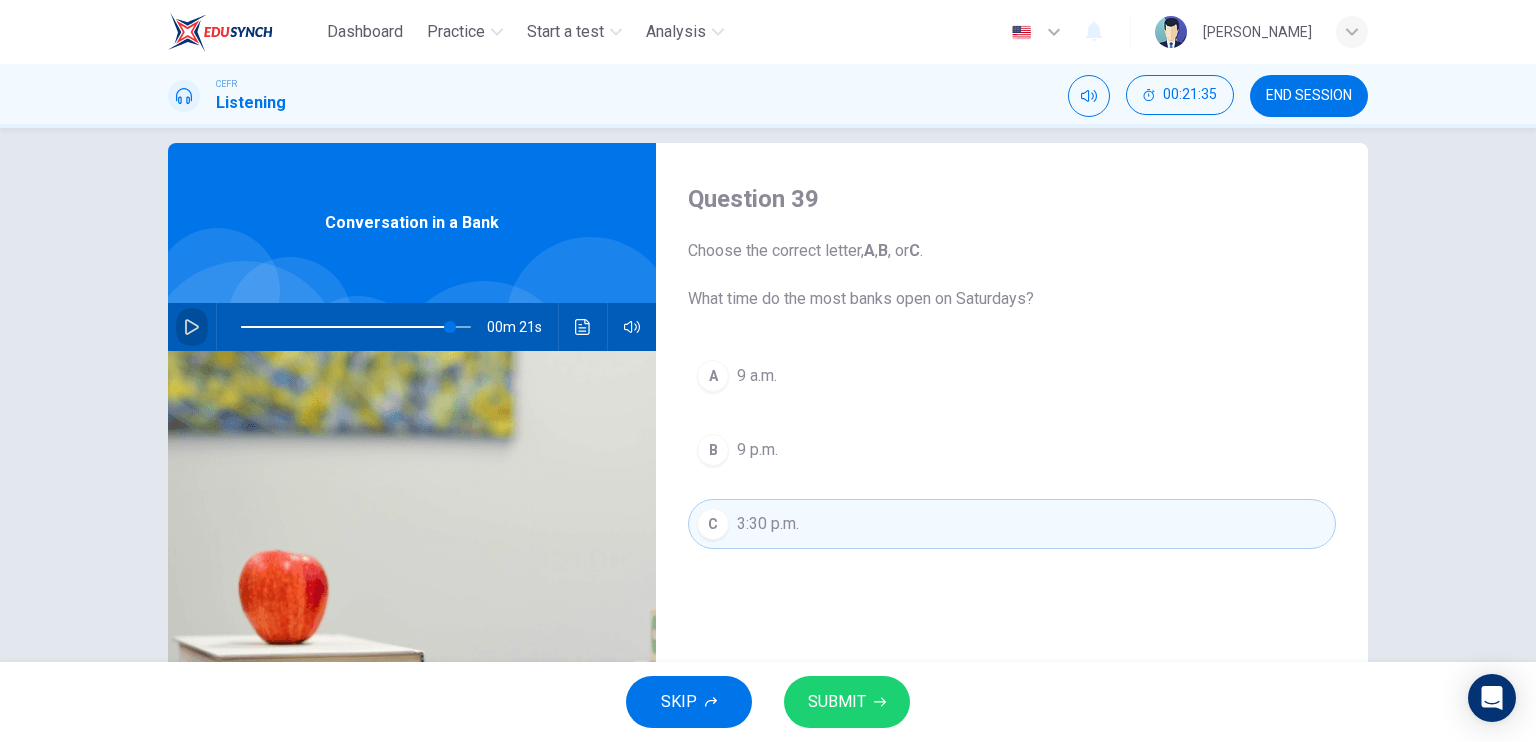 click 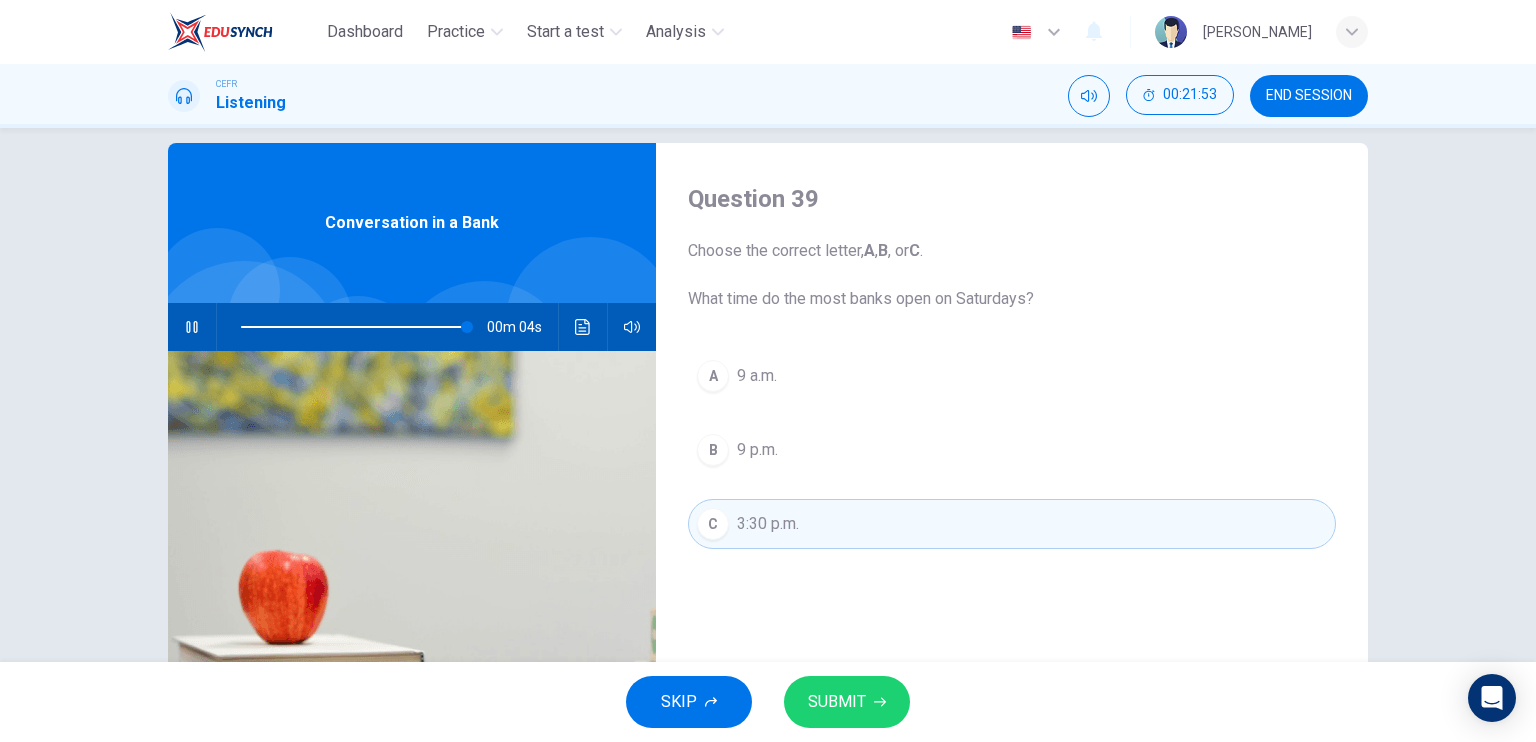click on "A 9 a.m." at bounding box center (1012, 376) 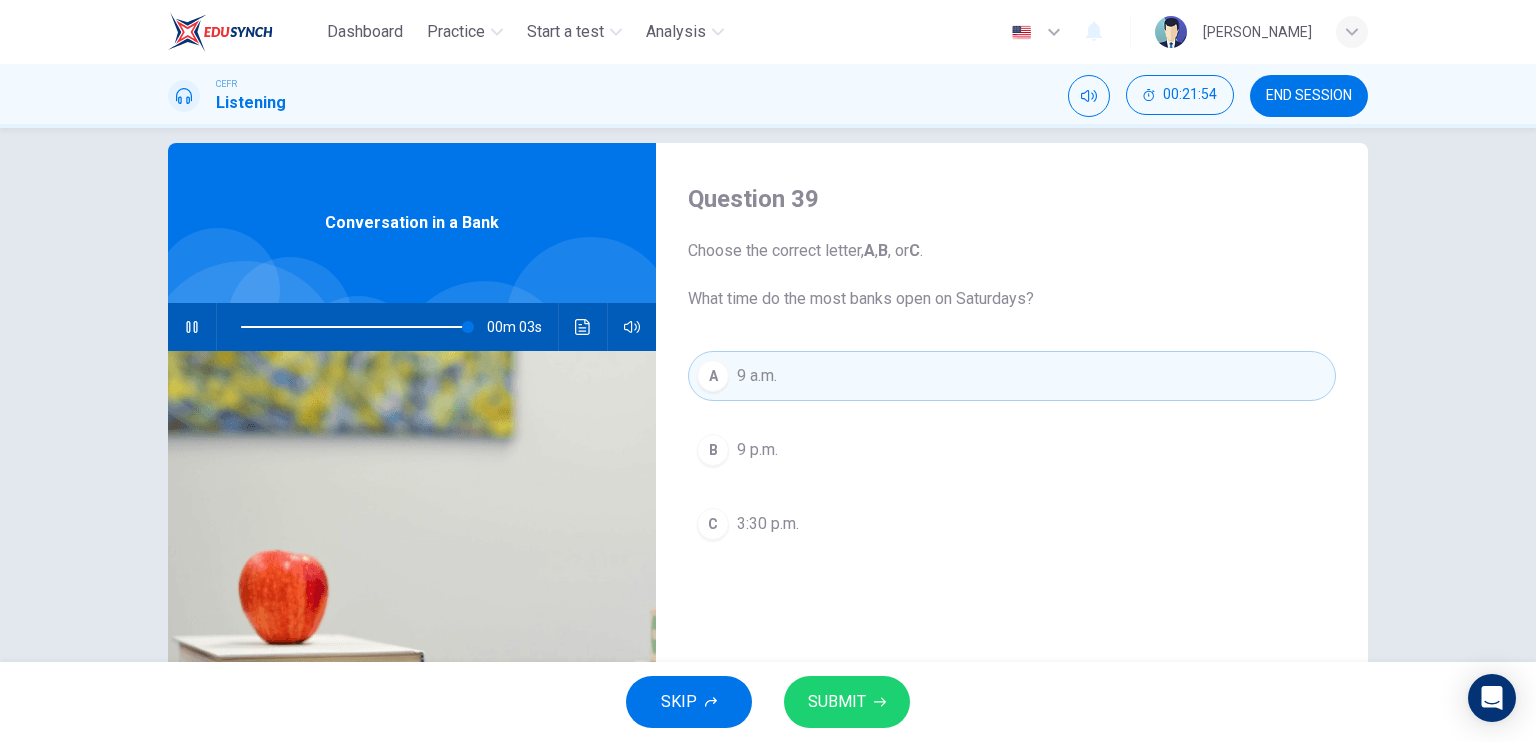 click on "SUBMIT" at bounding box center (847, 702) 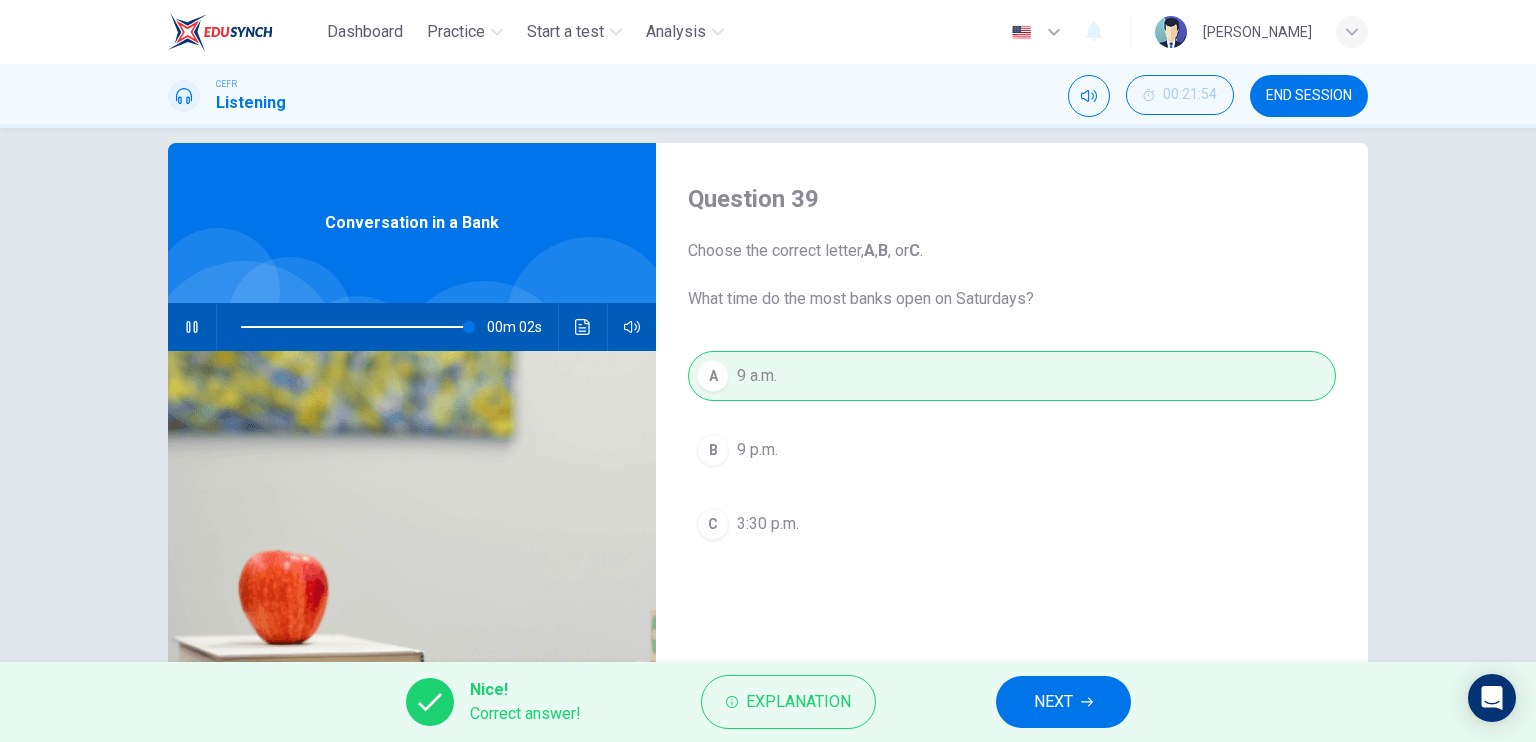 type on "99" 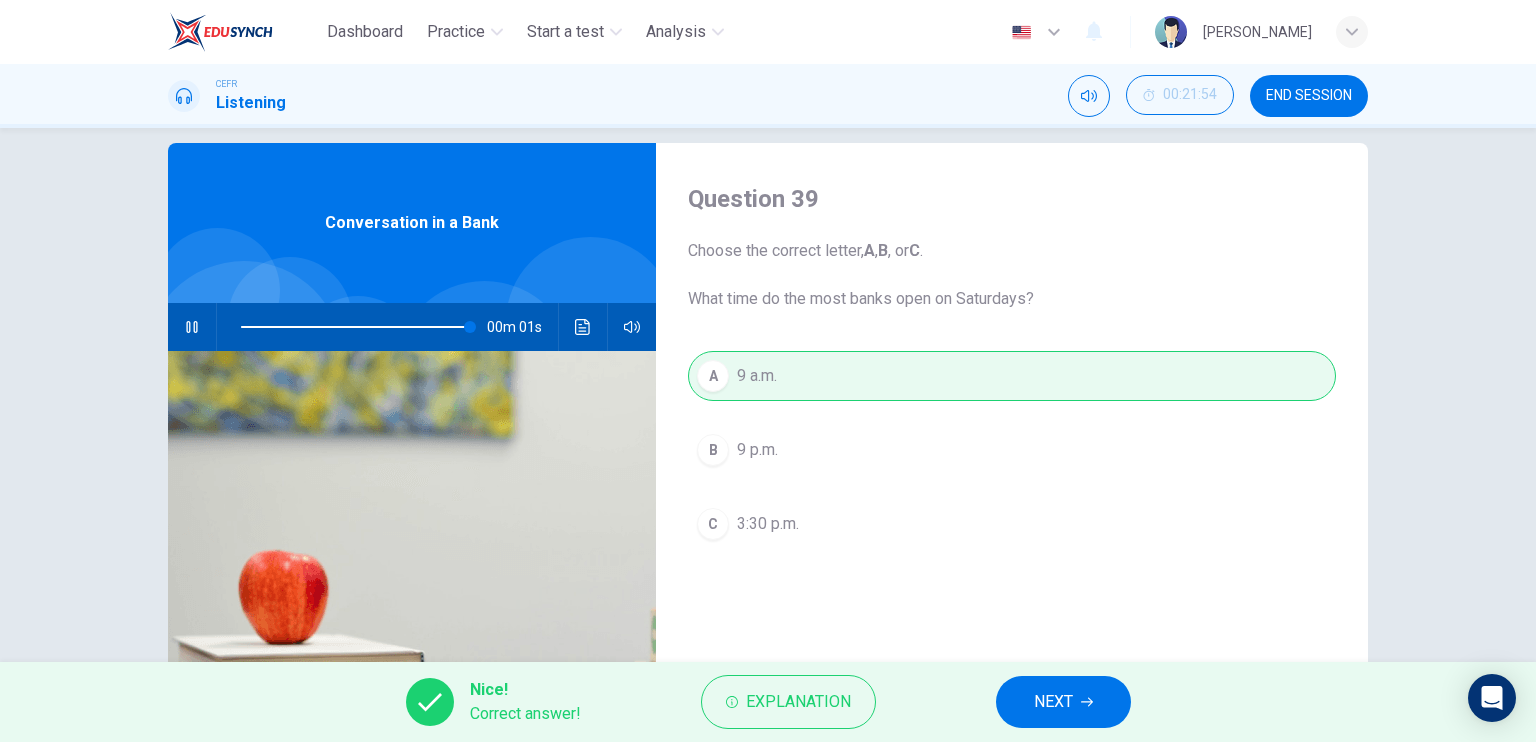 click on "NEXT" at bounding box center [1053, 702] 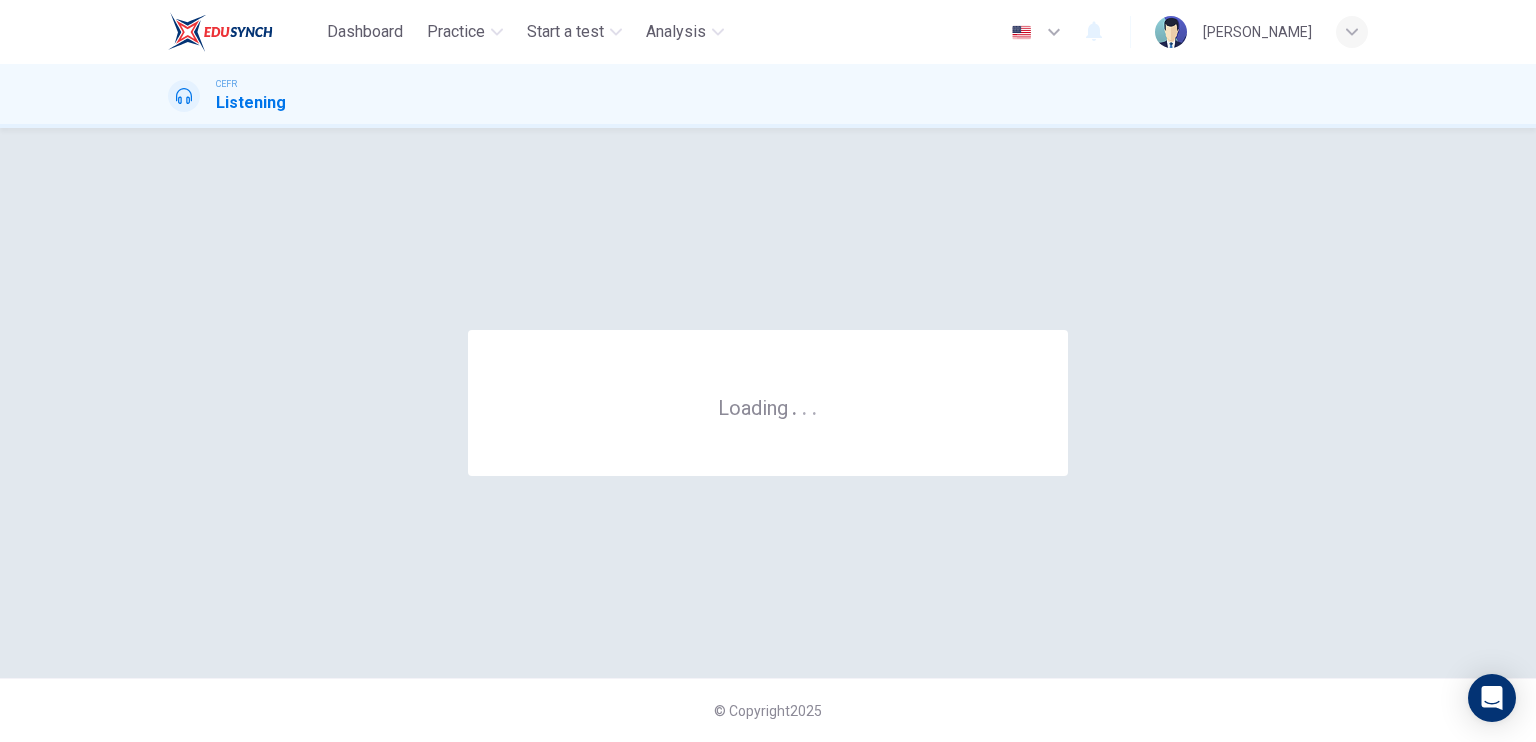 scroll, scrollTop: 0, scrollLeft: 0, axis: both 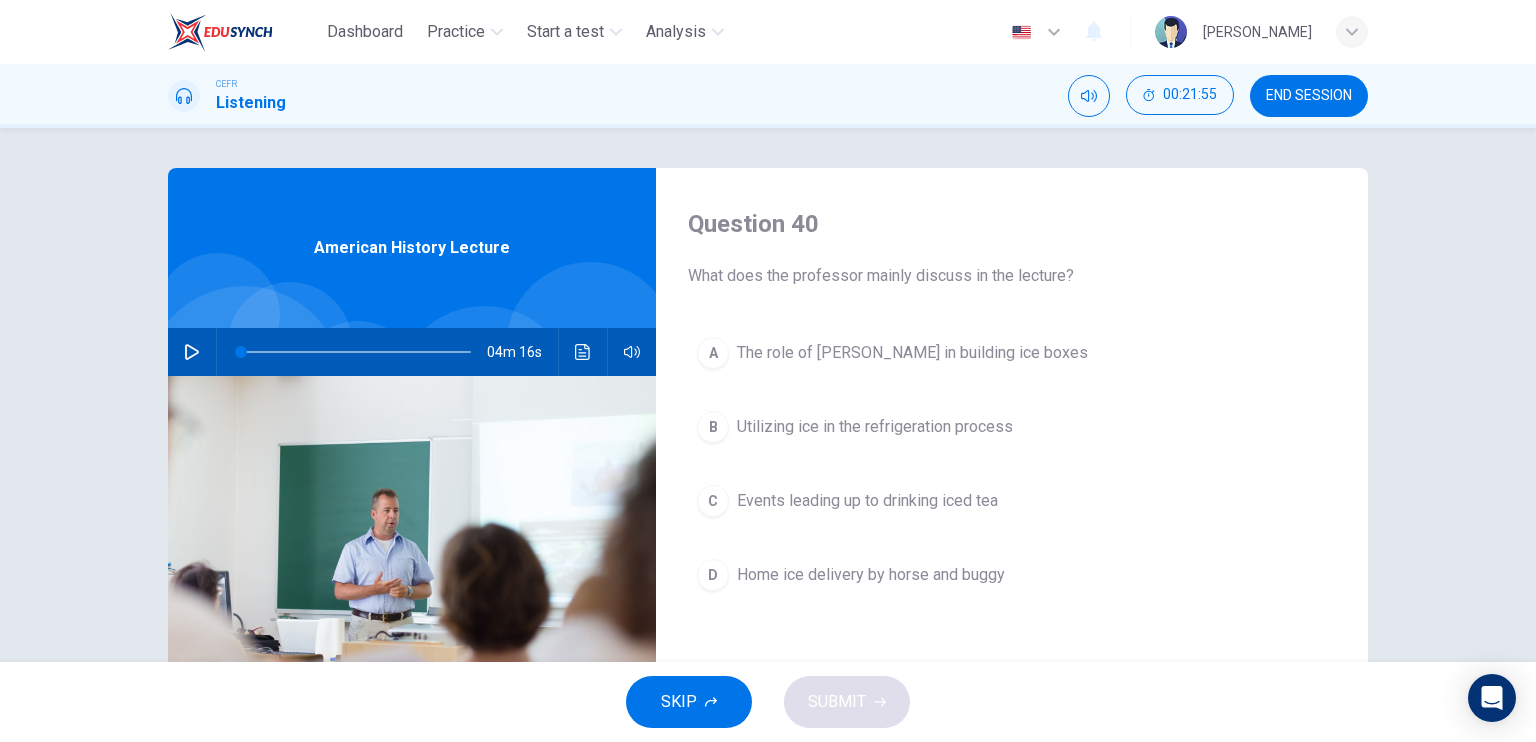 click 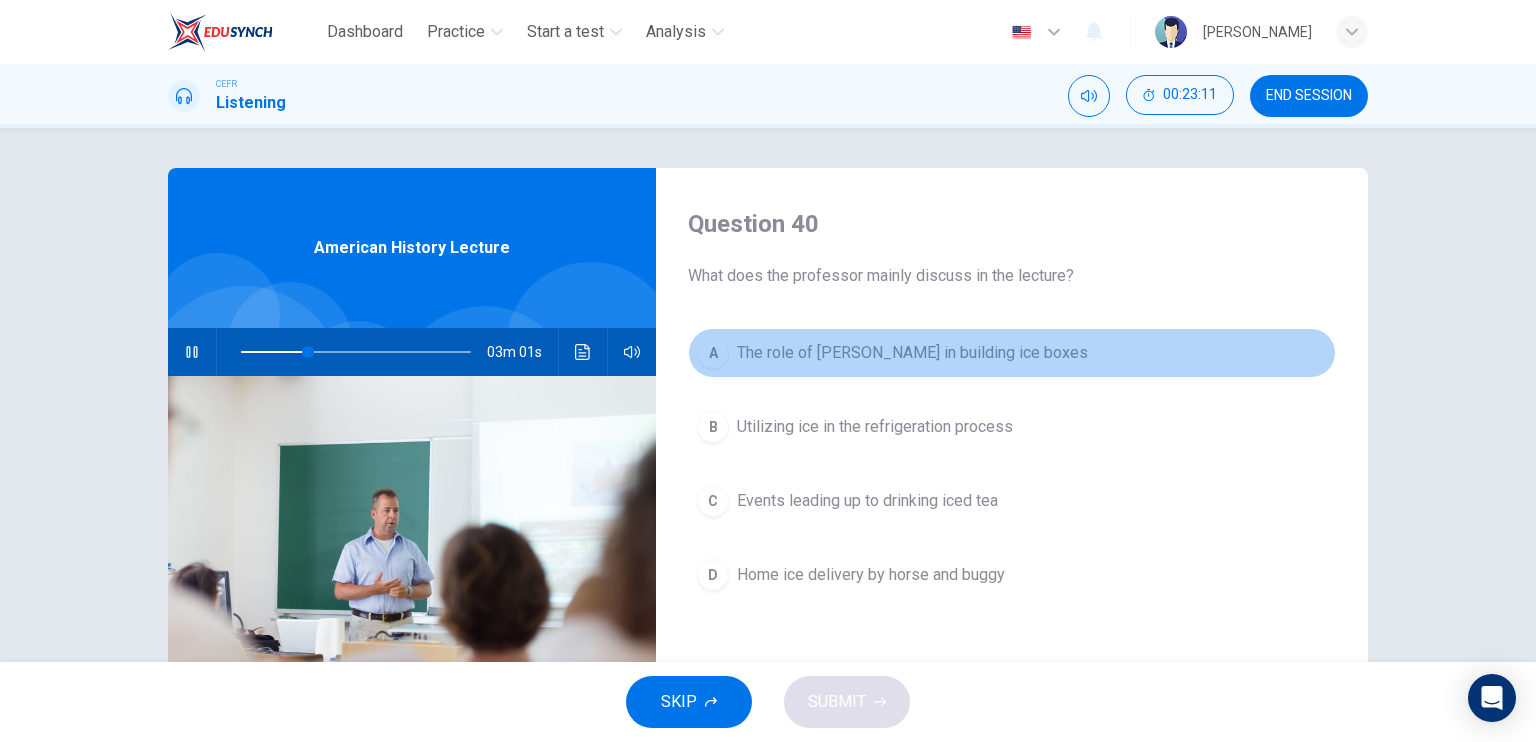 click on "A The role of Frederick Tudor in building ice boxes" at bounding box center [1012, 353] 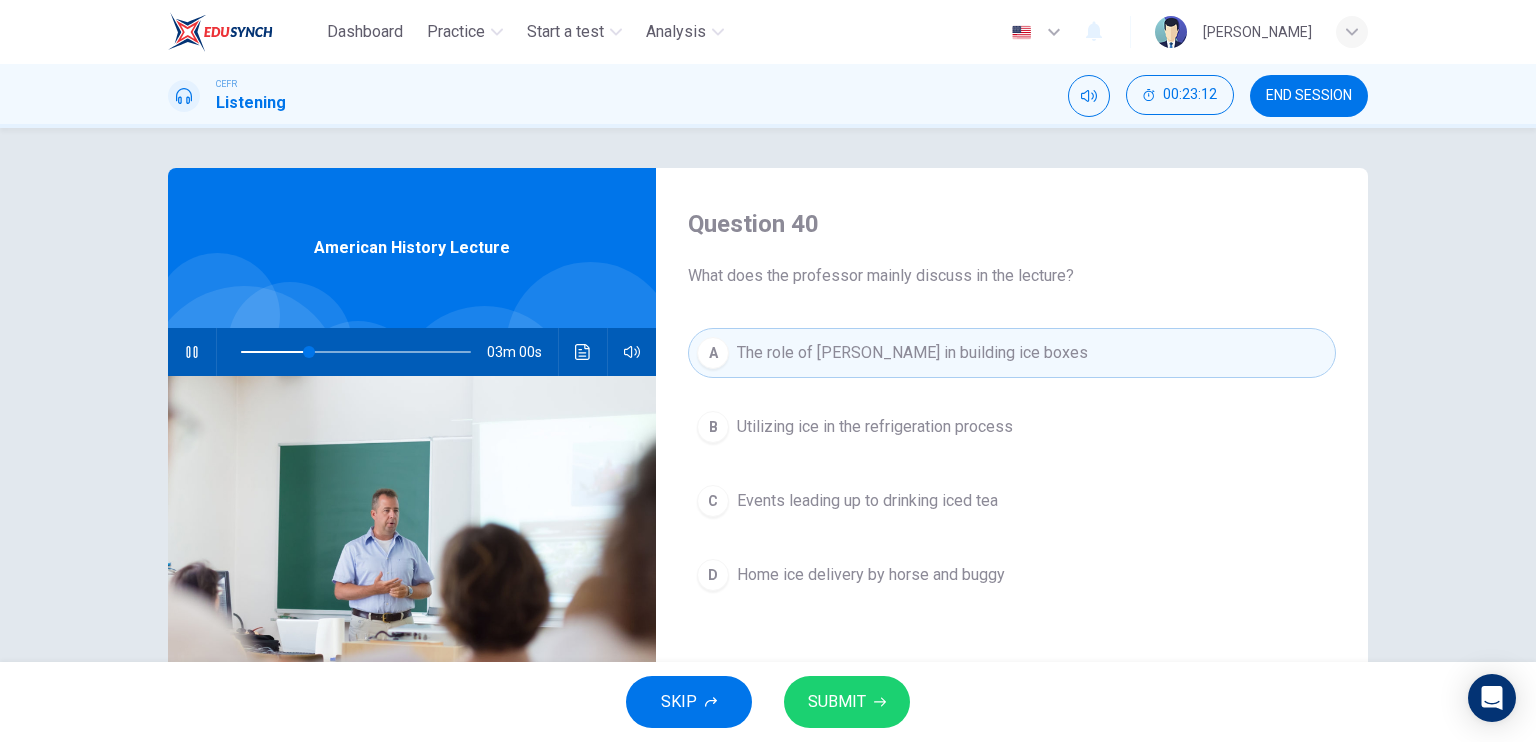 click on "SUBMIT" at bounding box center (837, 702) 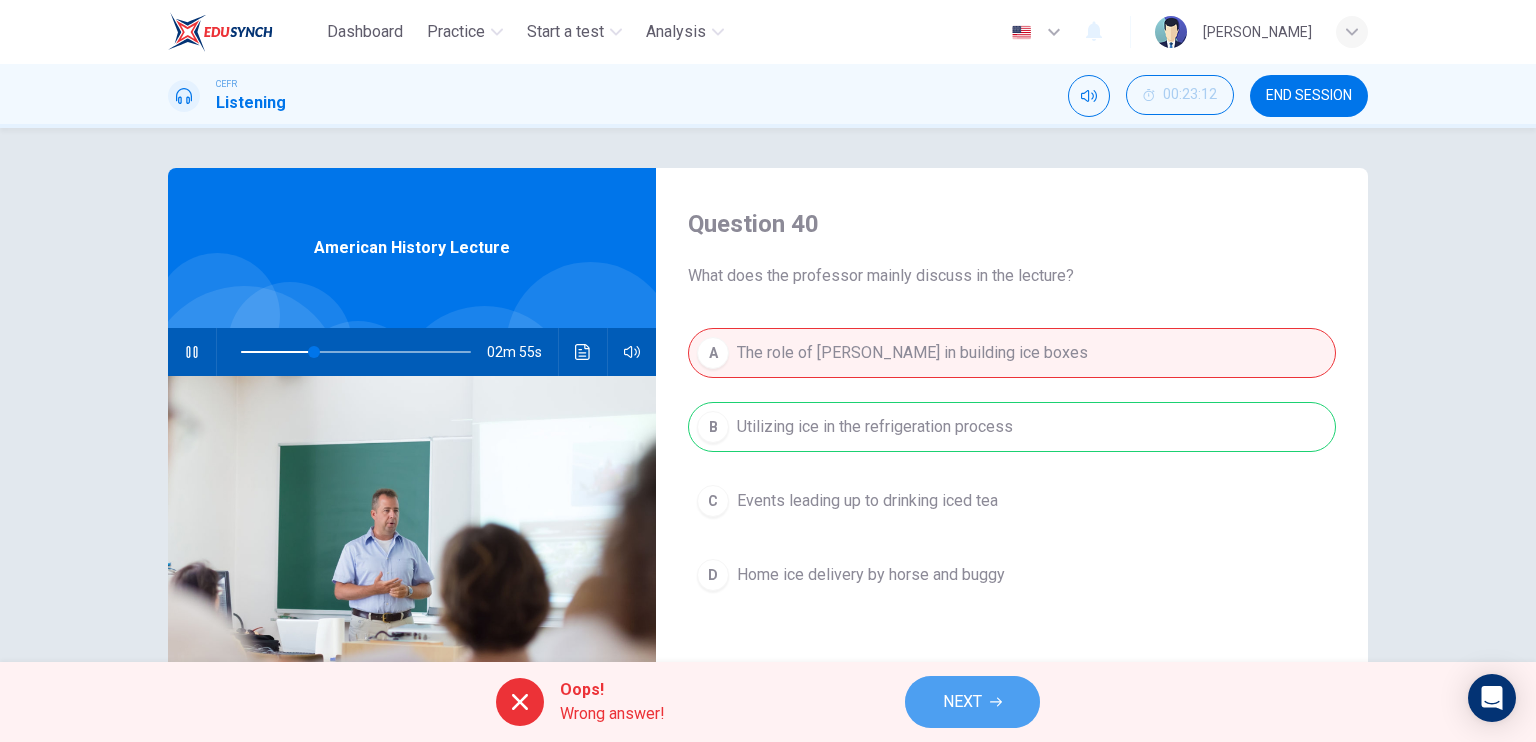 click 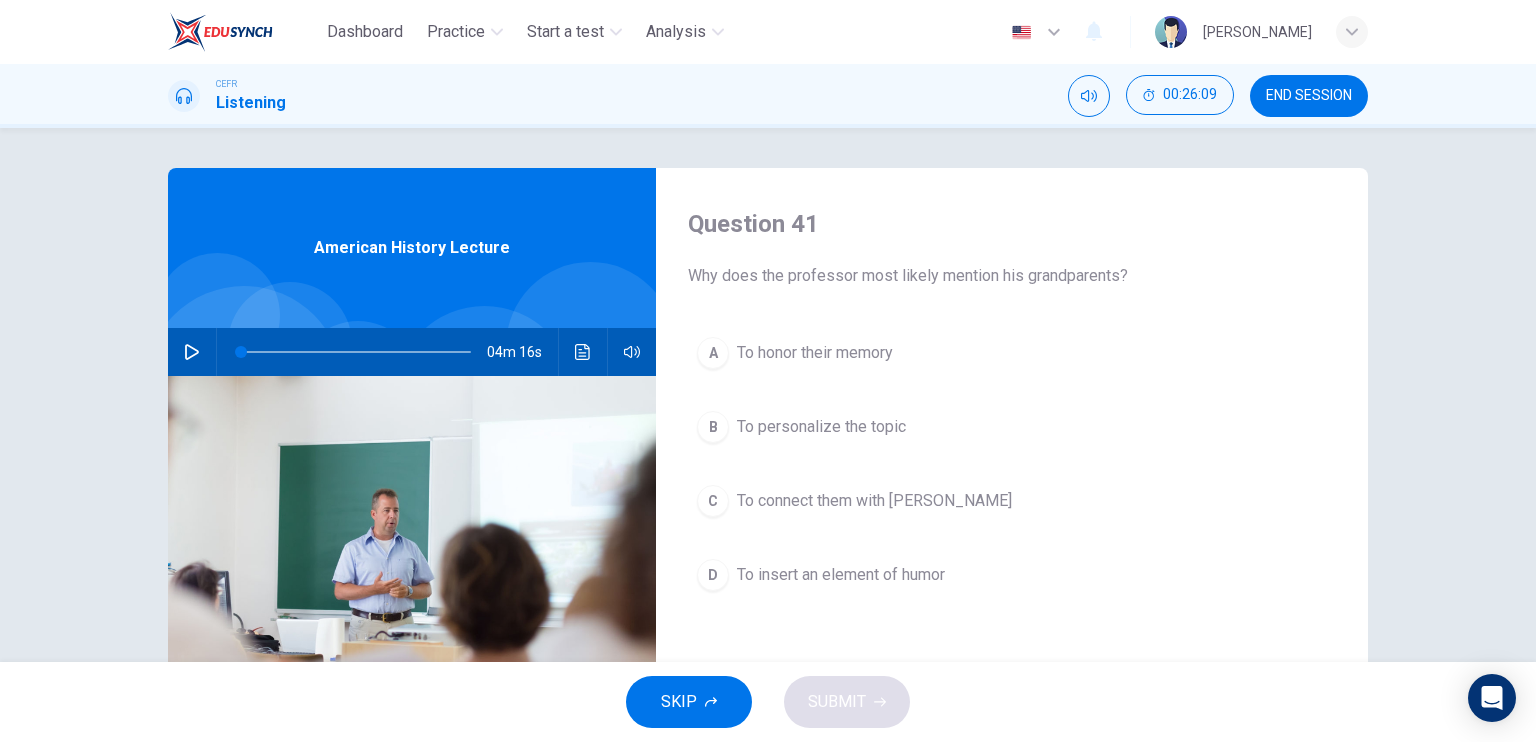 click on "To connect them with Tudor" at bounding box center (874, 501) 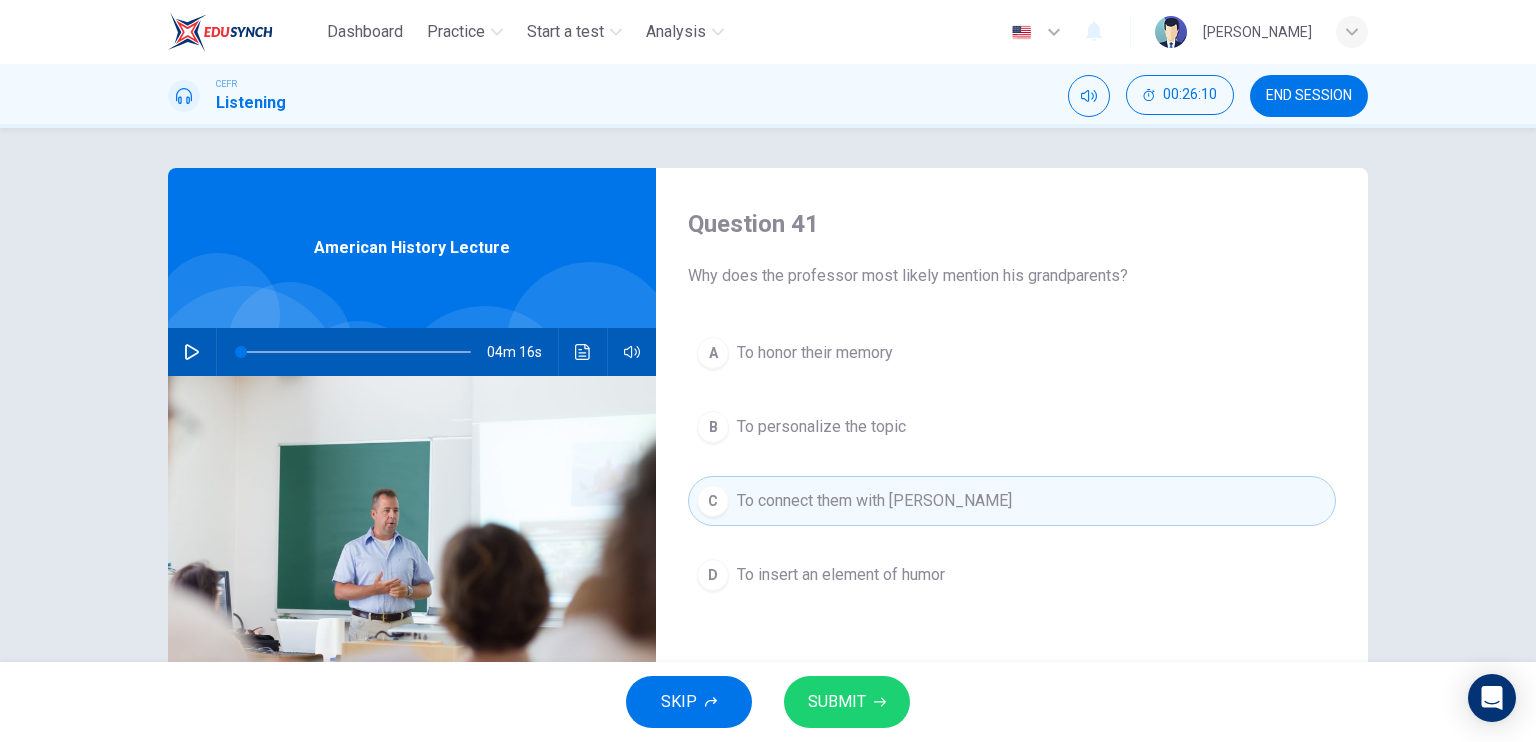 click on "SUBMIT" at bounding box center [847, 702] 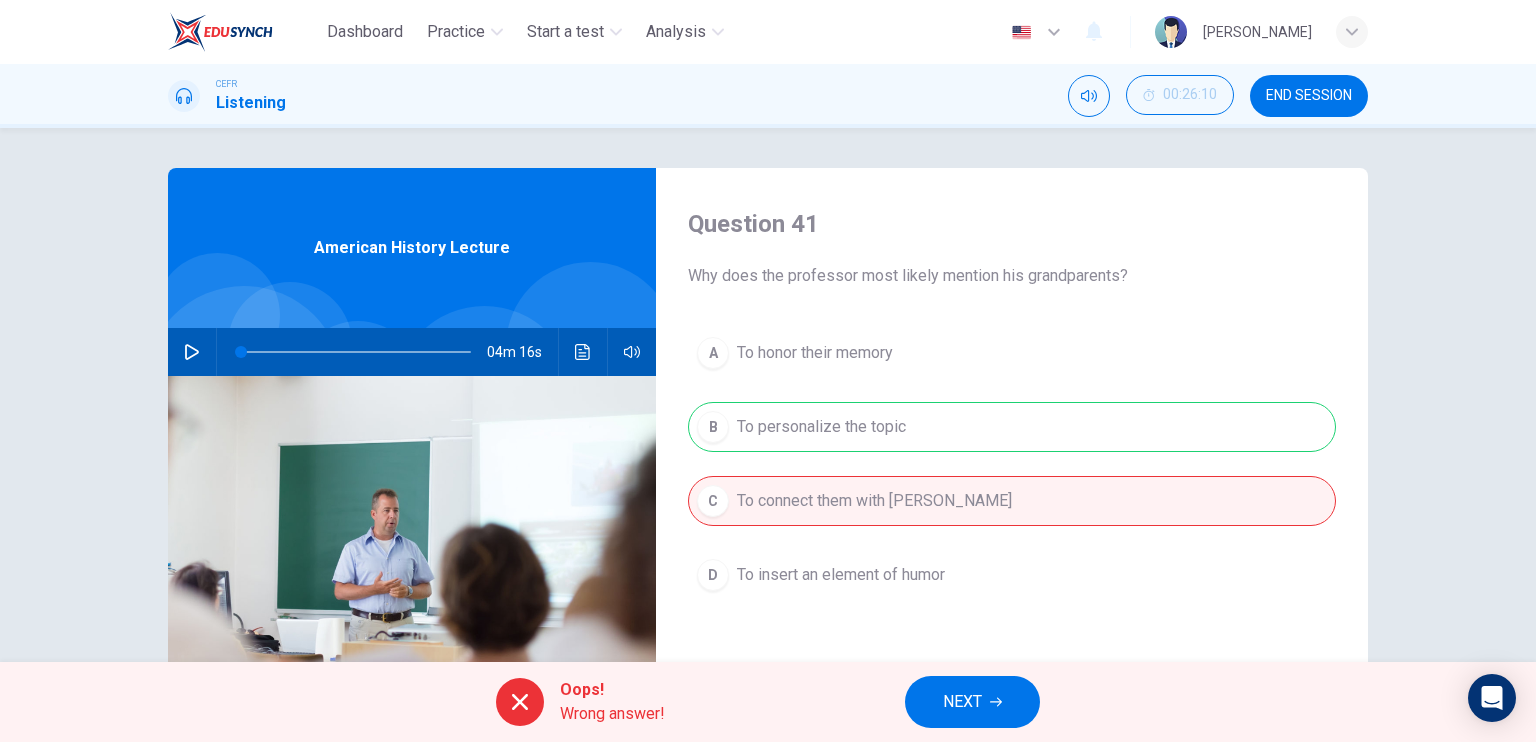 click on "NEXT" at bounding box center (962, 702) 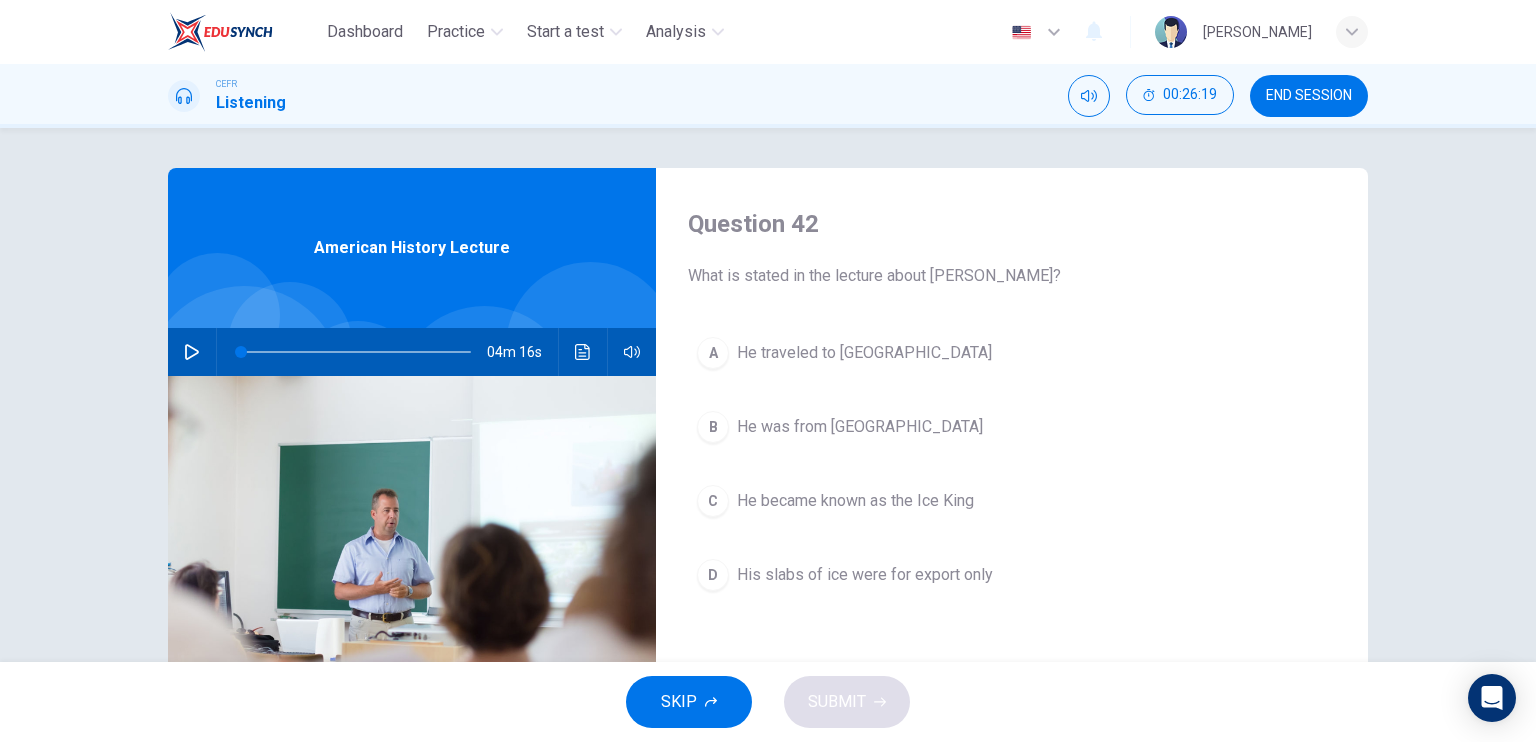 click on "He became known as the Ice King" at bounding box center [855, 501] 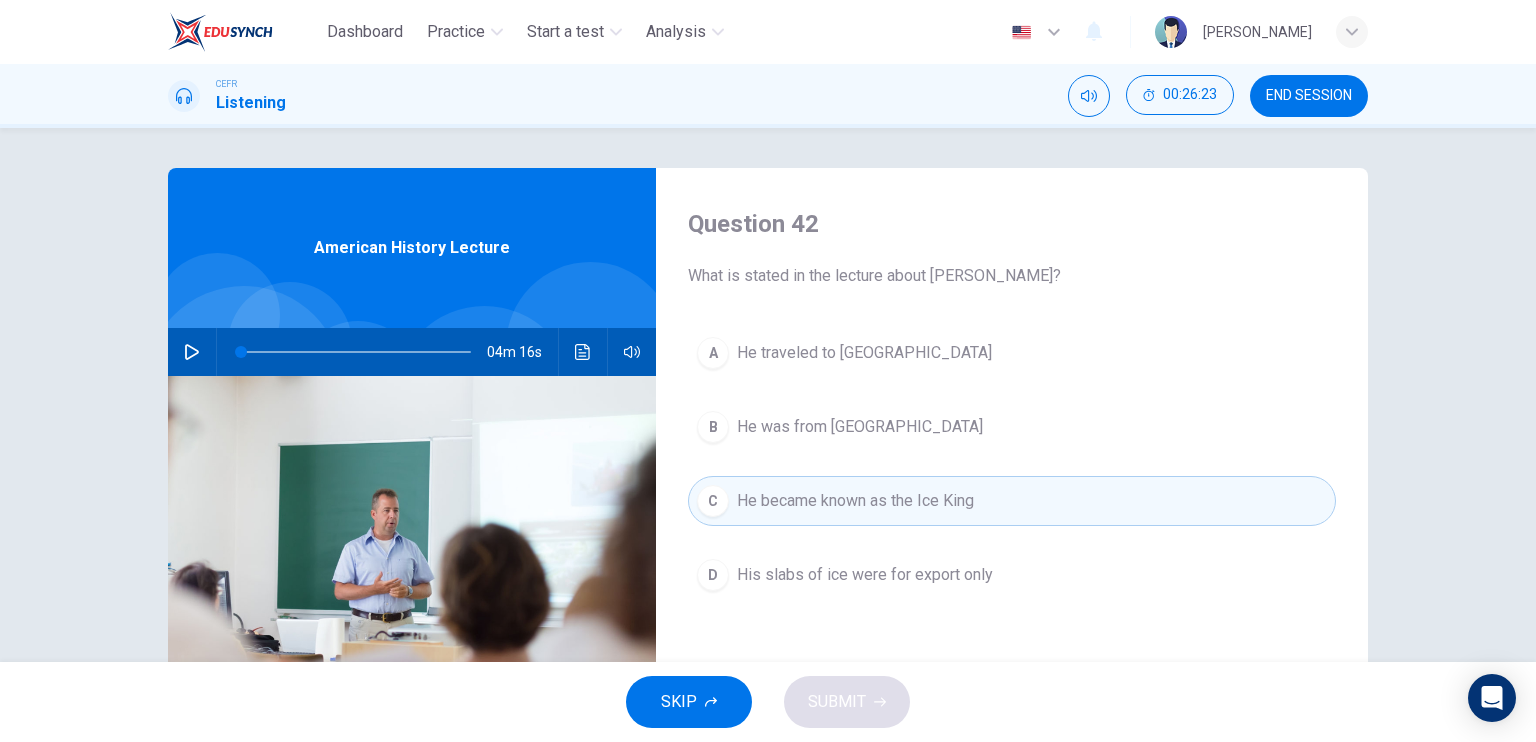 click at bounding box center (192, 352) 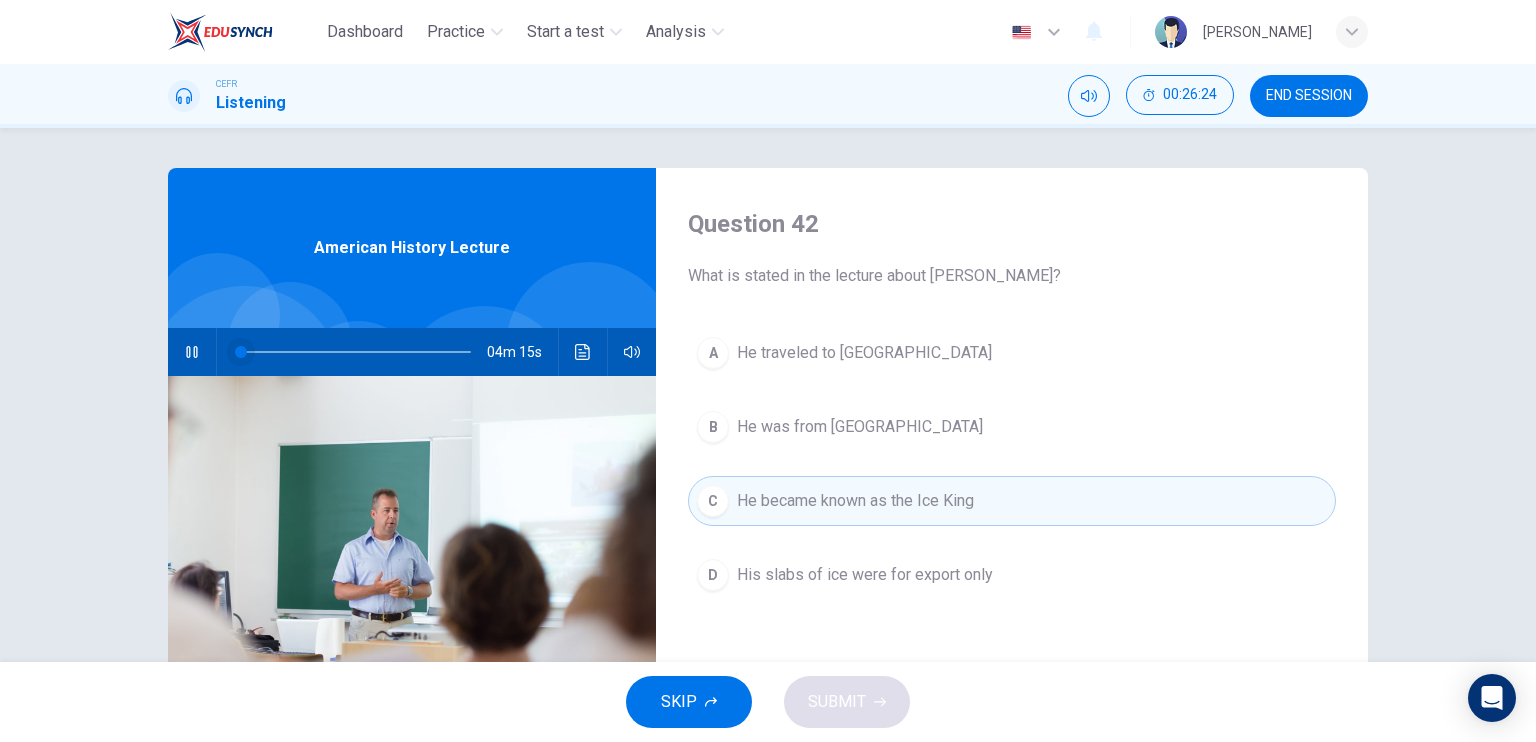 click at bounding box center [241, 352] 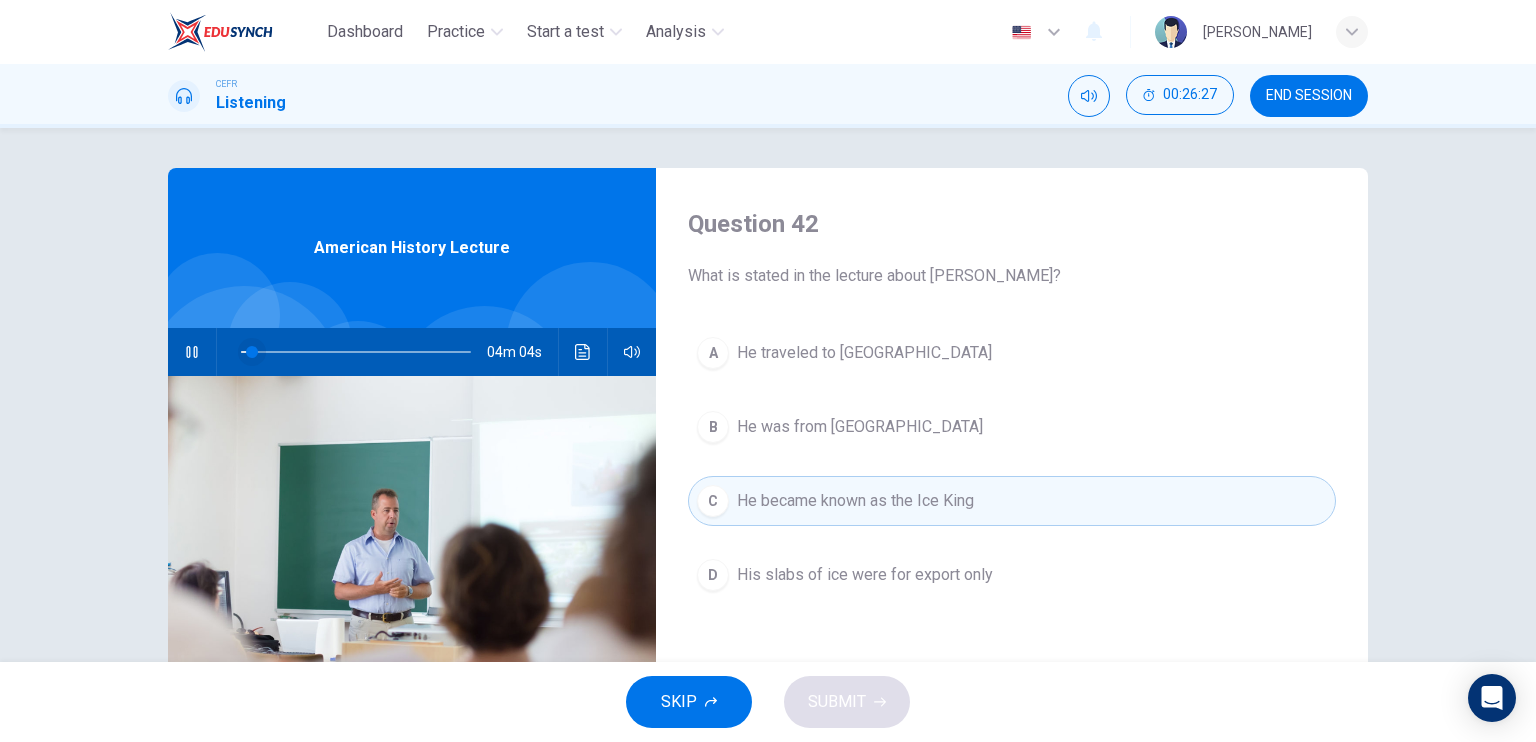 click at bounding box center [252, 352] 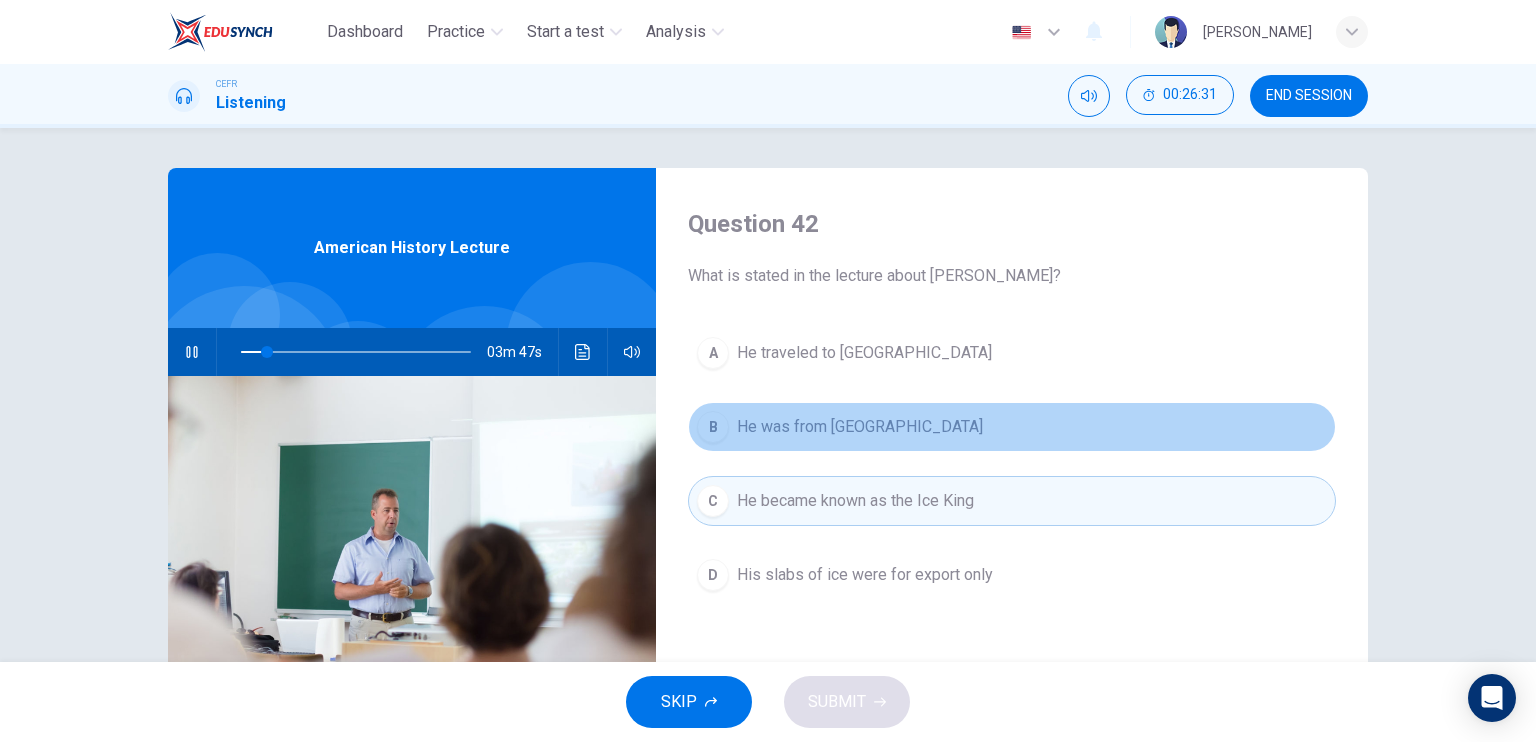 click on "B He was from Boston" at bounding box center (1012, 427) 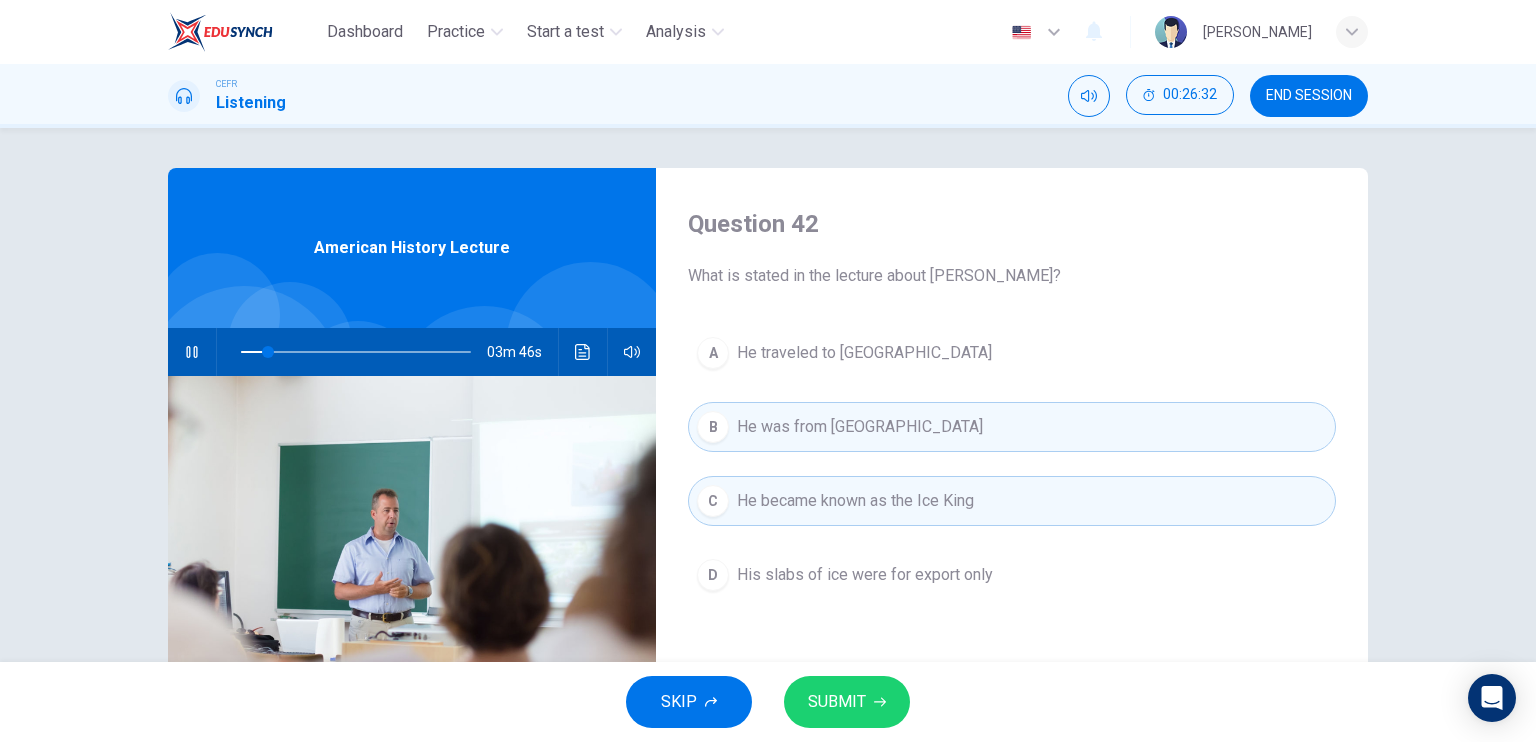 click on "SUBMIT" at bounding box center [837, 702] 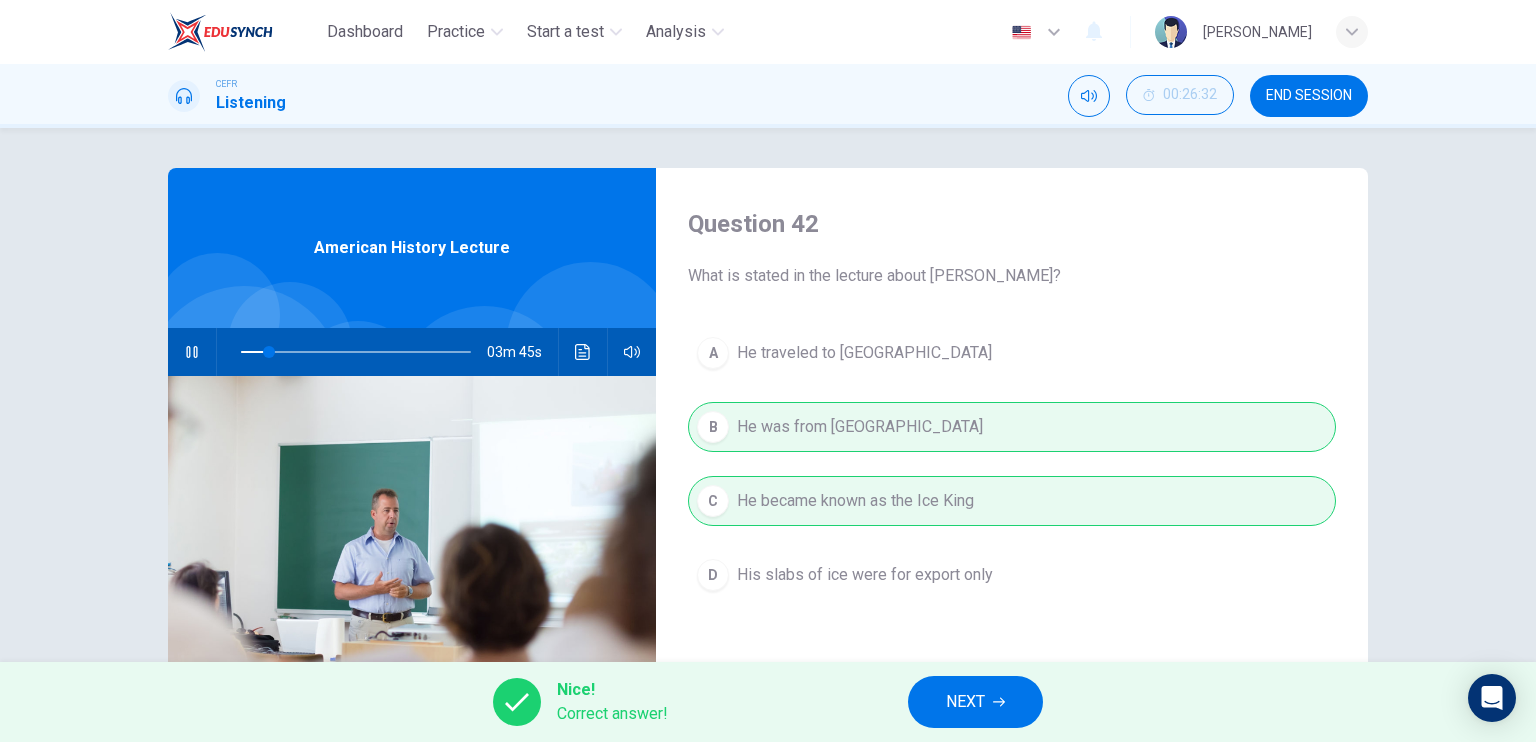 click on "NEXT" at bounding box center (975, 702) 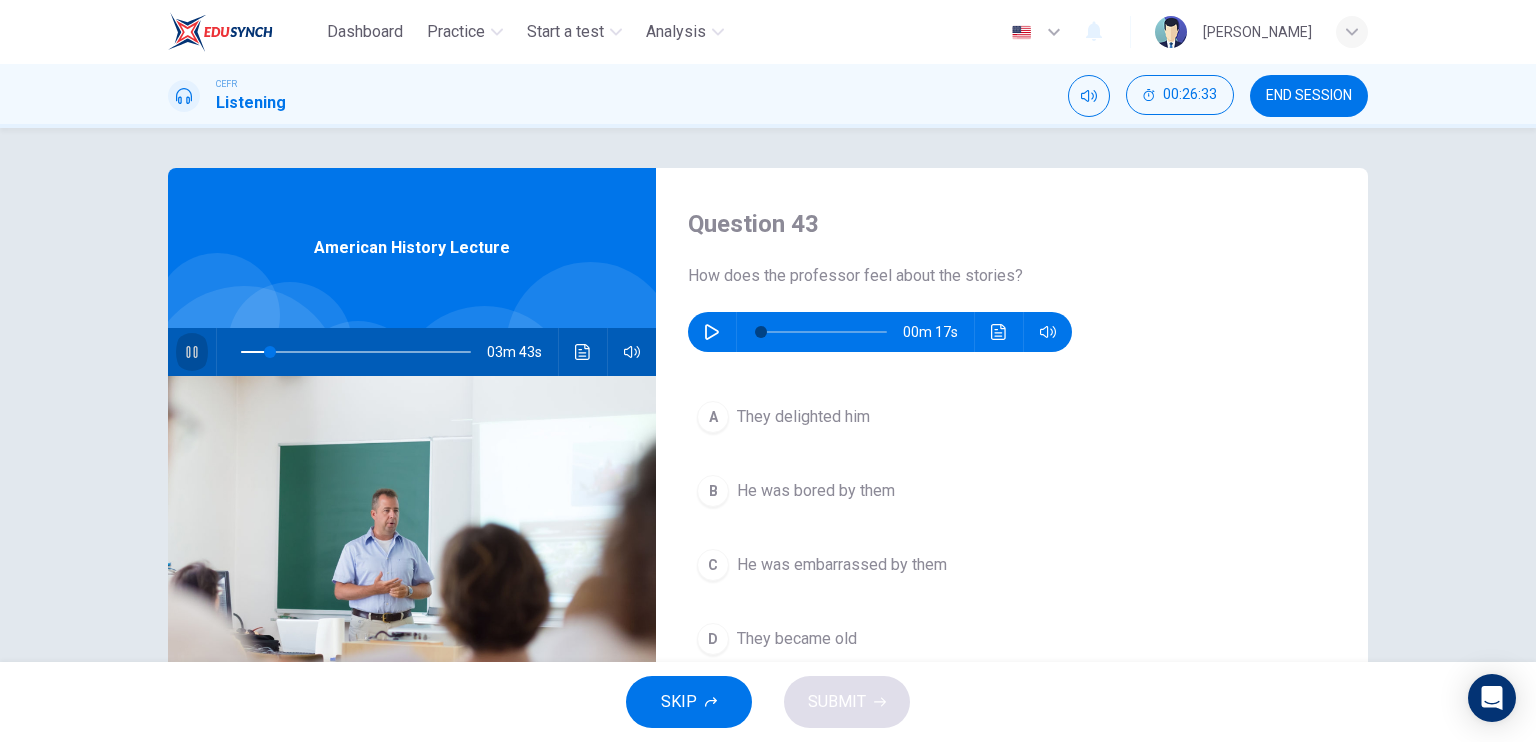 click 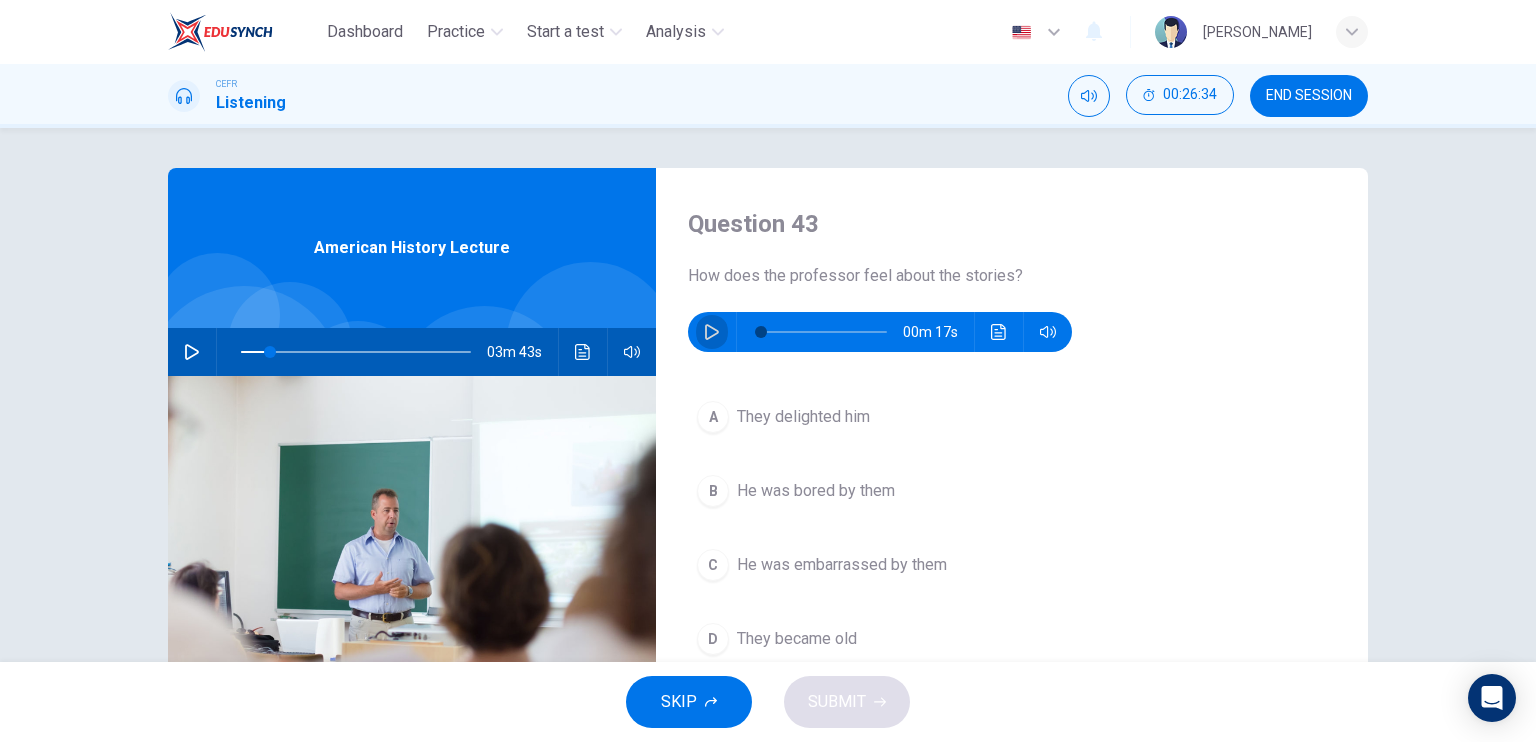 click at bounding box center (712, 332) 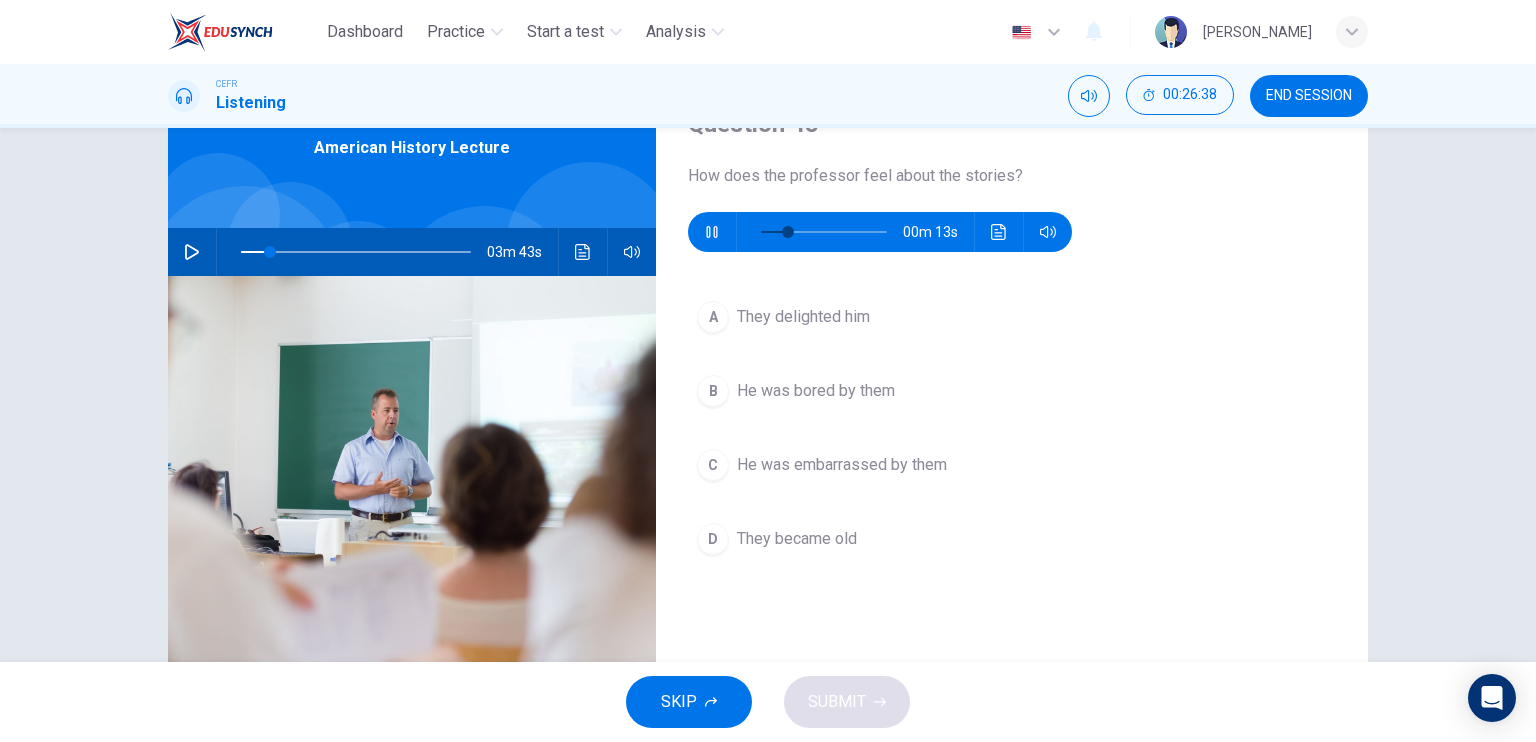 scroll, scrollTop: 0, scrollLeft: 0, axis: both 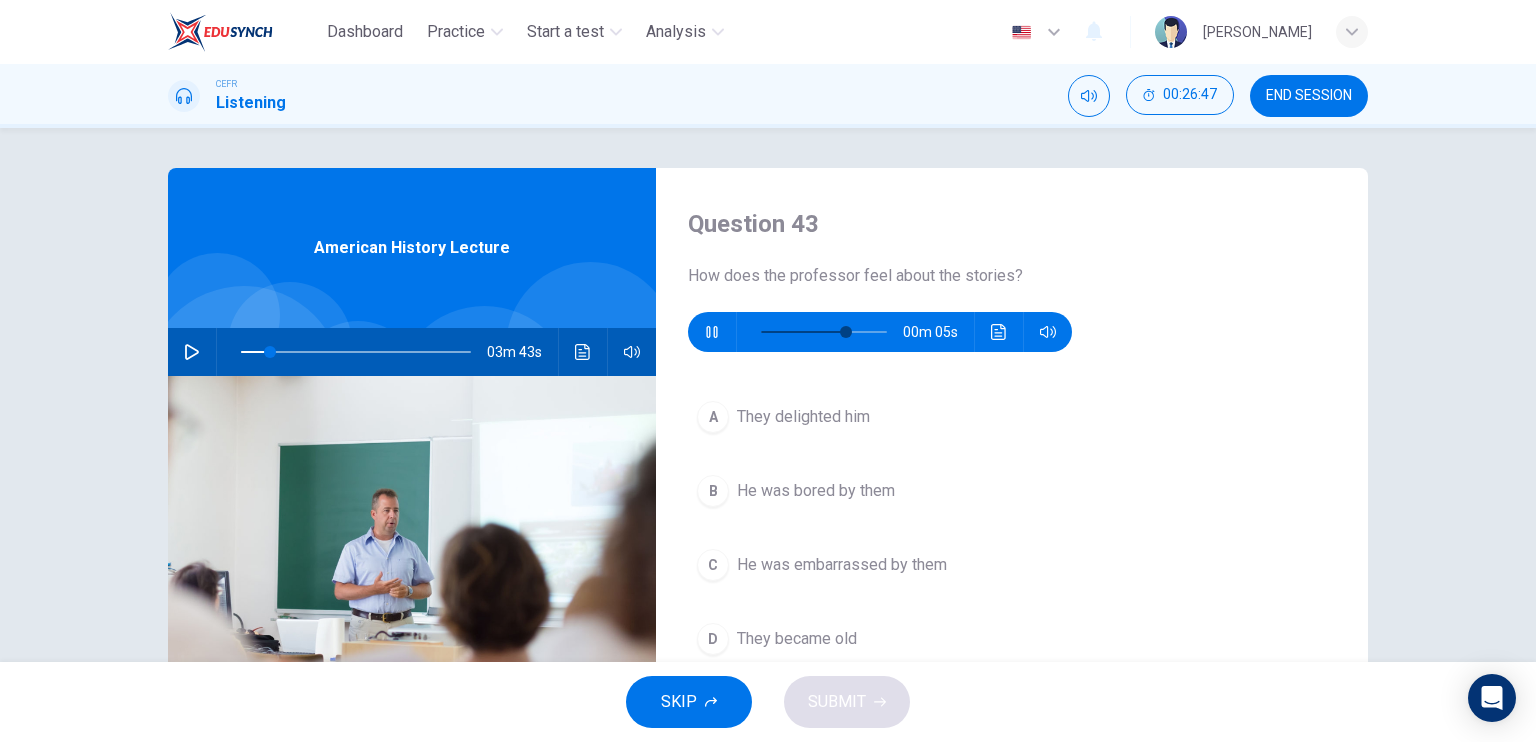 type on "73" 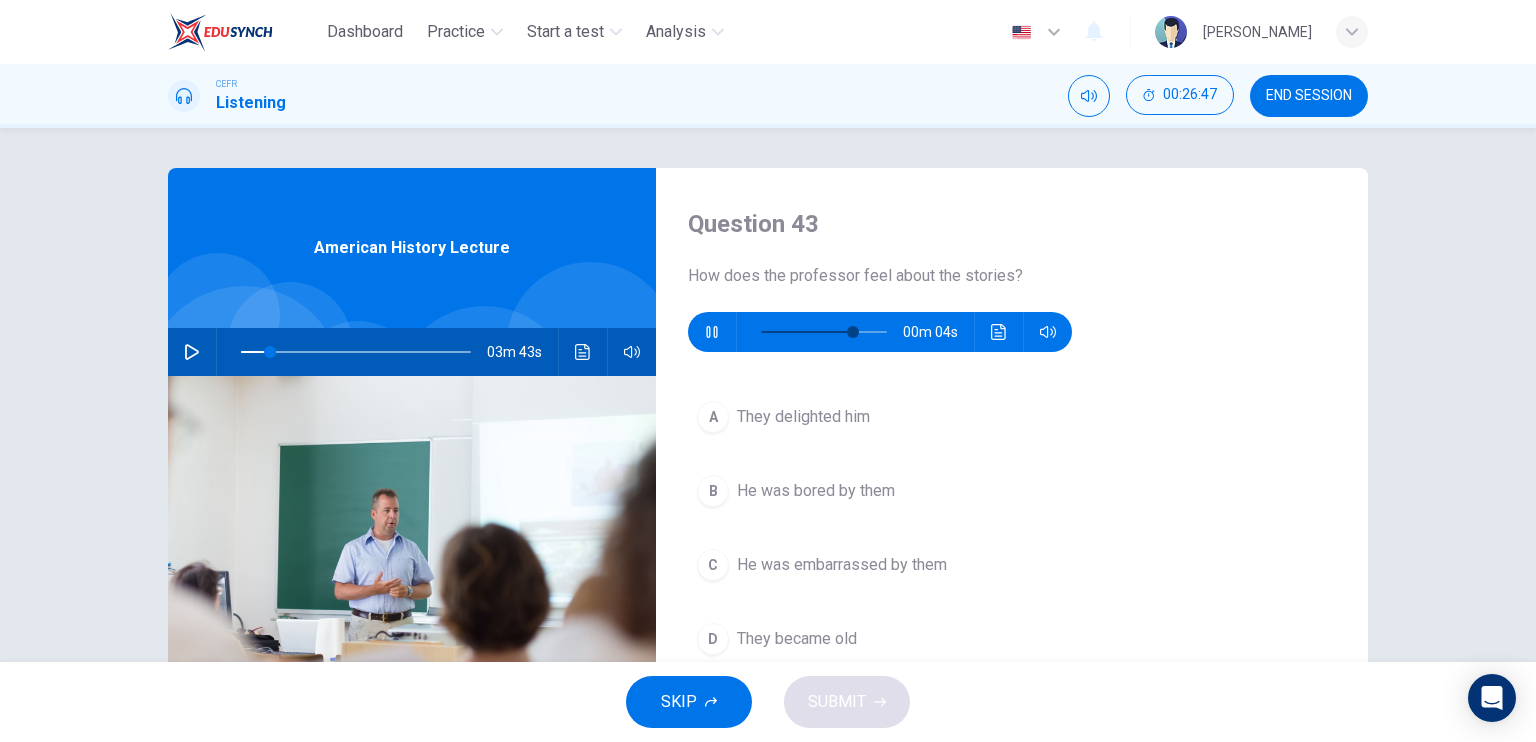 click on "They delighted him" at bounding box center (803, 417) 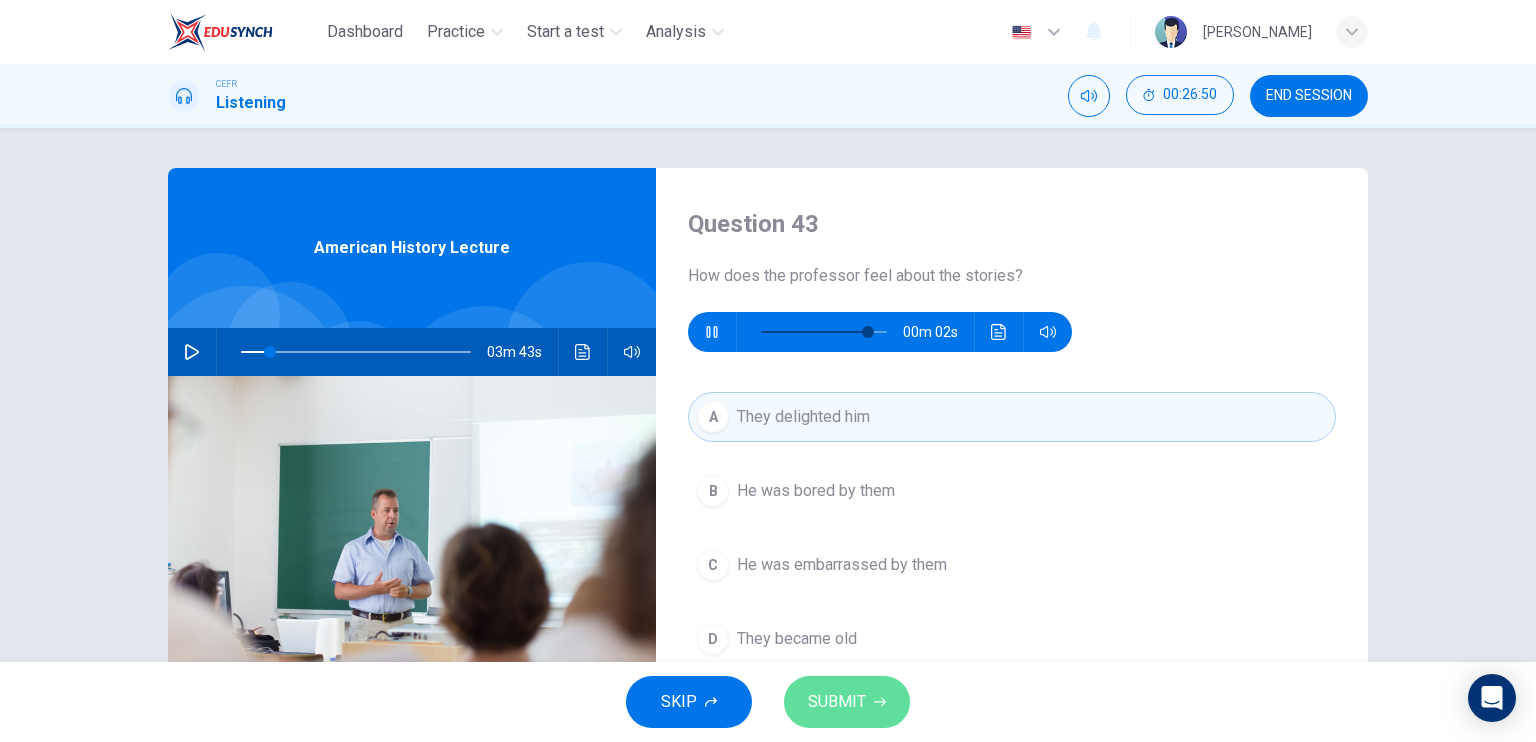 type on "85" 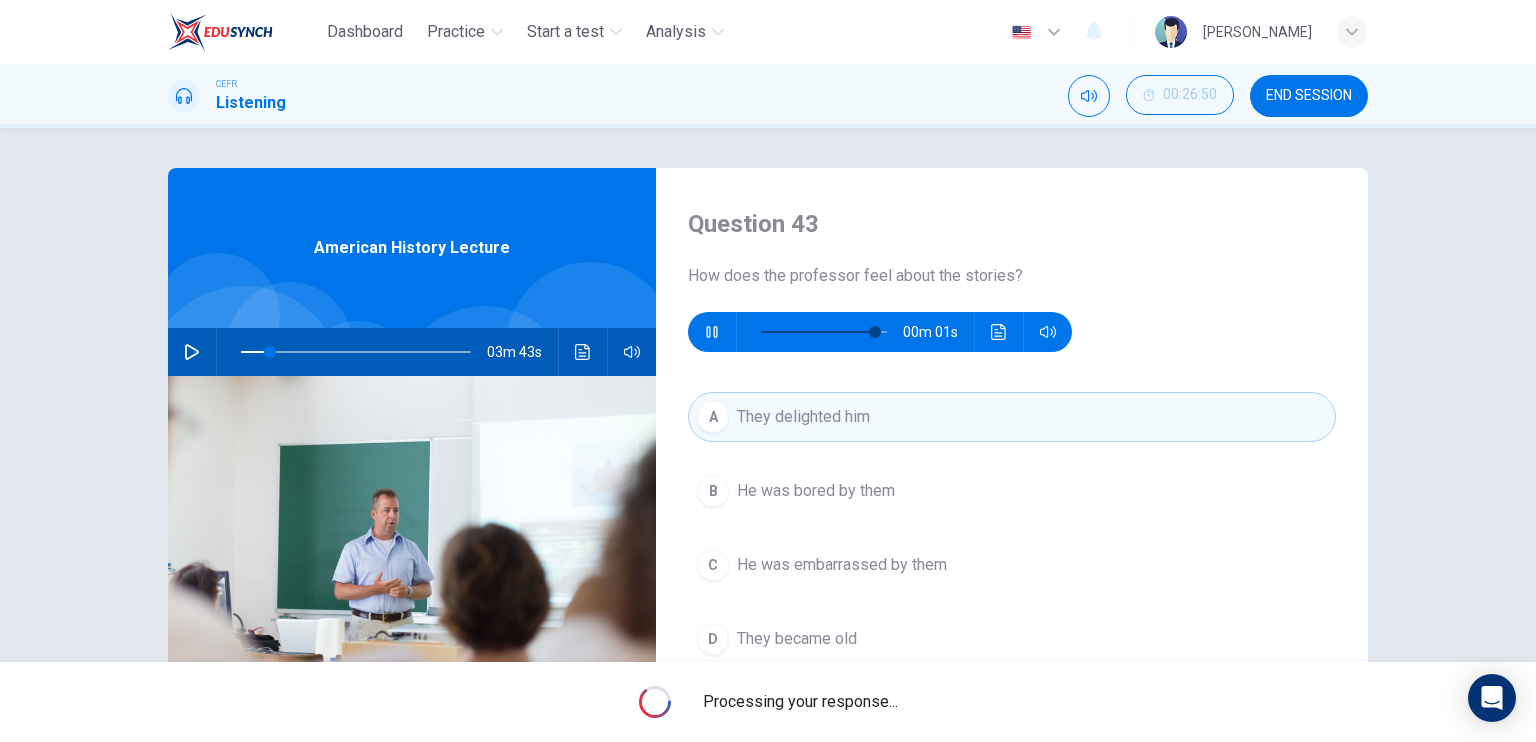 type on "13" 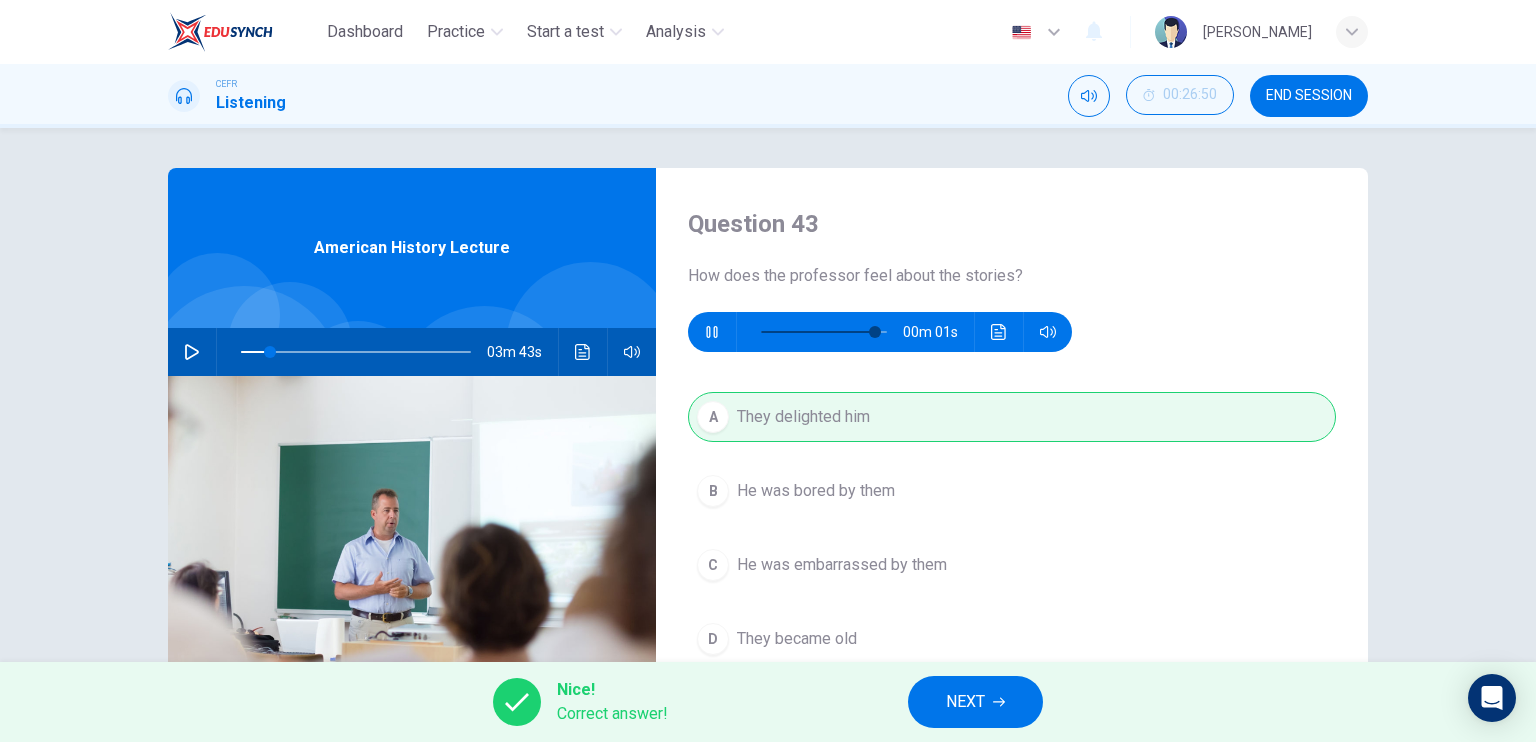 type on "96" 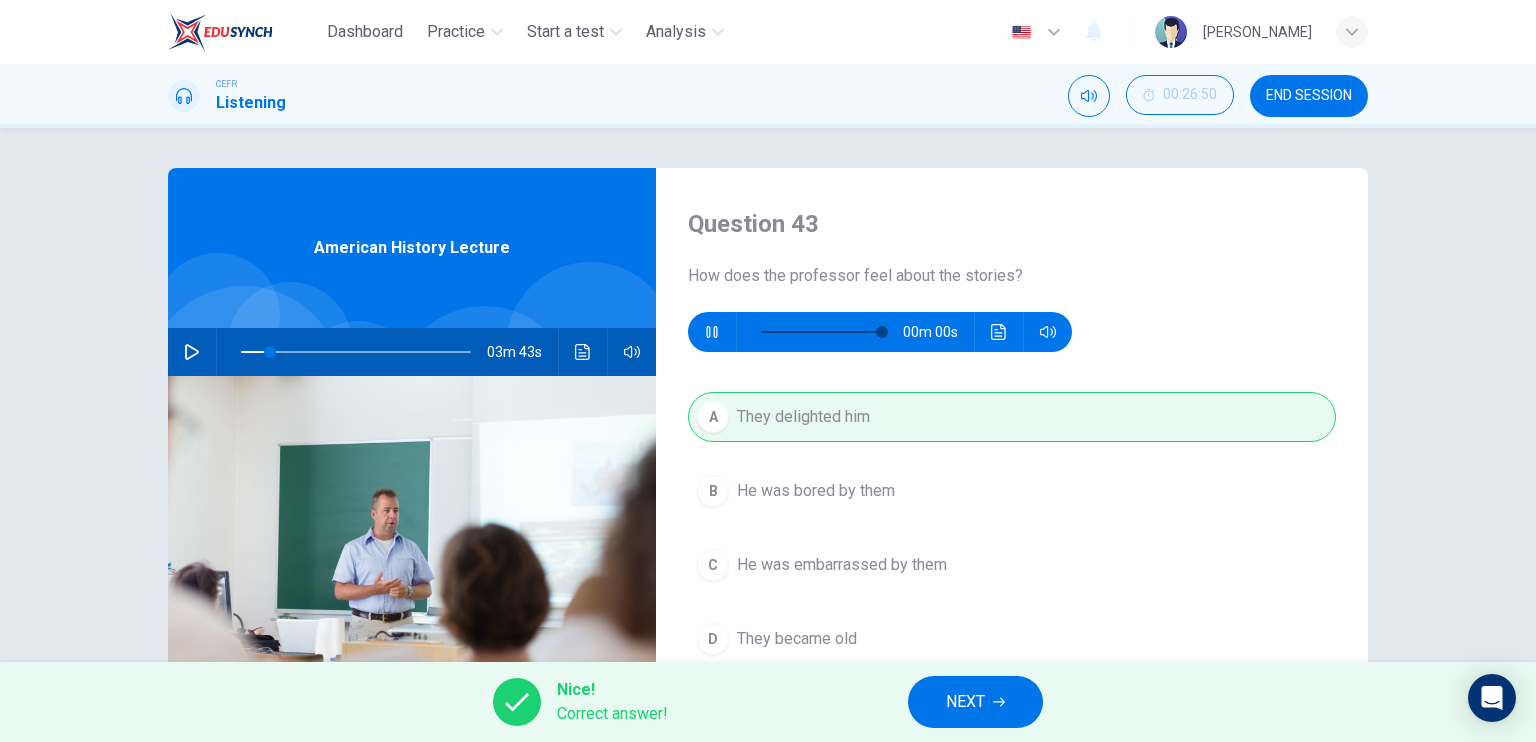 click on "NEXT" at bounding box center (975, 702) 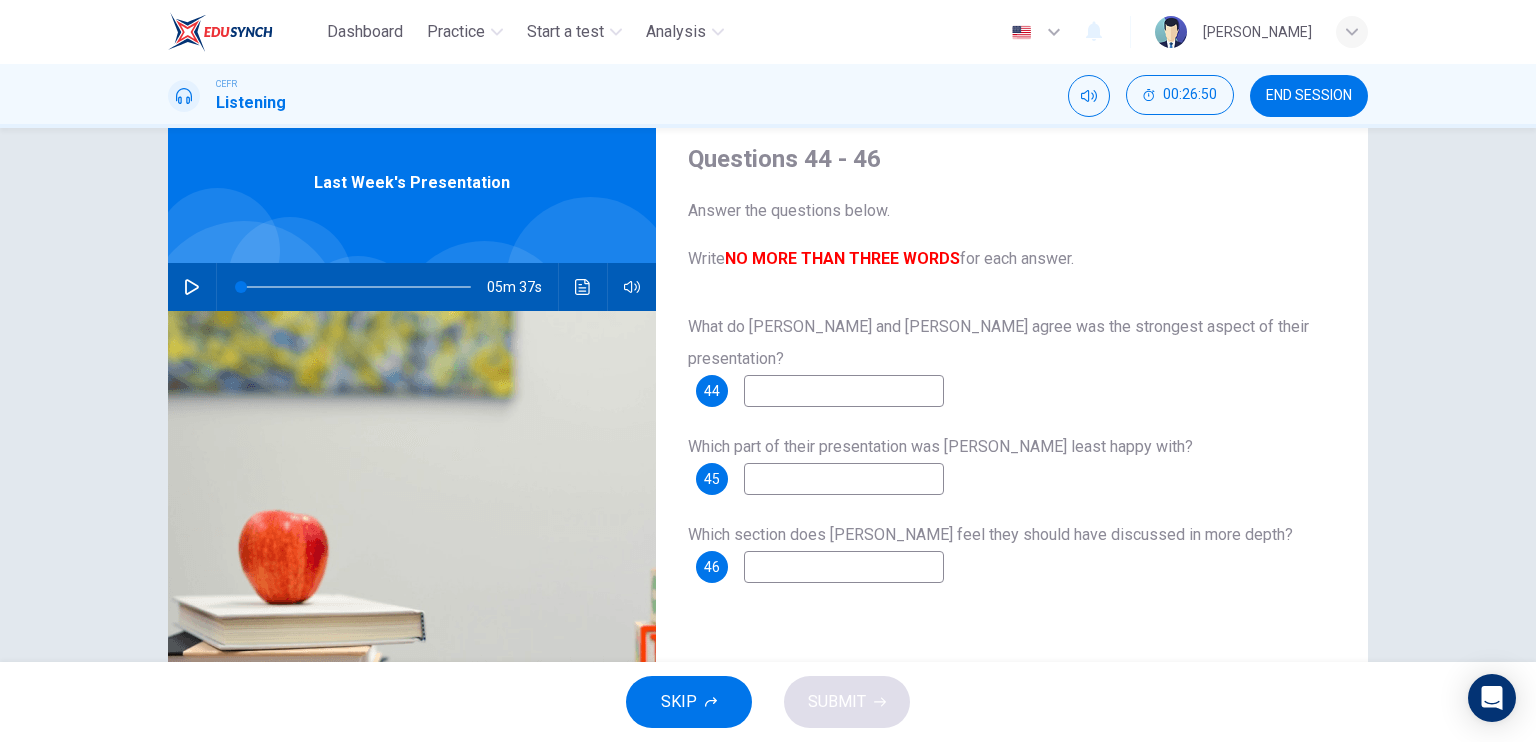 scroll, scrollTop: 100, scrollLeft: 0, axis: vertical 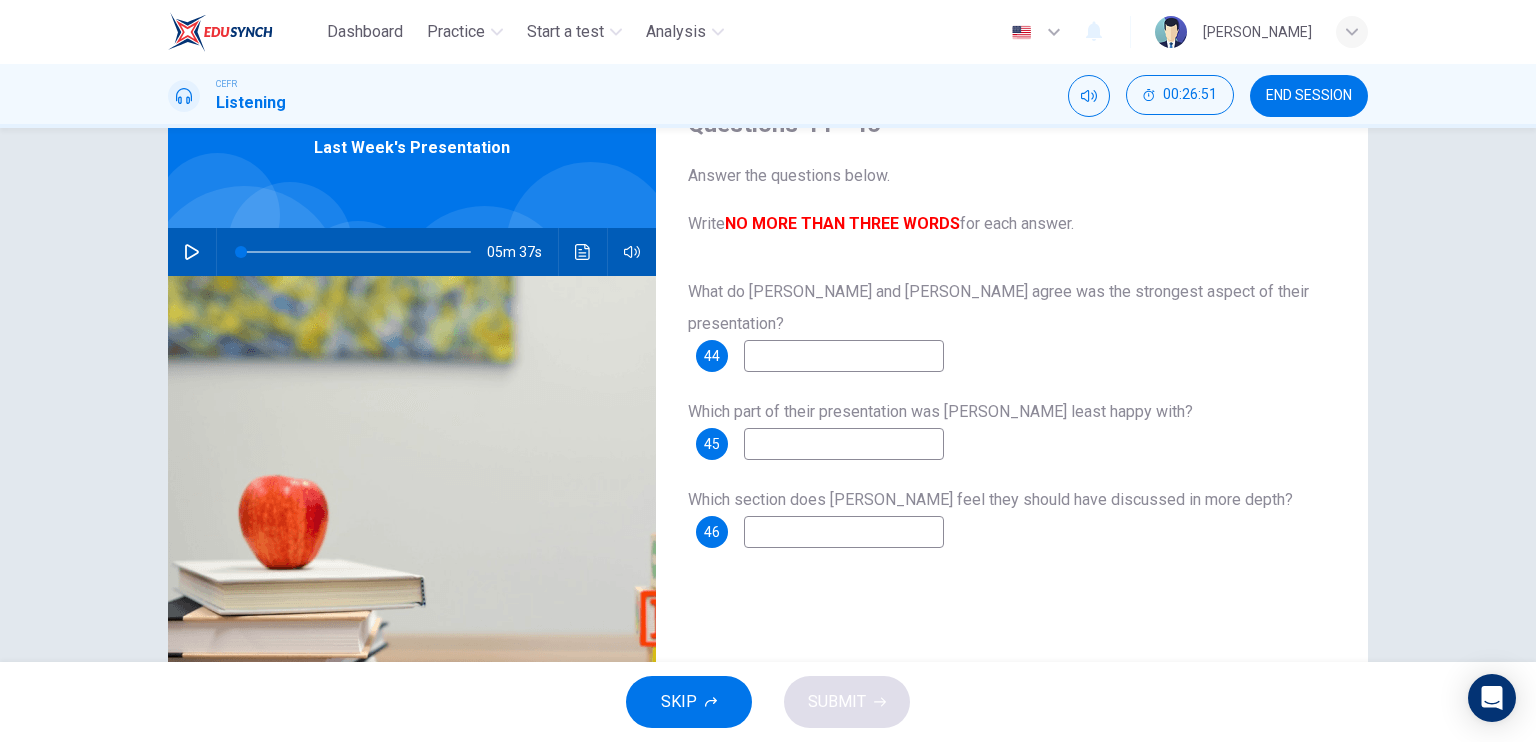 click at bounding box center [192, 252] 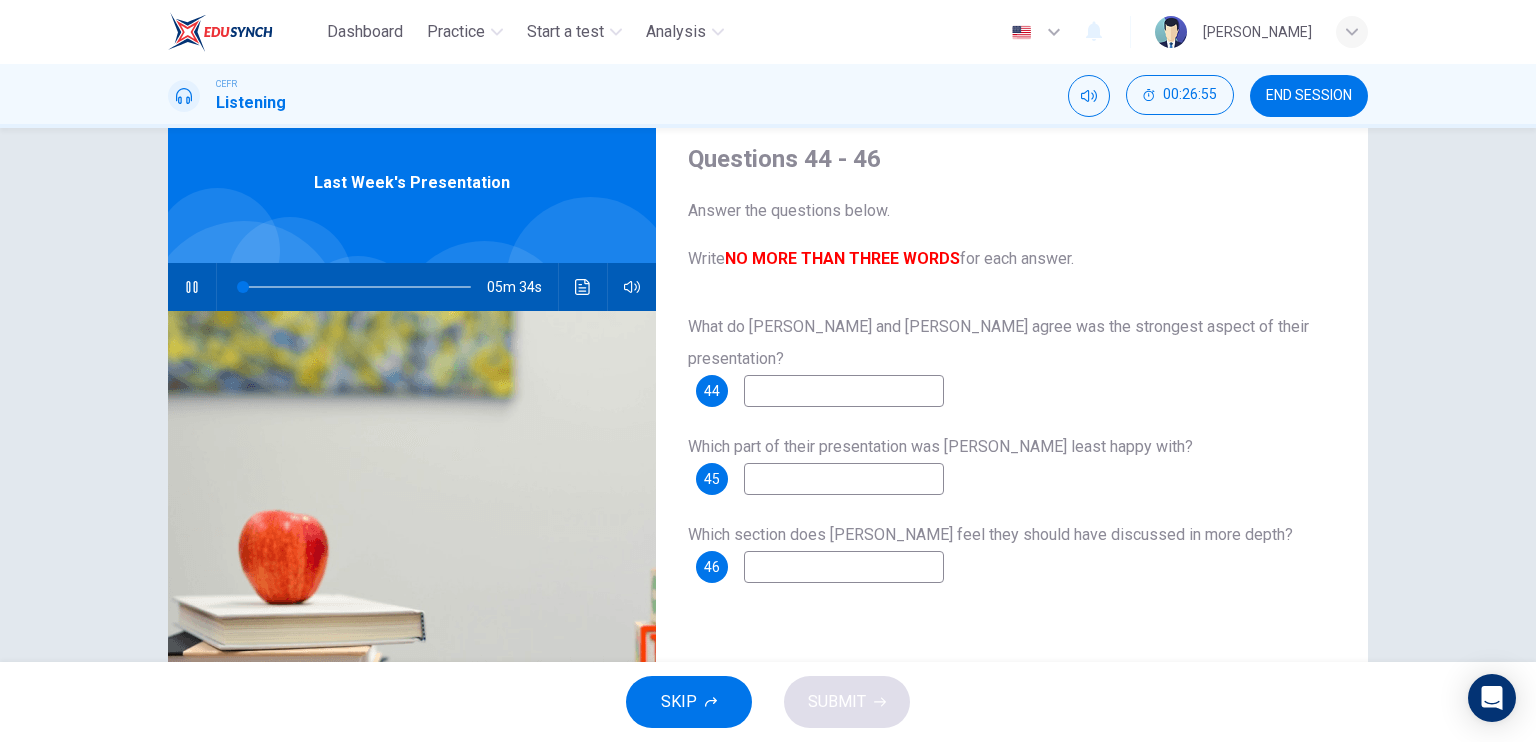 scroll, scrollTop: 100, scrollLeft: 0, axis: vertical 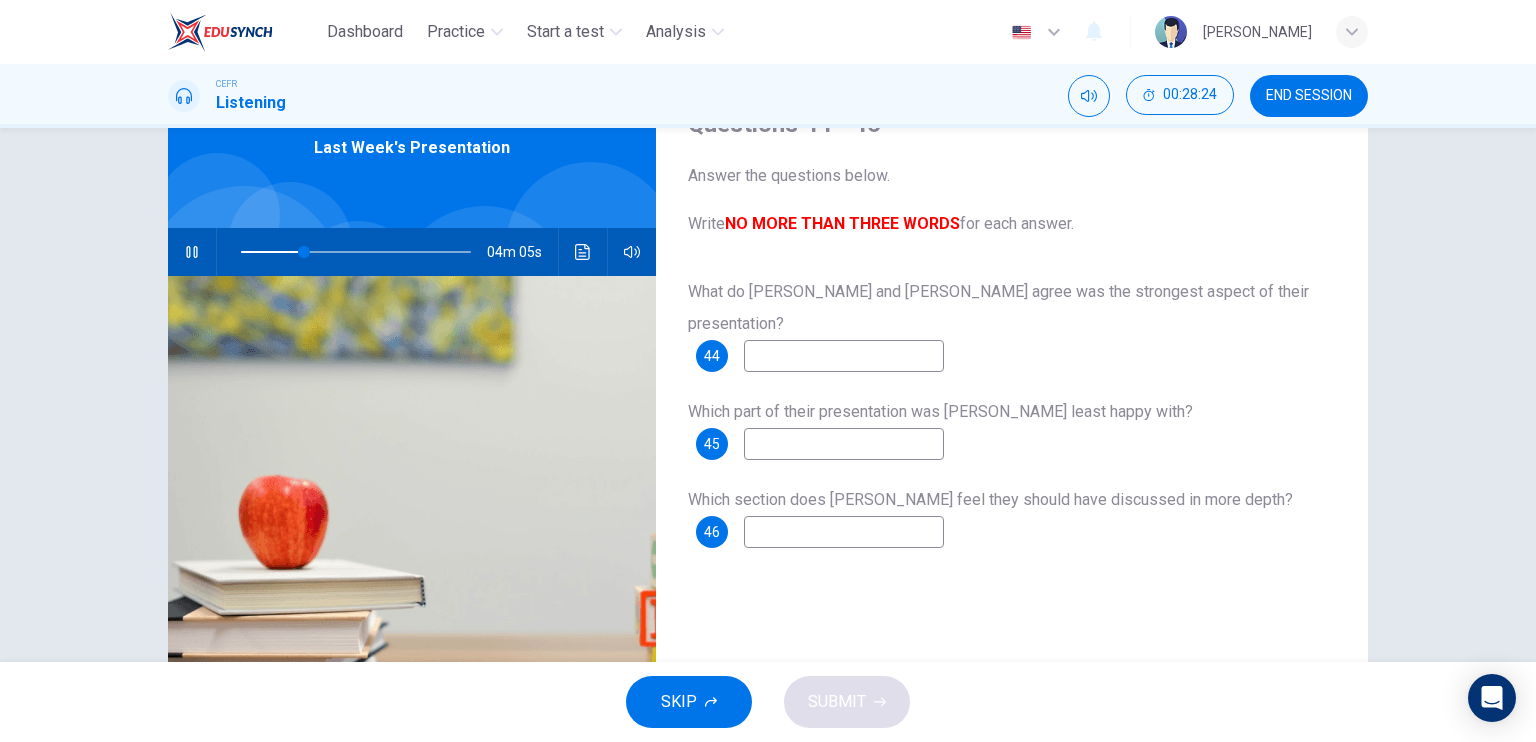 click at bounding box center (844, 356) 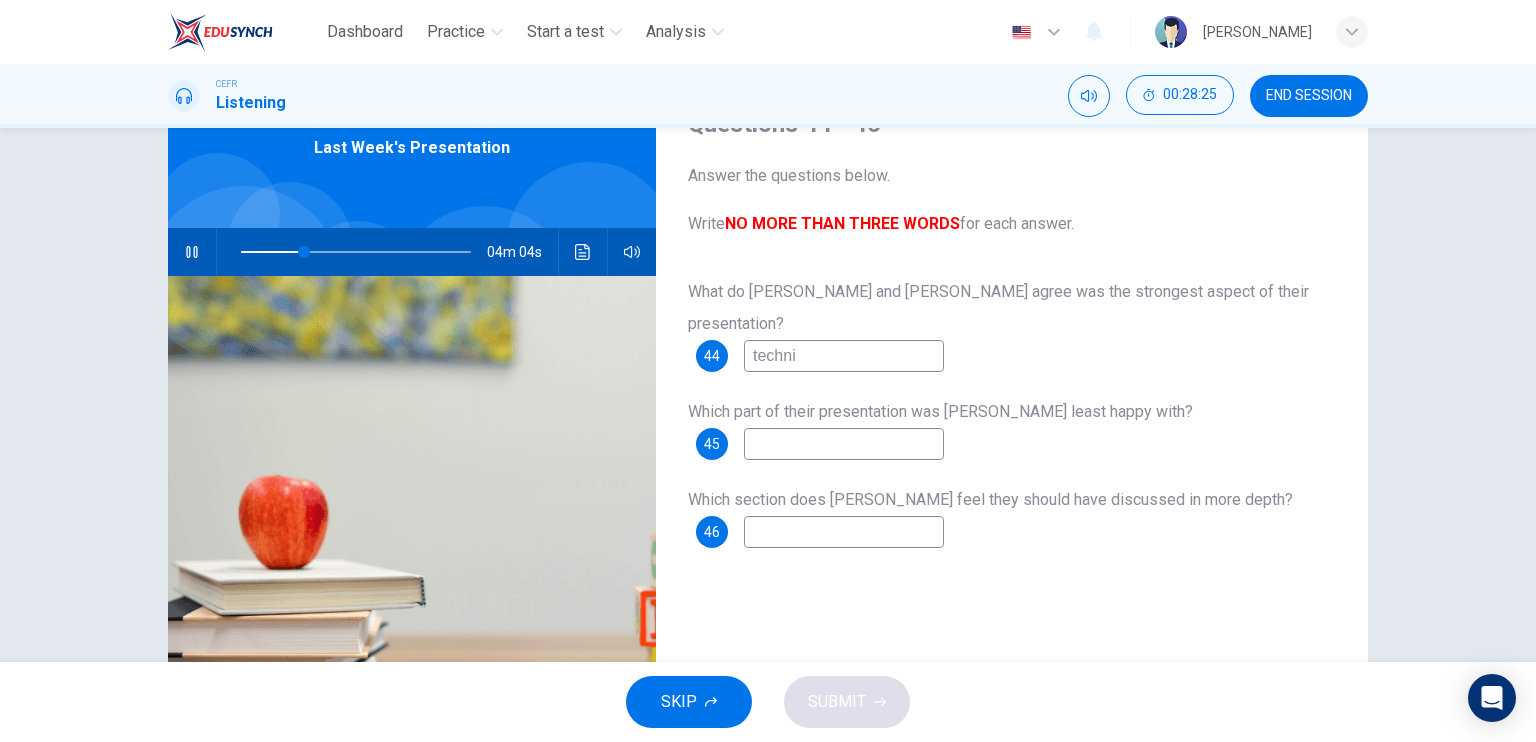type on "techniq" 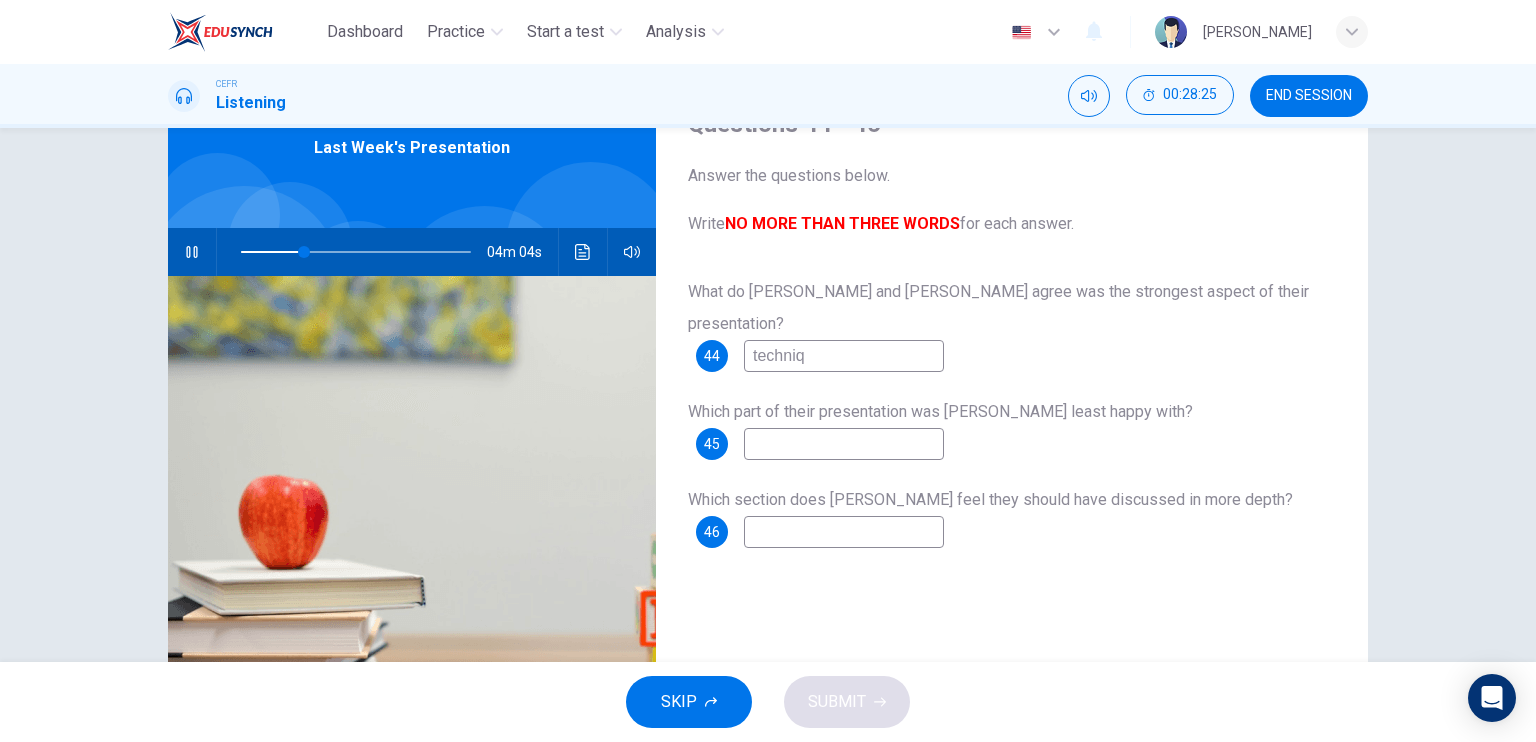 type on "28" 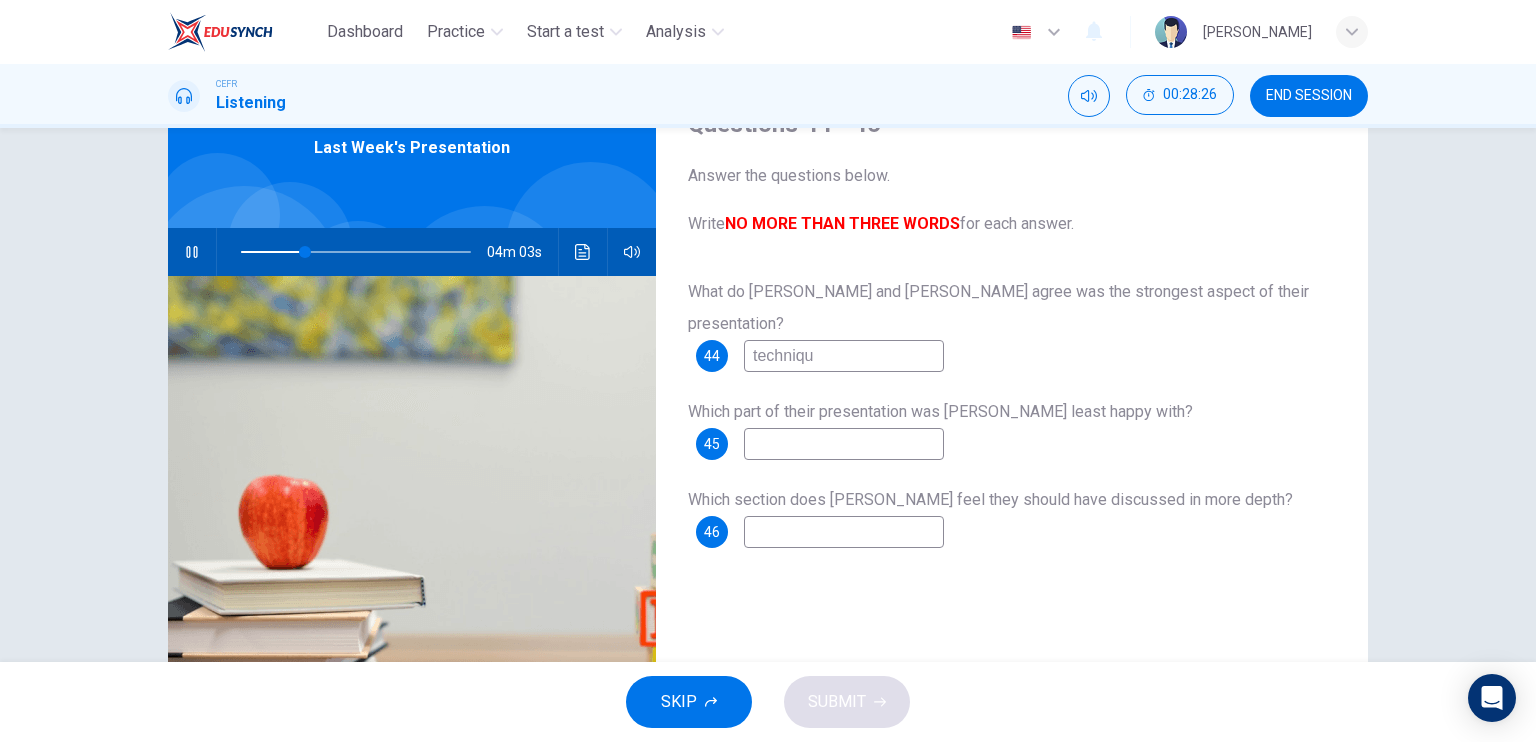 type on "technique" 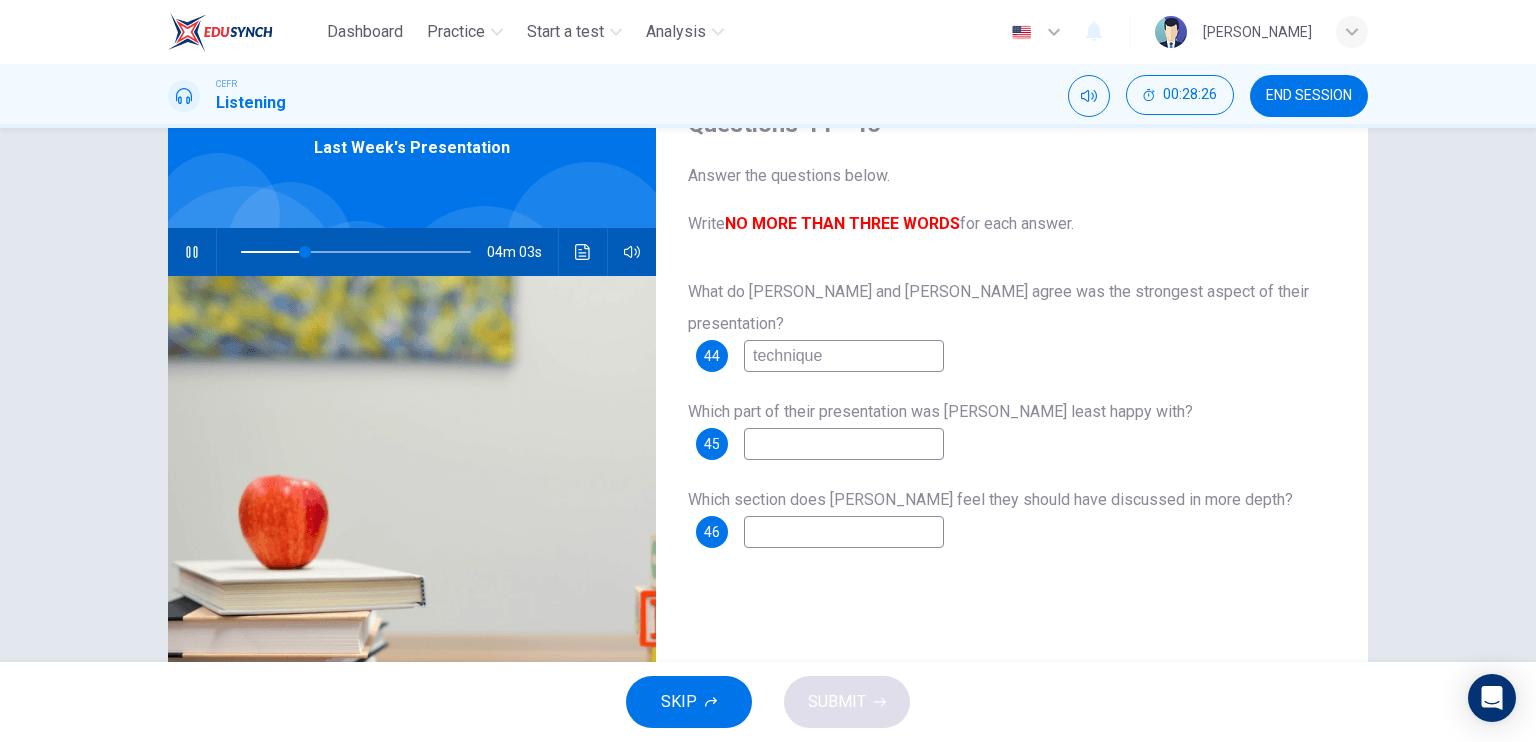 type on "28" 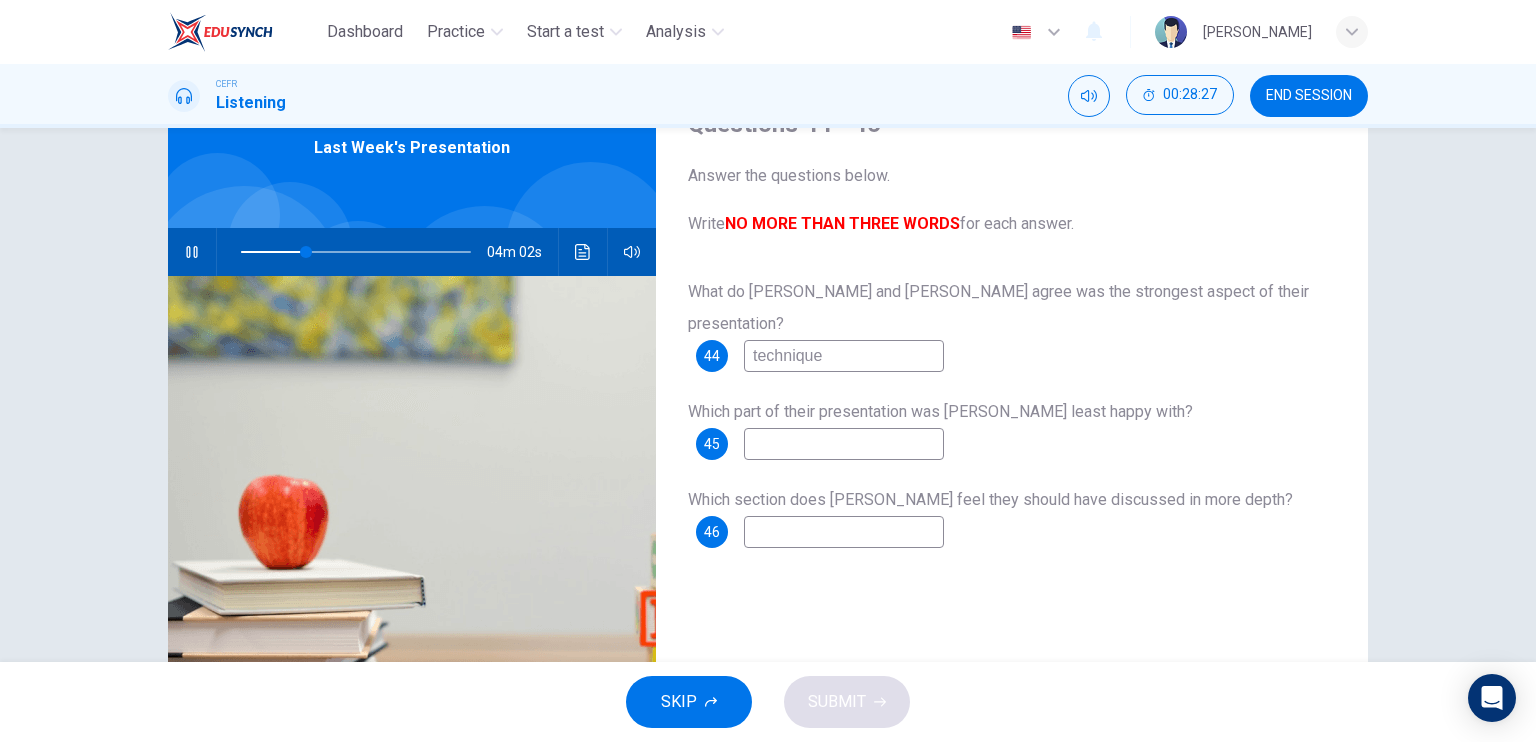 type on "technique" 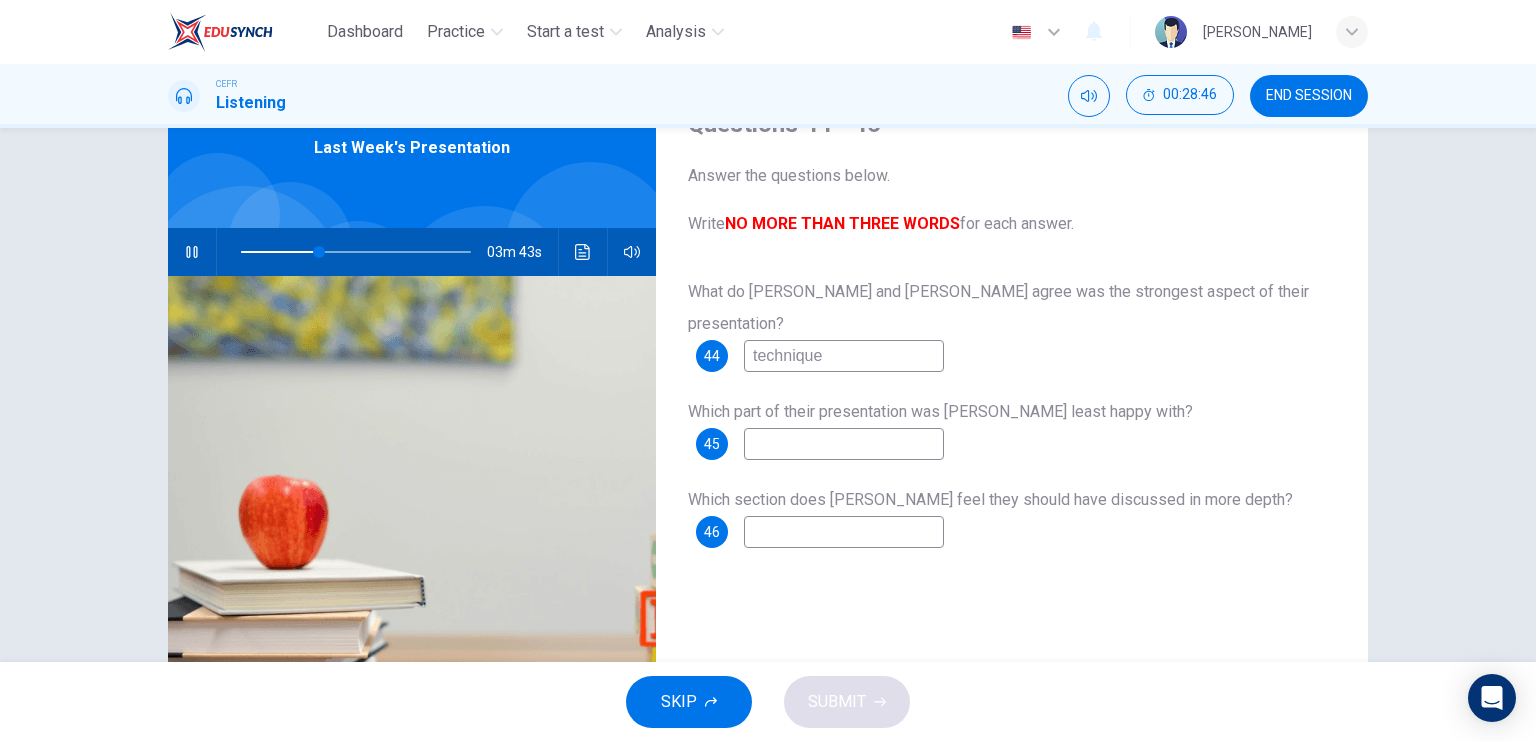 type on "34" 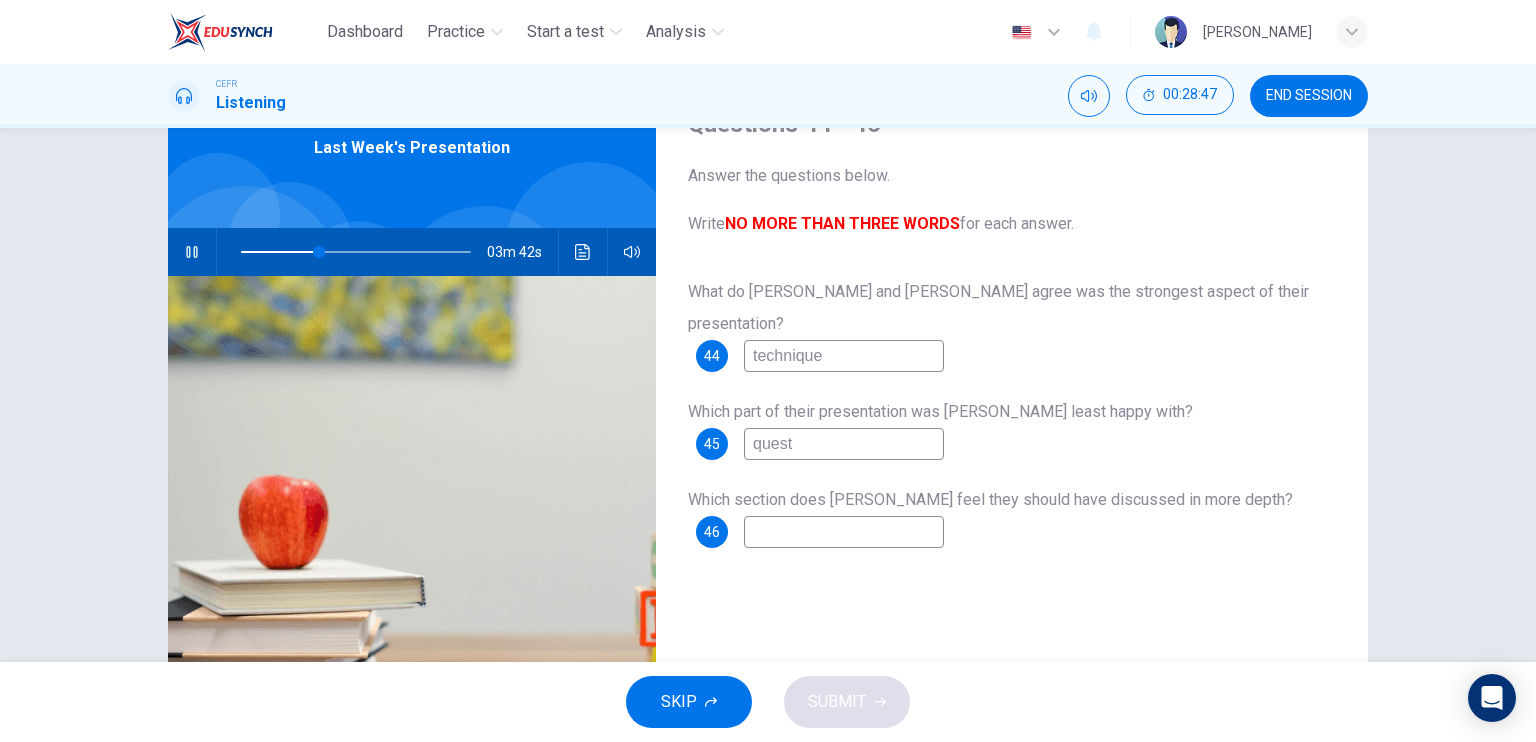 type on "questi" 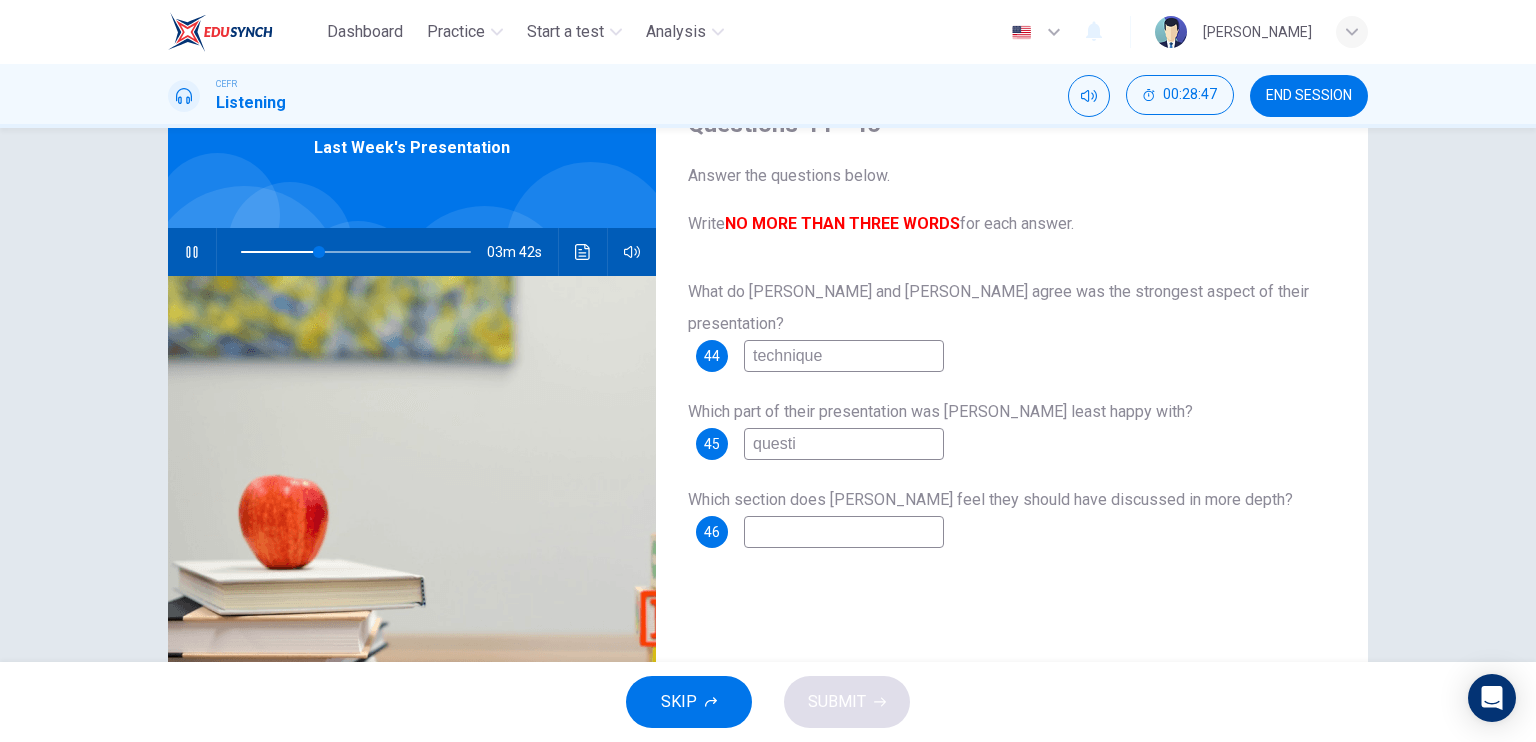 type on "34" 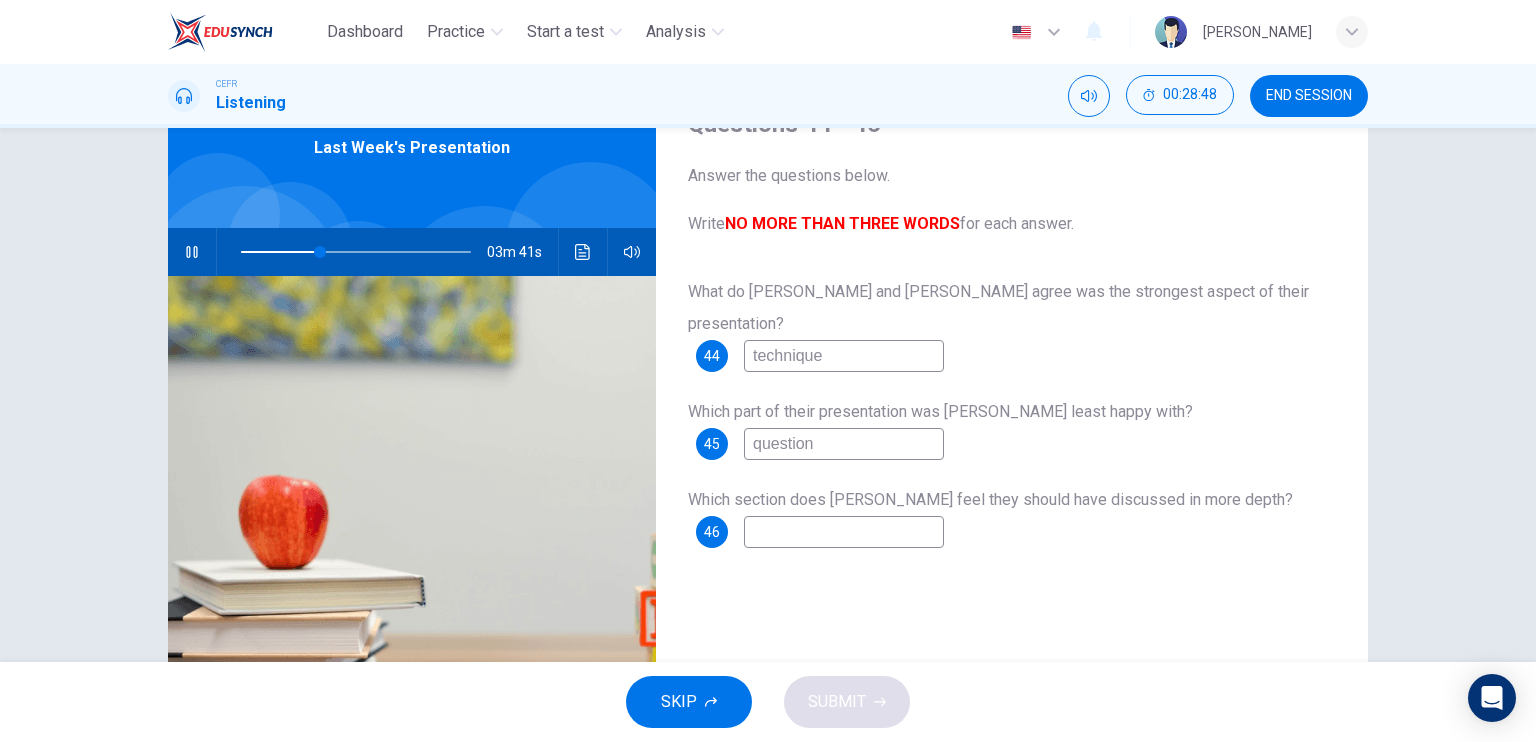 type on "questions" 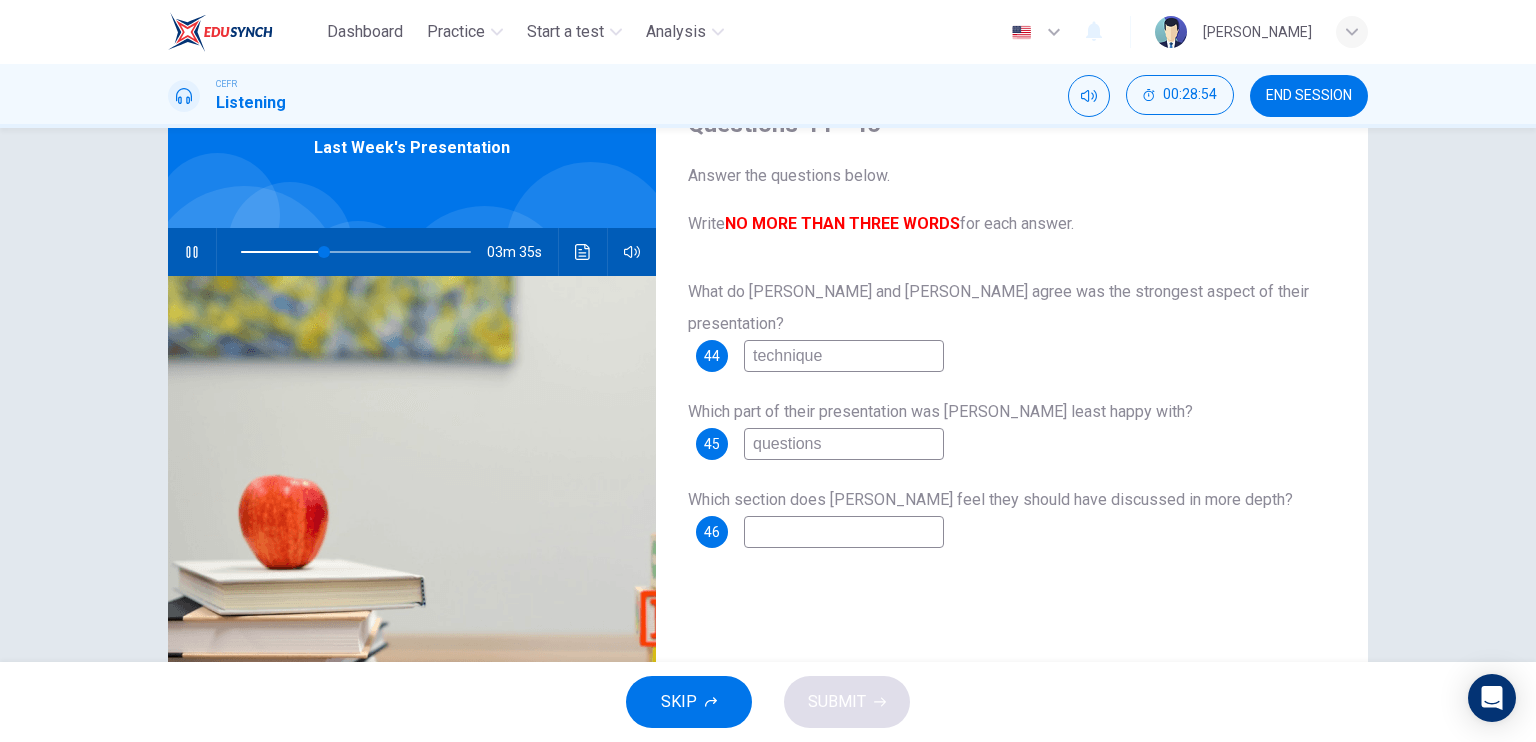 type on "36" 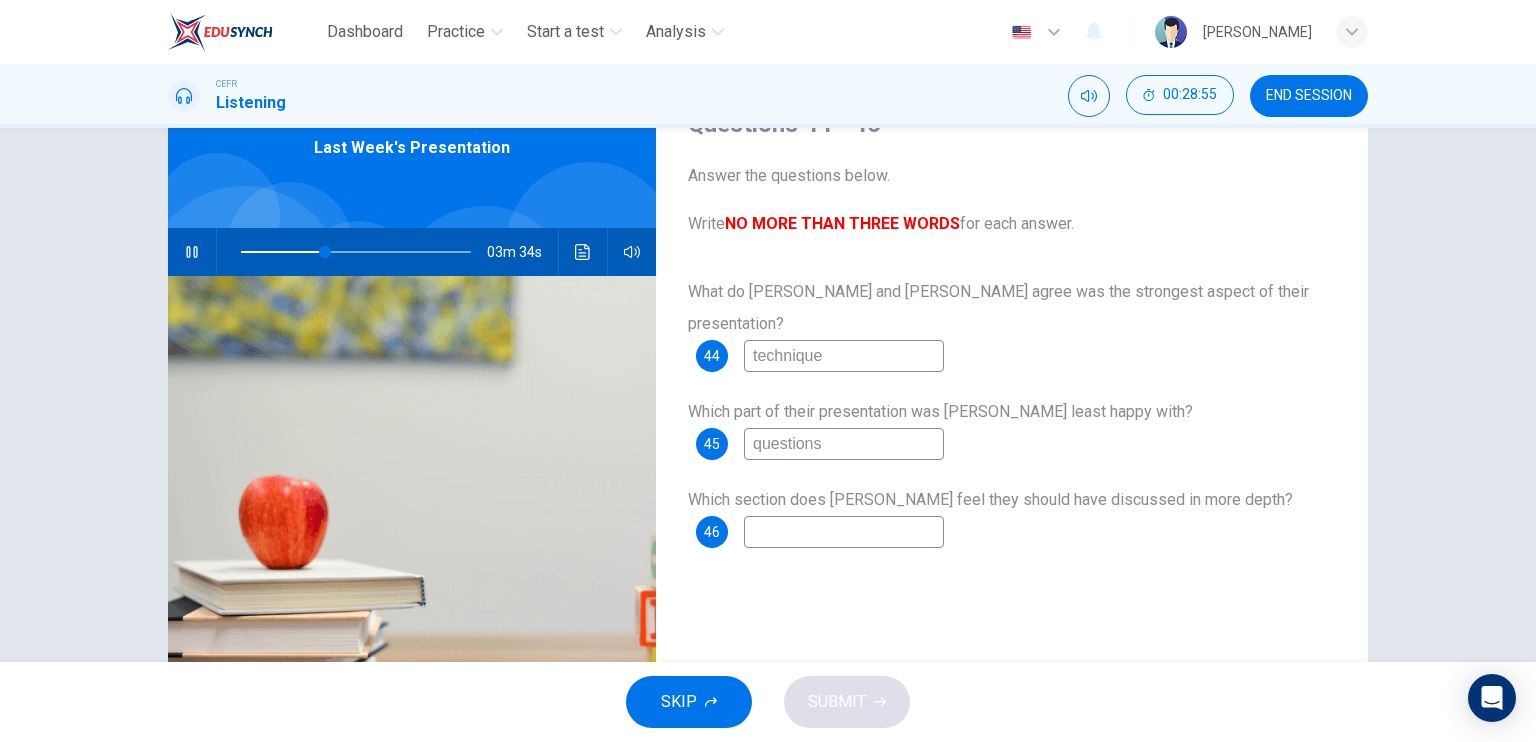 type on "tquestions" 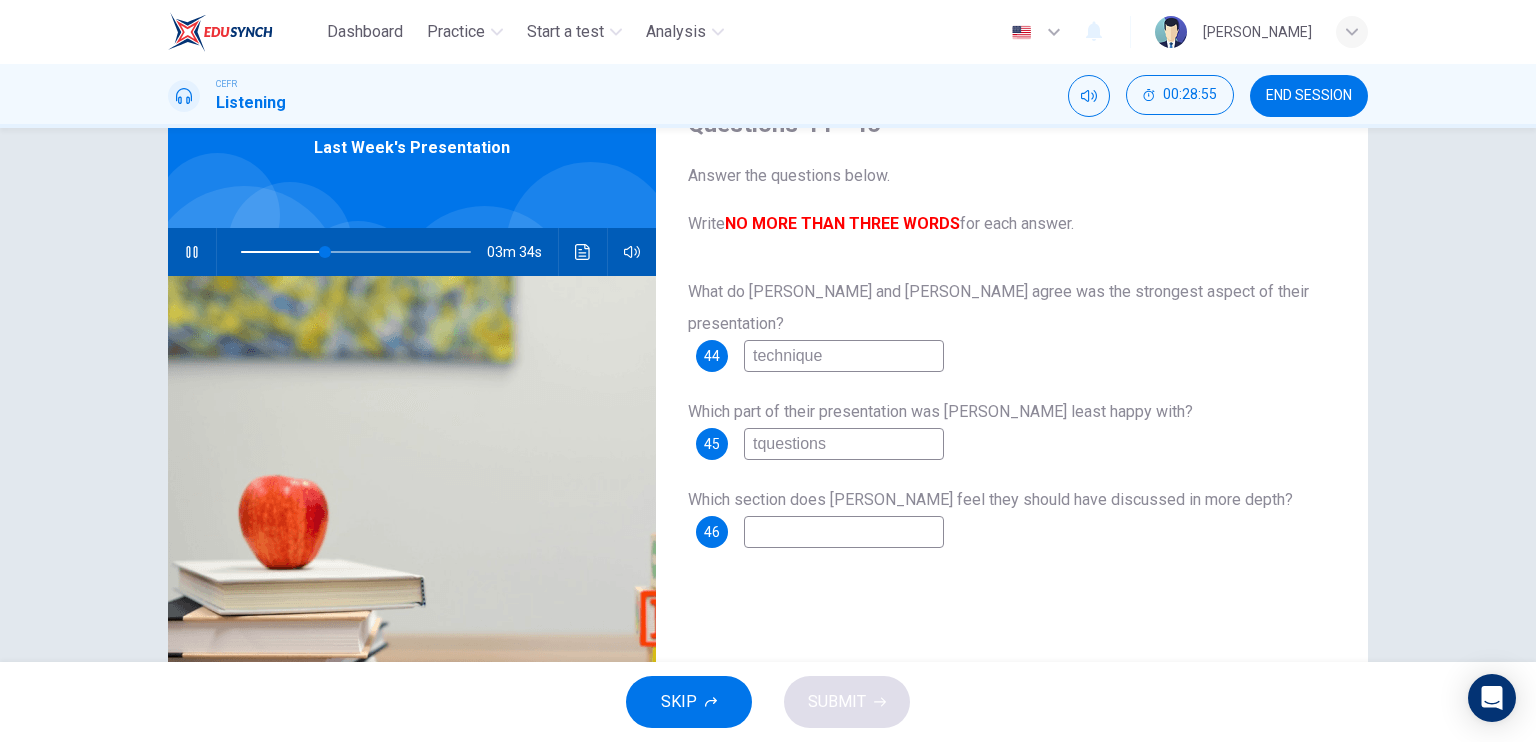 type on "37" 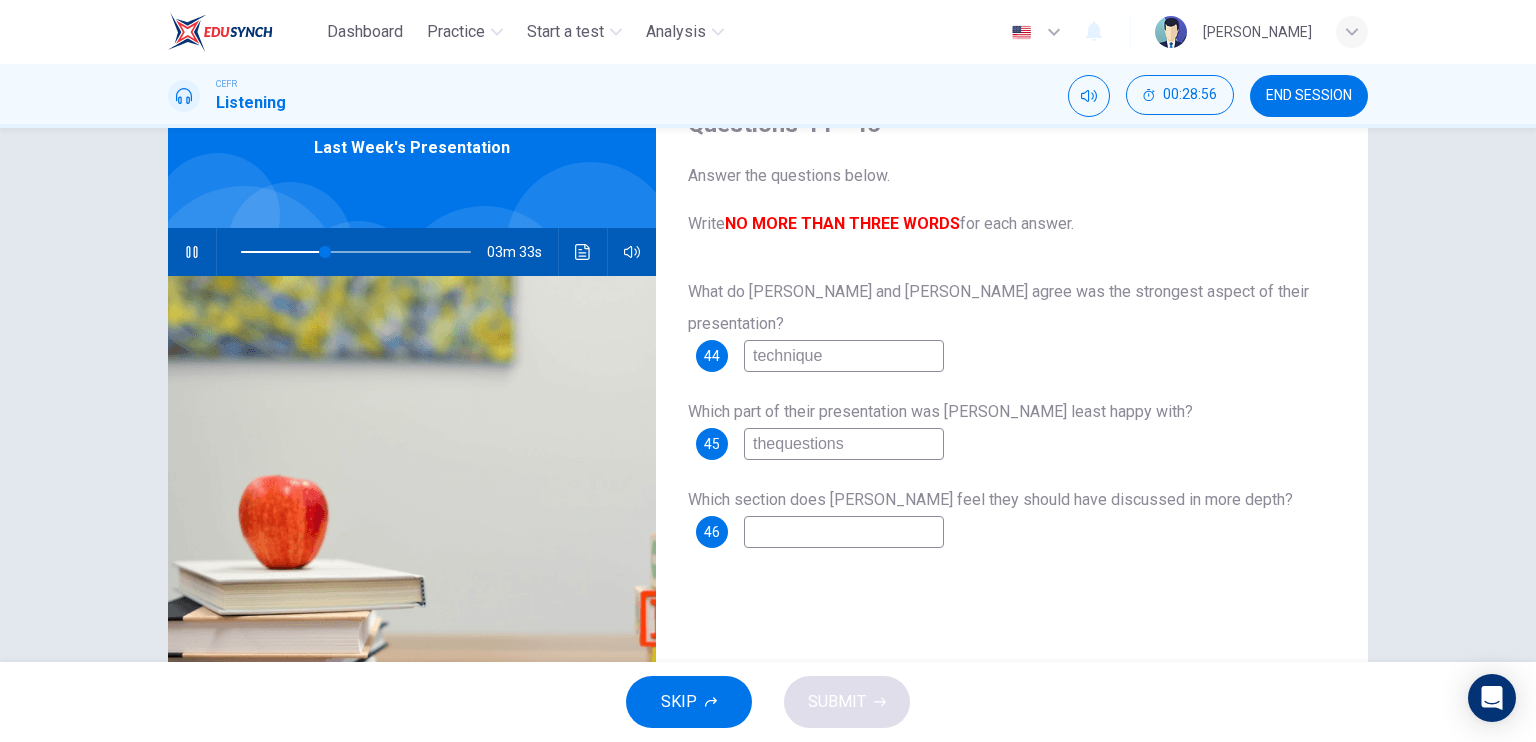 type on "the questions" 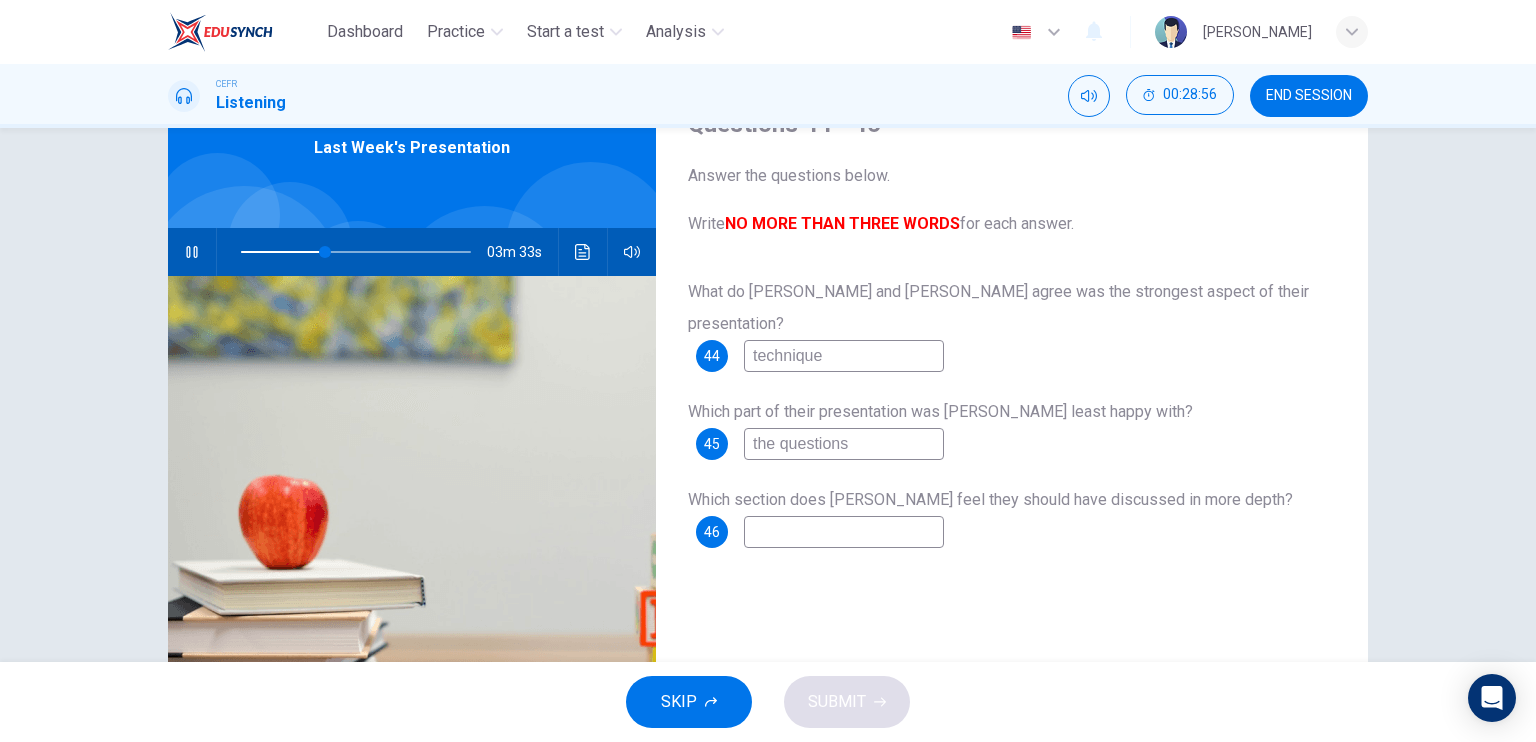 type on "37" 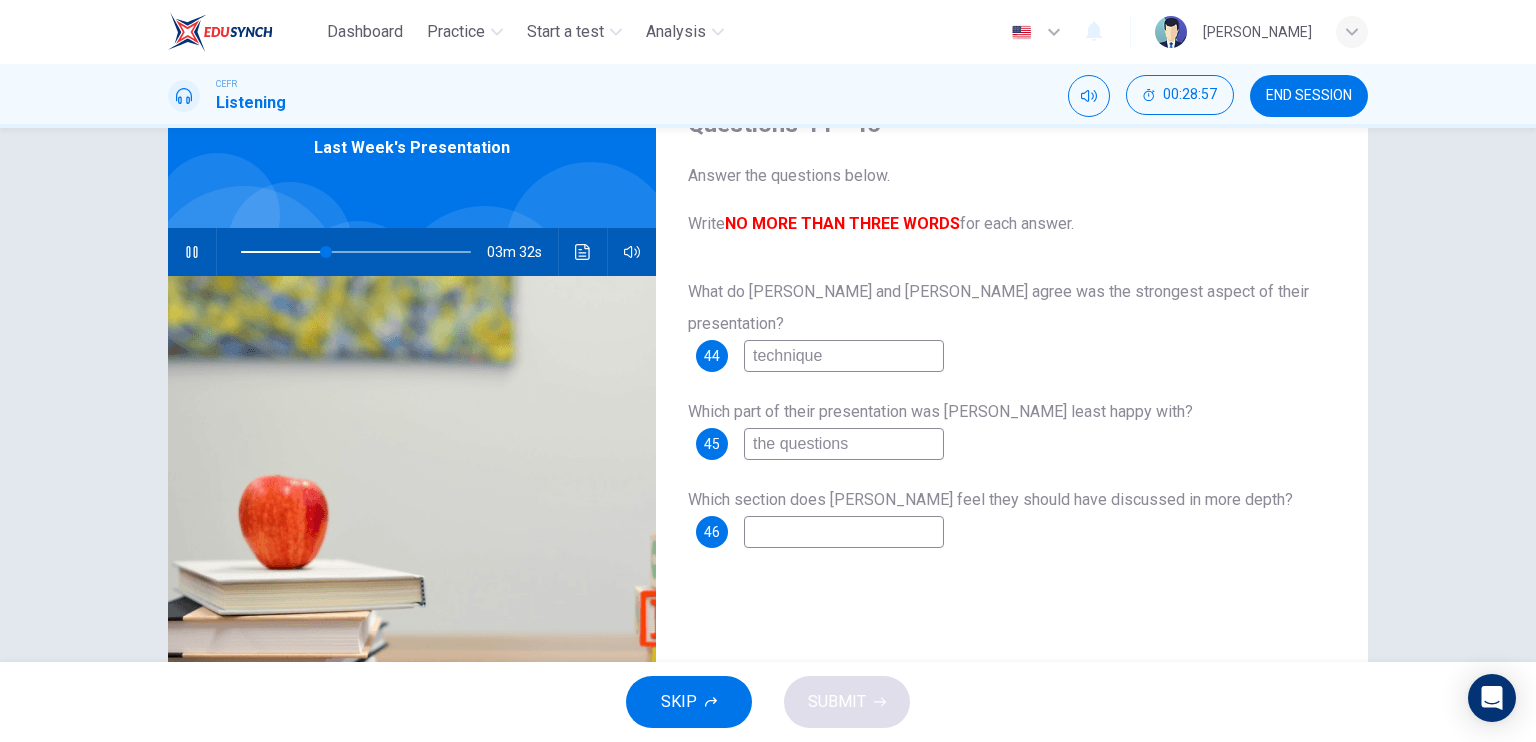 type on "the questions" 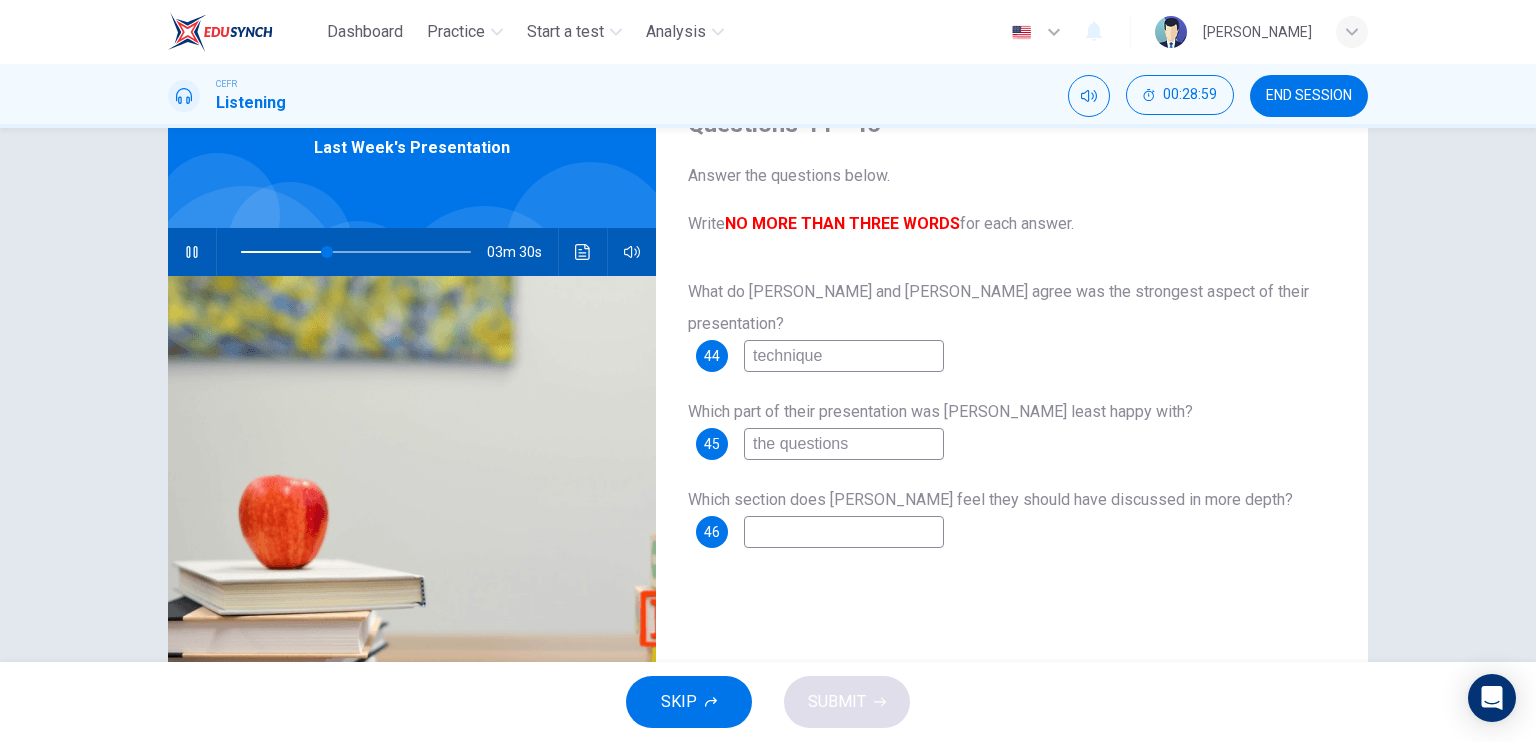 click at bounding box center [844, 532] 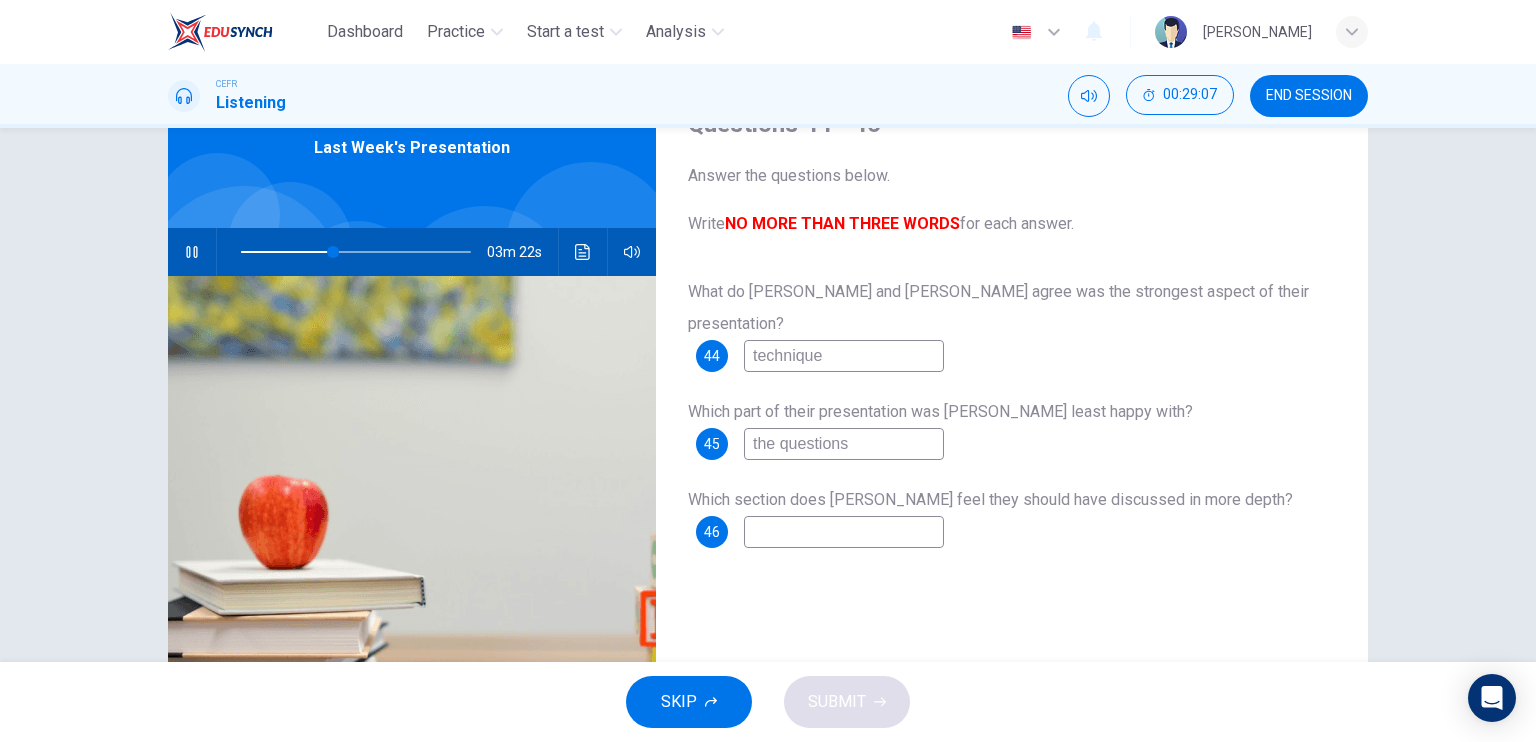 type on "40" 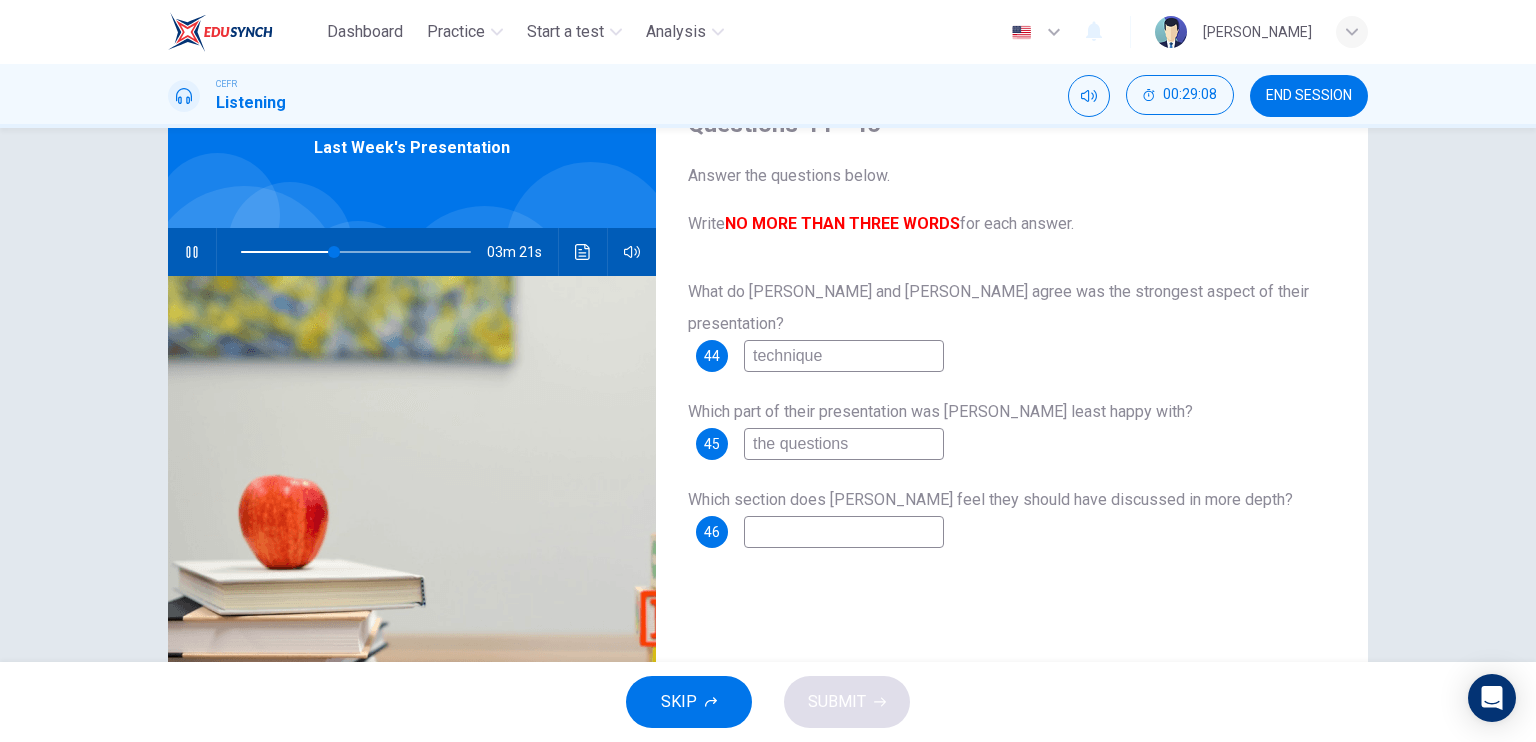 type on "s" 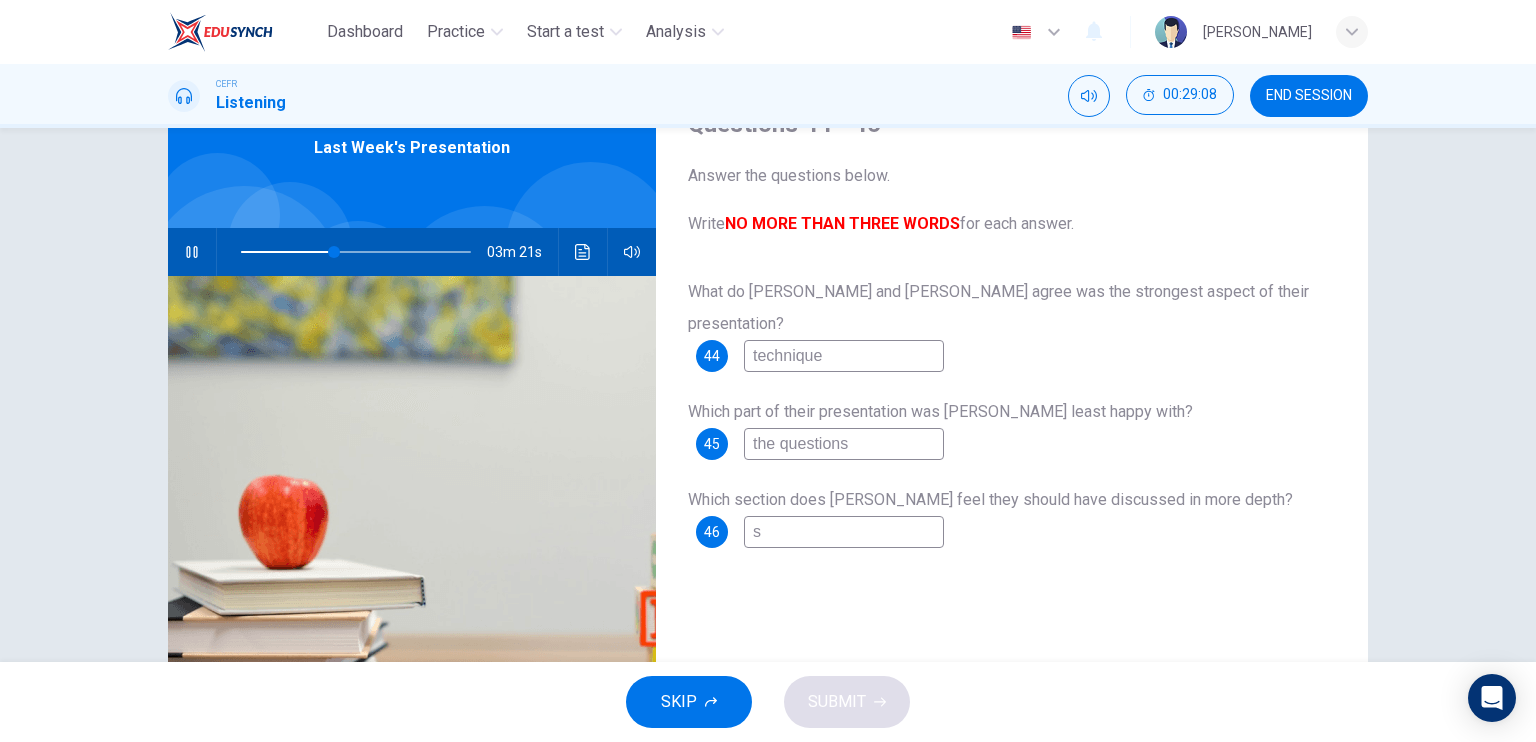type on "40" 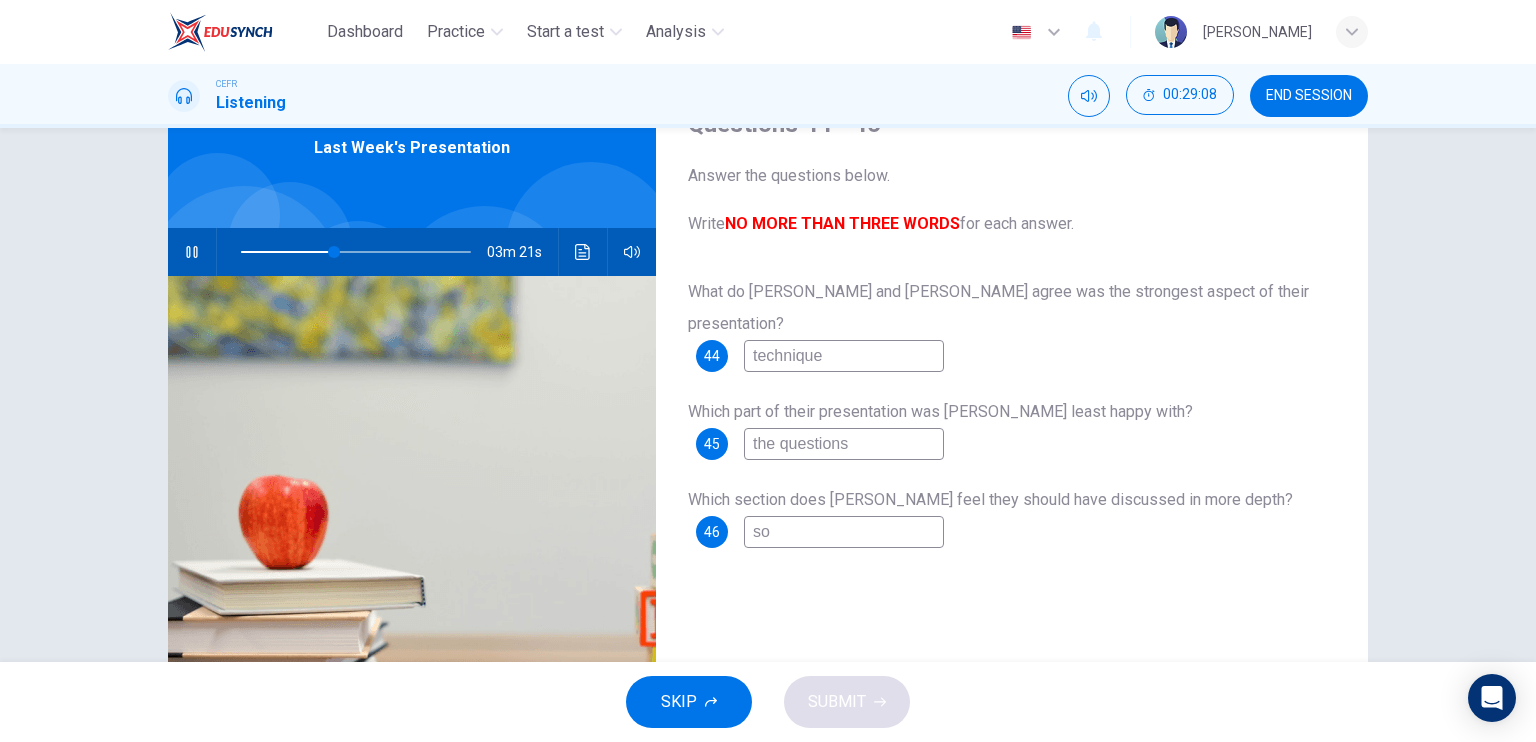 type on "40" 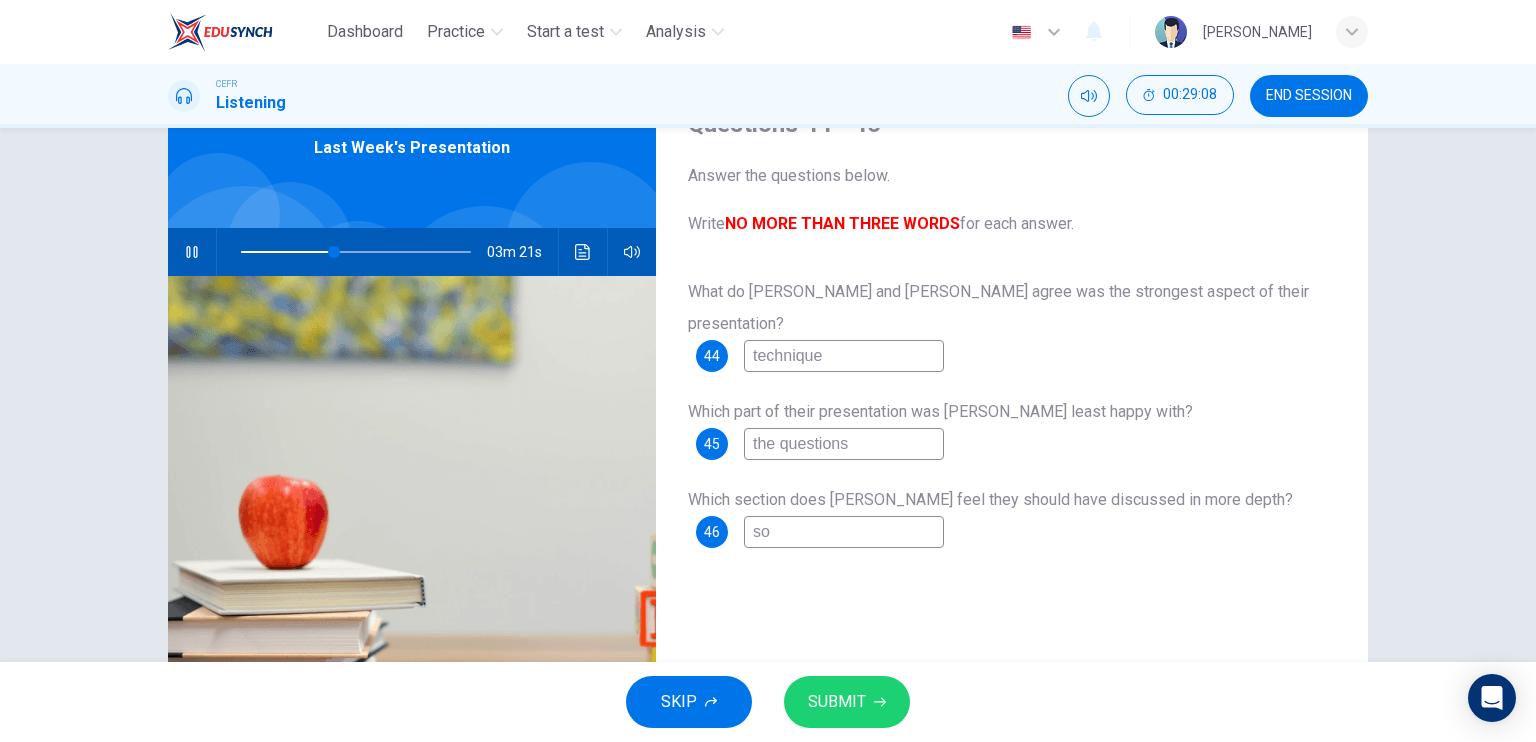 type on "sol" 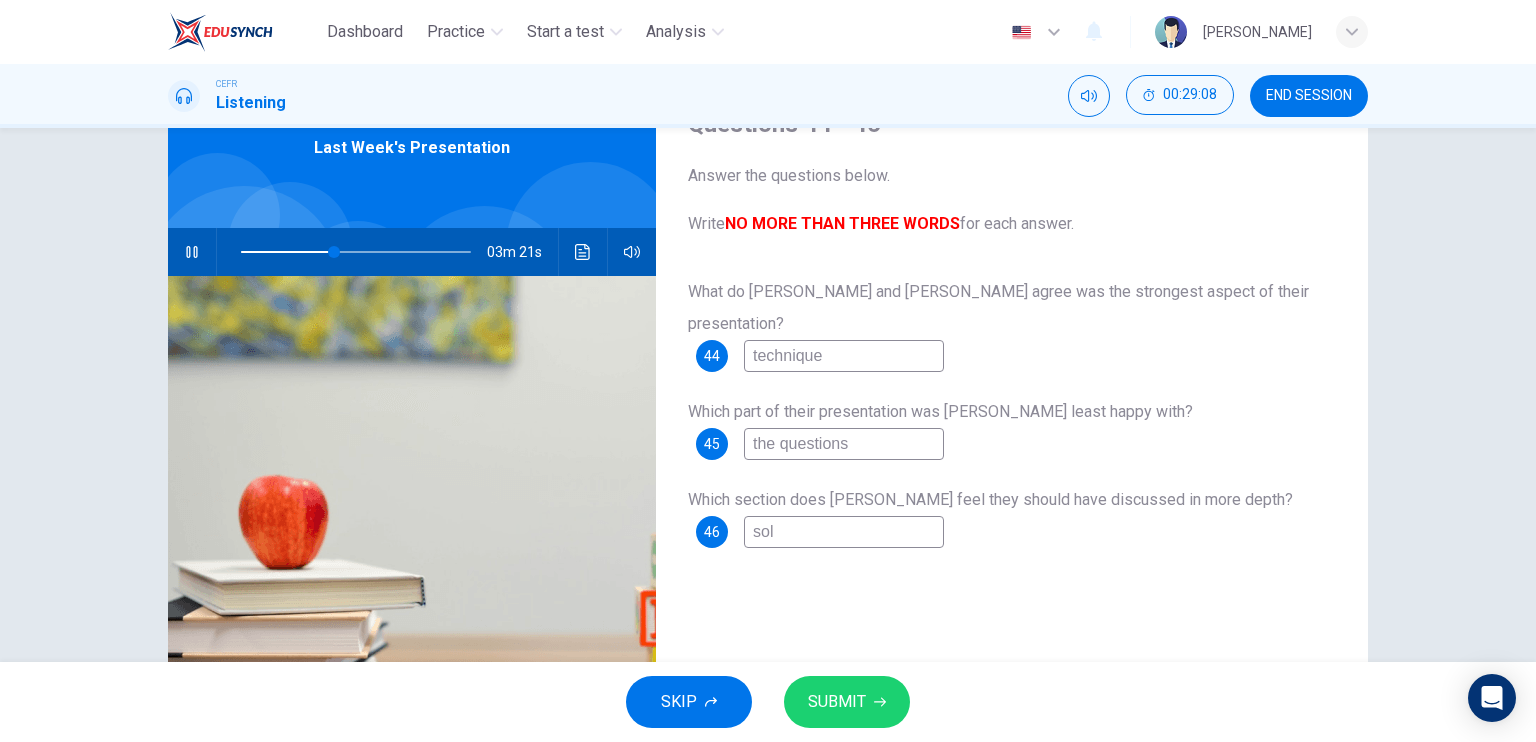 type on "41" 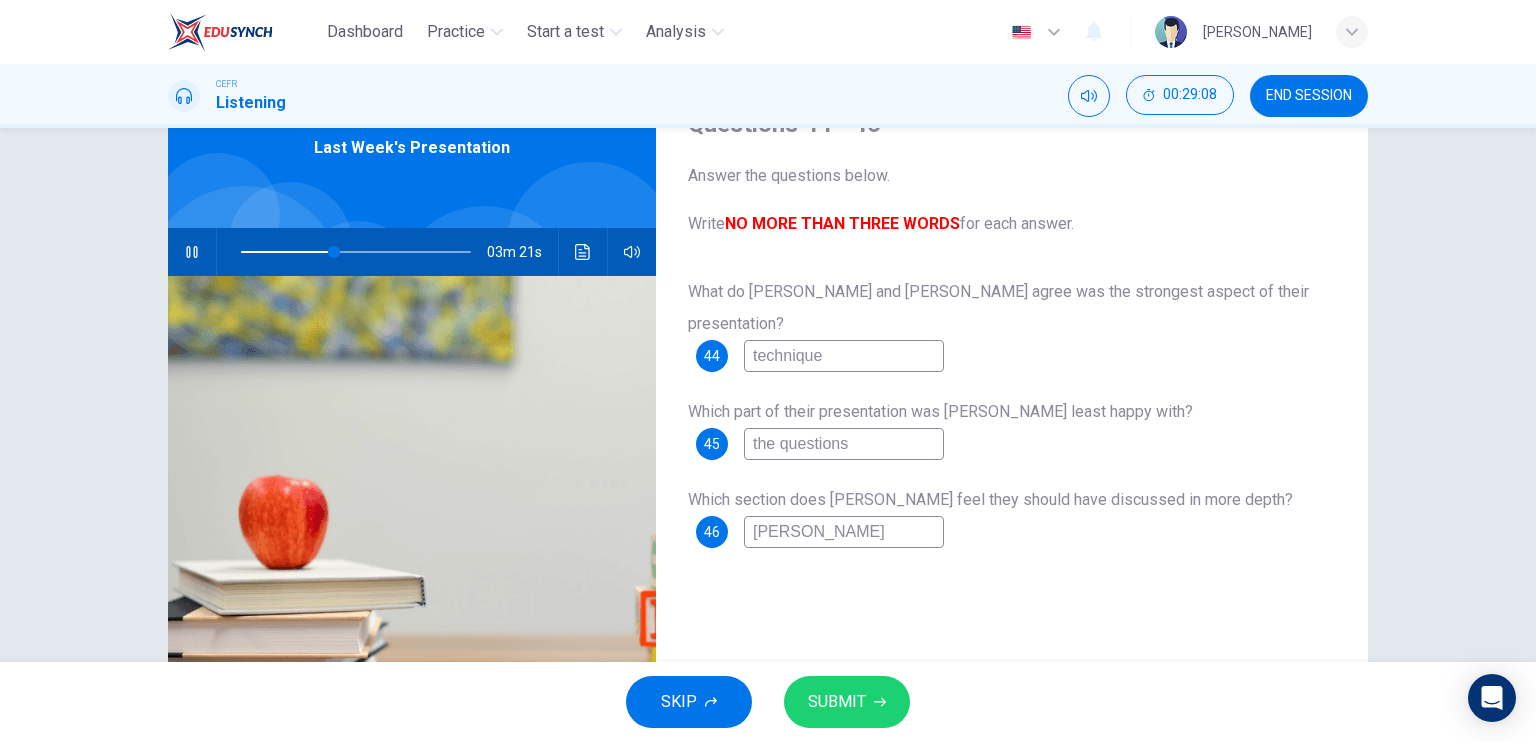 type on "41" 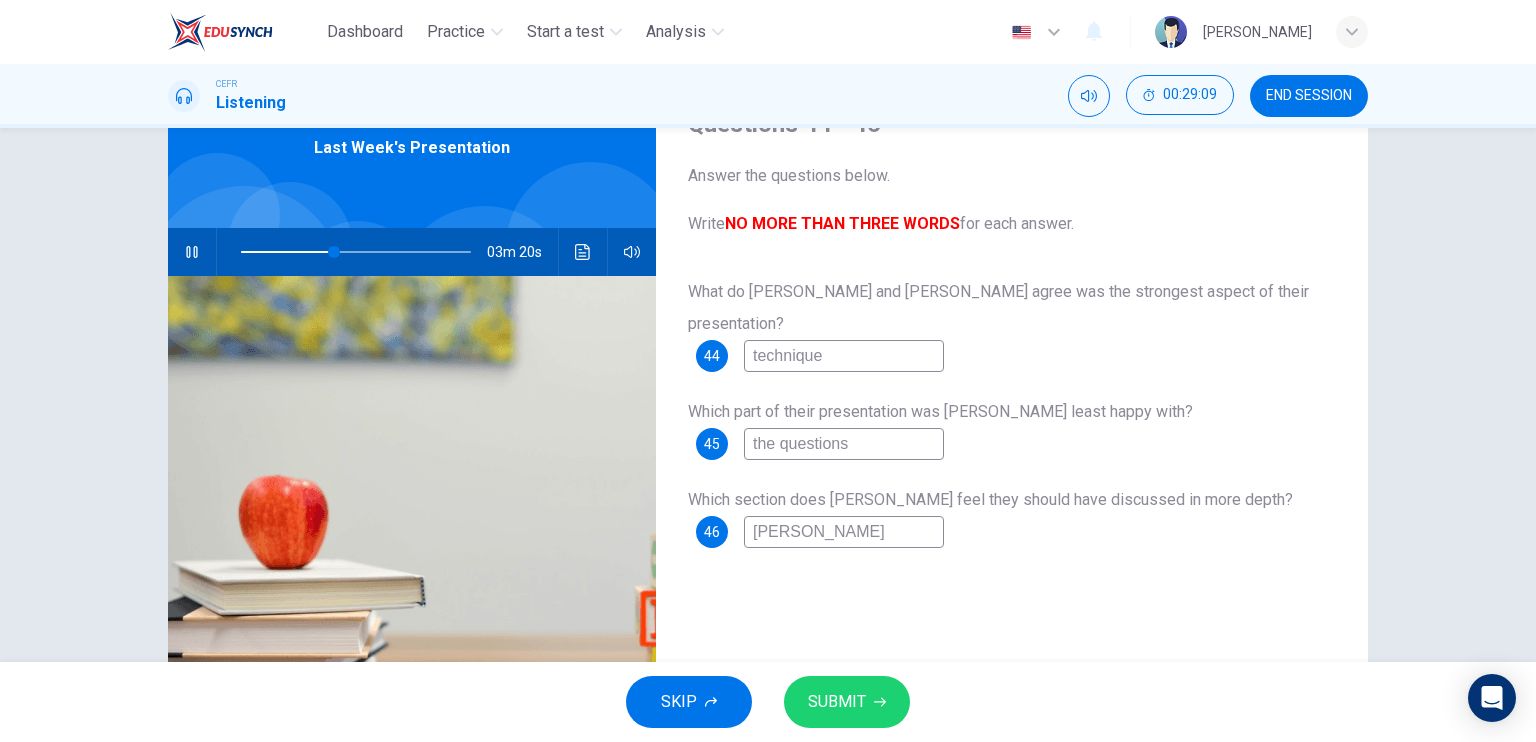 type on "sol" 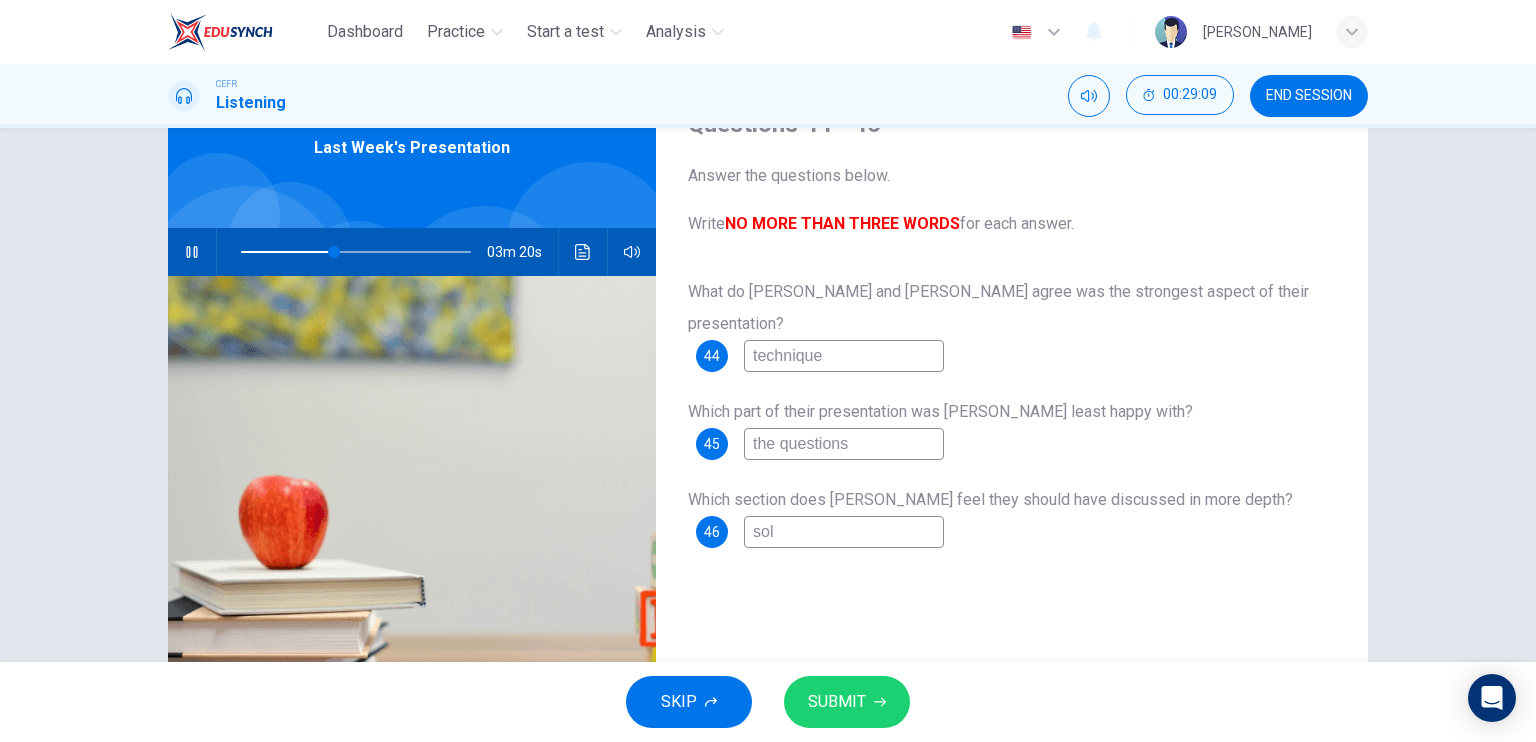 type on "41" 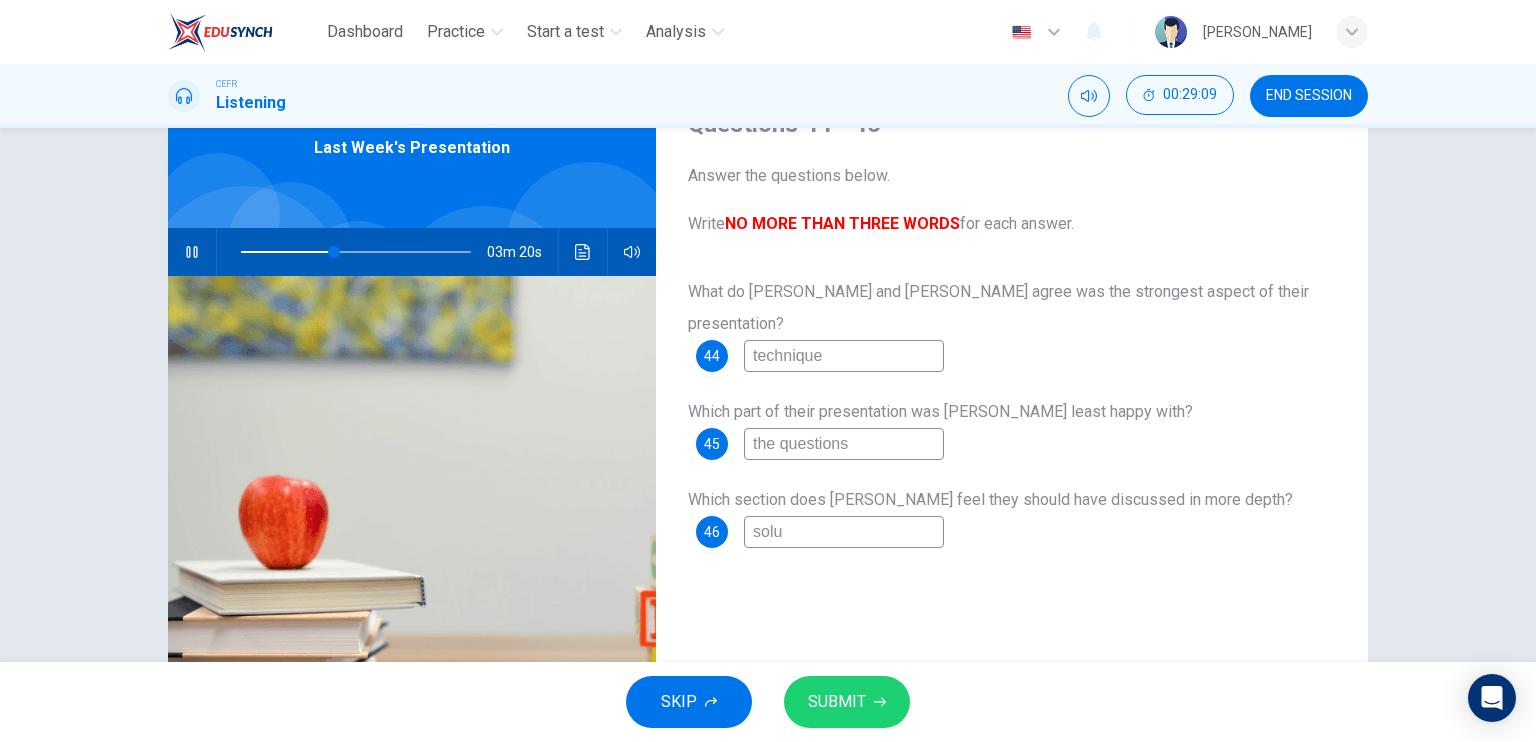 type on "41" 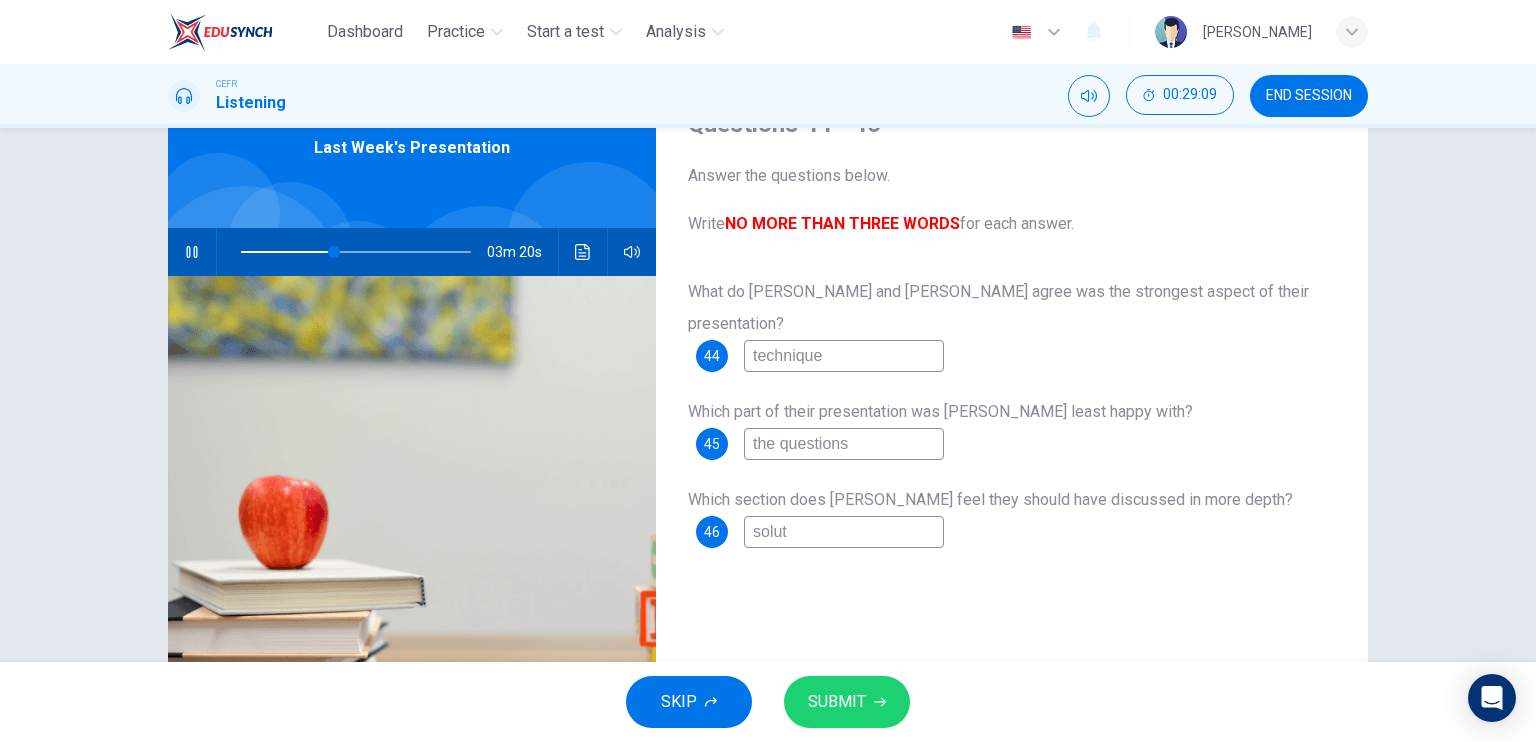 type on "soluti" 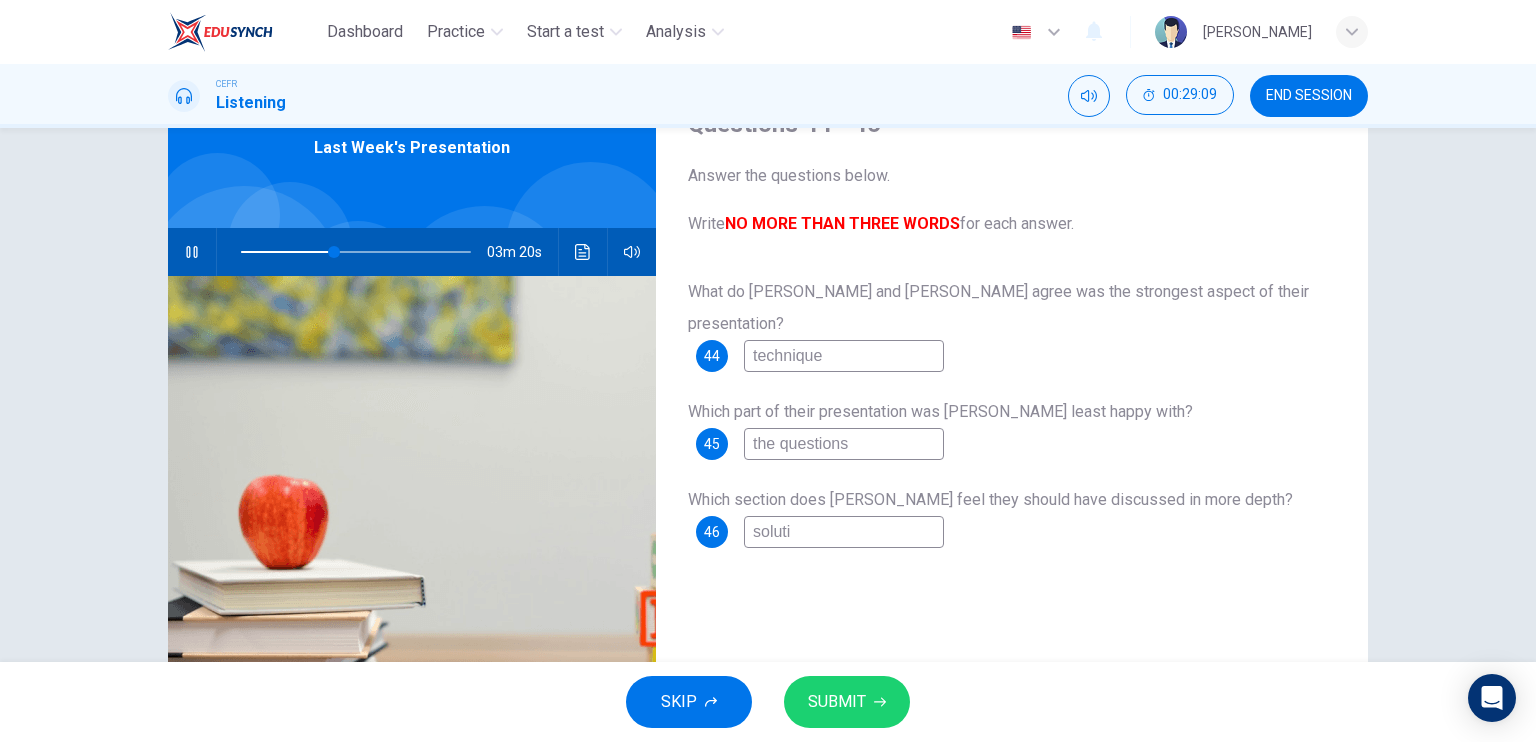 type on "41" 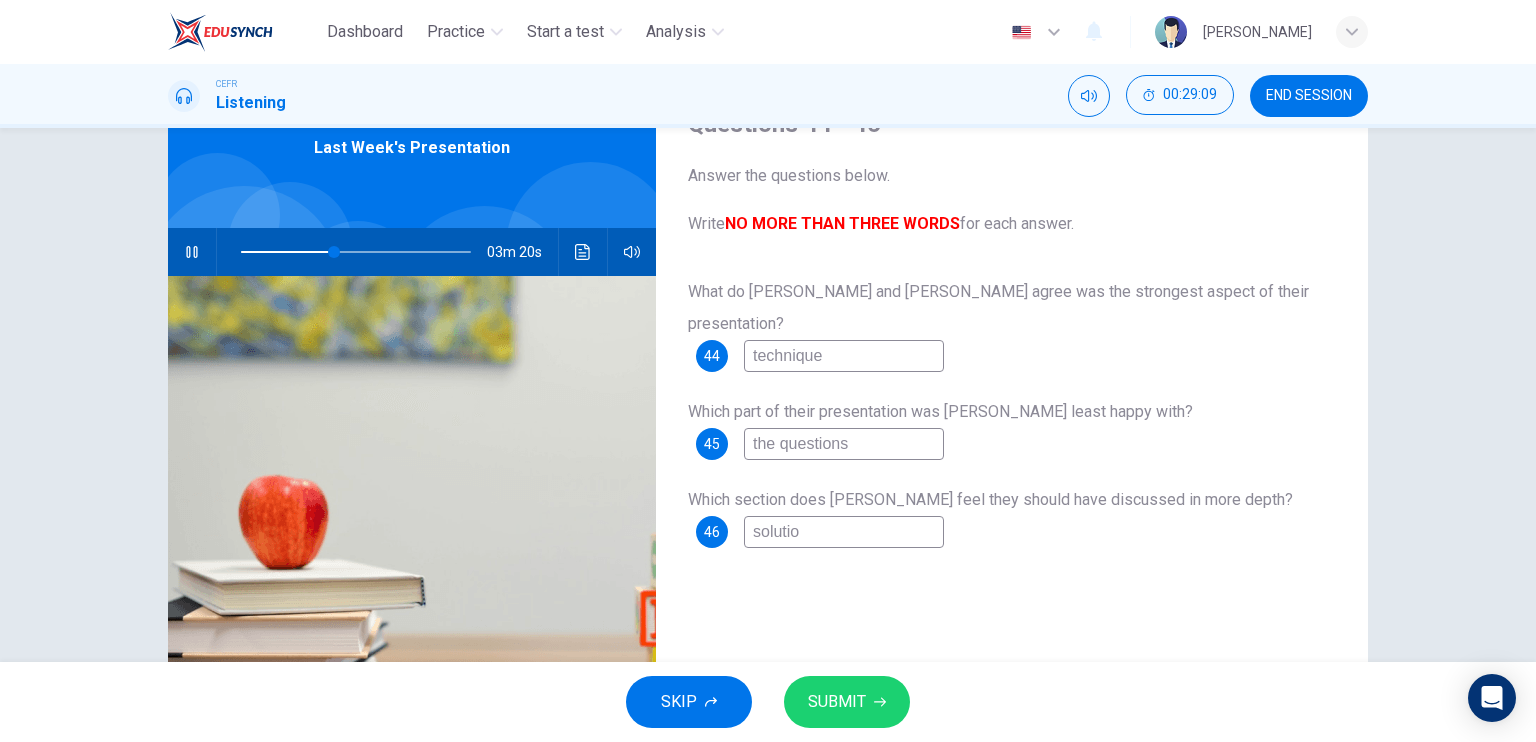 type on "41" 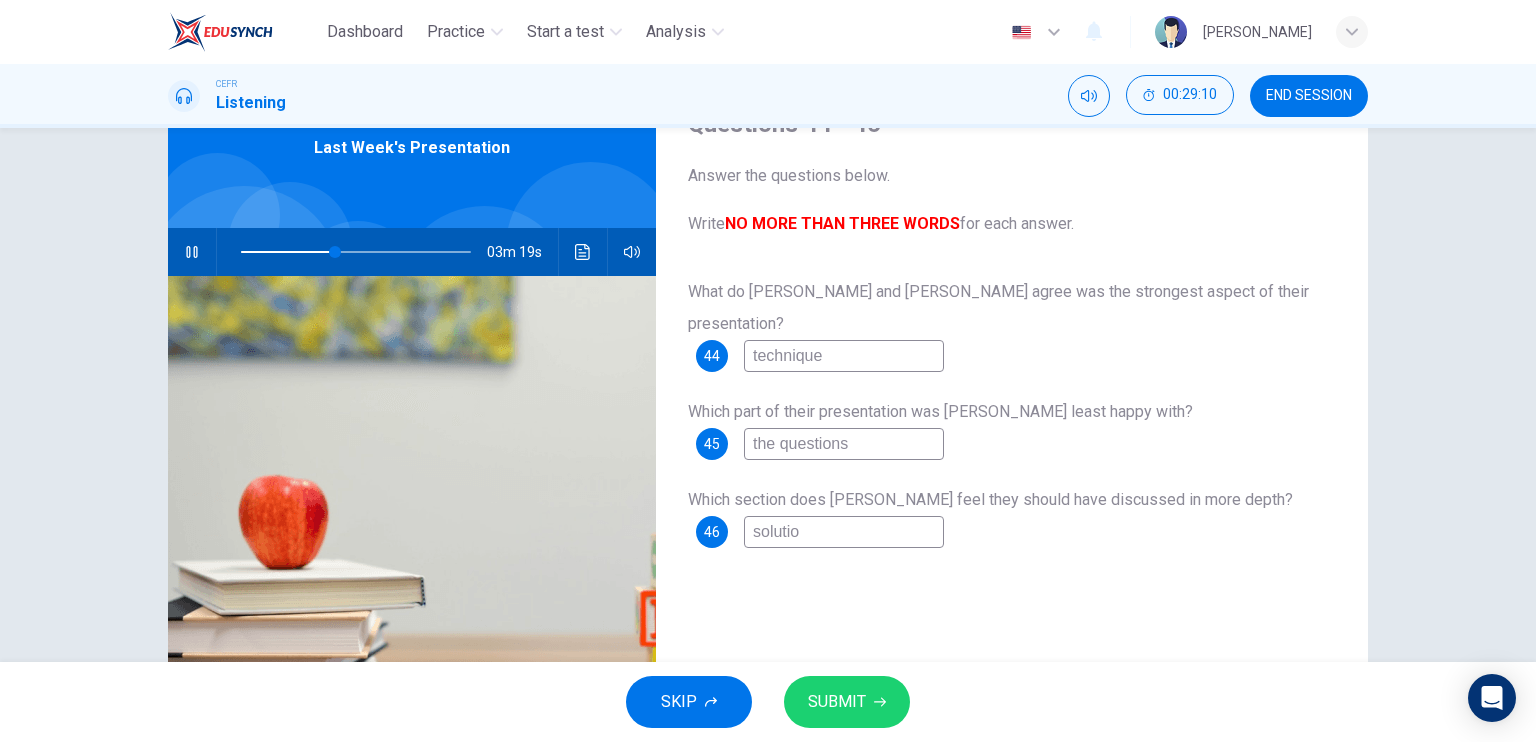 type on "solution" 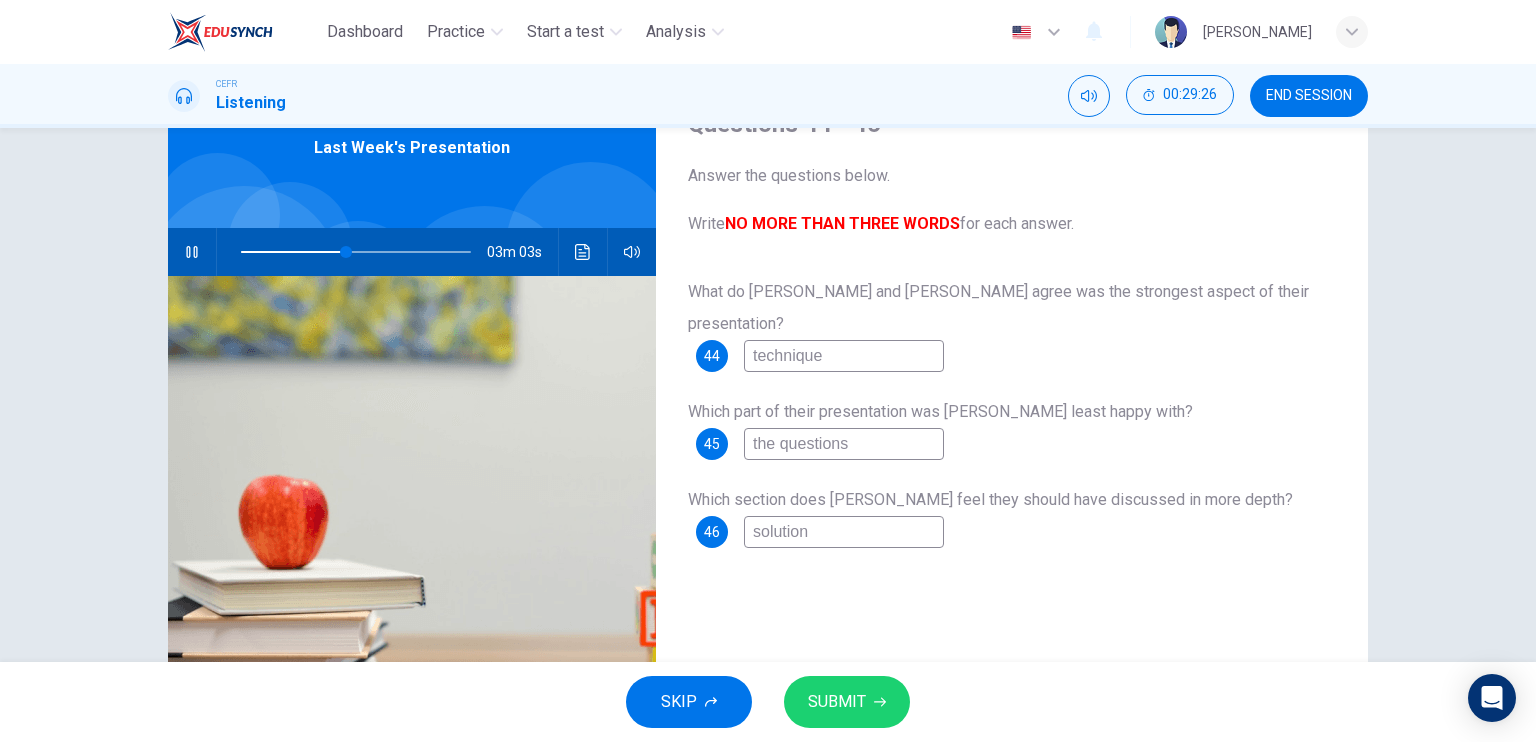 type on "46" 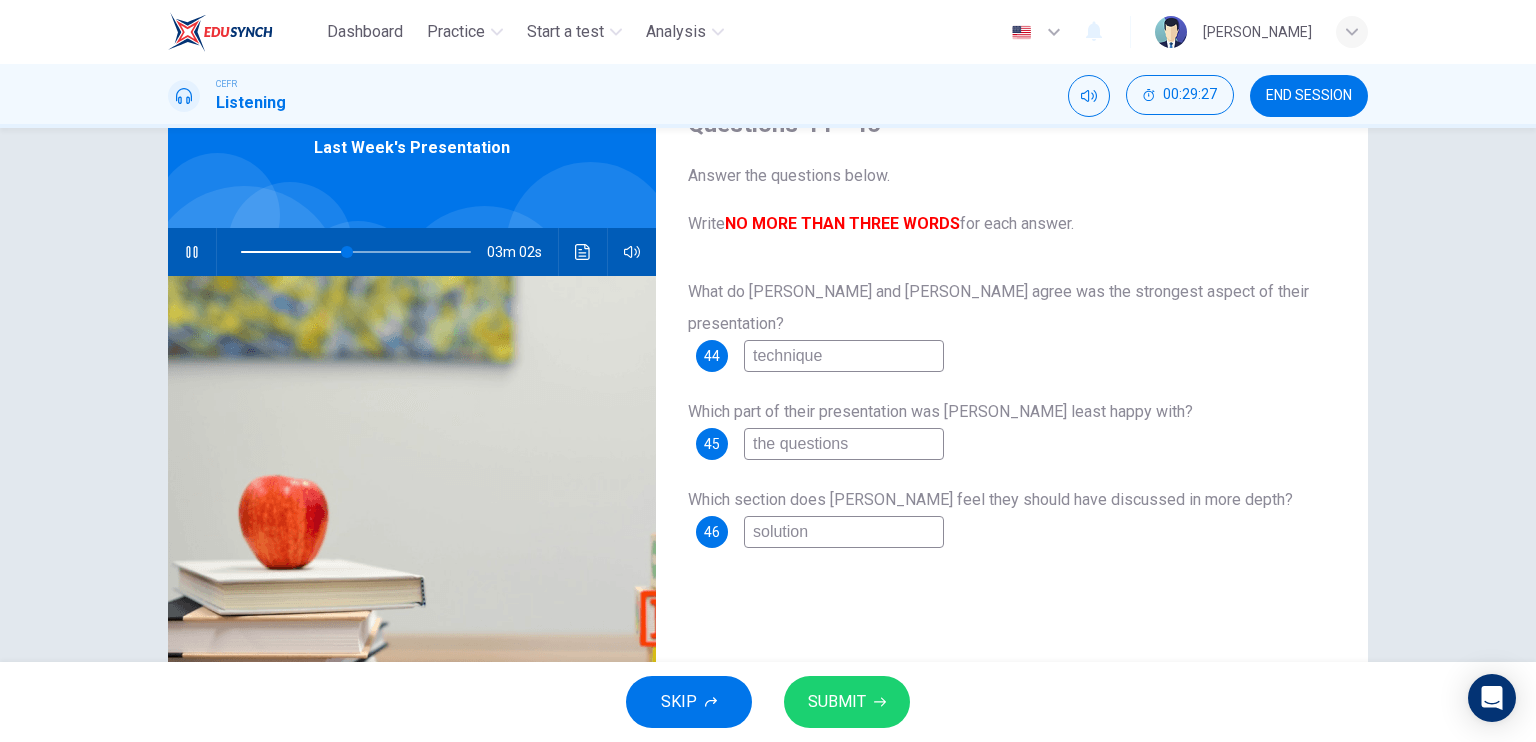 type on "solution" 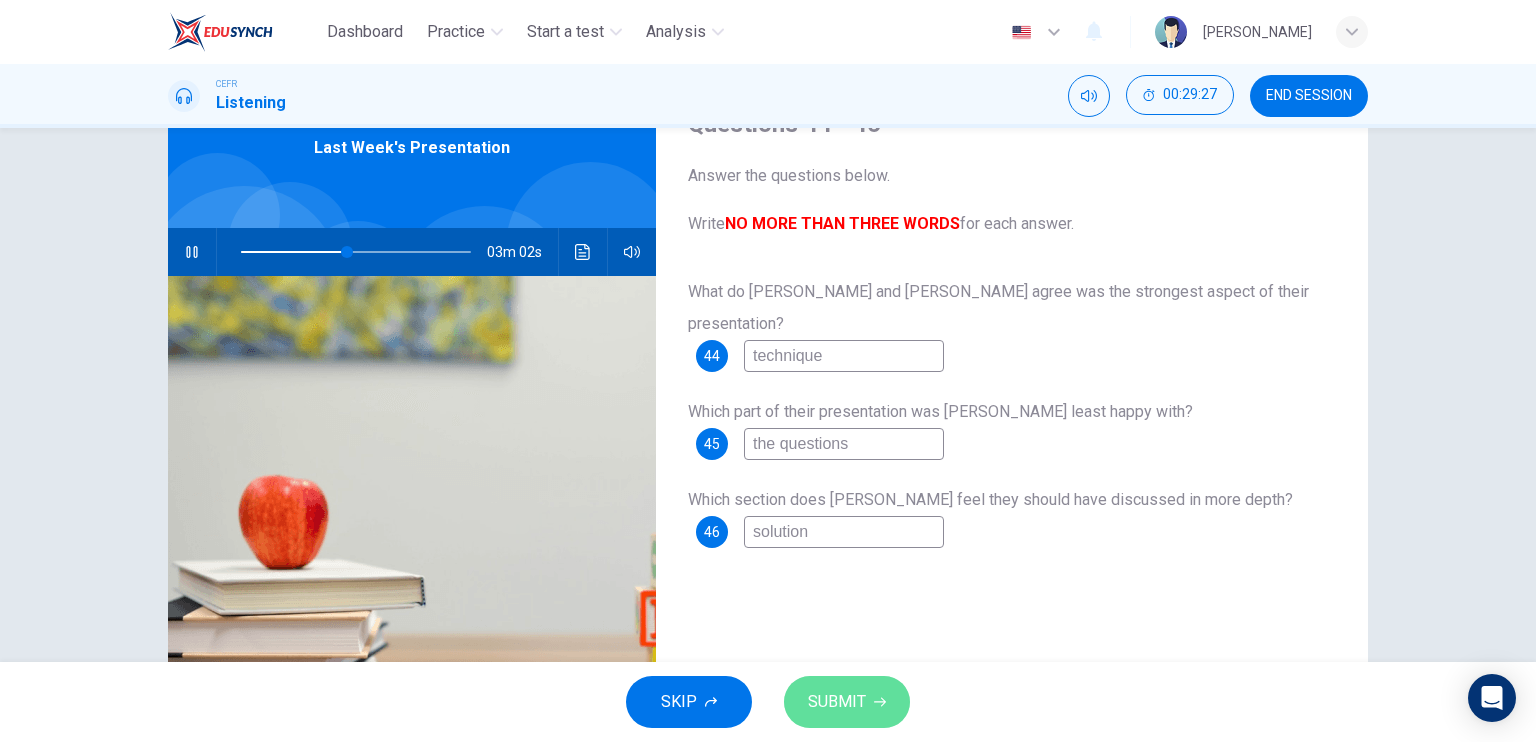 click on "SUBMIT" at bounding box center [837, 702] 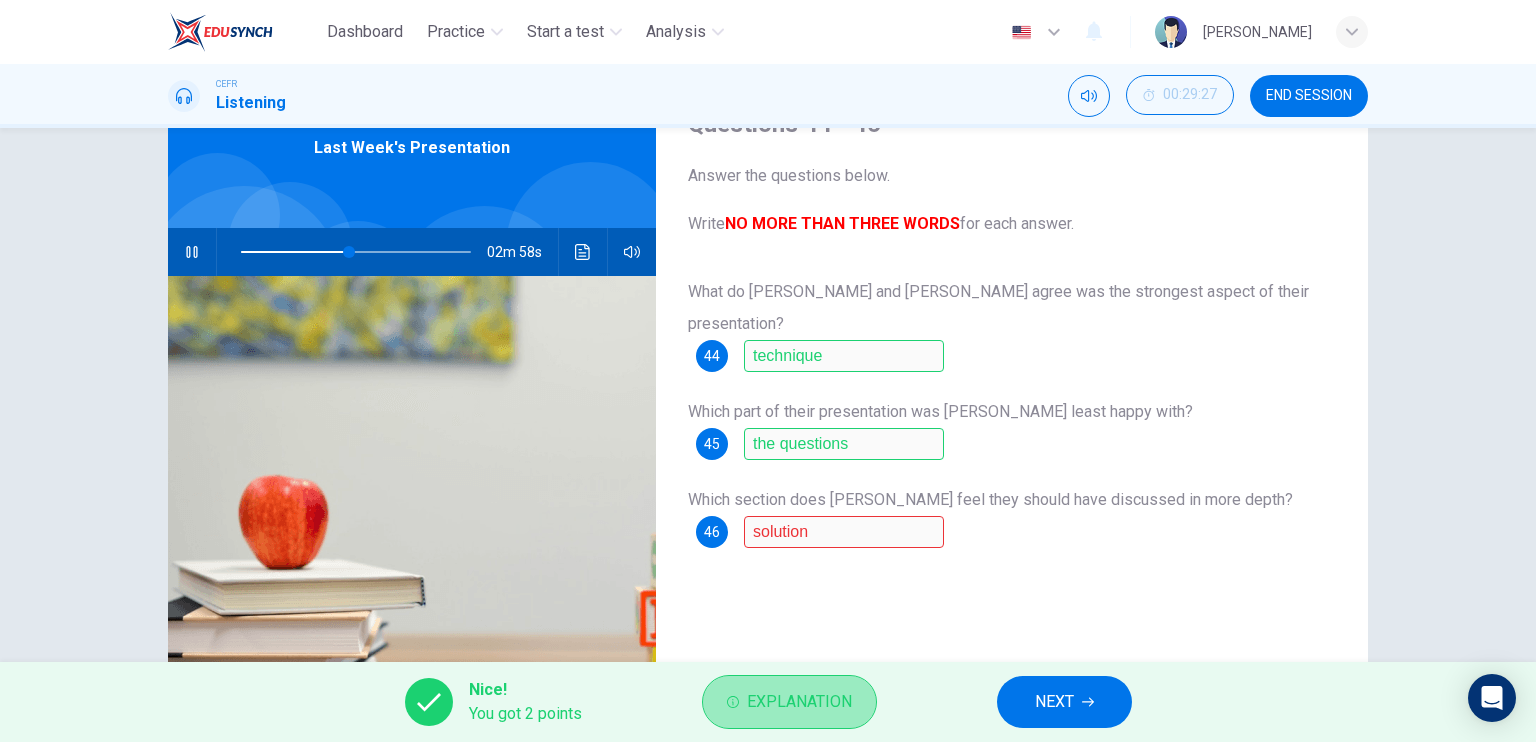 click on "Explanation" at bounding box center (799, 702) 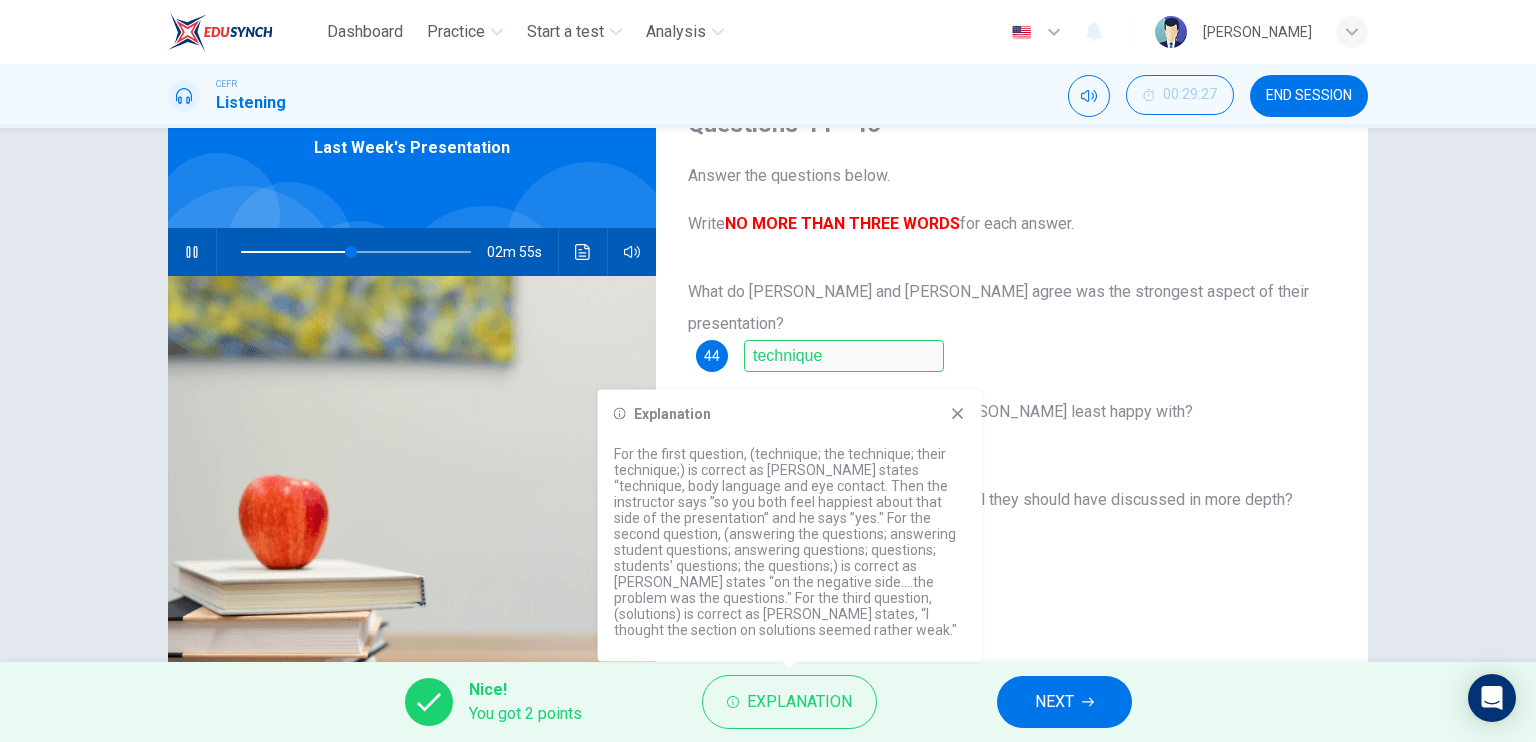 drag, startPoint x: 980, startPoint y: 715, endPoint x: 1018, endPoint y: 711, distance: 38.209946 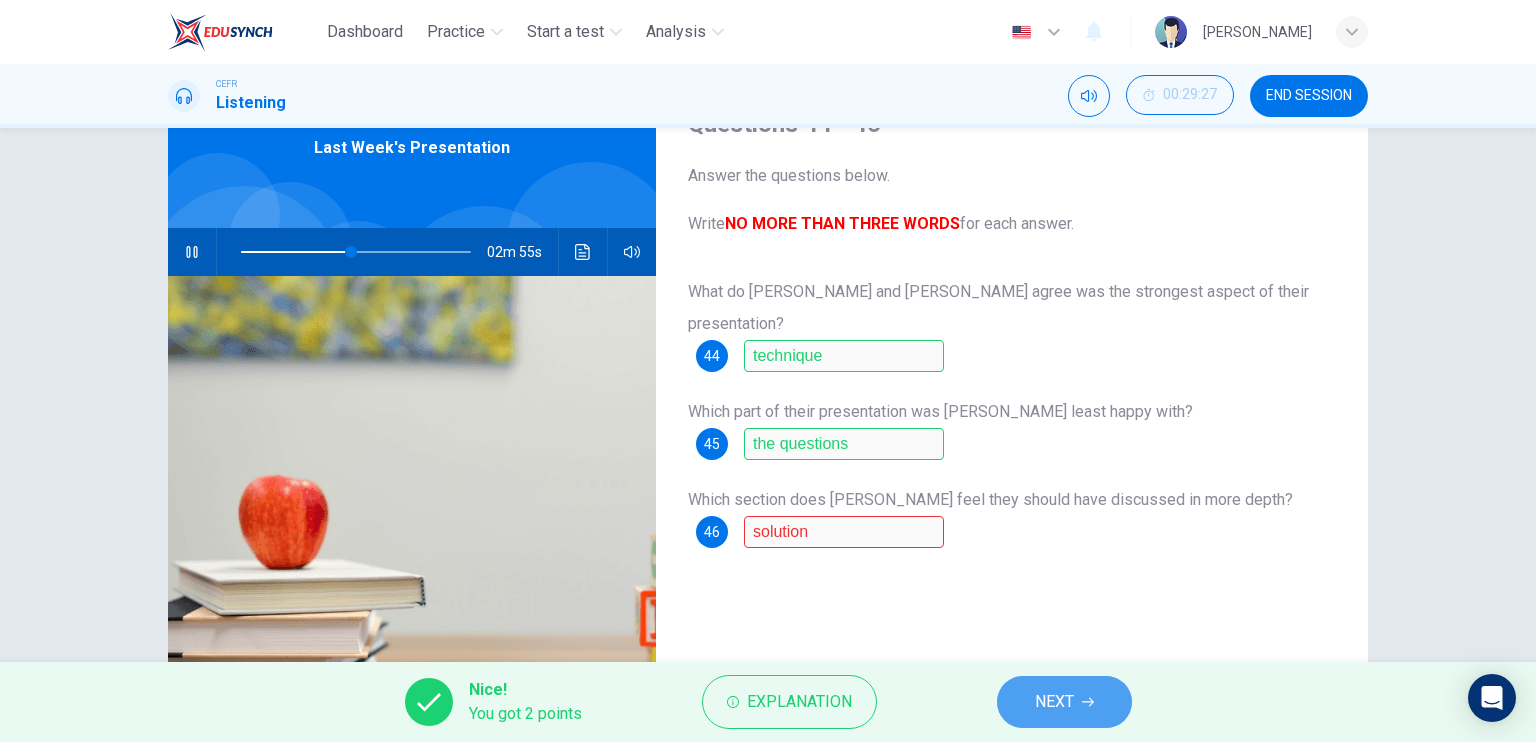 click on "NEXT" at bounding box center (1064, 702) 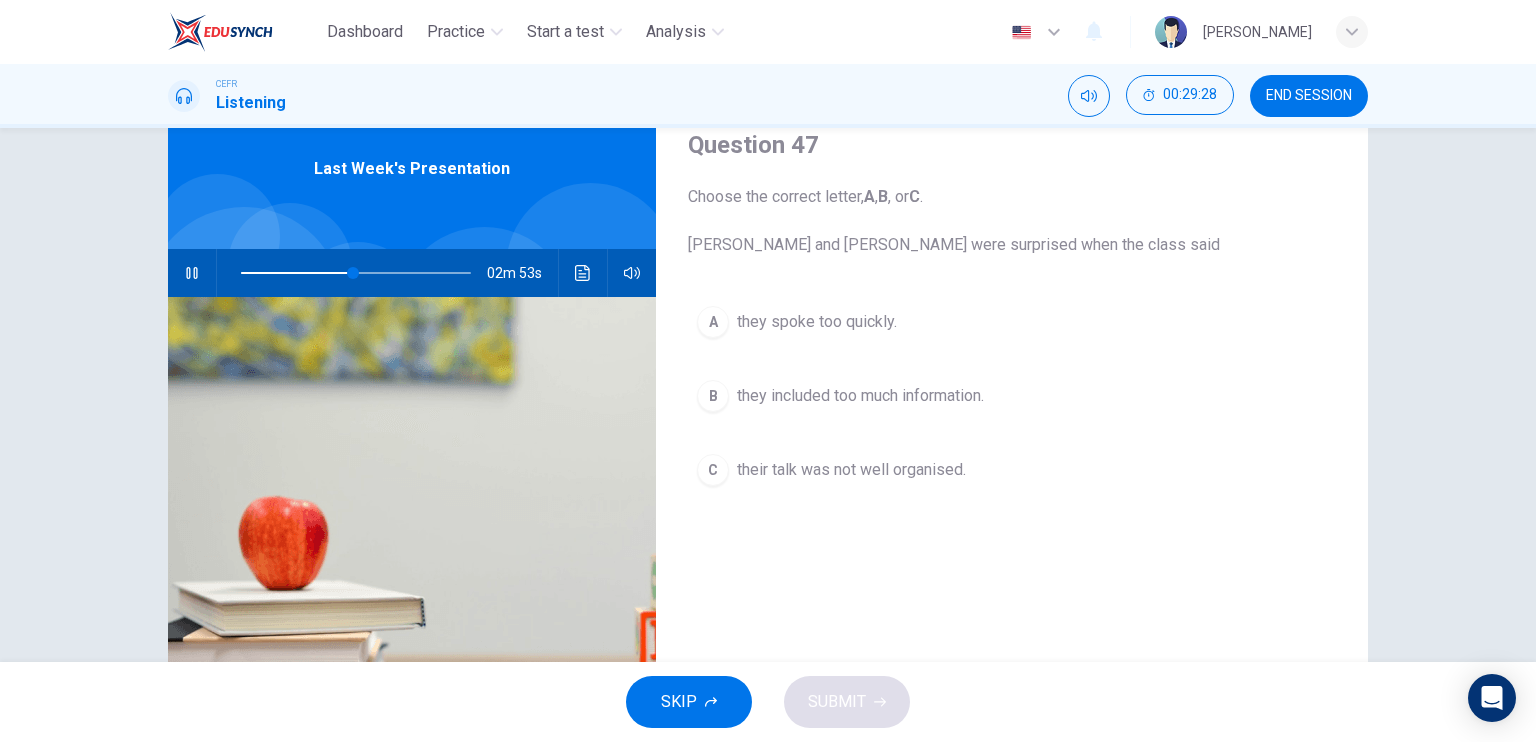 scroll, scrollTop: 76, scrollLeft: 0, axis: vertical 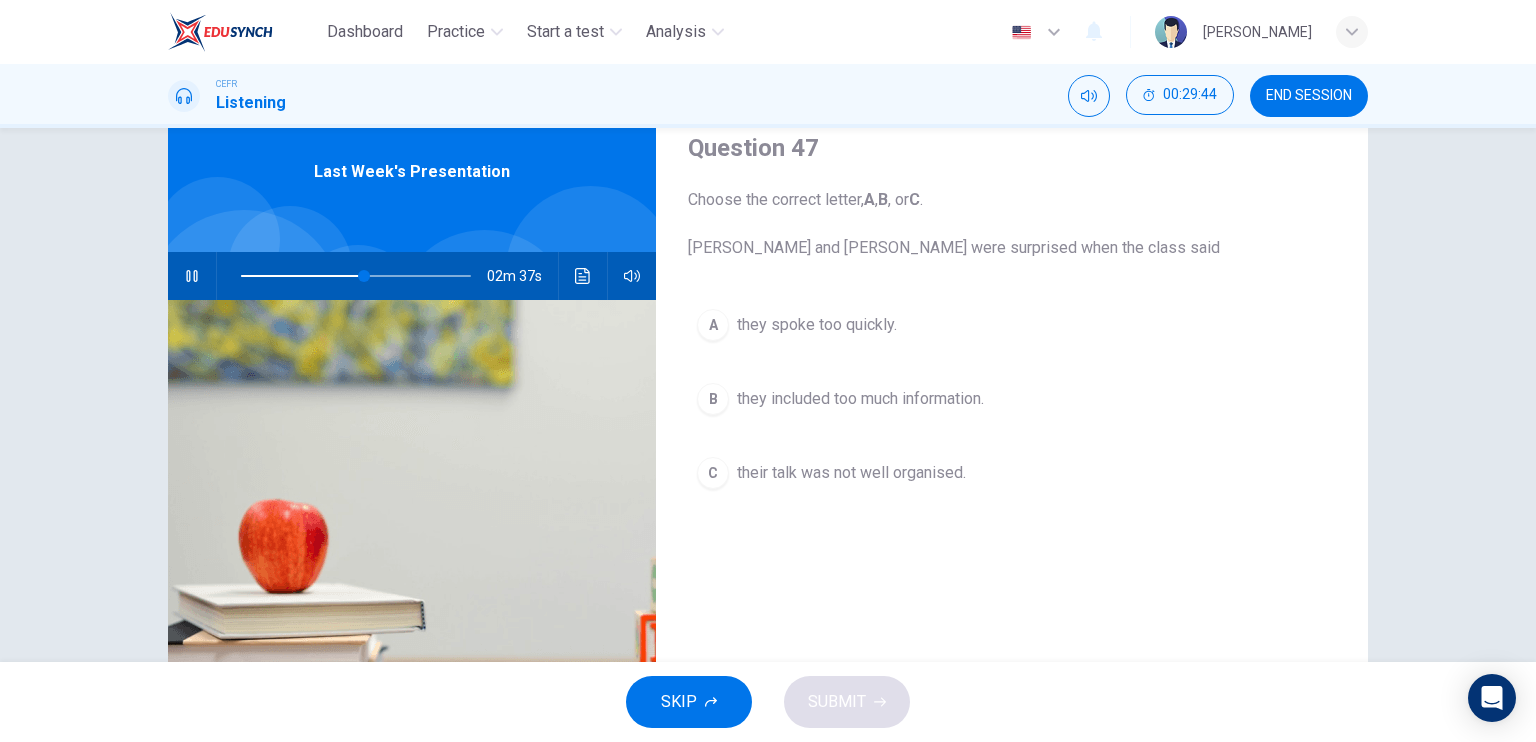 click on "A they spoke too quickly." at bounding box center (1012, 325) 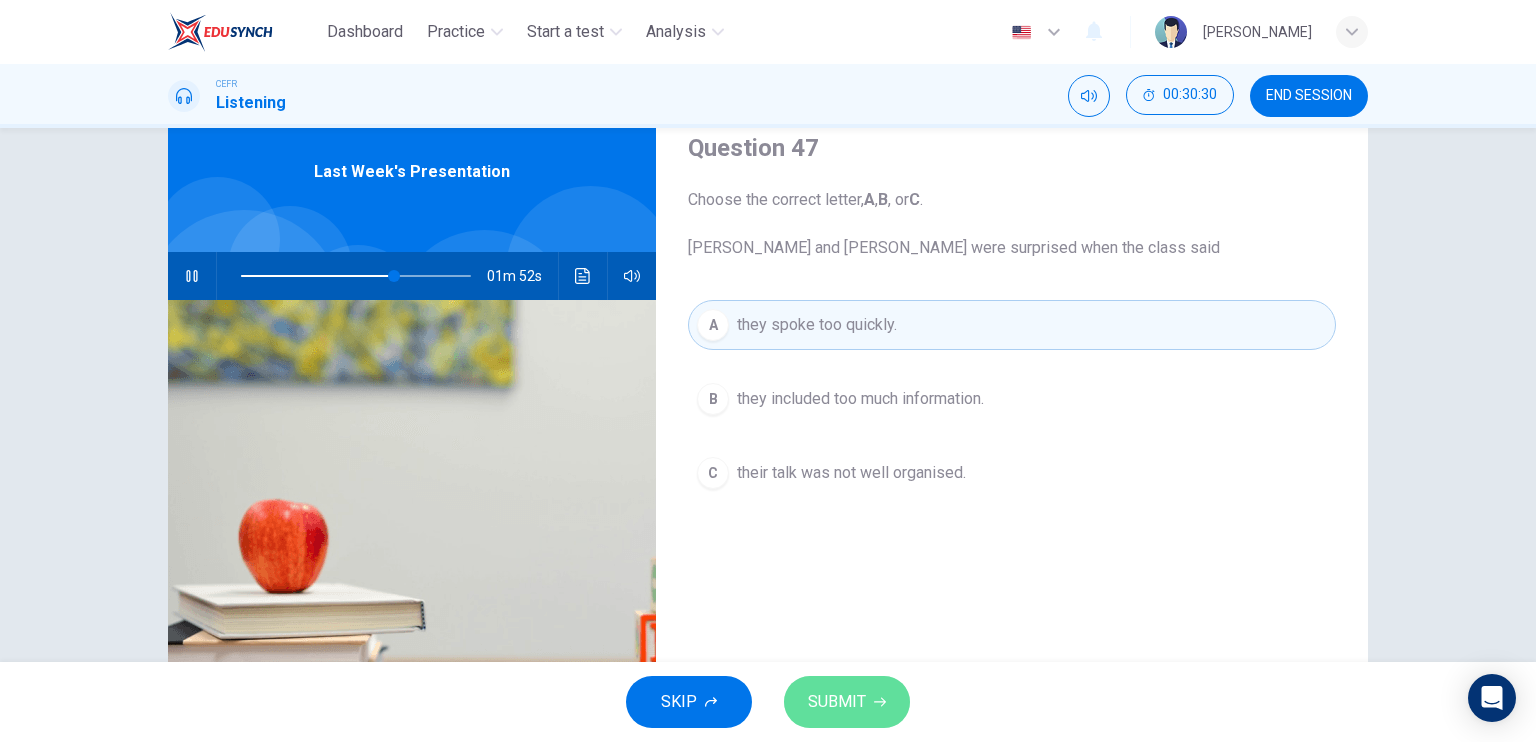 click on "SUBMIT" at bounding box center [847, 702] 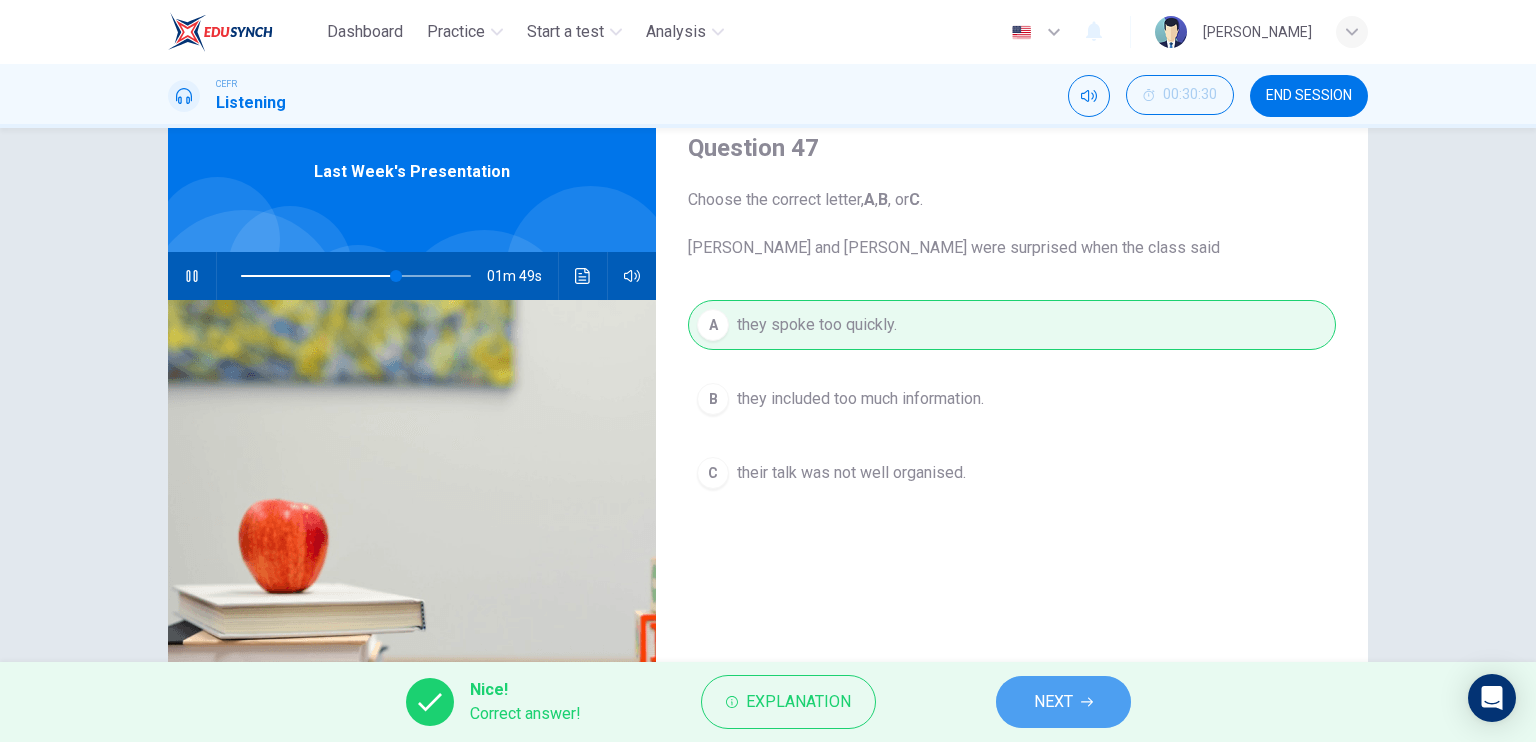 click on "NEXT" at bounding box center [1063, 702] 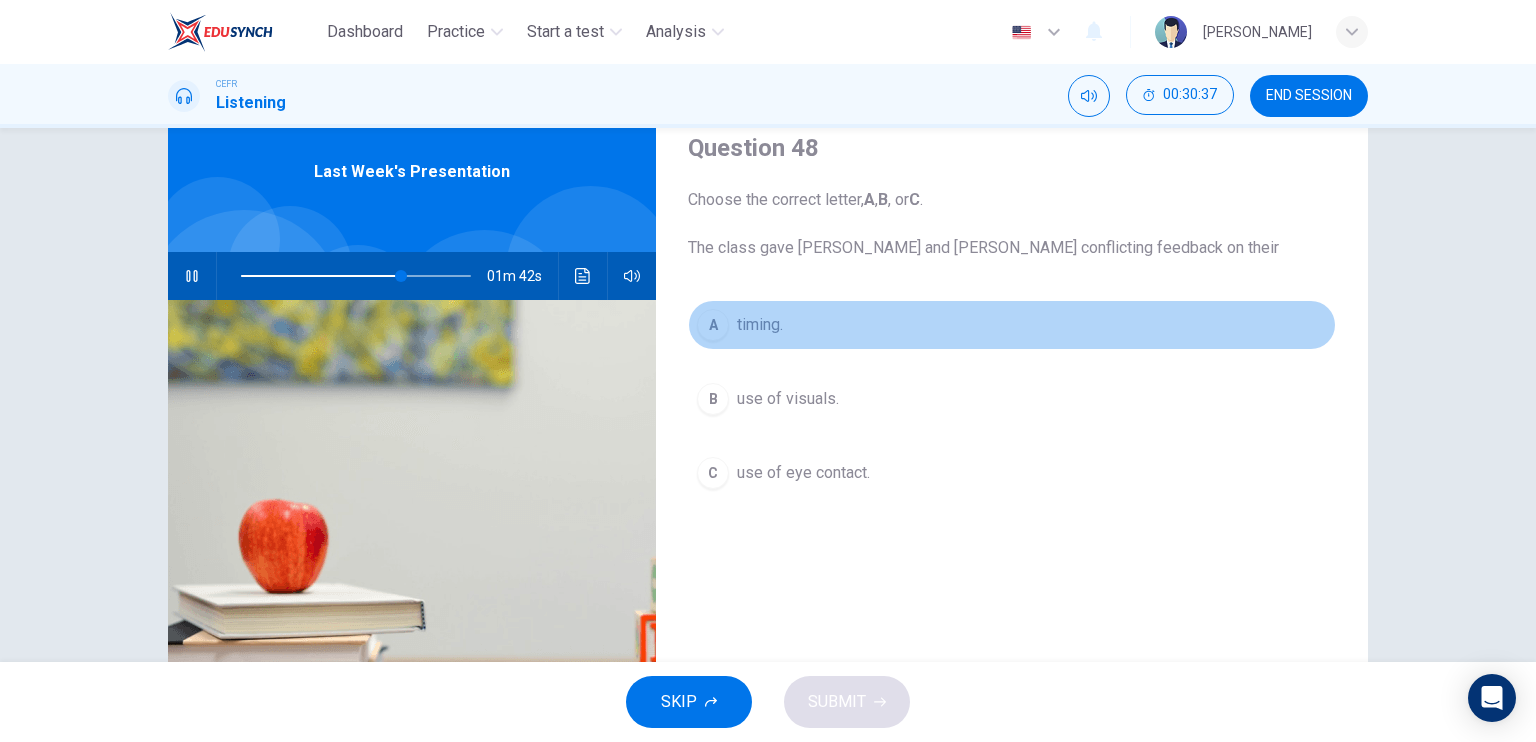 click on "timing." at bounding box center (760, 325) 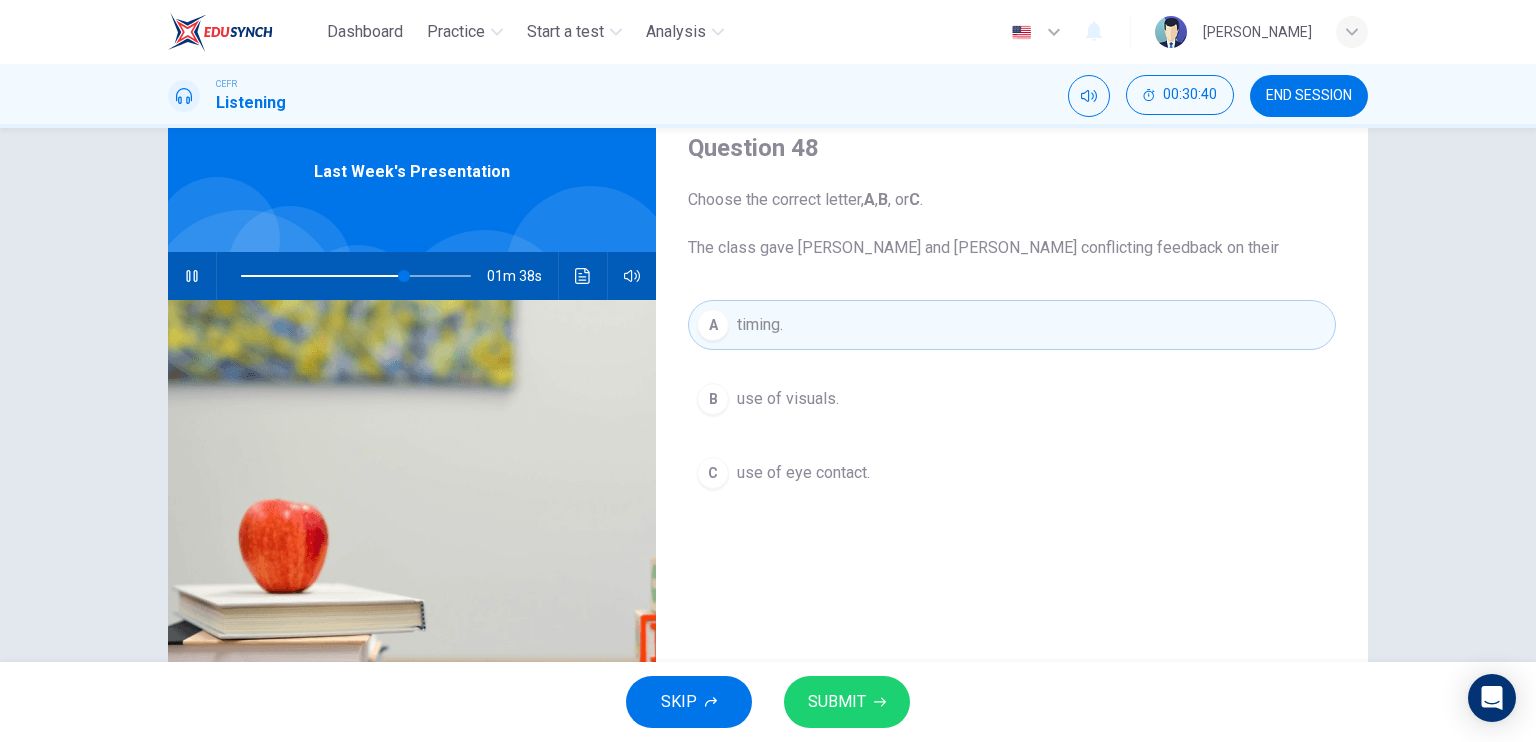 click on "SUBMIT" at bounding box center (837, 702) 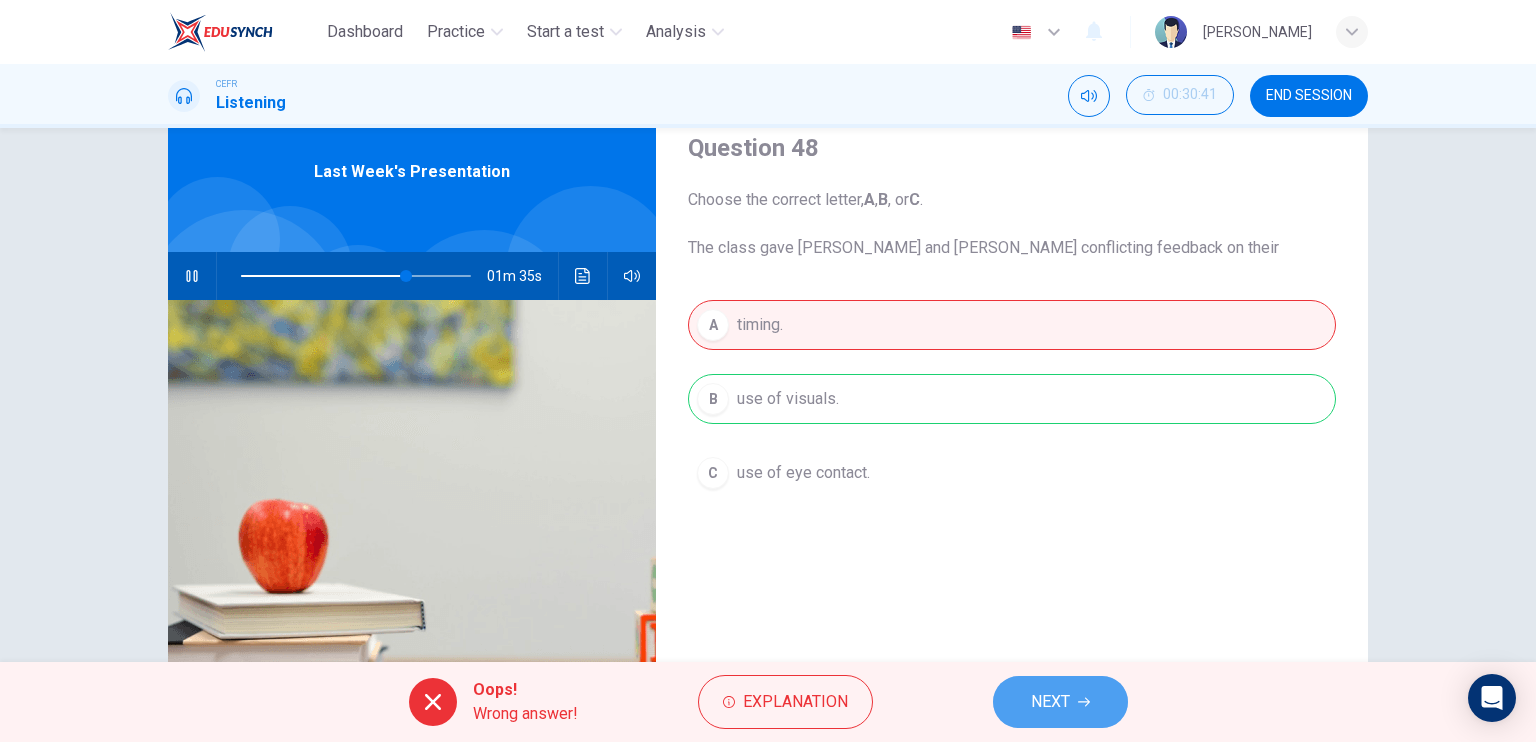 click on "NEXT" at bounding box center [1060, 702] 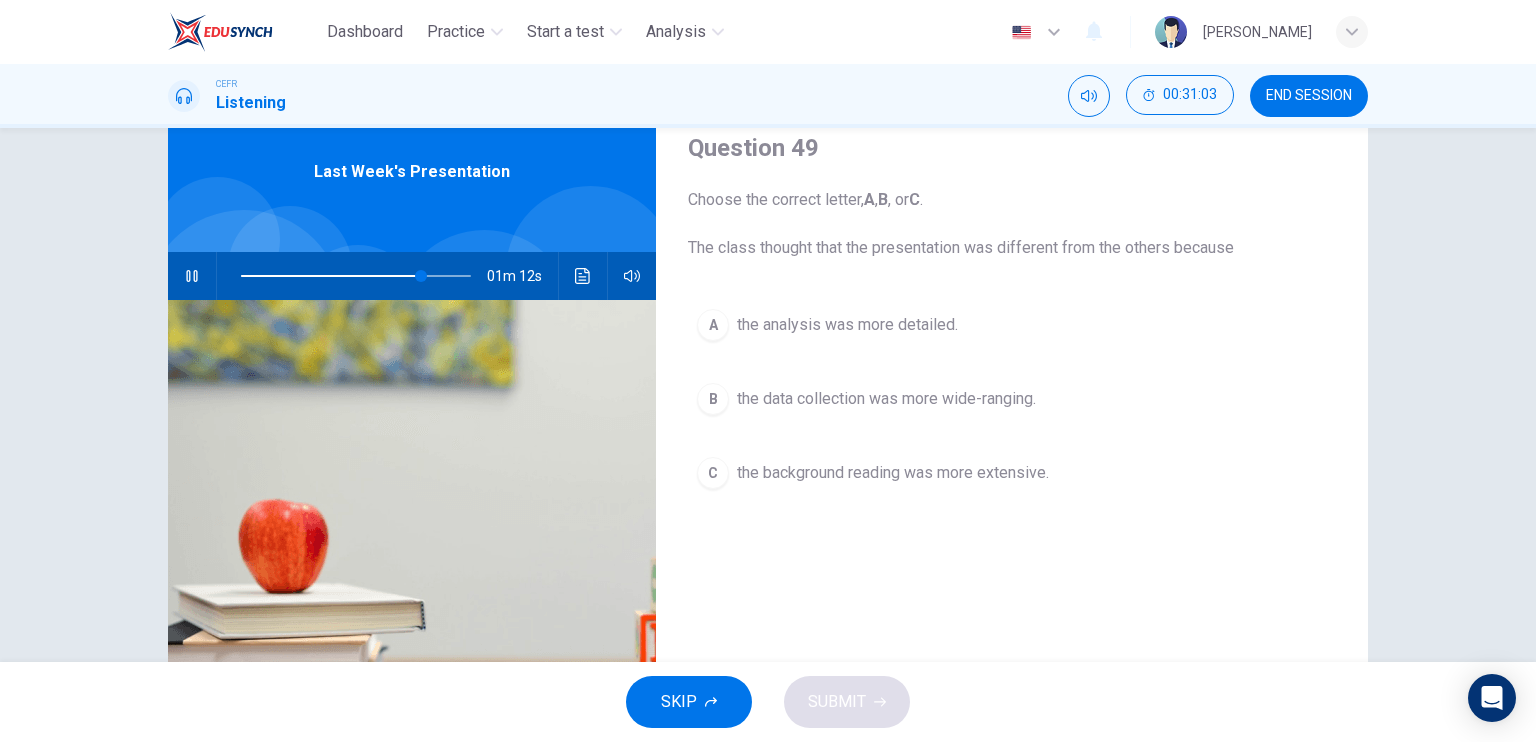 click at bounding box center [356, 276] 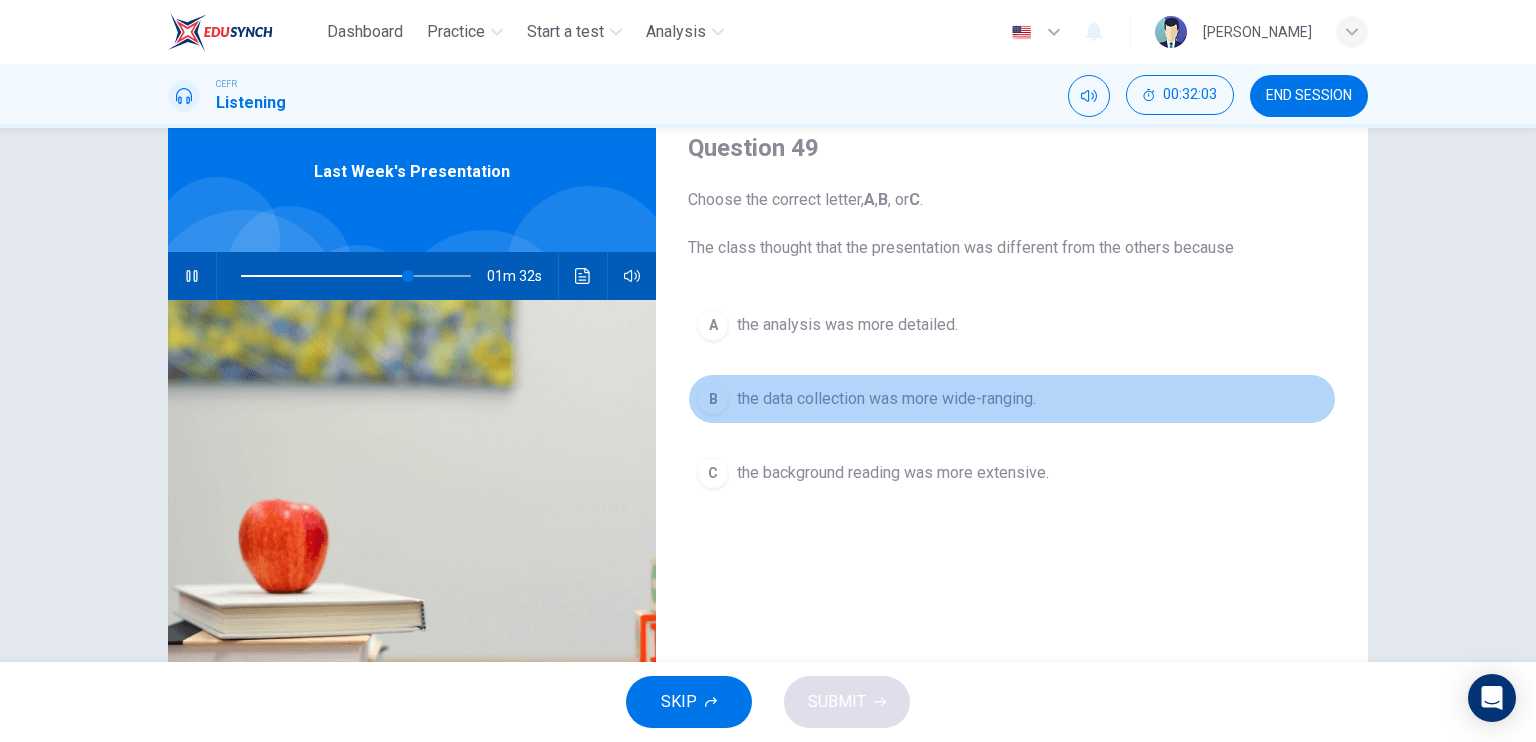 click on "B the data collection was more wide-ranging." at bounding box center (1012, 399) 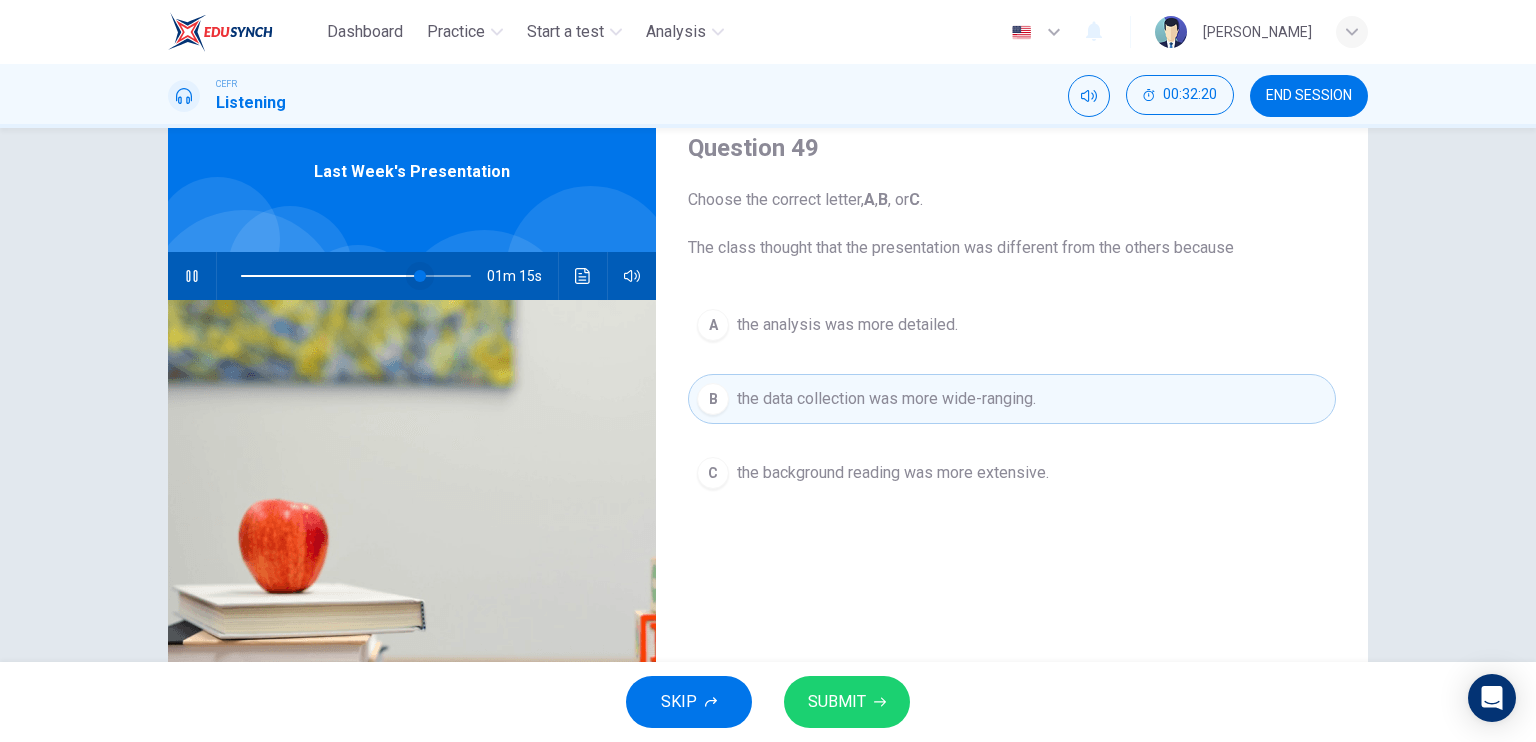 click at bounding box center [420, 276] 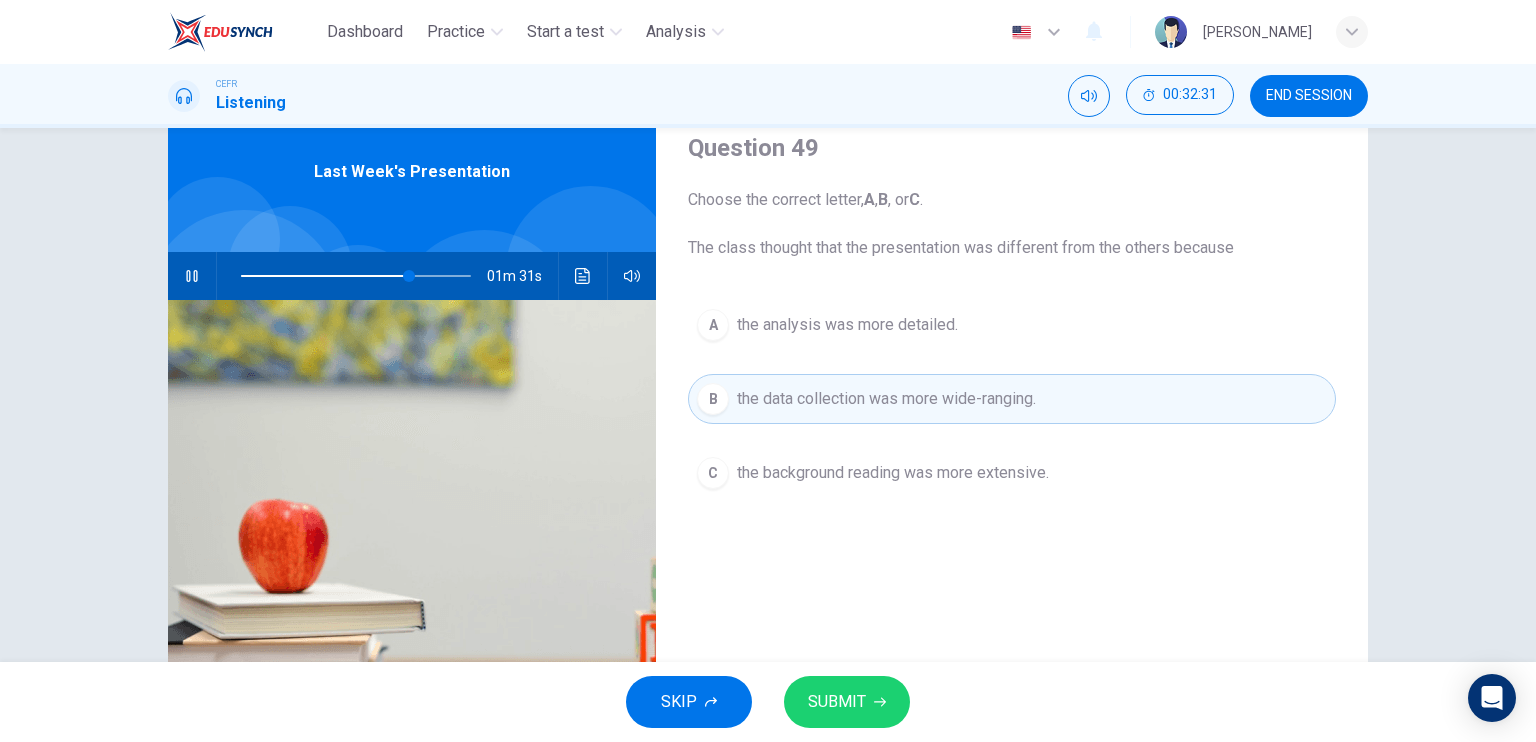 click on "SUBMIT" at bounding box center [847, 702] 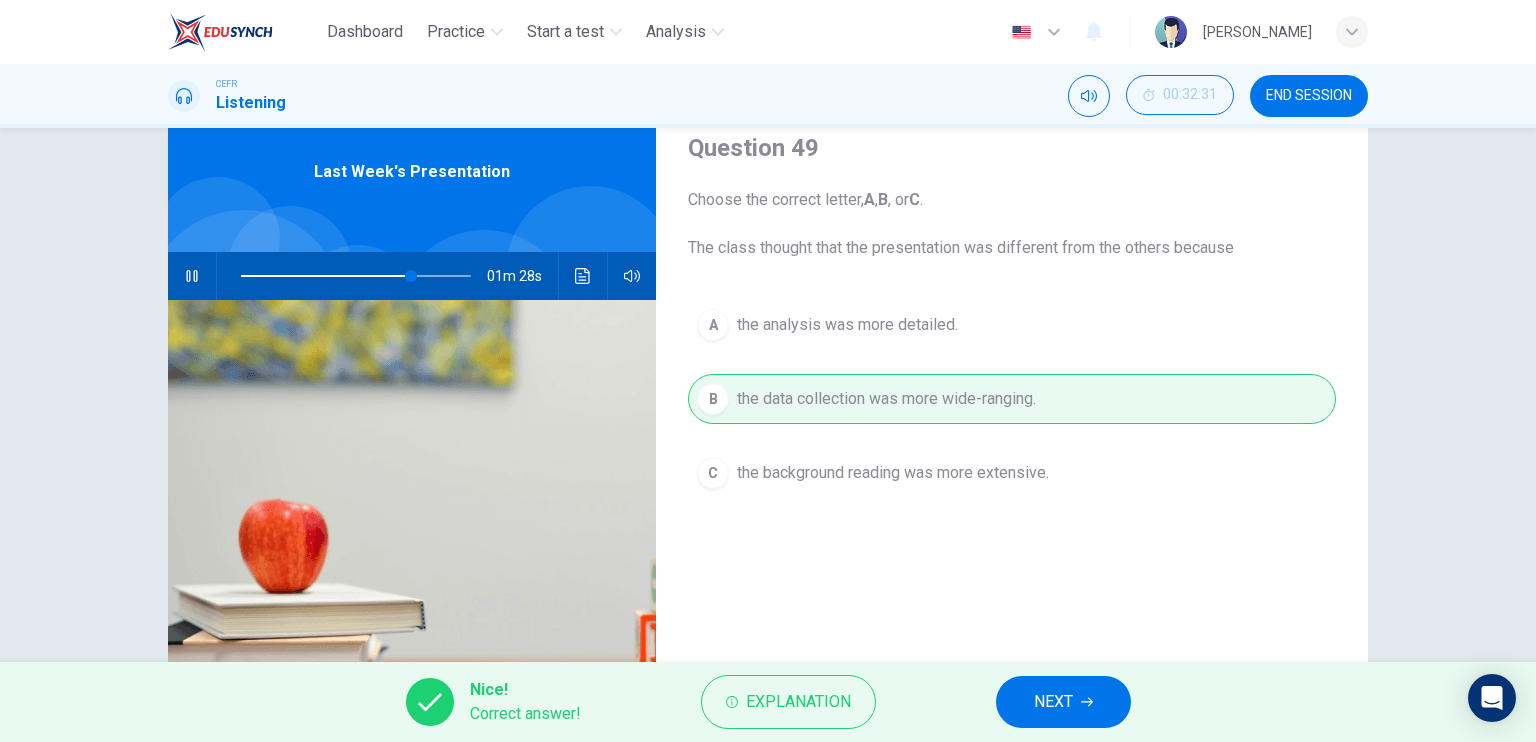 click on "NEXT" at bounding box center (1053, 702) 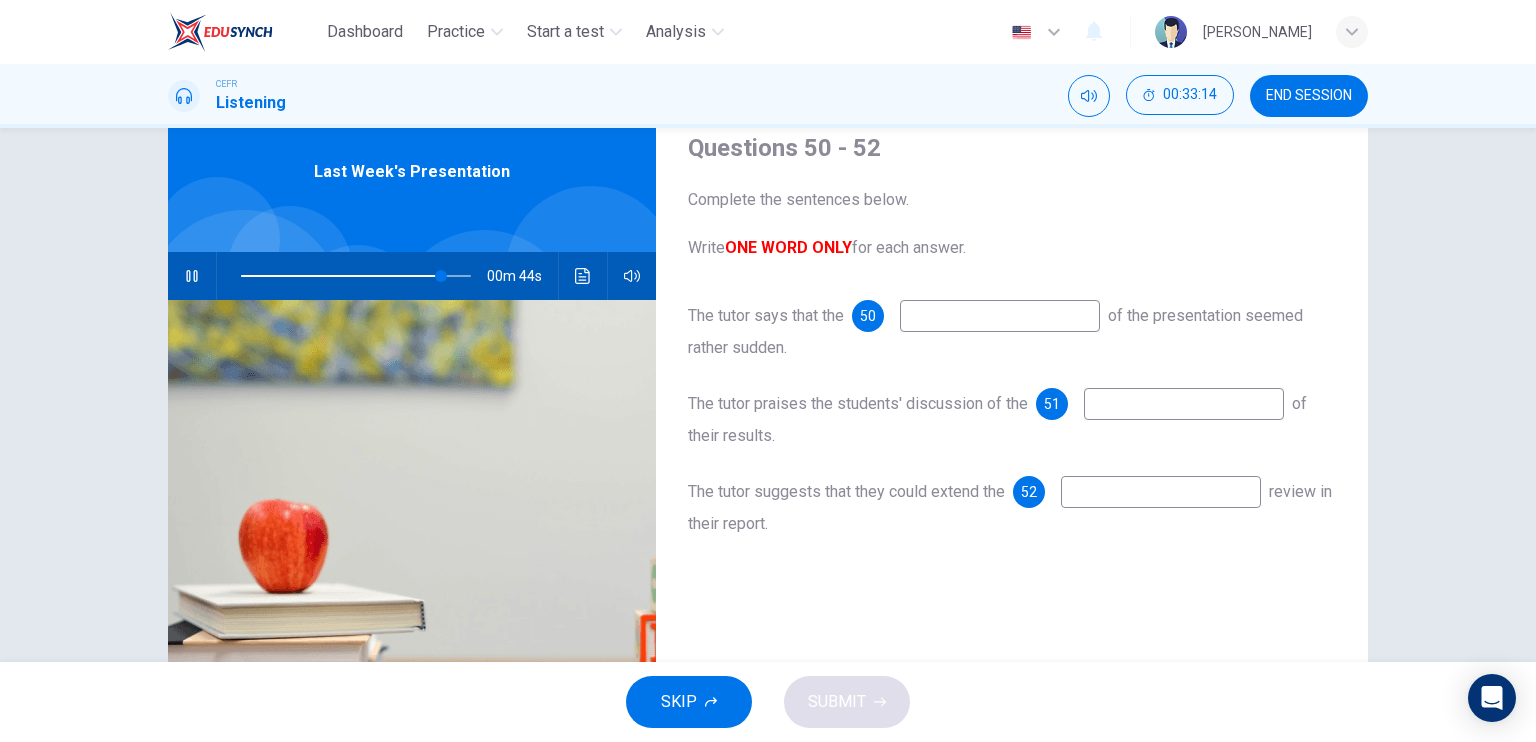 click at bounding box center [1000, 316] 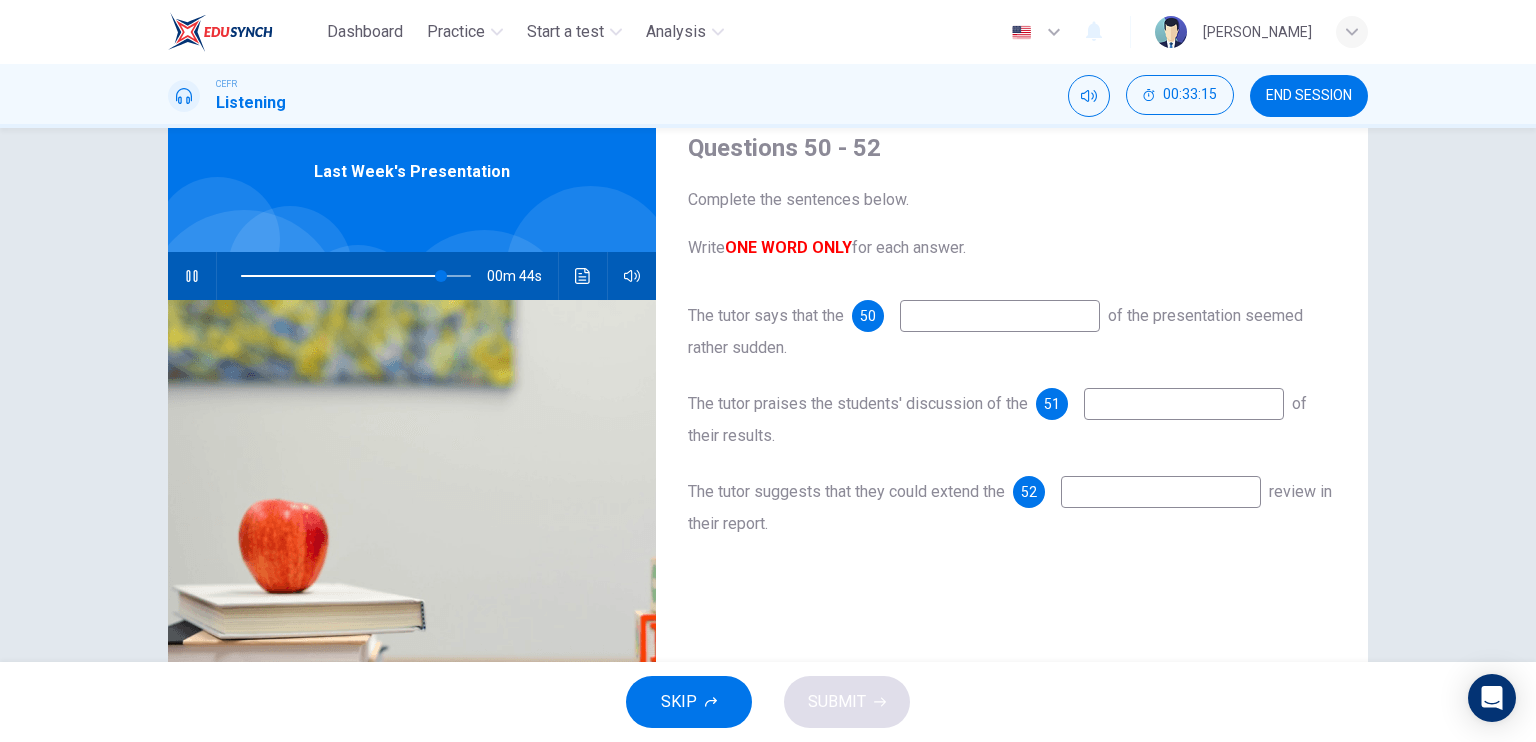 type on "87" 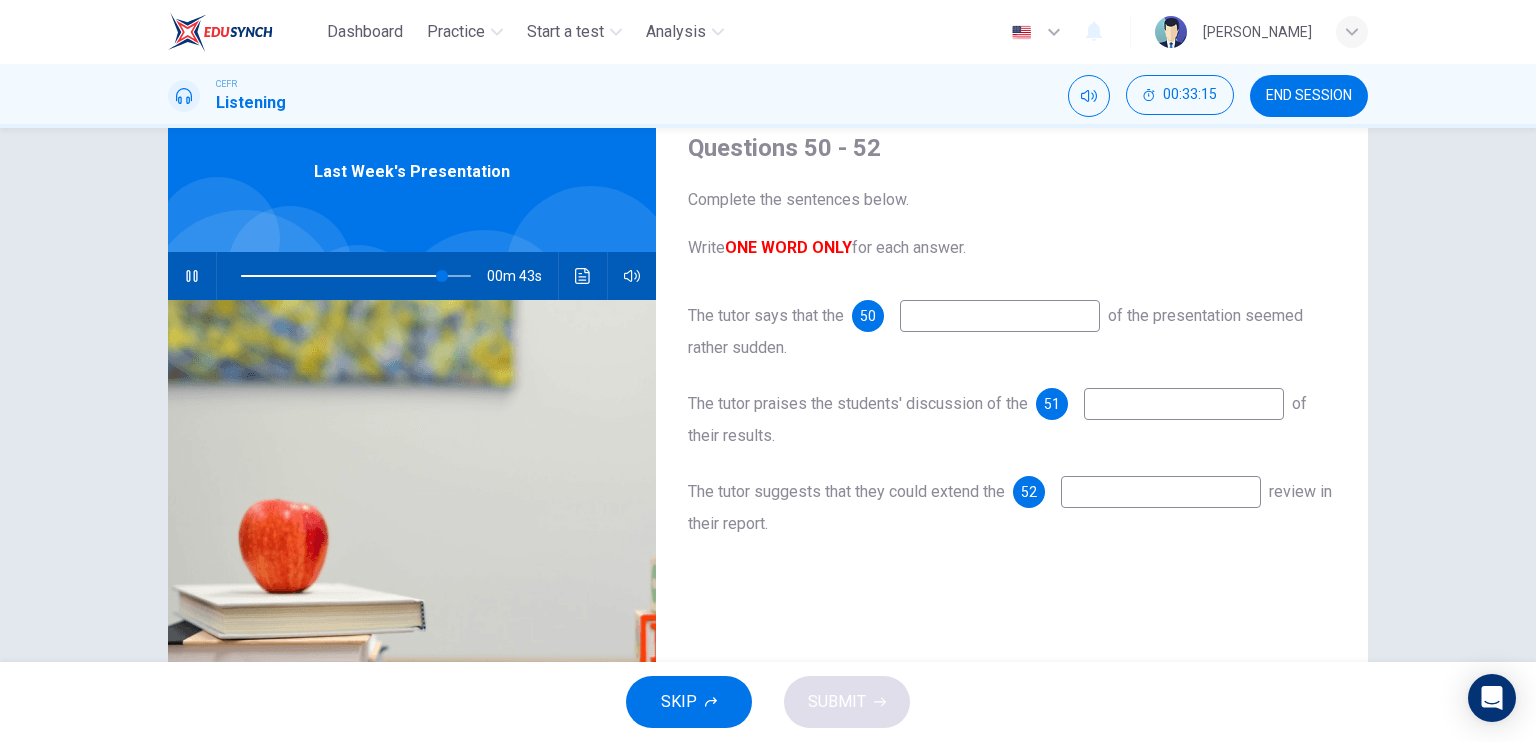 type on "e" 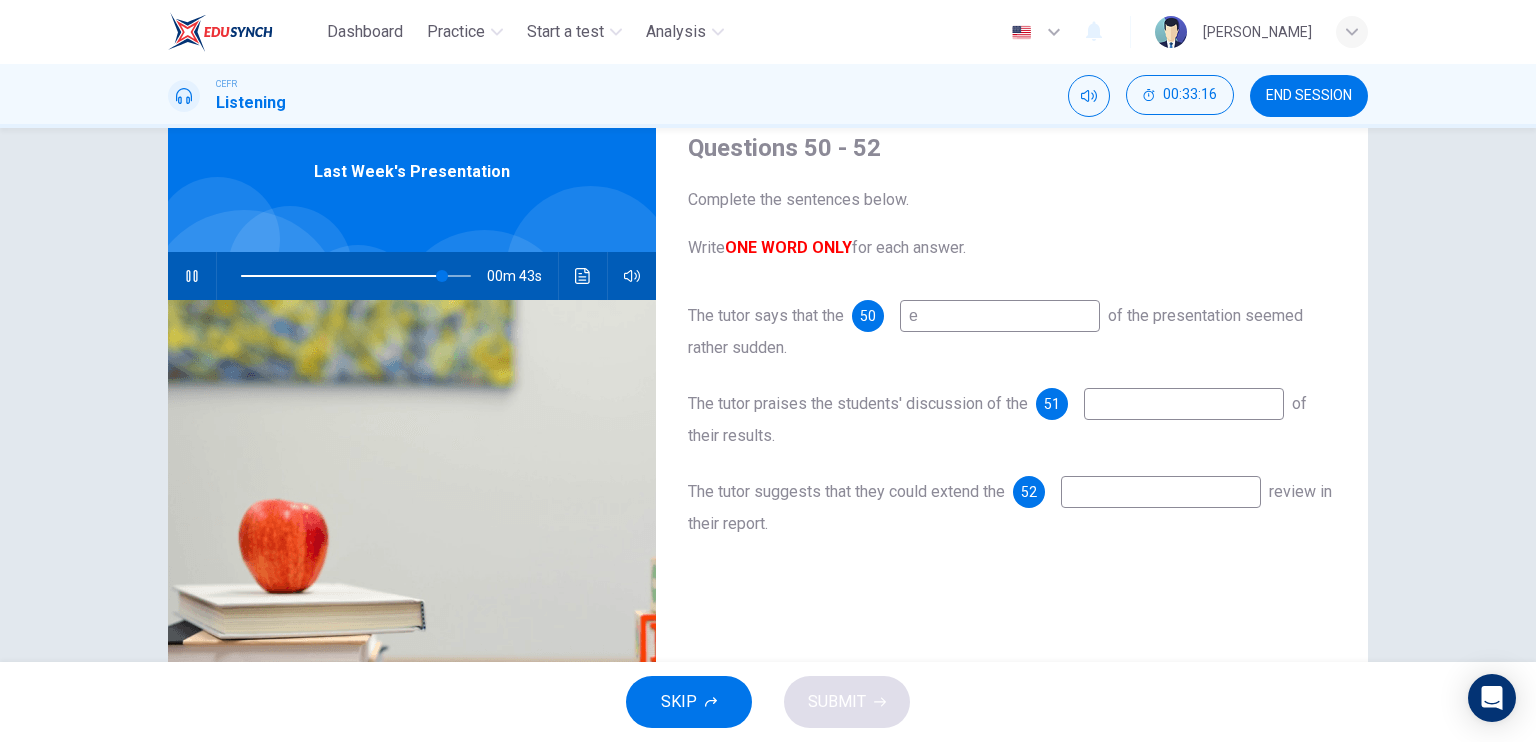type on "88" 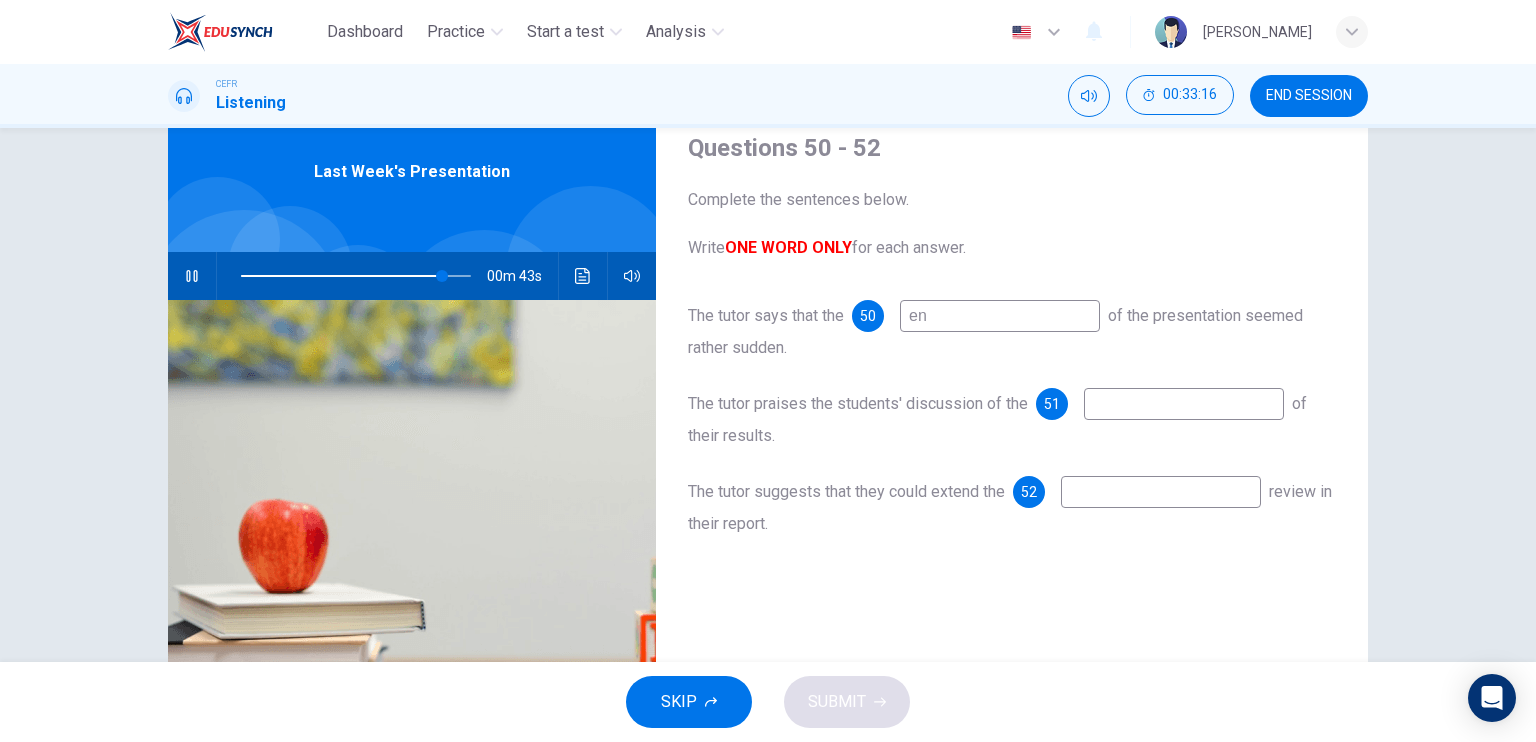 type on "end" 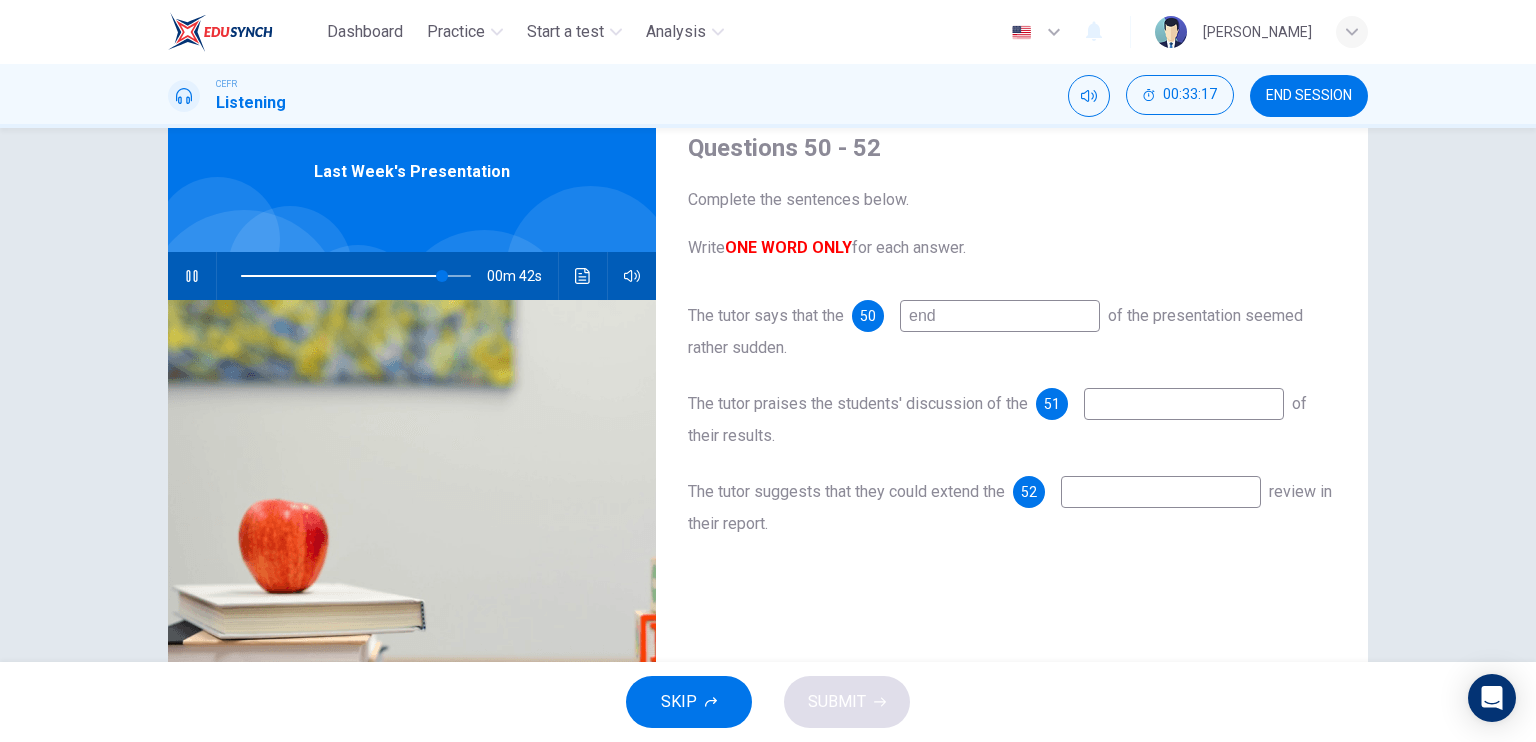type on "88" 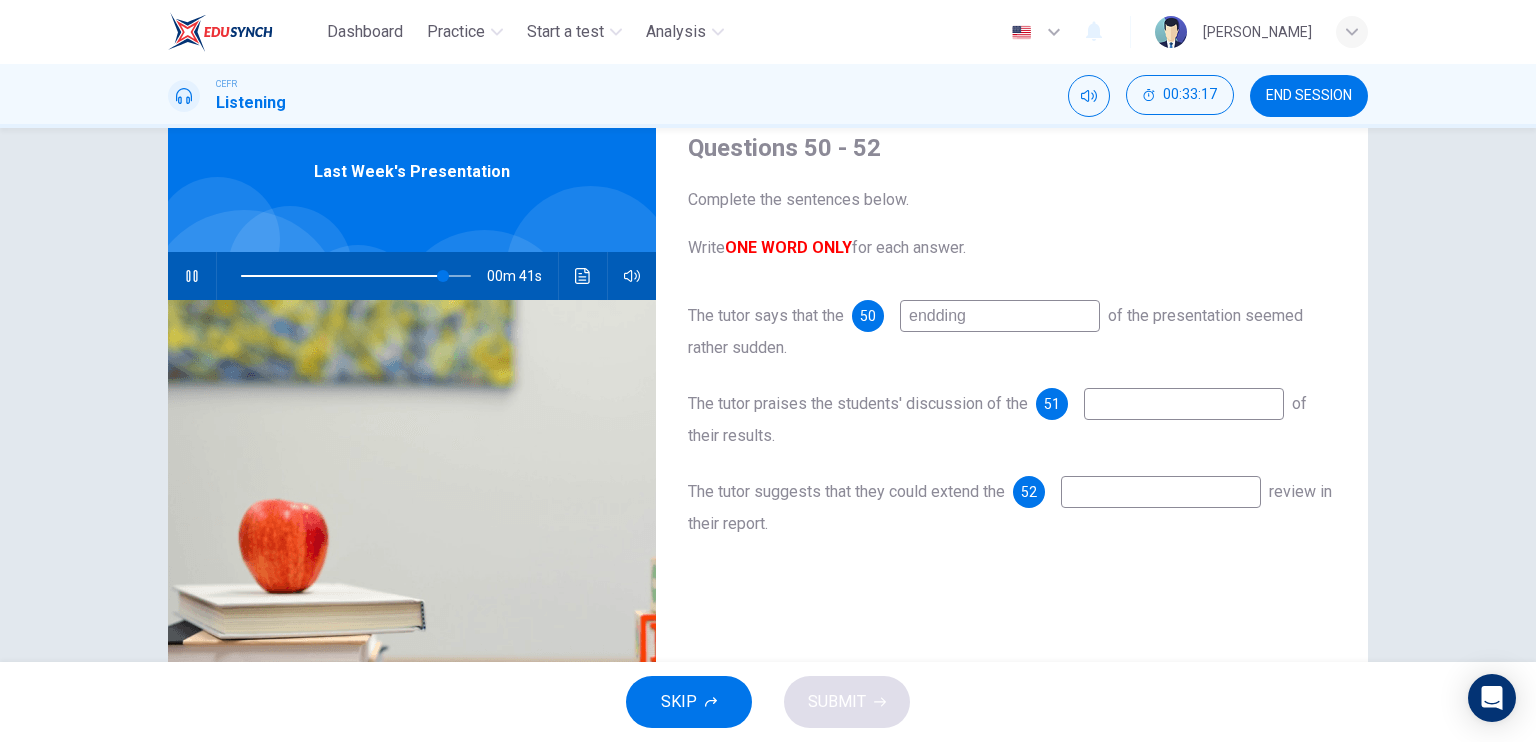 type on "enddin" 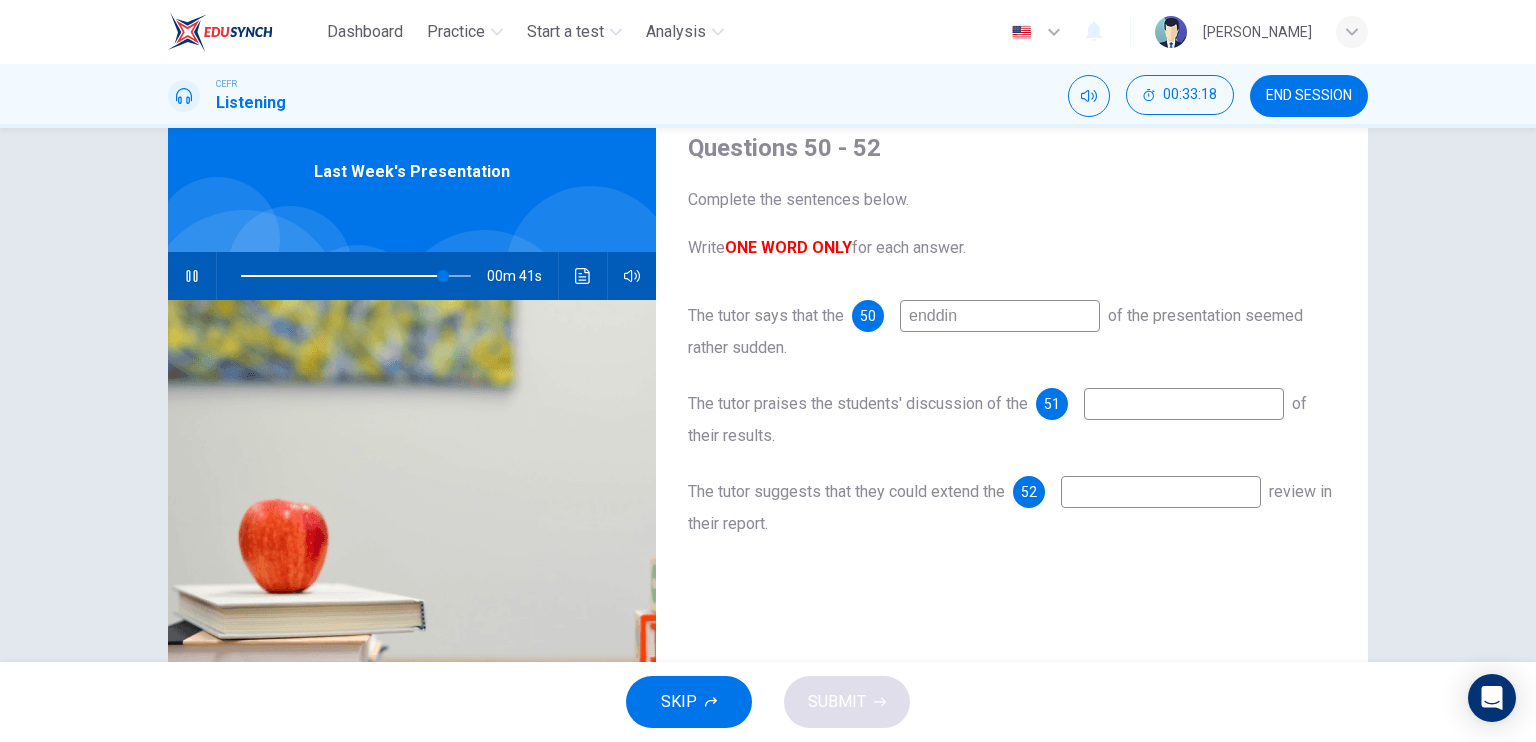 type on "88" 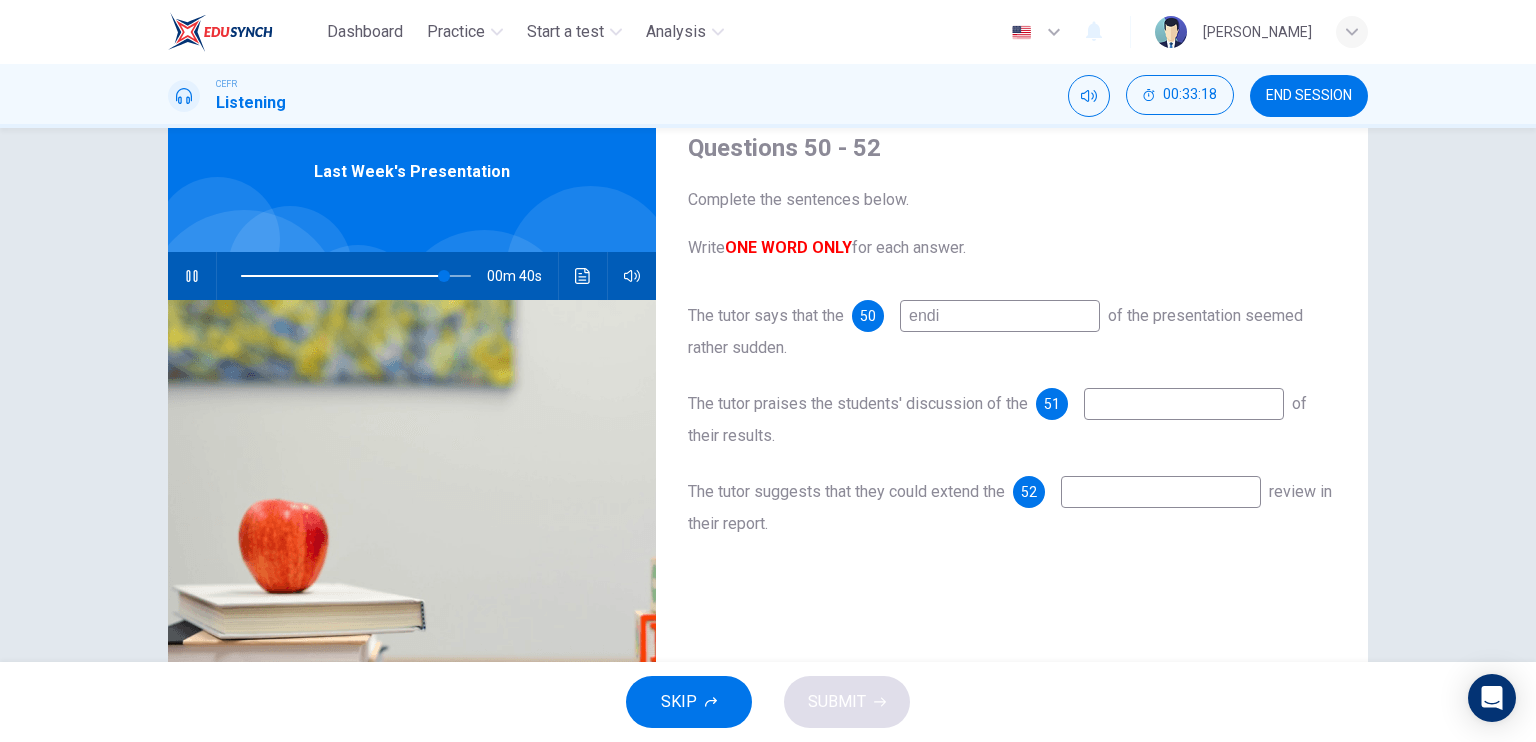 type on "endin" 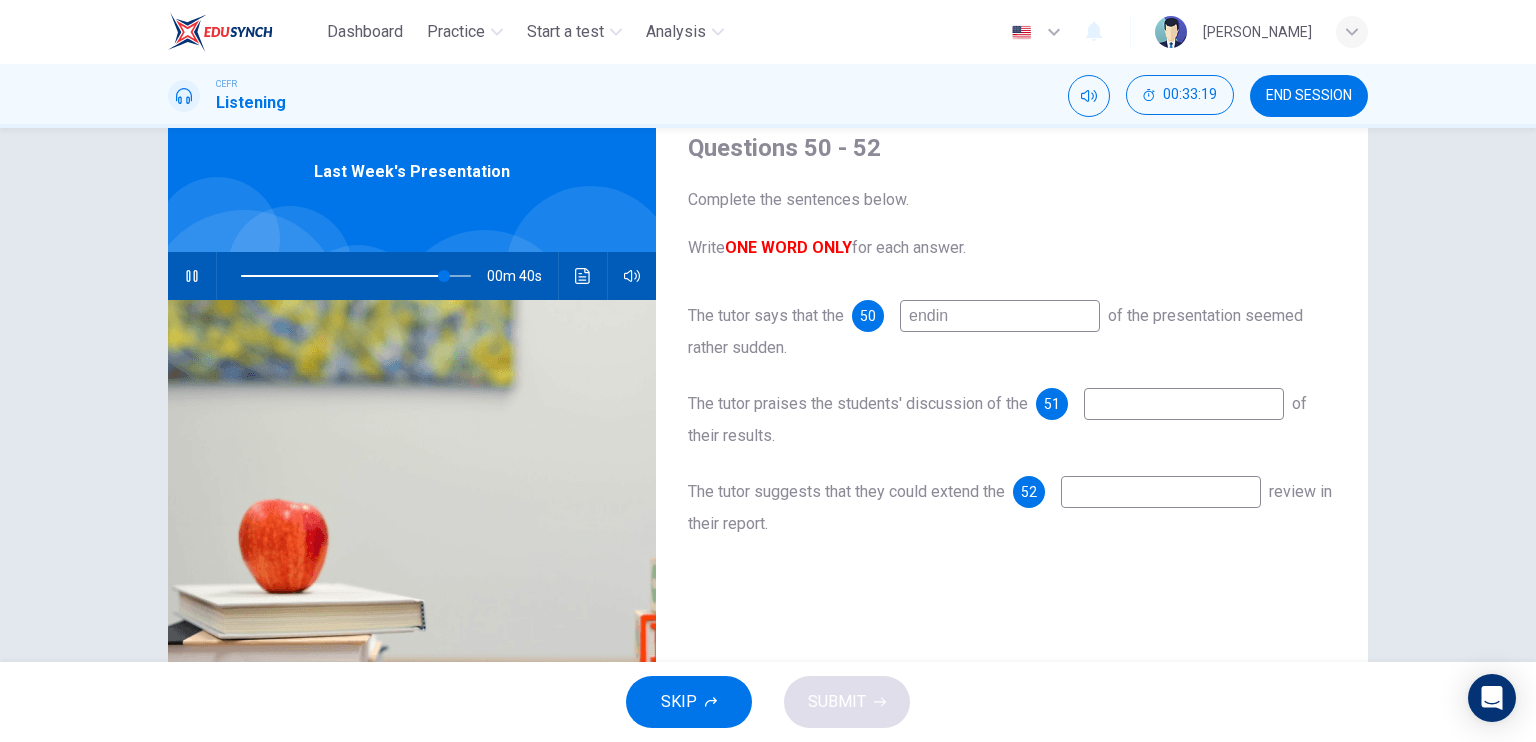 type on "88" 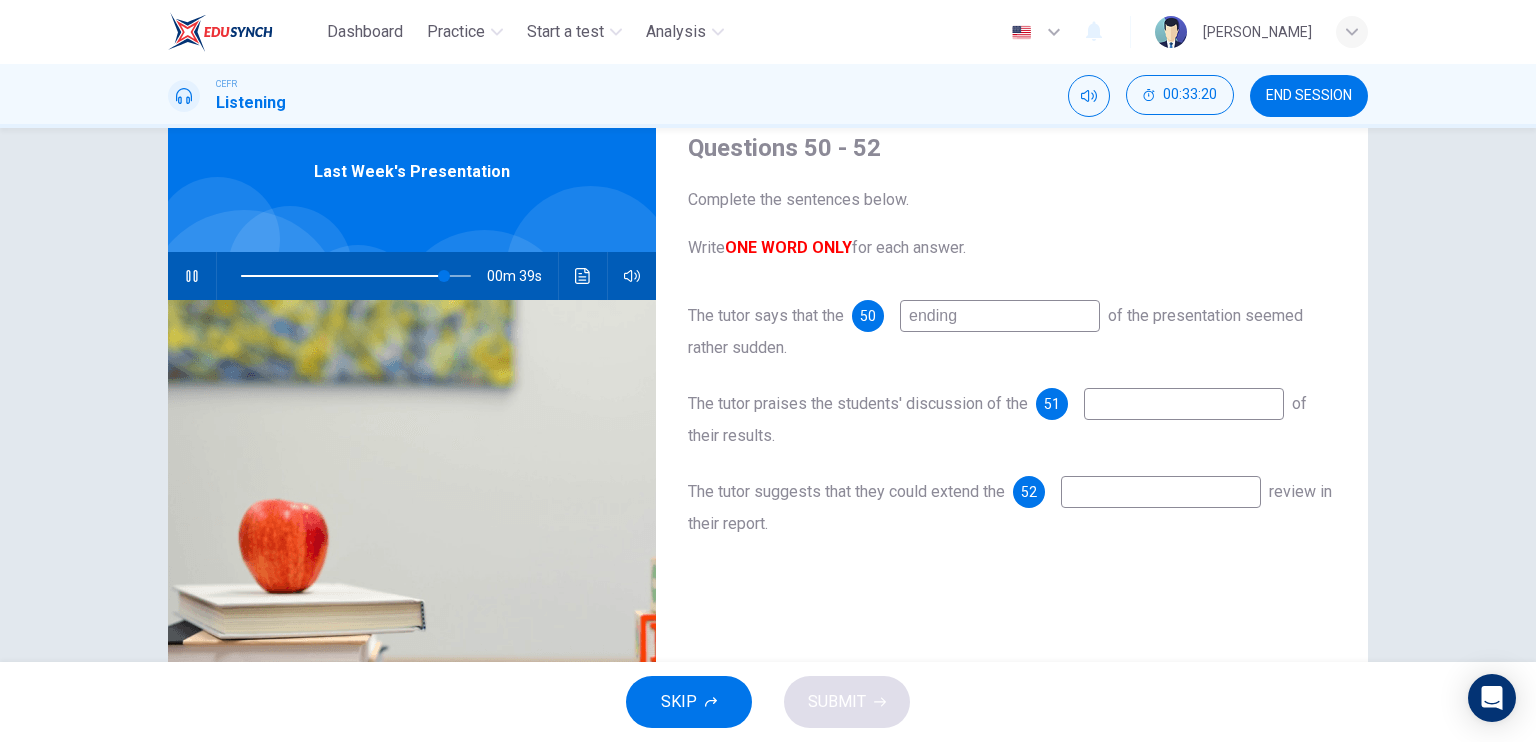 type on "89" 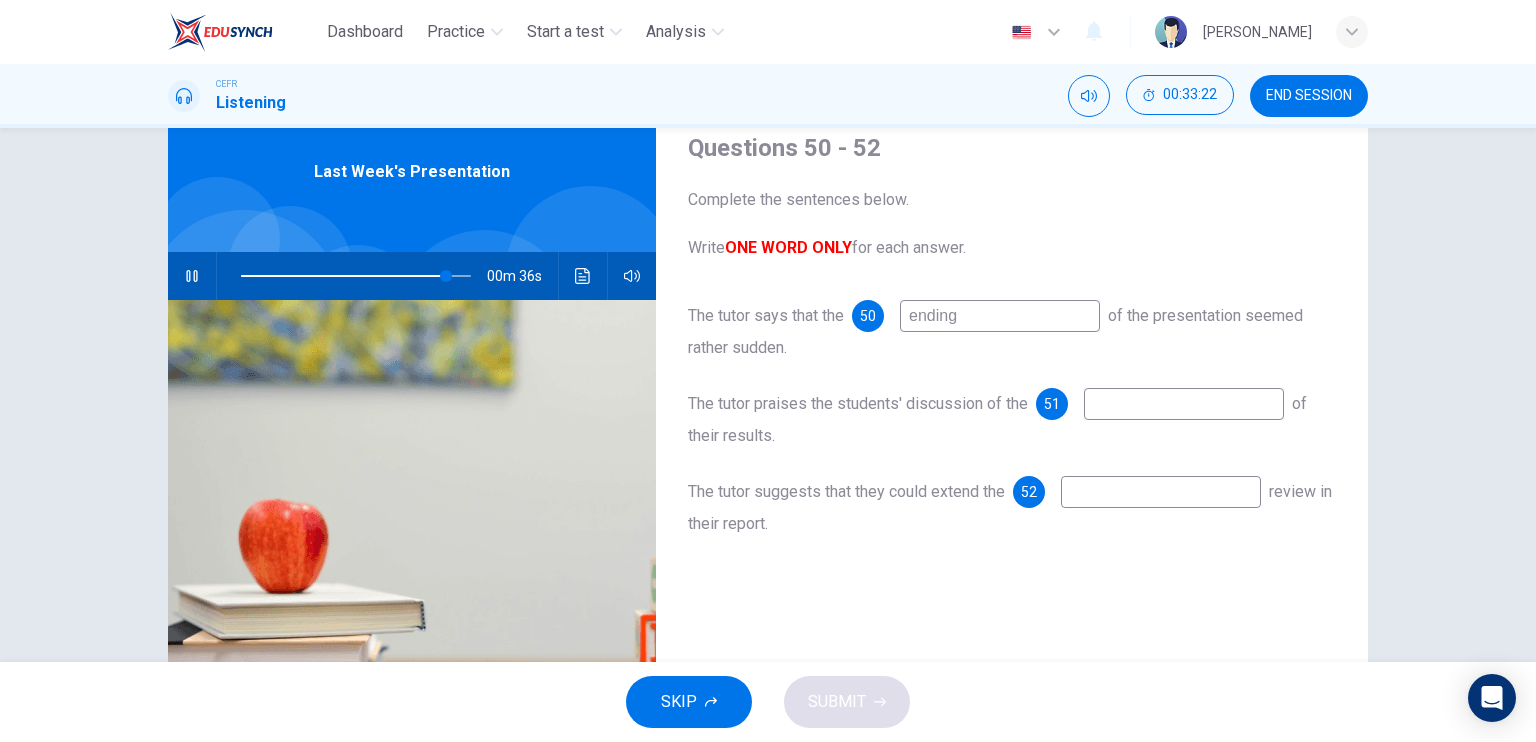 click on "The tutor praises the students' discussion of the  51  of their results." at bounding box center [1012, 420] 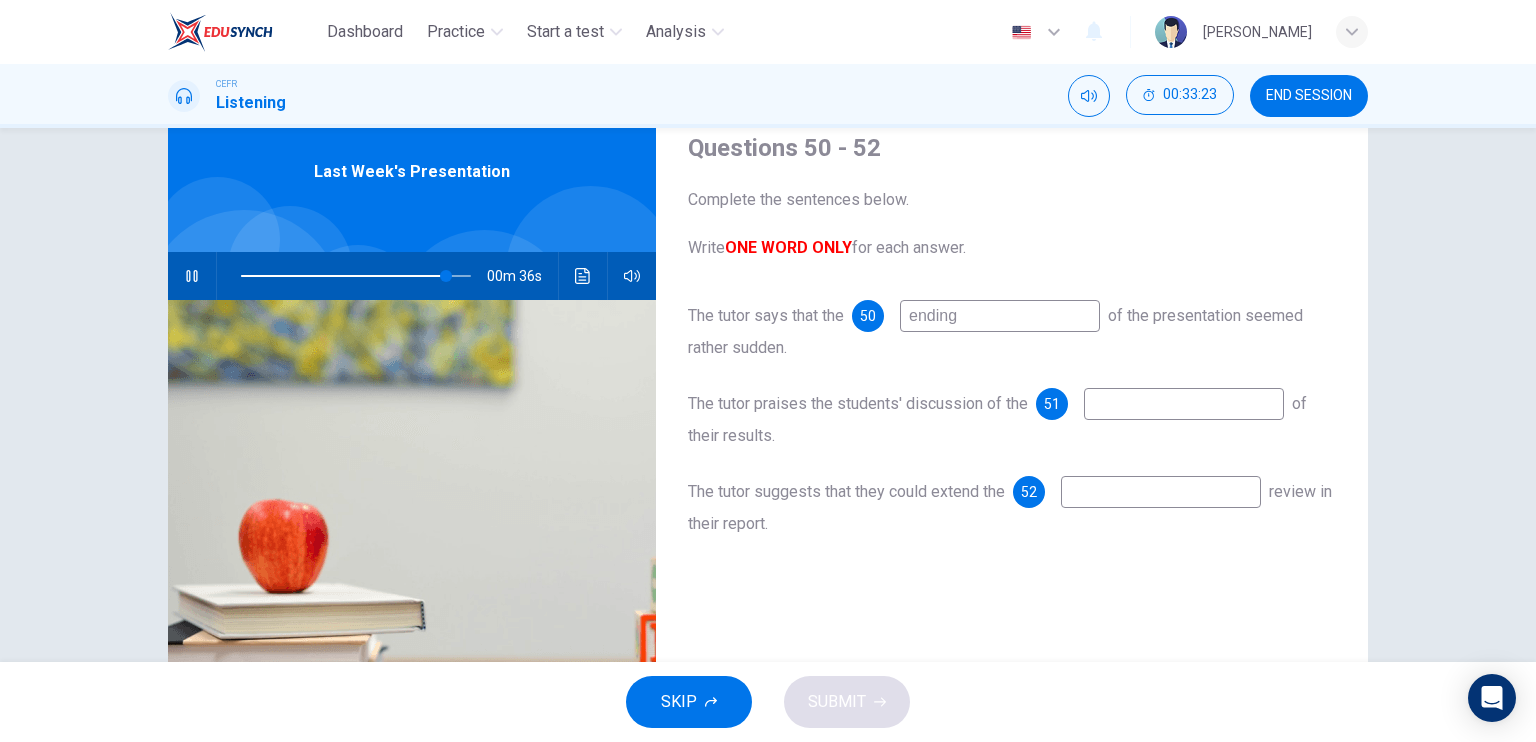 click at bounding box center (1184, 404) 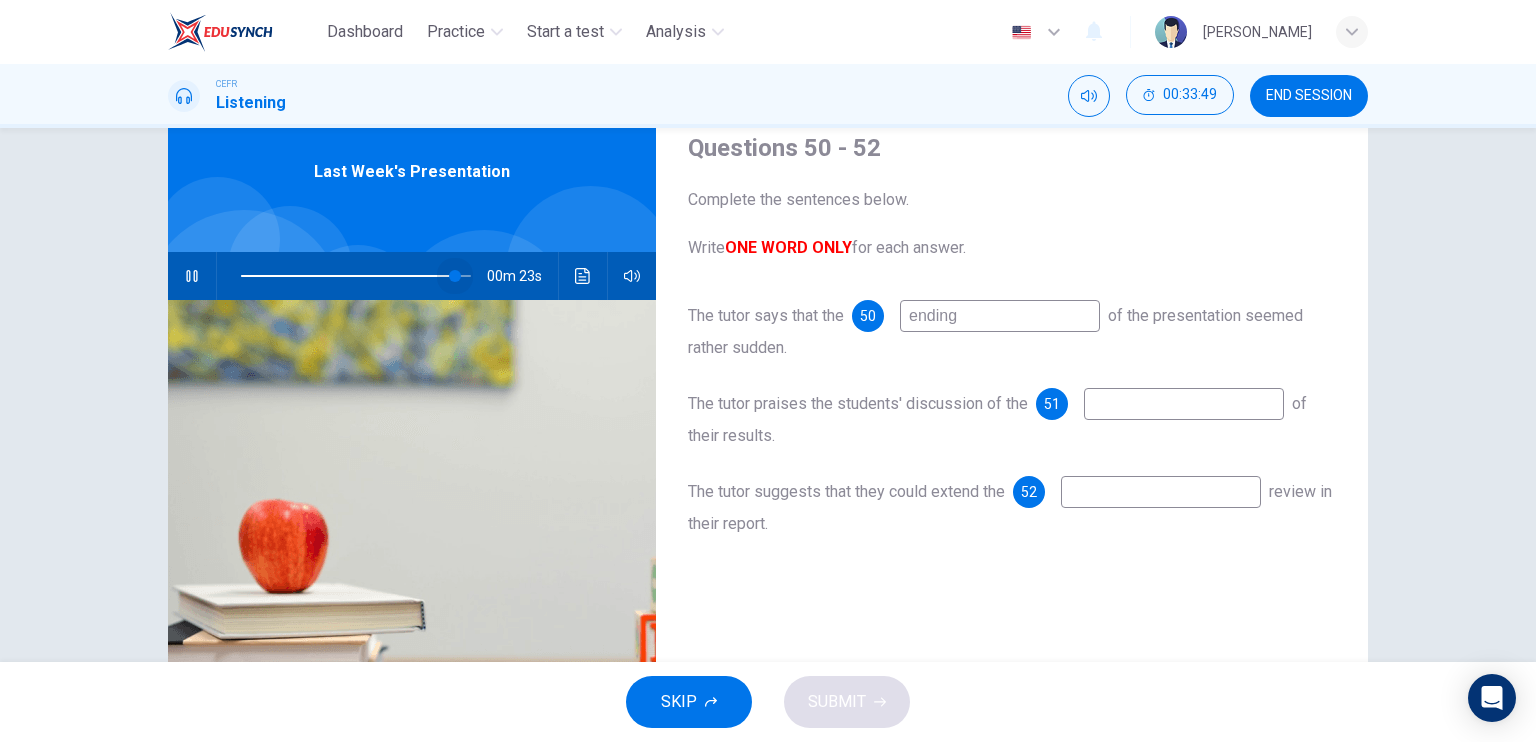 click at bounding box center [455, 276] 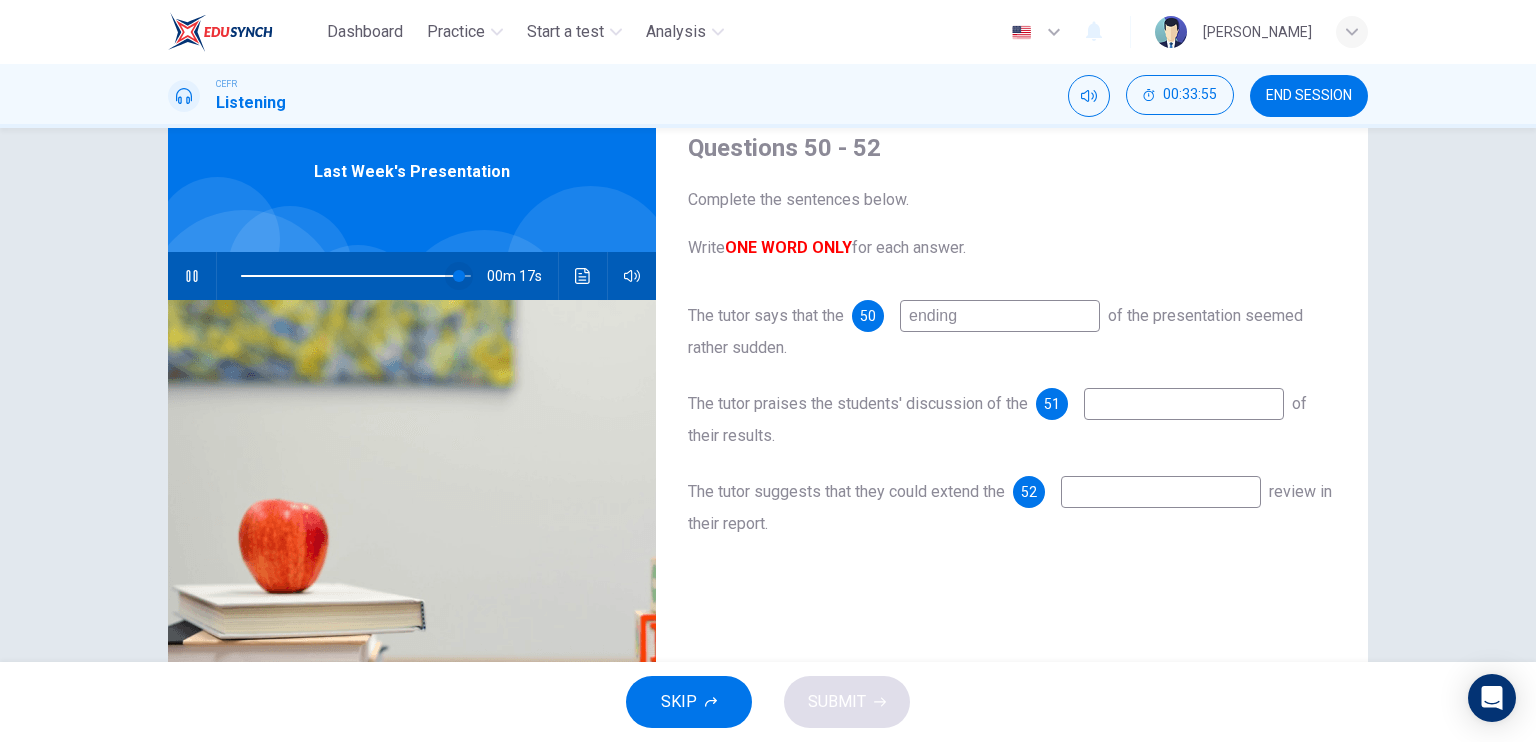 click at bounding box center [459, 276] 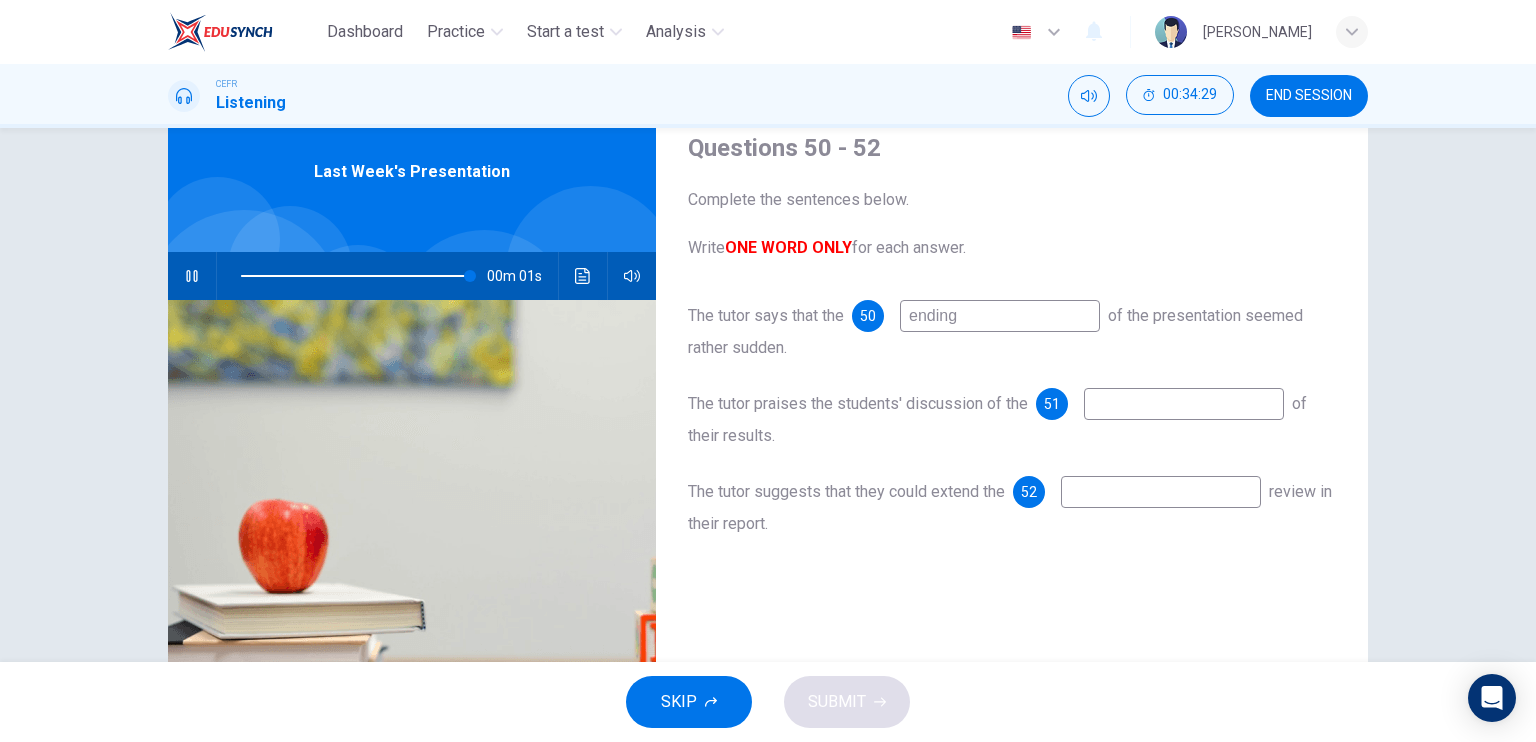 click at bounding box center (356, 276) 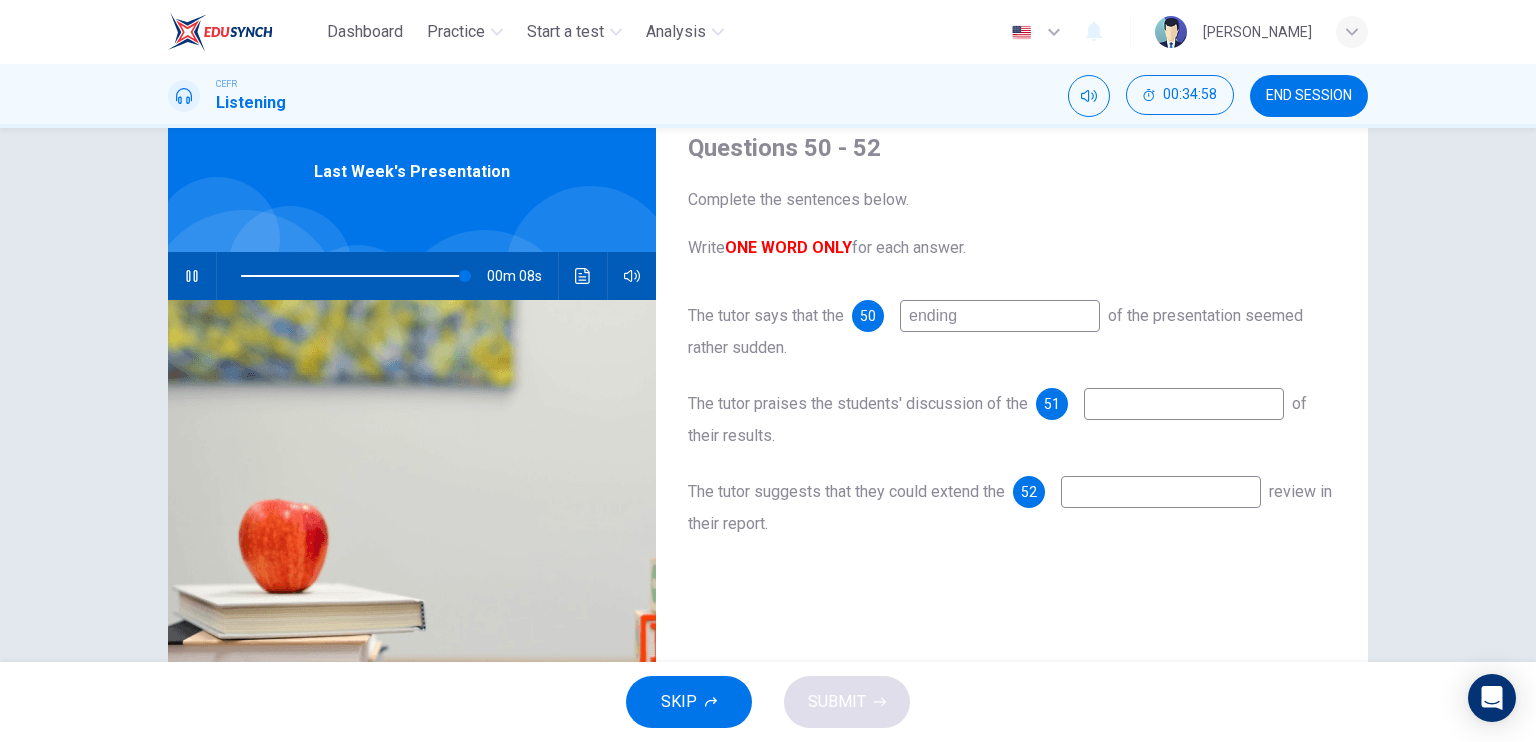 click at bounding box center (1161, 492) 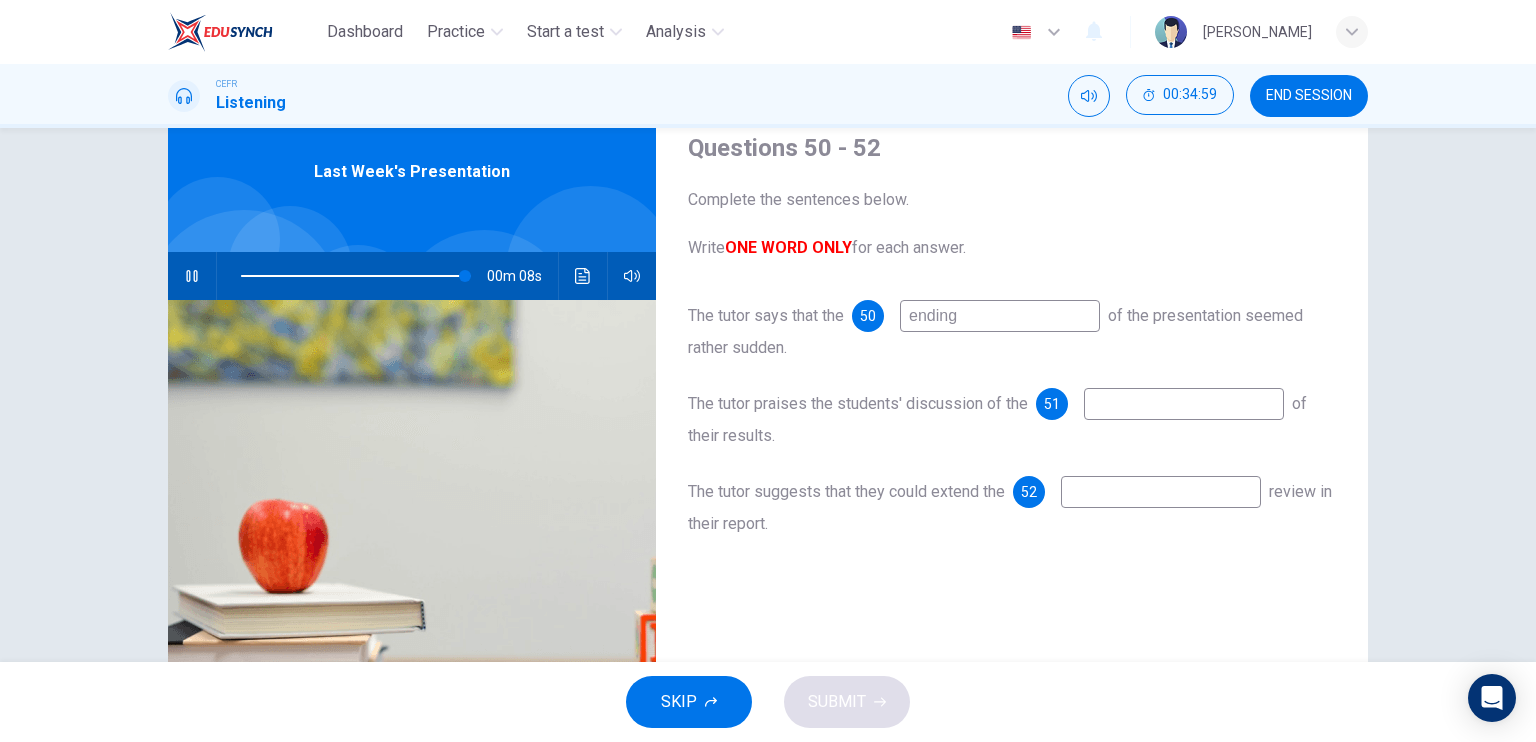 type on "98" 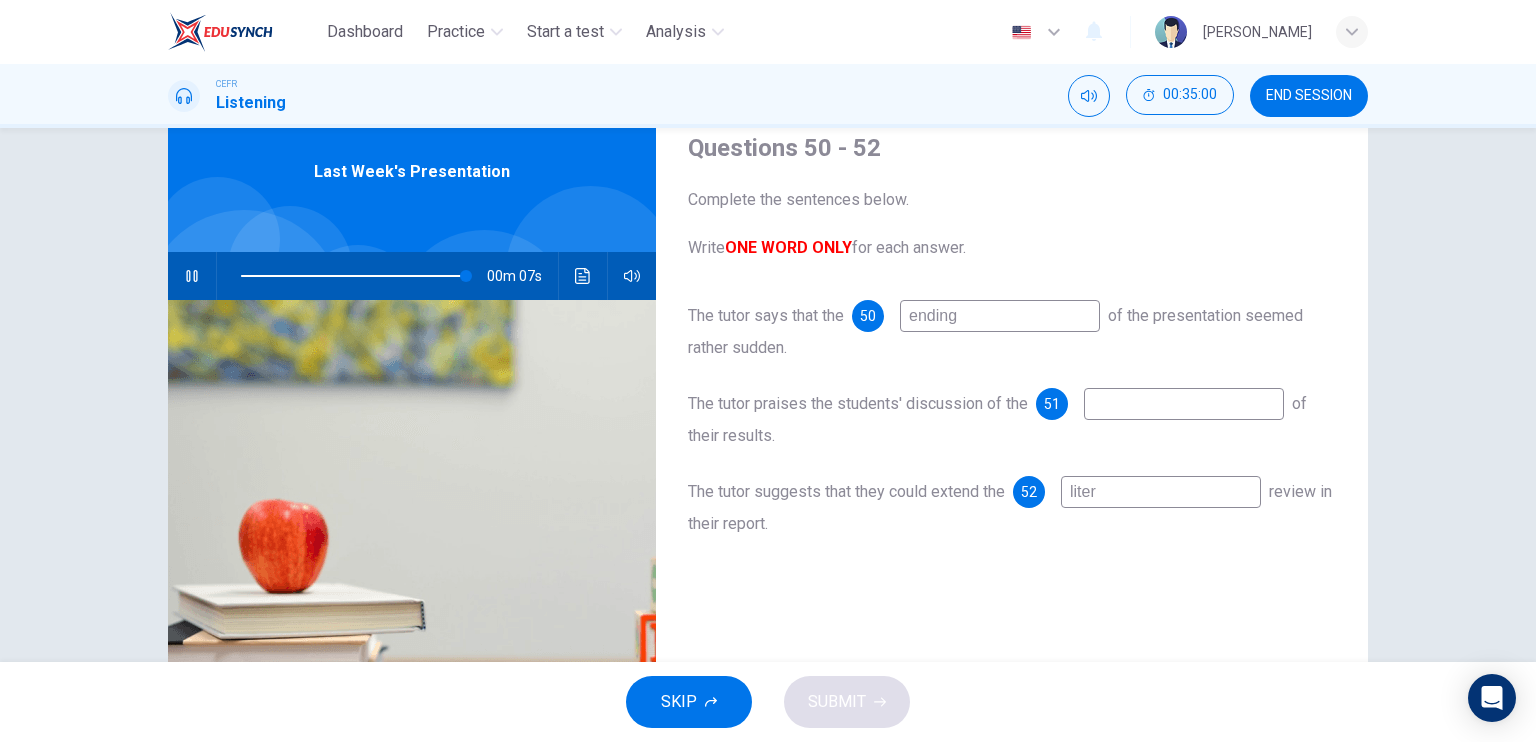 type on "litera" 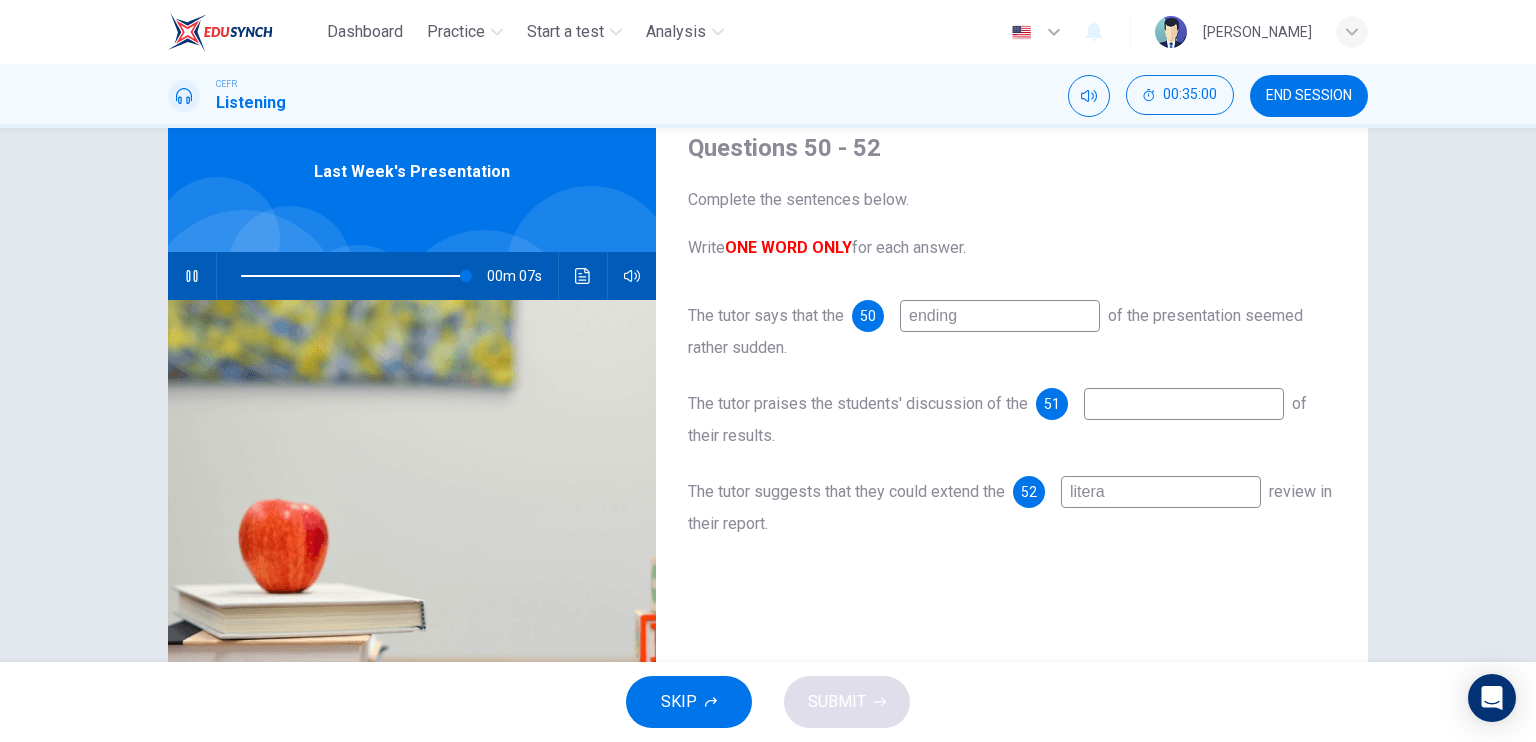 type on "98" 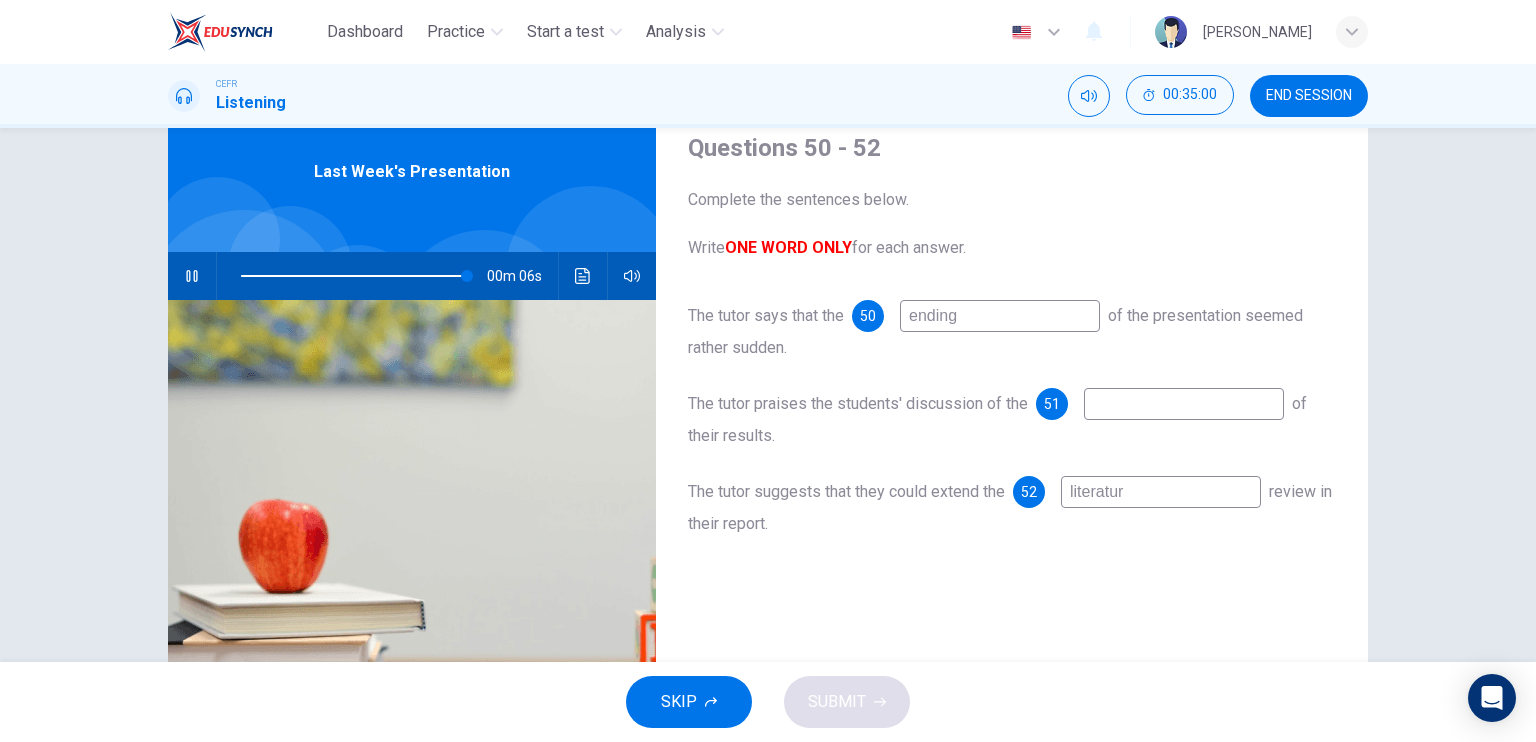 type on "literature" 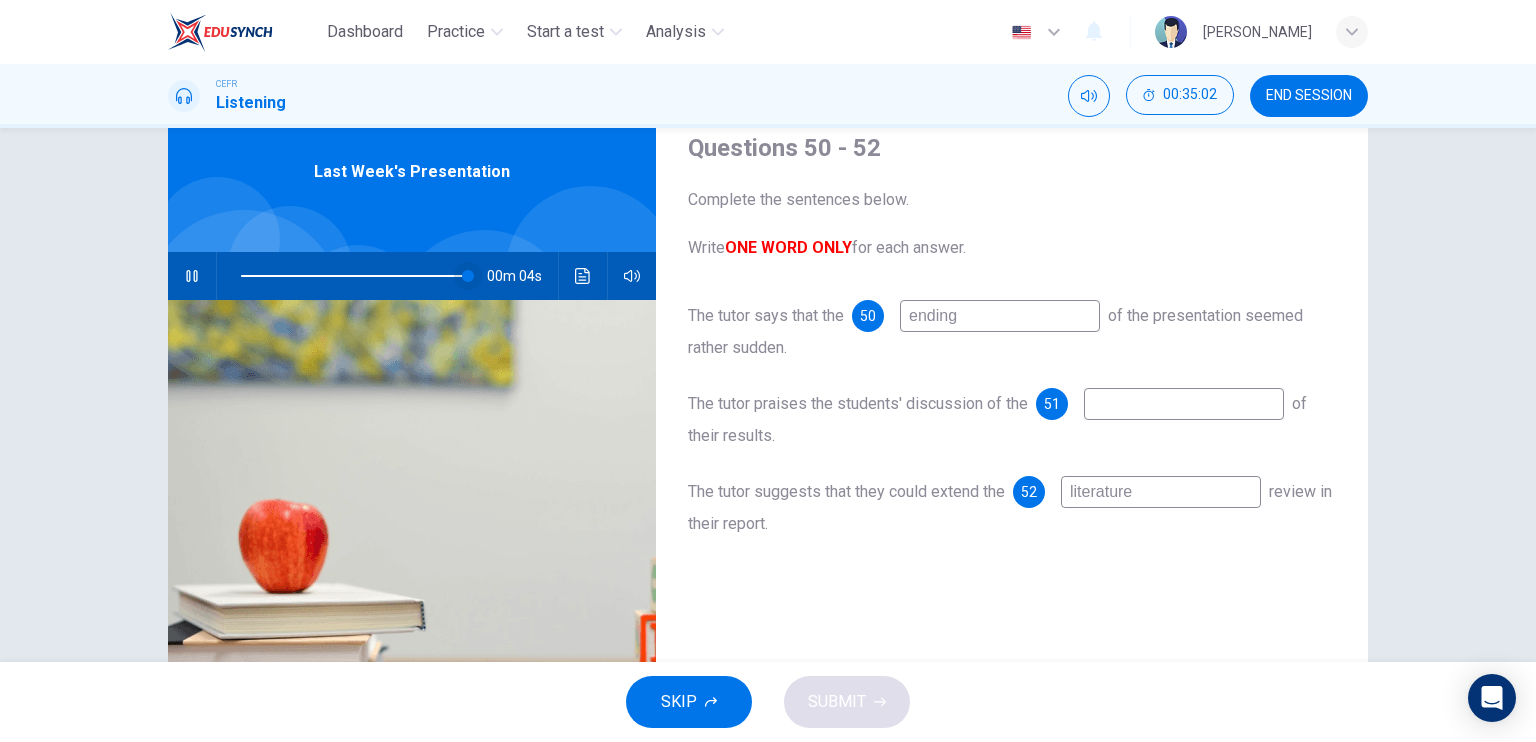 type on "99" 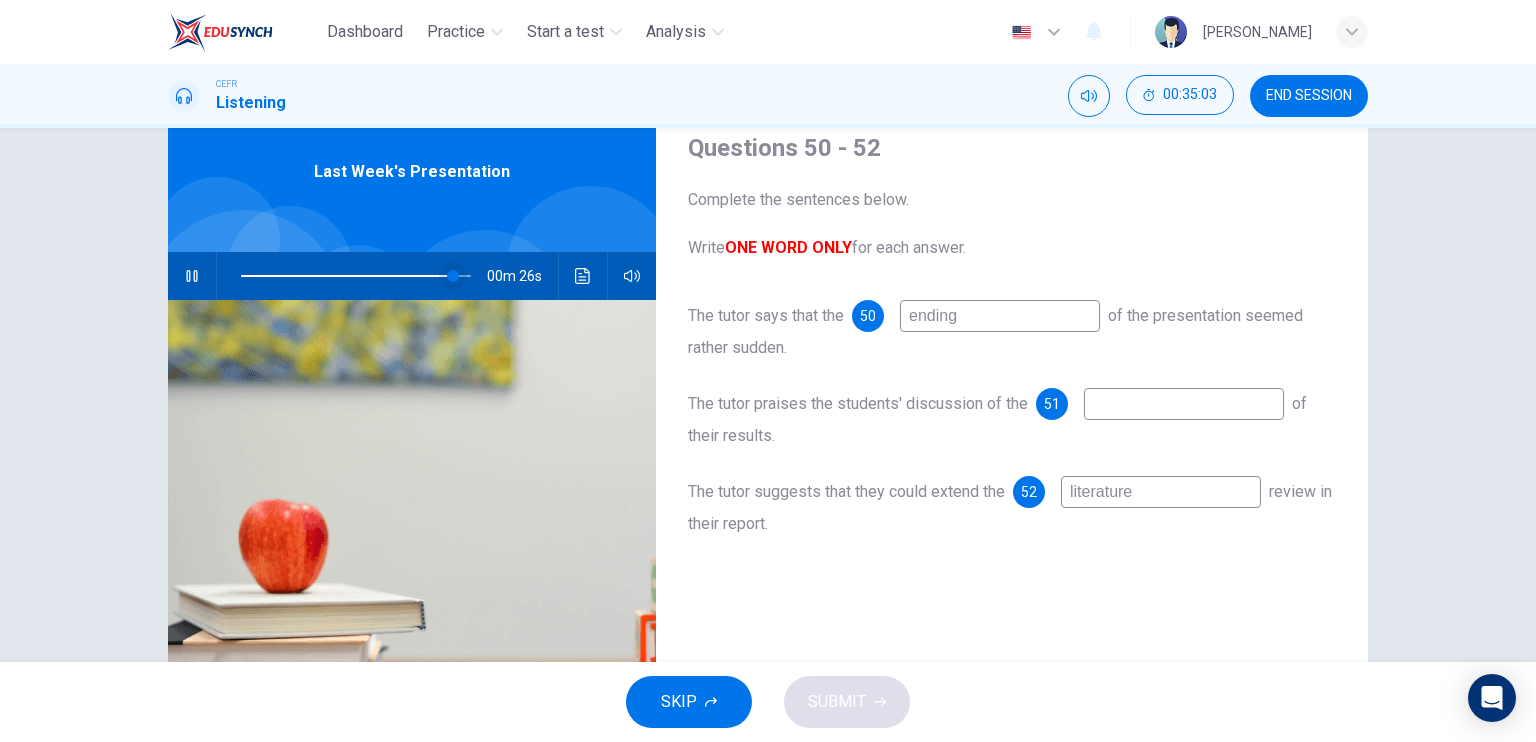 click at bounding box center [453, 276] 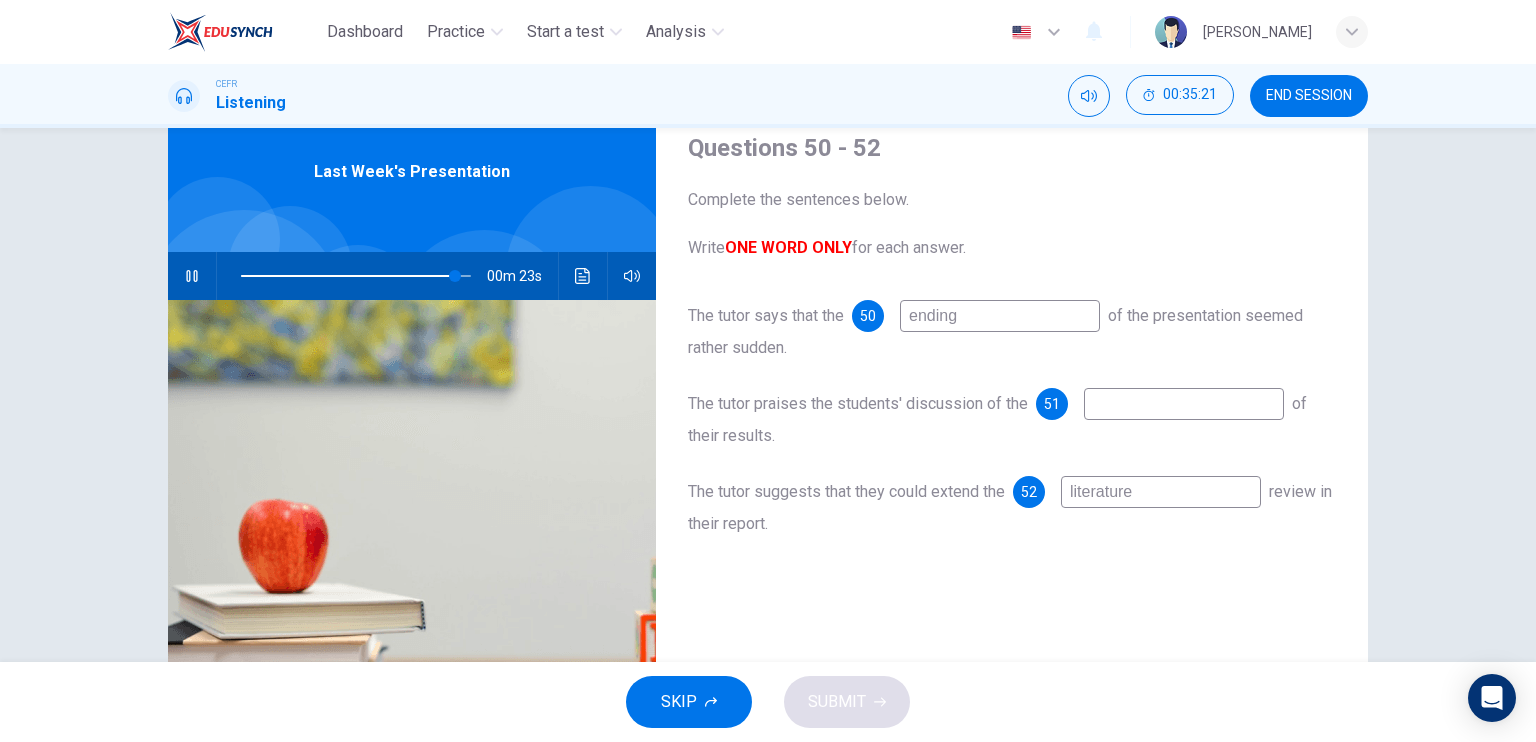 click at bounding box center [1184, 404] 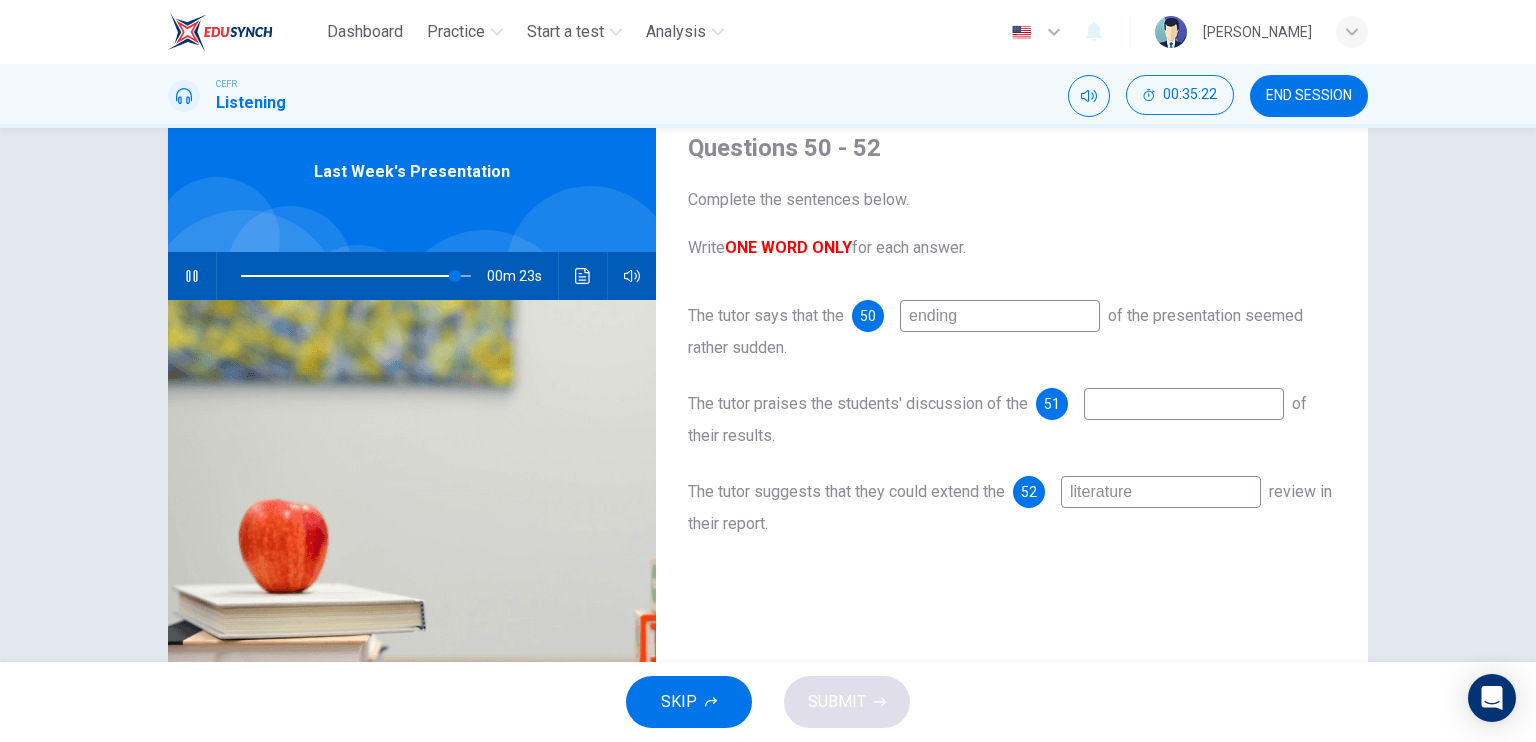 type on "93" 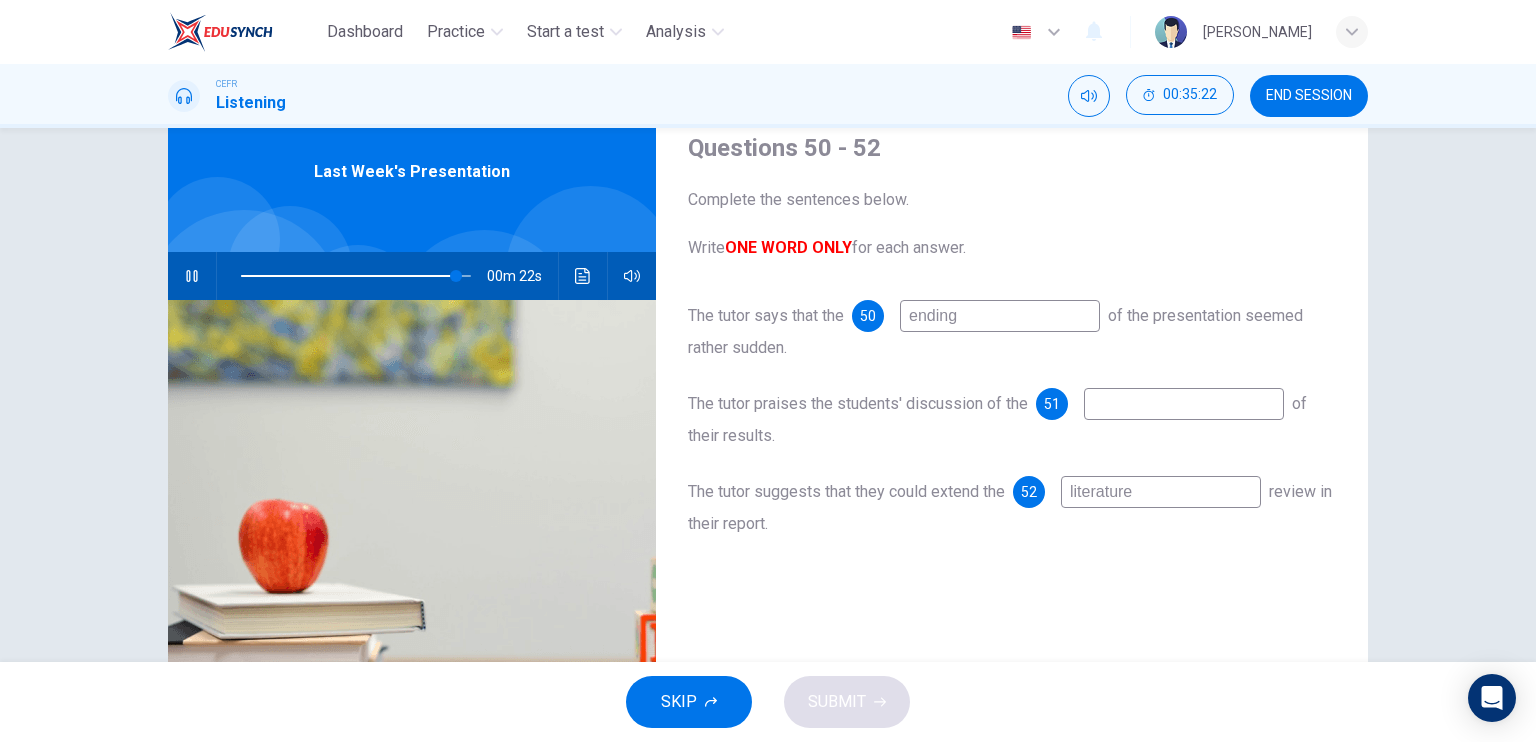 type on "e" 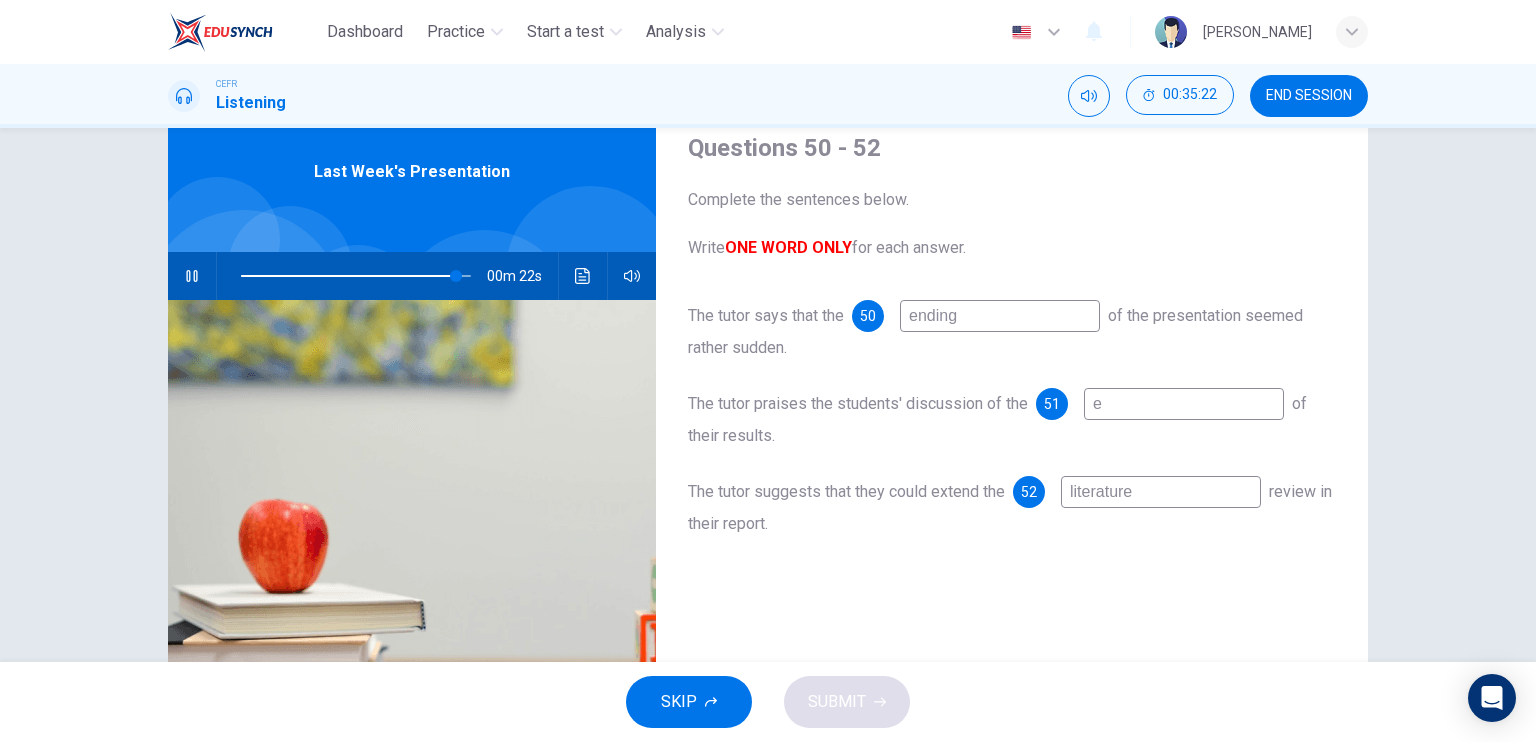 type on "93" 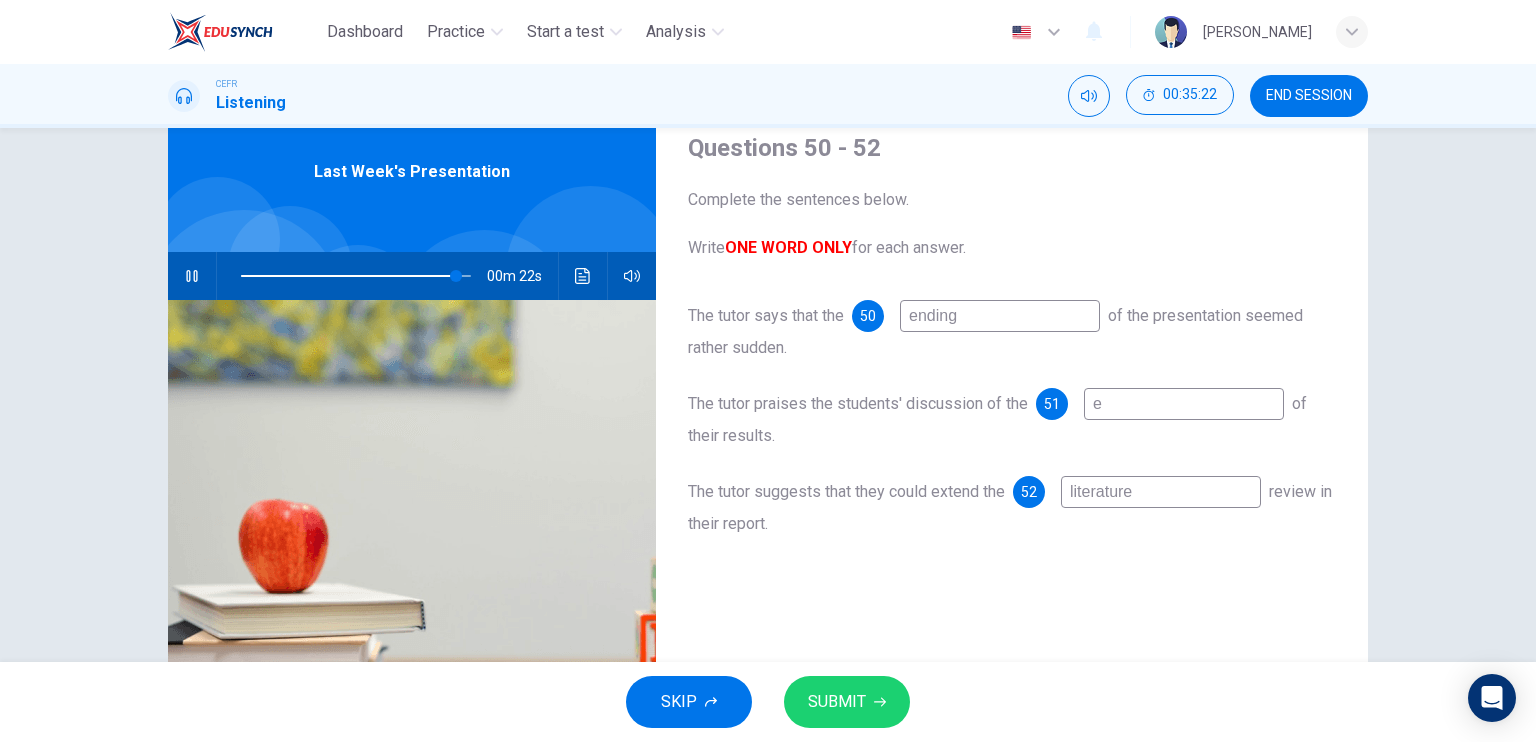 type on "ex" 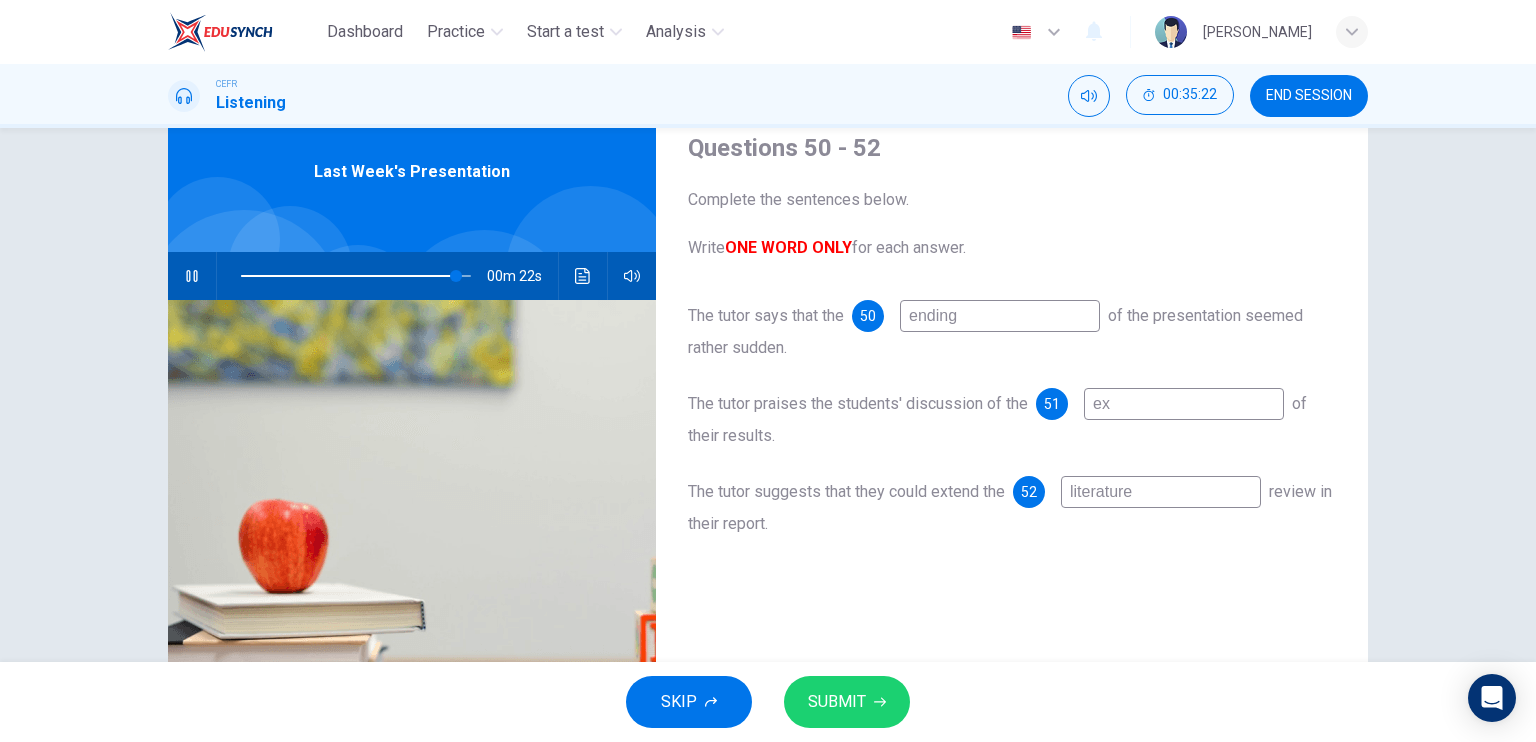 type on "93" 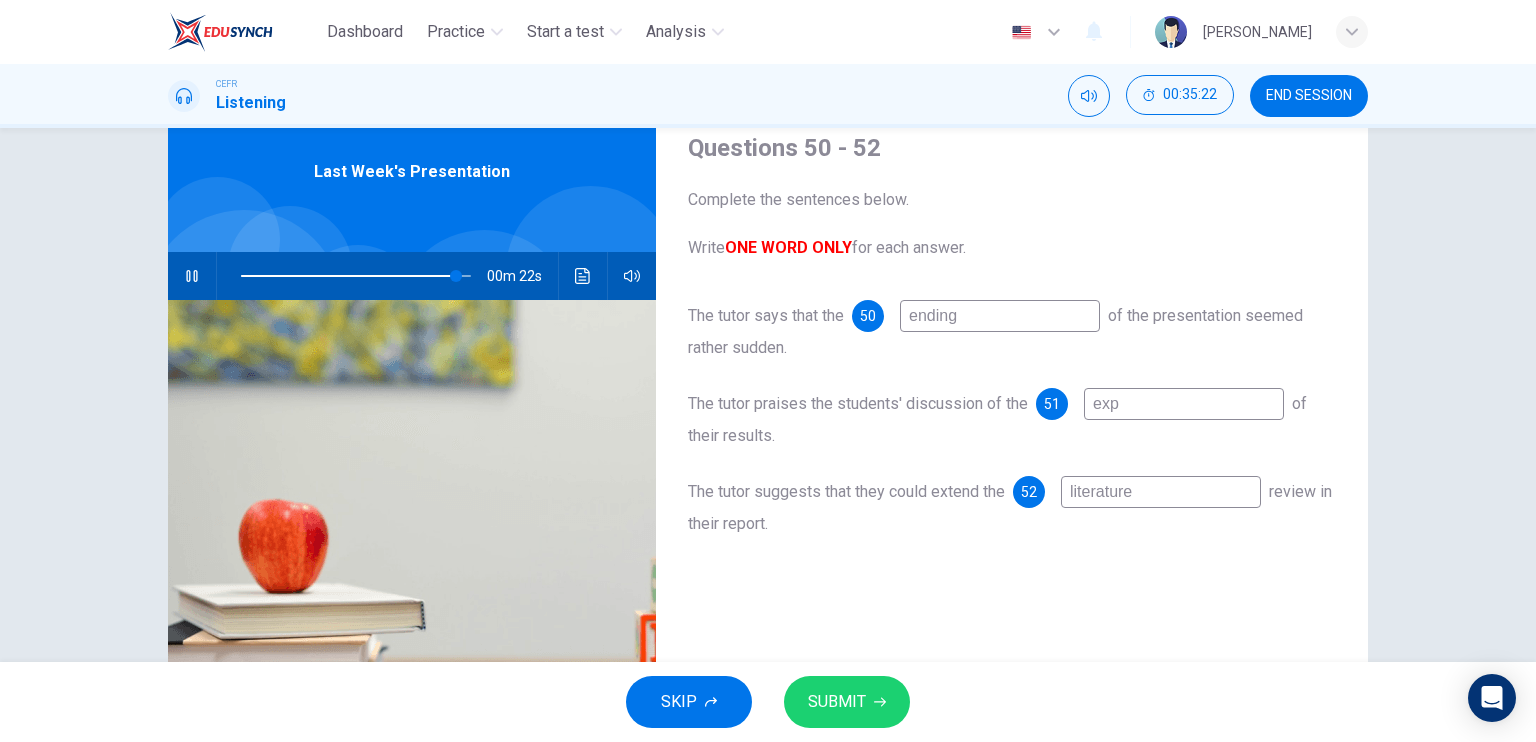 type on "93" 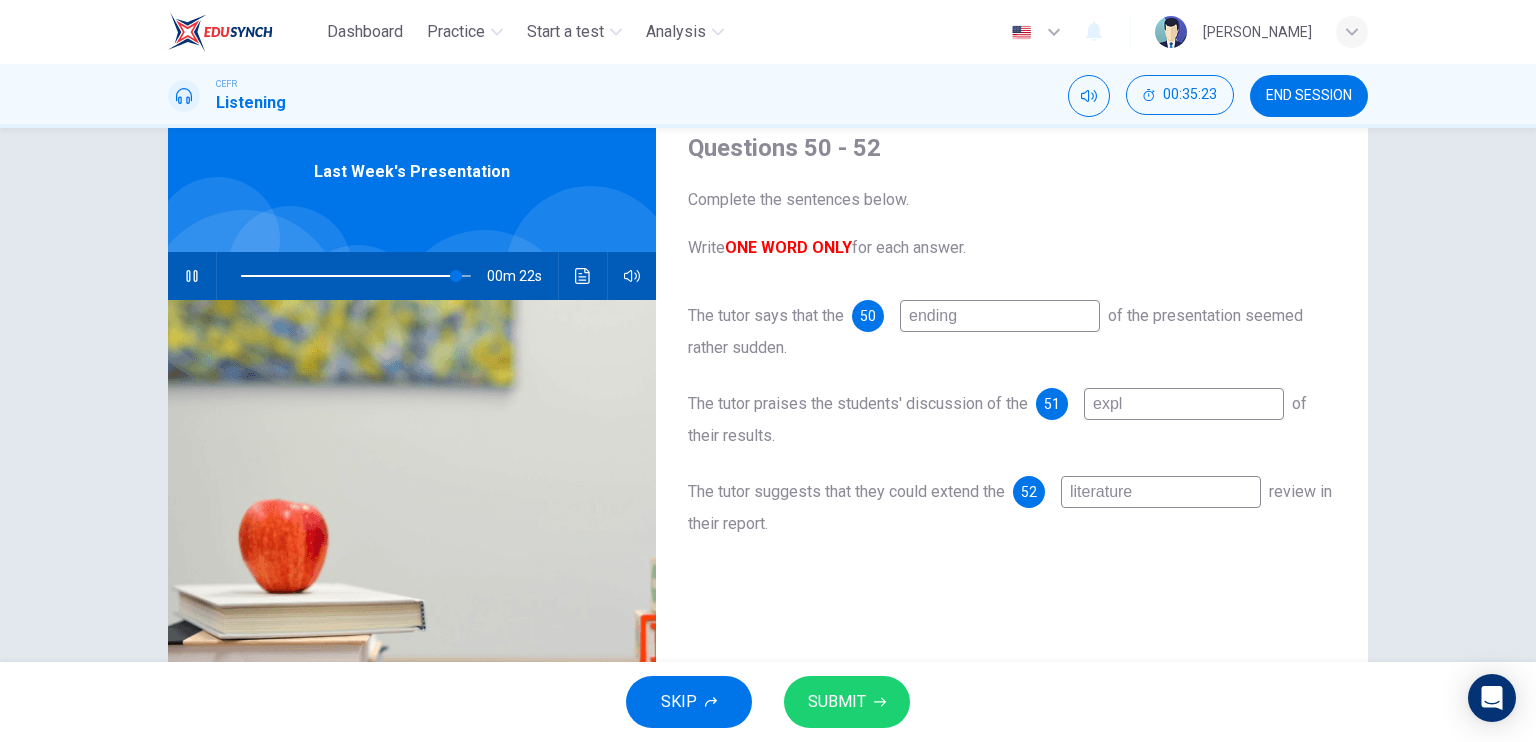 type on "93" 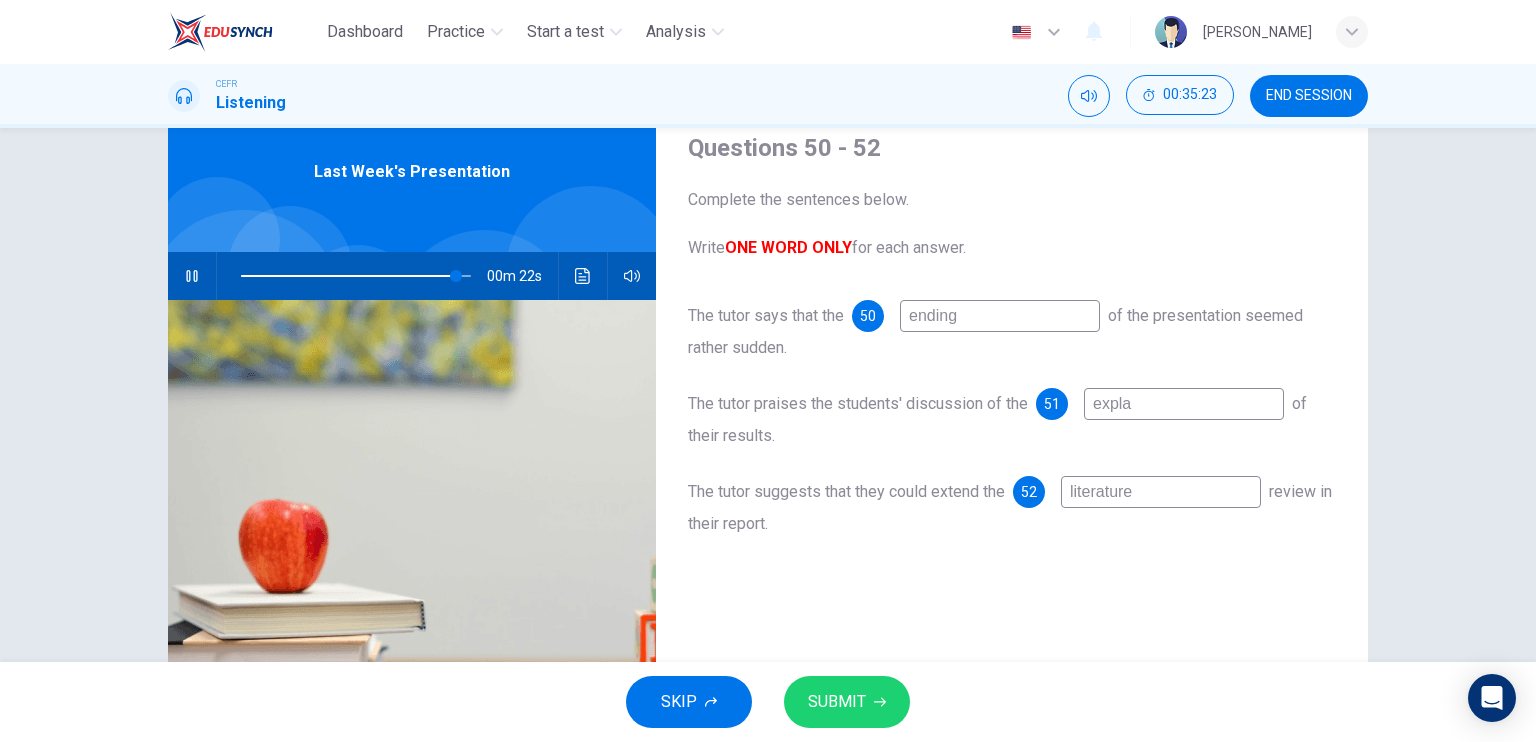 type on "94" 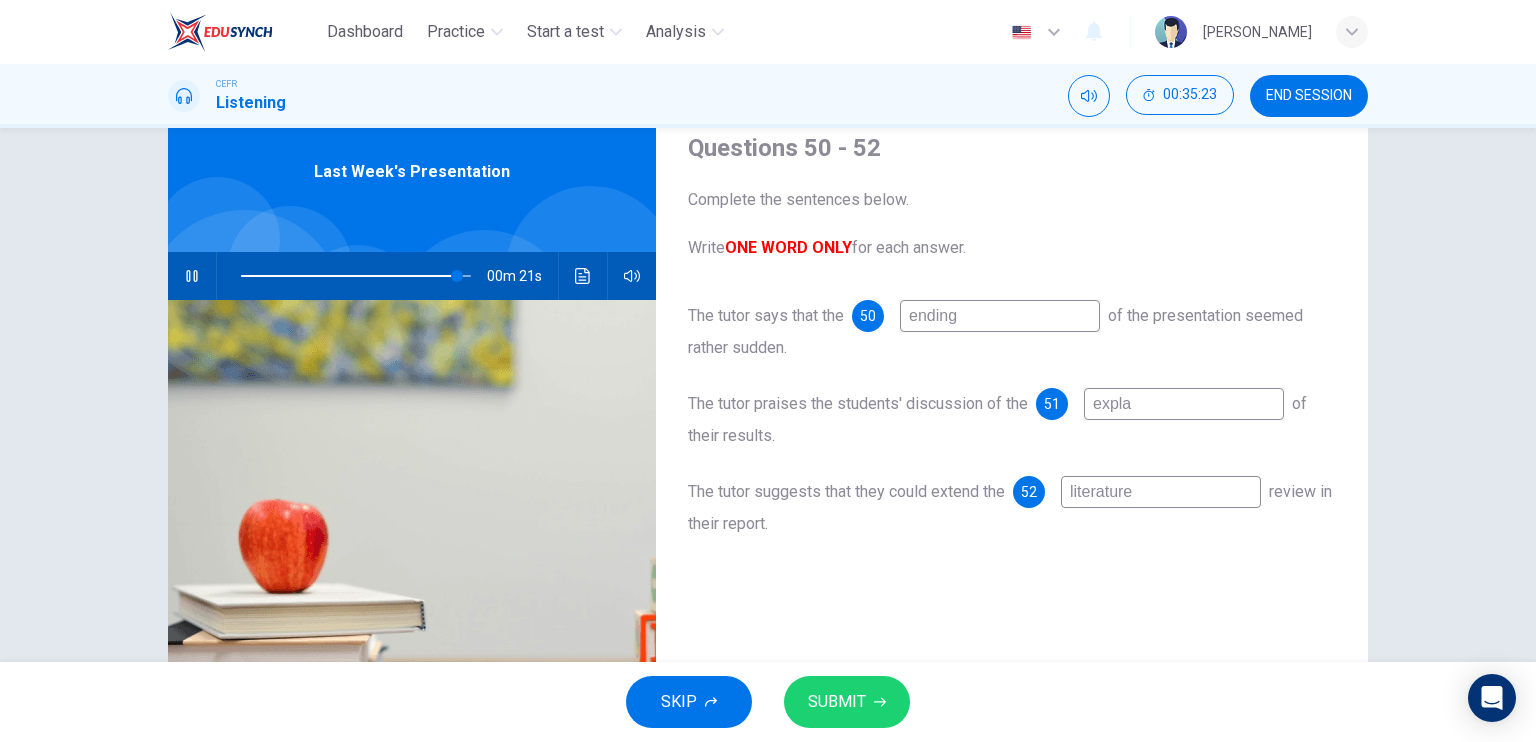 type on "explan" 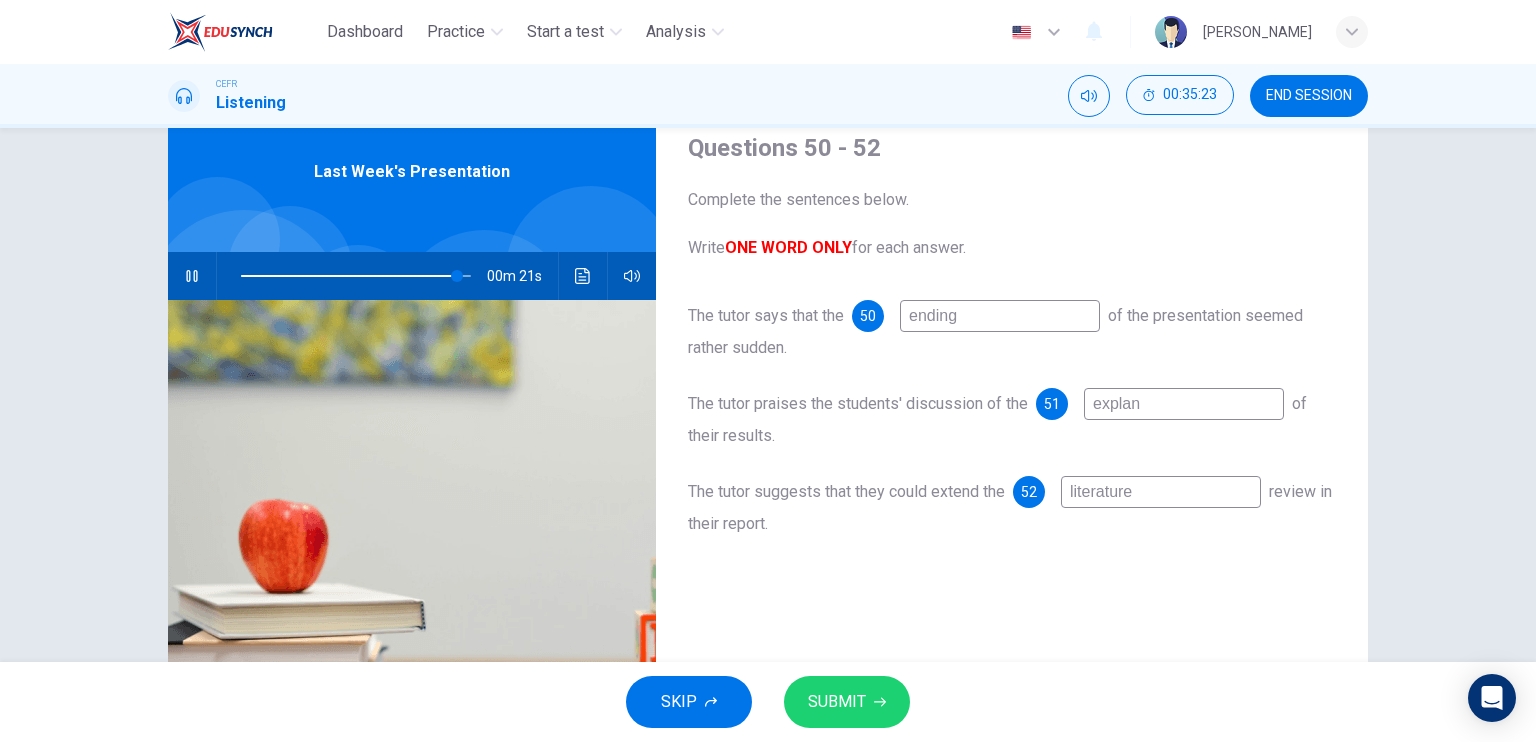 type on "94" 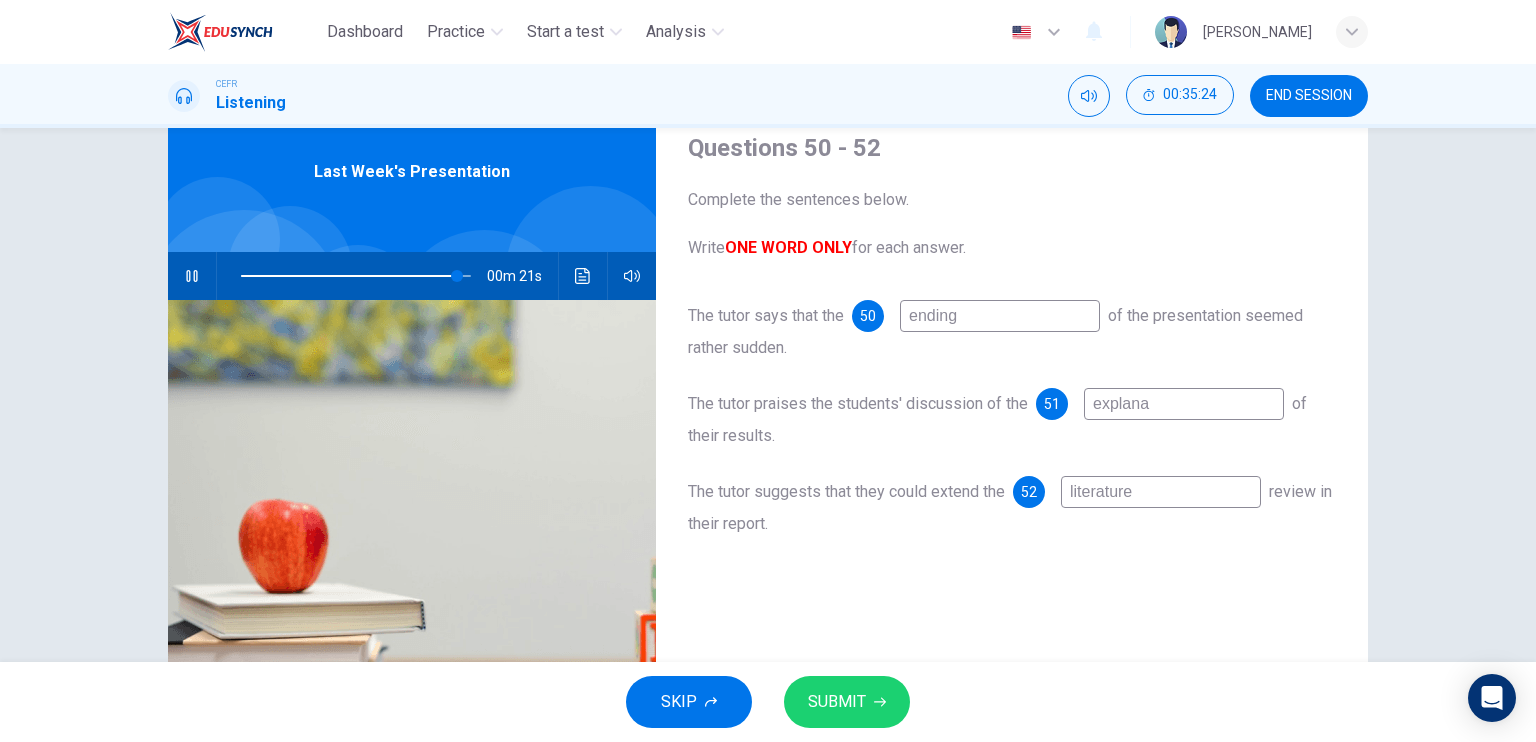 type on "94" 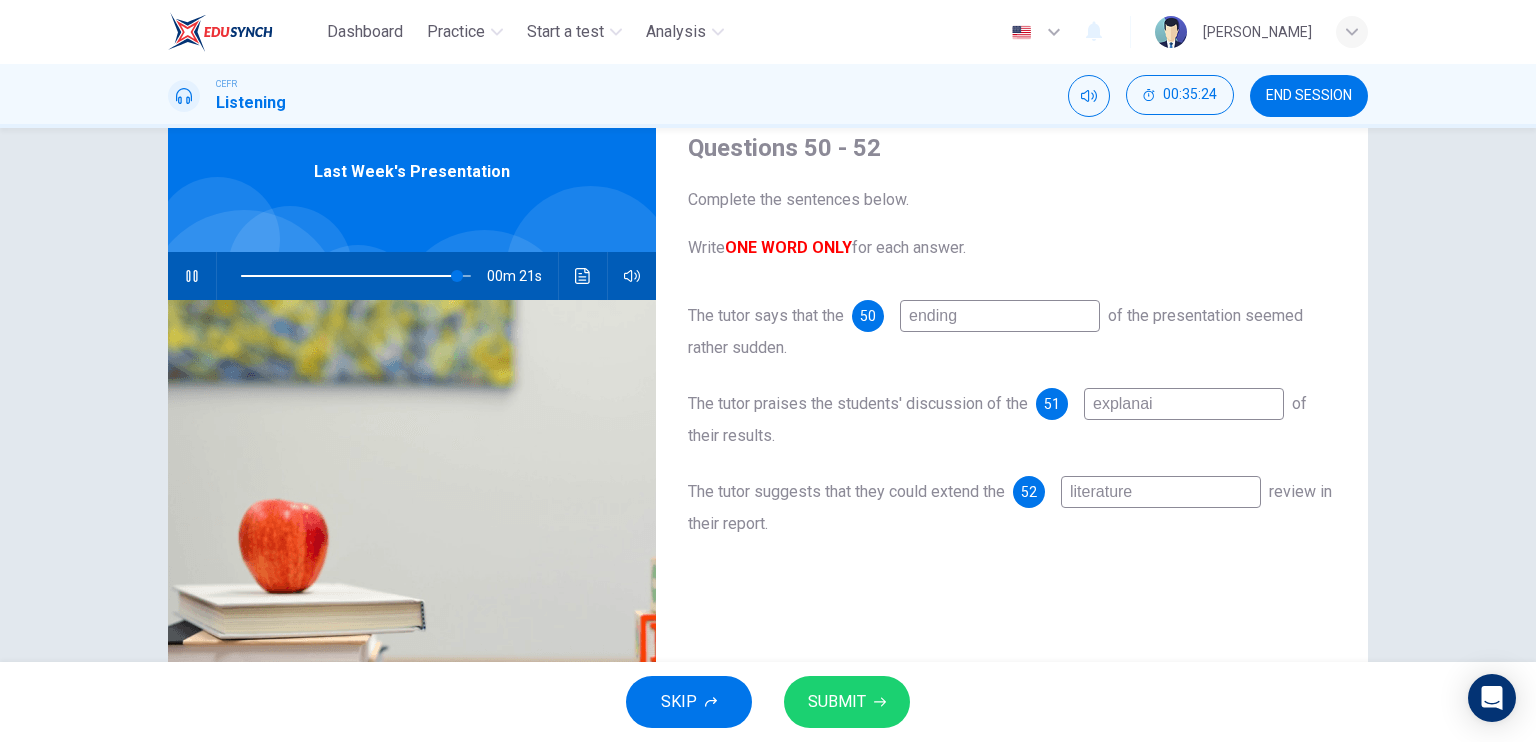 type on "94" 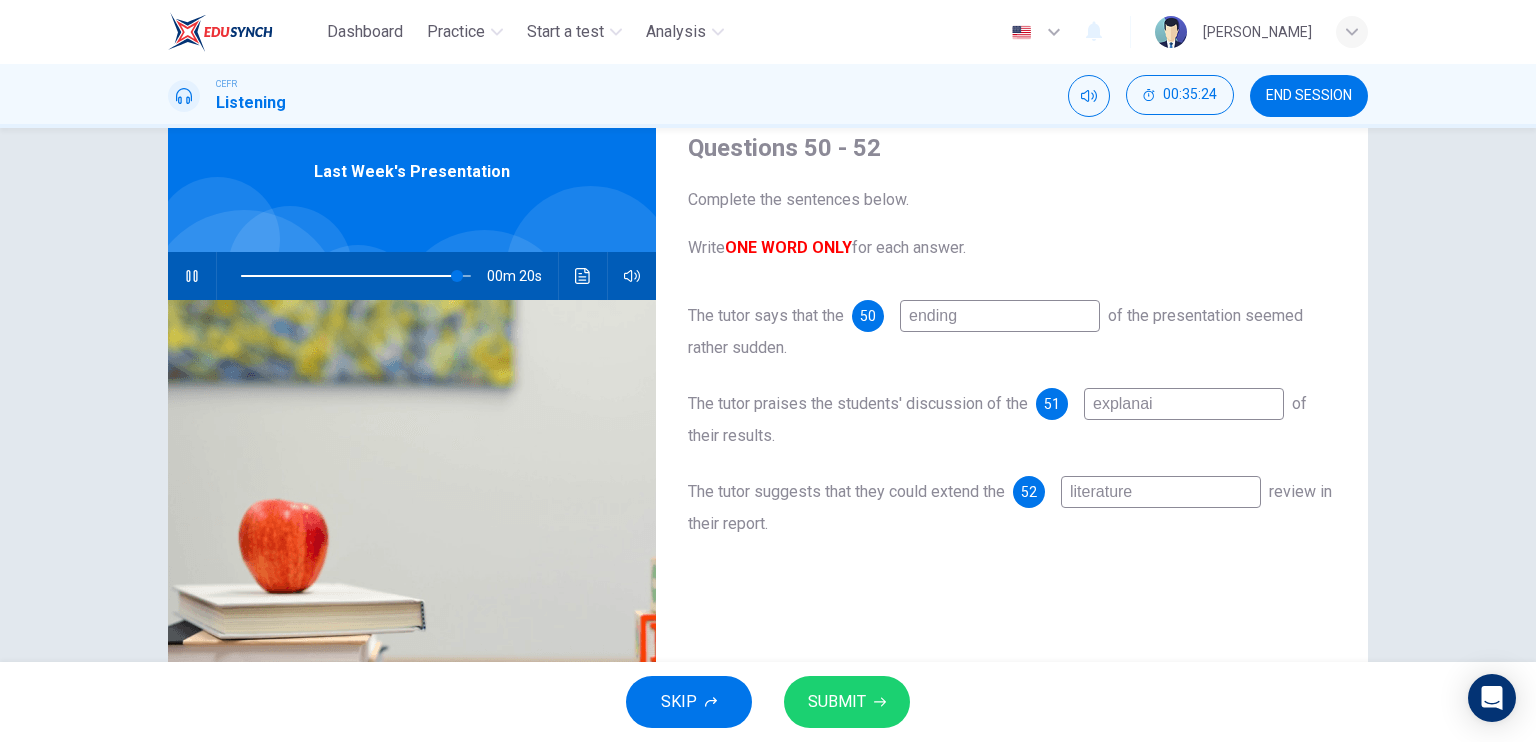 type 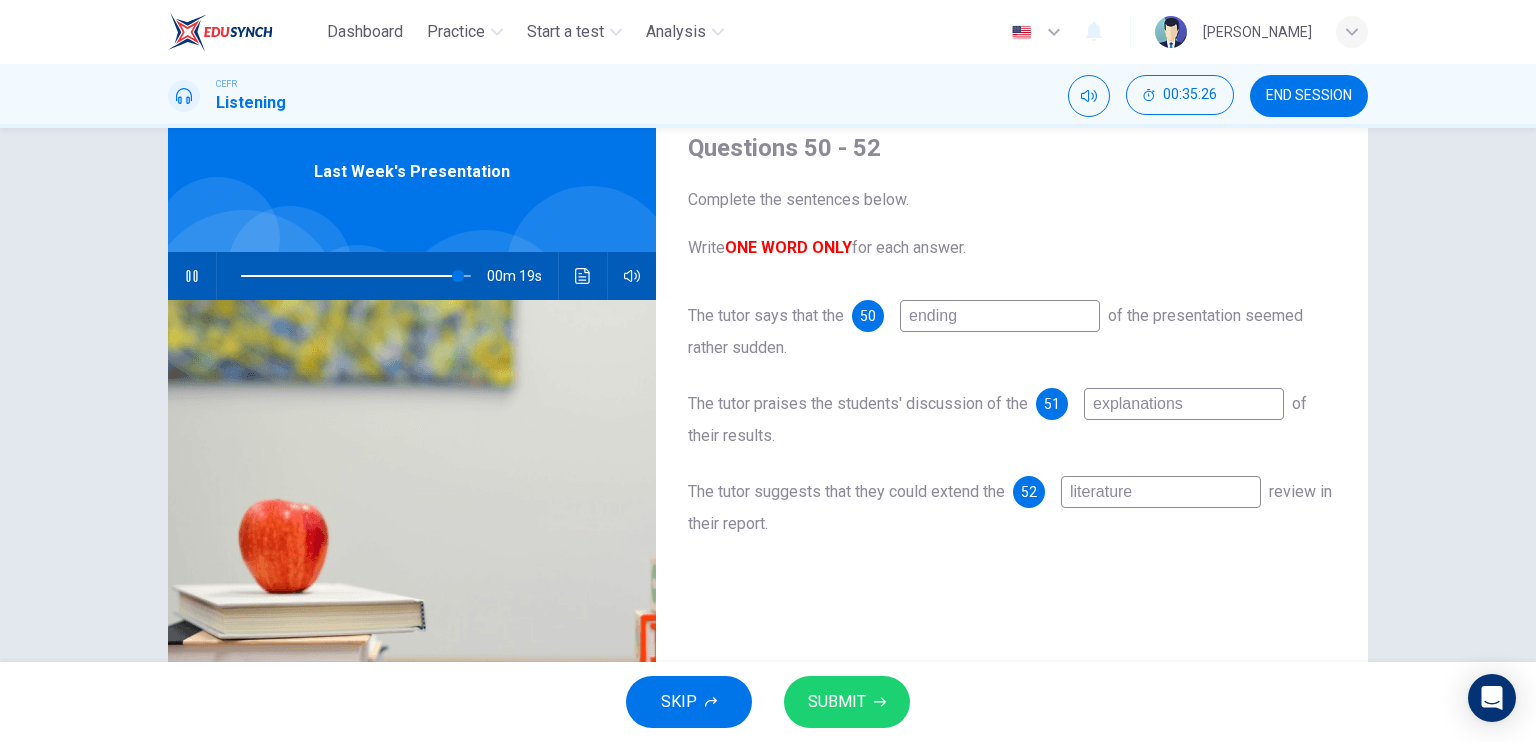 click on "SUBMIT" at bounding box center [847, 702] 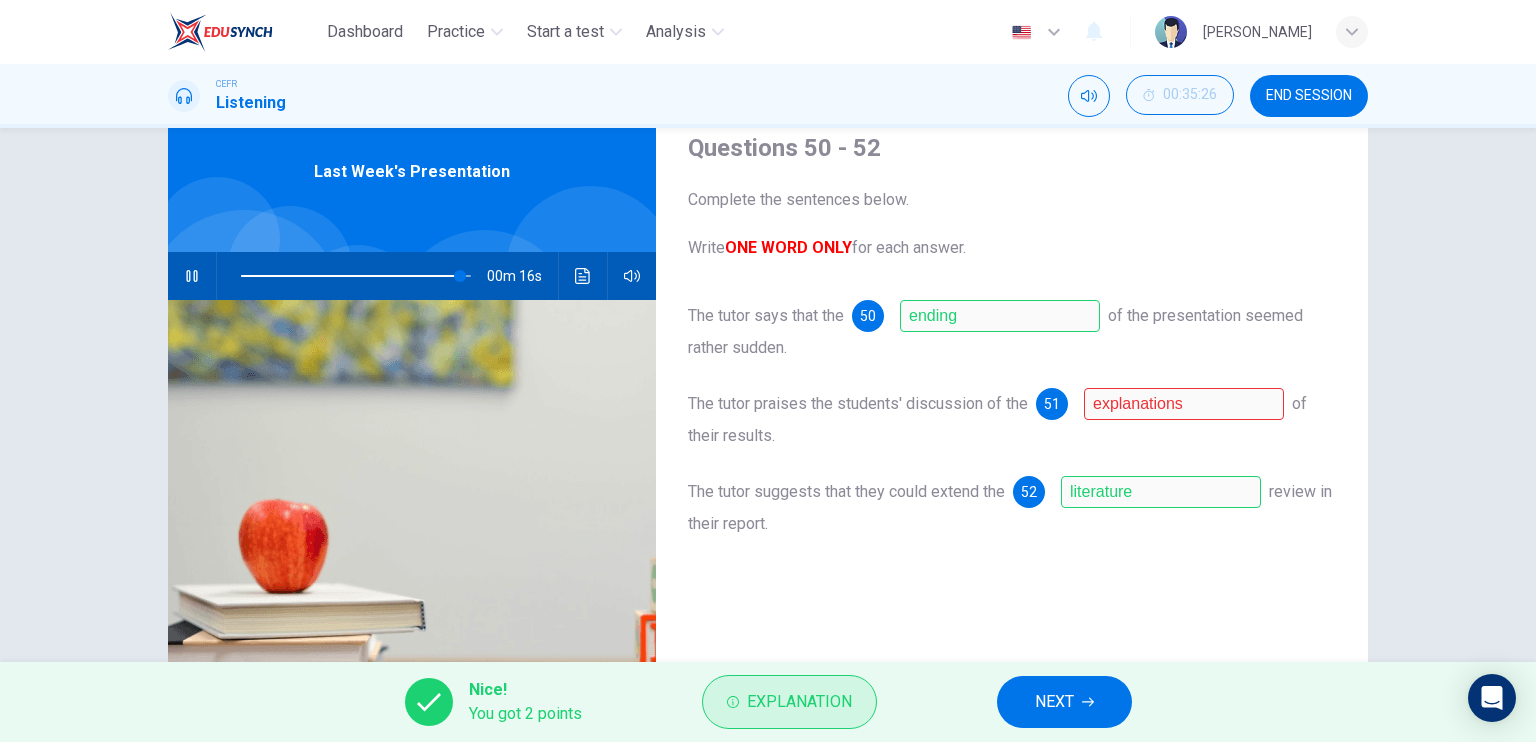 click on "Explanation" at bounding box center [789, 702] 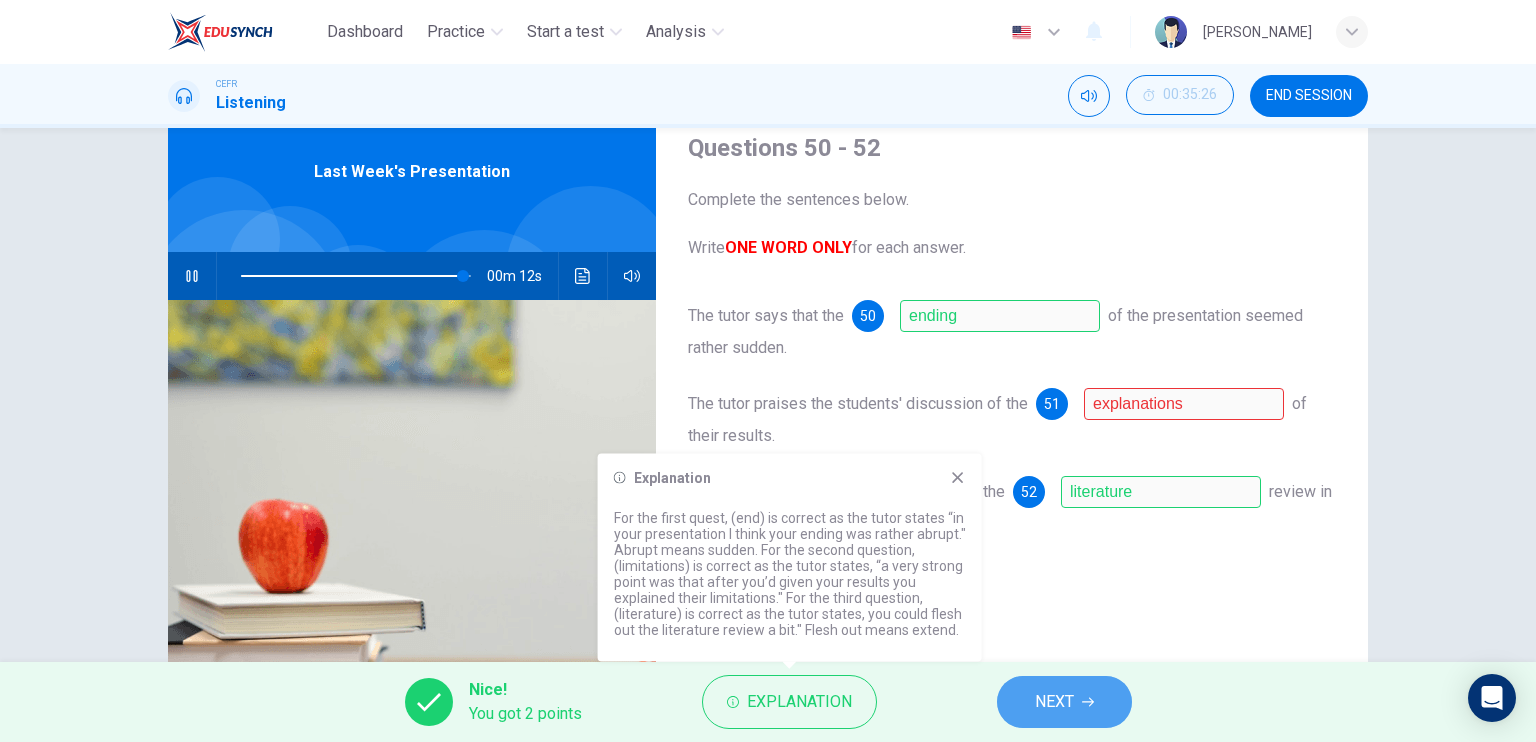 click on "NEXT" at bounding box center (1064, 702) 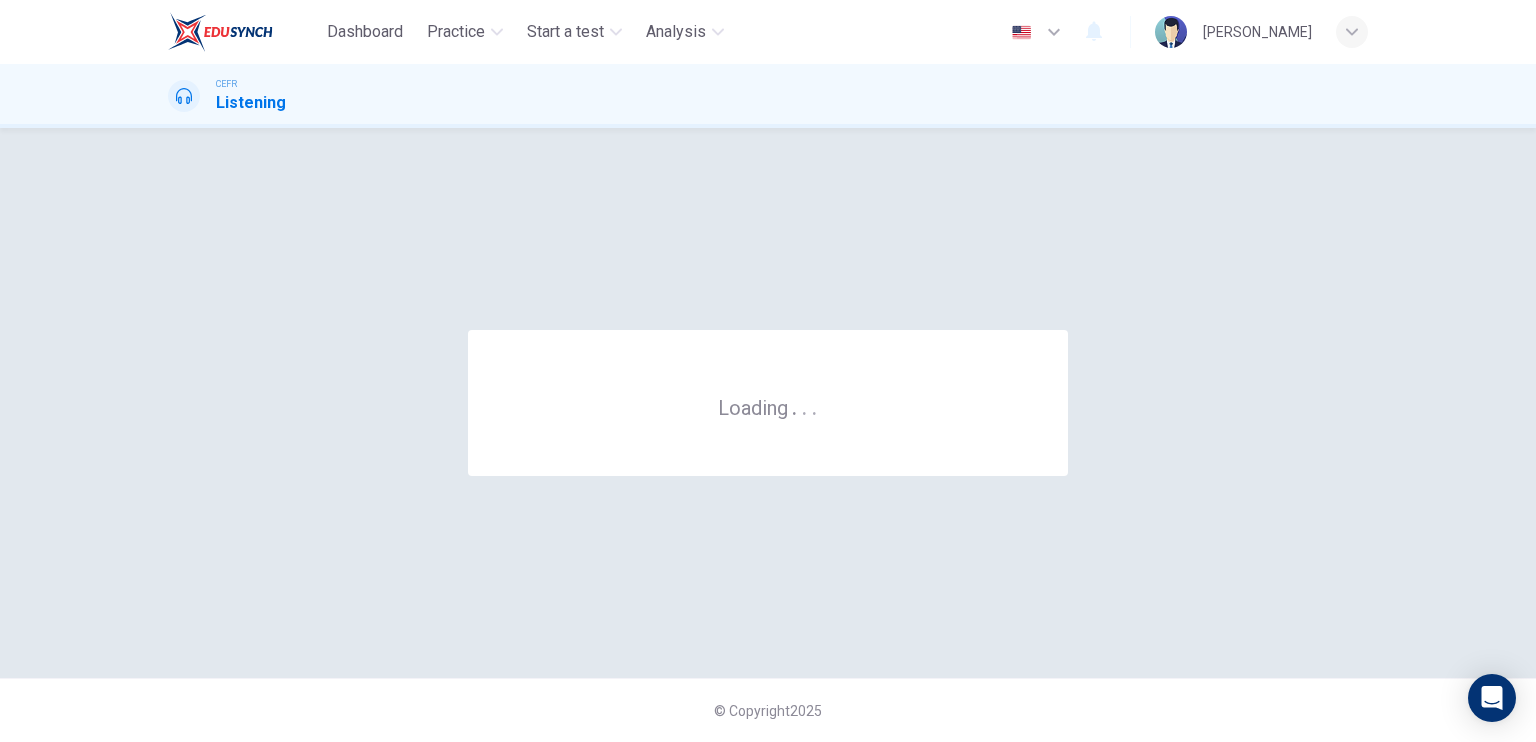 scroll, scrollTop: 0, scrollLeft: 0, axis: both 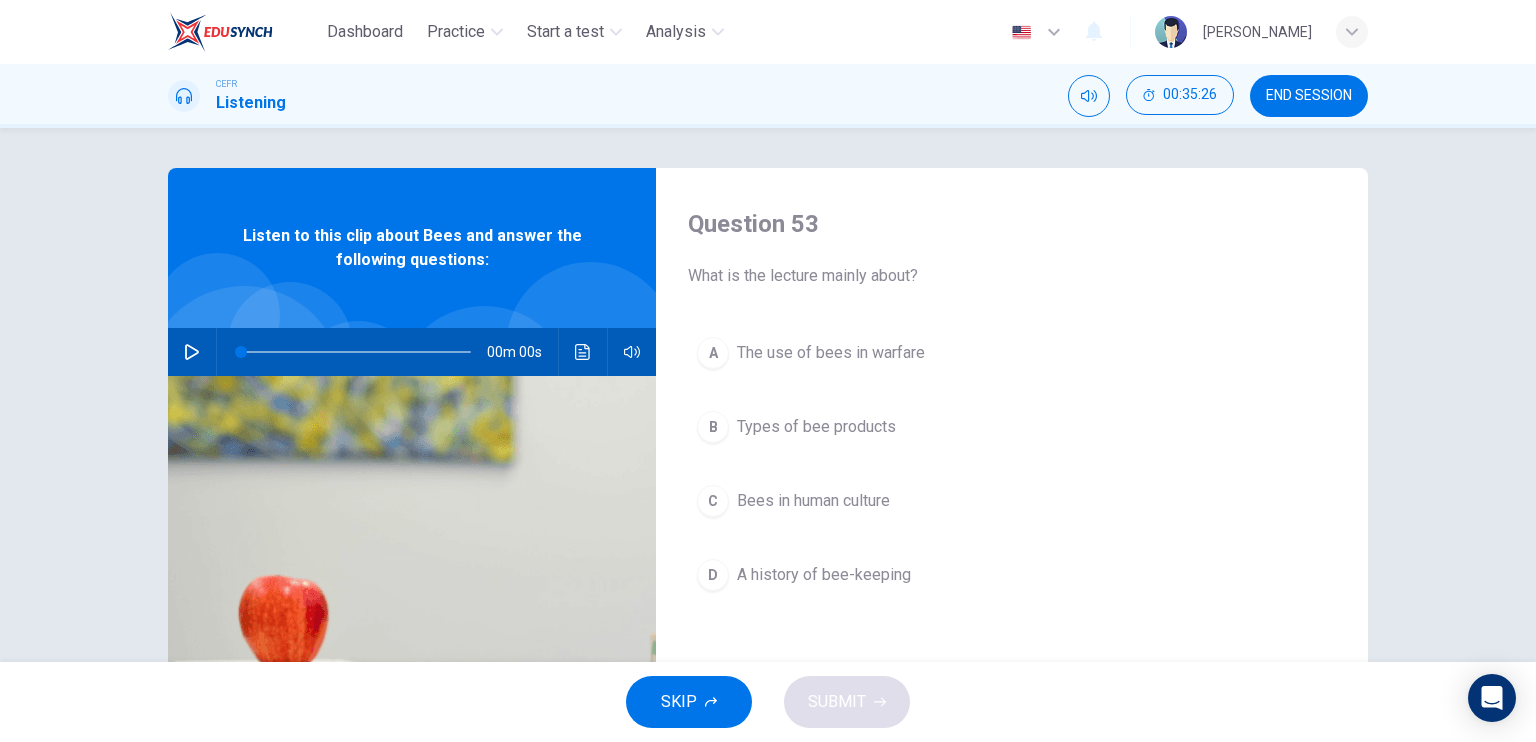 click on "END SESSION" at bounding box center [1309, 96] 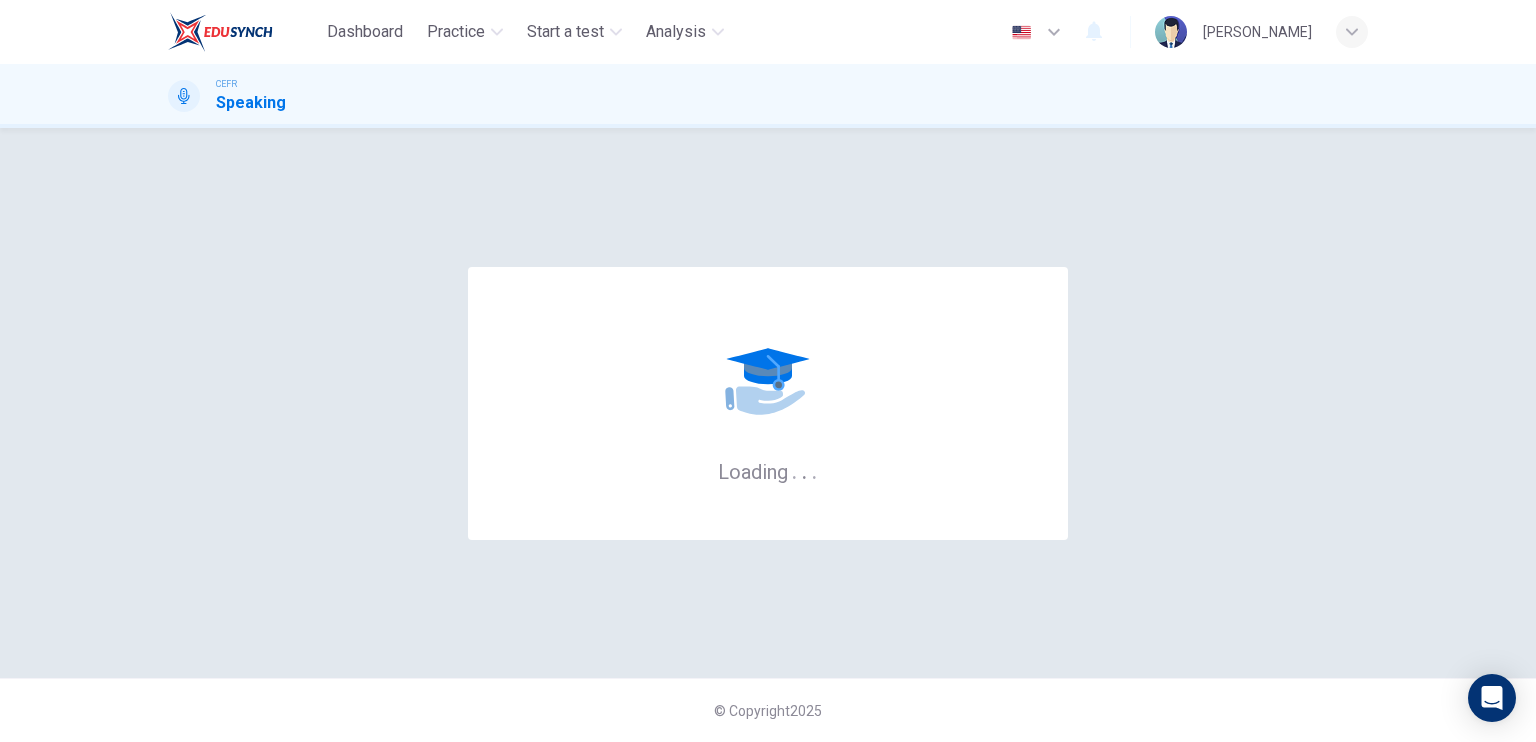 scroll, scrollTop: 0, scrollLeft: 0, axis: both 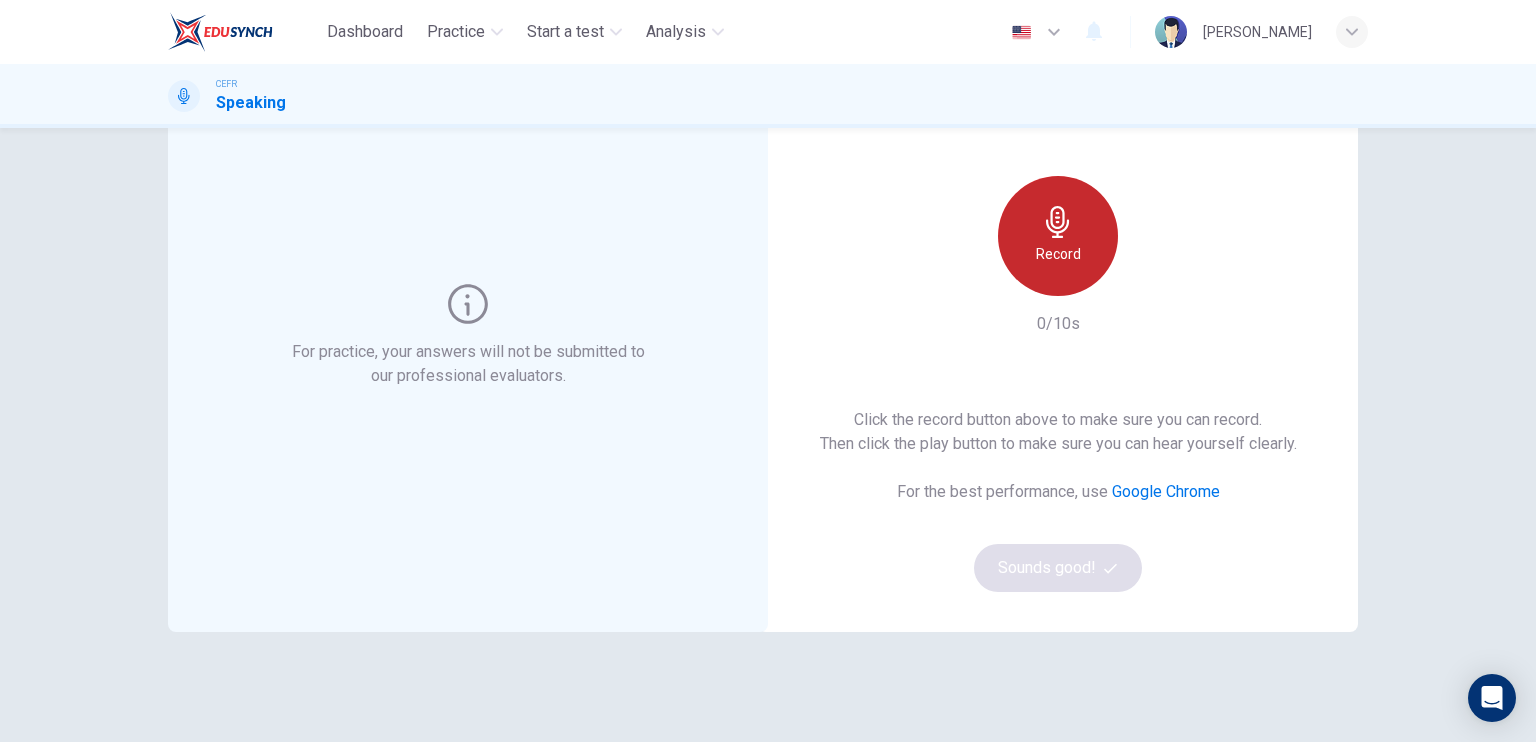 click on "Record" at bounding box center (1058, 254) 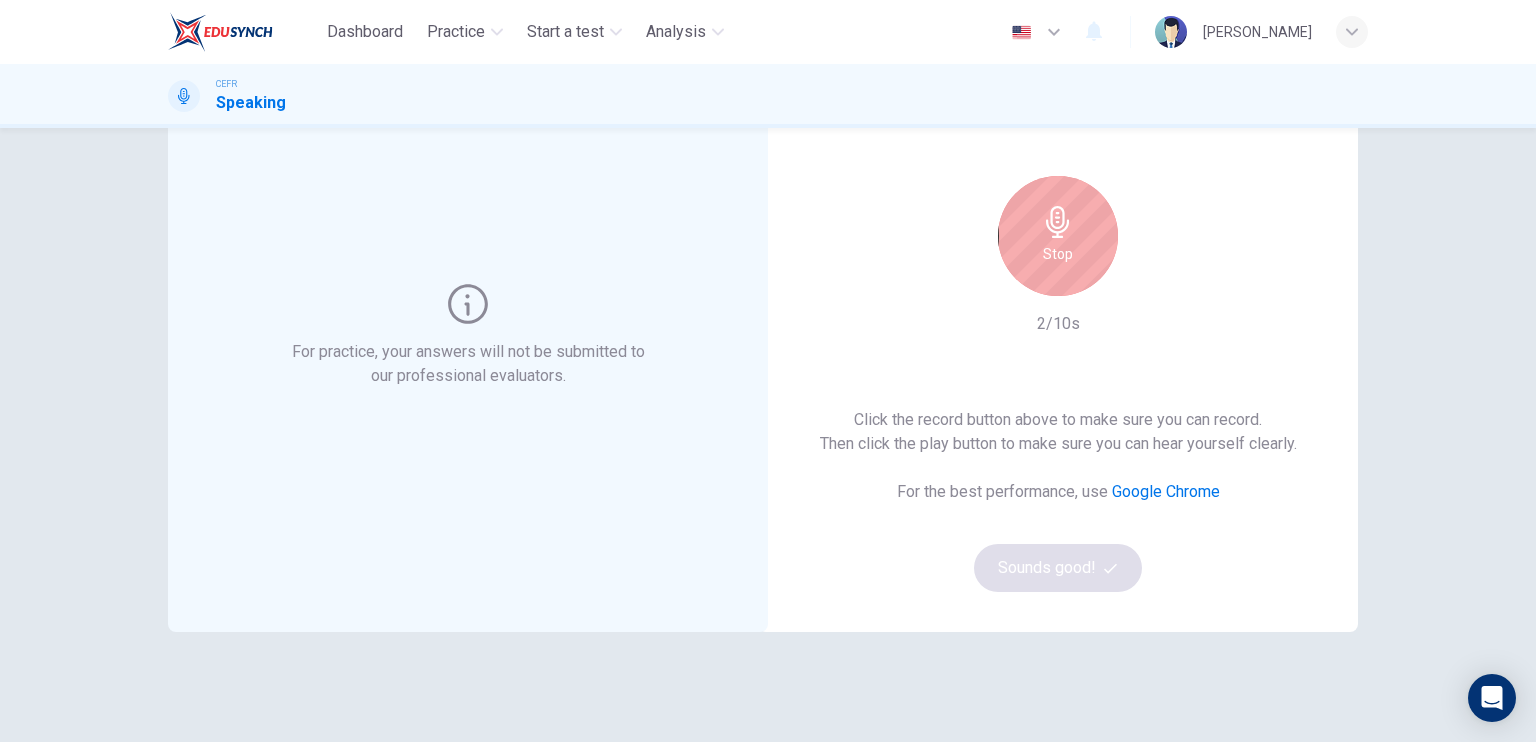click on "Stop" at bounding box center (1058, 254) 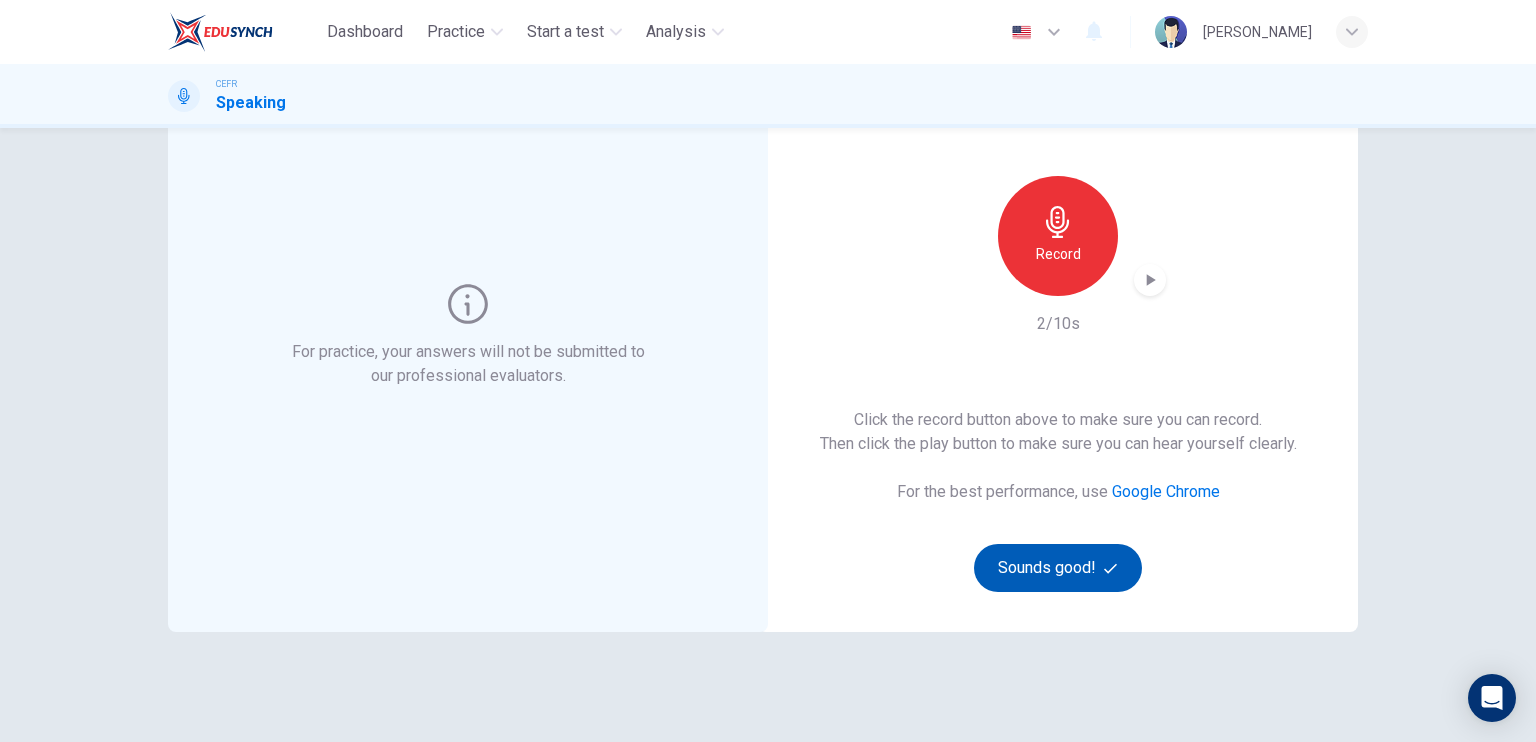 click on "Sounds good!" at bounding box center [1058, 568] 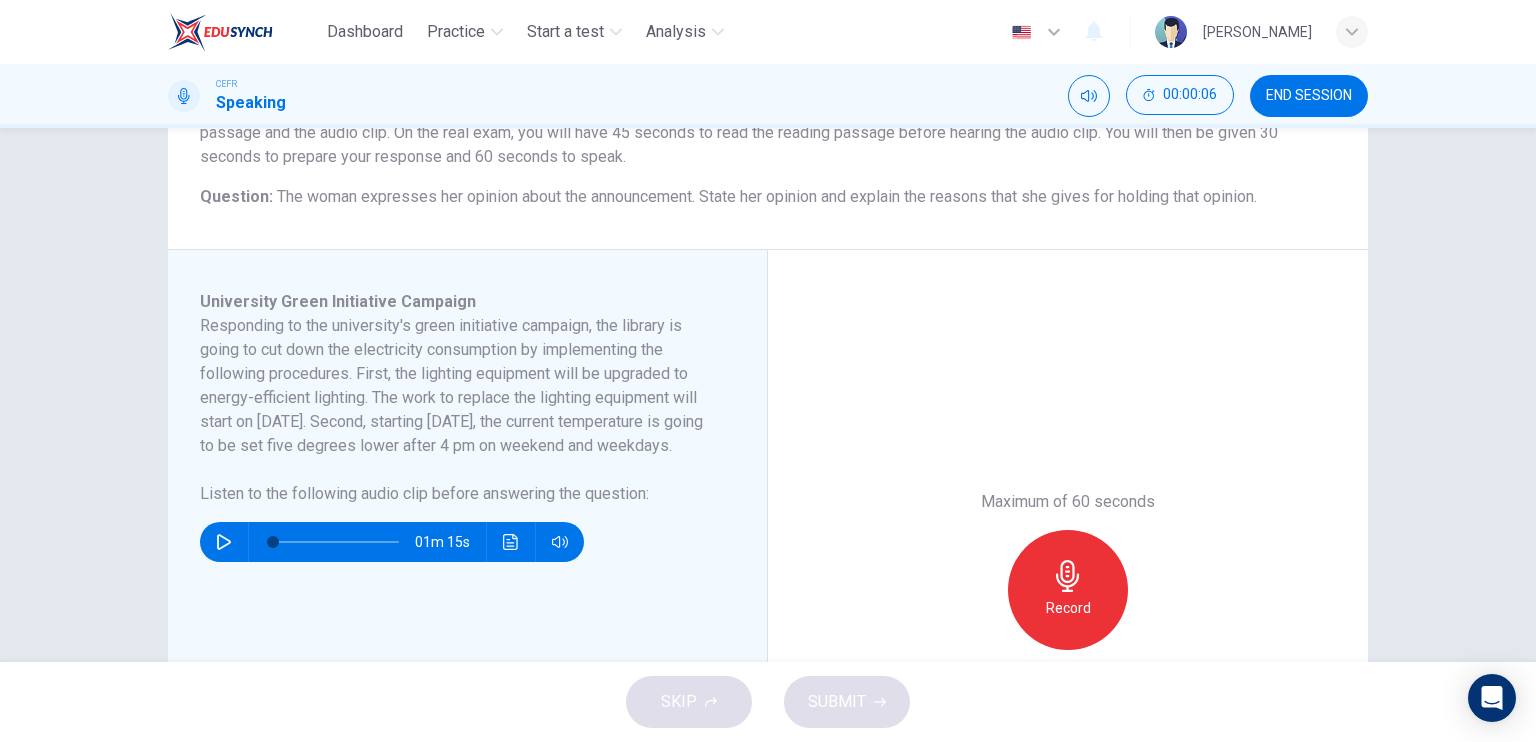 scroll, scrollTop: 208, scrollLeft: 0, axis: vertical 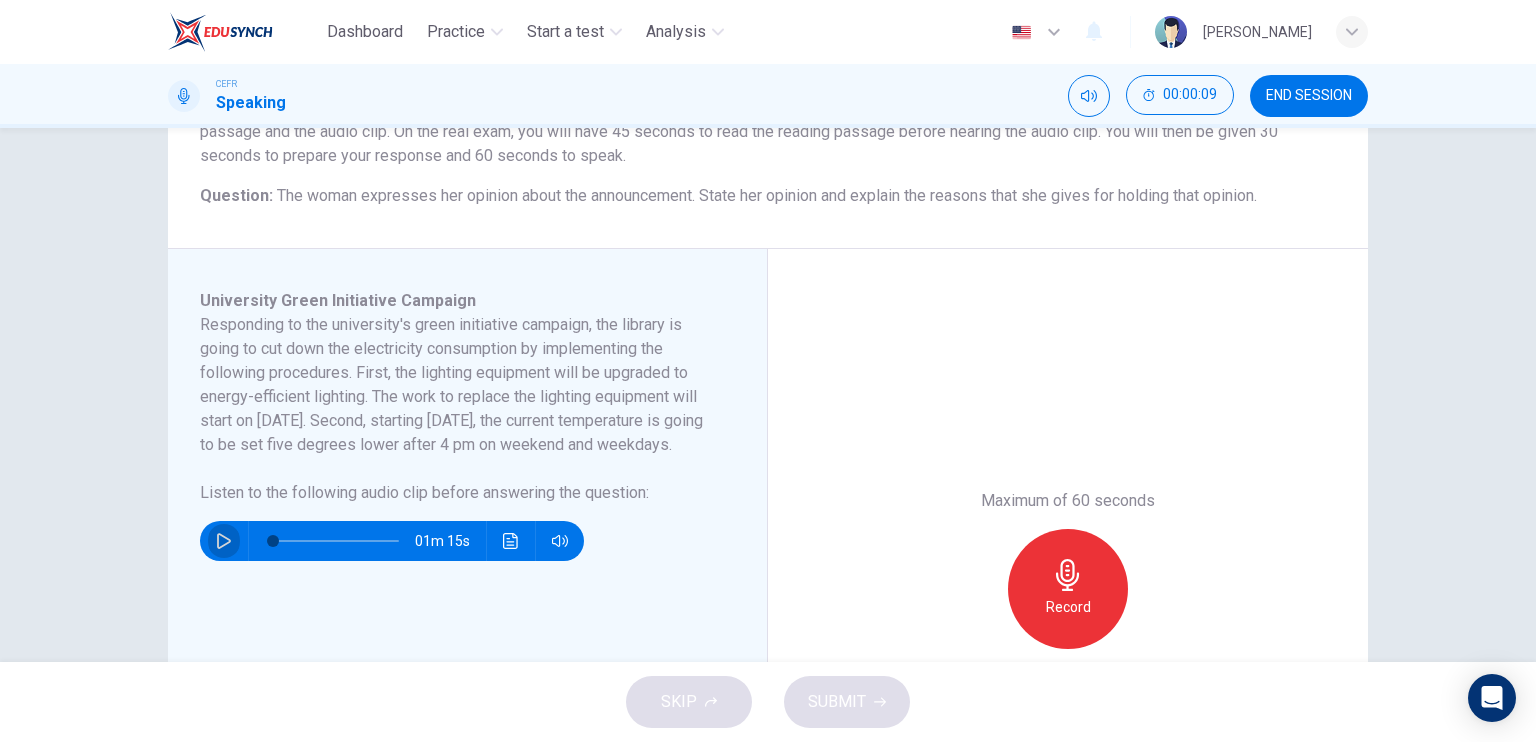 click 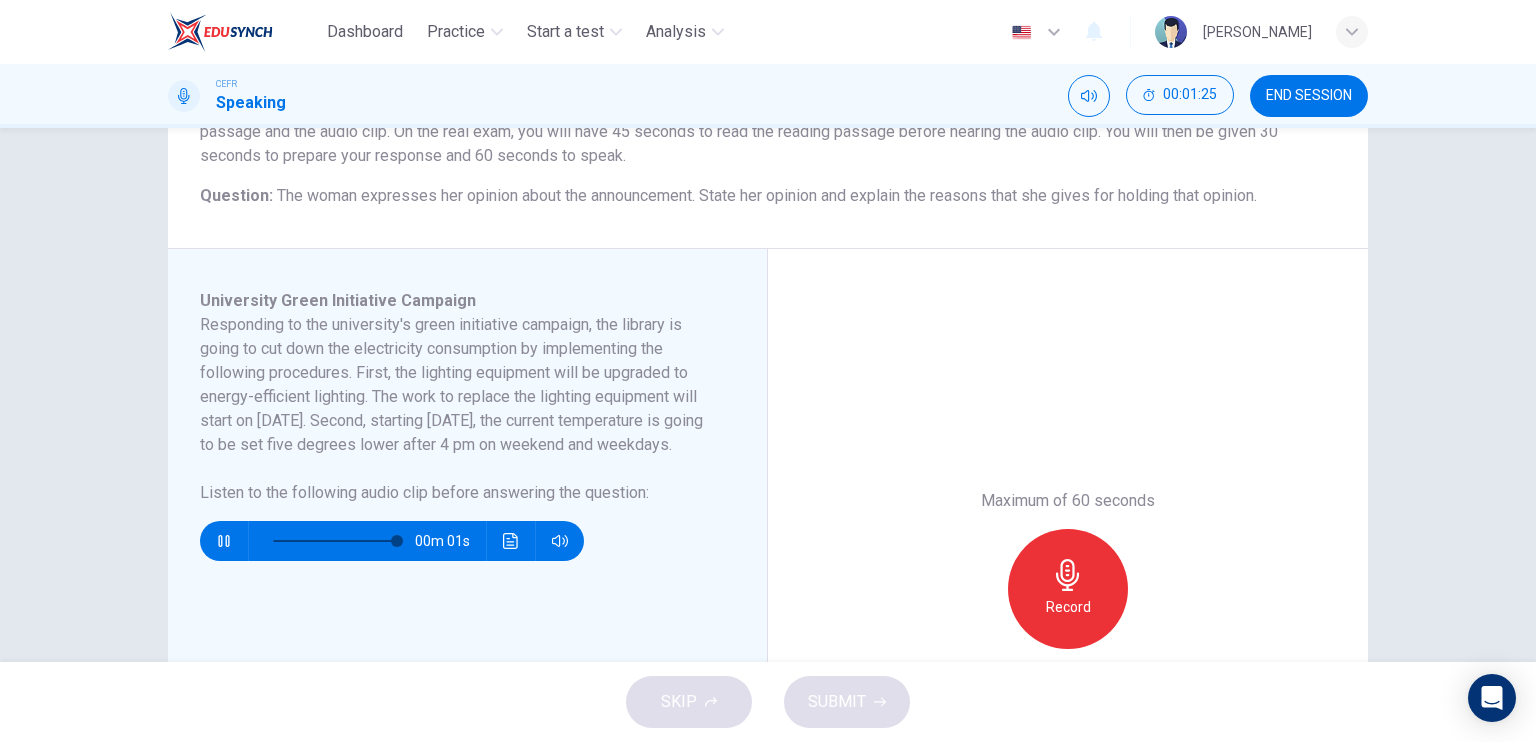 type on "0" 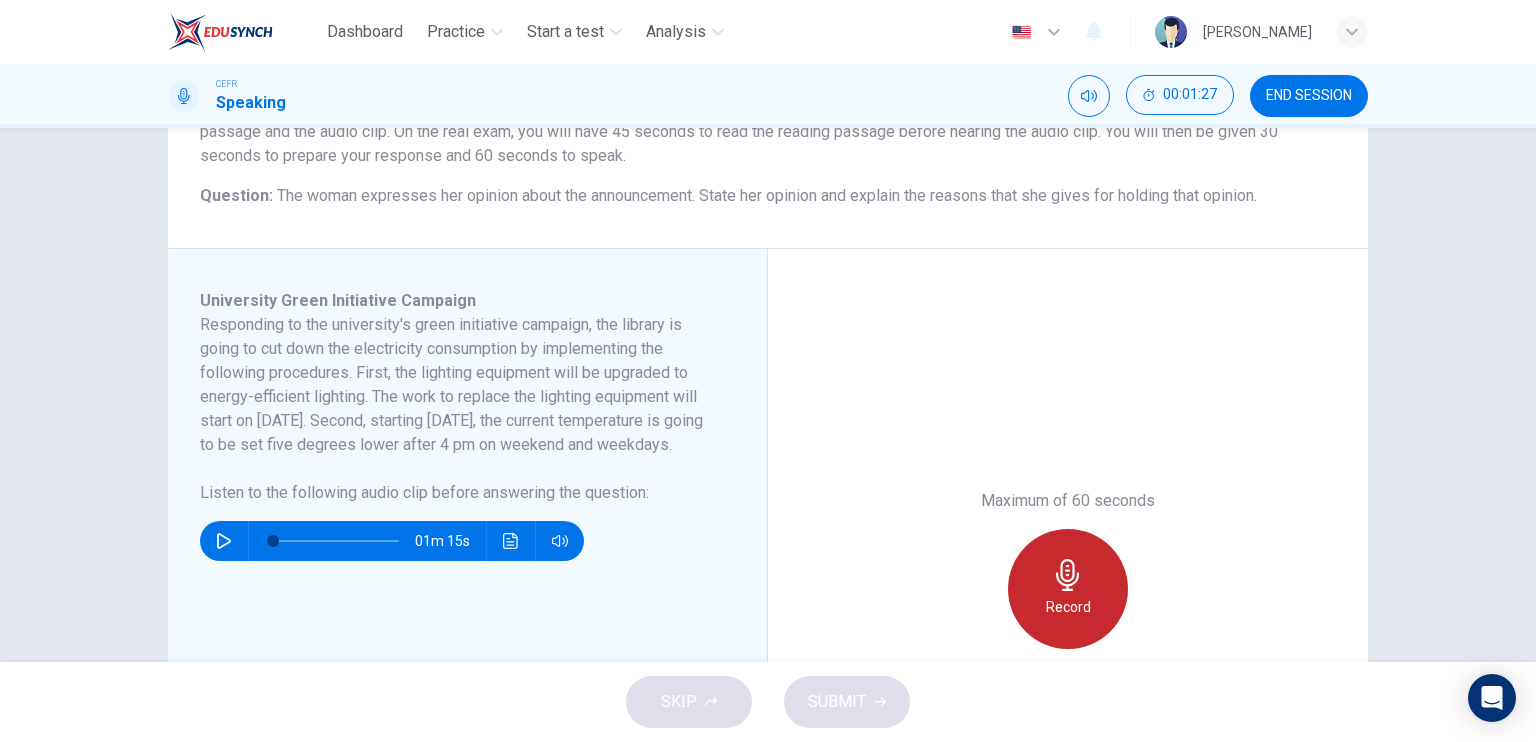 click 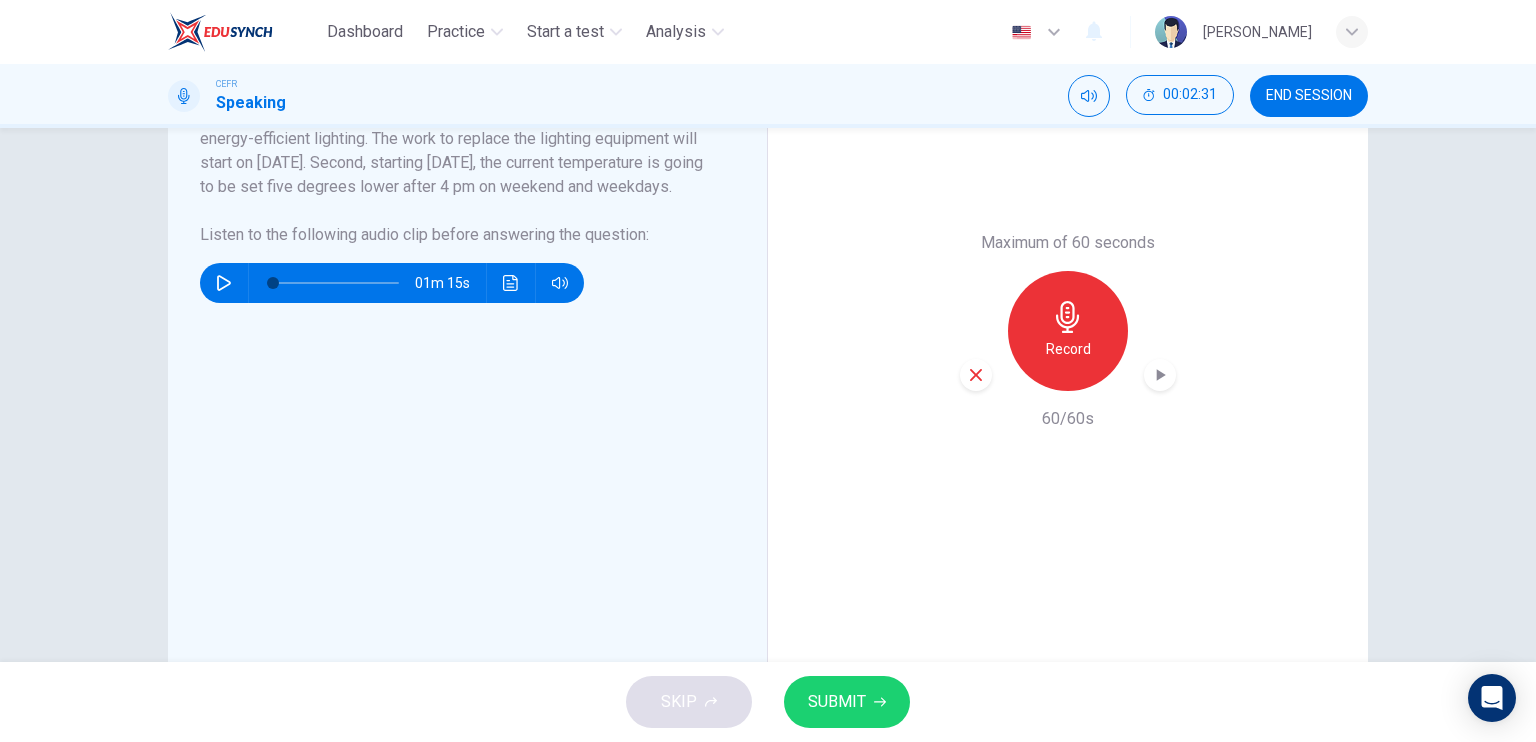 scroll, scrollTop: 467, scrollLeft: 0, axis: vertical 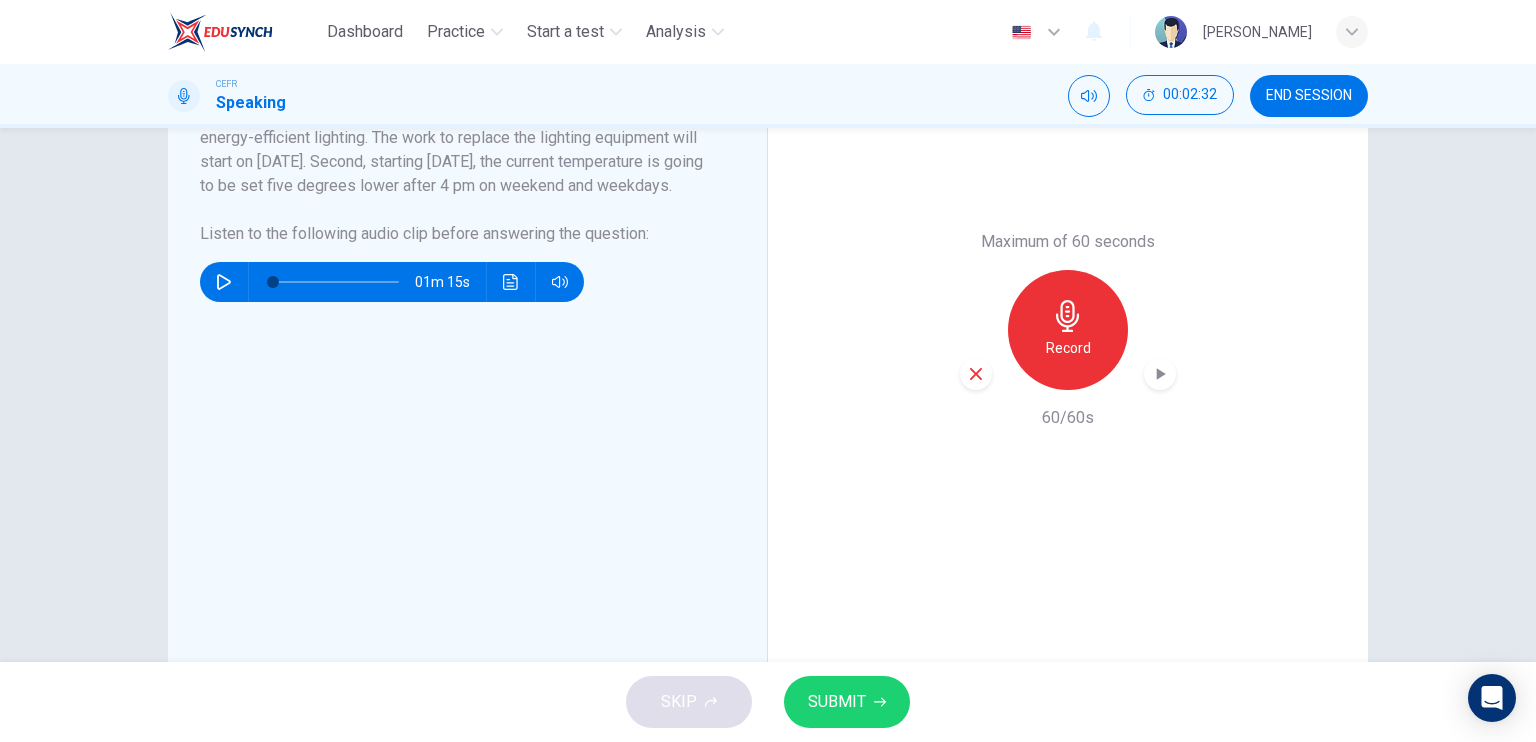 click on "SUBMIT" at bounding box center [847, 702] 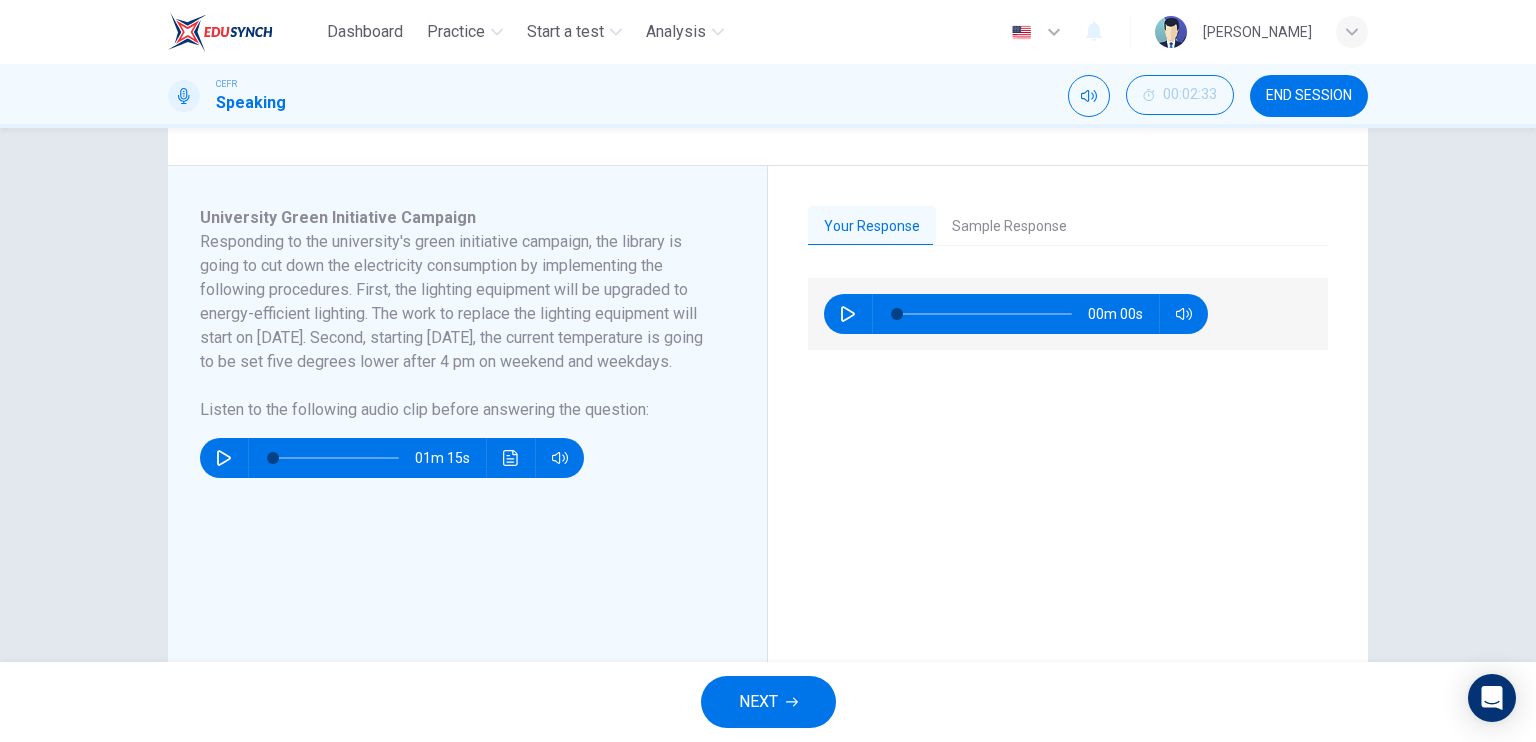 scroll, scrollTop: 283, scrollLeft: 0, axis: vertical 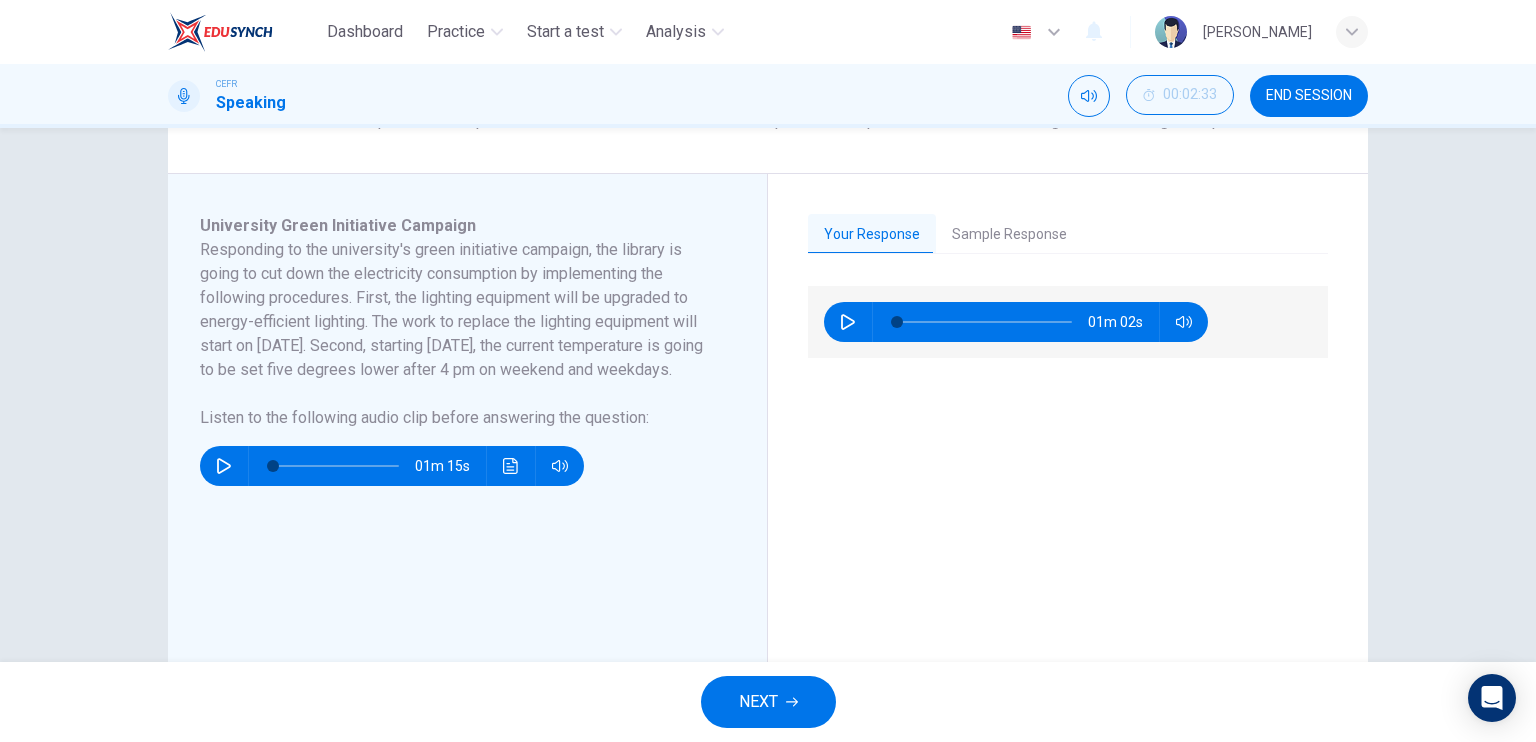 click 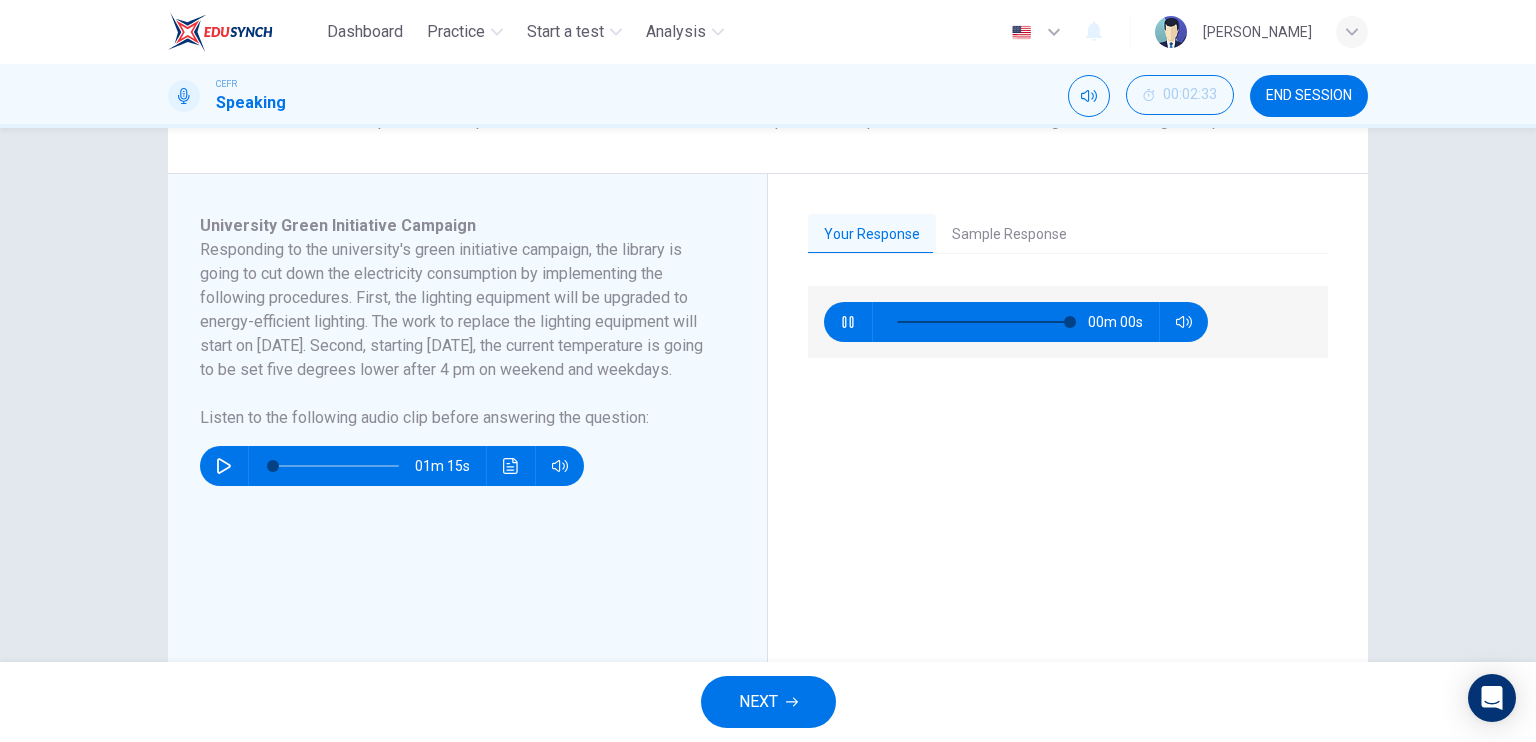 type on "0" 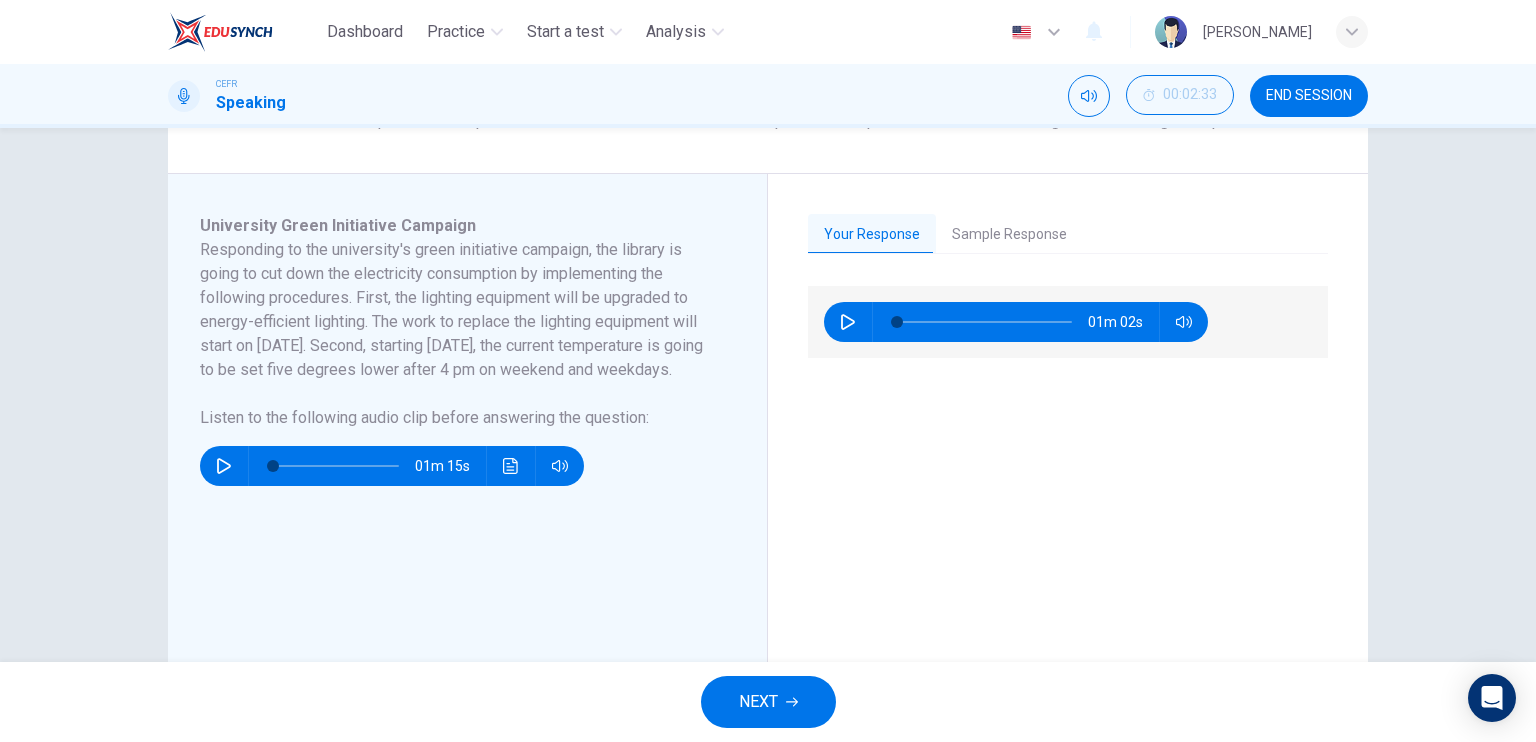 click on "NEXT" at bounding box center (758, 702) 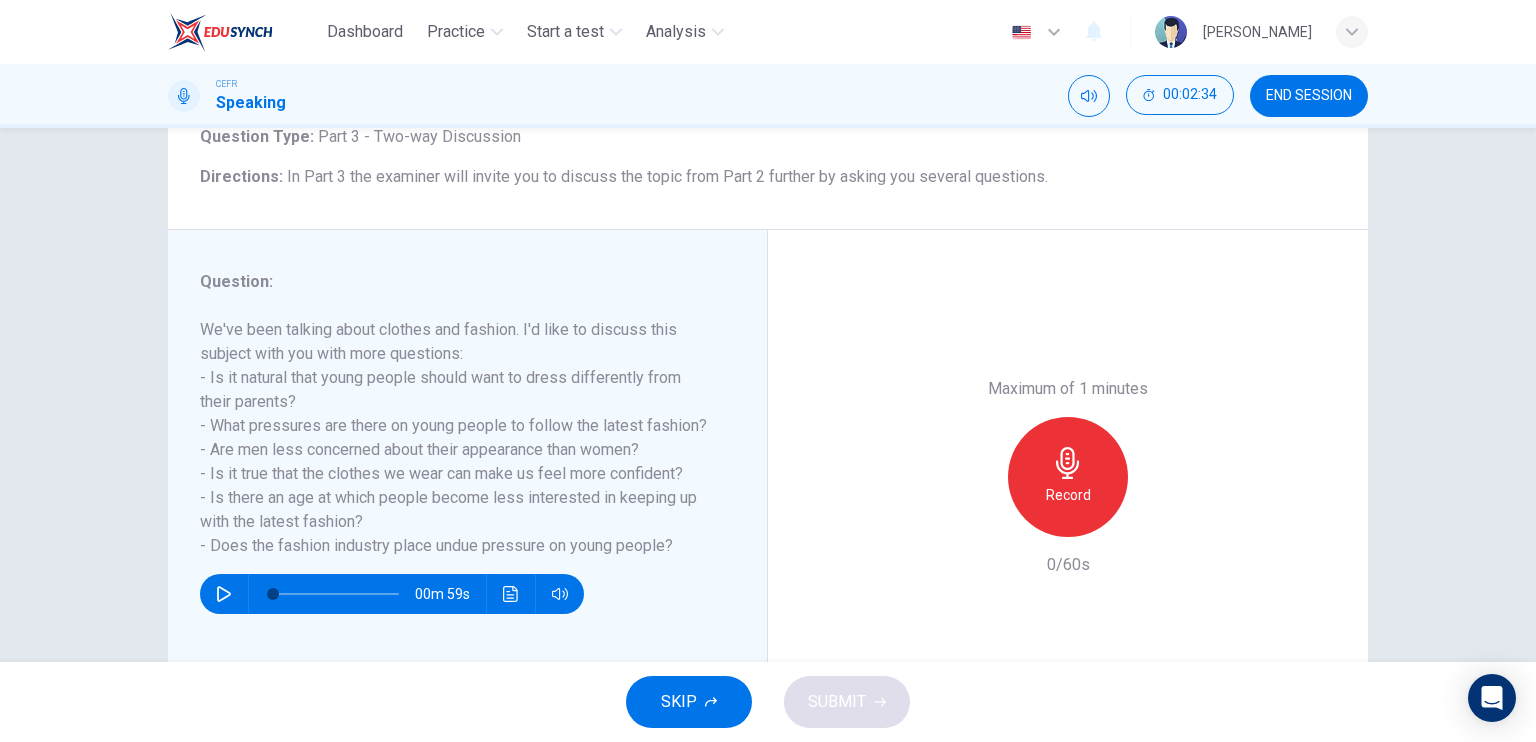 scroll, scrollTop: 140, scrollLeft: 0, axis: vertical 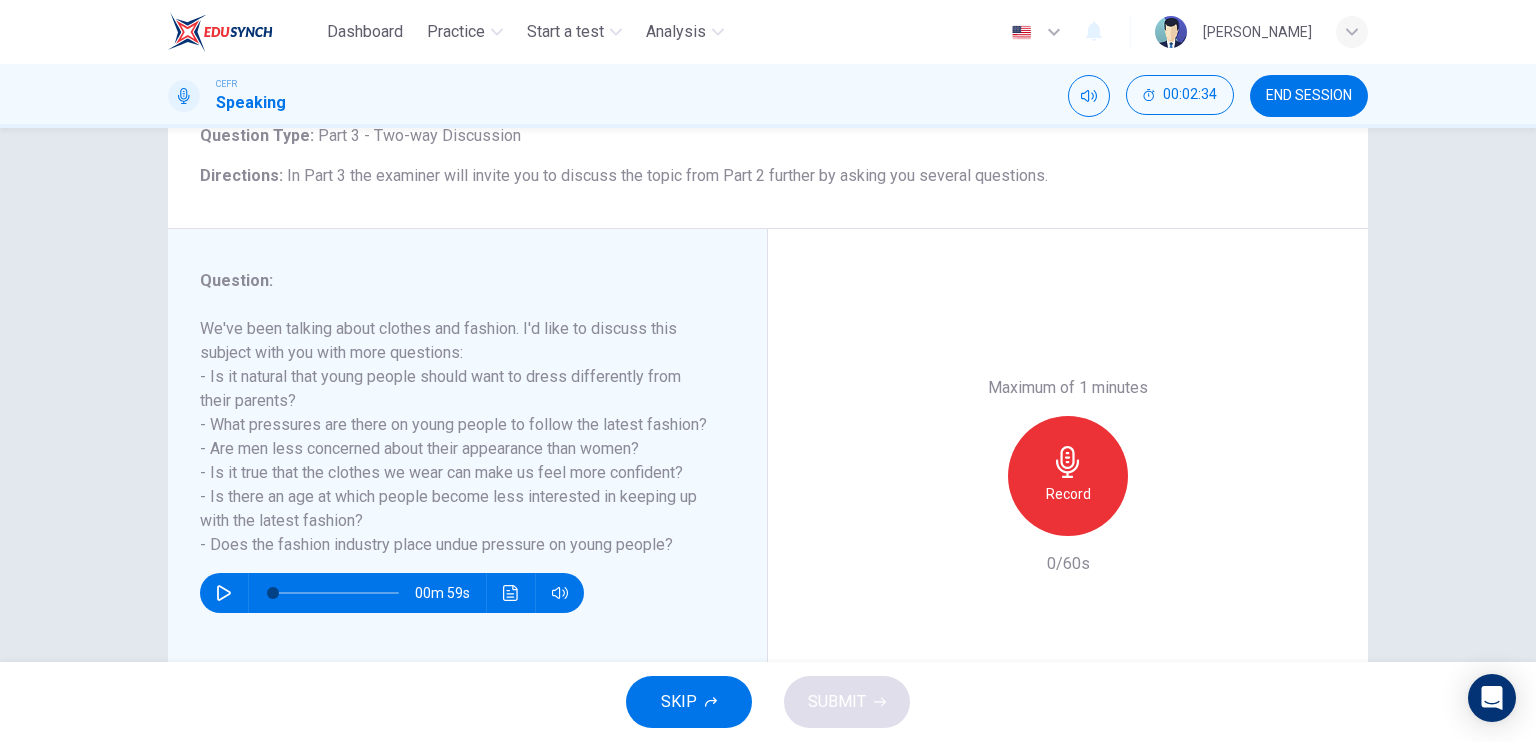 click on "Record" at bounding box center (1068, 476) 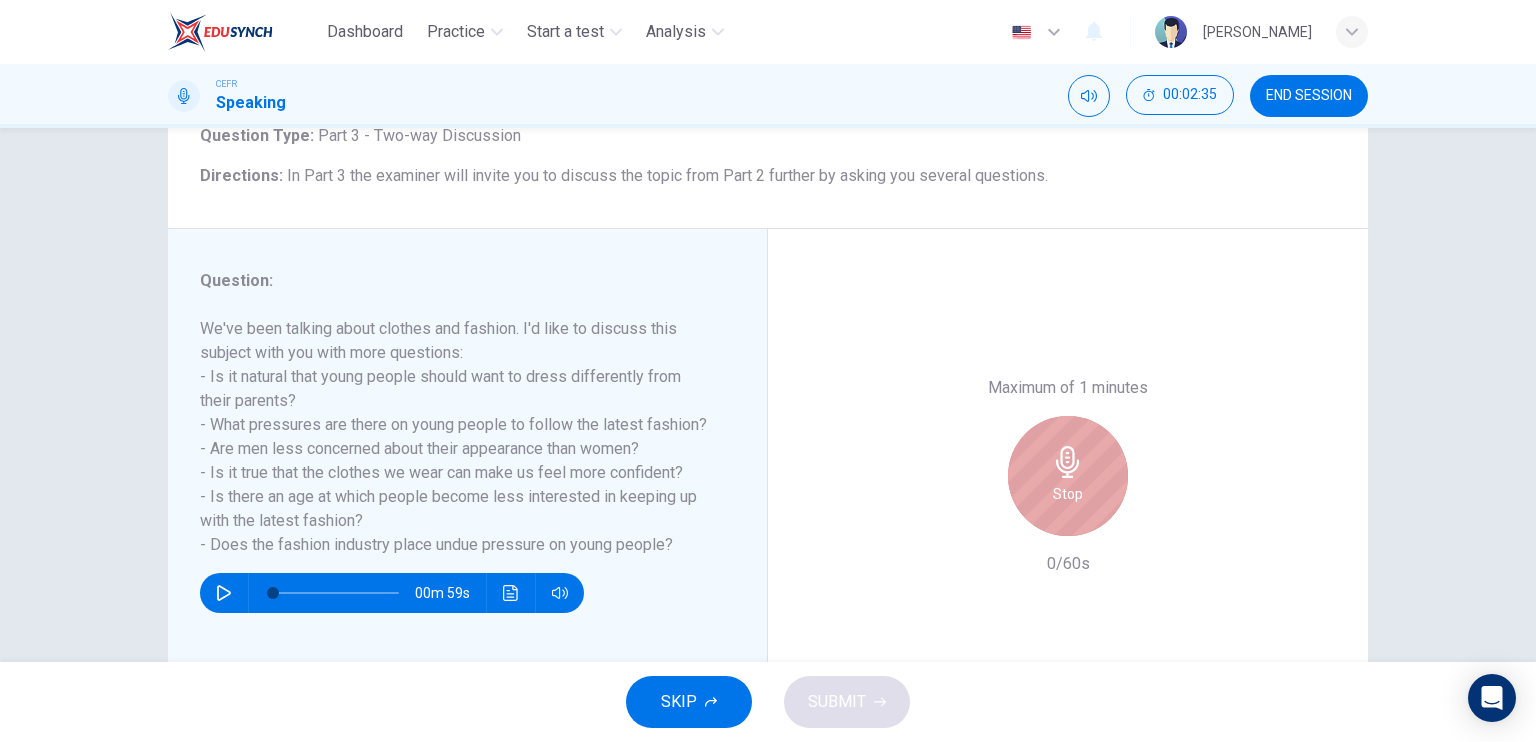 click on "Stop" at bounding box center (1068, 476) 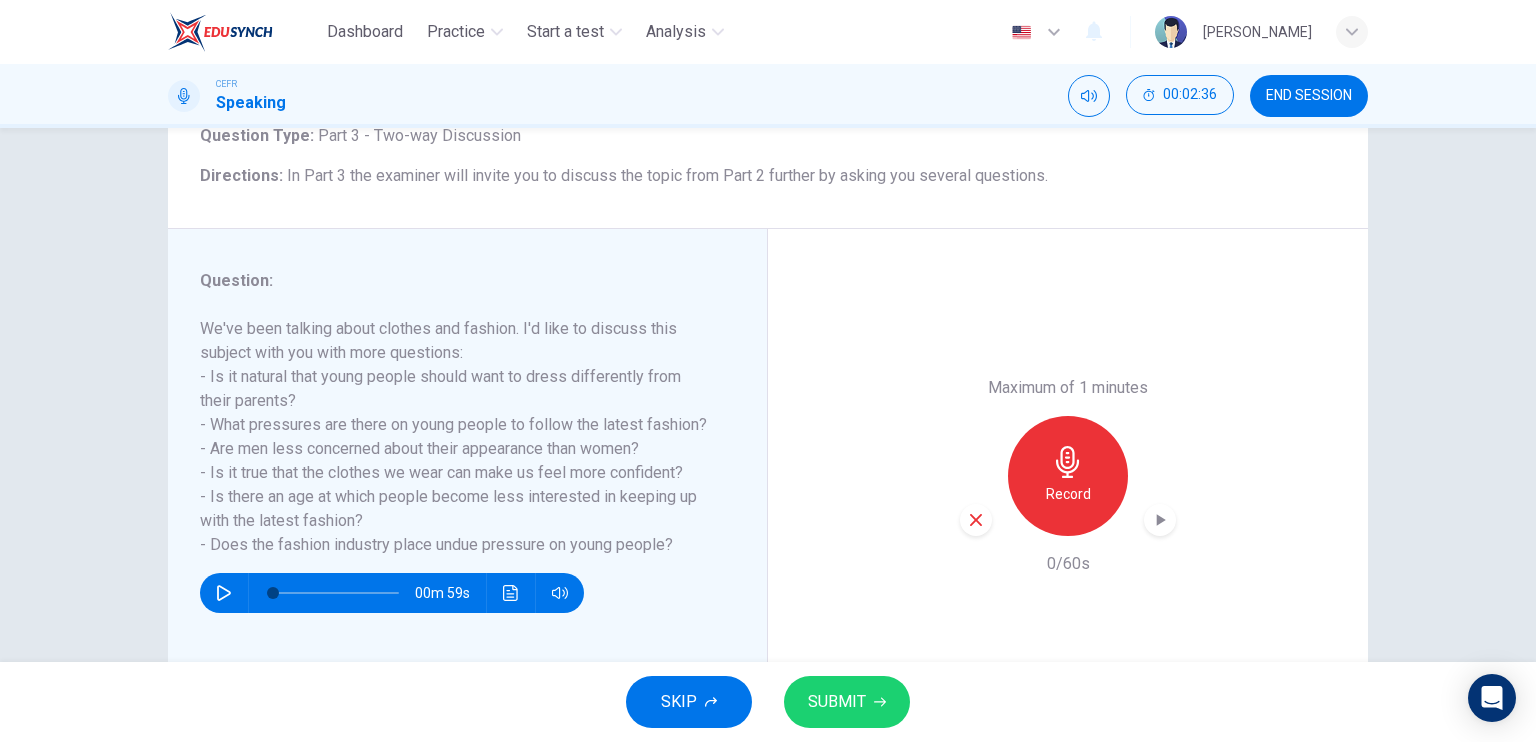 click 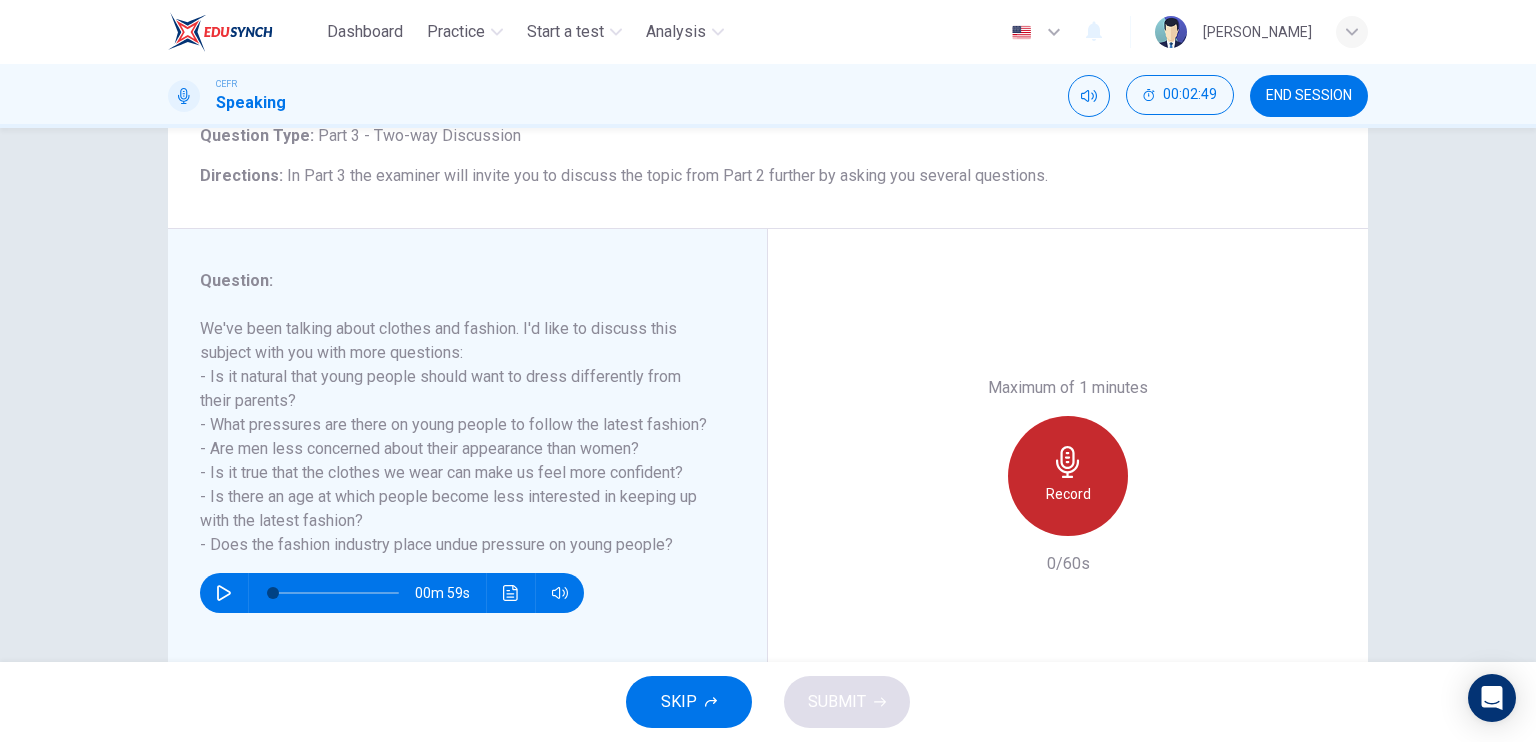 click on "Record" at bounding box center (1068, 476) 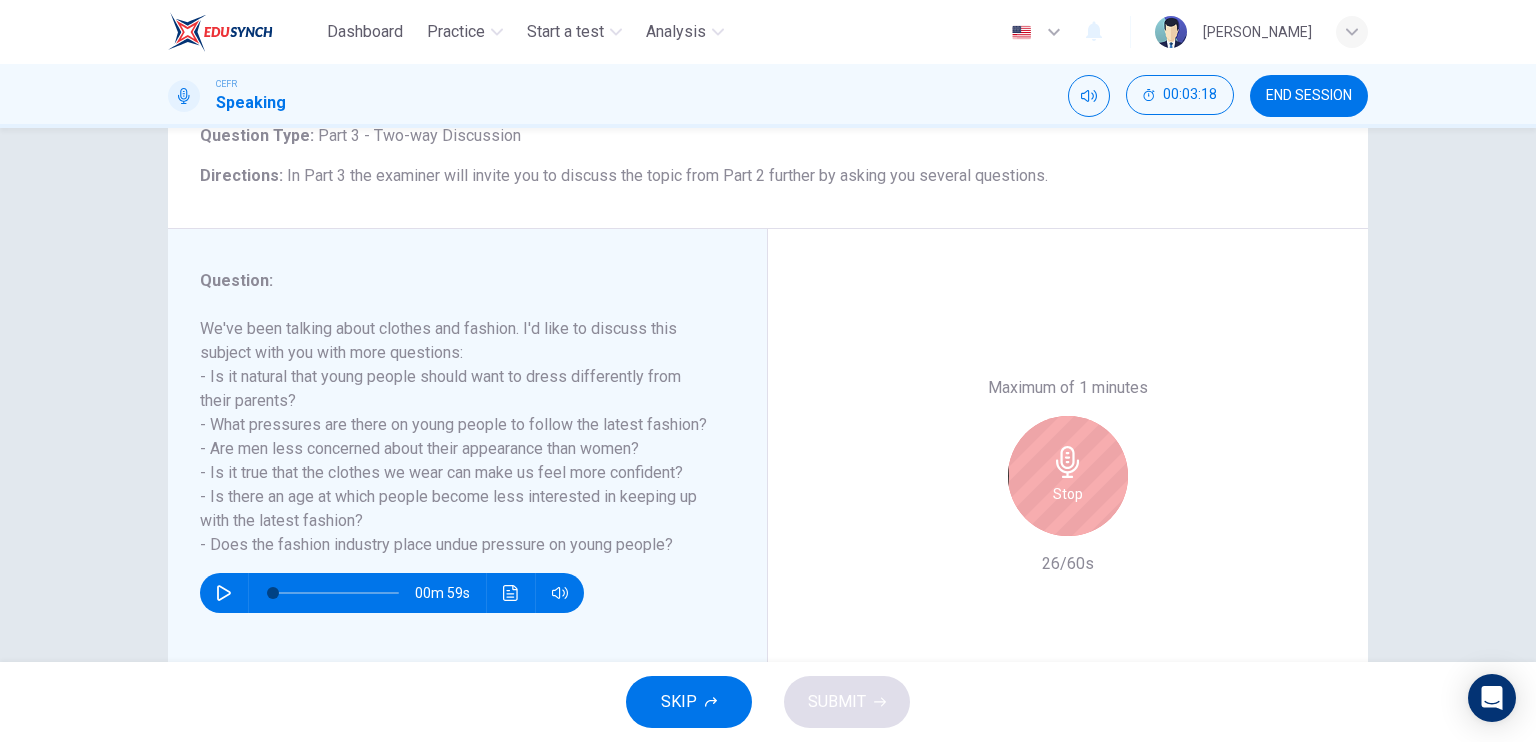 click on "Stop" at bounding box center (1068, 476) 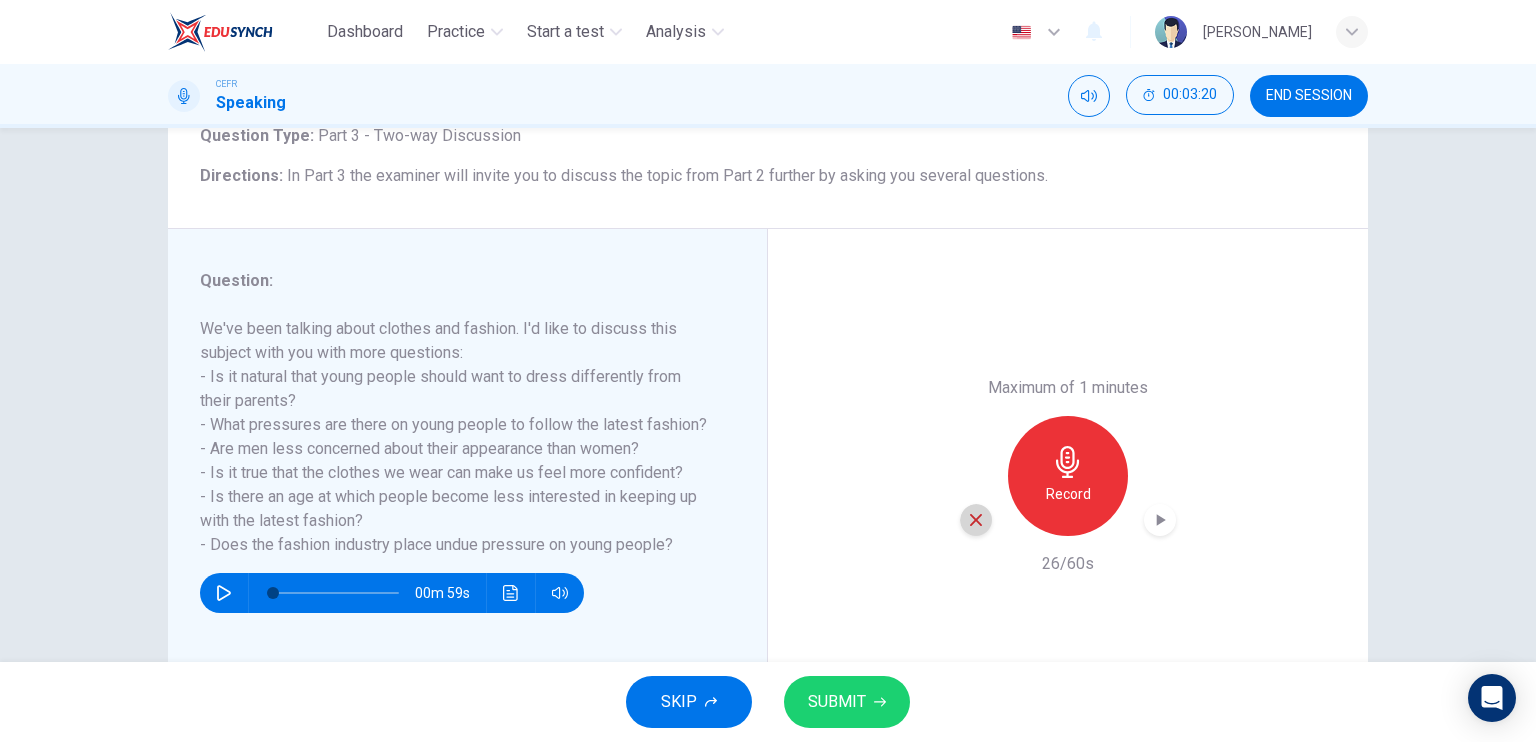 click at bounding box center [976, 520] 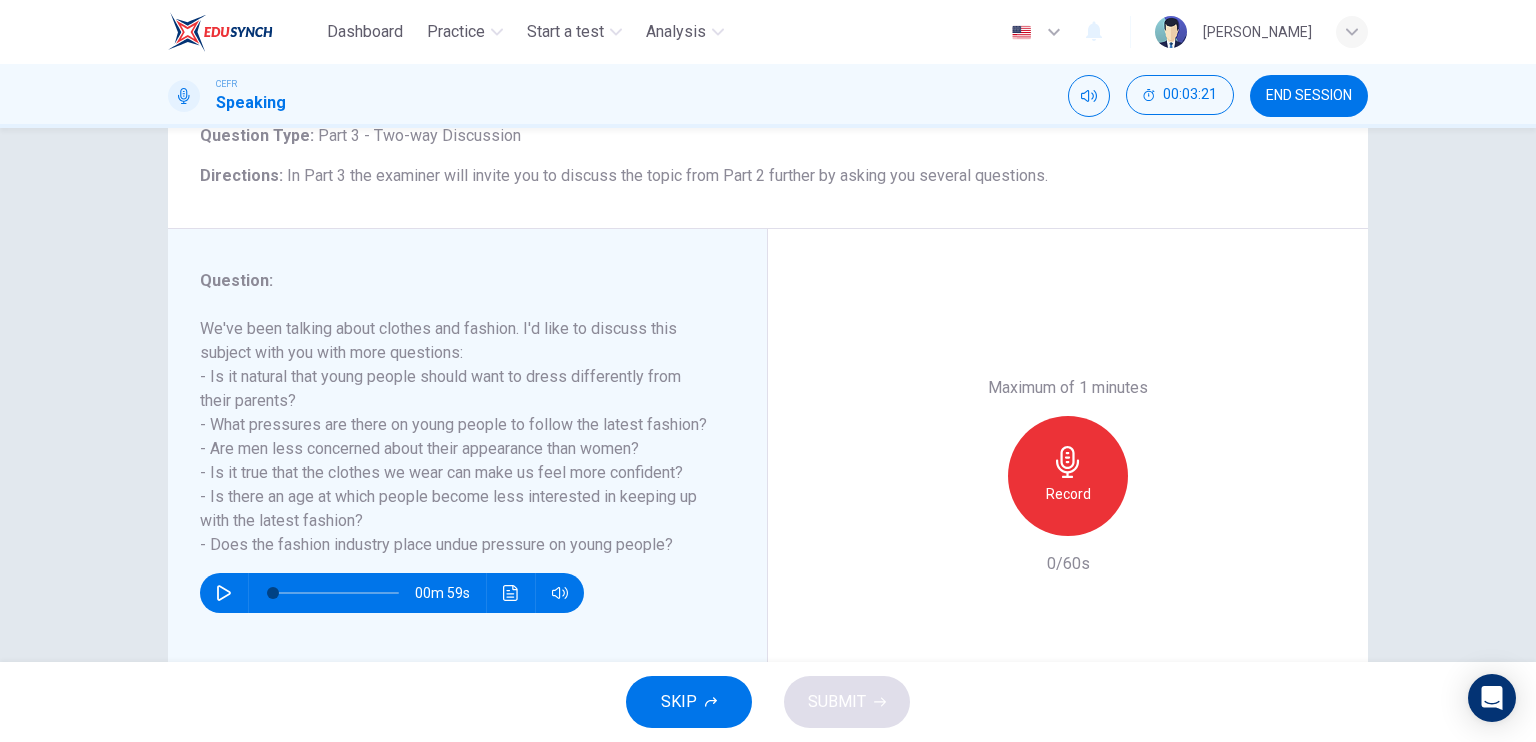 click on "Record" at bounding box center [1068, 494] 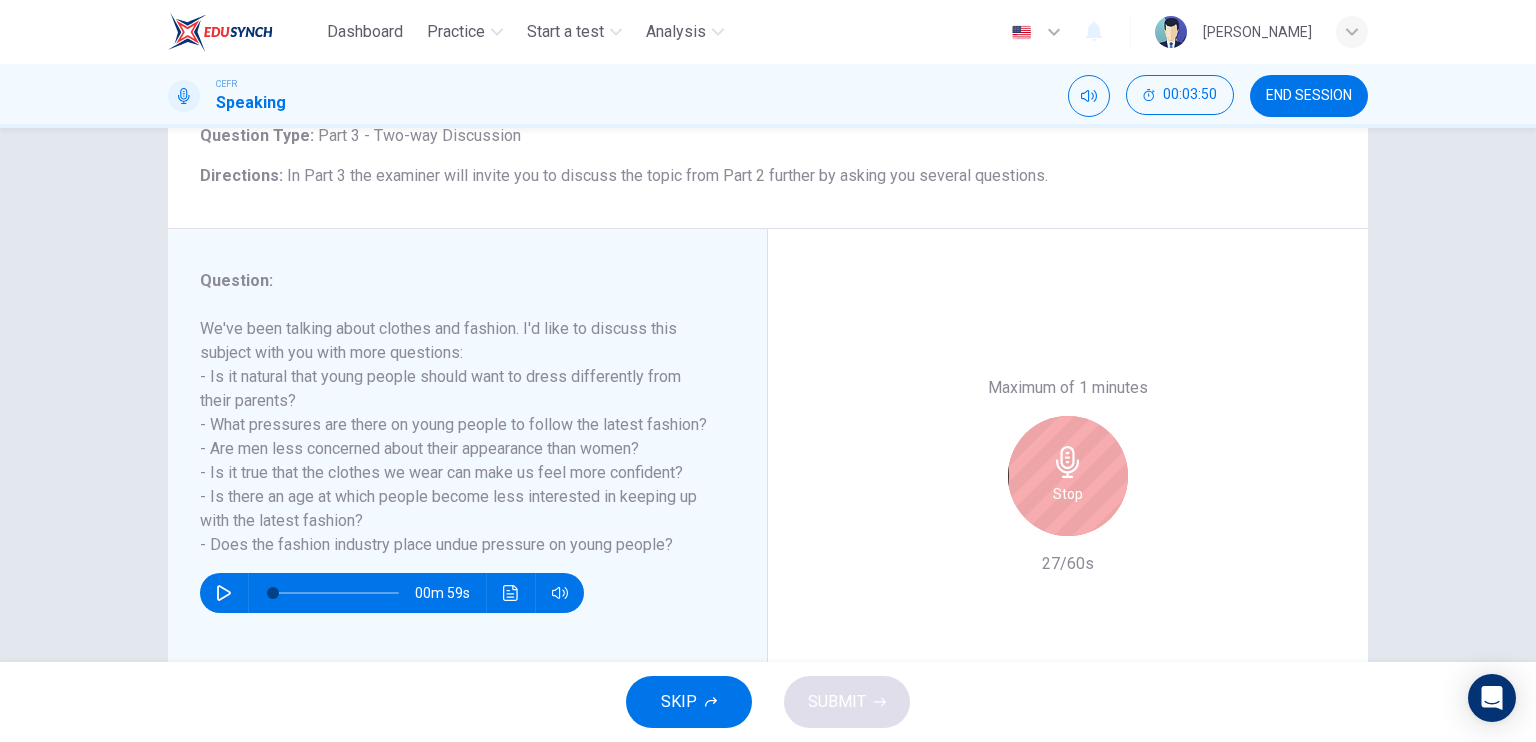 click on "Stop" at bounding box center [1068, 494] 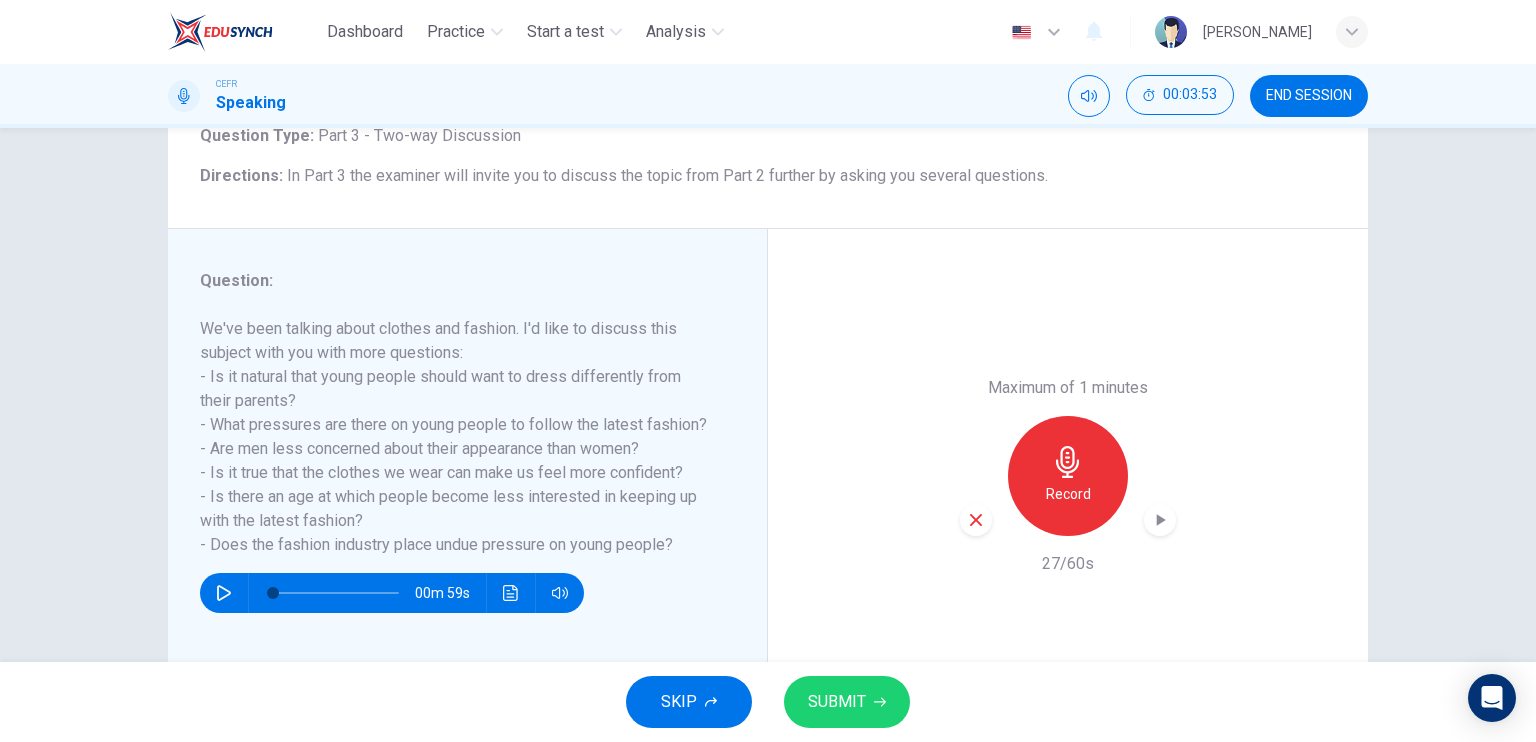 click on "Record" at bounding box center (1068, 476) 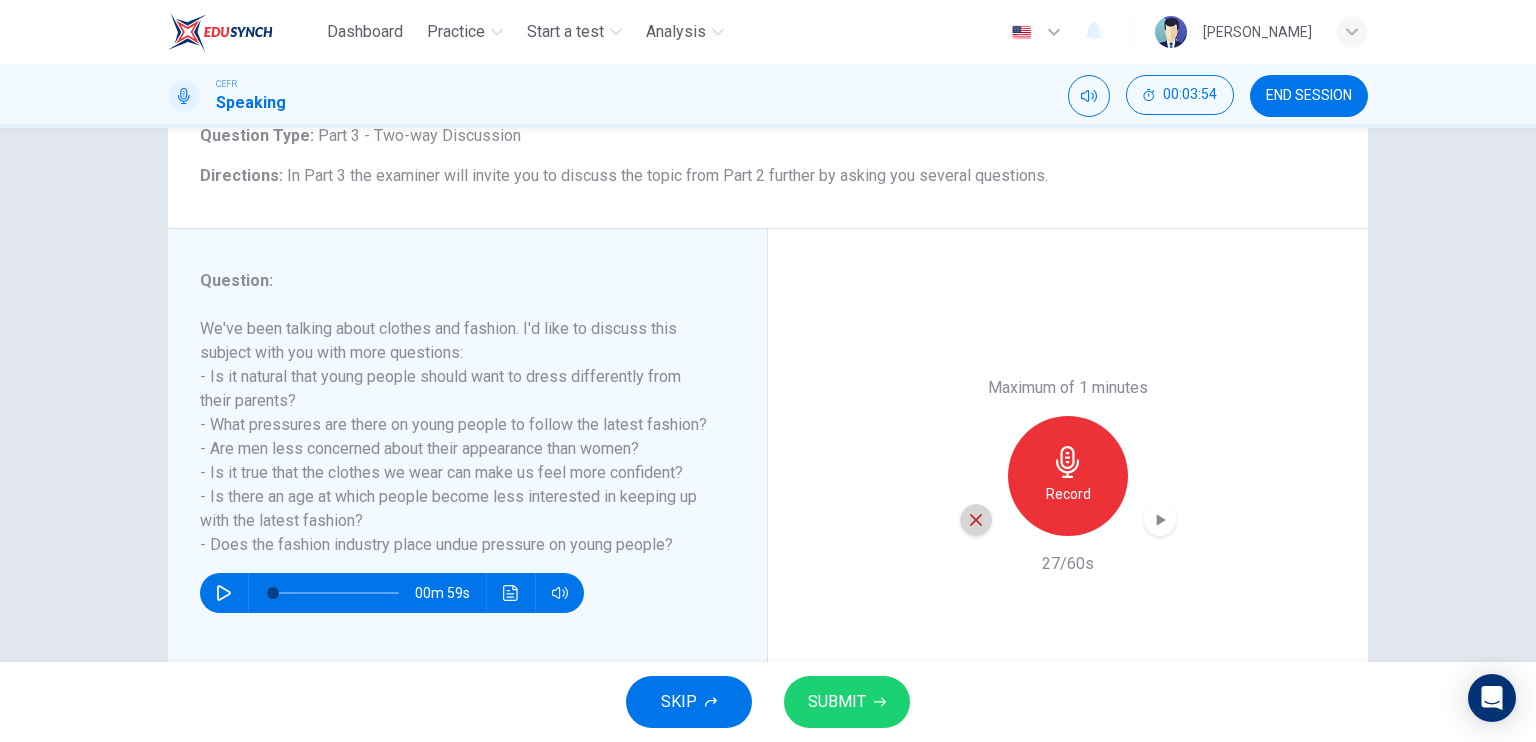 click at bounding box center [976, 520] 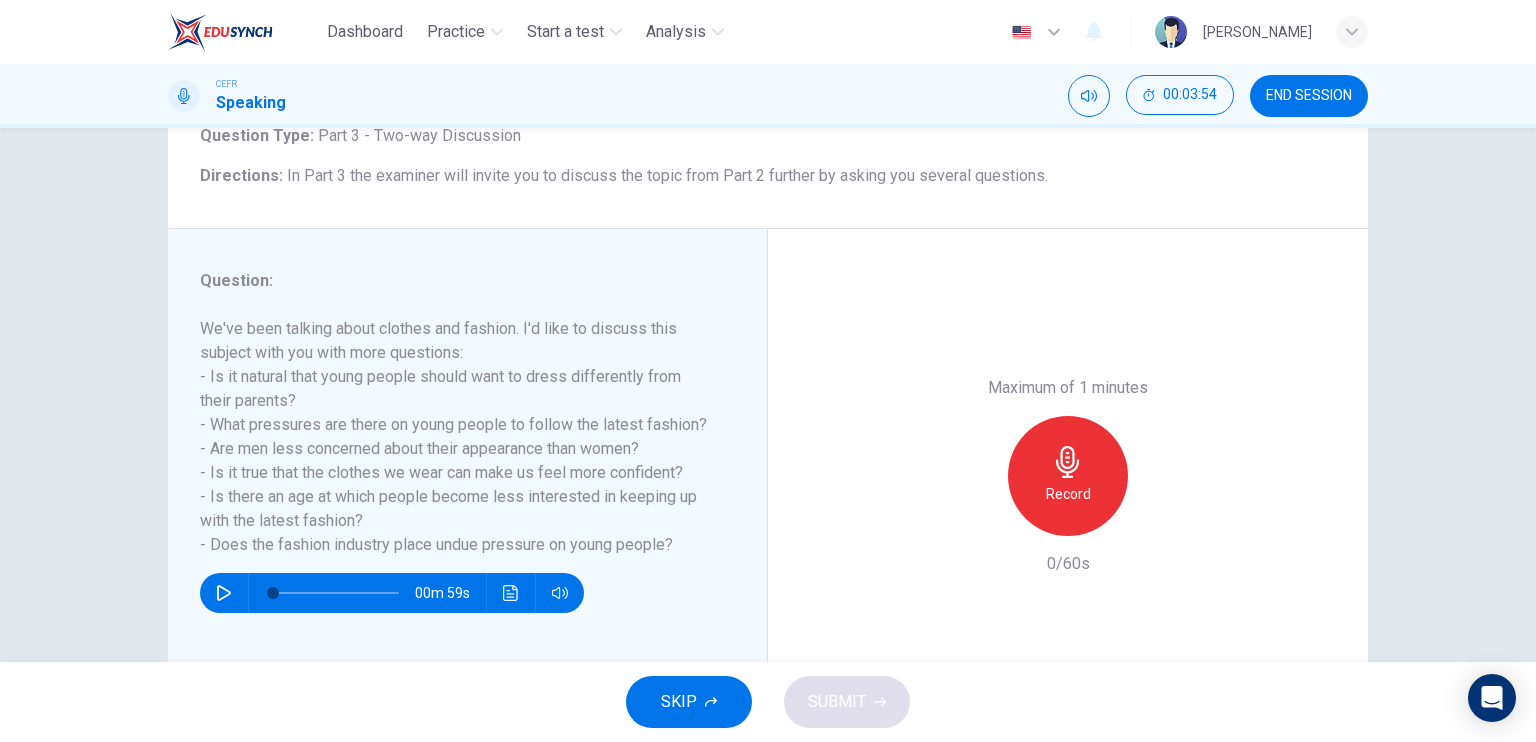 click 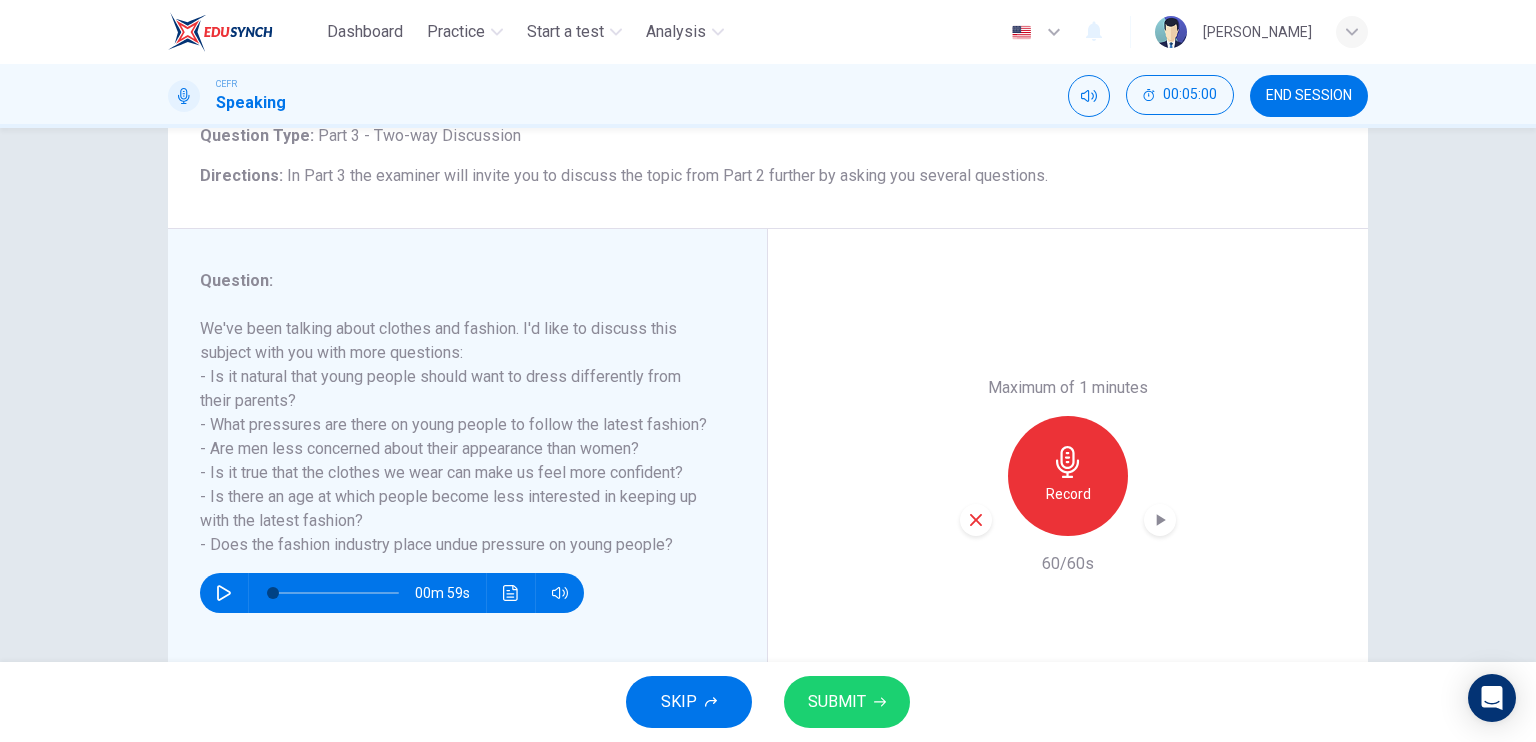 click on "SUBMIT" at bounding box center [847, 702] 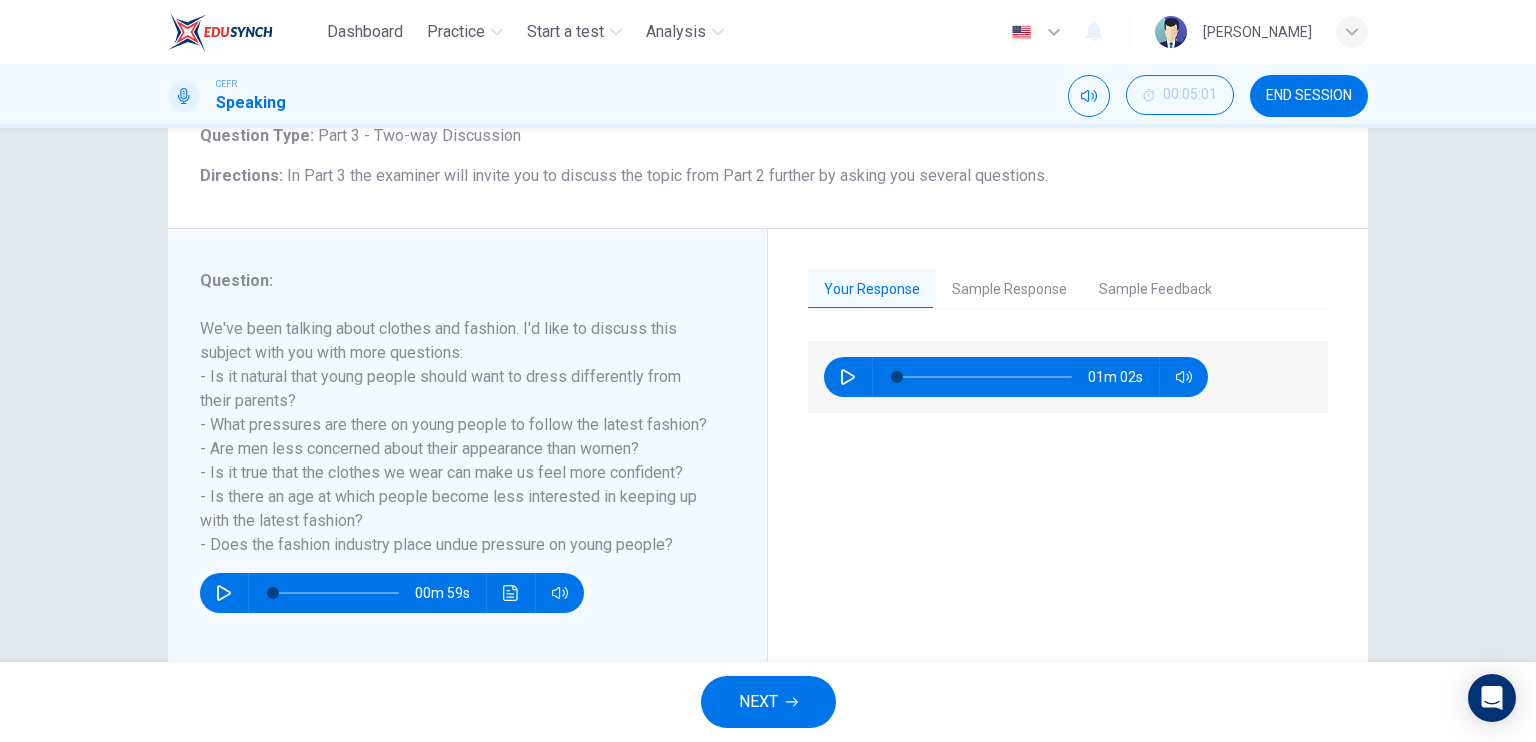 click on "NEXT" at bounding box center [758, 702] 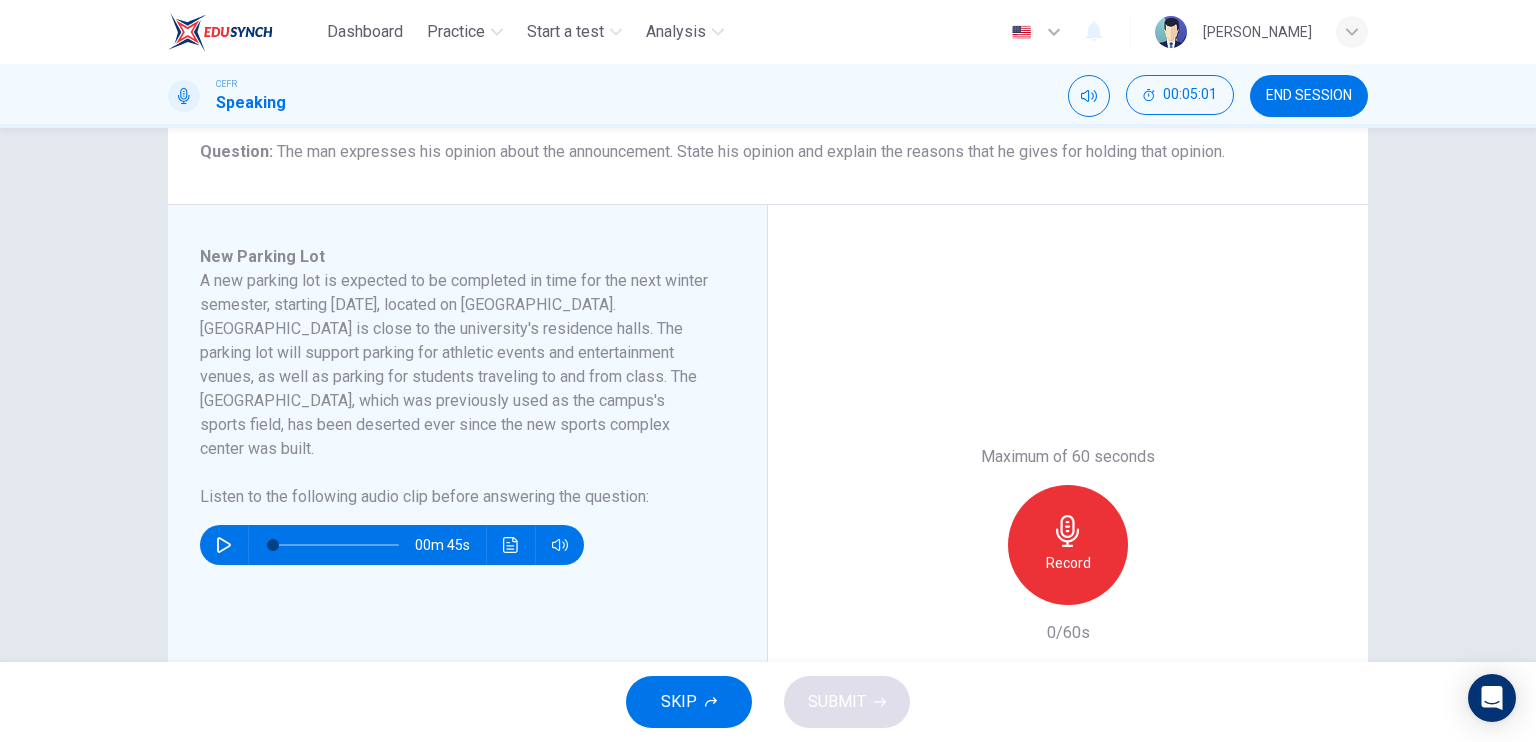 scroll, scrollTop: 264, scrollLeft: 0, axis: vertical 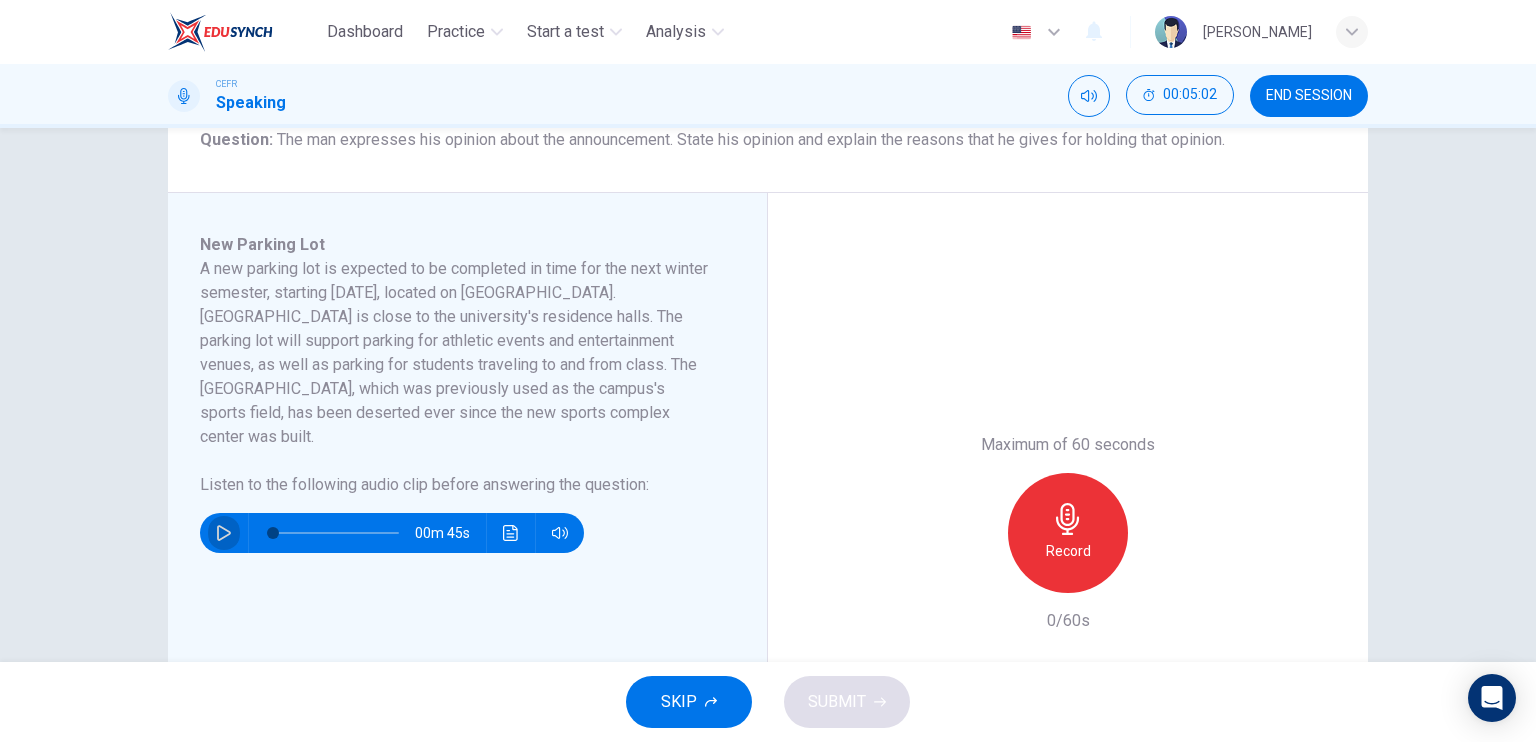click at bounding box center (224, 533) 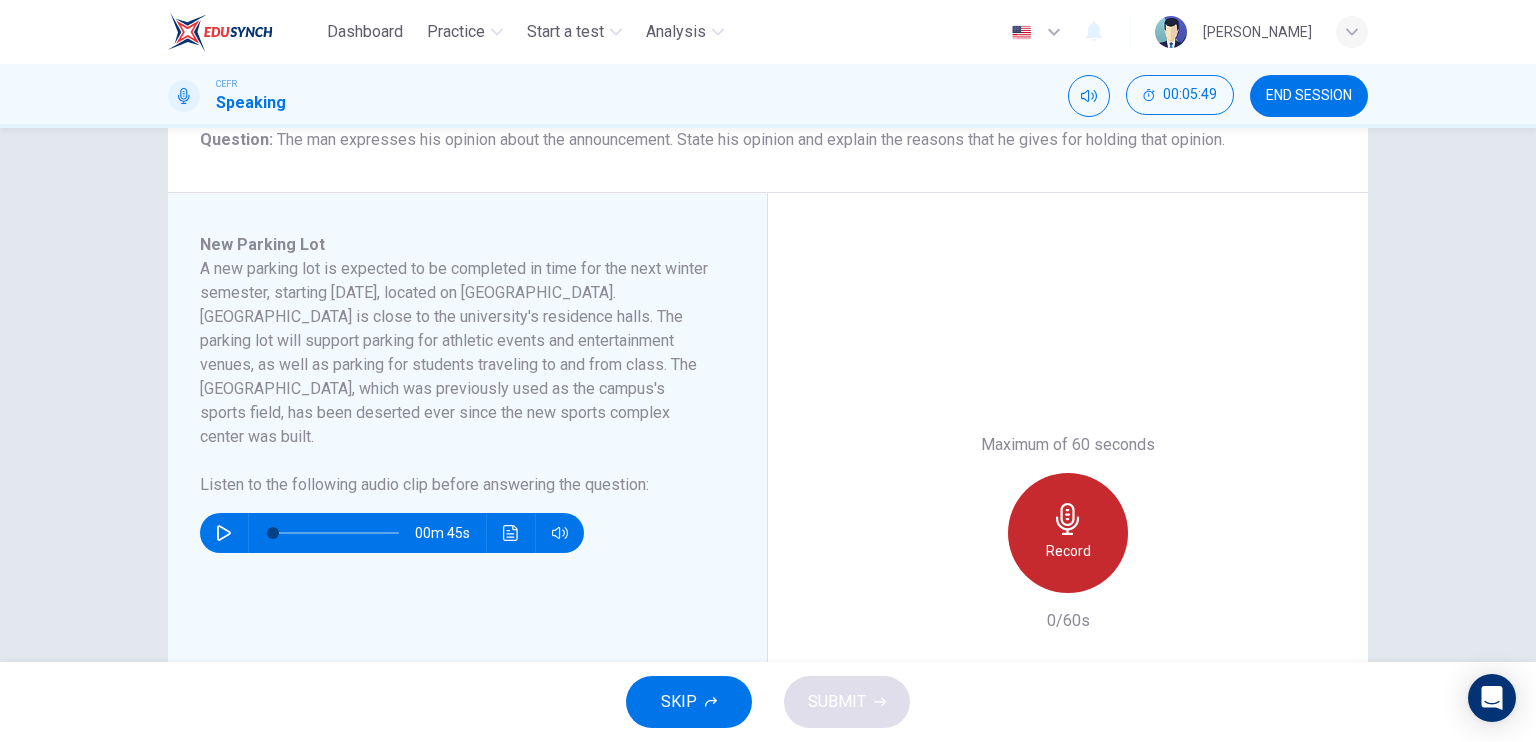 click on "Record" at bounding box center (1068, 551) 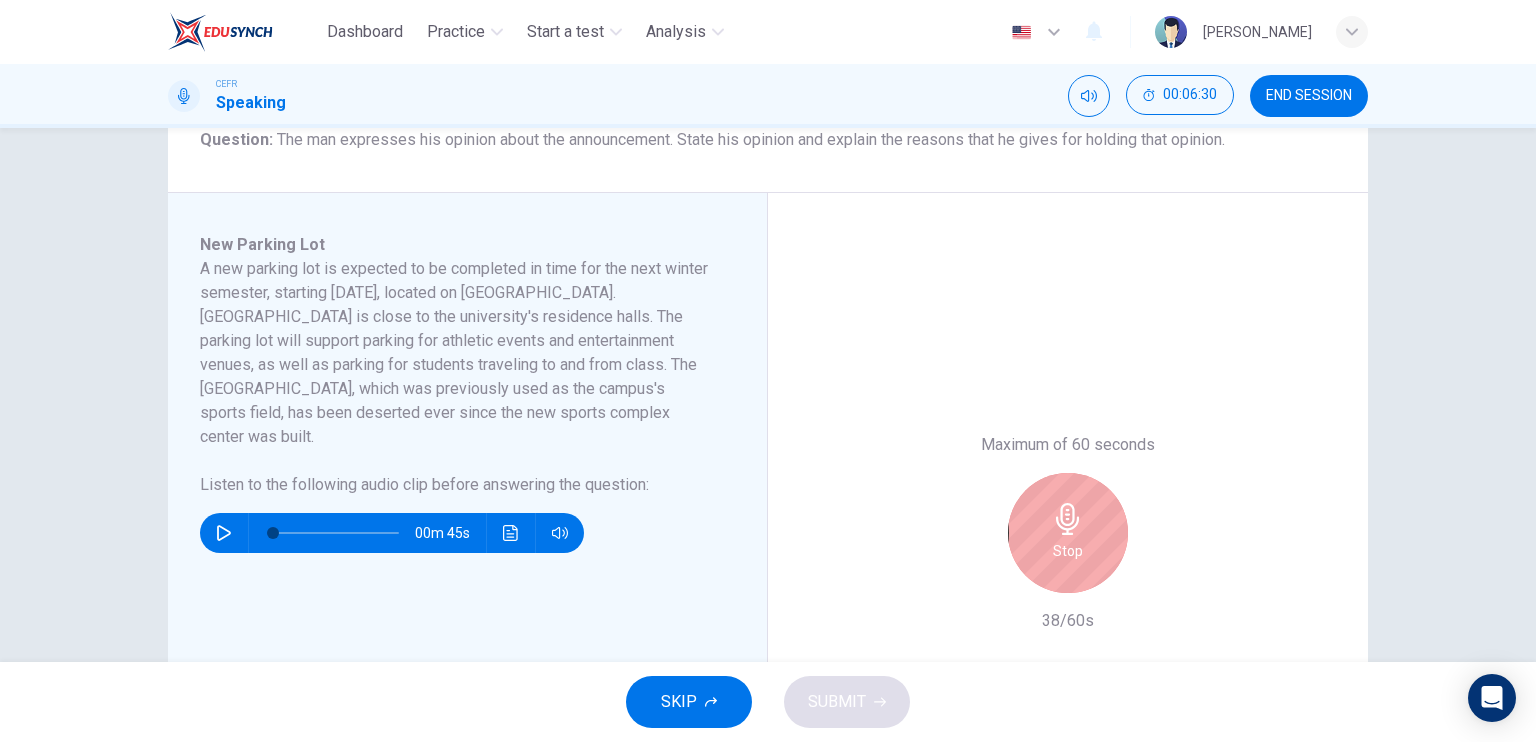 click on "Stop" at bounding box center (1068, 533) 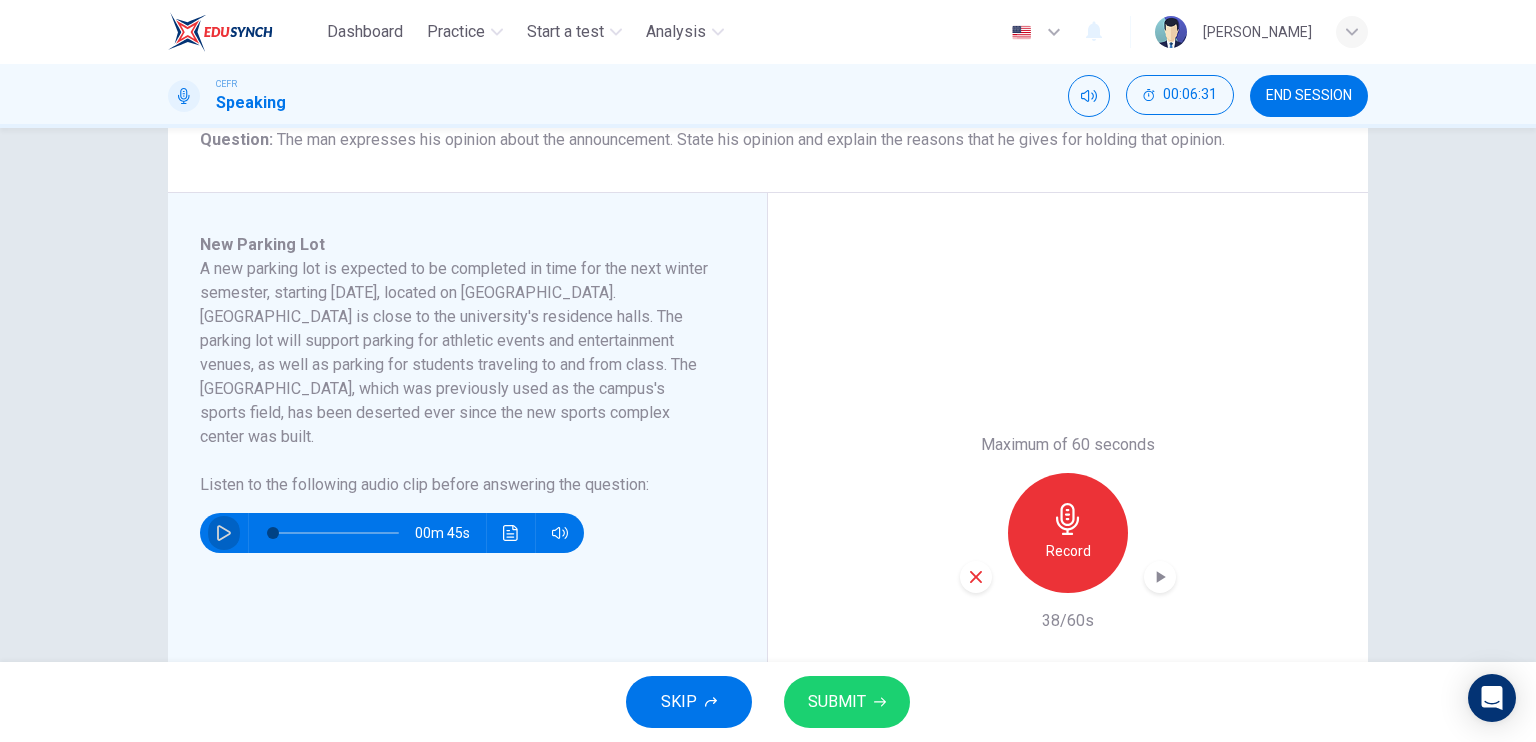 click at bounding box center (224, 533) 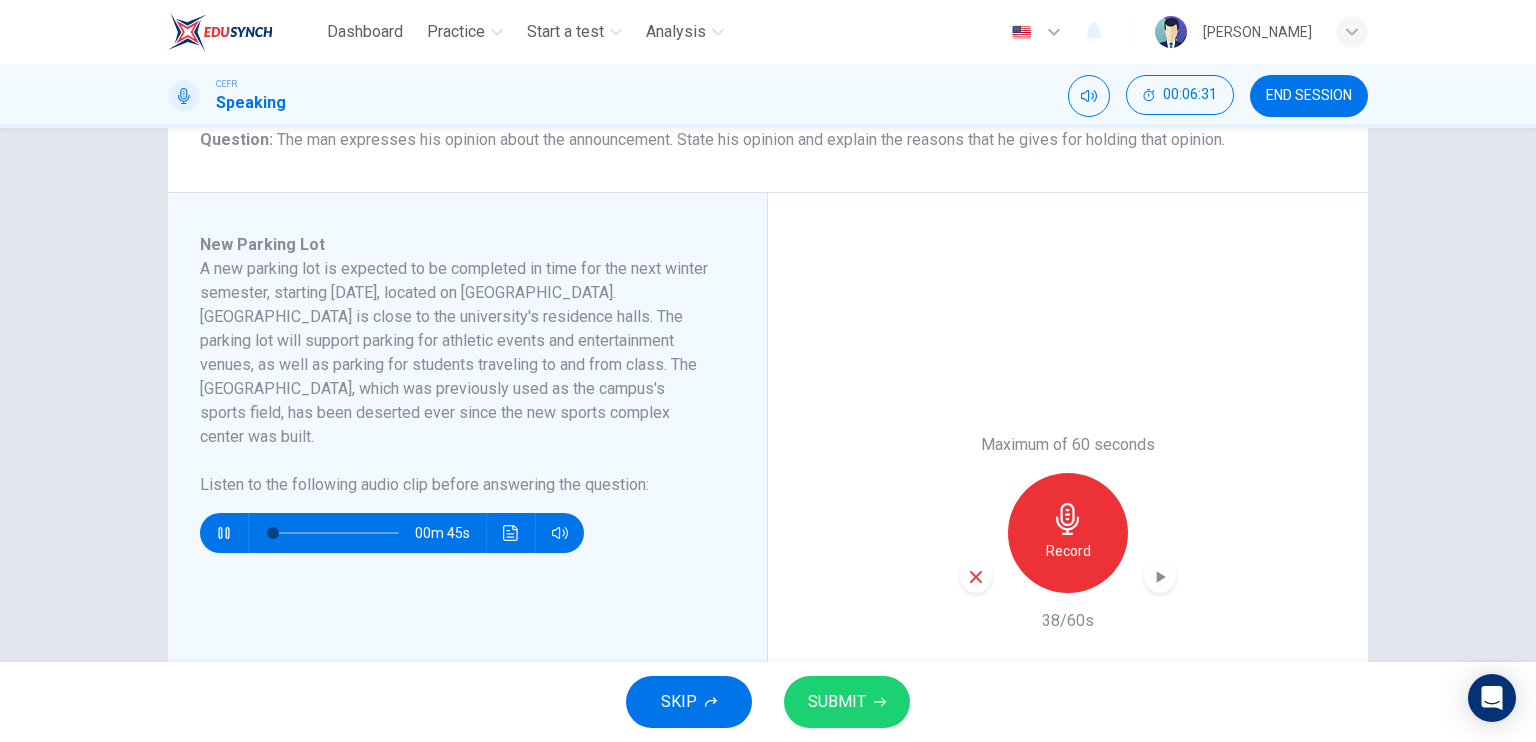 click at bounding box center [336, 533] 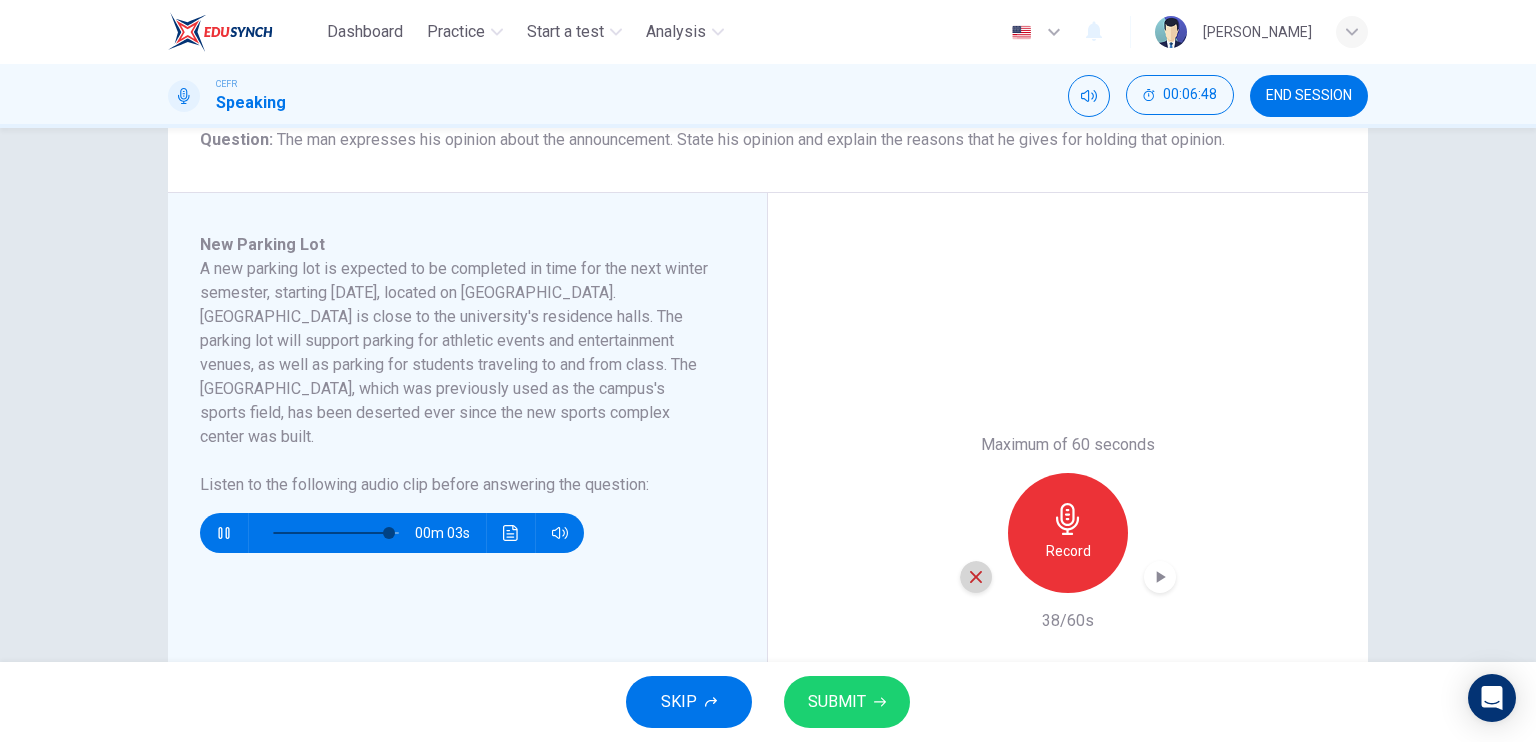 click 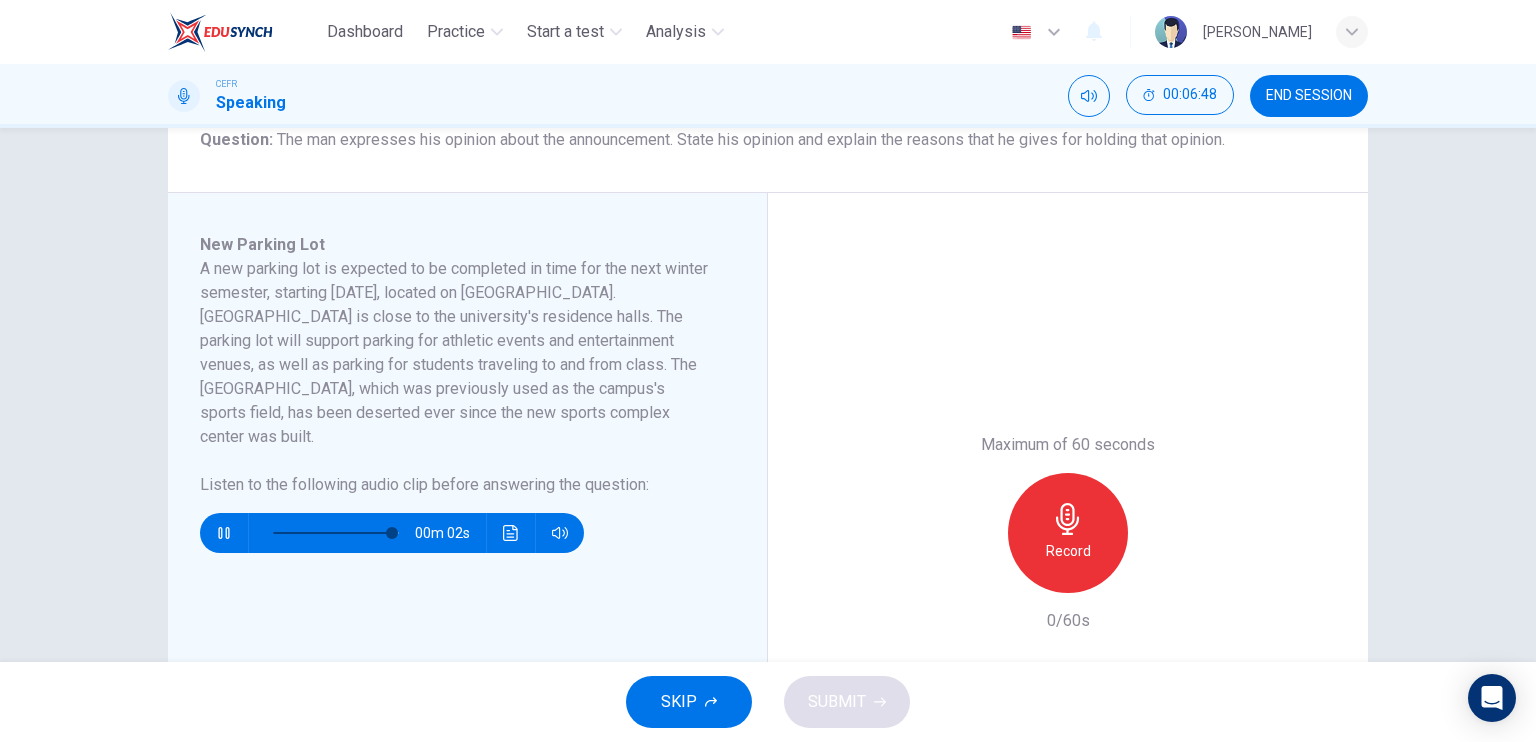 click on "Record" at bounding box center [1068, 551] 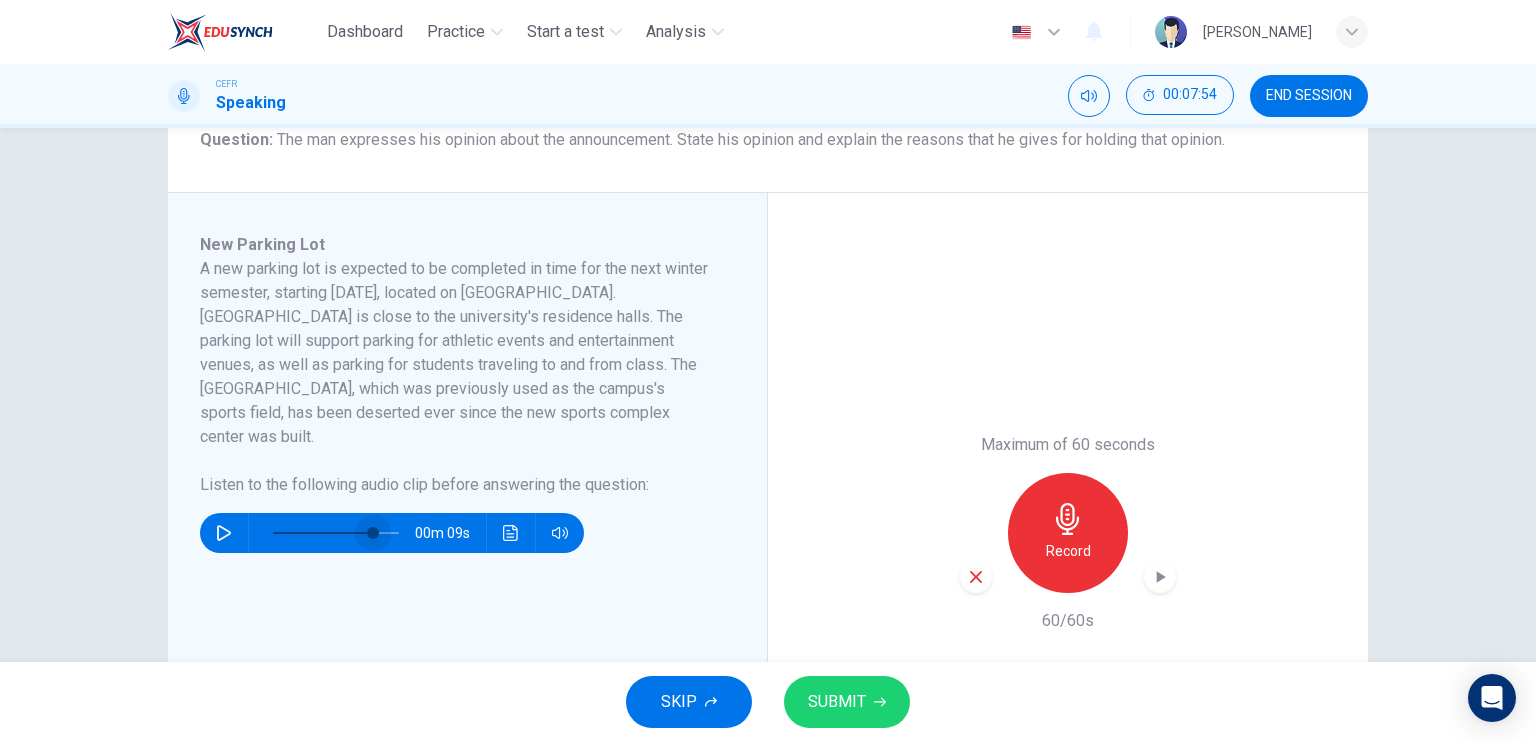 click at bounding box center (336, 533) 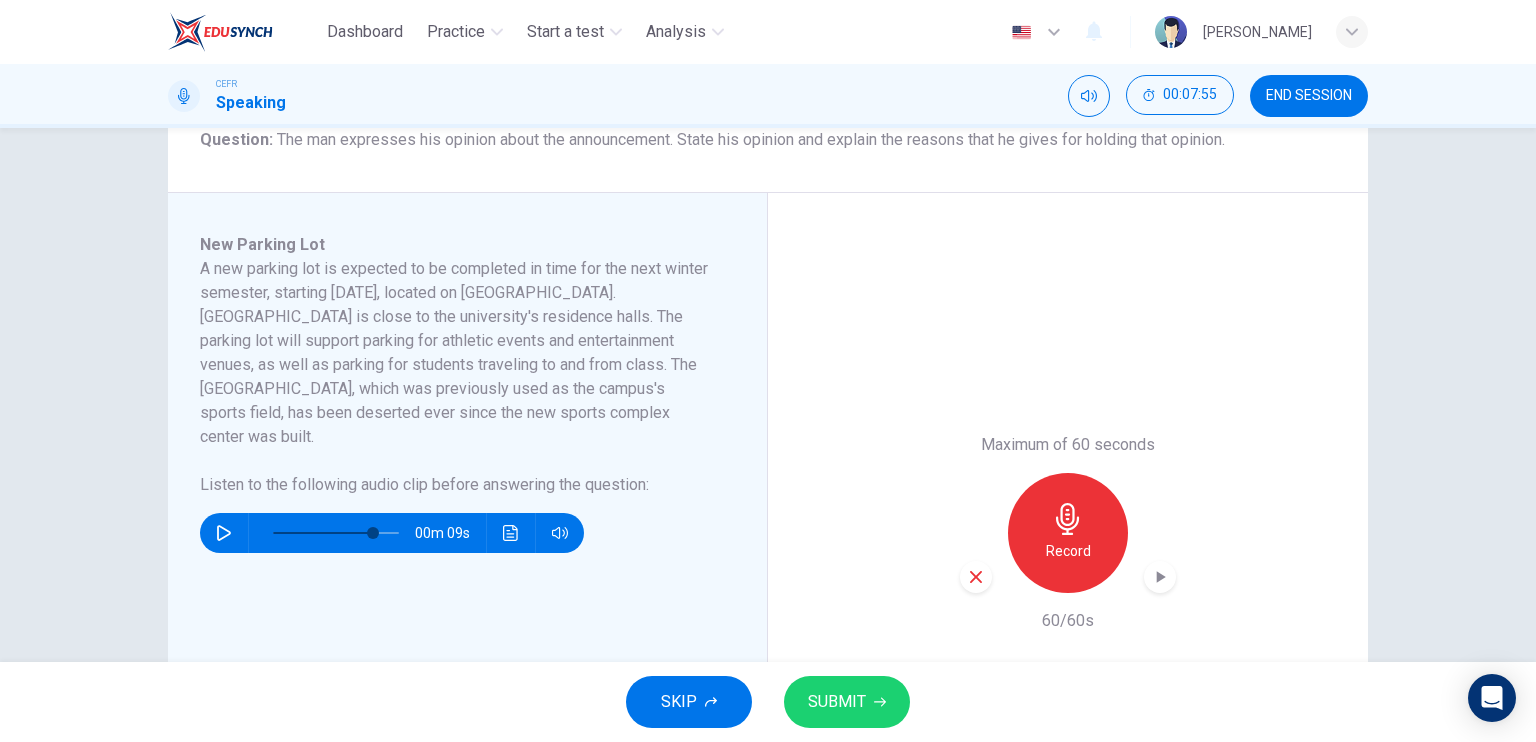 click 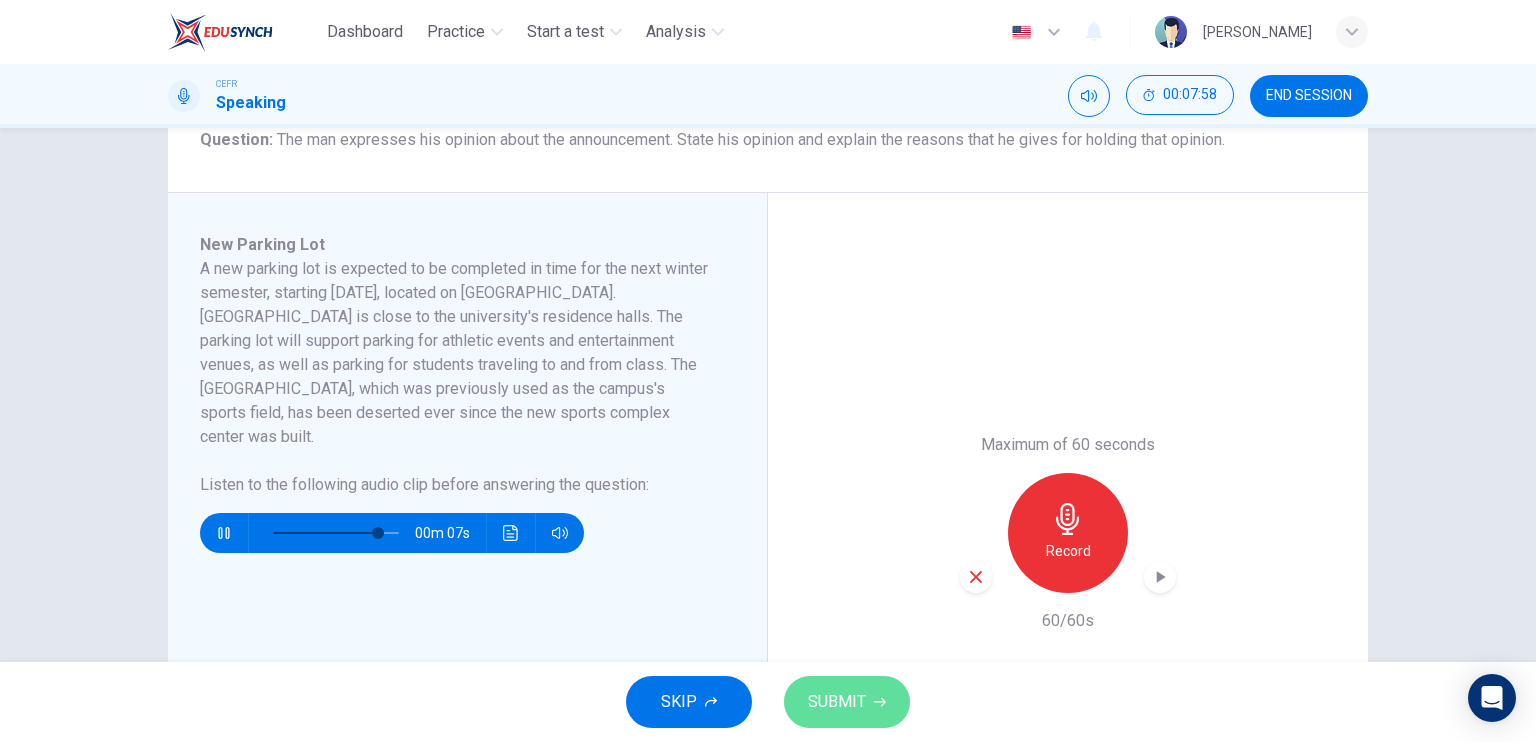 click on "SUBMIT" at bounding box center [847, 702] 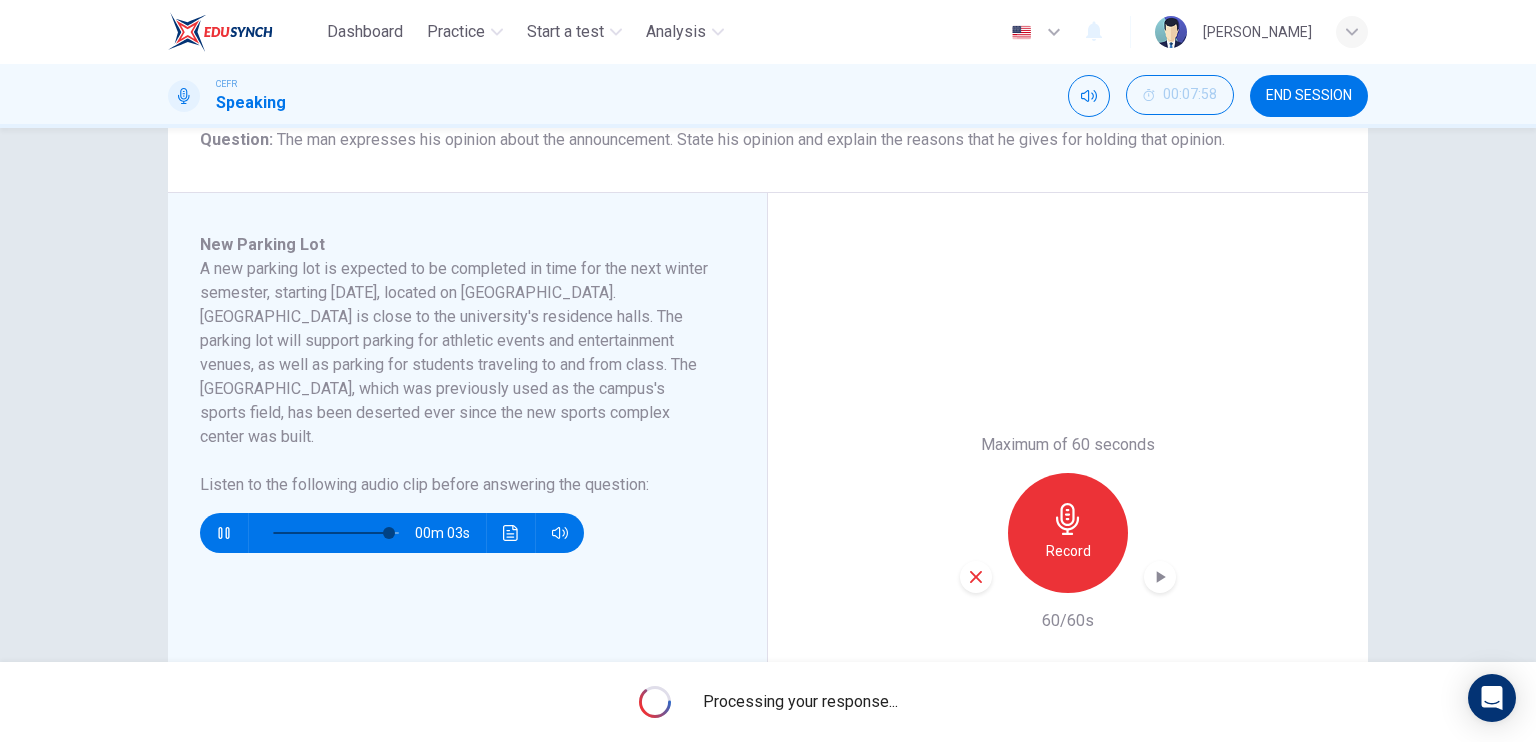 type on "0" 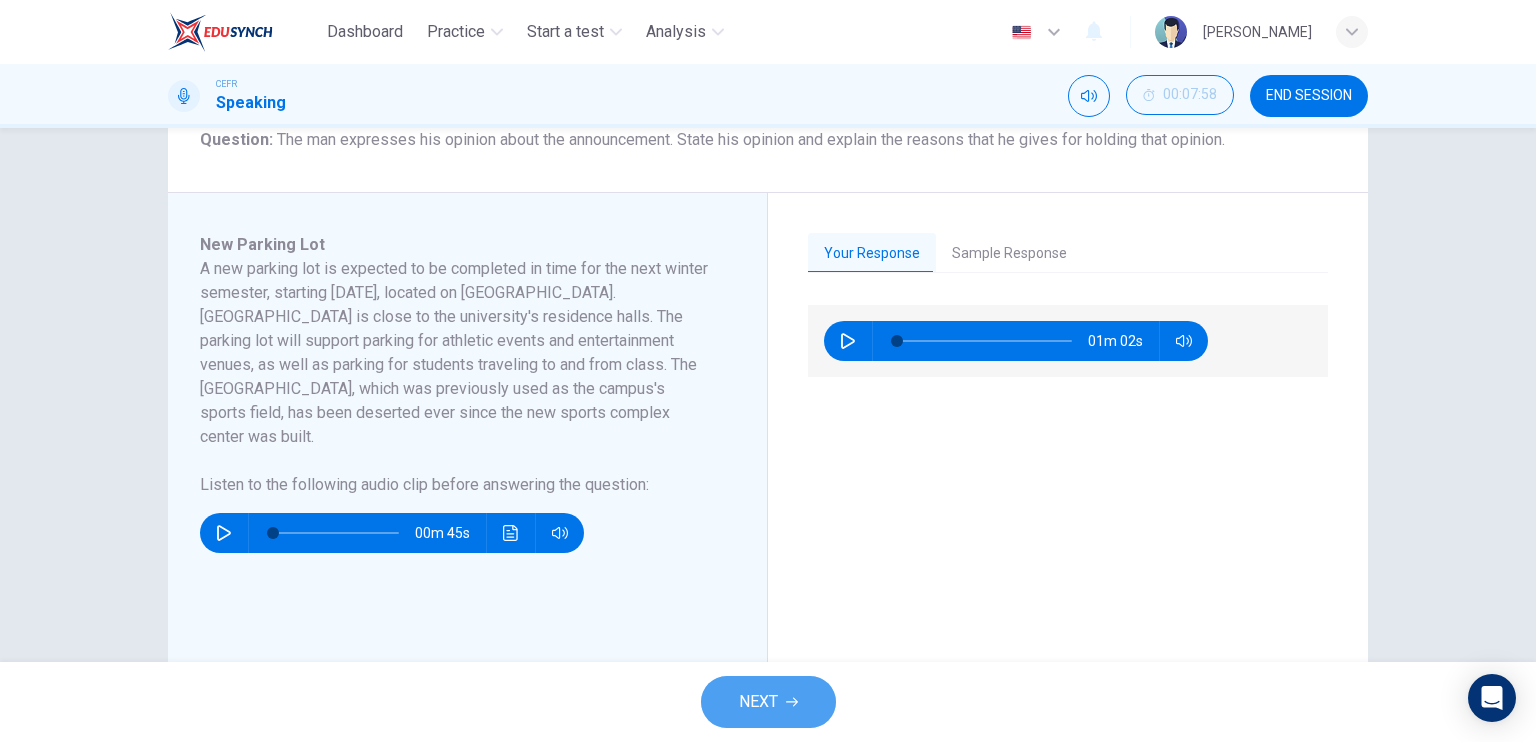 click on "NEXT" at bounding box center [768, 702] 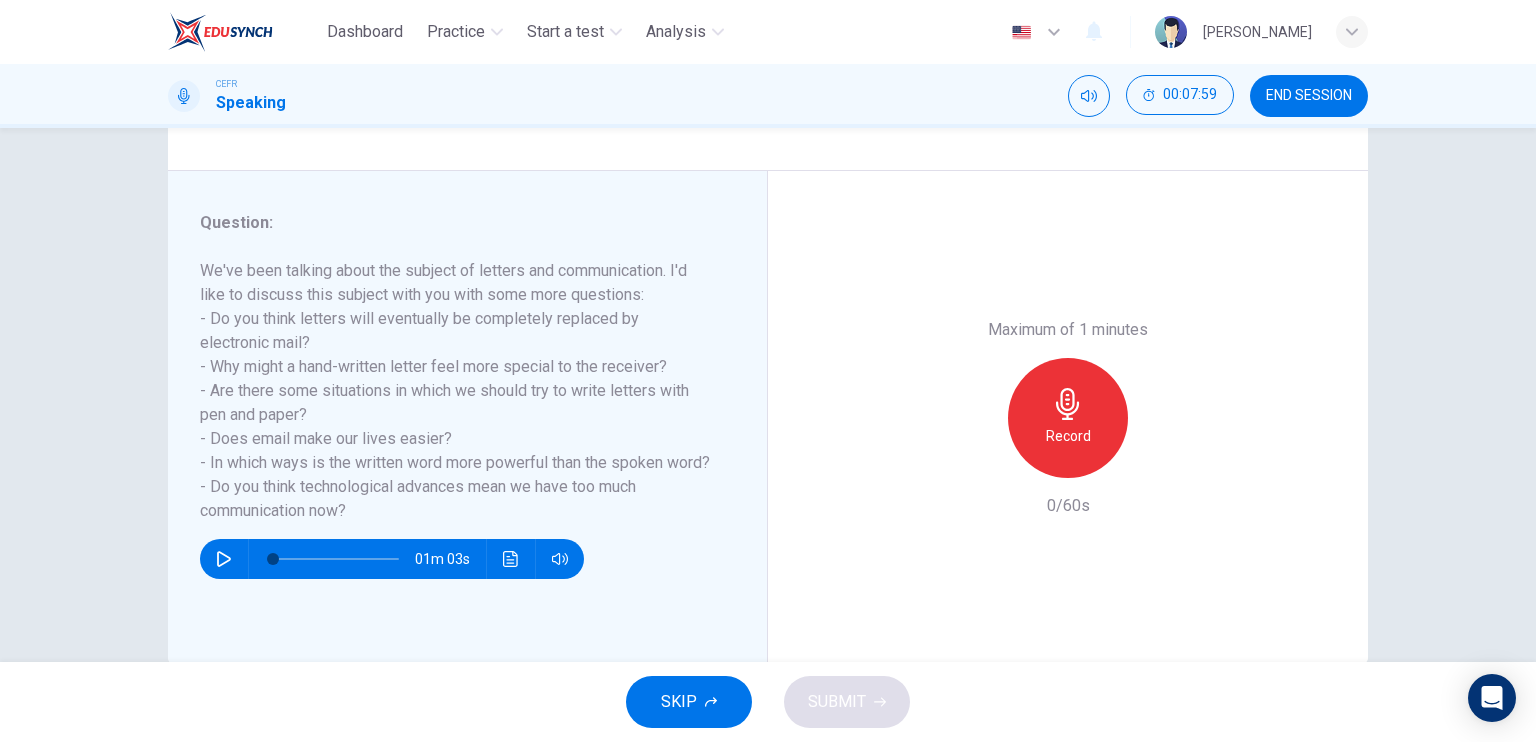 scroll, scrollTop: 202, scrollLeft: 0, axis: vertical 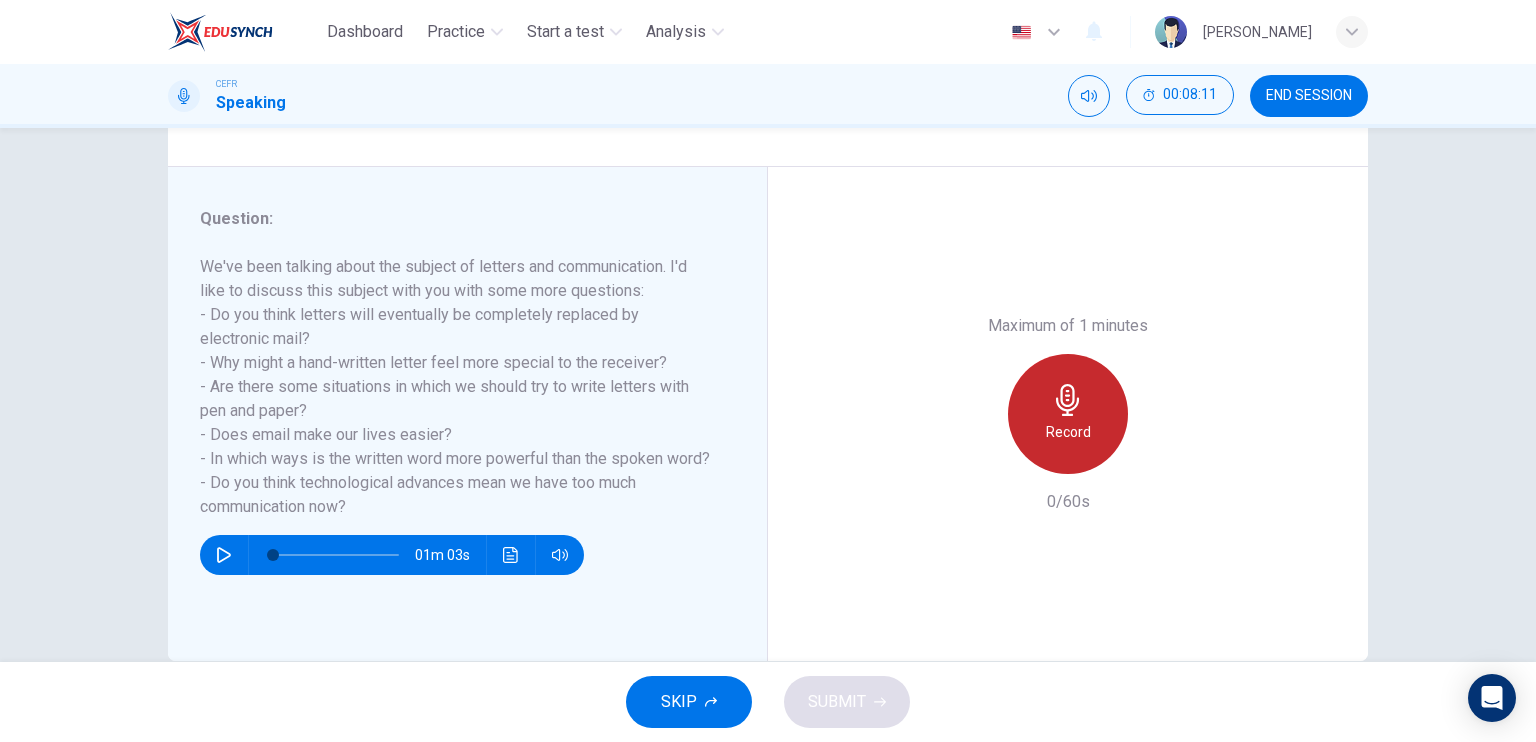 click on "Record" at bounding box center [1068, 432] 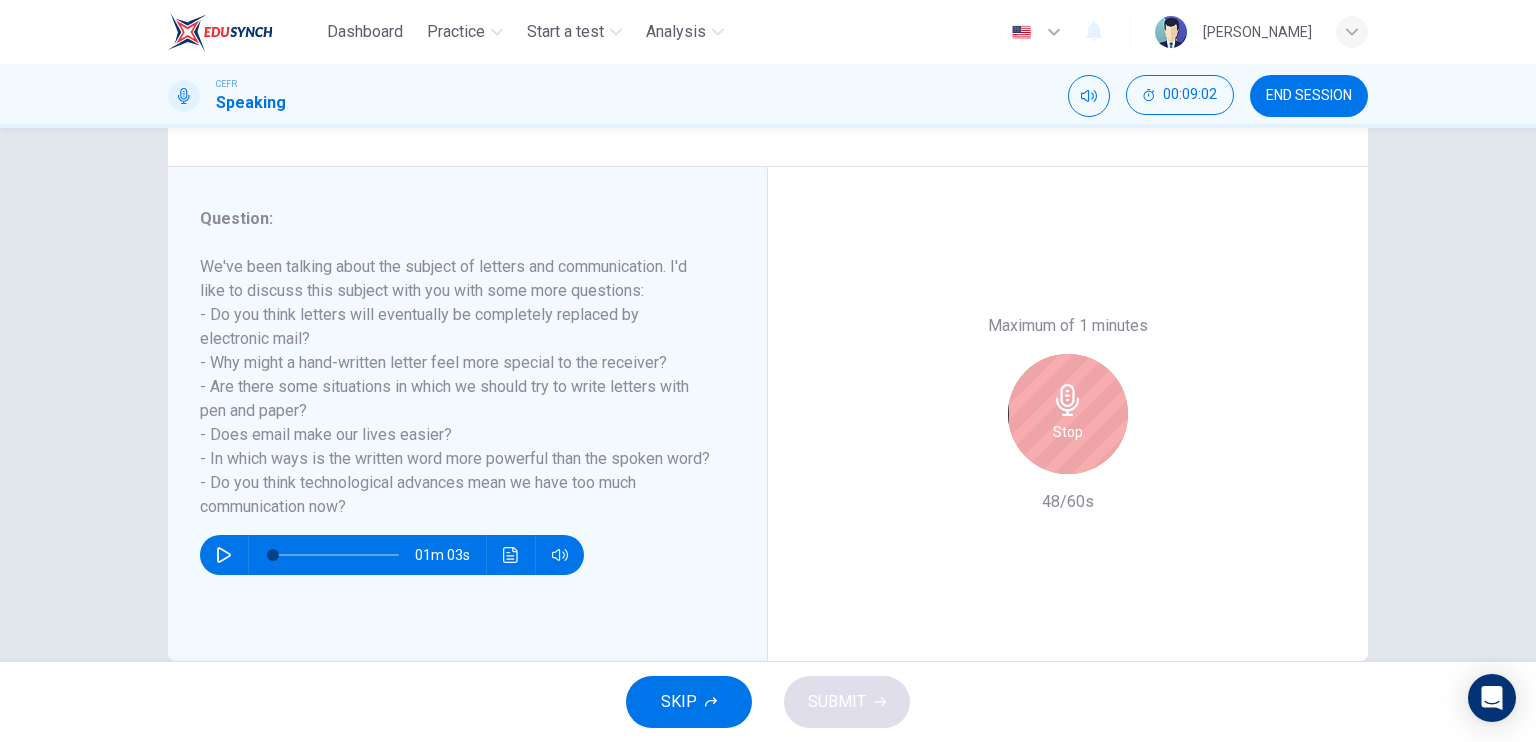click on "Stop" at bounding box center (1068, 432) 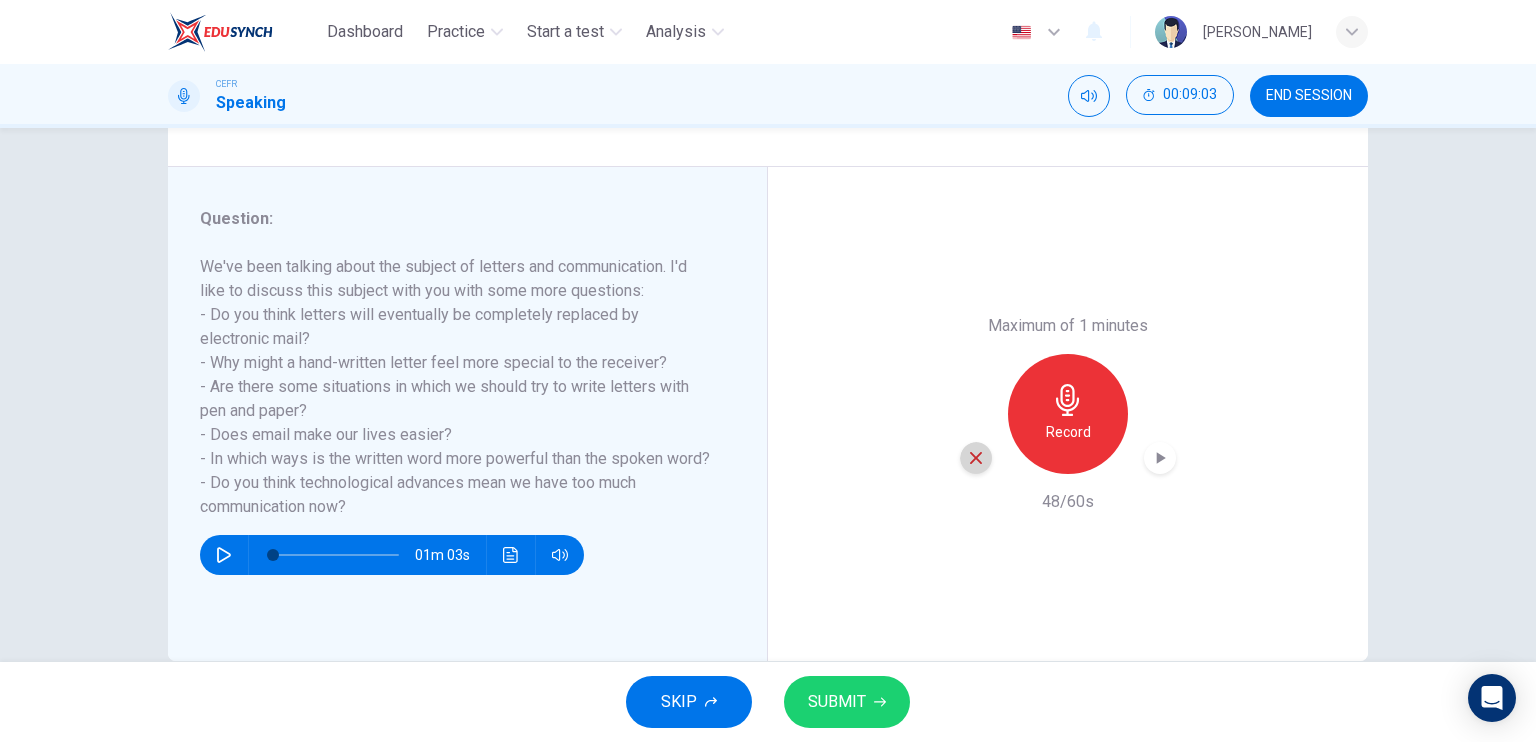 click at bounding box center [976, 458] 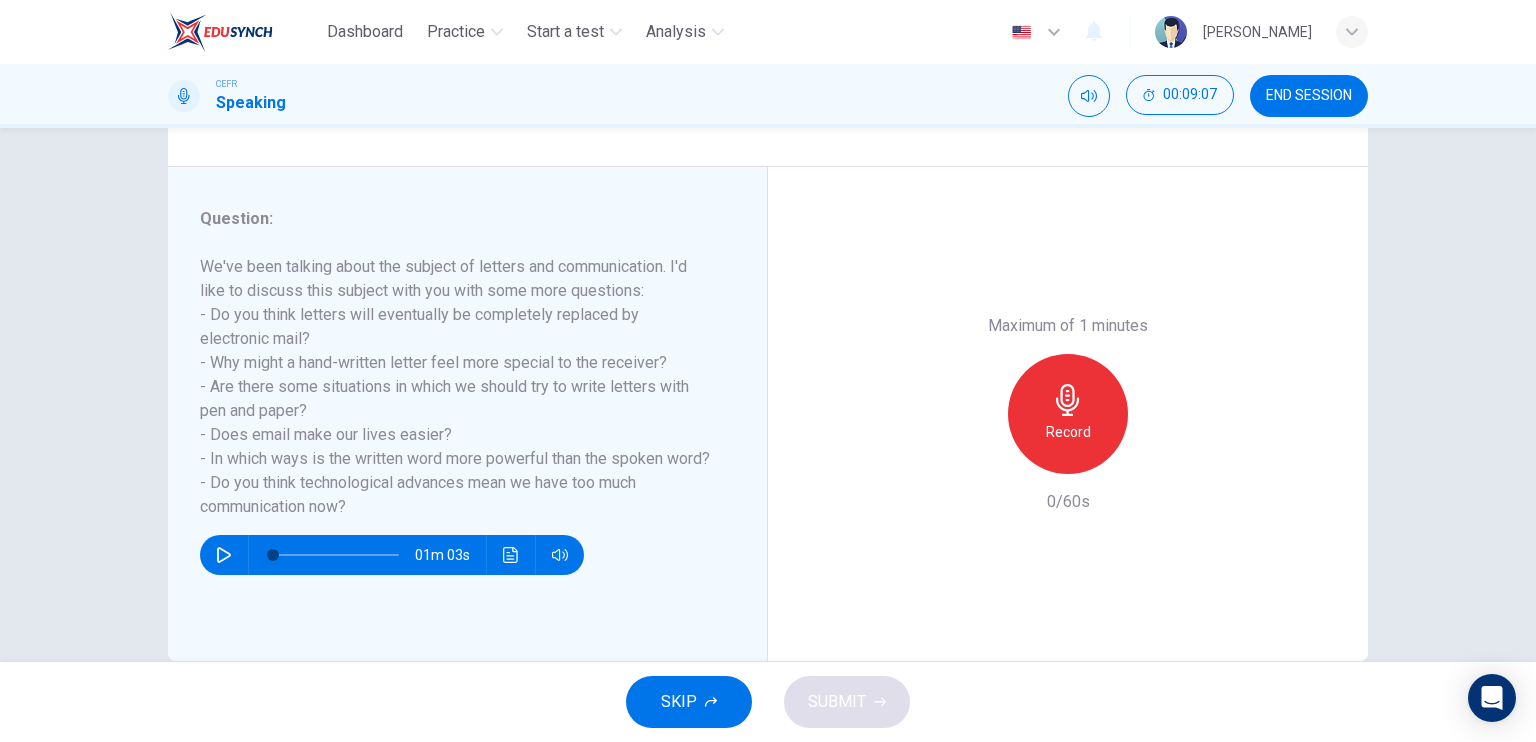 click on "Record" at bounding box center (1068, 432) 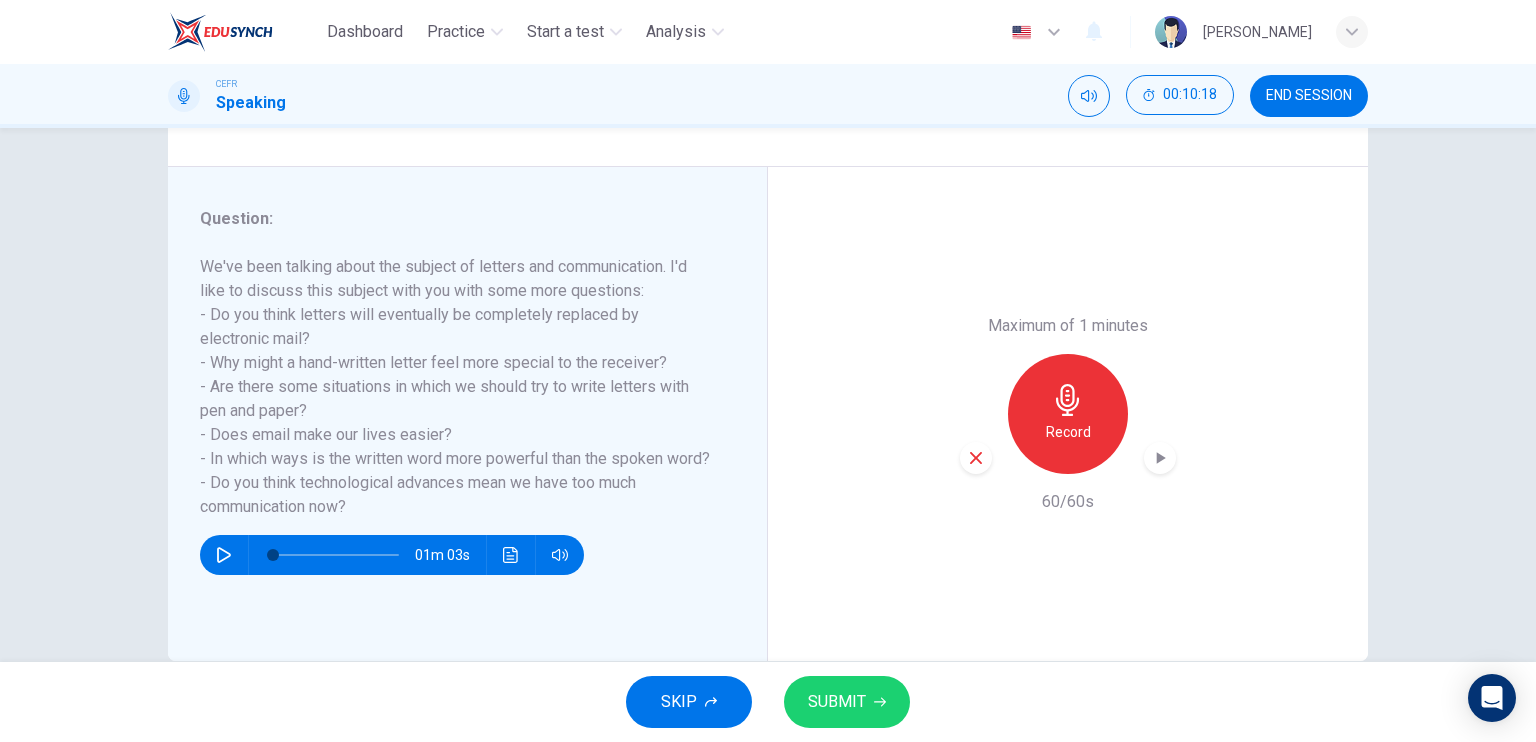 click on "END SESSION" at bounding box center [1309, 96] 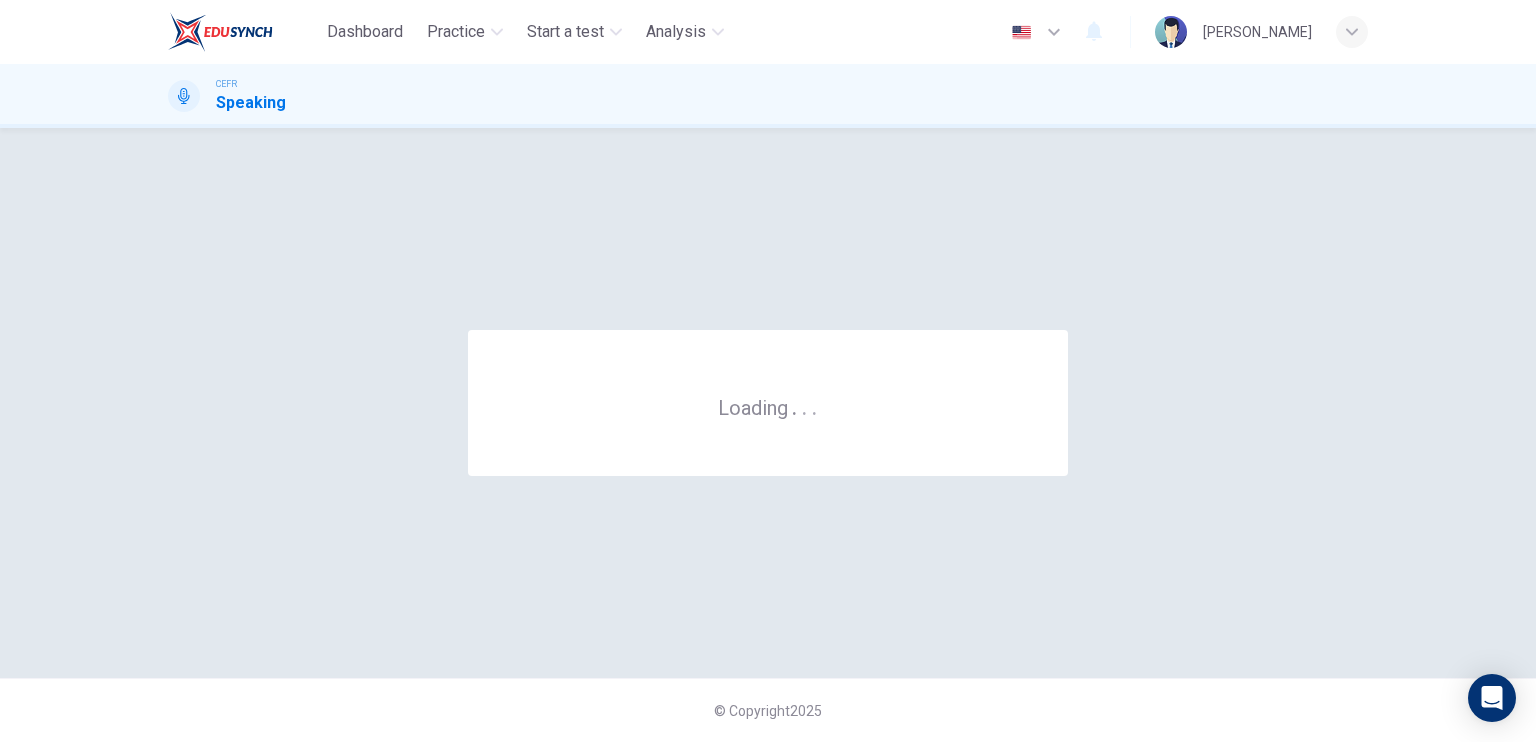 scroll, scrollTop: 0, scrollLeft: 0, axis: both 